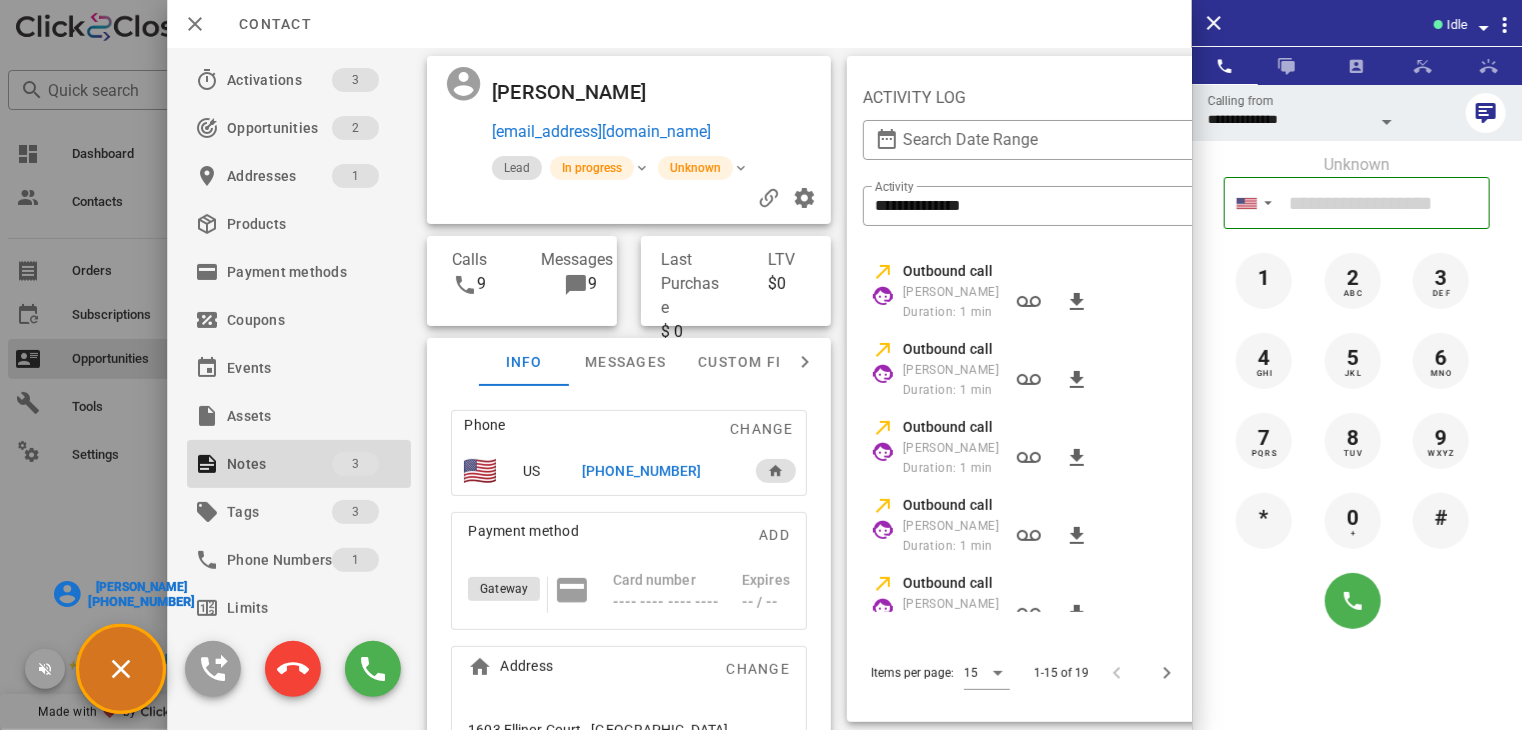scroll, scrollTop: 0, scrollLeft: 0, axis: both 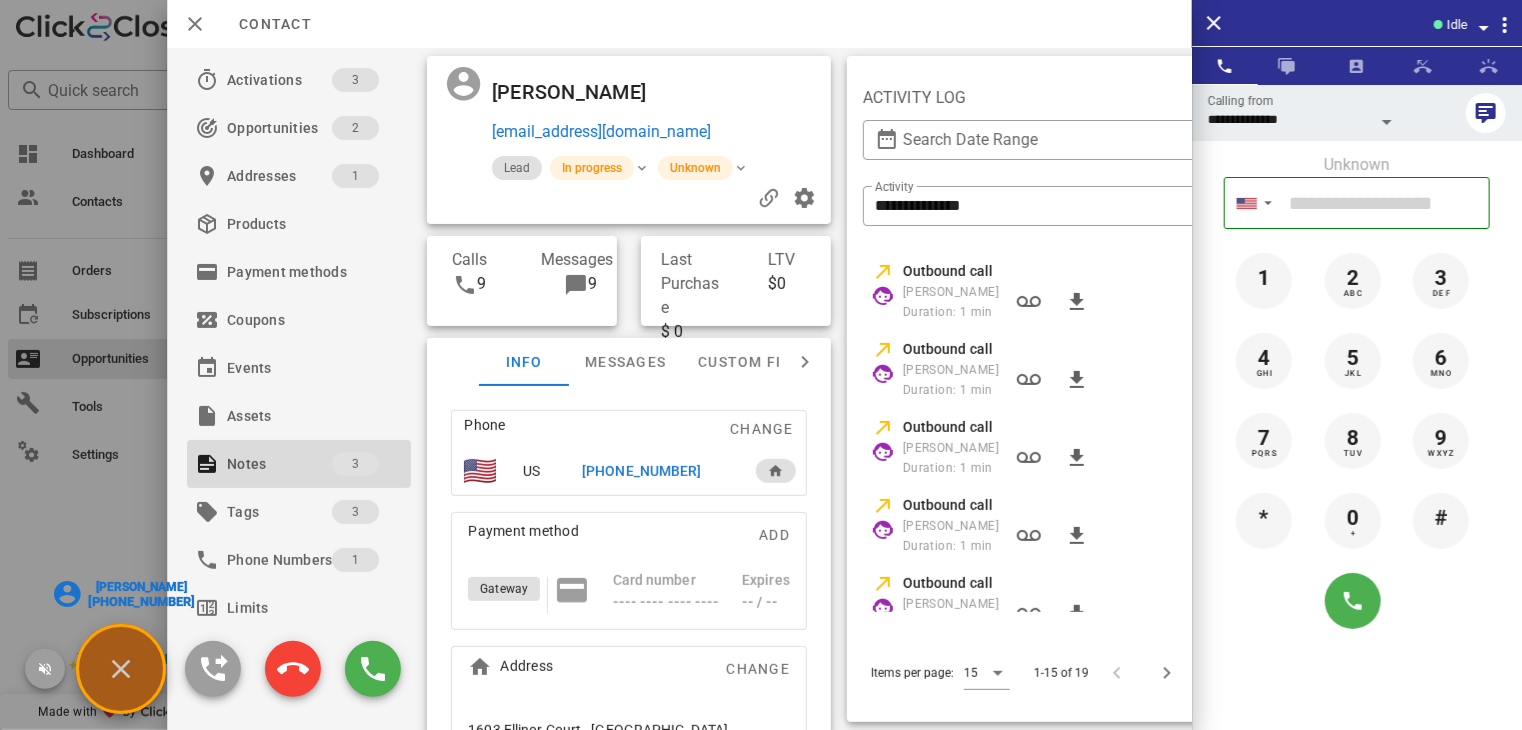 click on "[PERSON_NAME]" at bounding box center [141, 587] 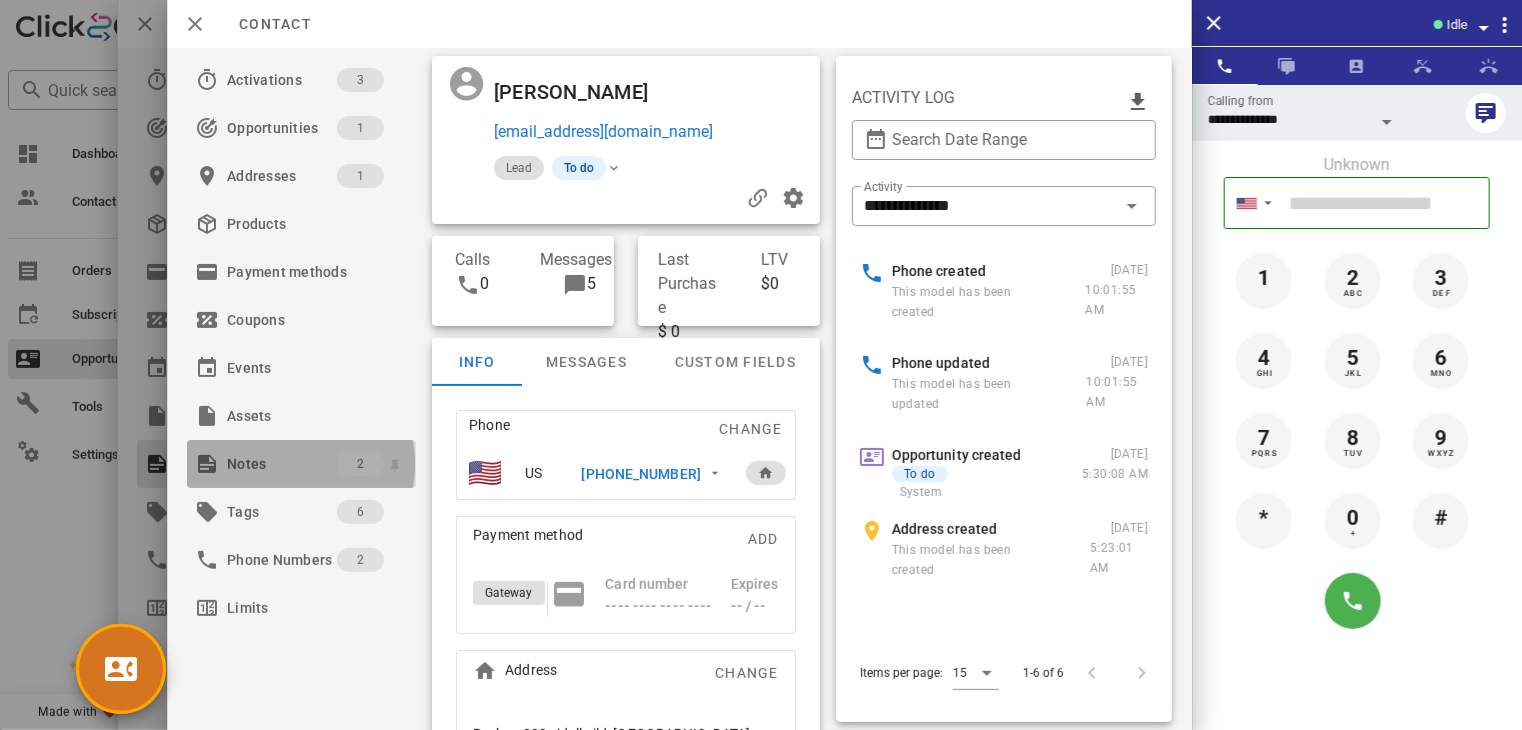 click on "Notes" at bounding box center [282, 464] 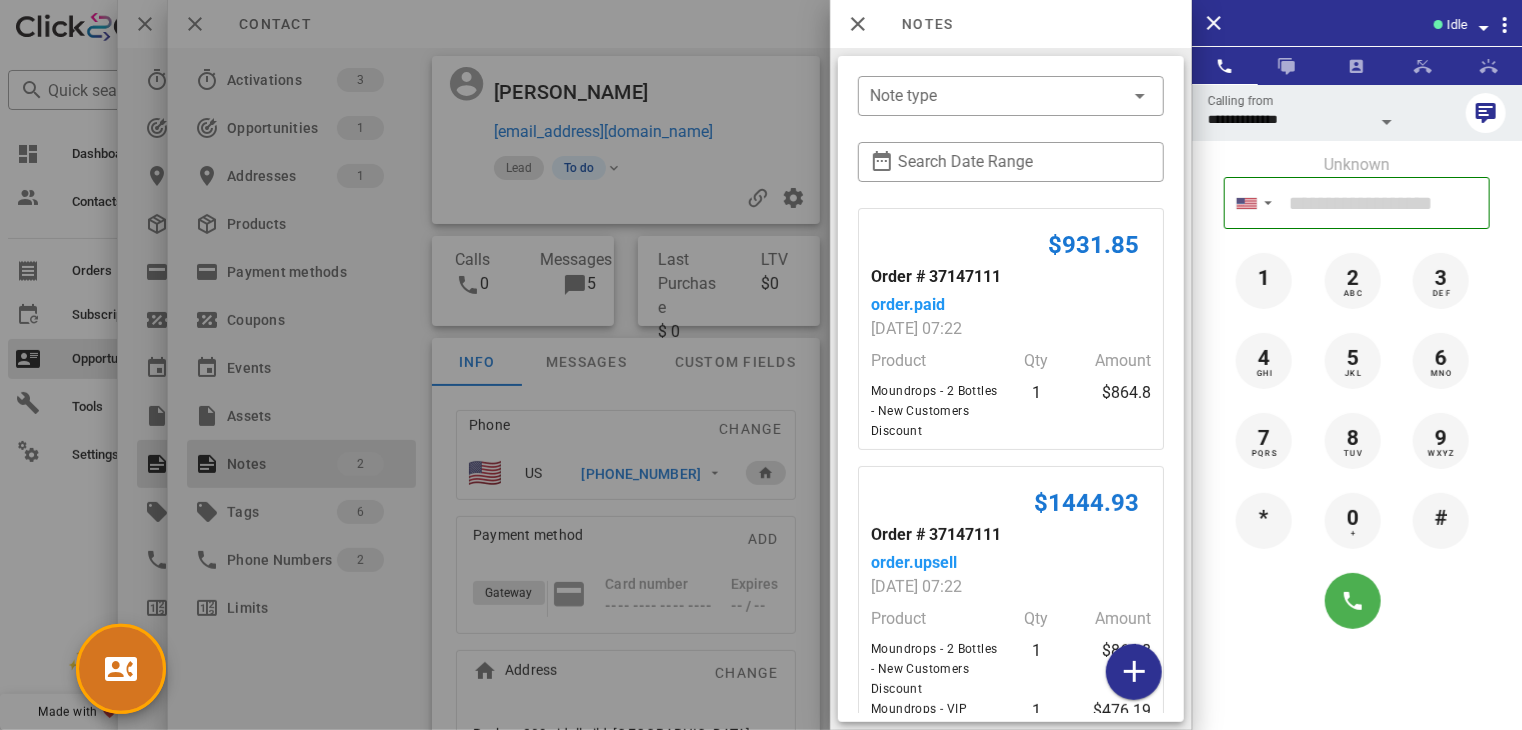 scroll, scrollTop: 82, scrollLeft: 0, axis: vertical 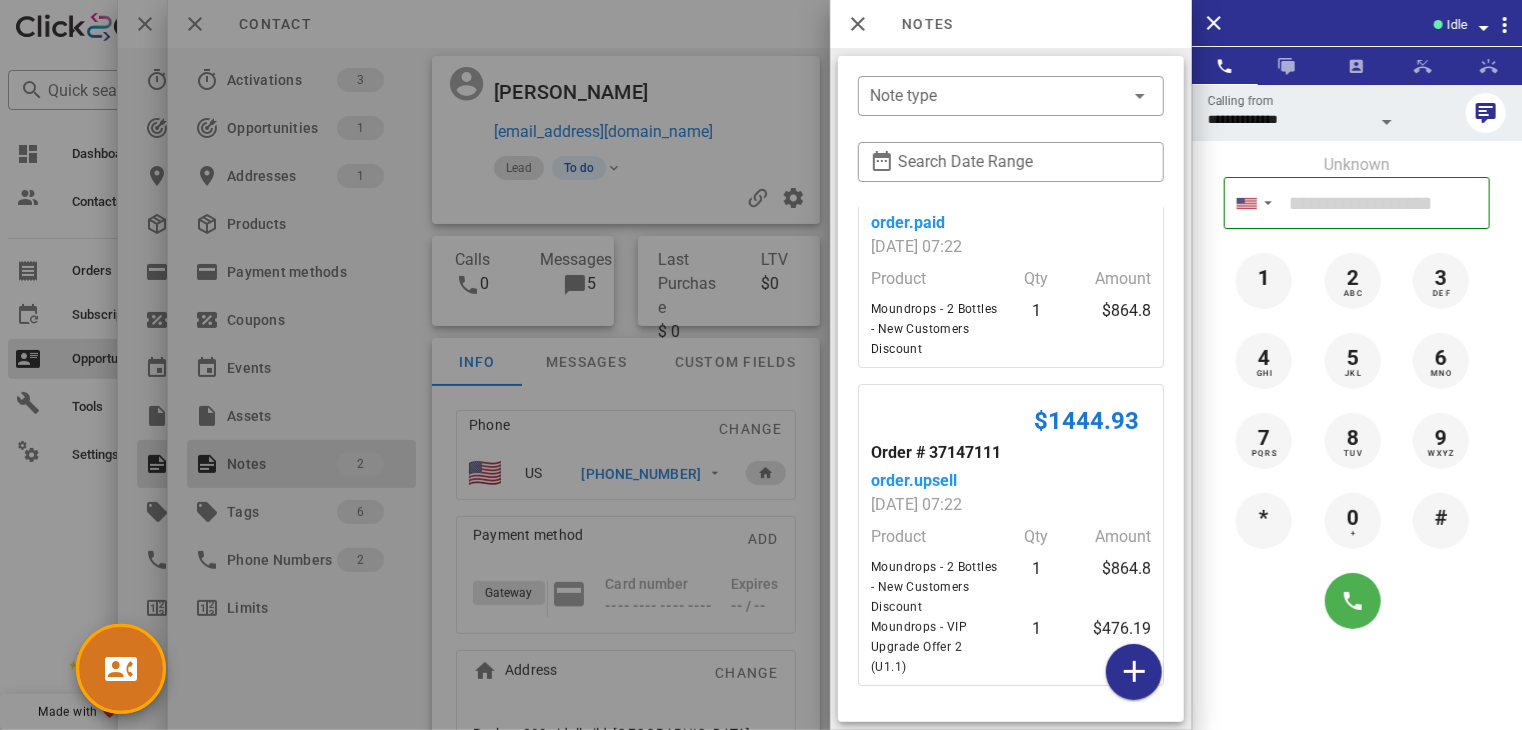 click at bounding box center (761, 365) 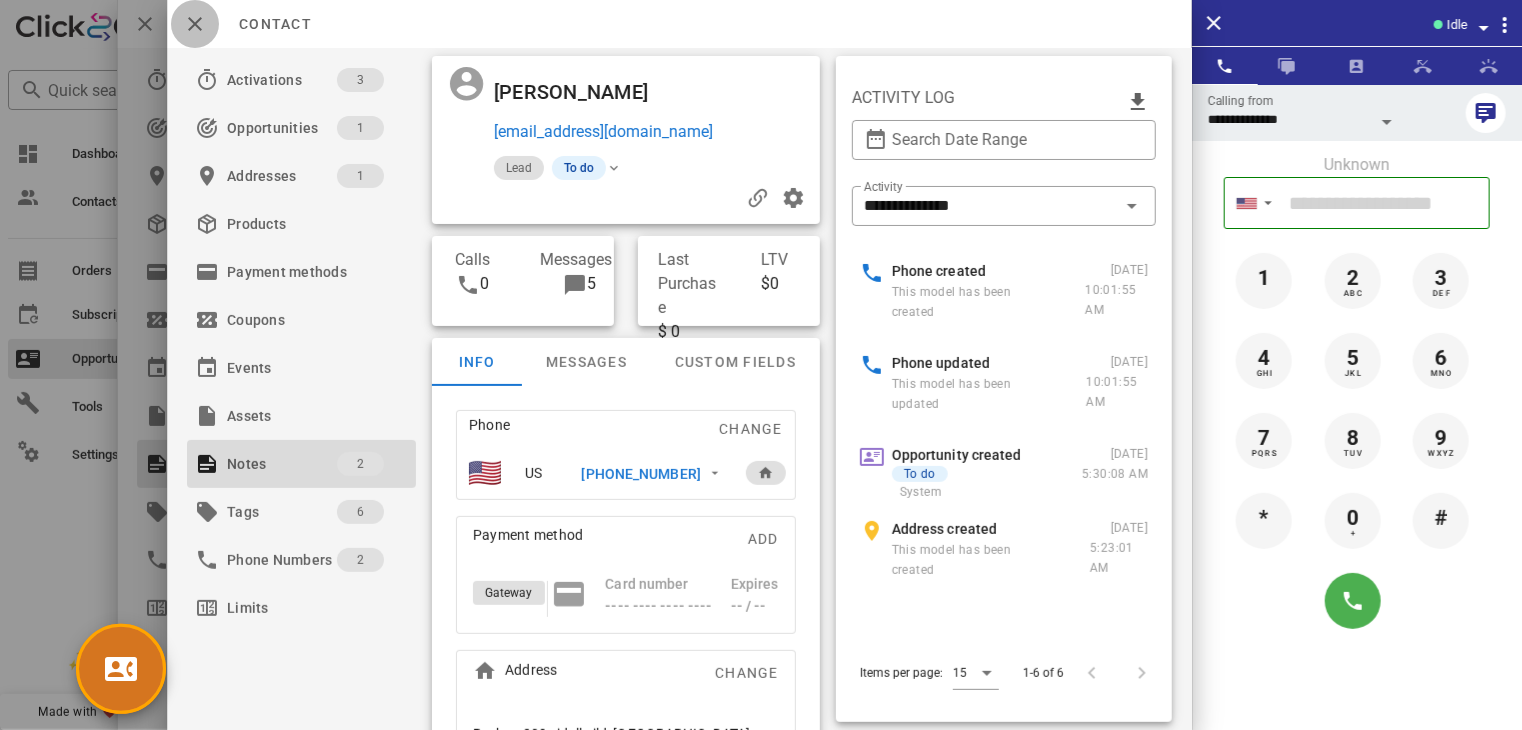 click at bounding box center (195, 24) 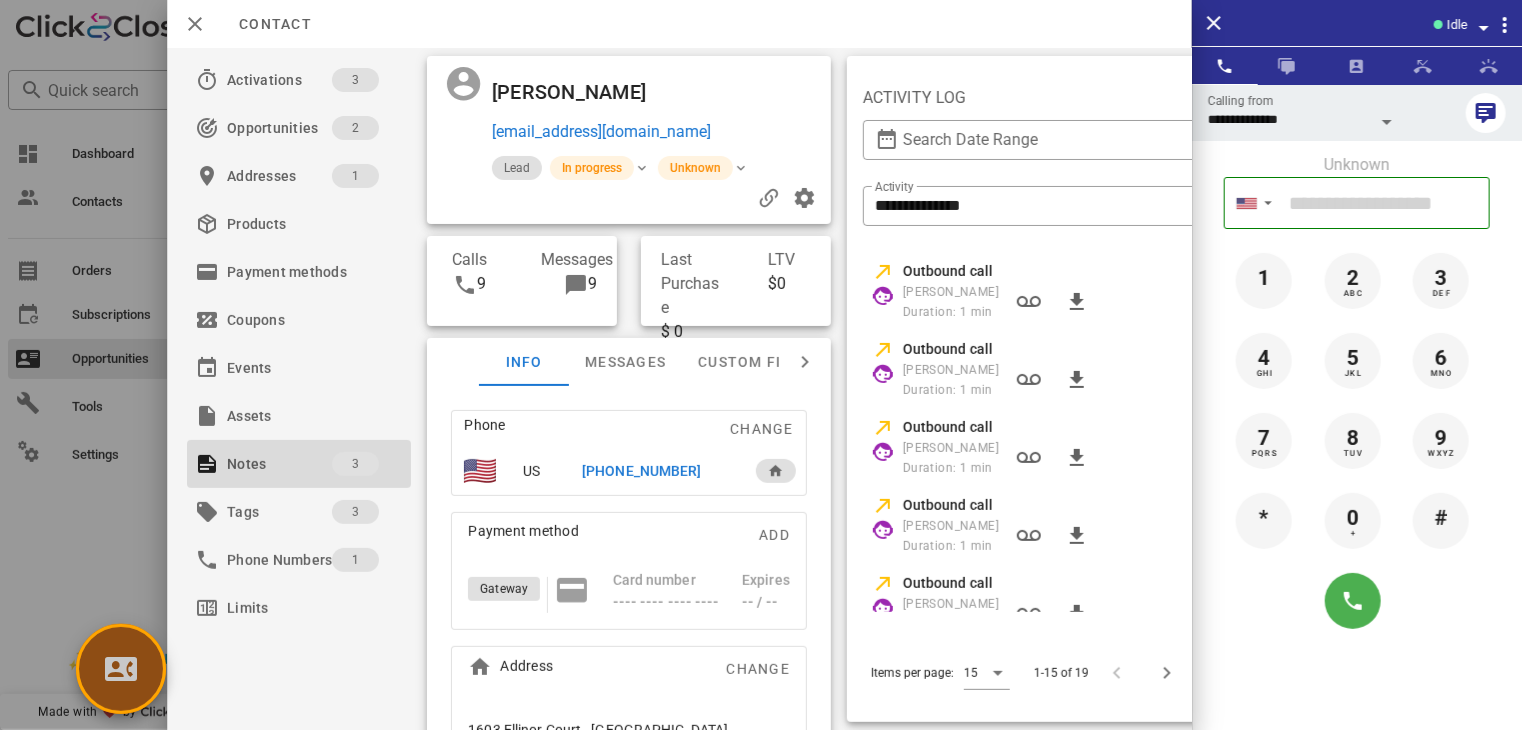 click at bounding box center [121, 669] 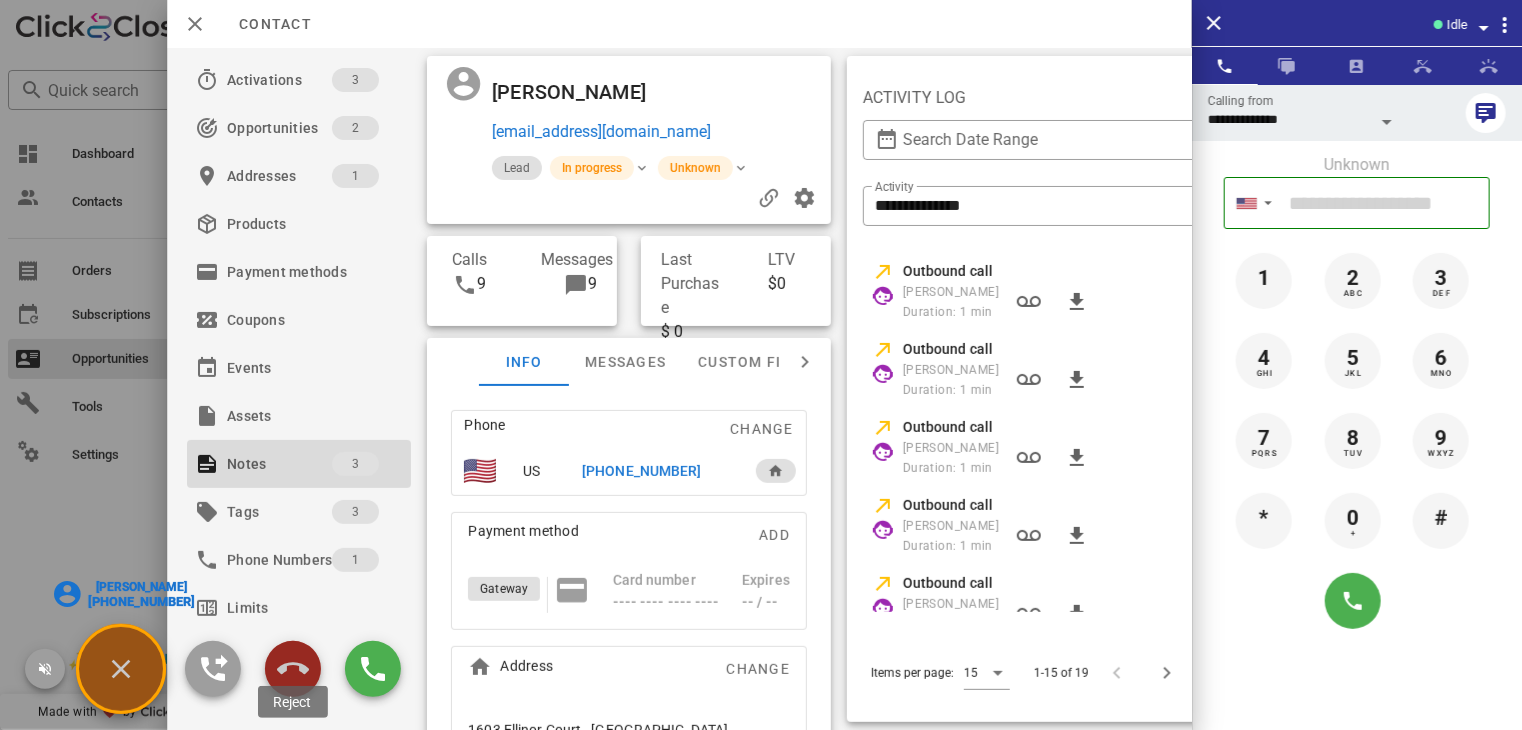 click at bounding box center (293, 669) 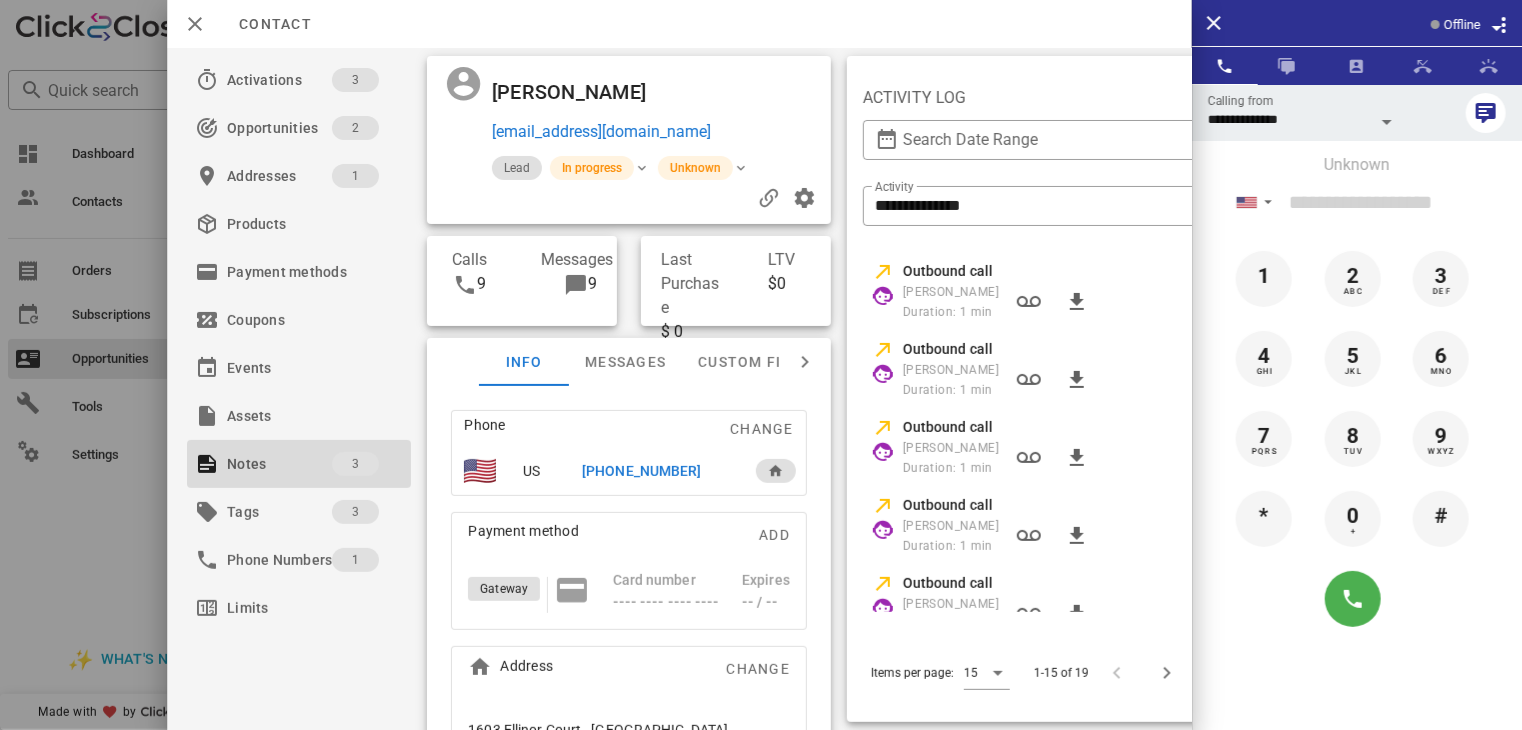 click at bounding box center (761, 365) 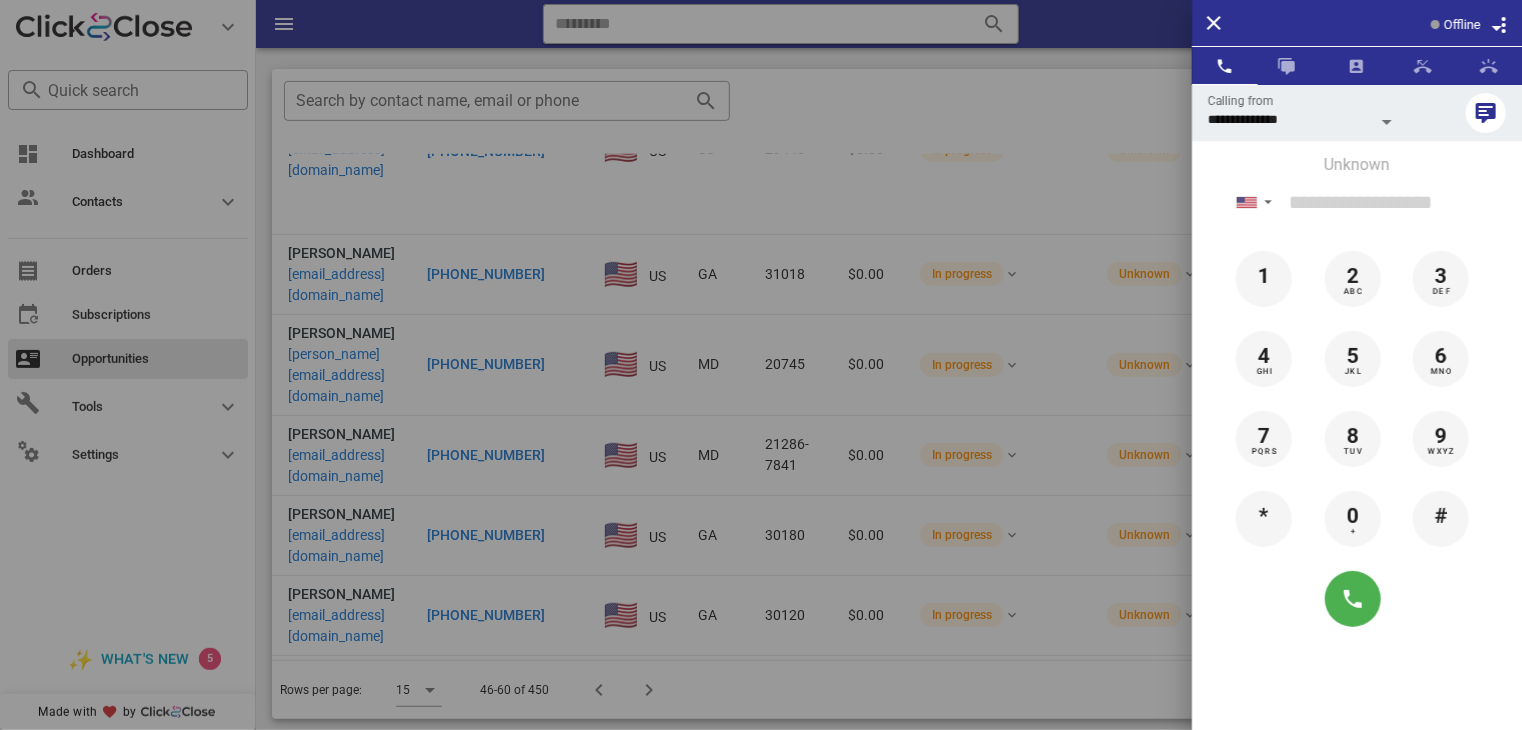 click at bounding box center [761, 365] 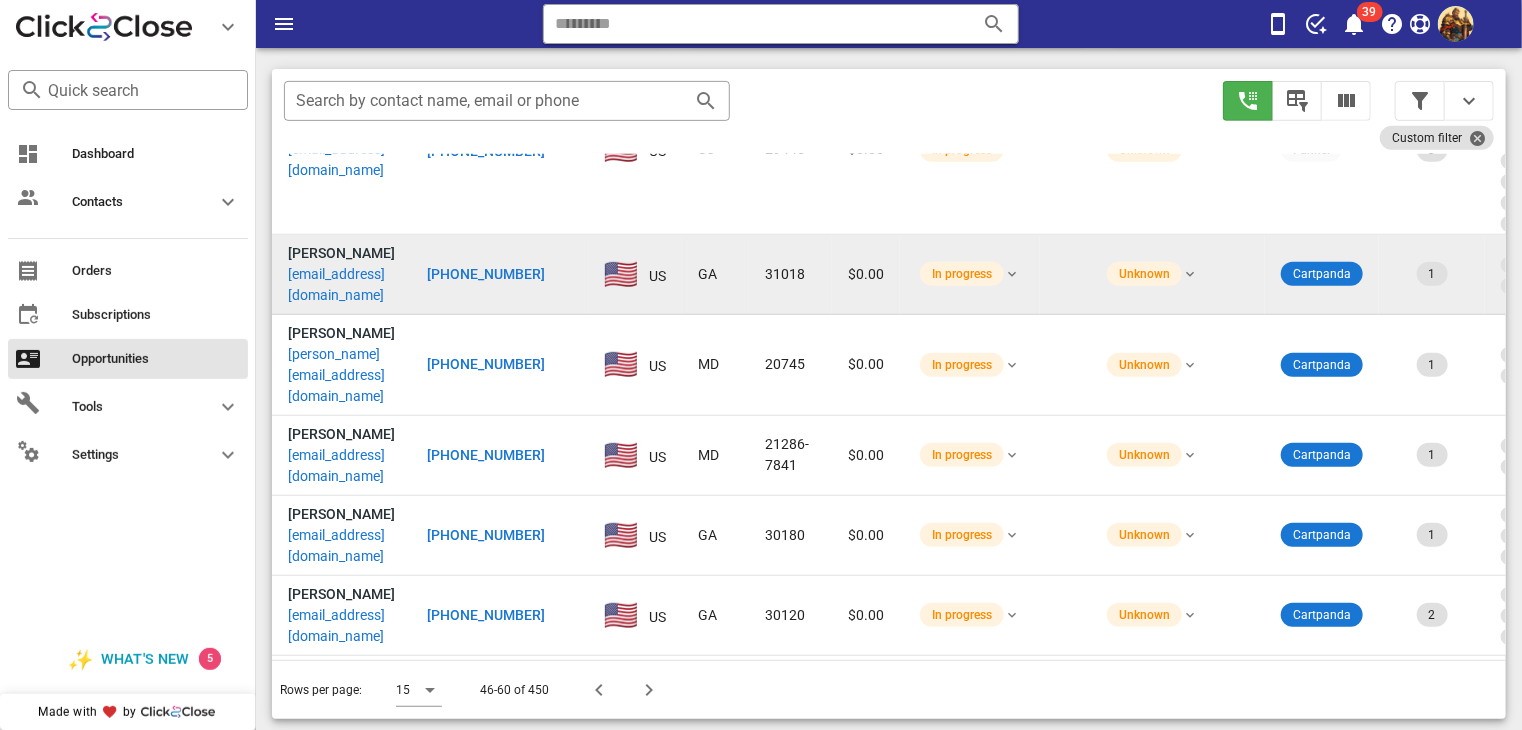 click on "[EMAIL_ADDRESS][DOMAIN_NAME]" at bounding box center [341, 285] 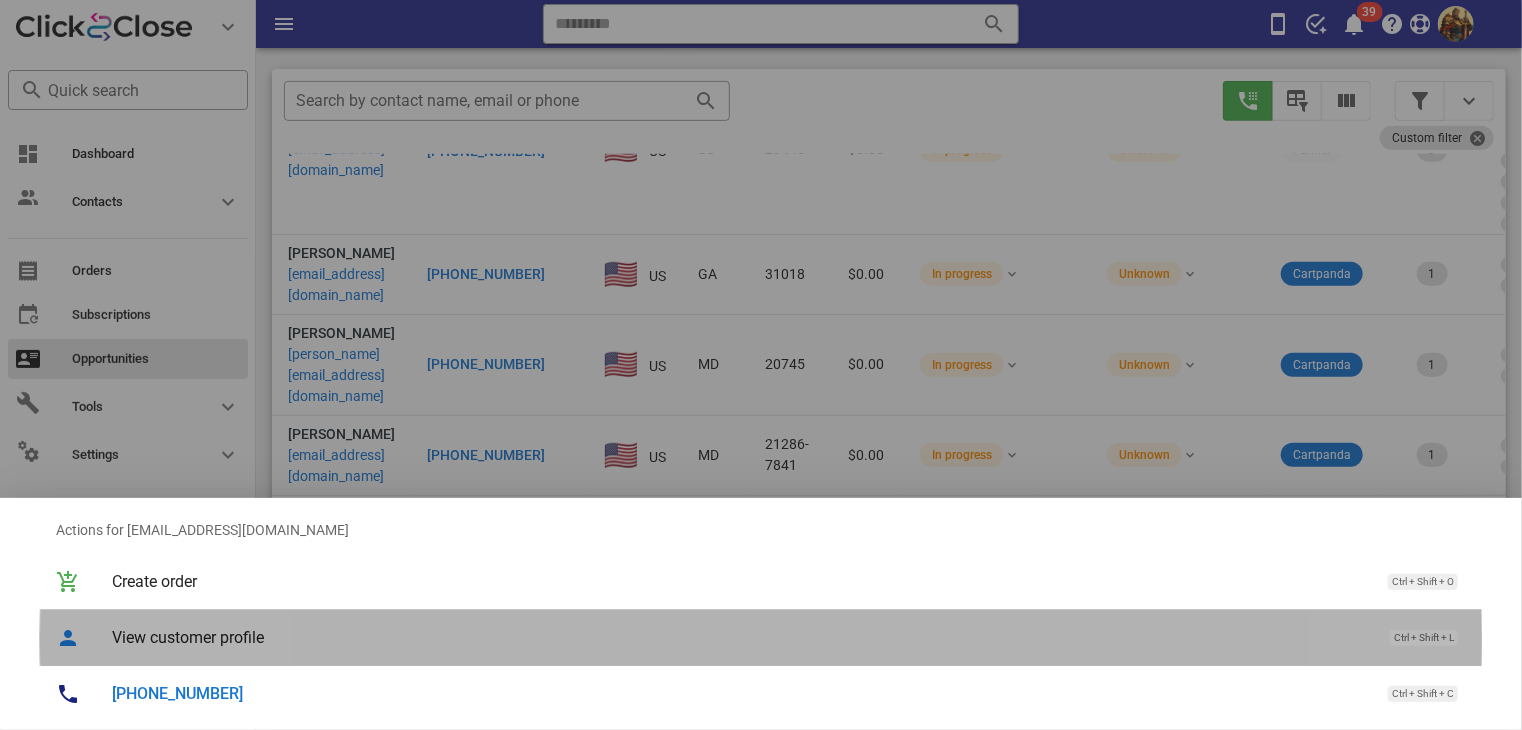 click on "View customer profile Ctrl + Shift + L" at bounding box center [789, 637] 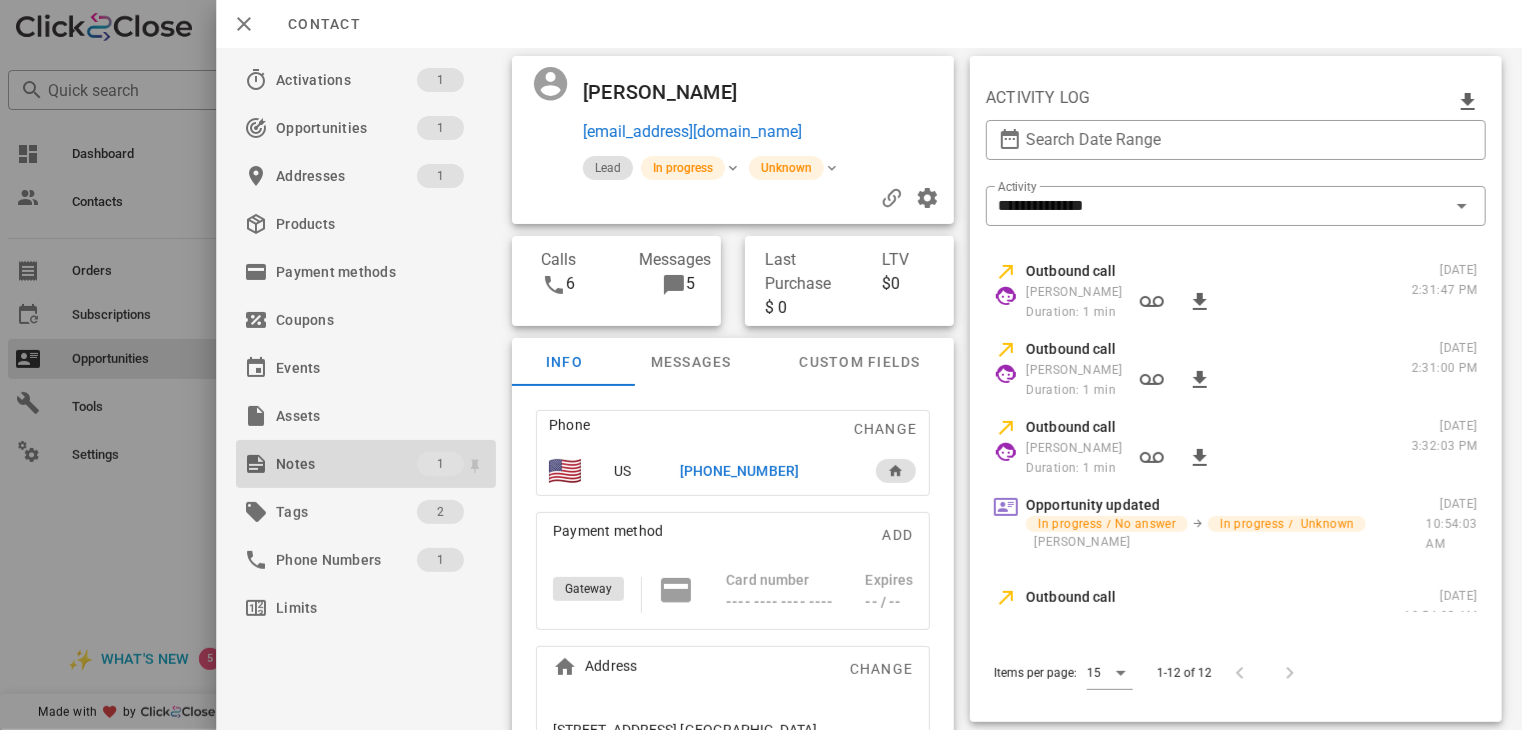 click on "Notes" at bounding box center (346, 464) 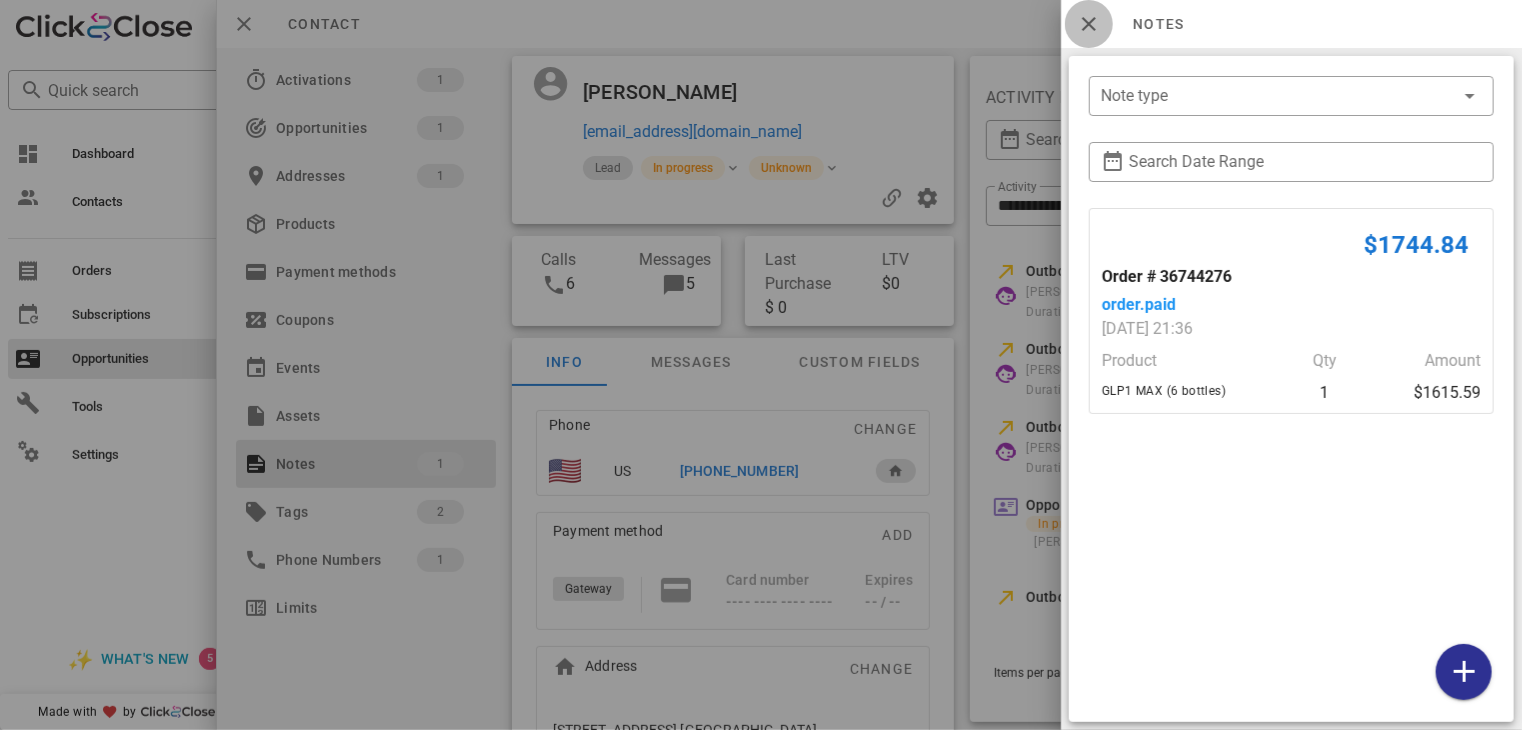 click at bounding box center [1089, 24] 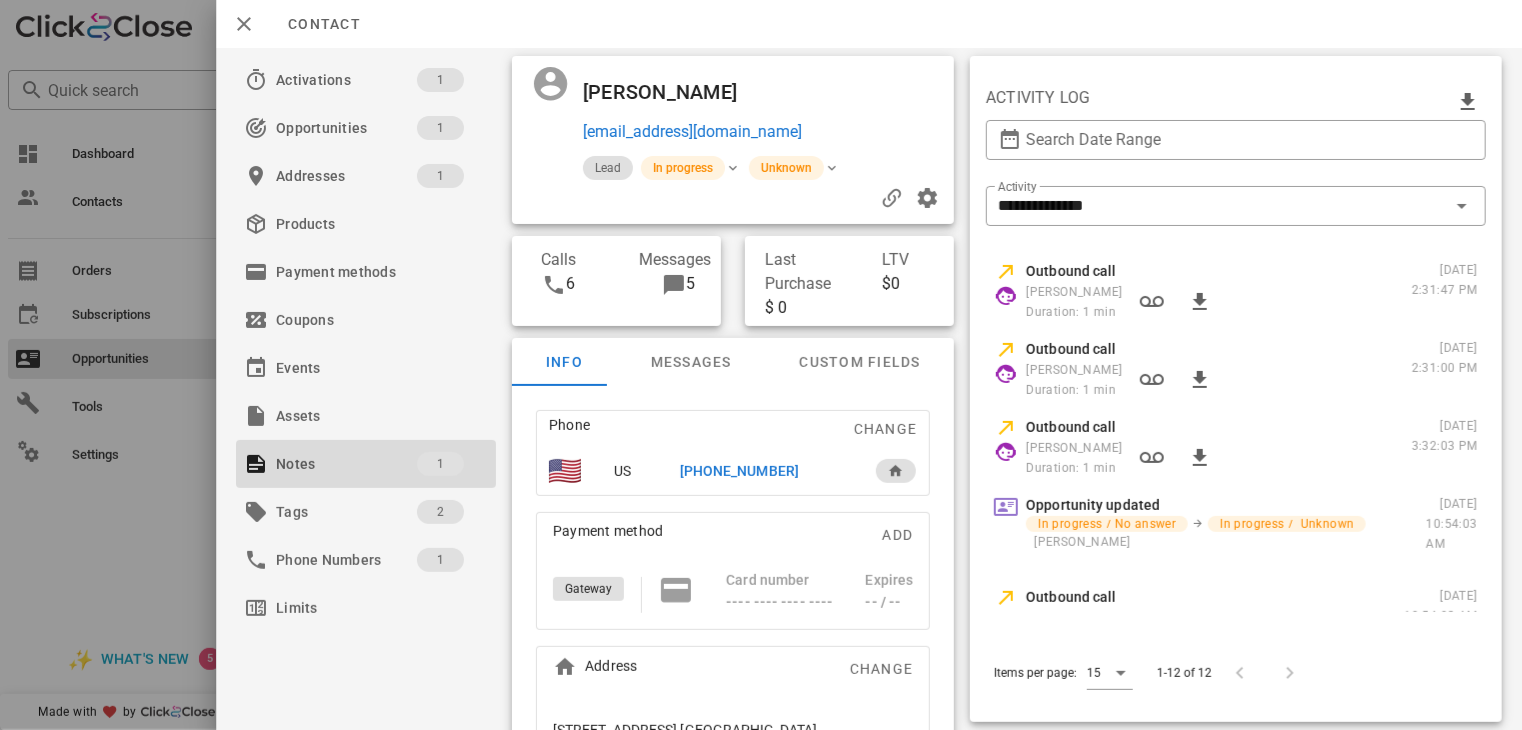 click on "[PHONE_NUMBER]" at bounding box center [739, 471] 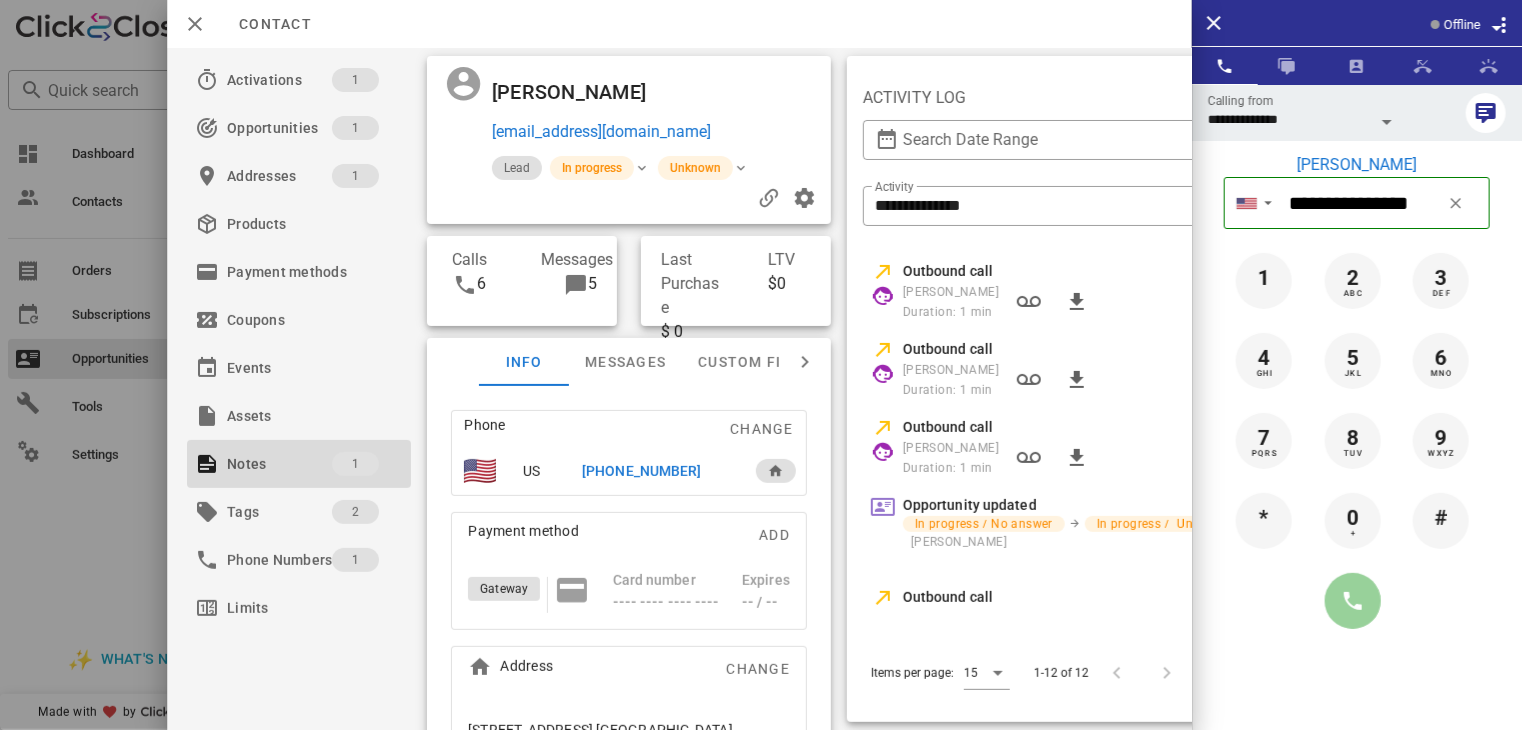 click at bounding box center (1353, 601) 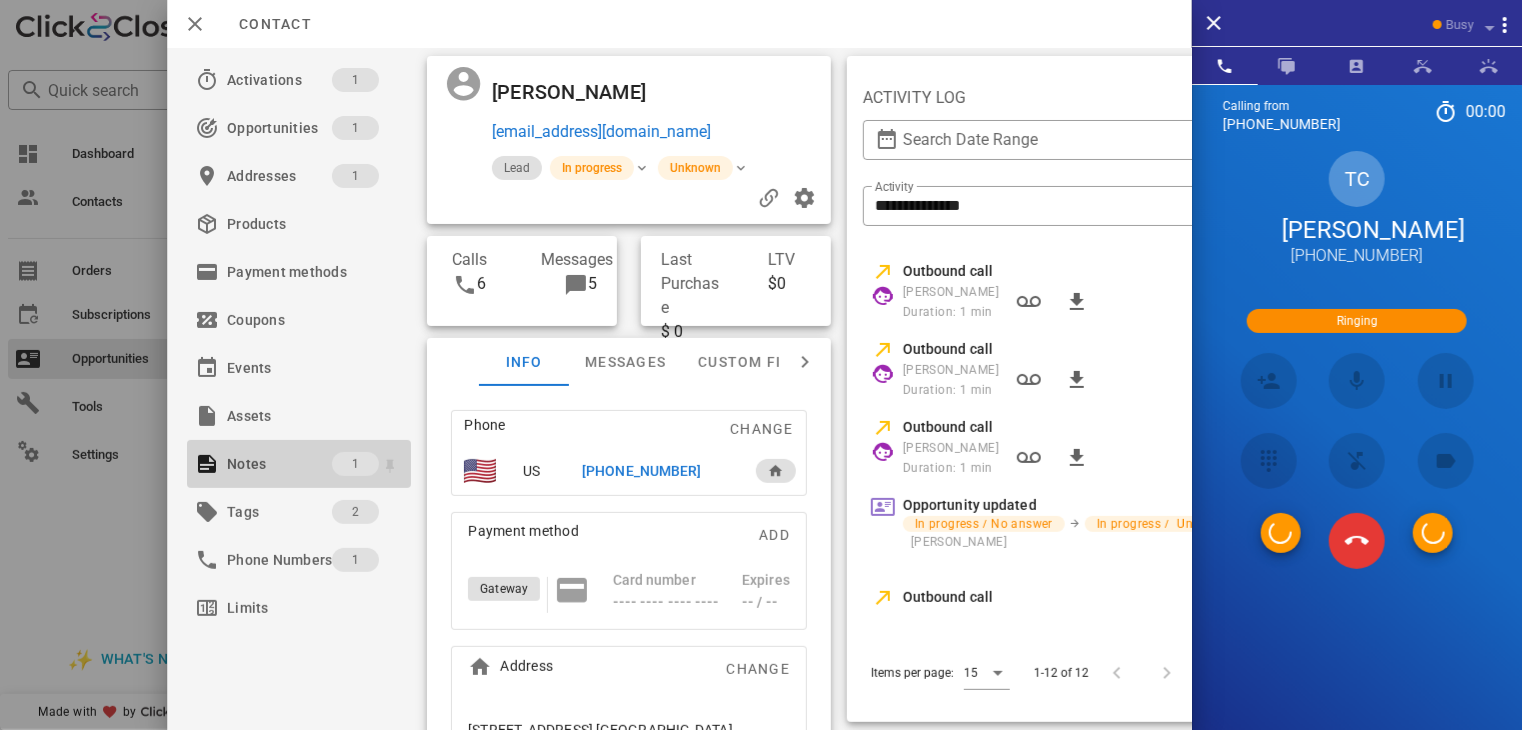 click on "Notes  1" at bounding box center (299, 464) 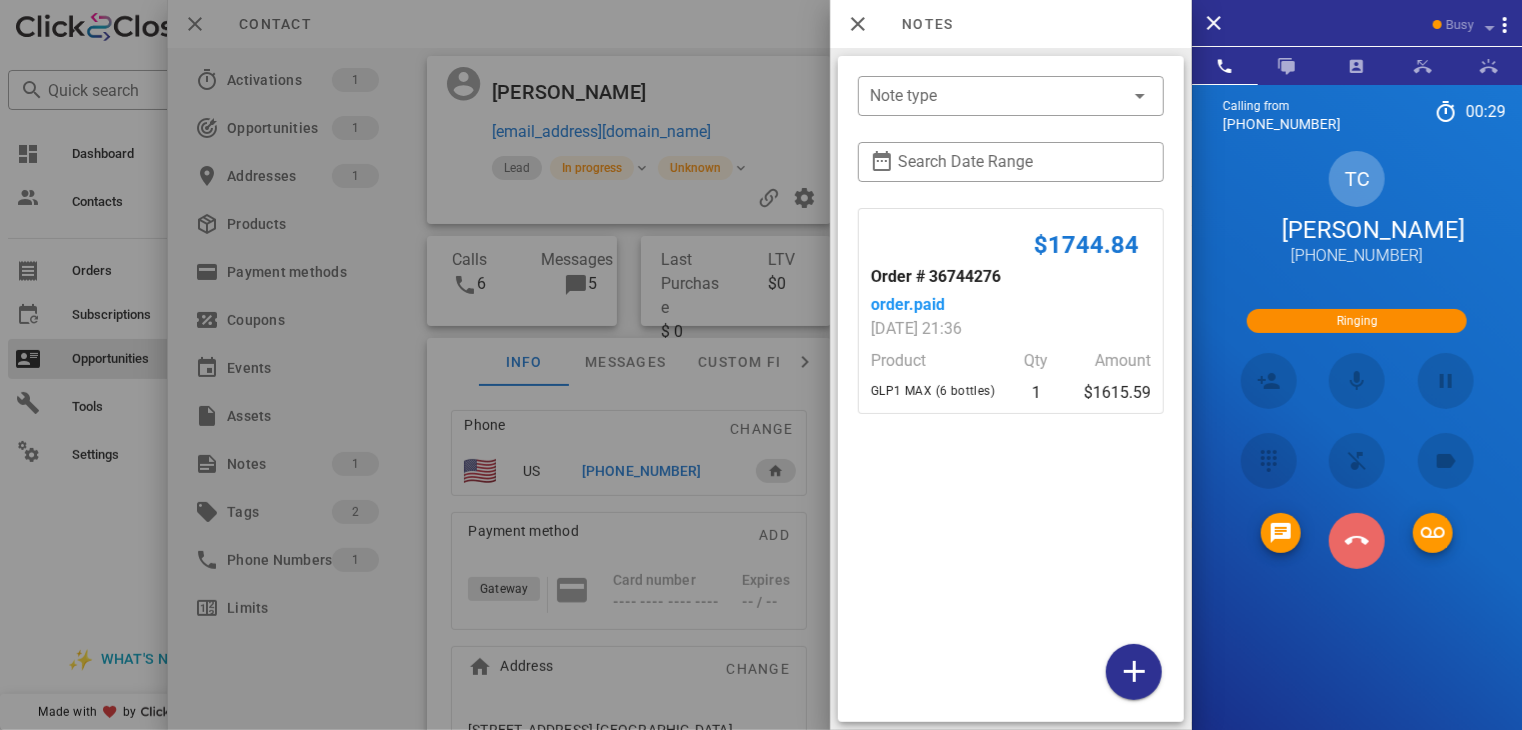 click at bounding box center [1357, 541] 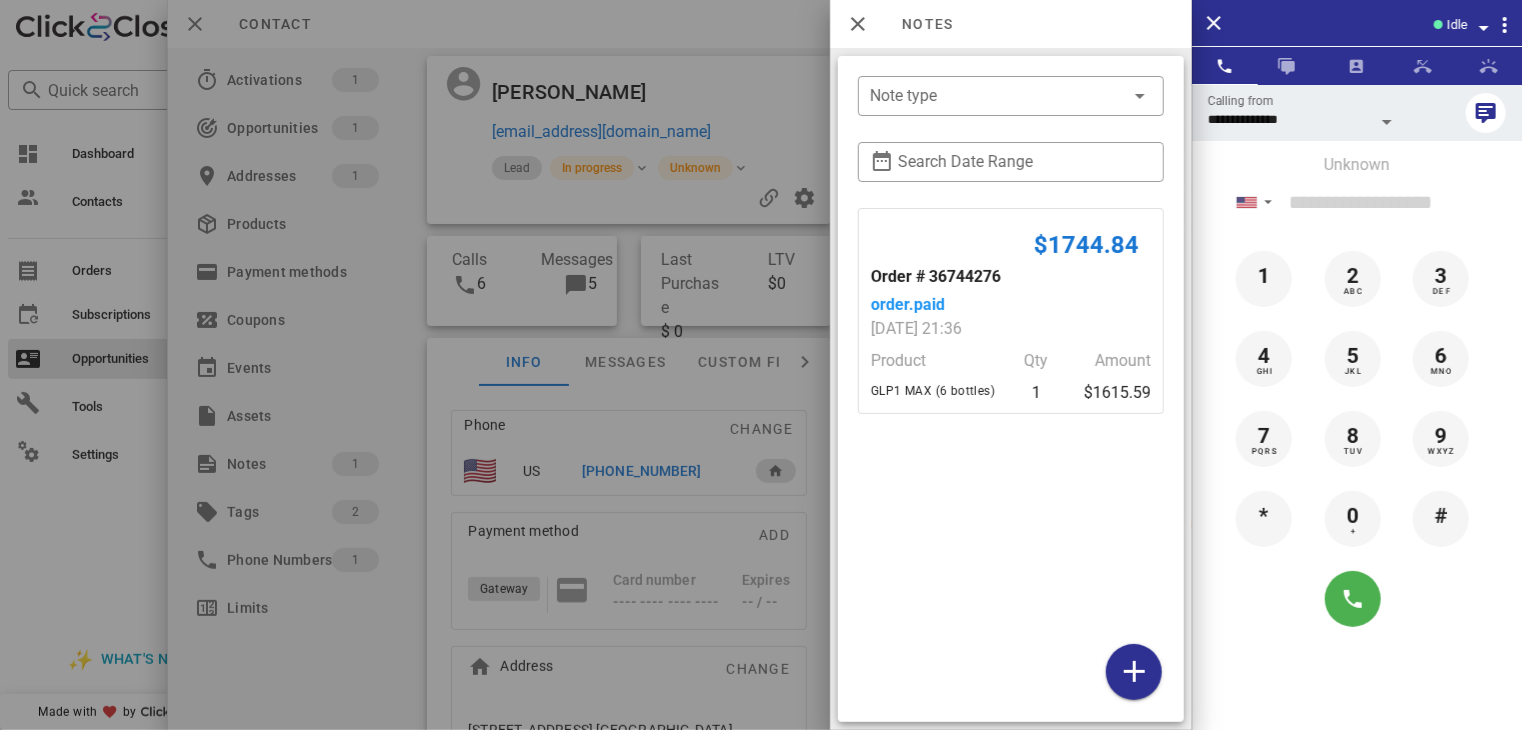 click at bounding box center (761, 365) 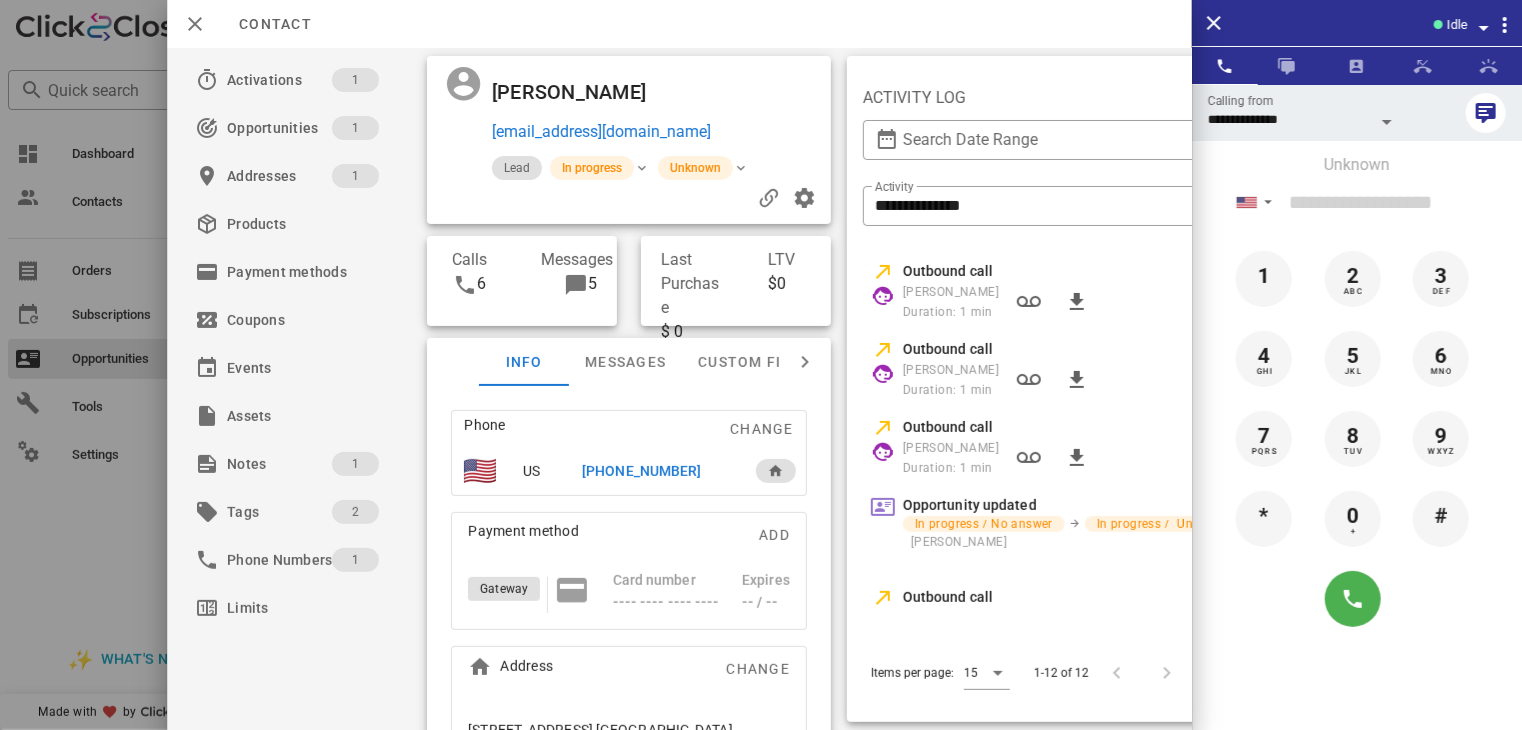 click at bounding box center [761, 365] 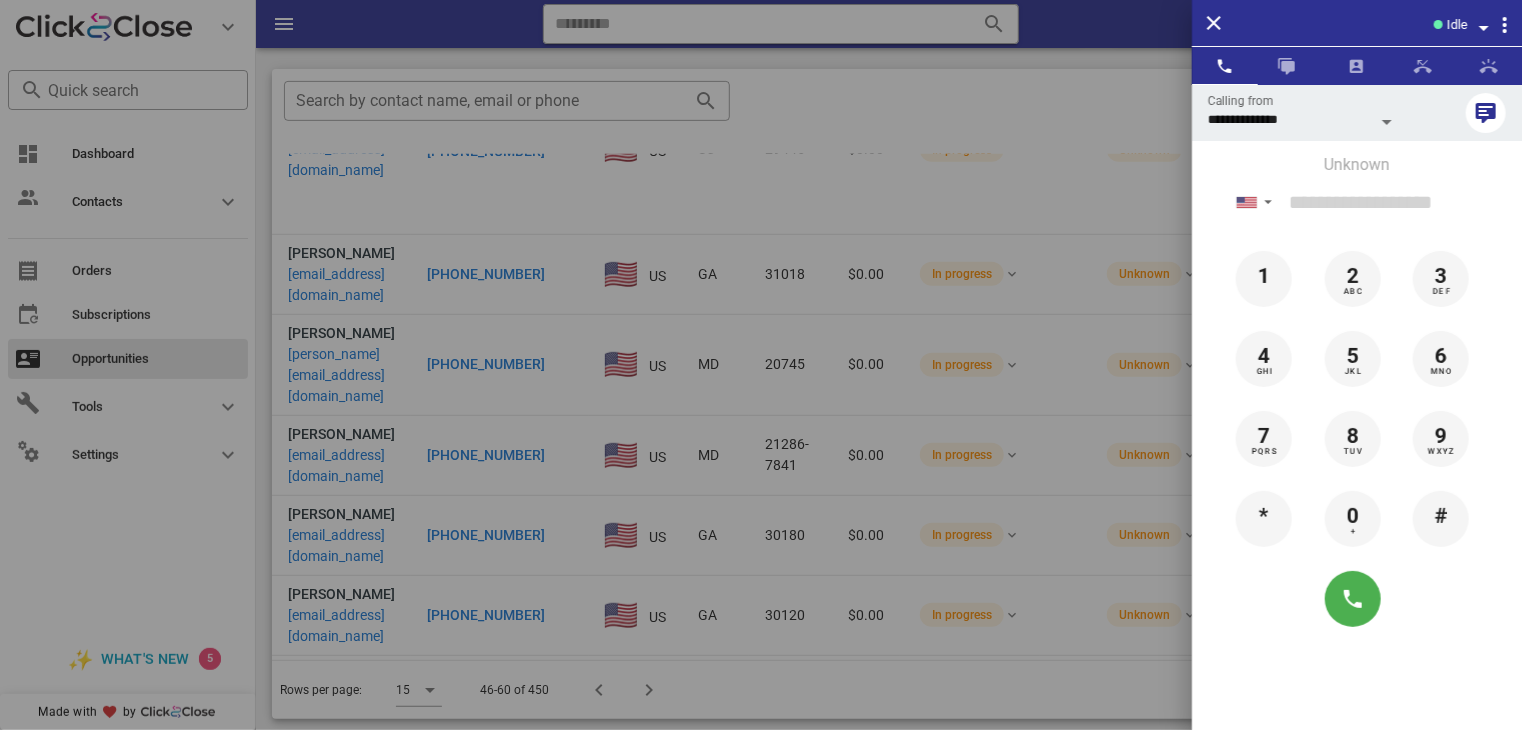 click at bounding box center [761, 365] 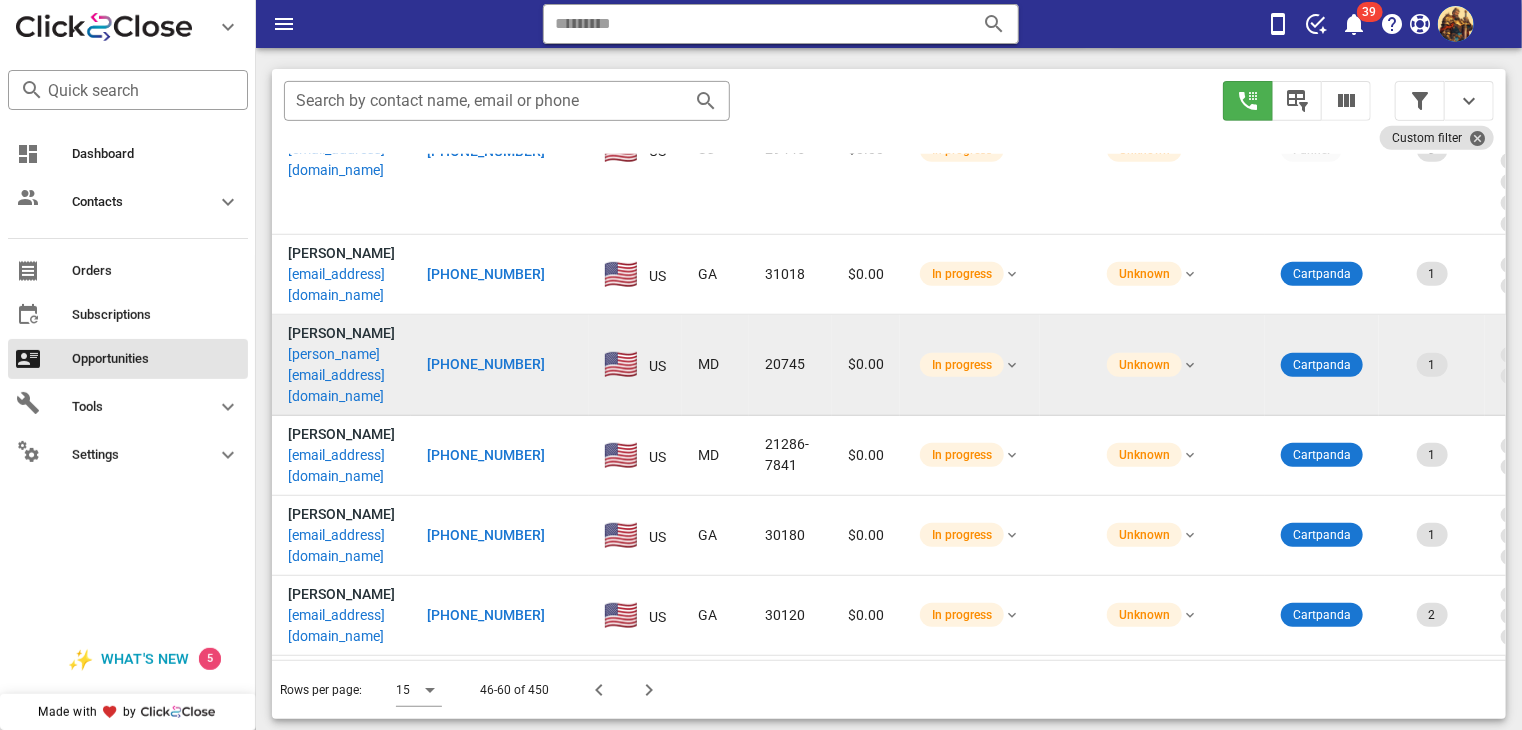 click on "[PERSON_NAME][EMAIL_ADDRESS][DOMAIN_NAME]" at bounding box center [341, 375] 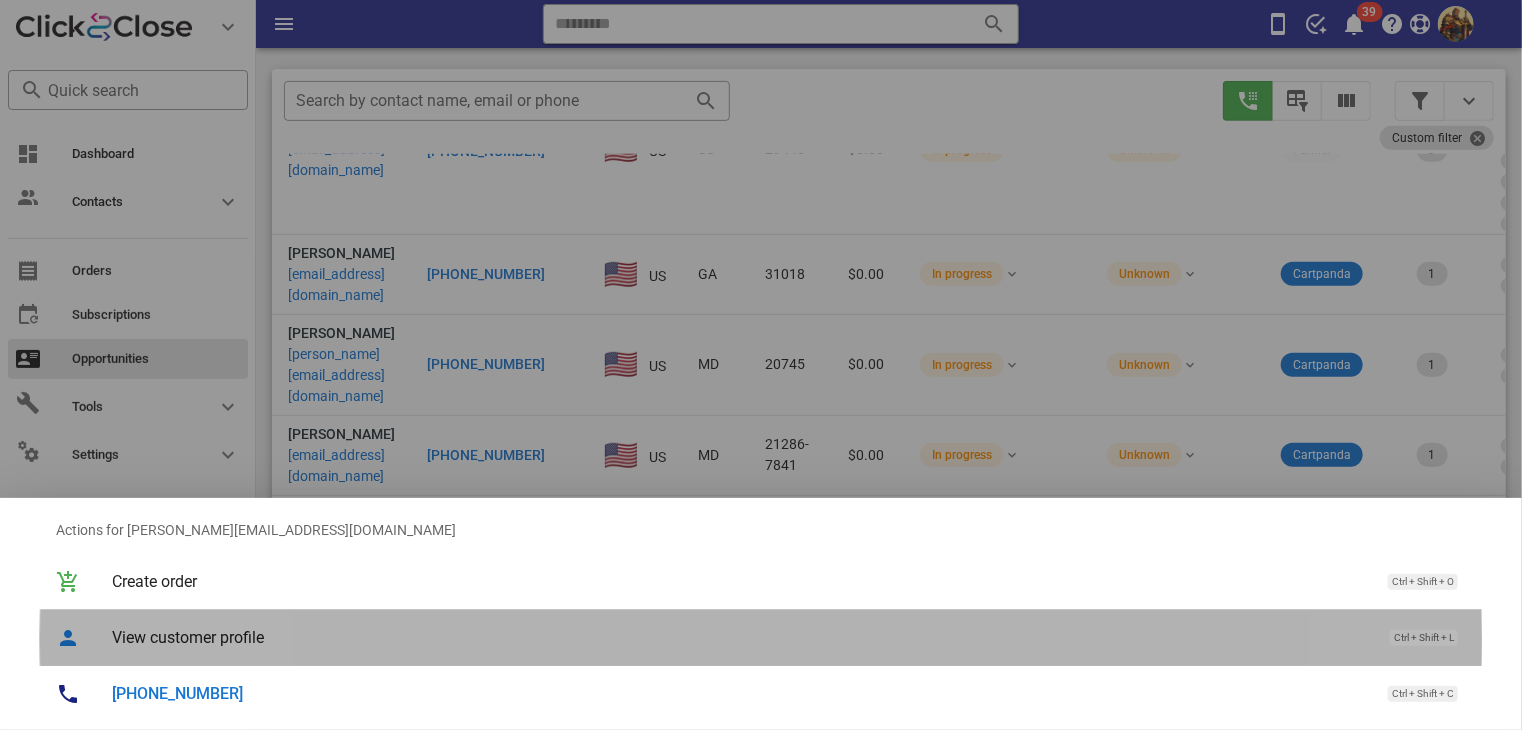 click on "View customer profile" at bounding box center [741, 637] 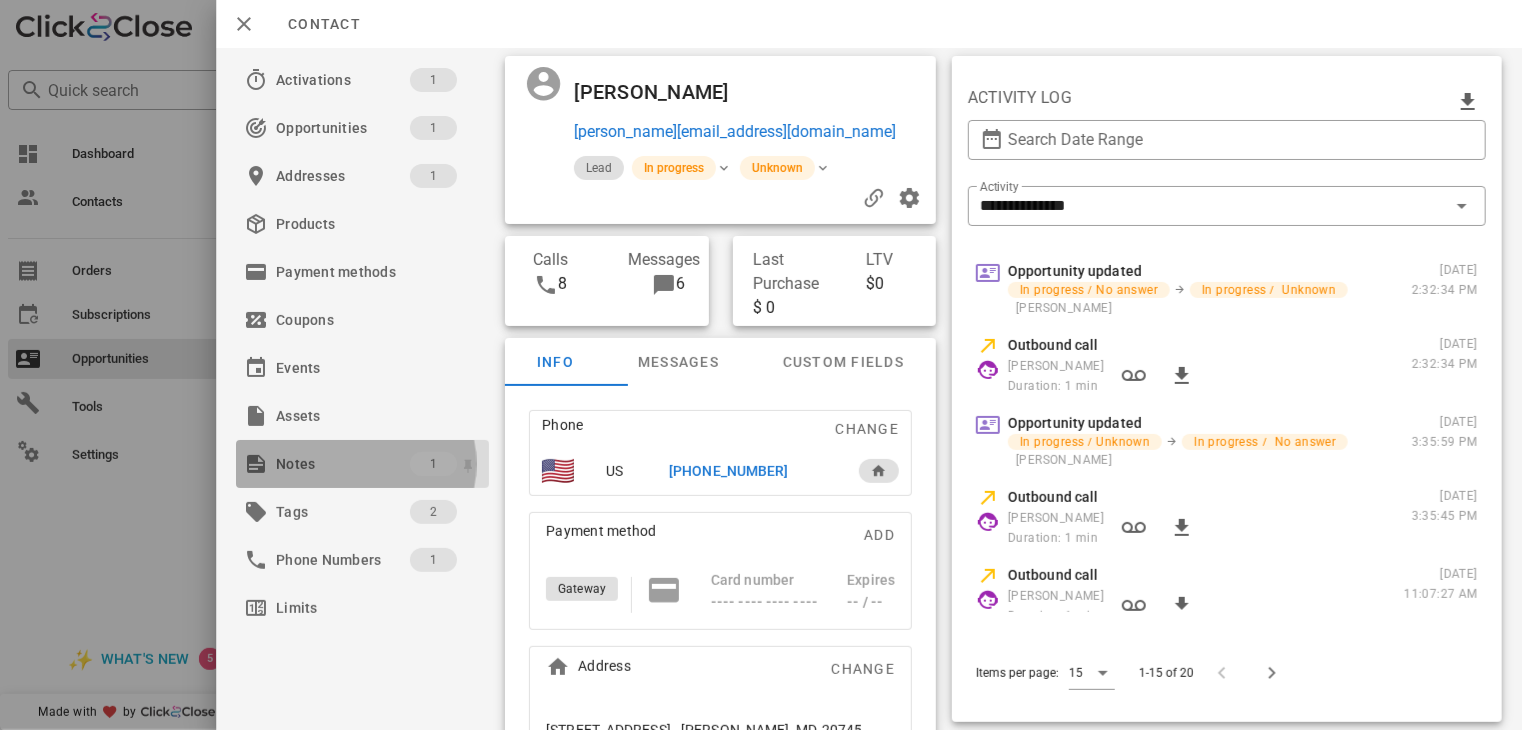 click on "Notes" at bounding box center (343, 464) 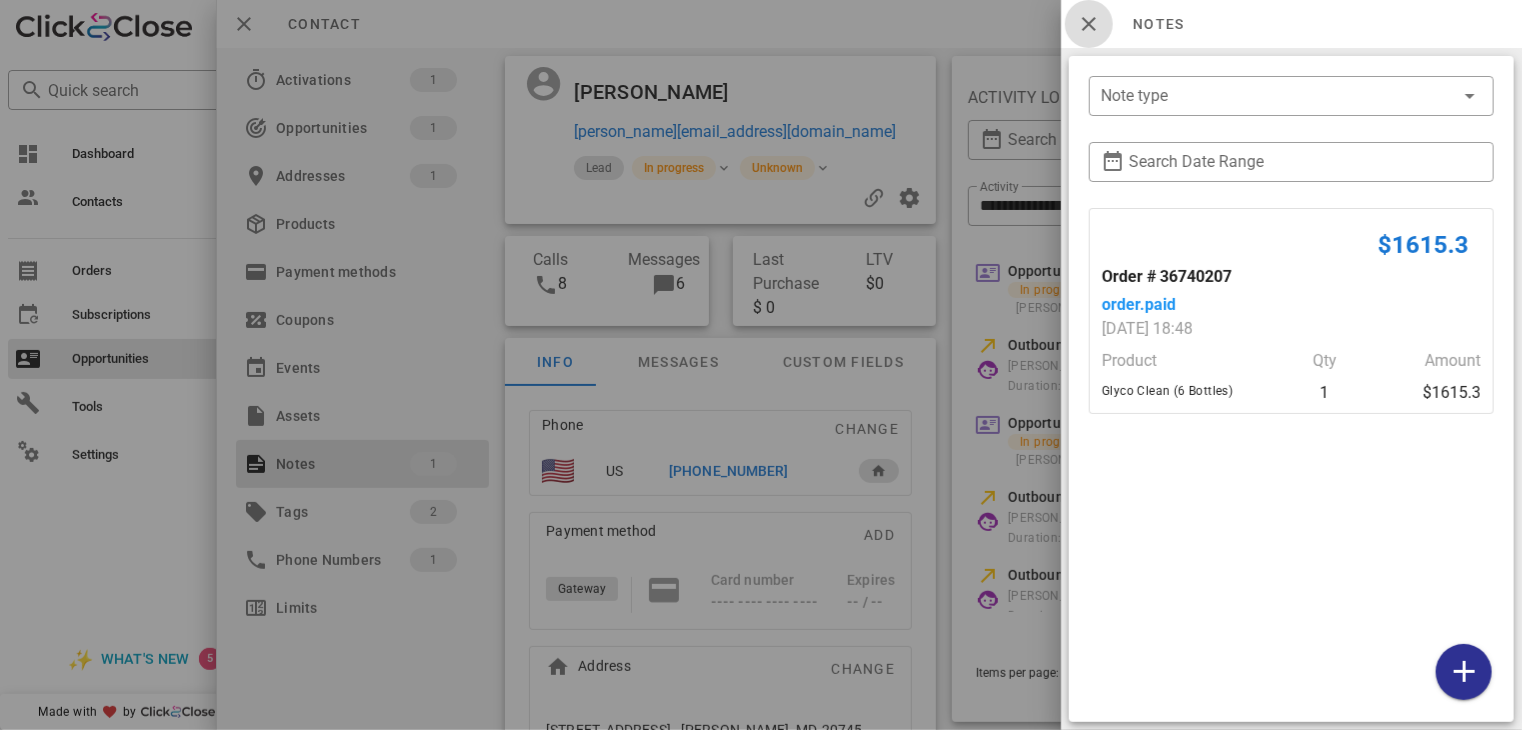 click at bounding box center [1089, 24] 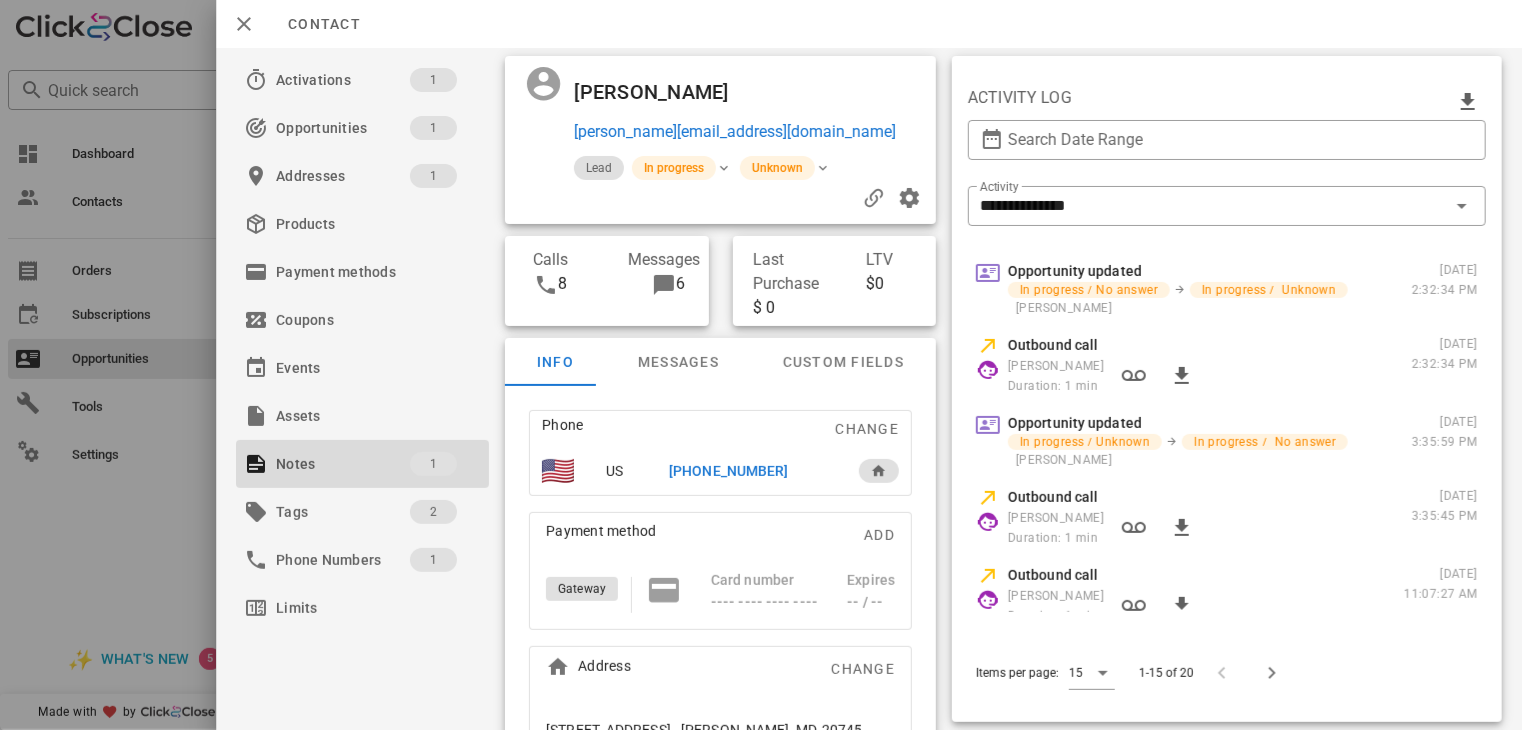 click on "[PHONE_NUMBER]" at bounding box center [752, 471] 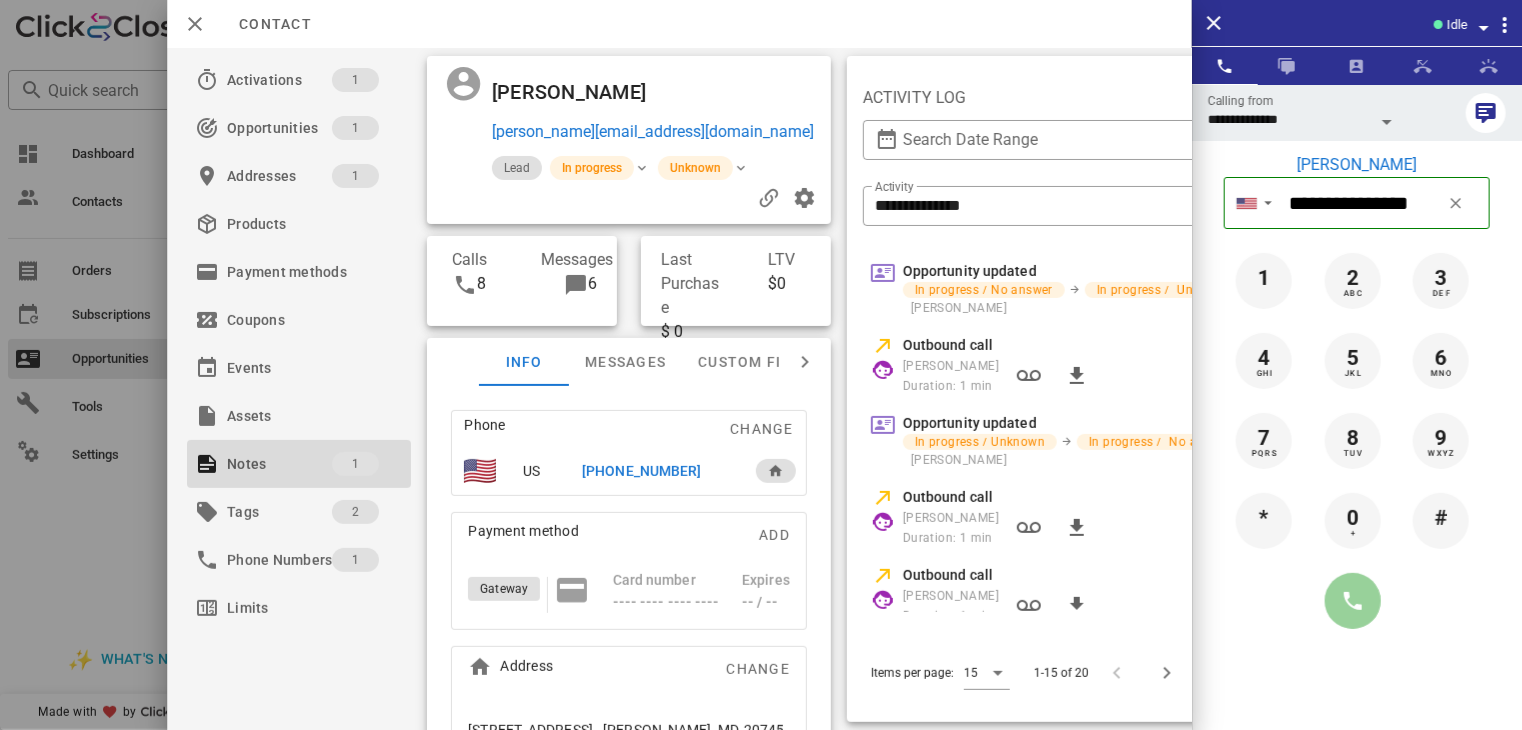 click at bounding box center [1353, 601] 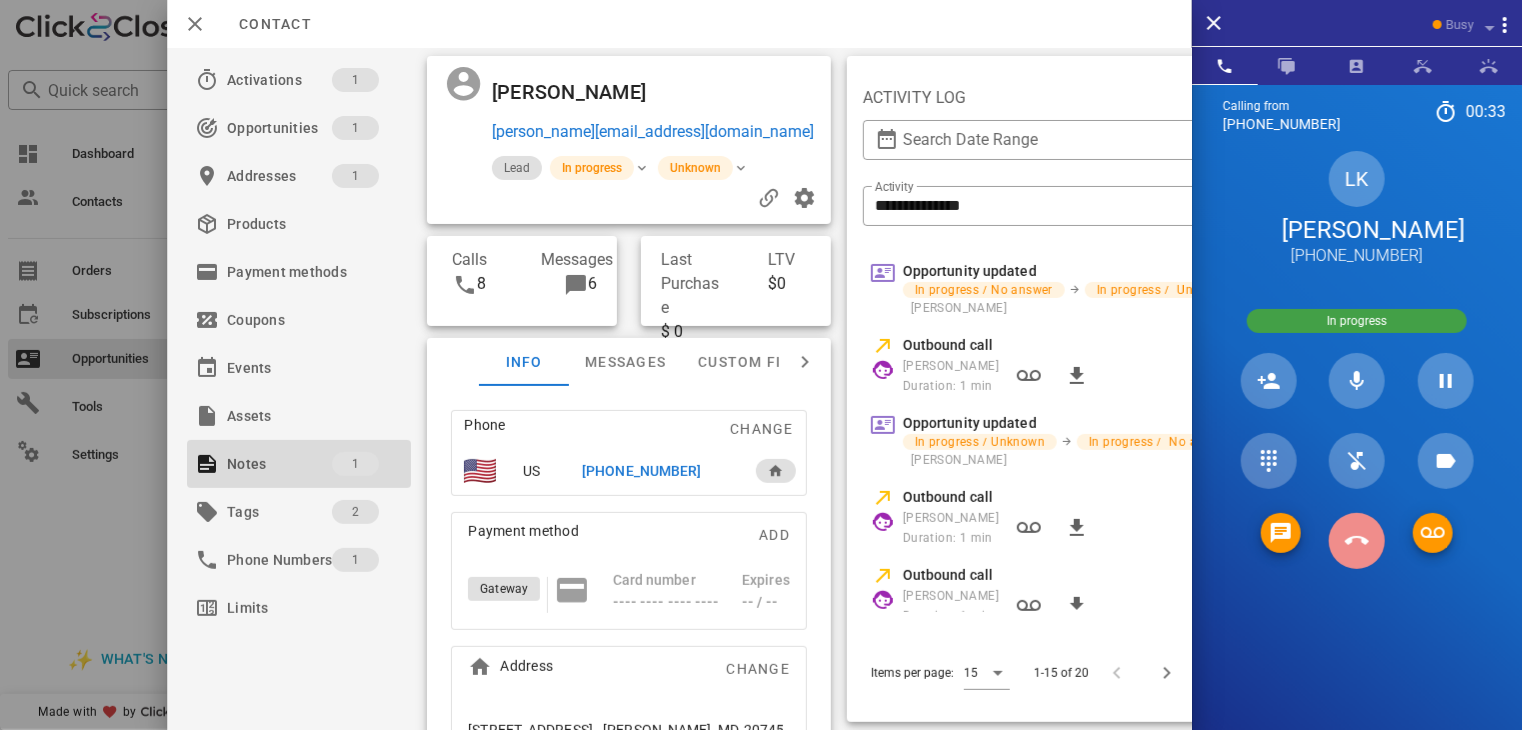 click at bounding box center [1357, 541] 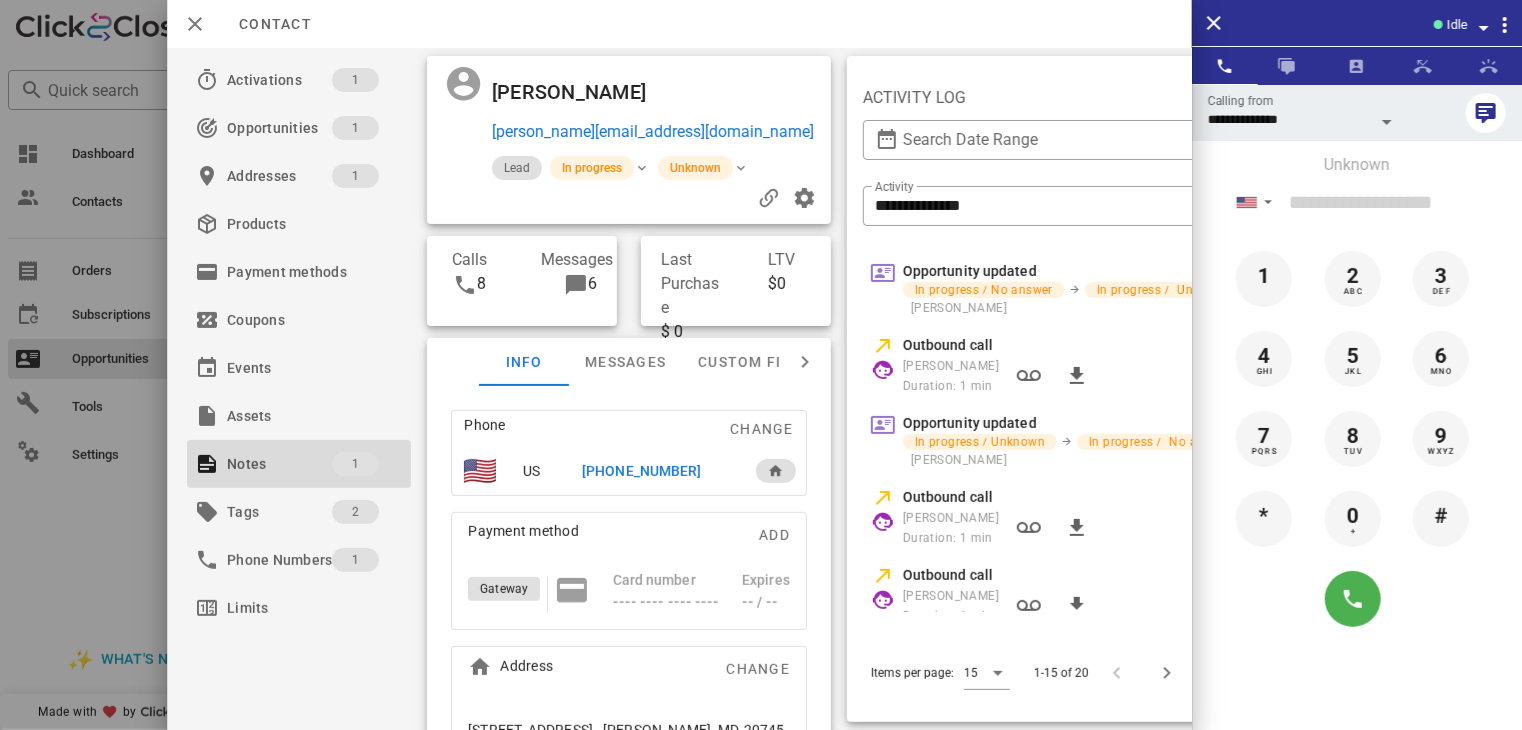 click at bounding box center (761, 365) 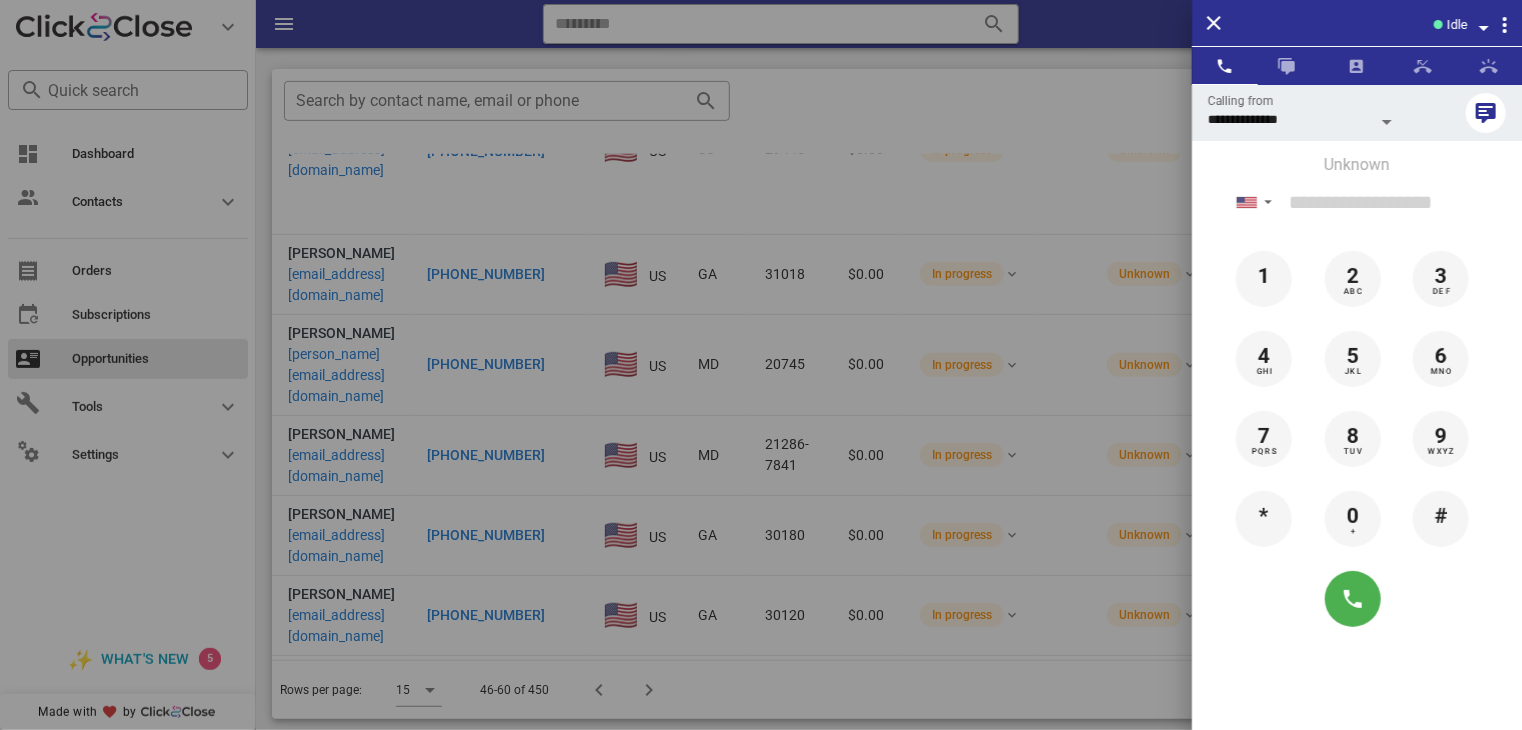 click at bounding box center (761, 365) 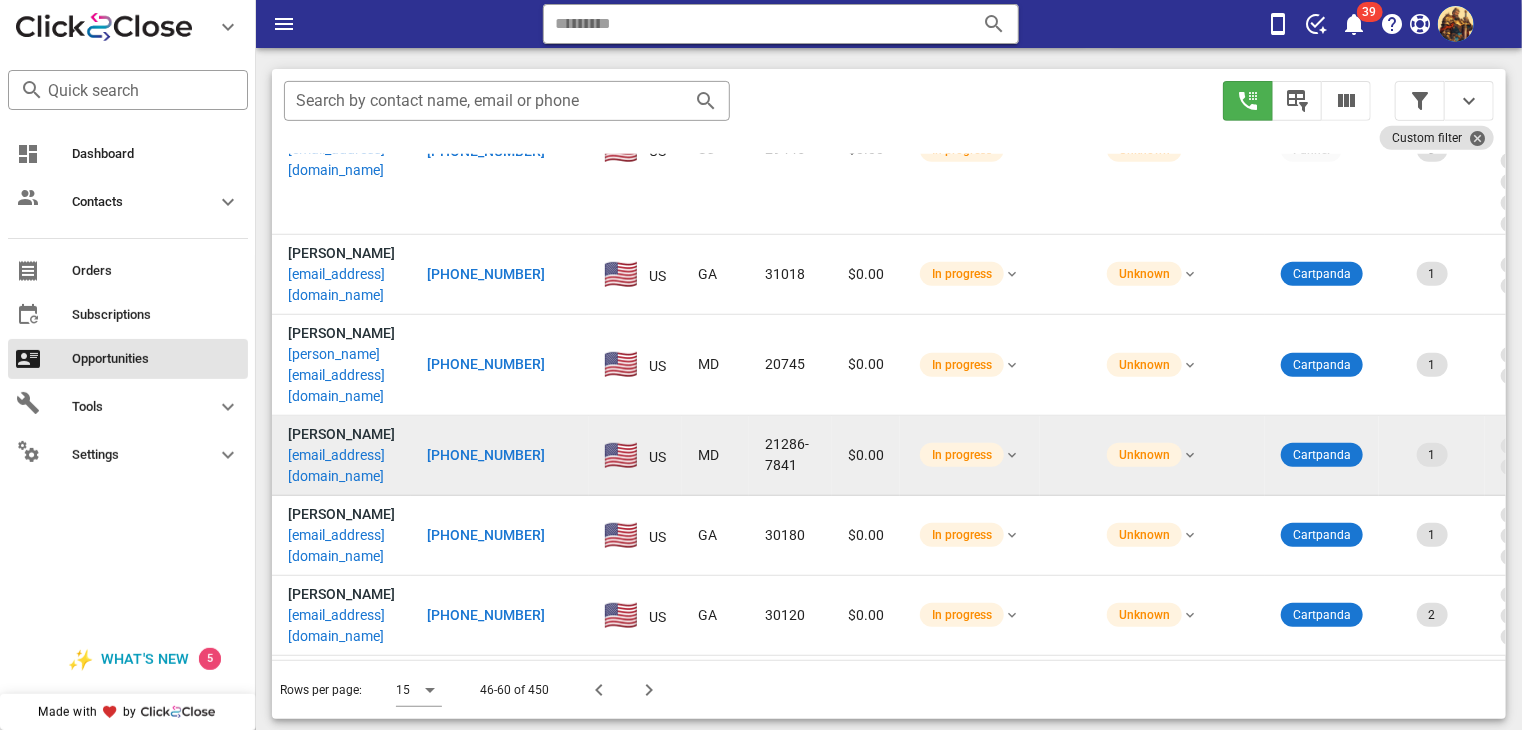 click on "[EMAIL_ADDRESS][DOMAIN_NAME]" at bounding box center [341, 466] 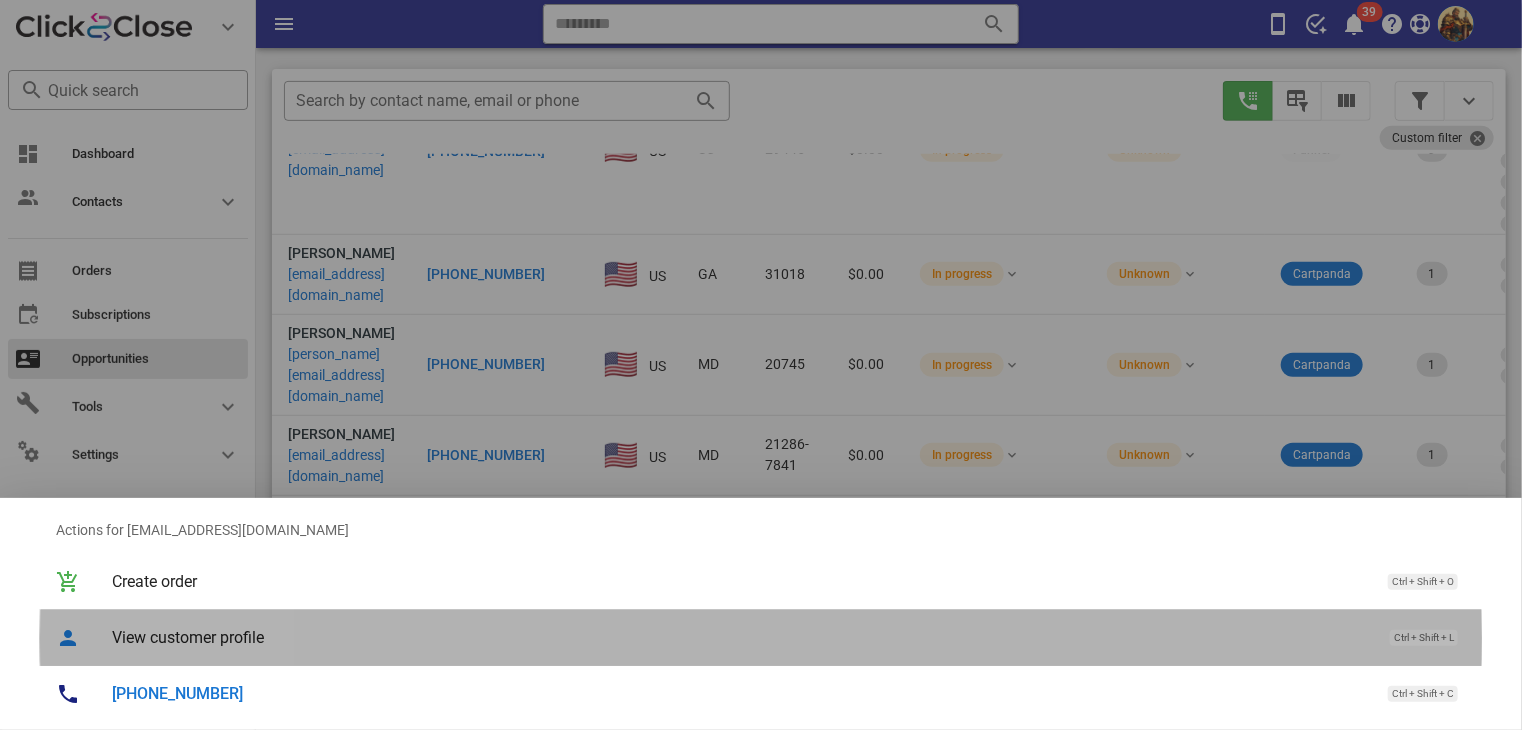 click on "View customer profile" at bounding box center (741, 637) 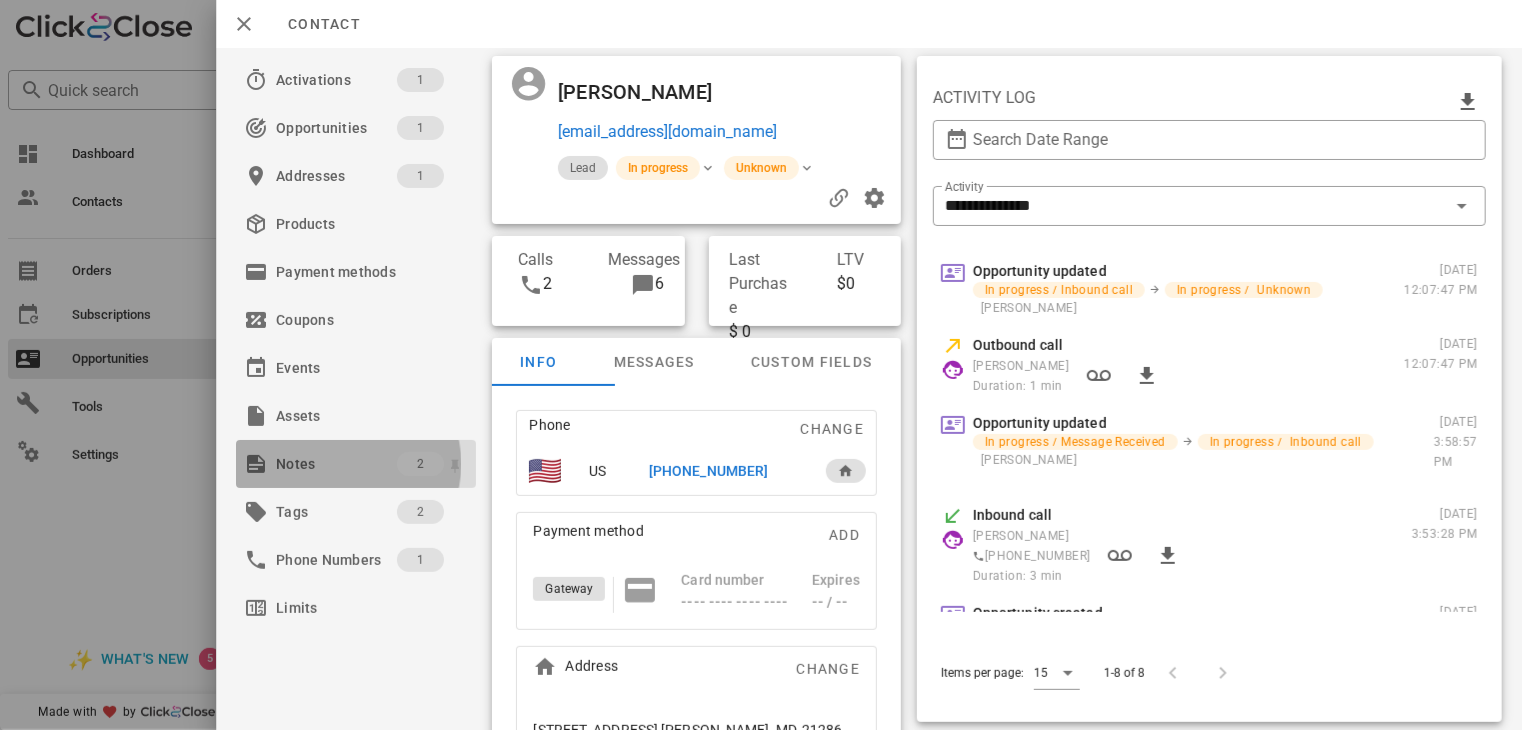 click on "Notes" at bounding box center [336, 464] 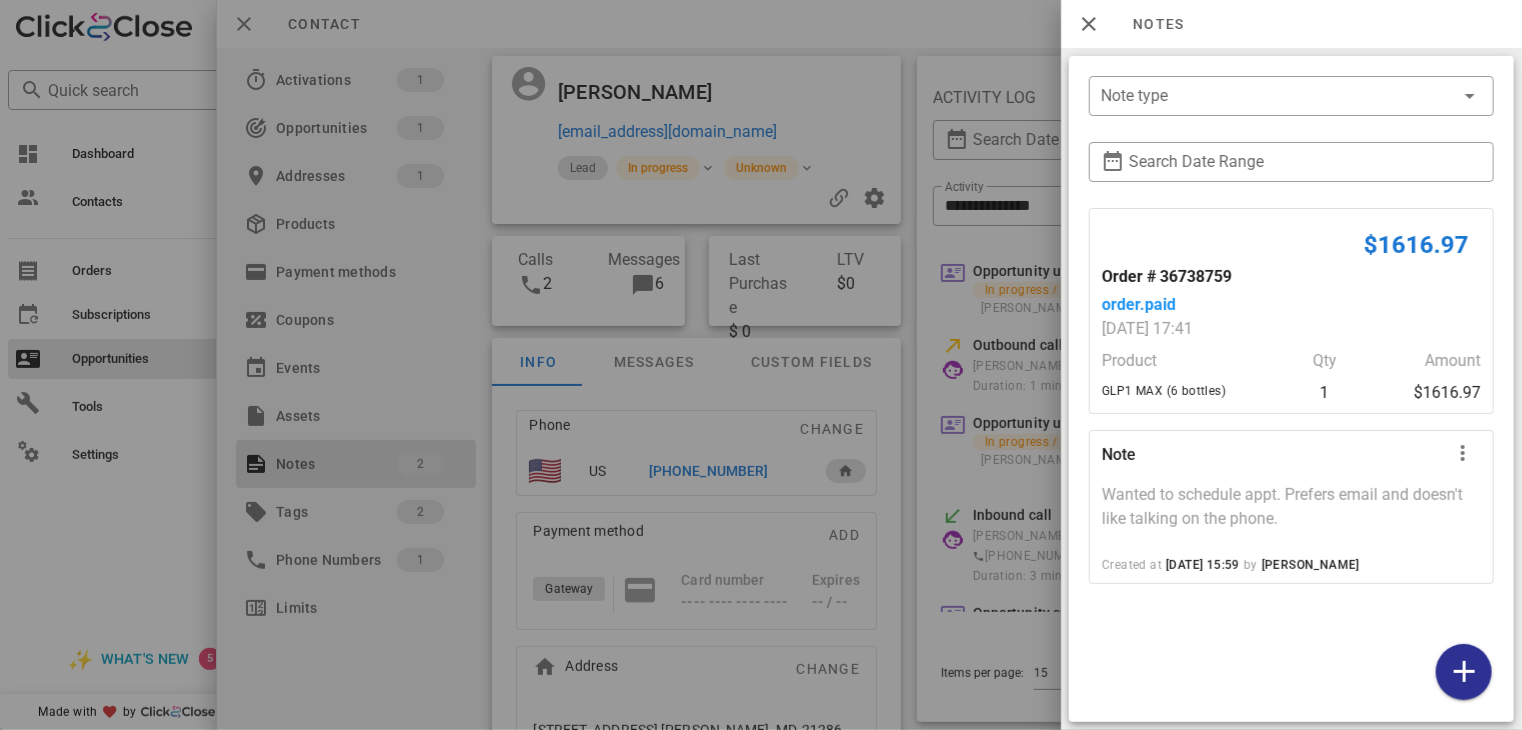 click at bounding box center [761, 365] 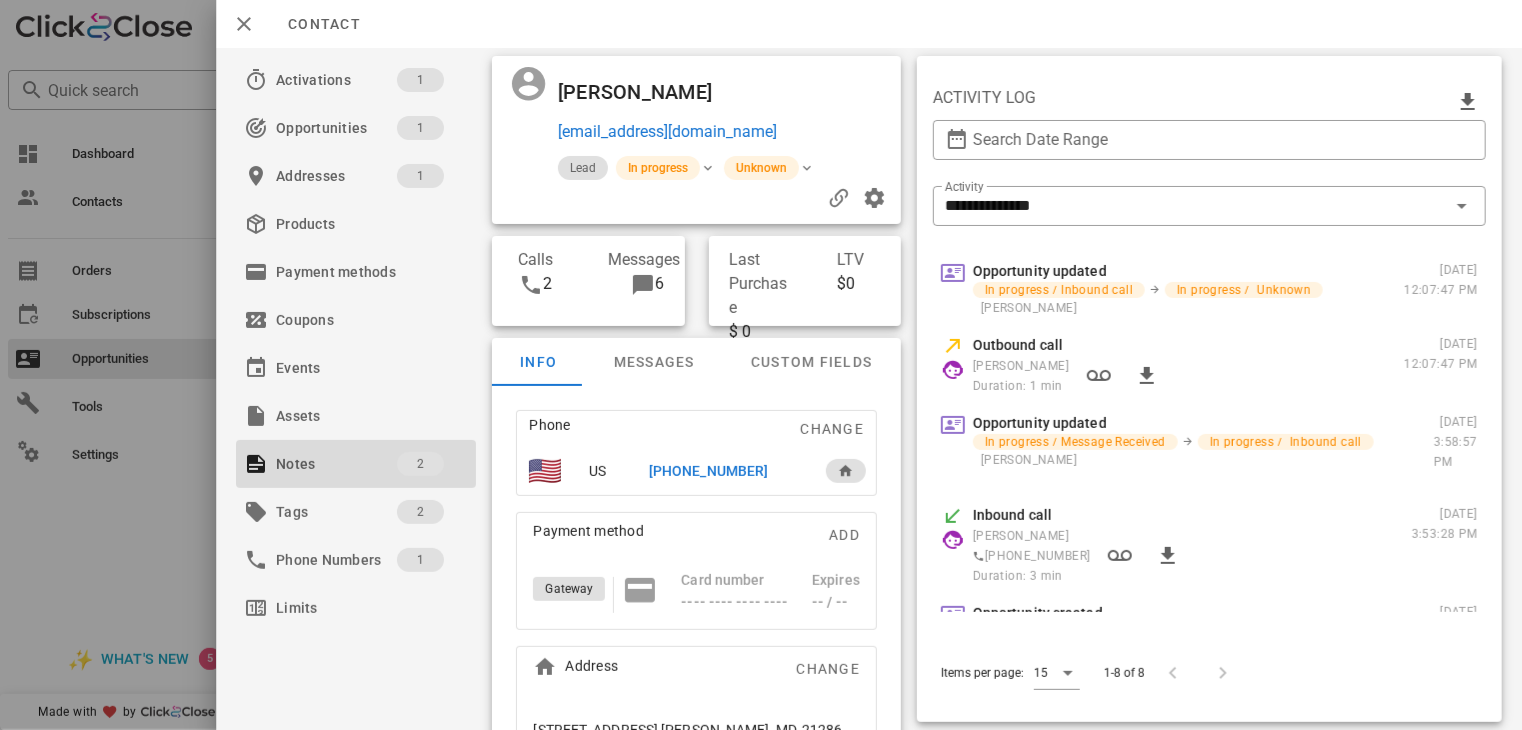 click at bounding box center [761, 365] 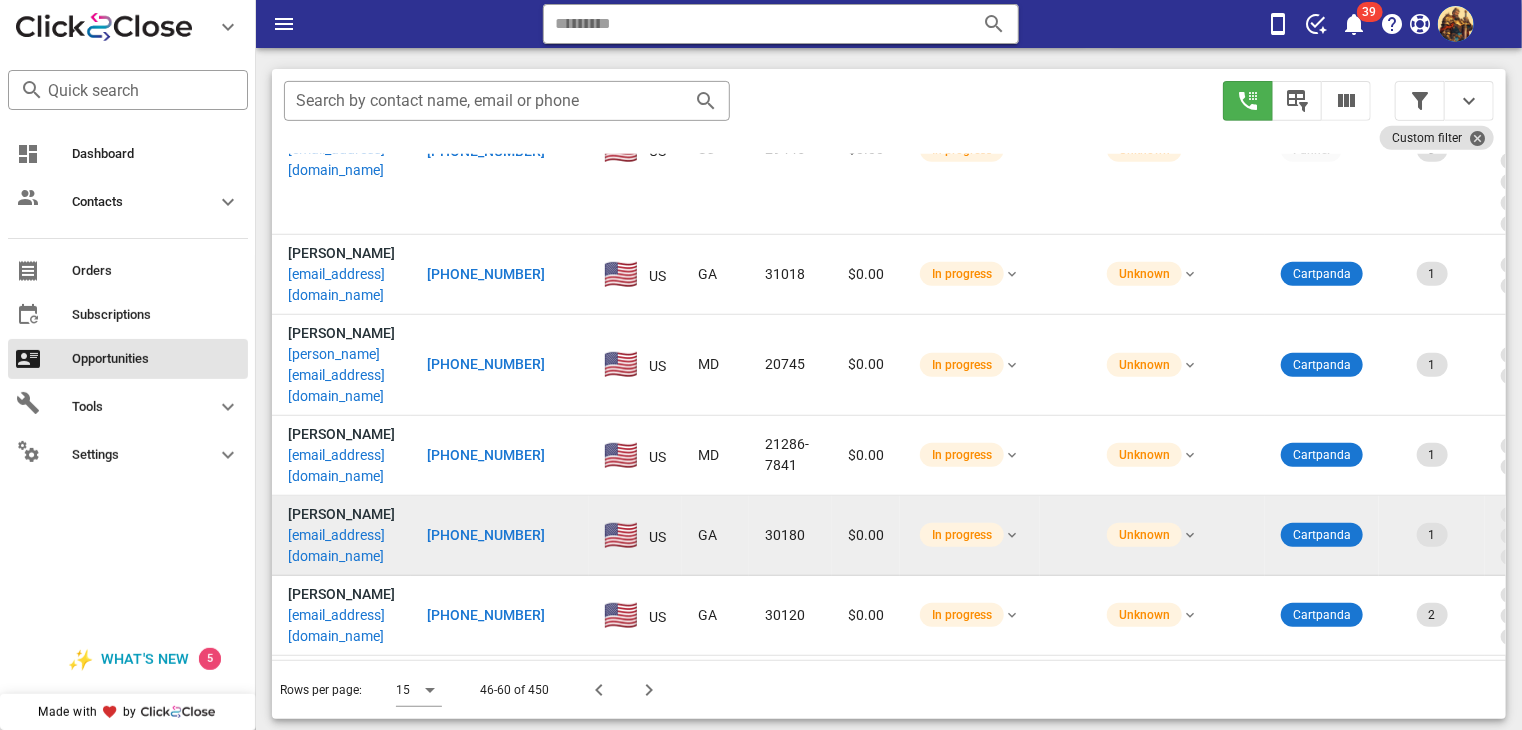 click on "[EMAIL_ADDRESS][DOMAIN_NAME]" at bounding box center (341, 546) 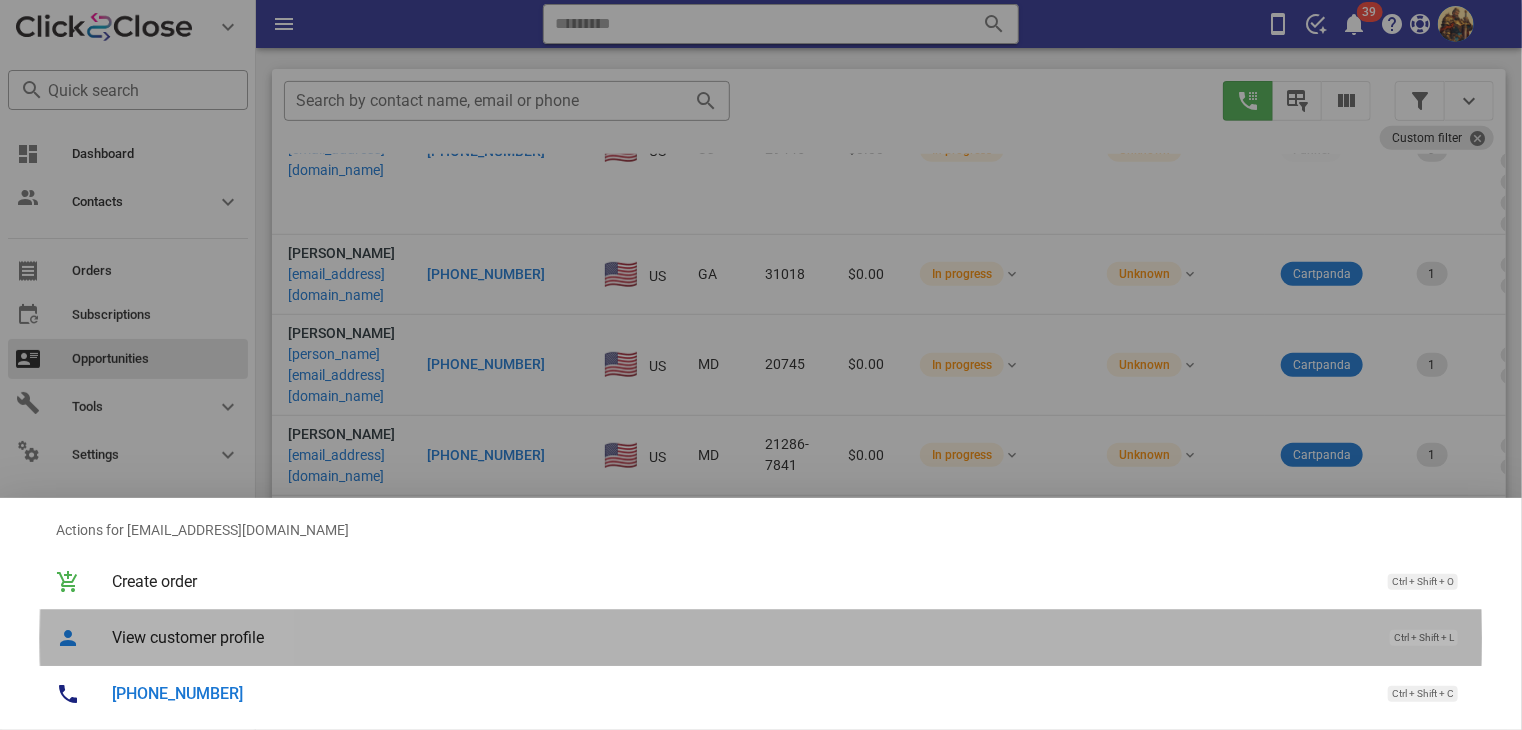 click on "View customer profile Ctrl + Shift + L" at bounding box center [789, 637] 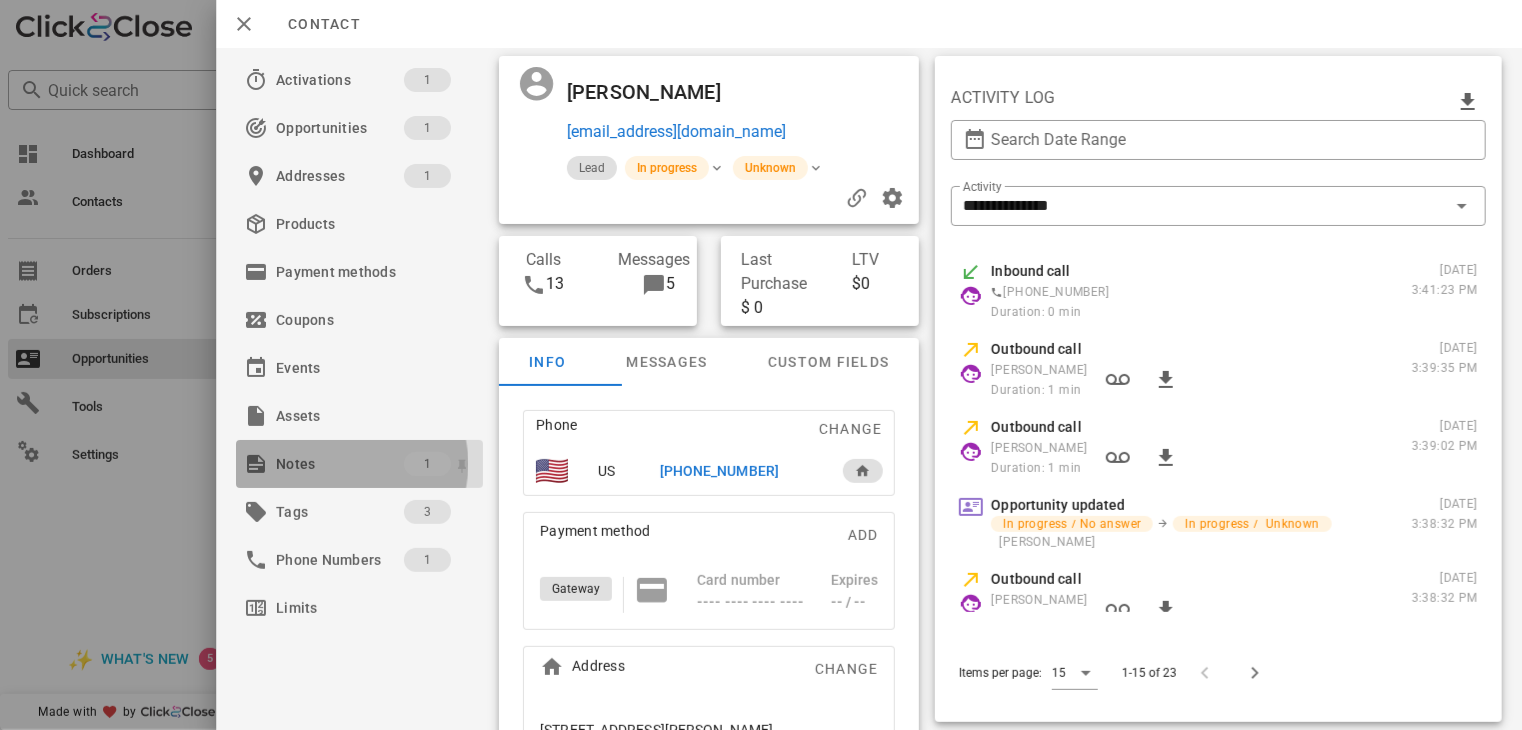 click on "Notes" at bounding box center (340, 464) 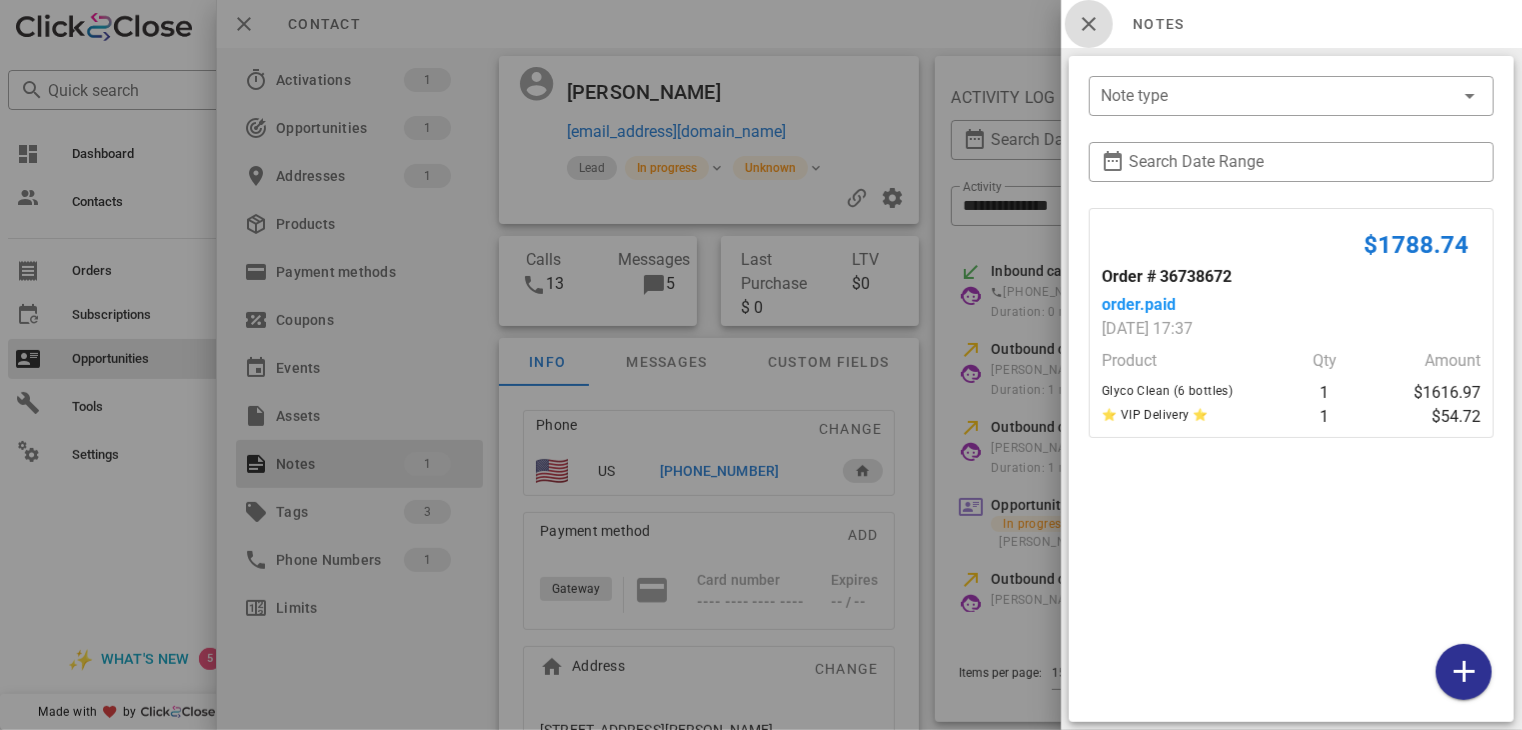 click at bounding box center (1089, 24) 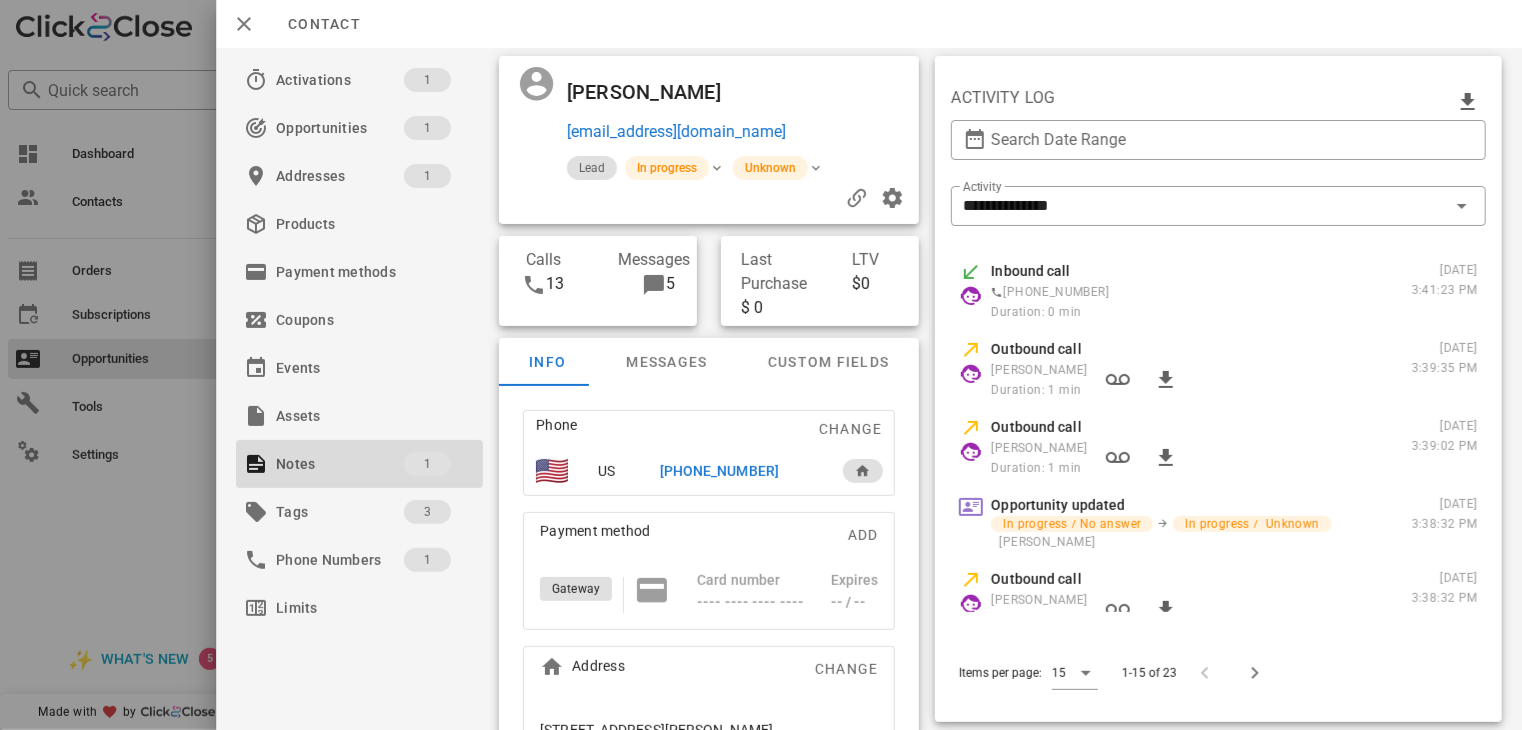 click on "[PHONE_NUMBER]" at bounding box center (719, 471) 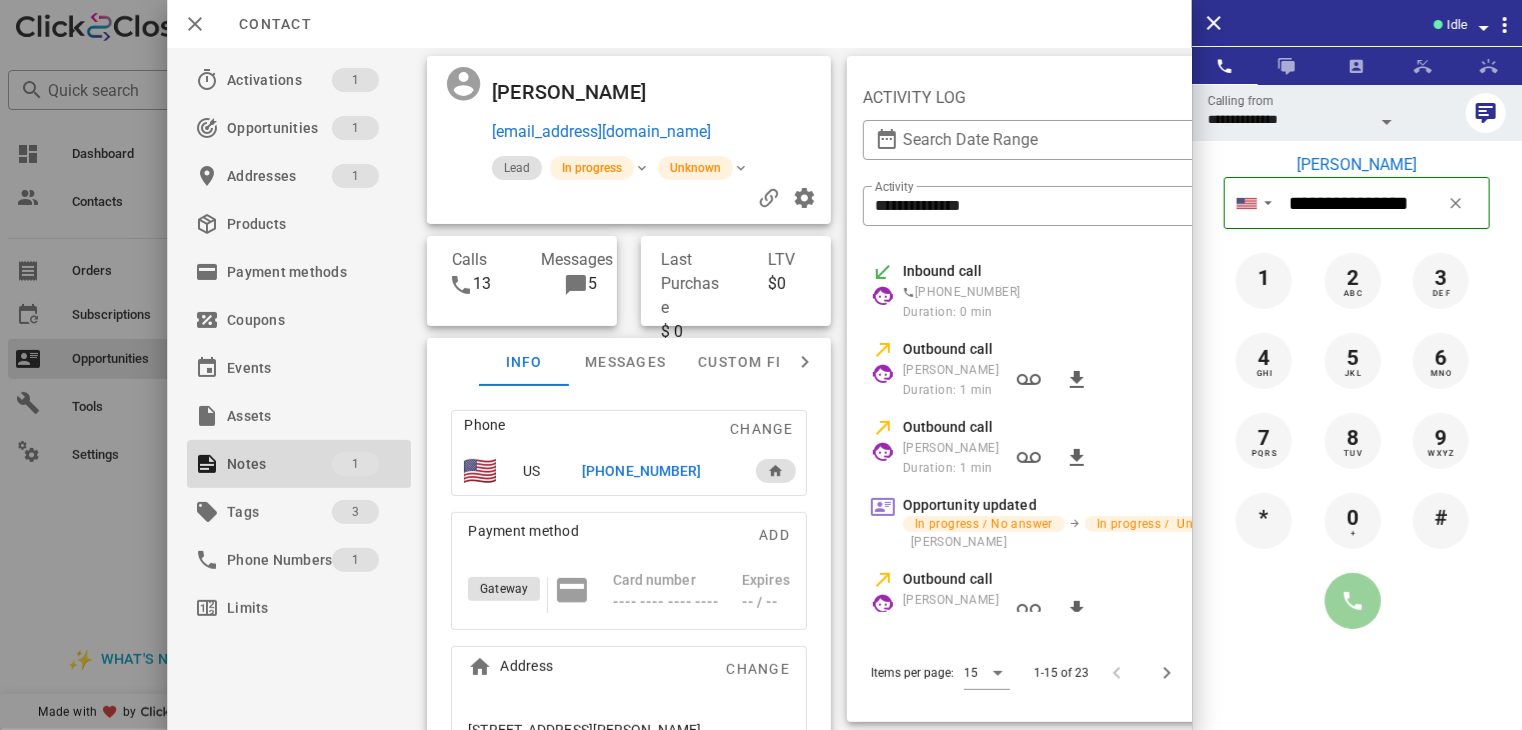 click at bounding box center (1353, 601) 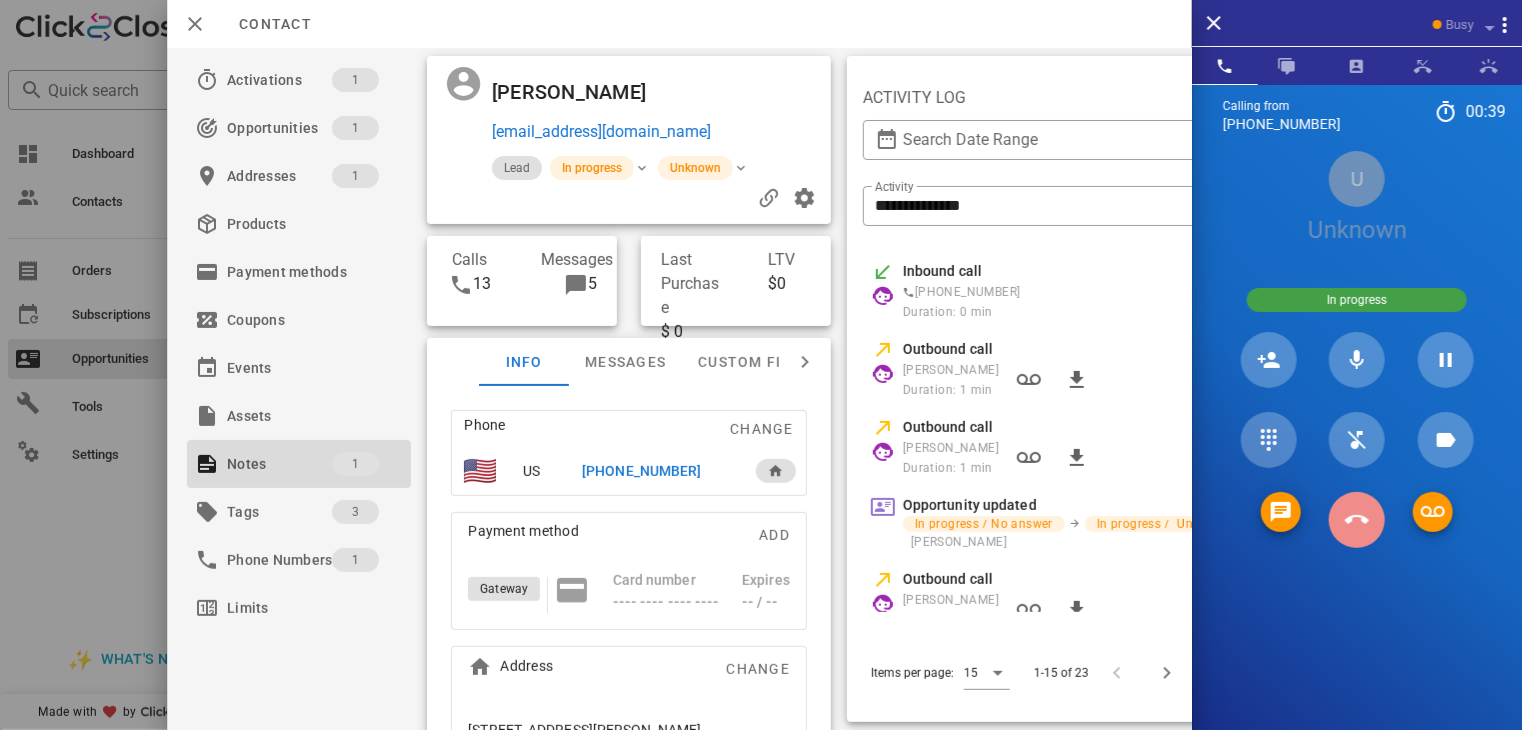 click on "Calling from [PHONE_NUMBER] 00: 39  Unknown      ▼     [GEOGRAPHIC_DATA]
+61
[GEOGRAPHIC_DATA]
+1
[US_STATE]
+1671
[GEOGRAPHIC_DATA] ([GEOGRAPHIC_DATA])
+52
[GEOGRAPHIC_DATA]
+64
[GEOGRAPHIC_DATA]
+44
[GEOGRAPHIC_DATA]
+1
1 2 ABC 3 DEF 4 GHI 5 JKL 6 MNO 7 PQRS 8 TUV 9 WXYZ * 0 + #  U  Unknown  In progress  Directory ​  MA  [PERSON_NAME]  Idle   AG  [PERSON_NAME]   DT  [PERSON_NAME]  Idle   EC  [PERSON_NAME]  Idle   HA  [PERSON_NAME]  Idle   LB  [PERSON_NAME]  Idle   LM  [PERSON_NAME]  Idle   MB  [PERSON_NAME]  Busy   [PERSON_NAME]  Offline   PD  [PERSON_NAME]  Offline   NS  [DATE][PERSON_NAME]  Offline   AH  [PERSON_NAME]  Offline   AD  Accounting Dept  Offline   A1  agent 110  Offline   A1  agent 114  Offline   A1  agent 117  Offline   A1  Agent 119  Offline   A1  agent 120  Offline   A1  agent 121  Offline   A1  agent 122  Offline   A1  Agent 123  Offline   AR  [PERSON_NAME]  Offline   AL" at bounding box center (1357, 449) 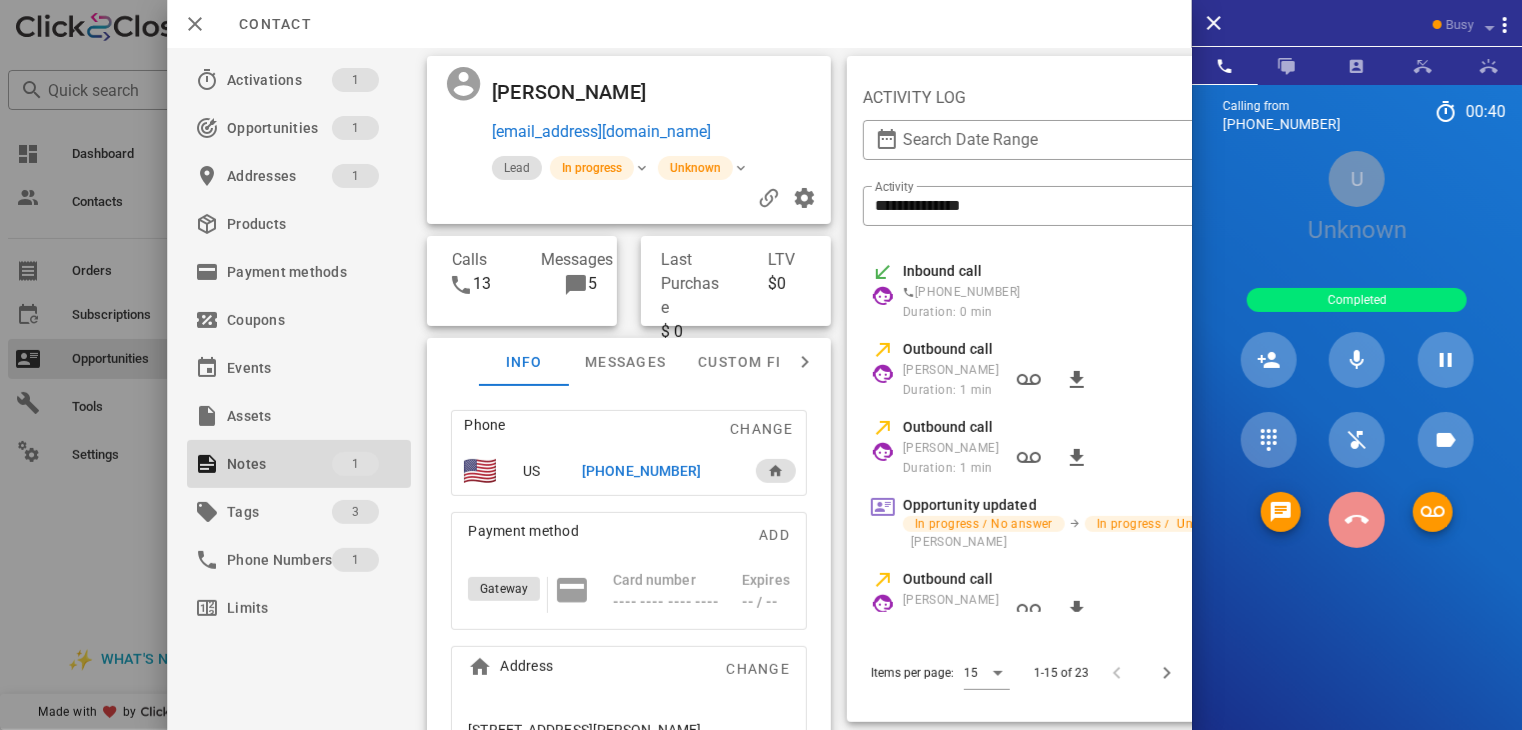 click at bounding box center (1357, 520) 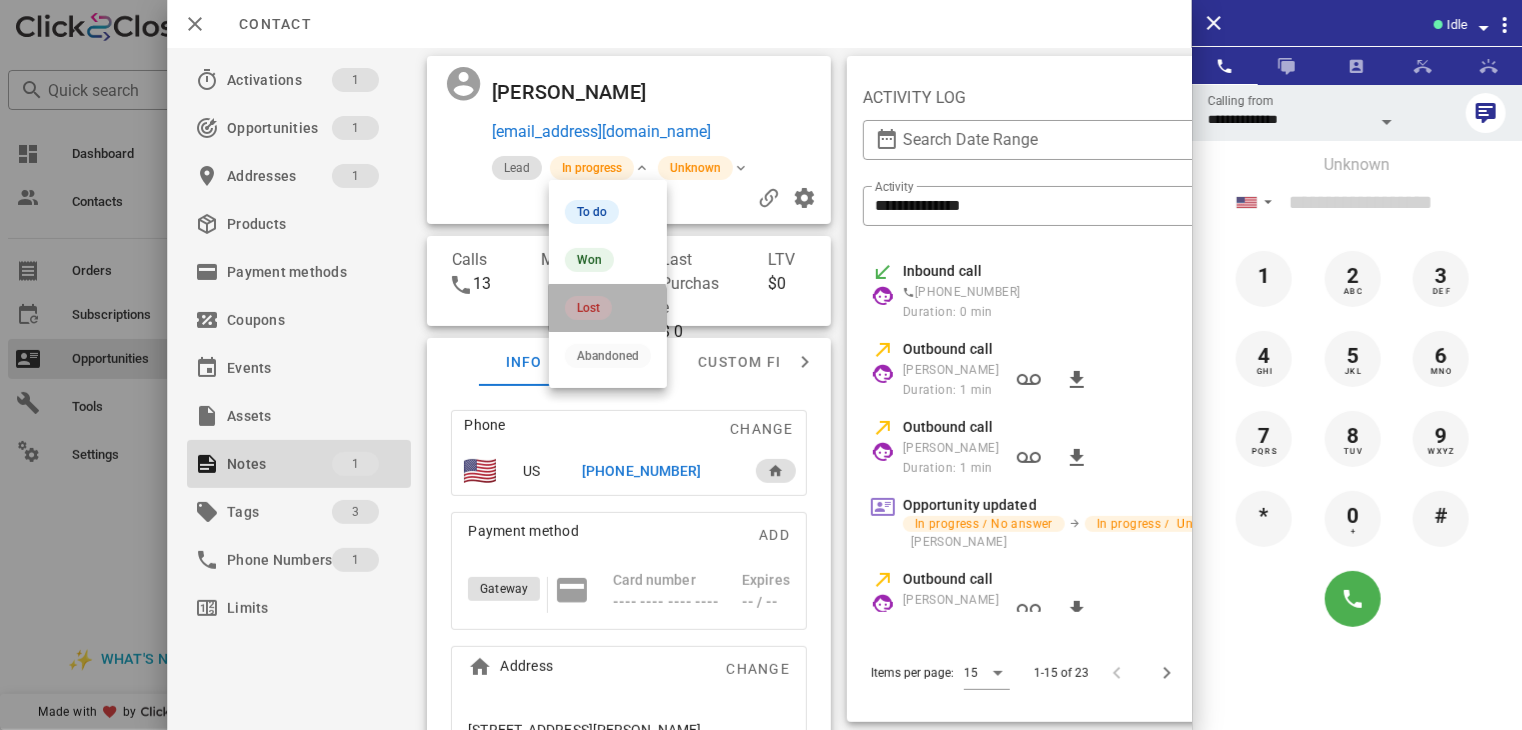 click on "Lost" at bounding box center (588, 308) 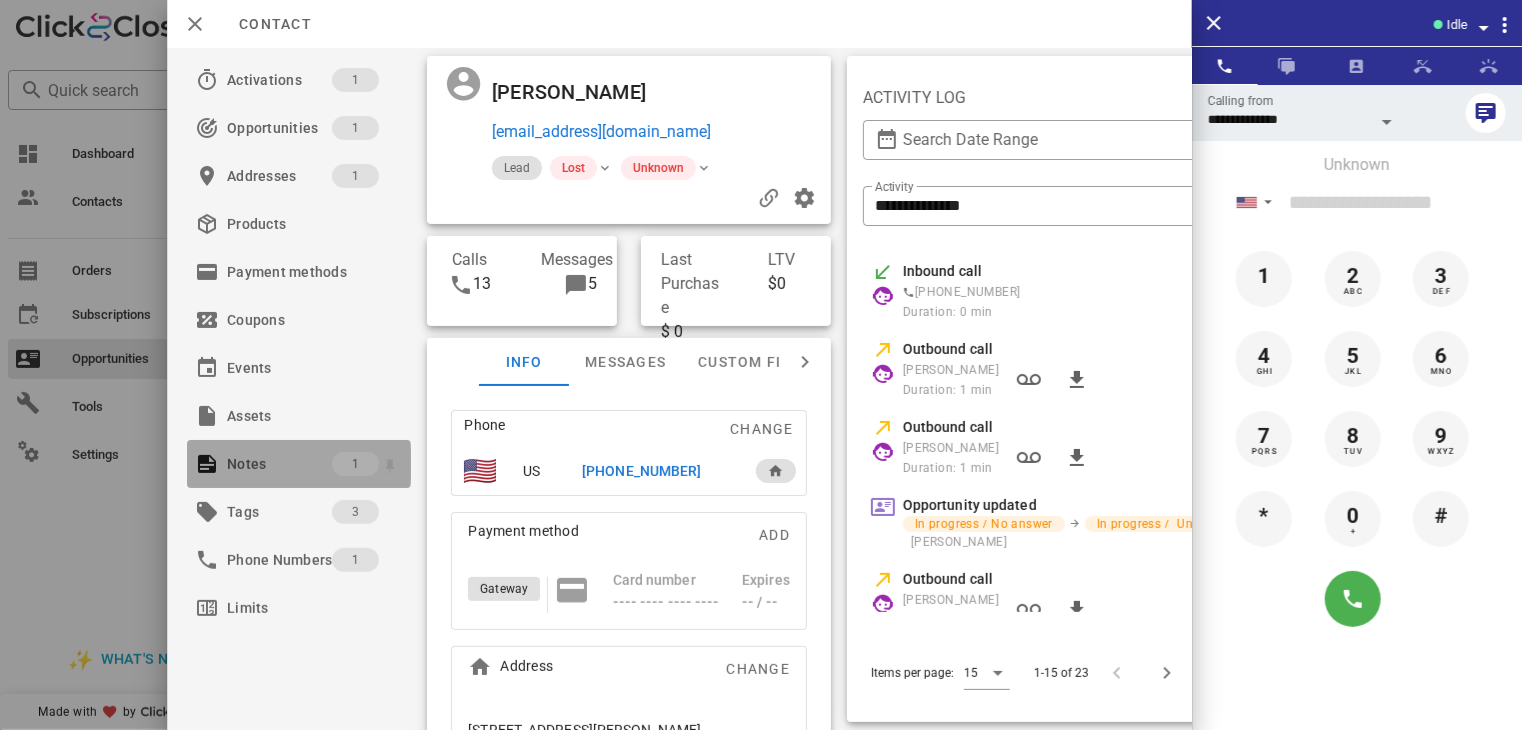 click on "Notes" at bounding box center (279, 464) 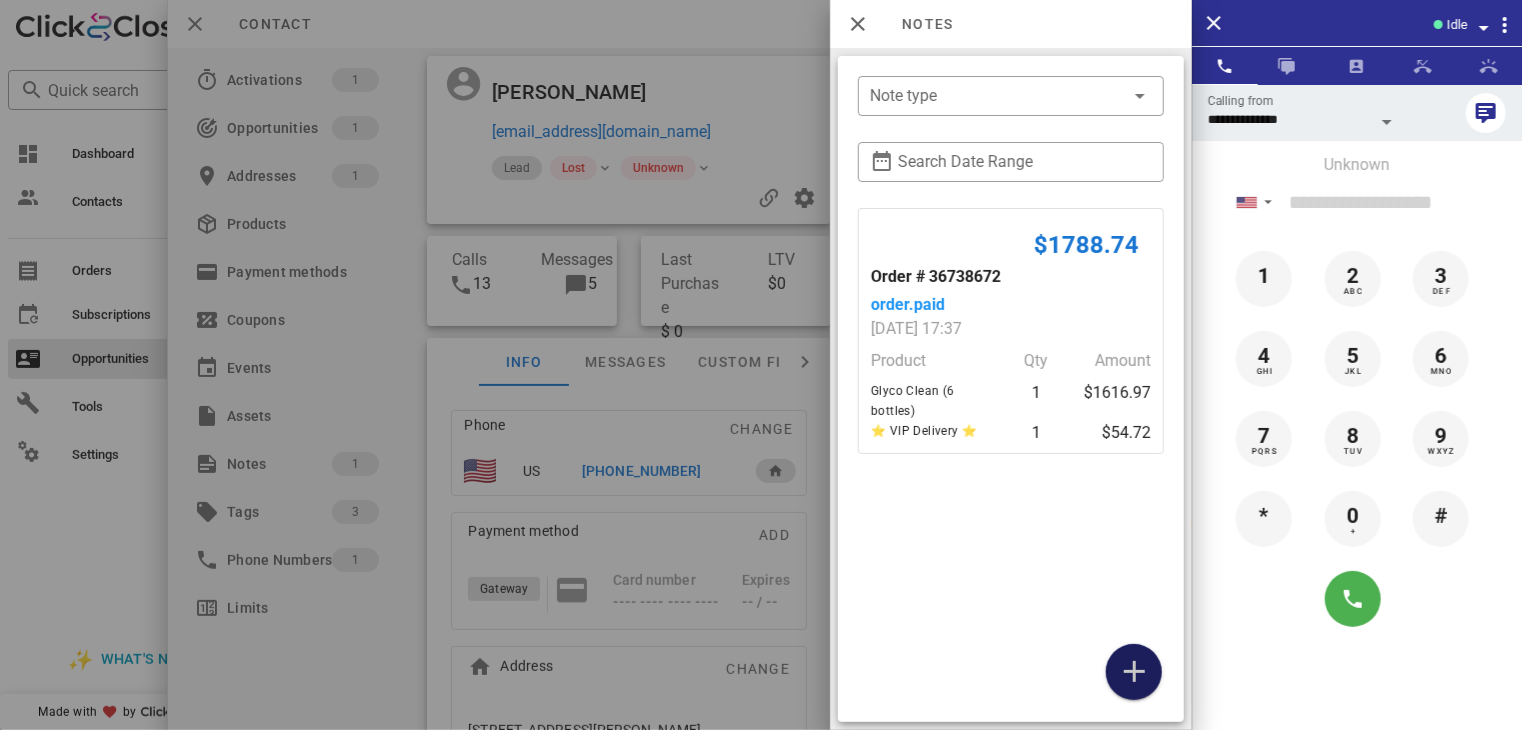 click at bounding box center [1134, 672] 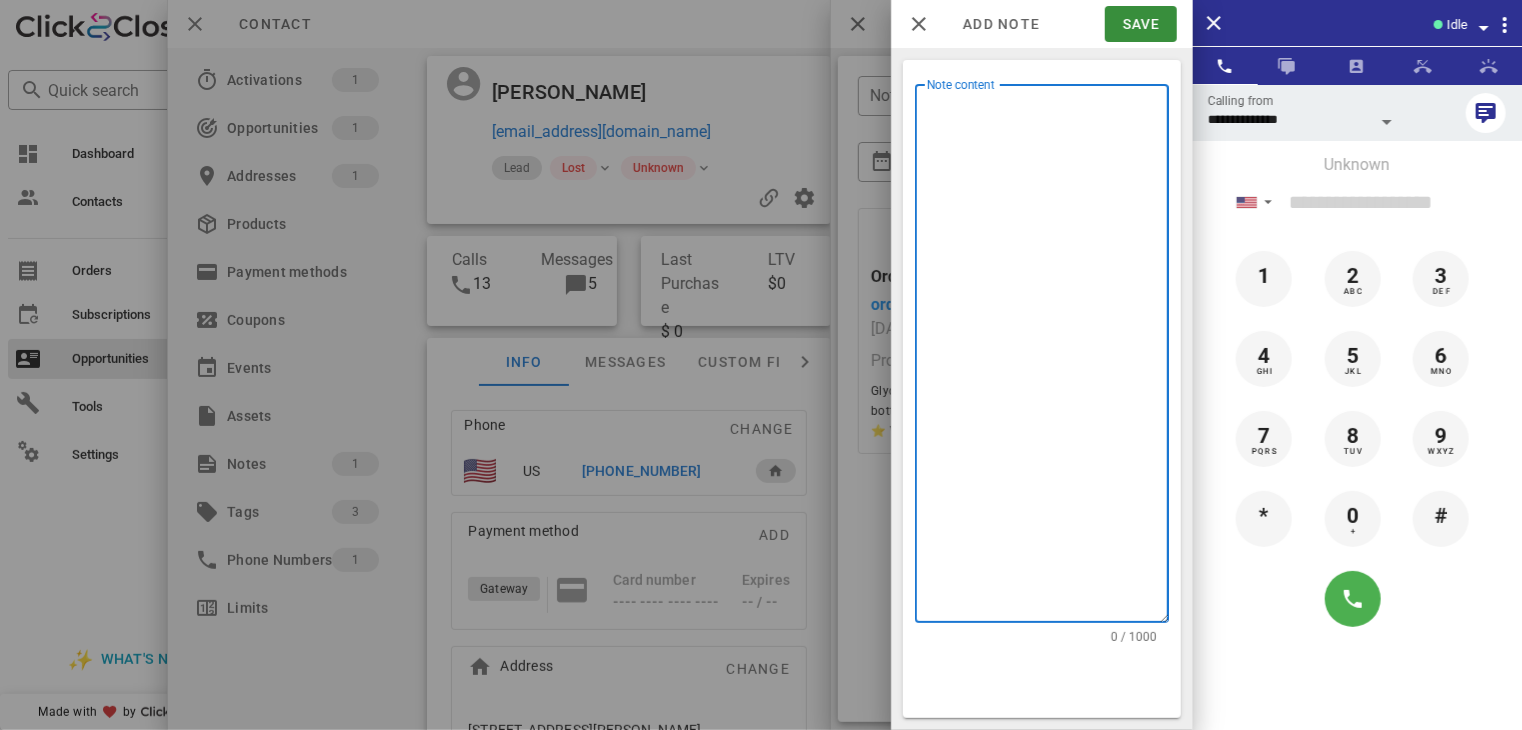 click on "Note content" at bounding box center [1048, 358] 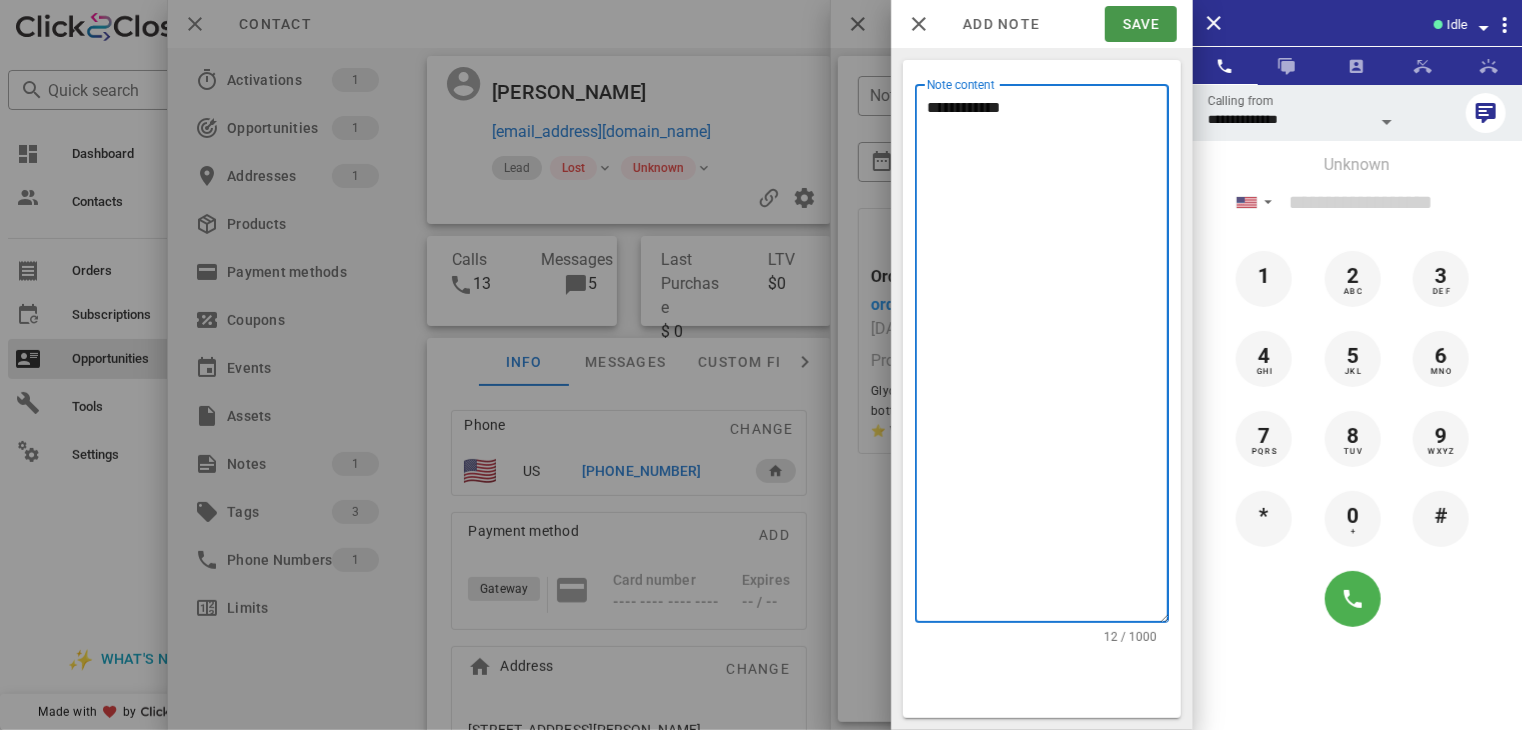 type on "**********" 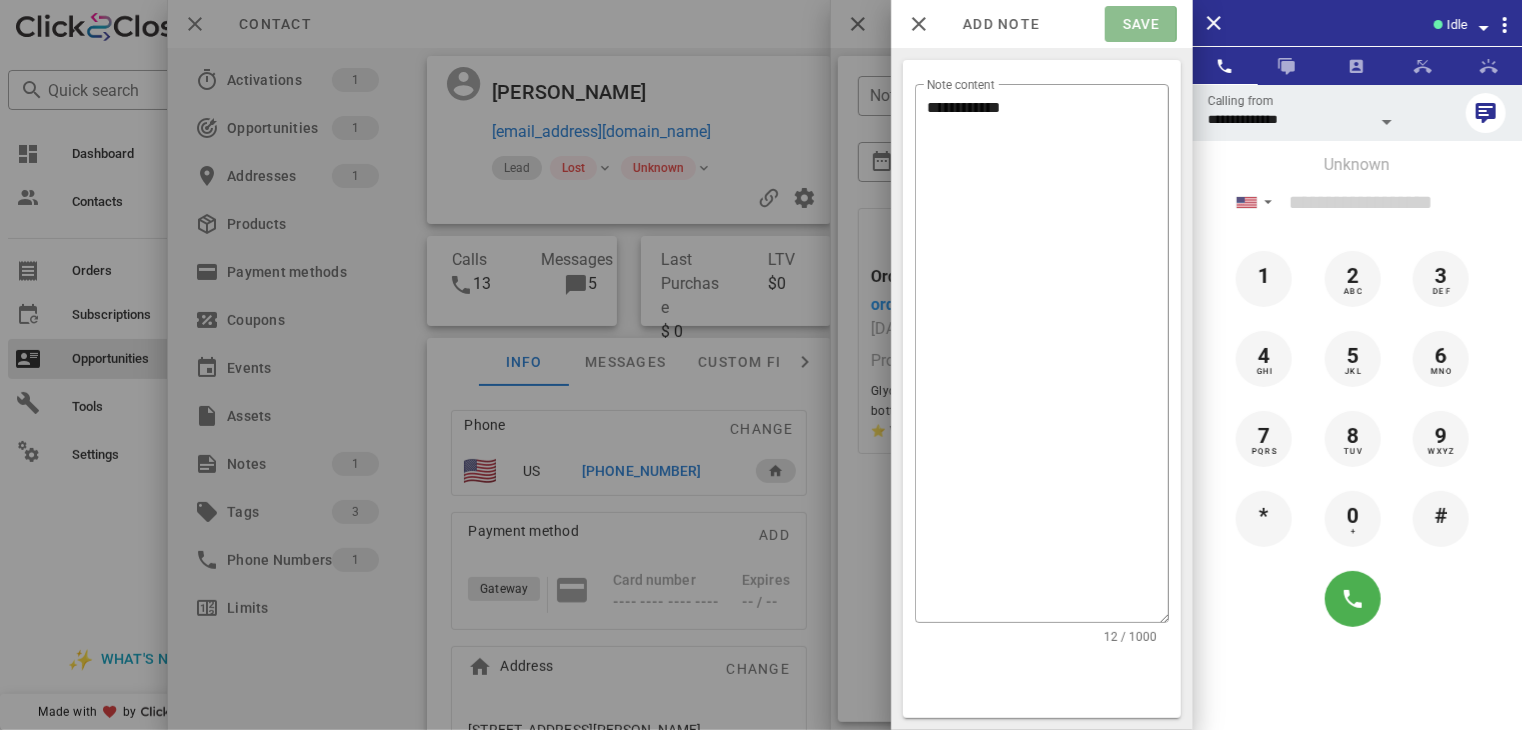click on "Save" at bounding box center (1140, 24) 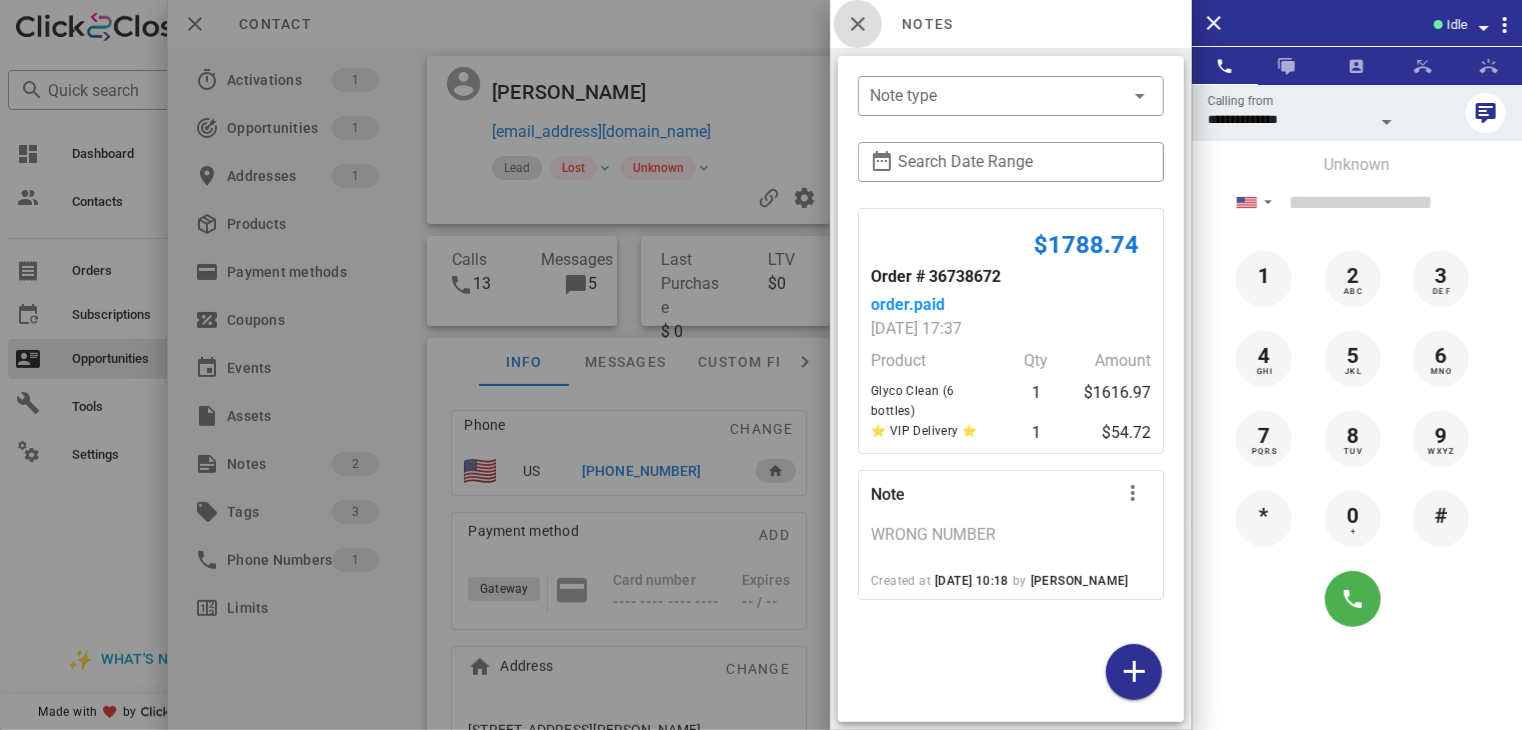 click at bounding box center (858, 24) 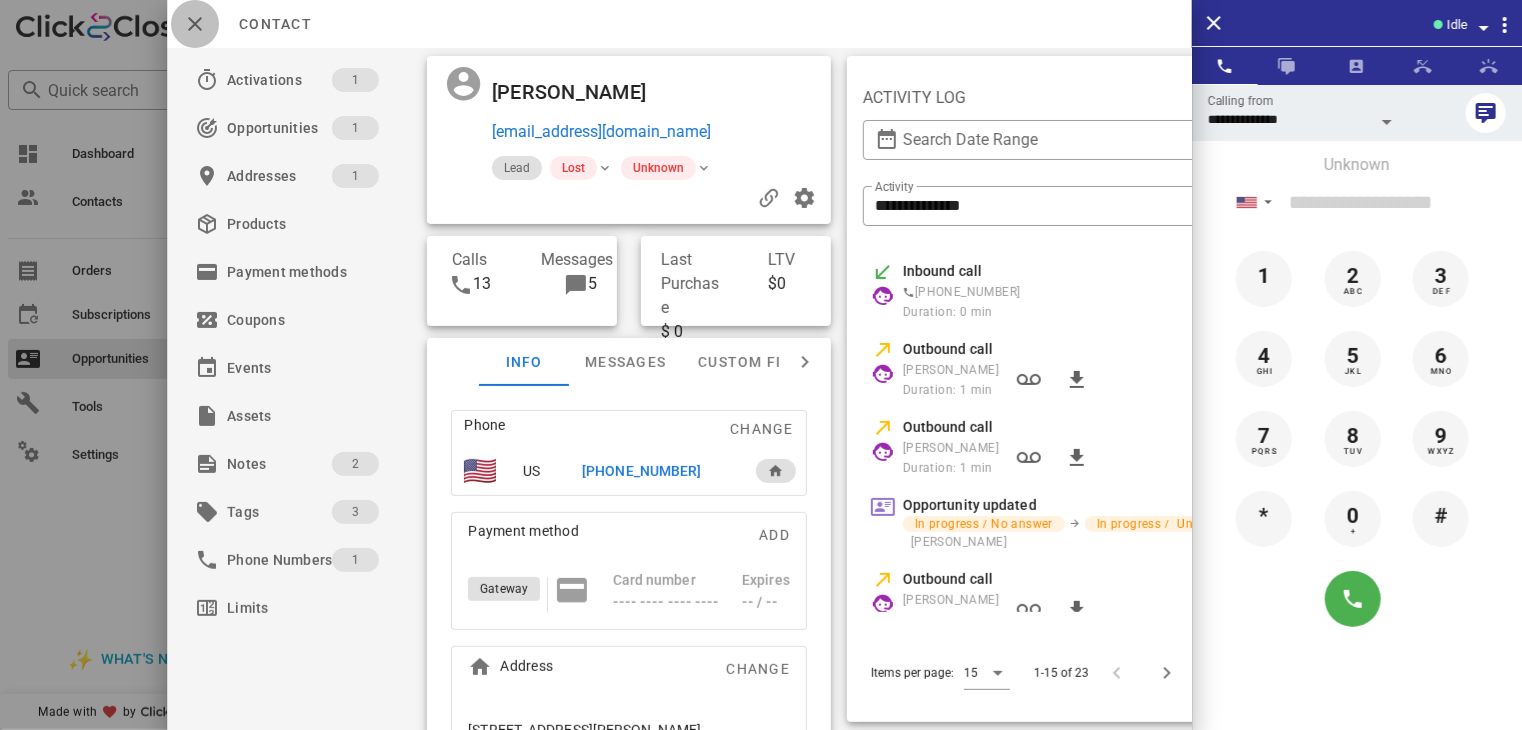 click at bounding box center [195, 24] 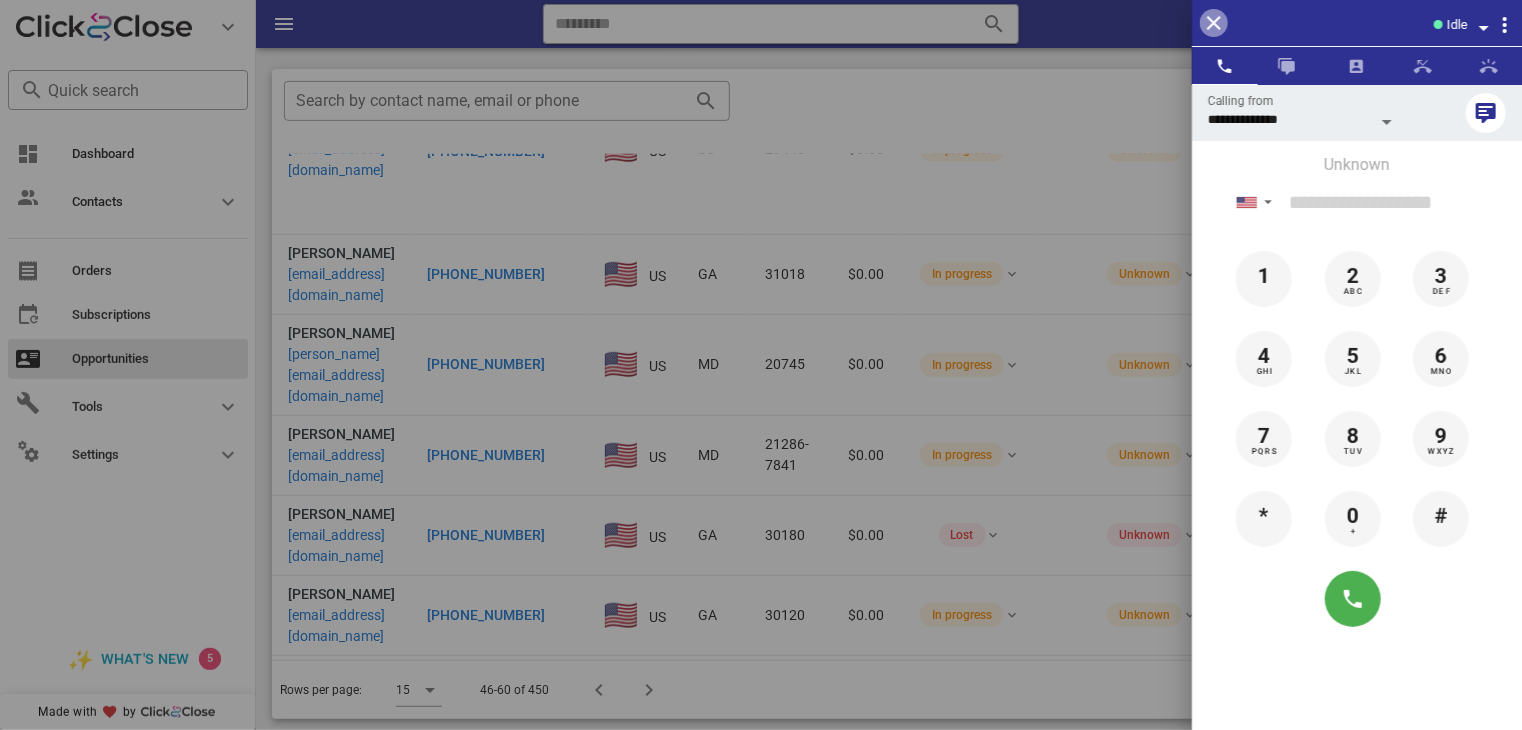 click at bounding box center [1214, 23] 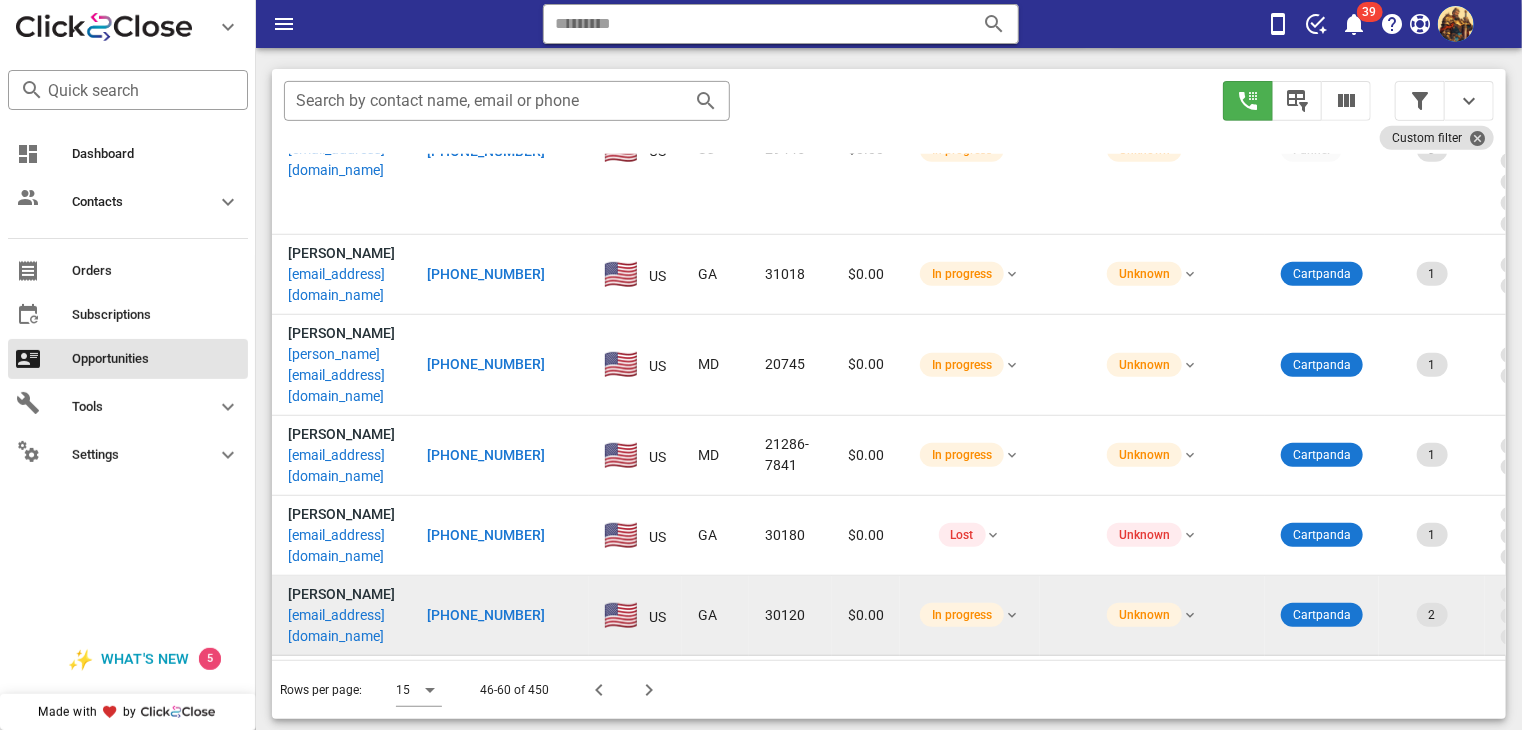 click on "[EMAIL_ADDRESS][DOMAIN_NAME]" at bounding box center [341, 626] 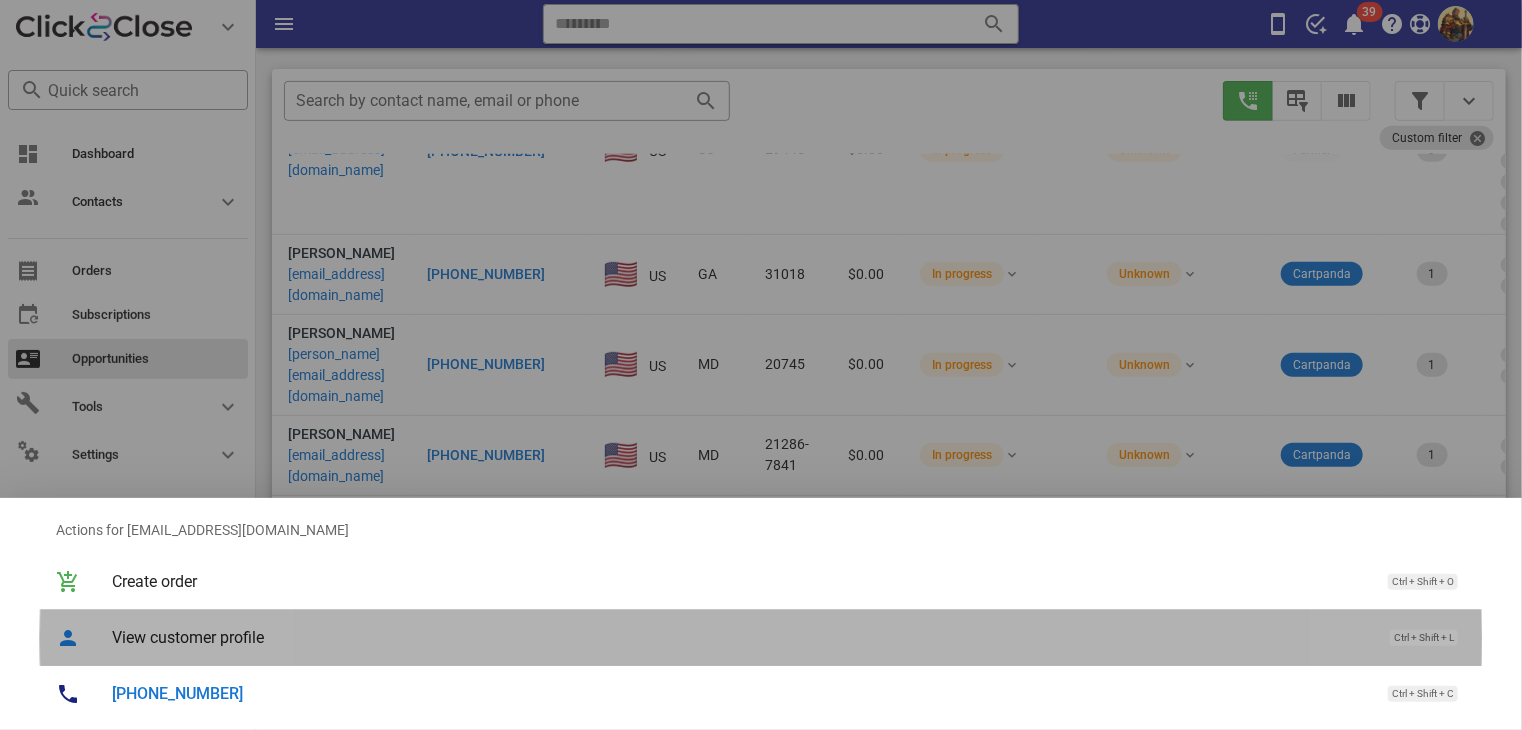 click on "View customer profile" at bounding box center [741, 637] 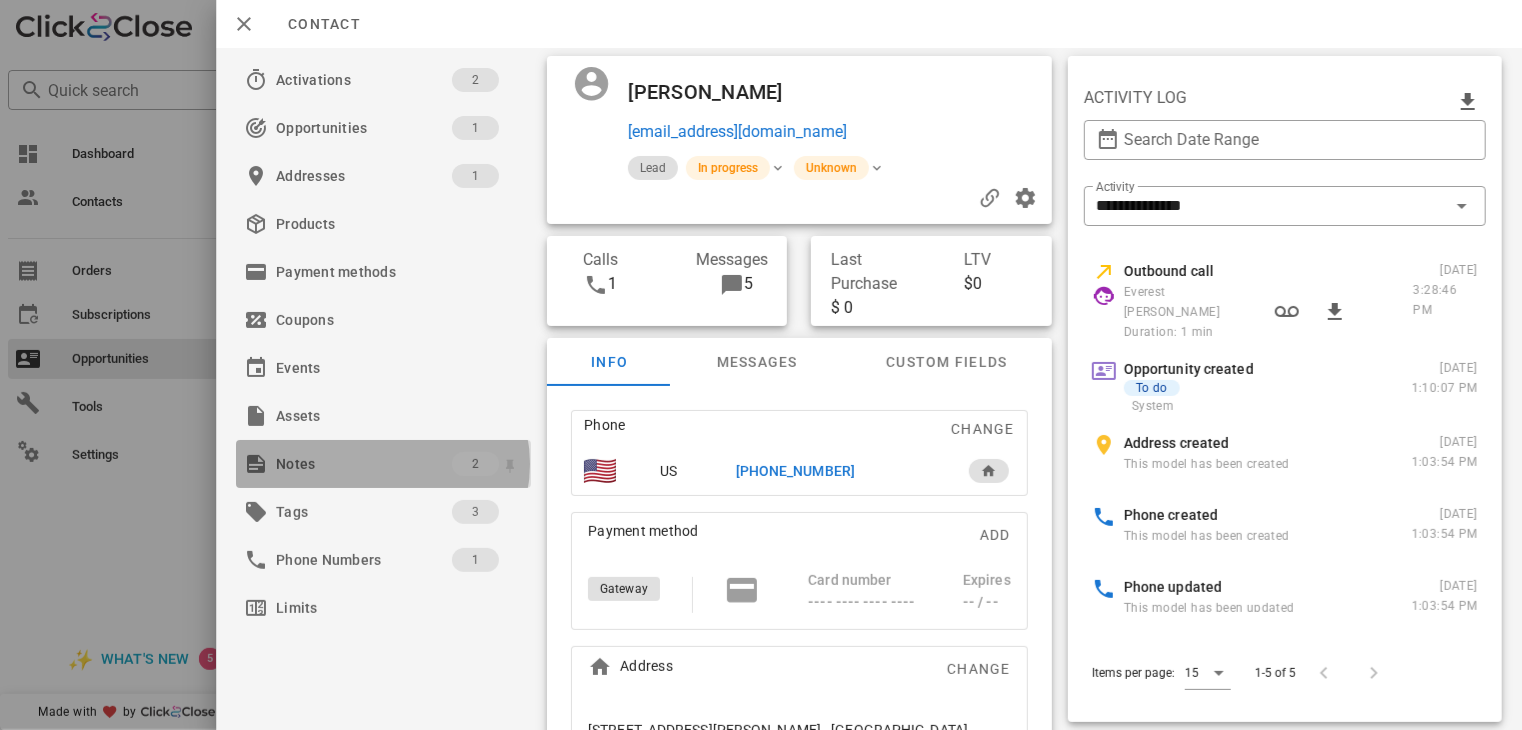 click on "Notes  2" at bounding box center [383, 464] 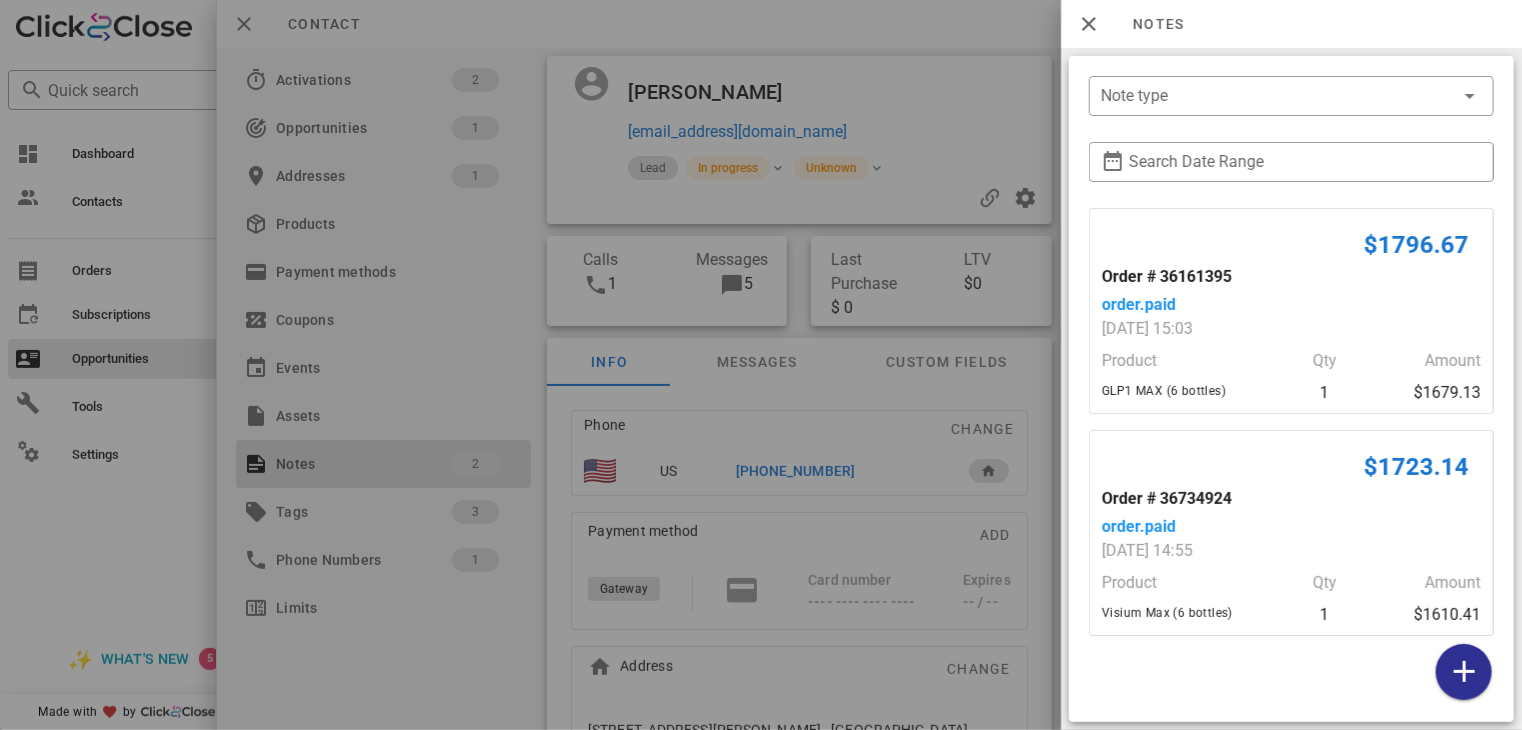 click at bounding box center [761, 365] 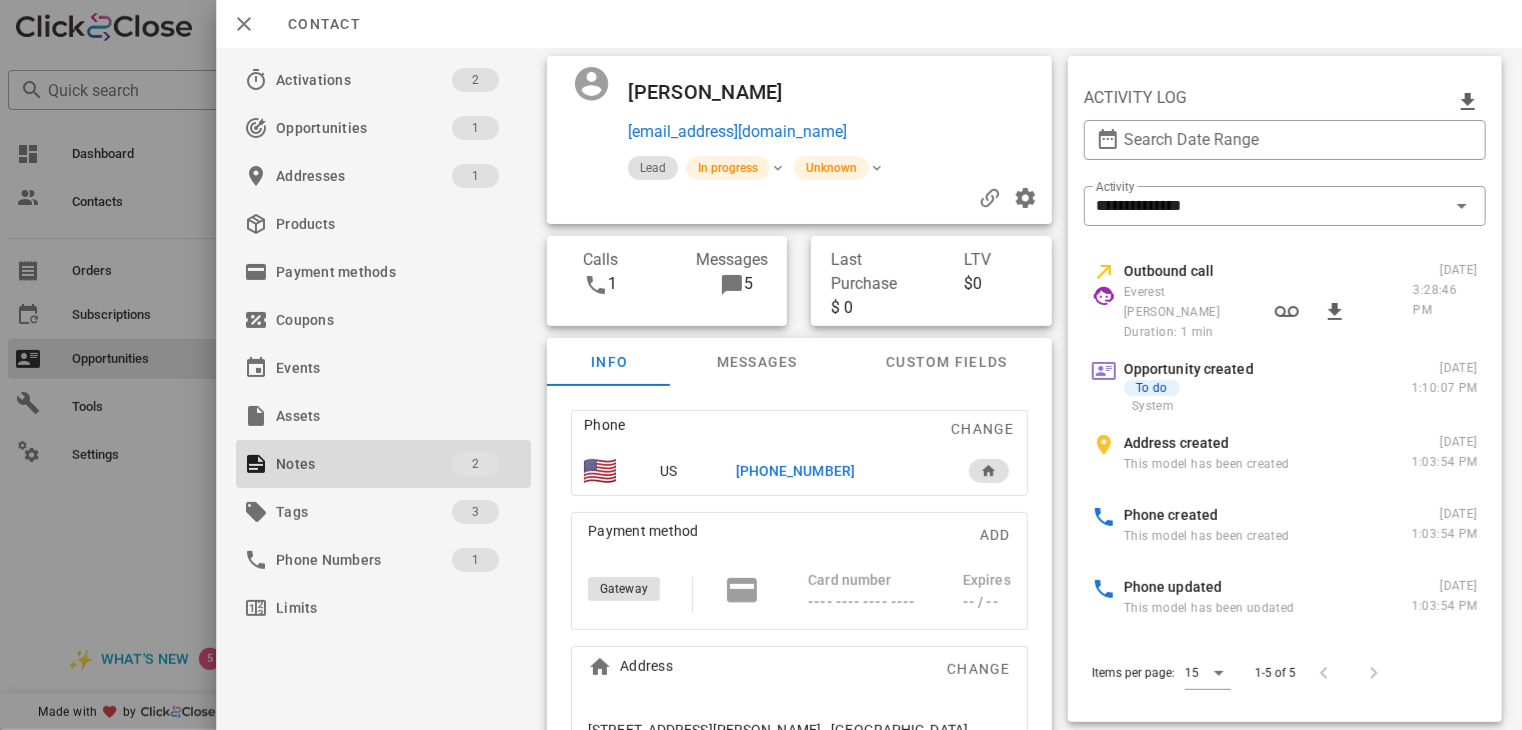 click on "[PHONE_NUMBER]" at bounding box center [795, 471] 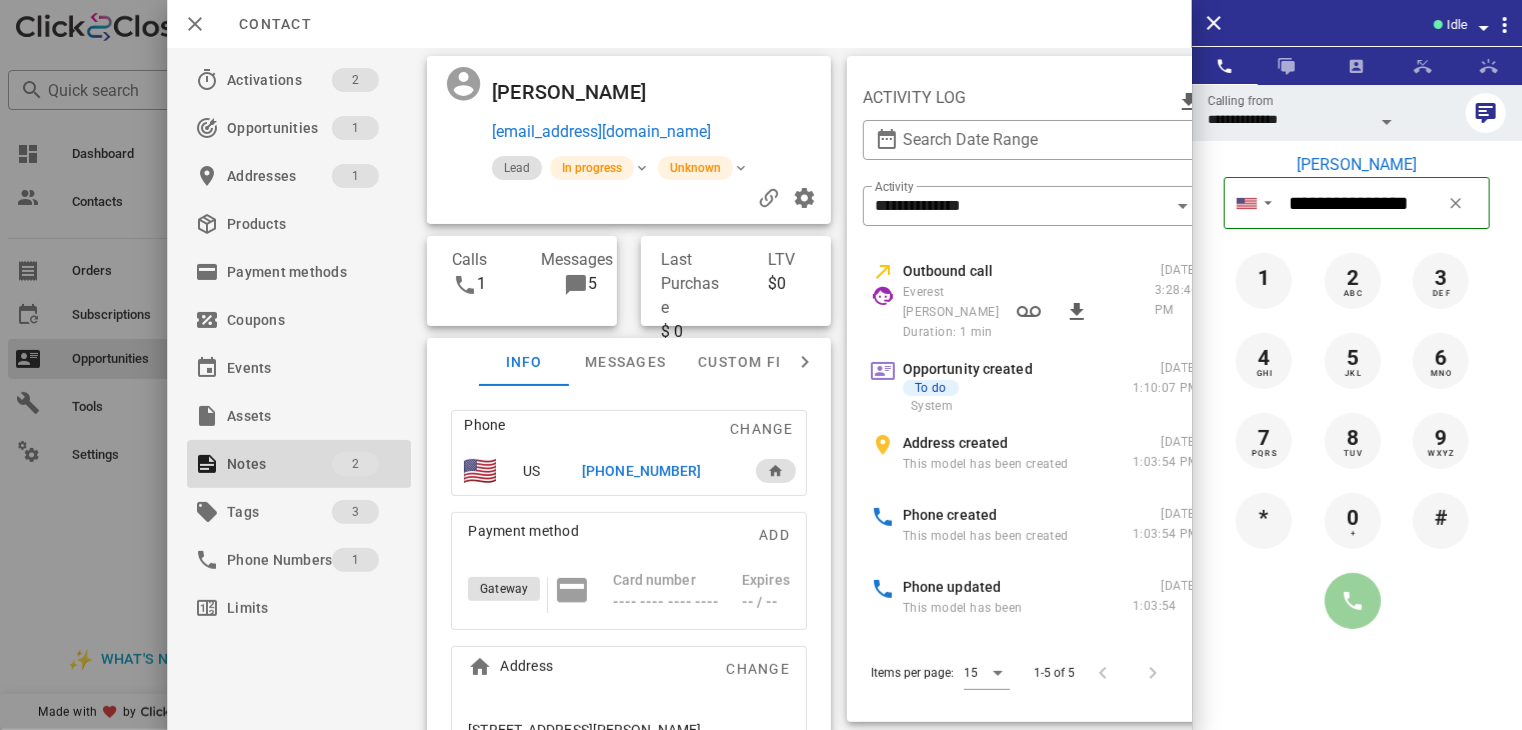 click at bounding box center (1353, 601) 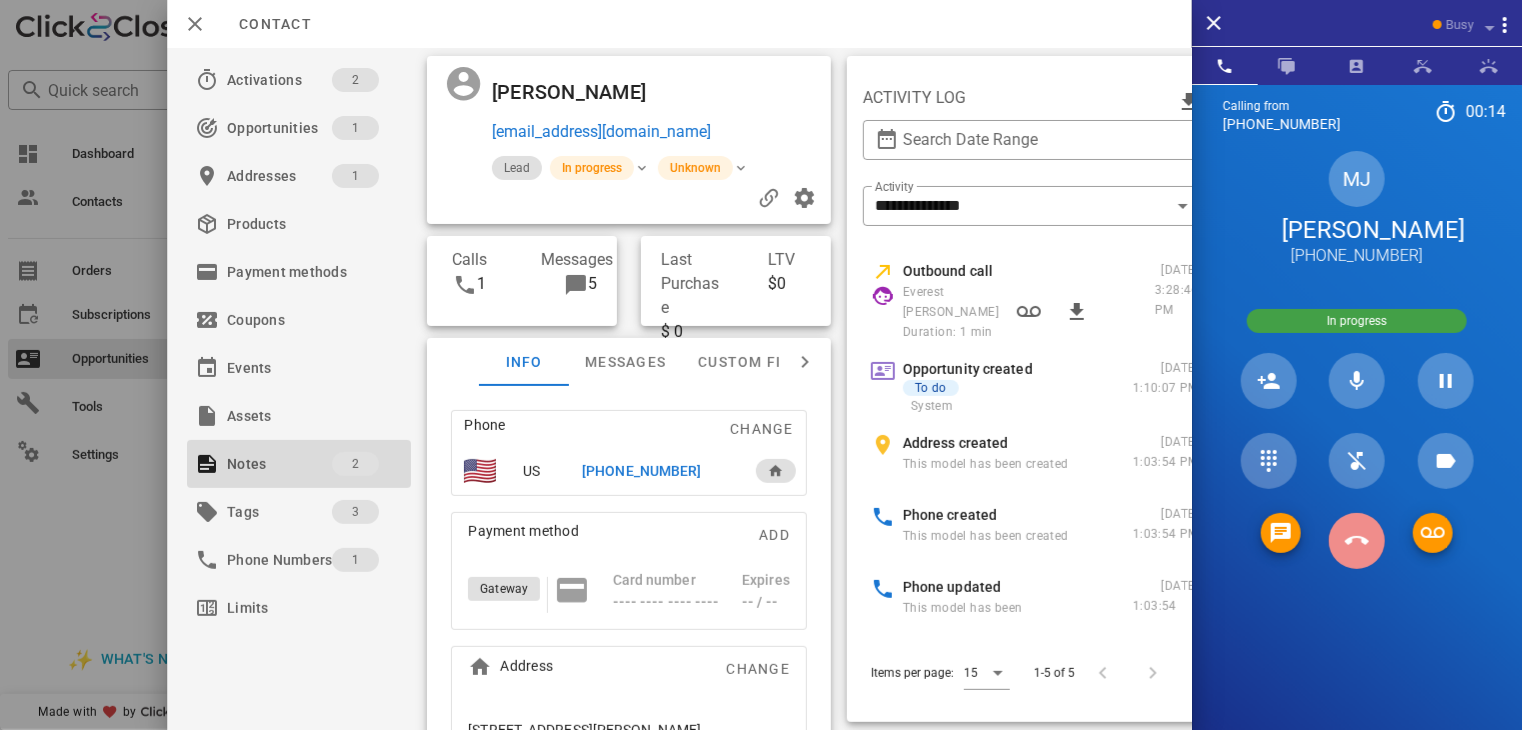 click at bounding box center [1357, 541] 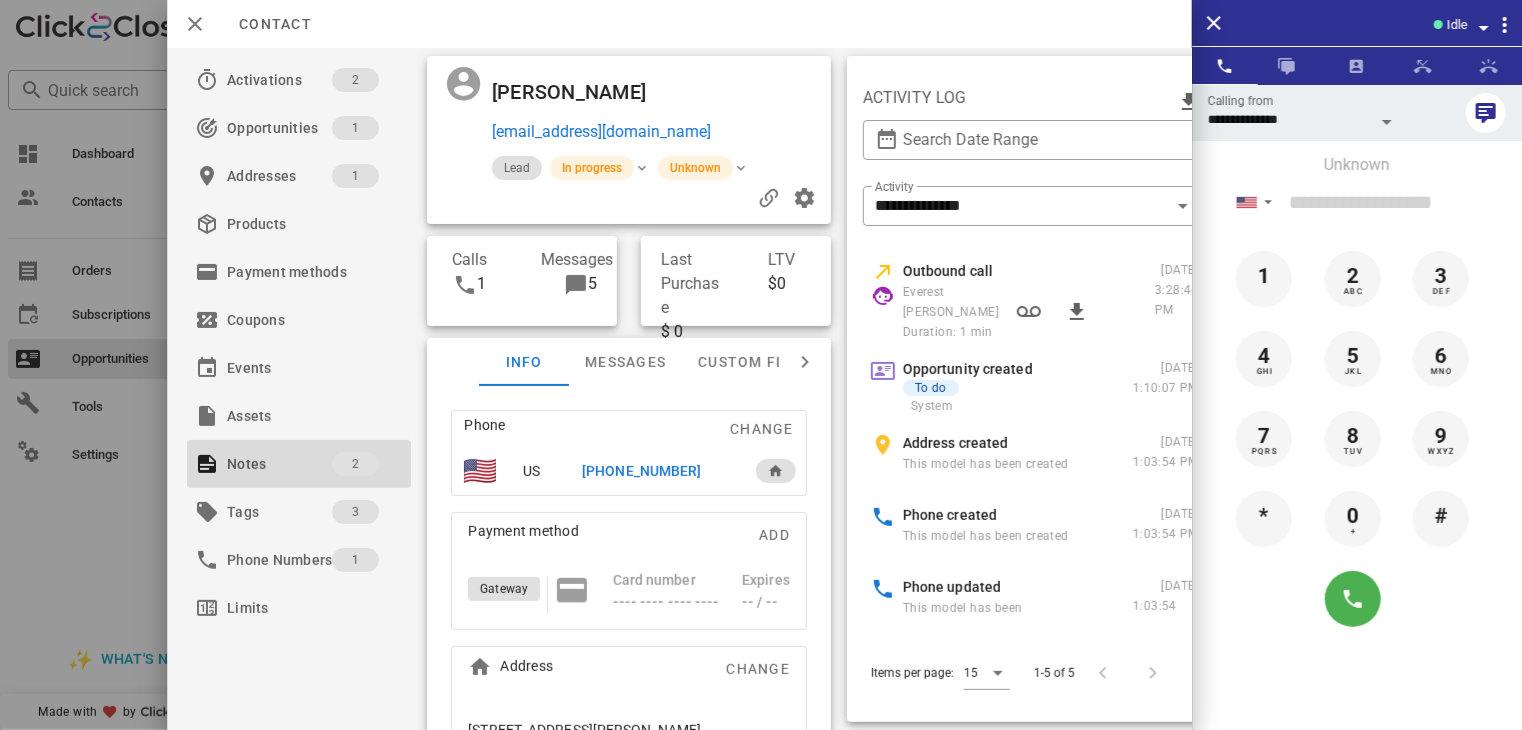 click at bounding box center (761, 365) 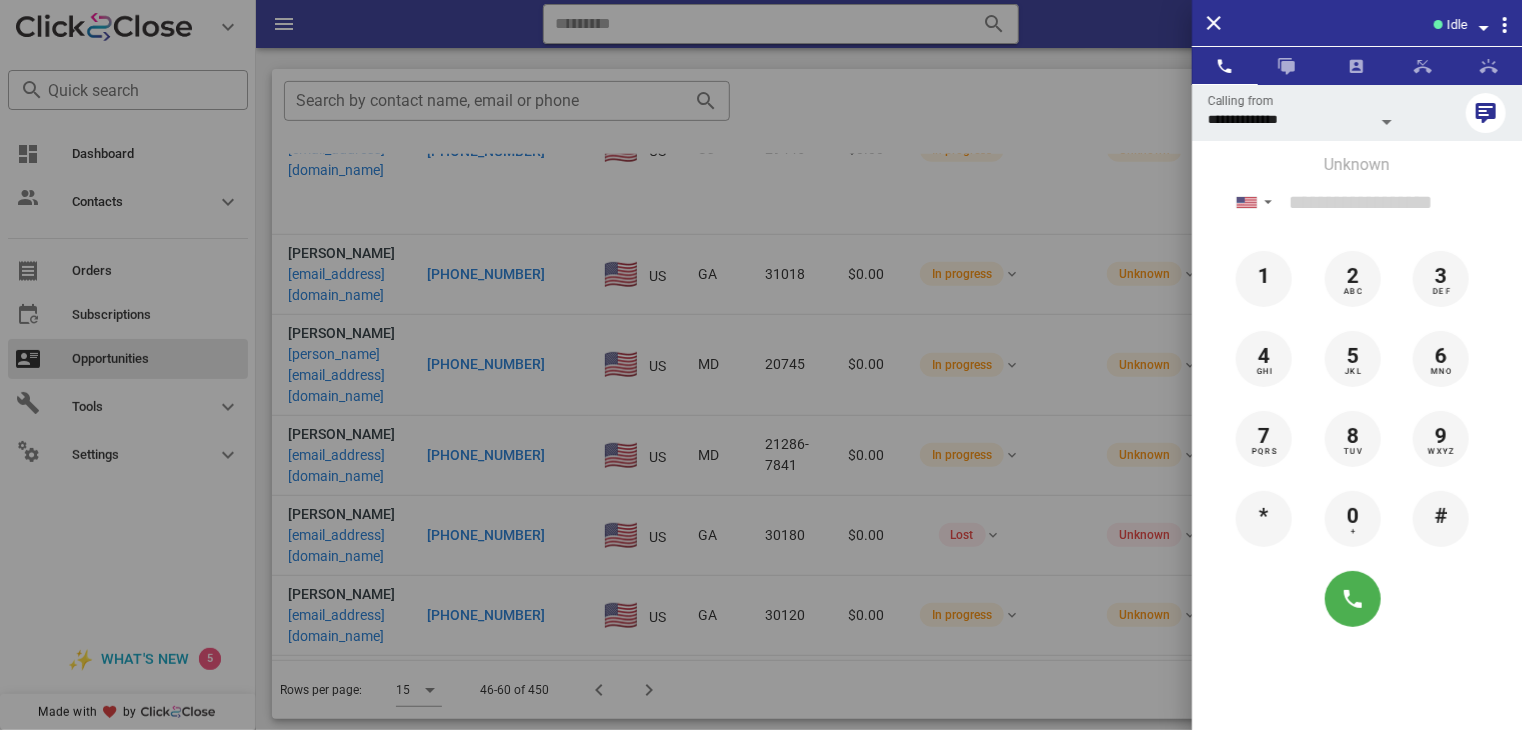 click at bounding box center [761, 365] 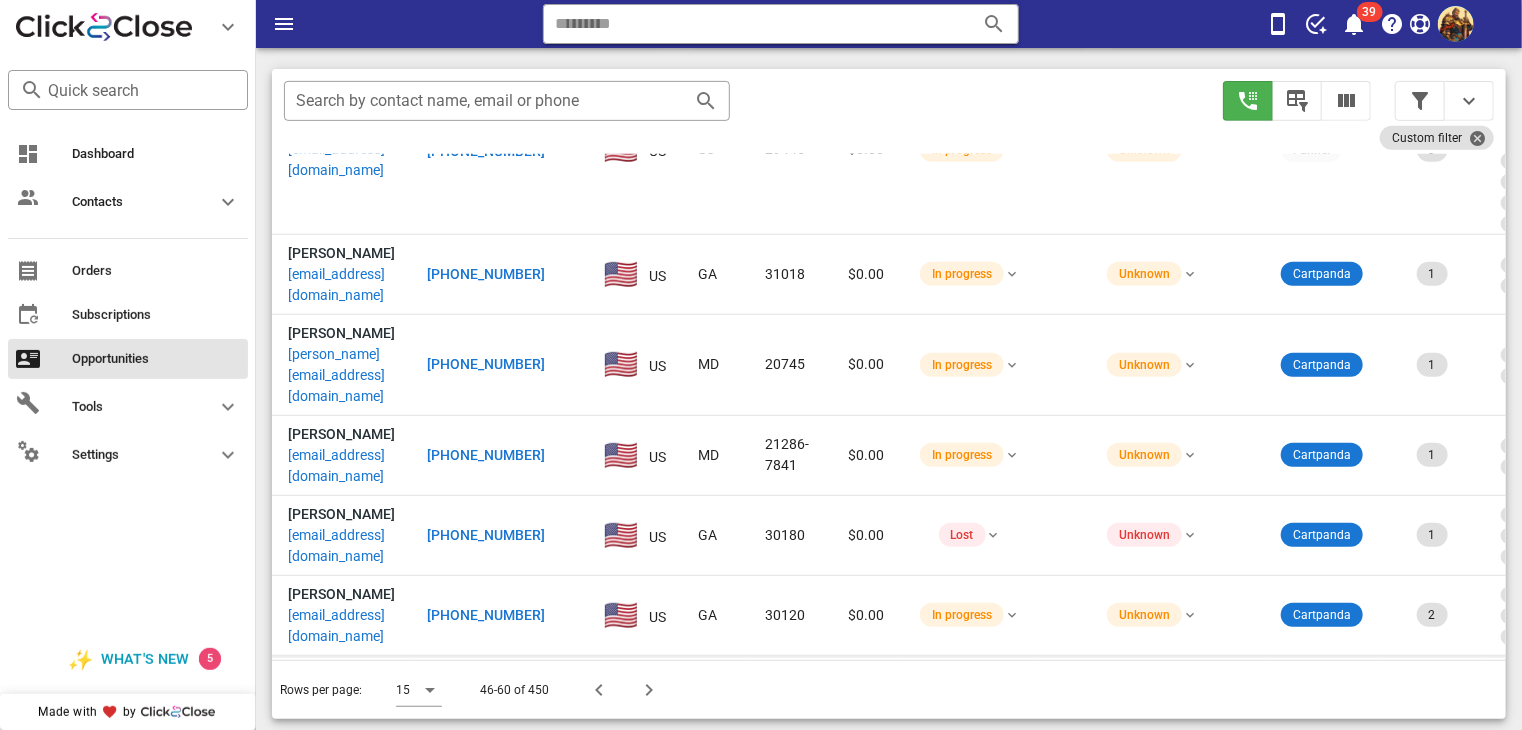 click on "[EMAIL_ADDRESS][DOMAIN_NAME]" at bounding box center [341, 706] 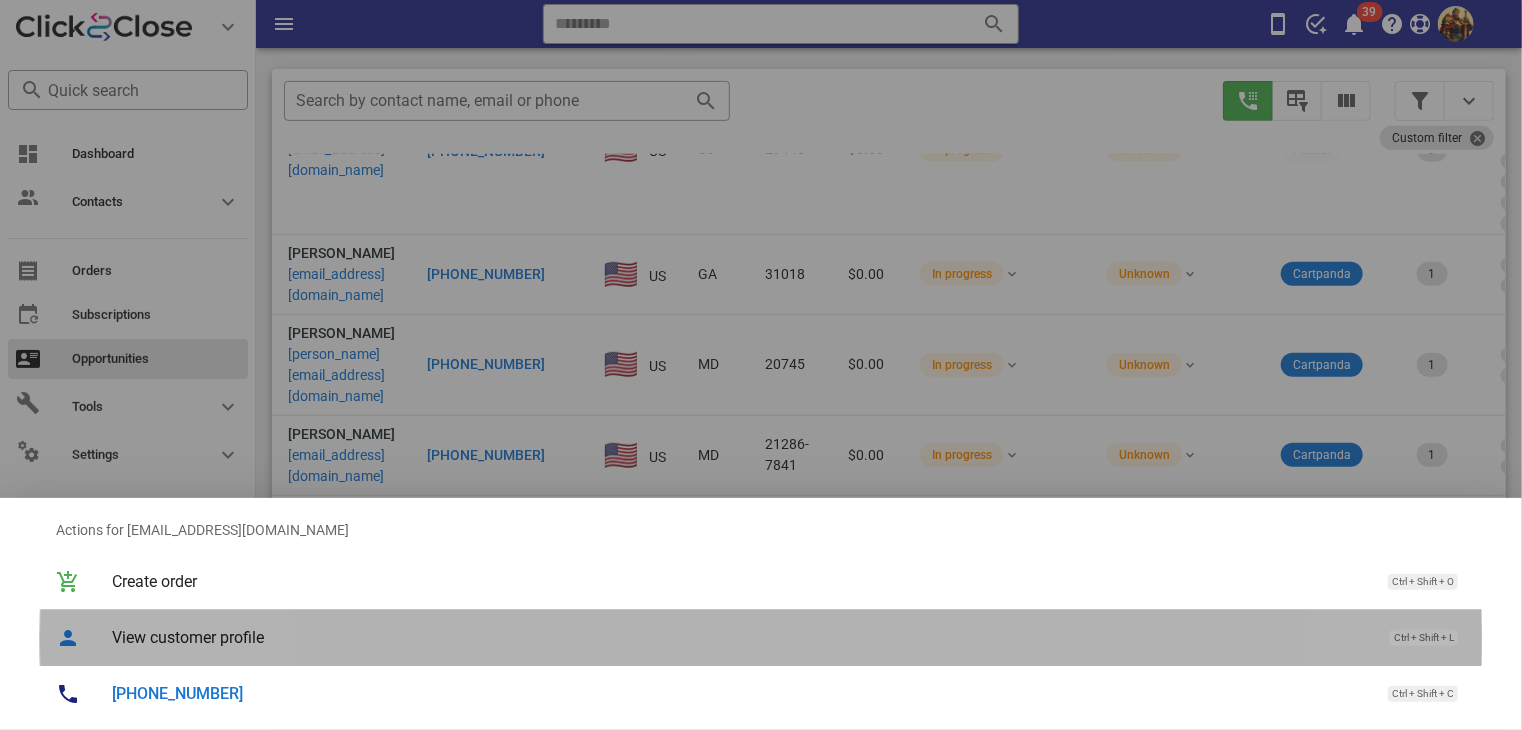 click on "View customer profile Ctrl + Shift + L" at bounding box center (789, 637) 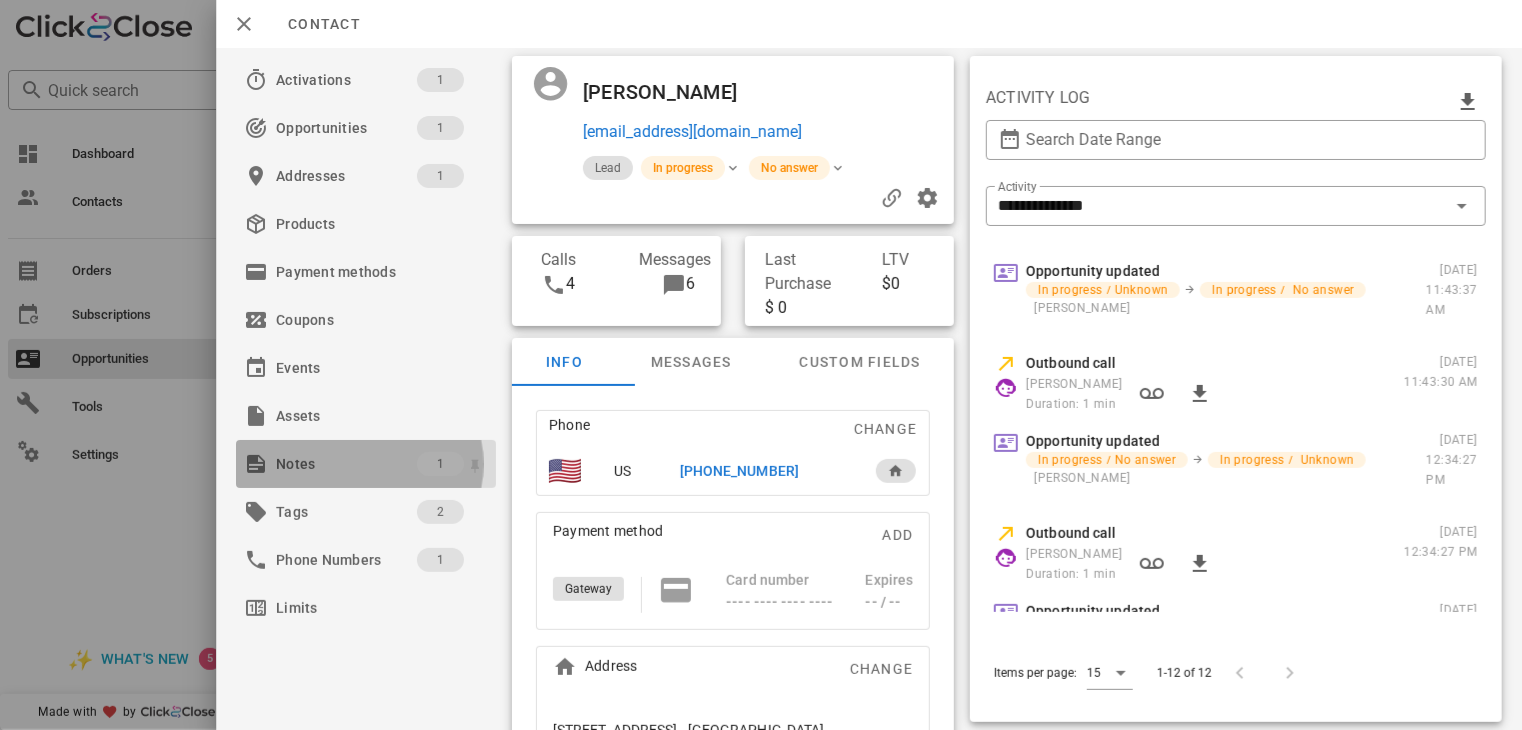 click on "Notes" at bounding box center (346, 464) 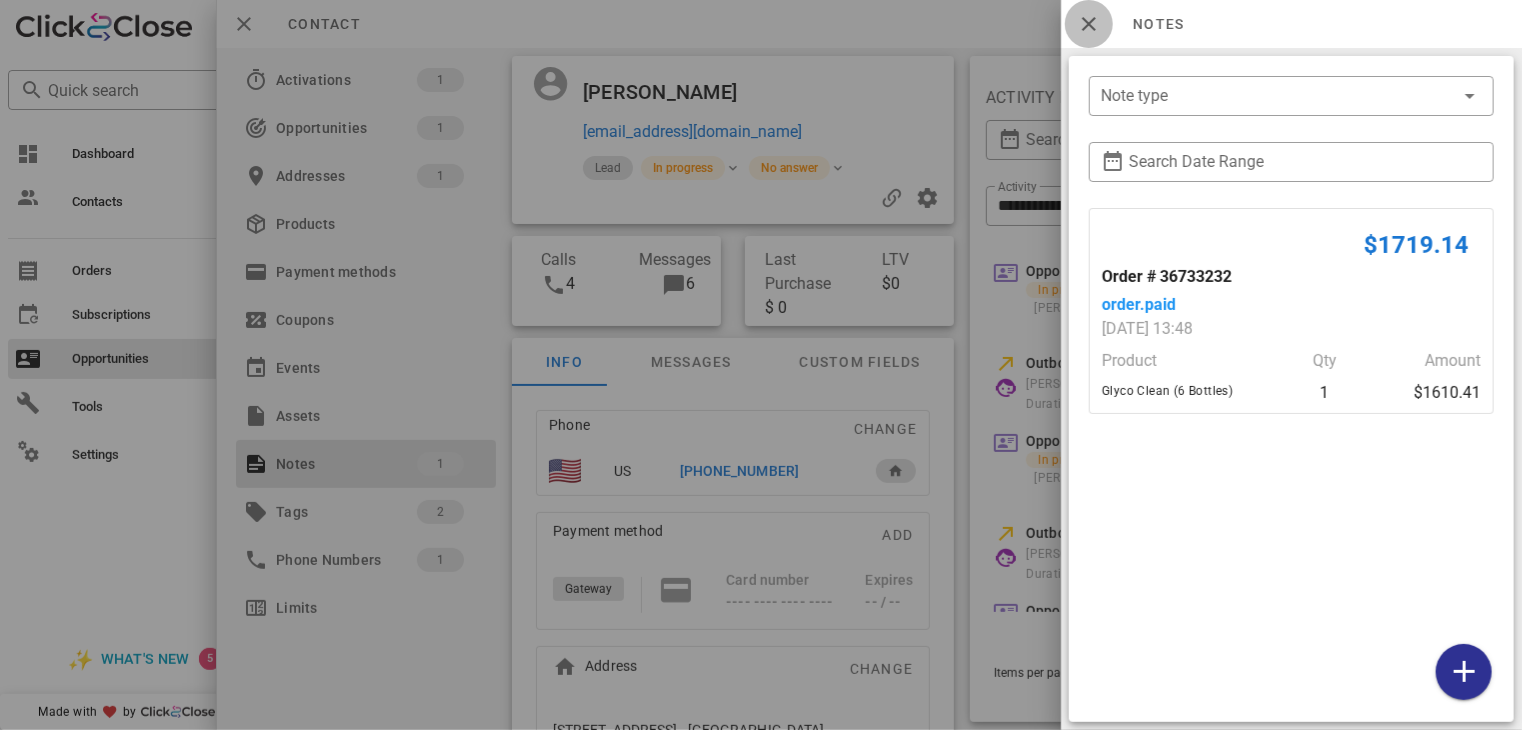 click at bounding box center [1089, 24] 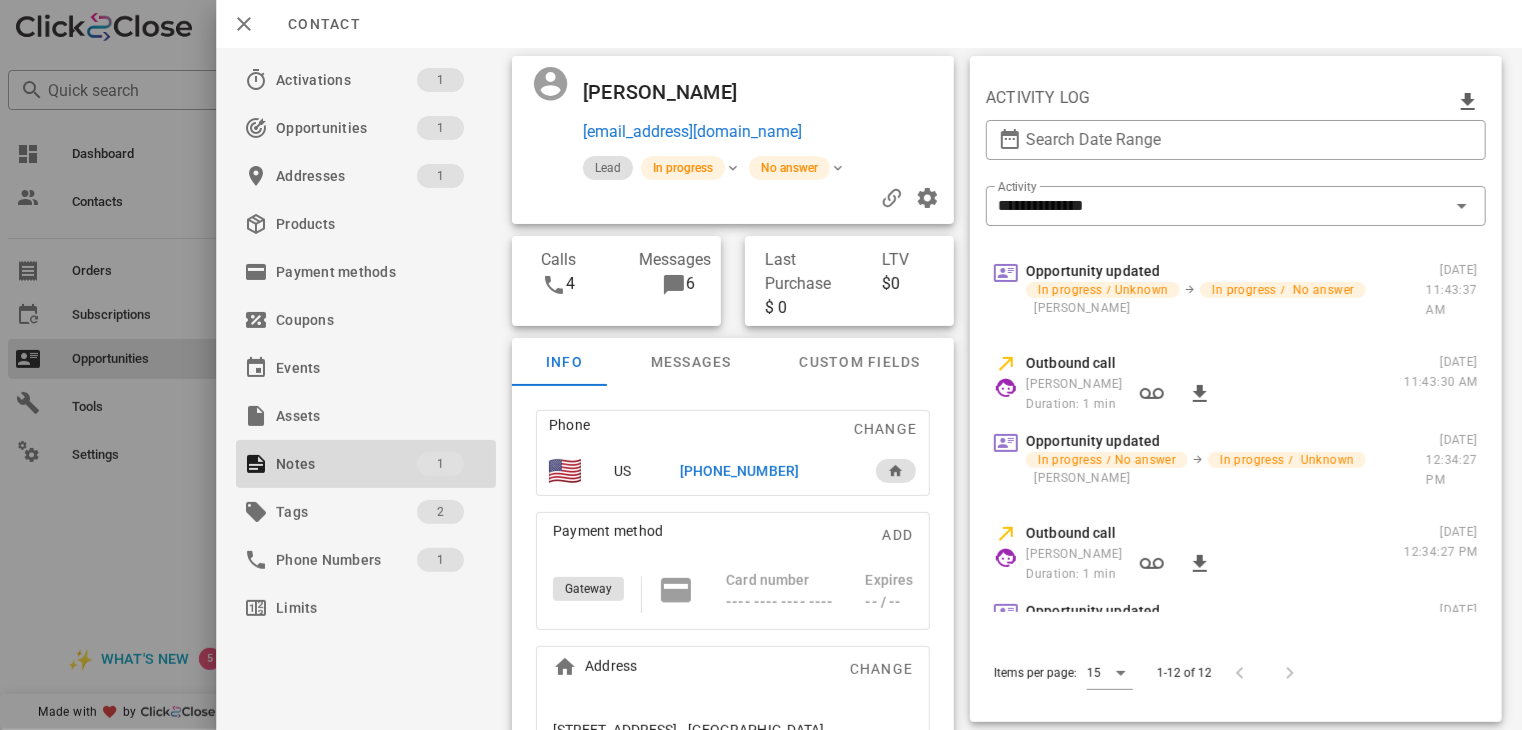 click on "[PHONE_NUMBER]" at bounding box center [766, 471] 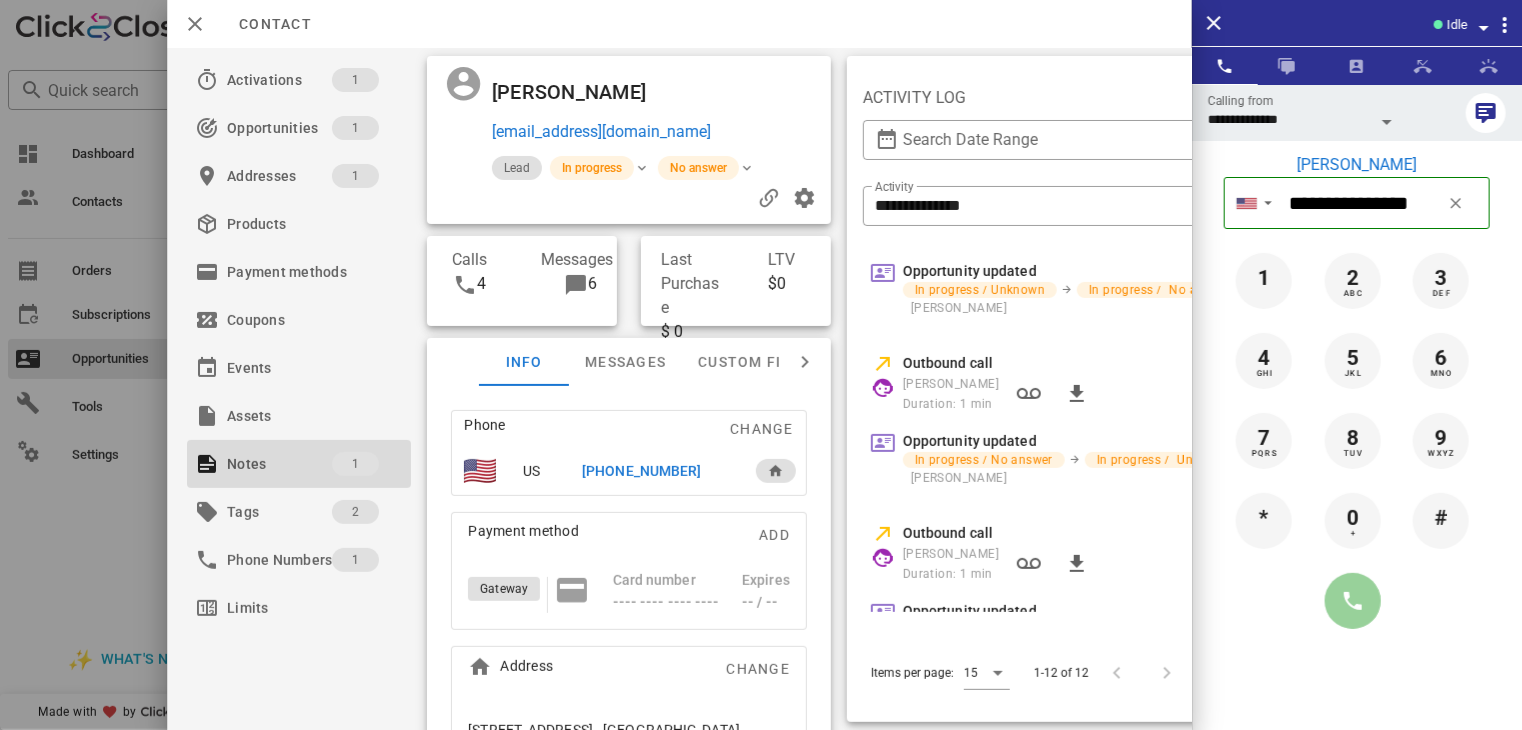 click at bounding box center [1353, 601] 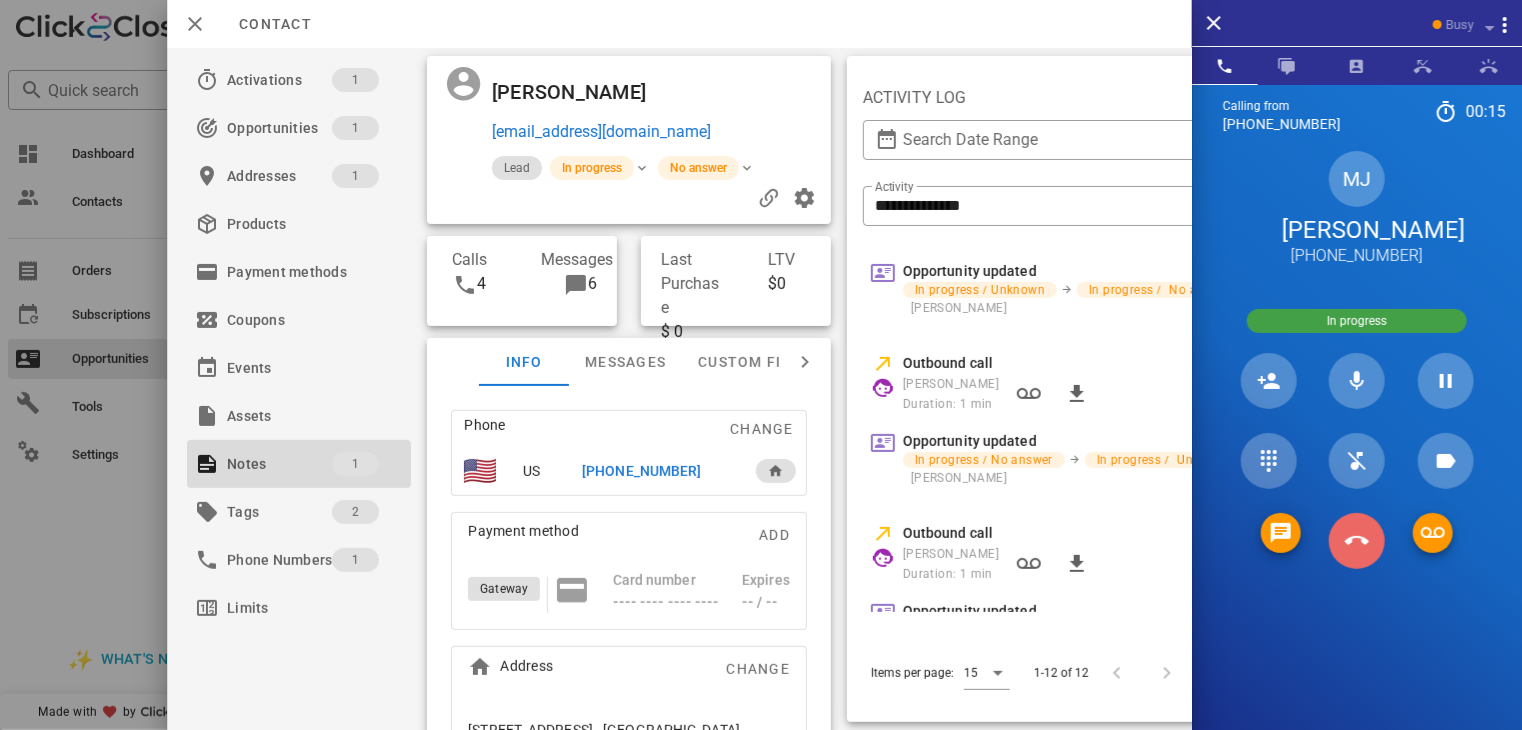 click at bounding box center (1357, 541) 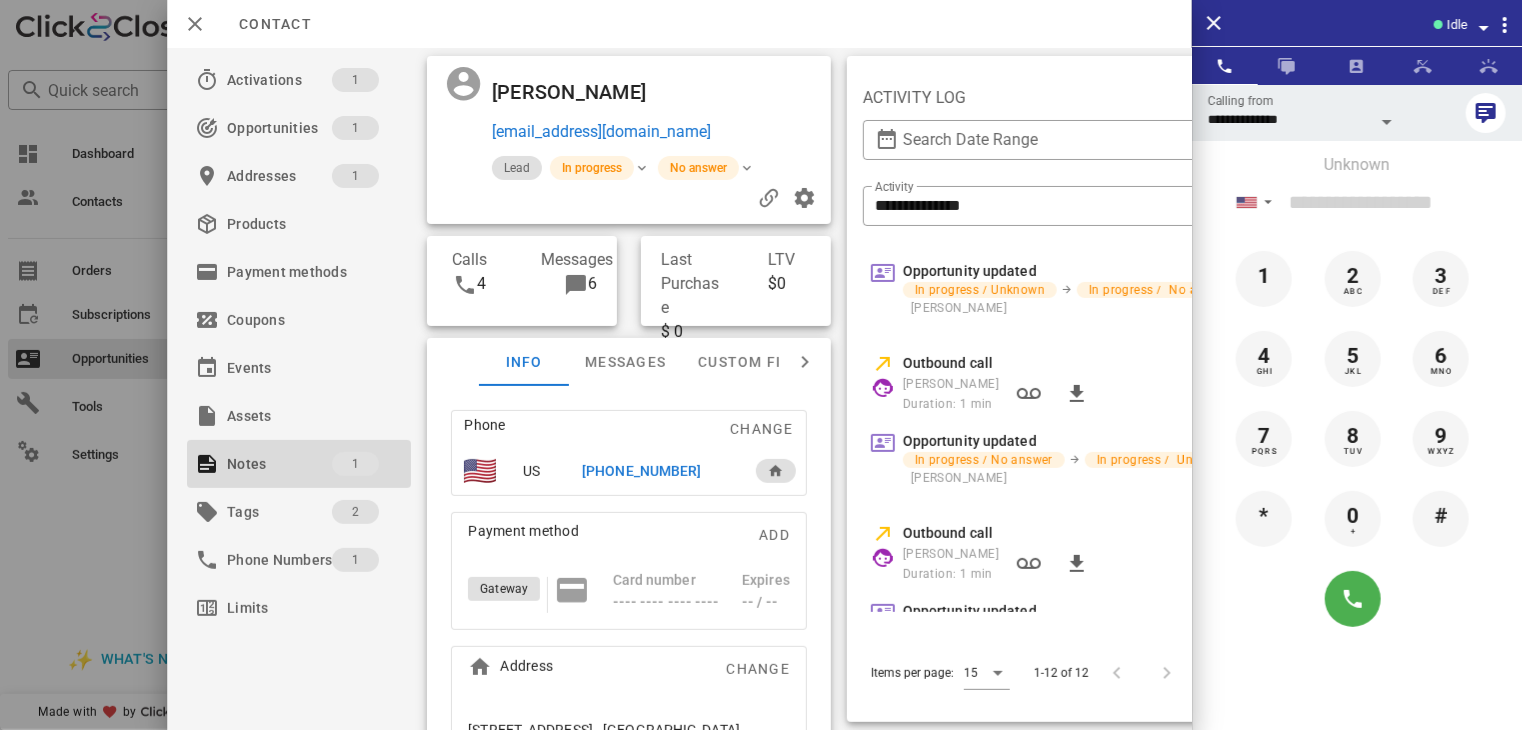 click at bounding box center [761, 365] 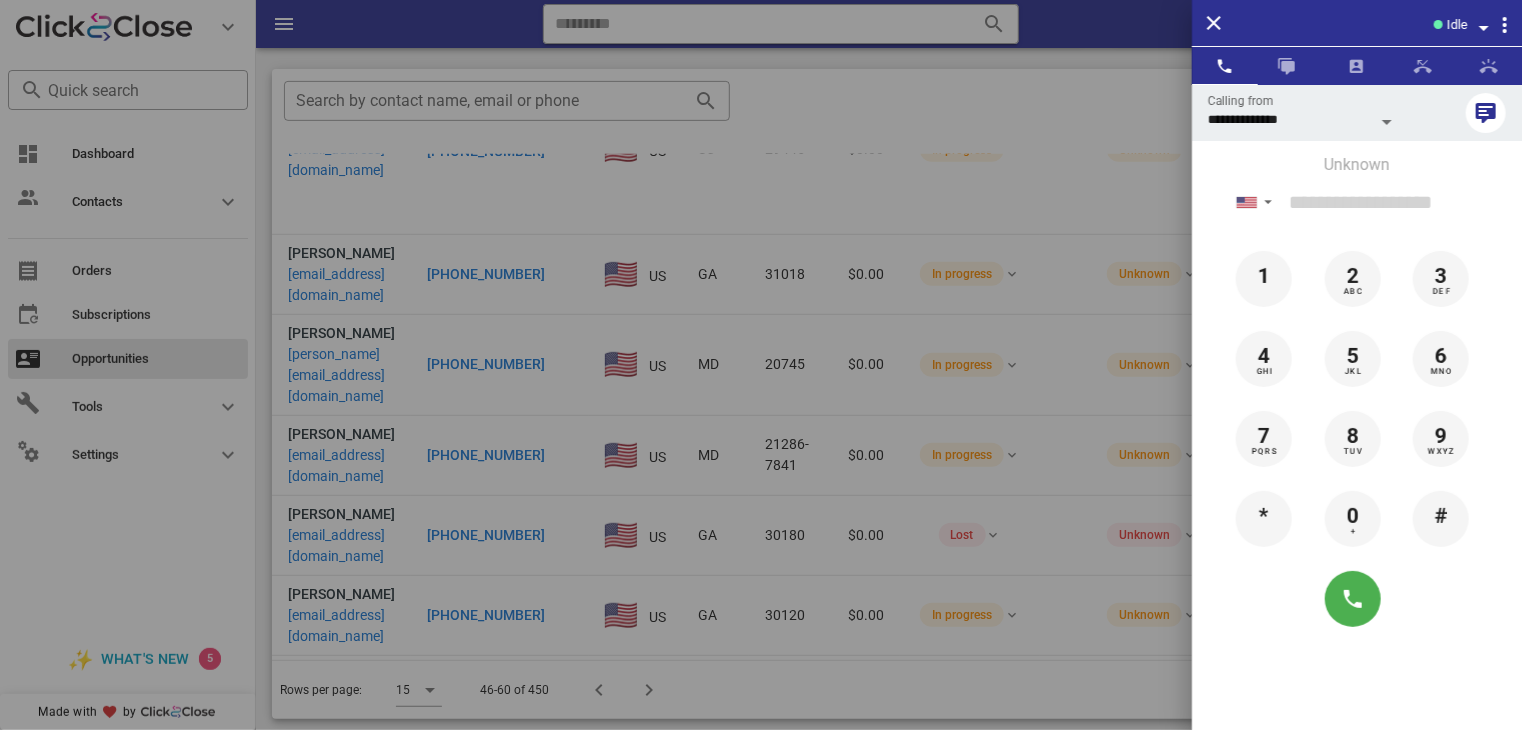 click at bounding box center [761, 365] 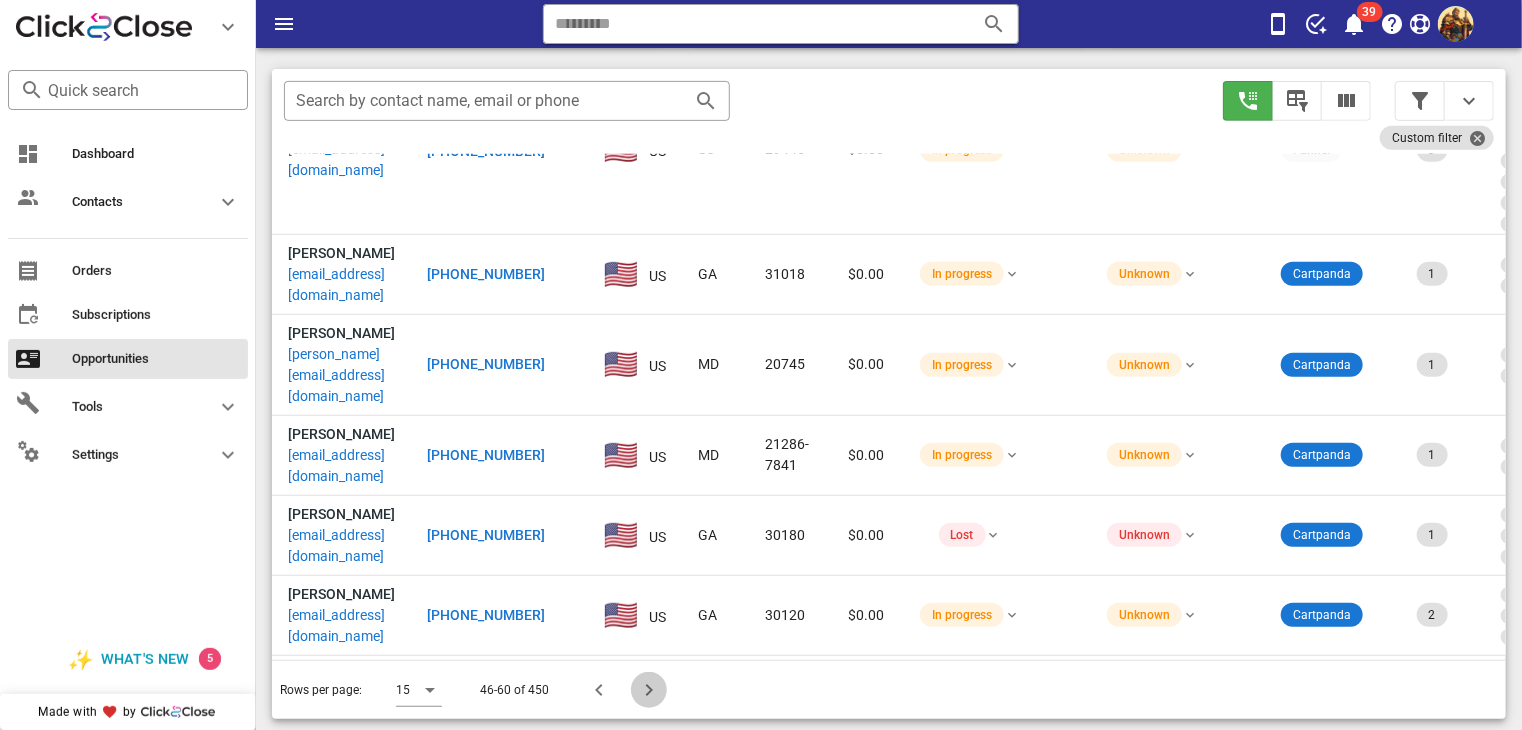 click at bounding box center [649, 690] 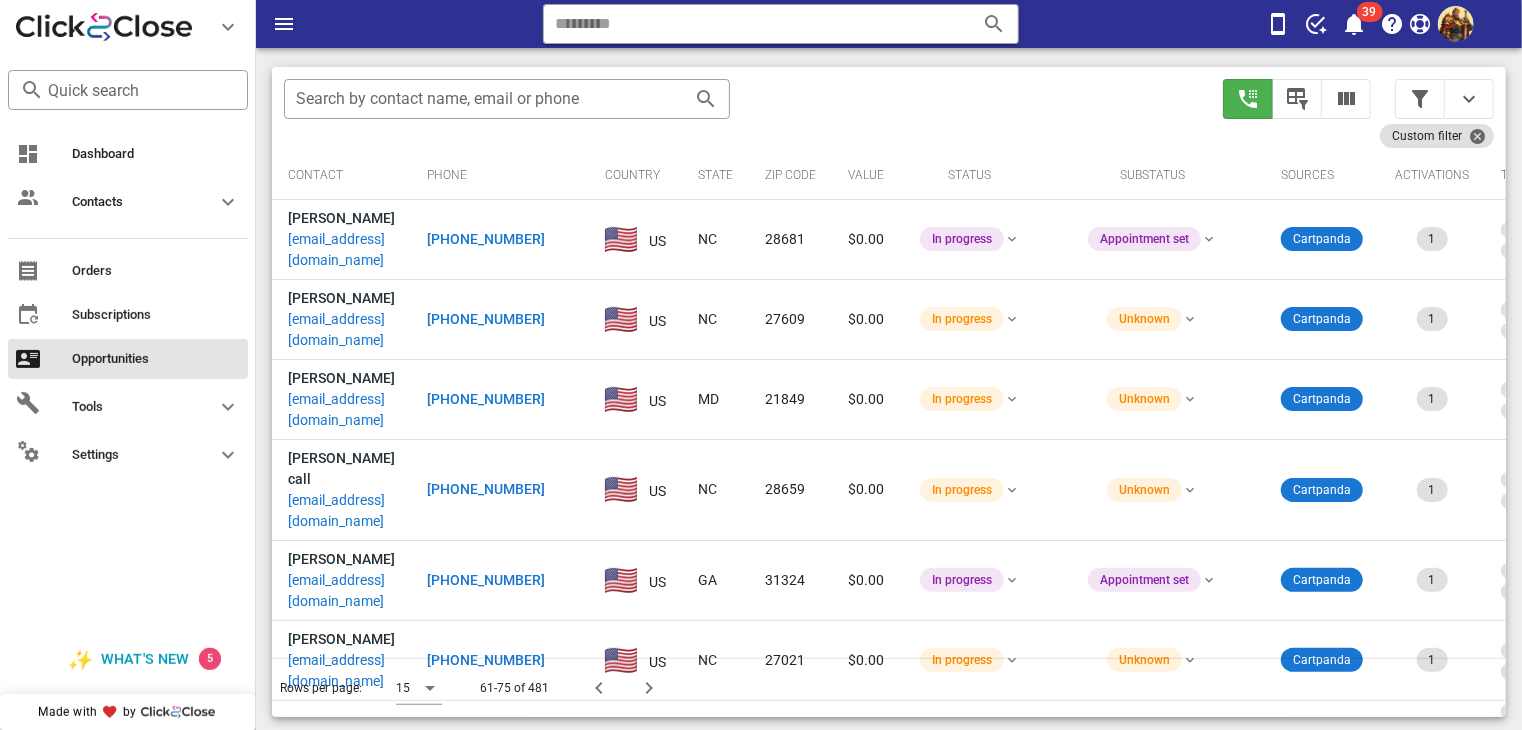 scroll, scrollTop: 371, scrollLeft: 0, axis: vertical 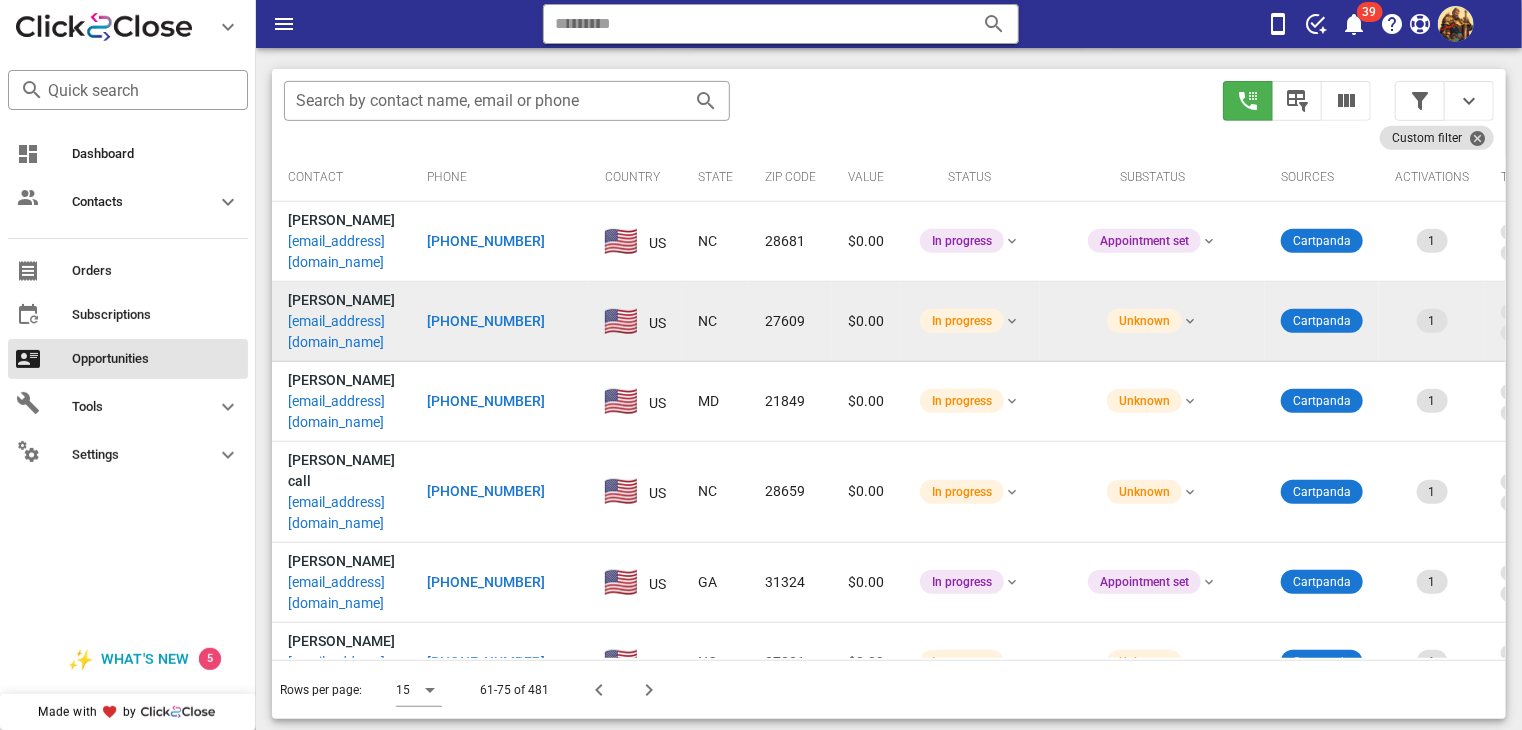 click on "[EMAIL_ADDRESS][DOMAIN_NAME]" at bounding box center (341, 332) 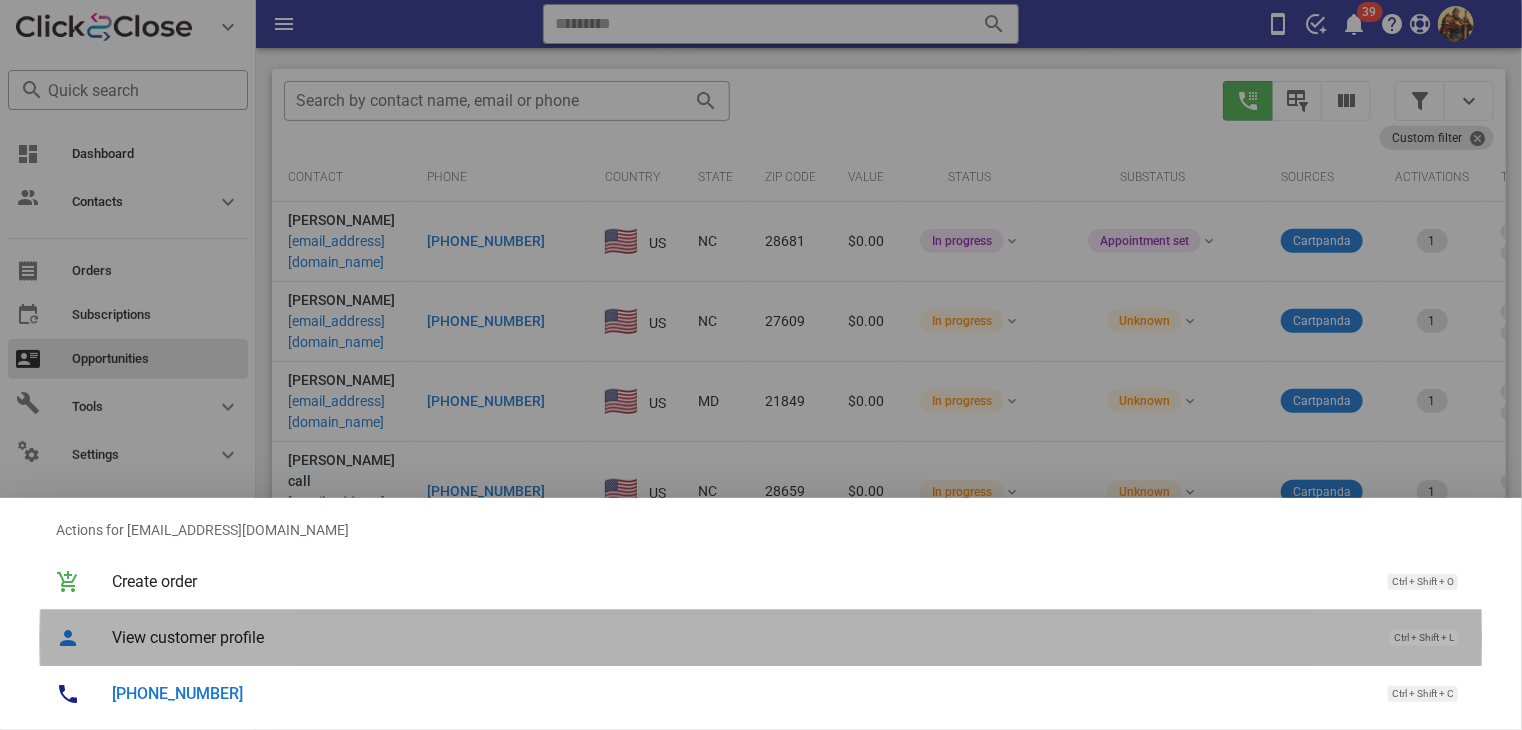 click on "View customer profile" at bounding box center [741, 637] 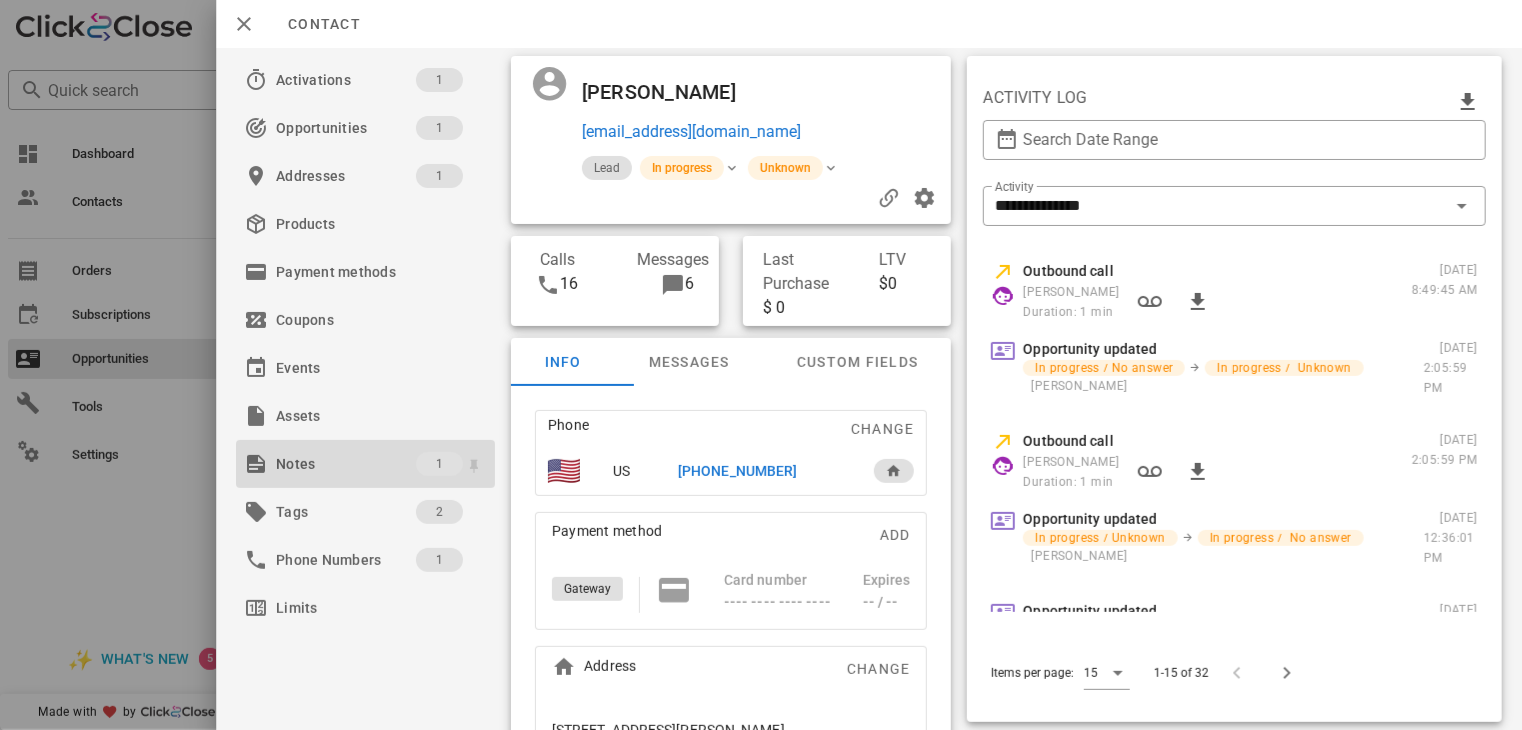 click on "Notes" at bounding box center (346, 464) 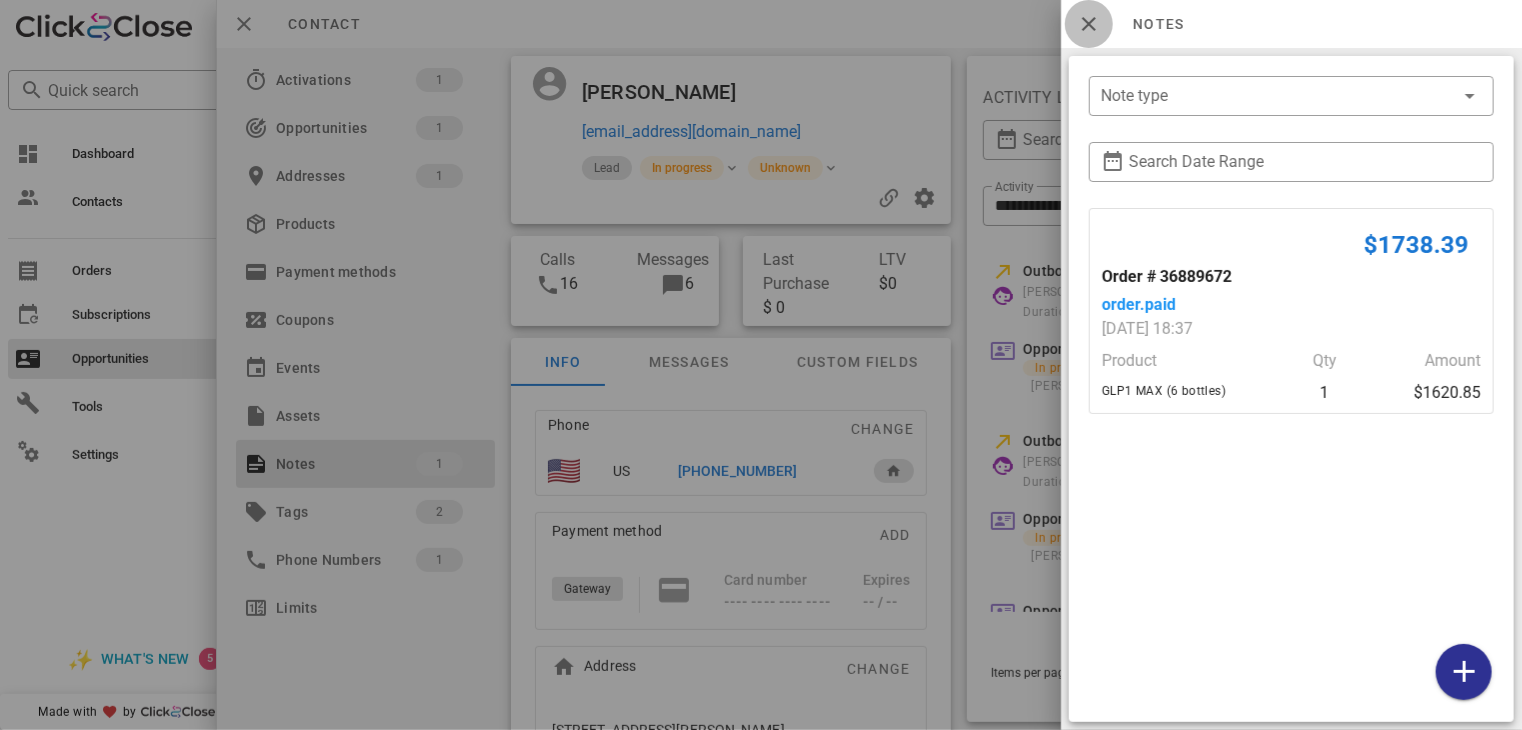 click at bounding box center [1089, 24] 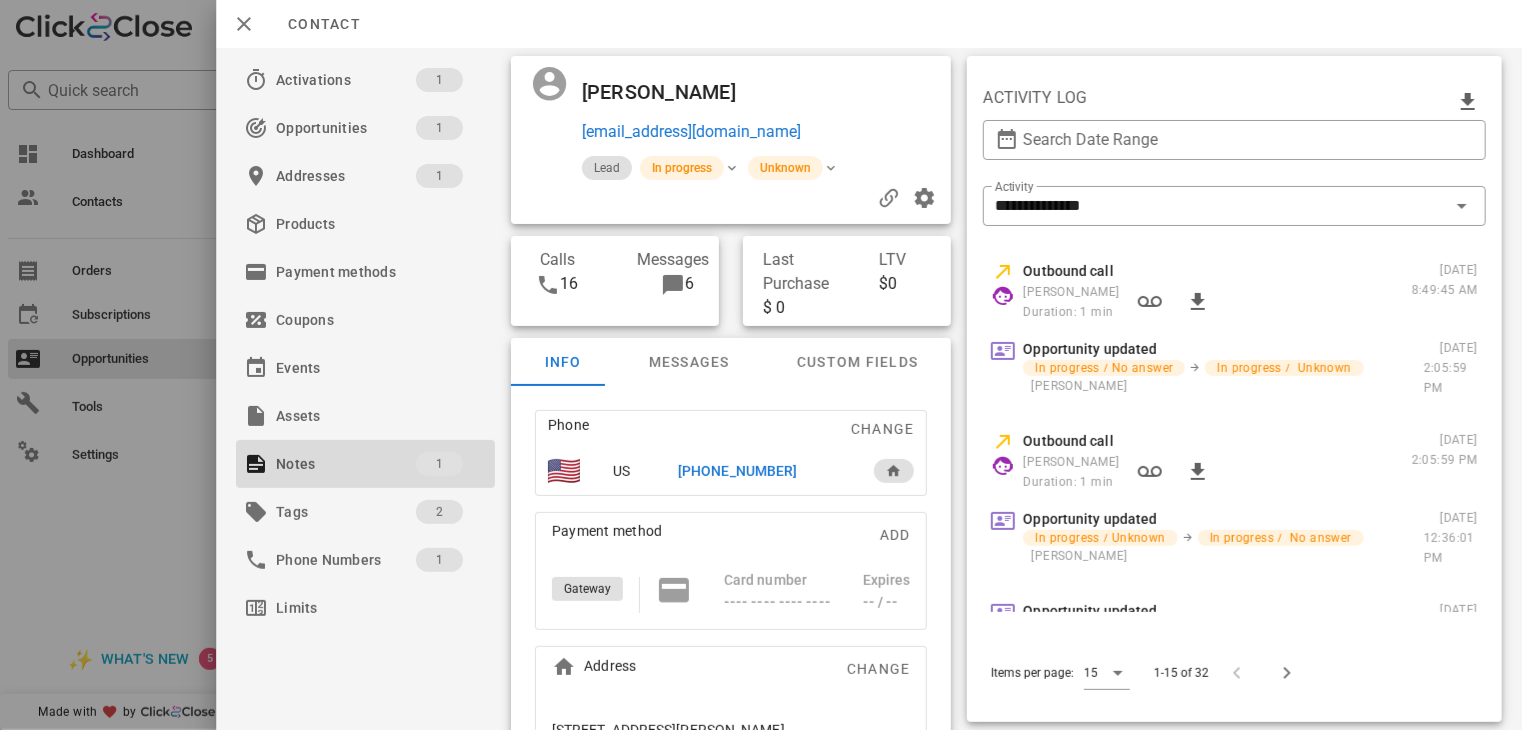 click on "[PHONE_NUMBER]" at bounding box center [737, 471] 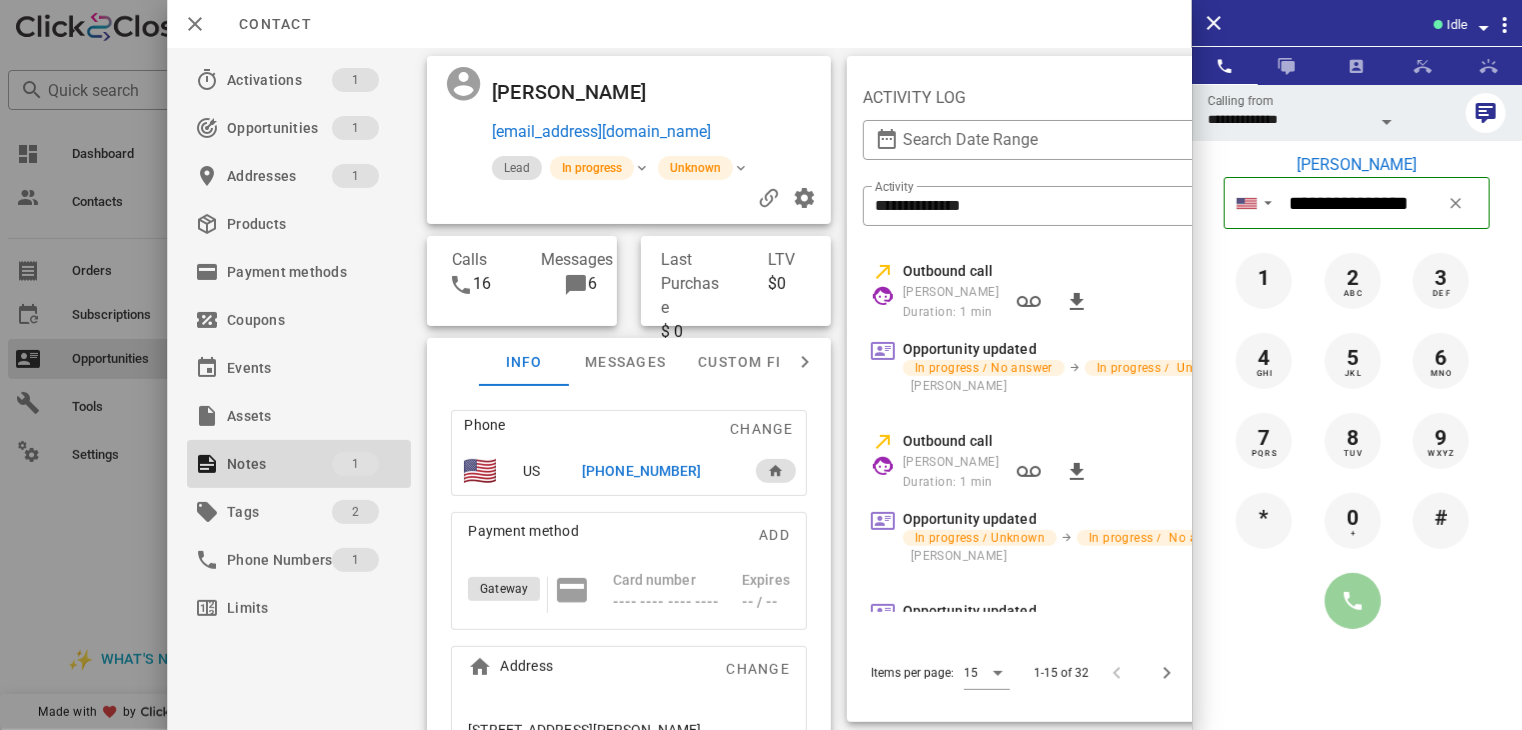 click at bounding box center (1353, 601) 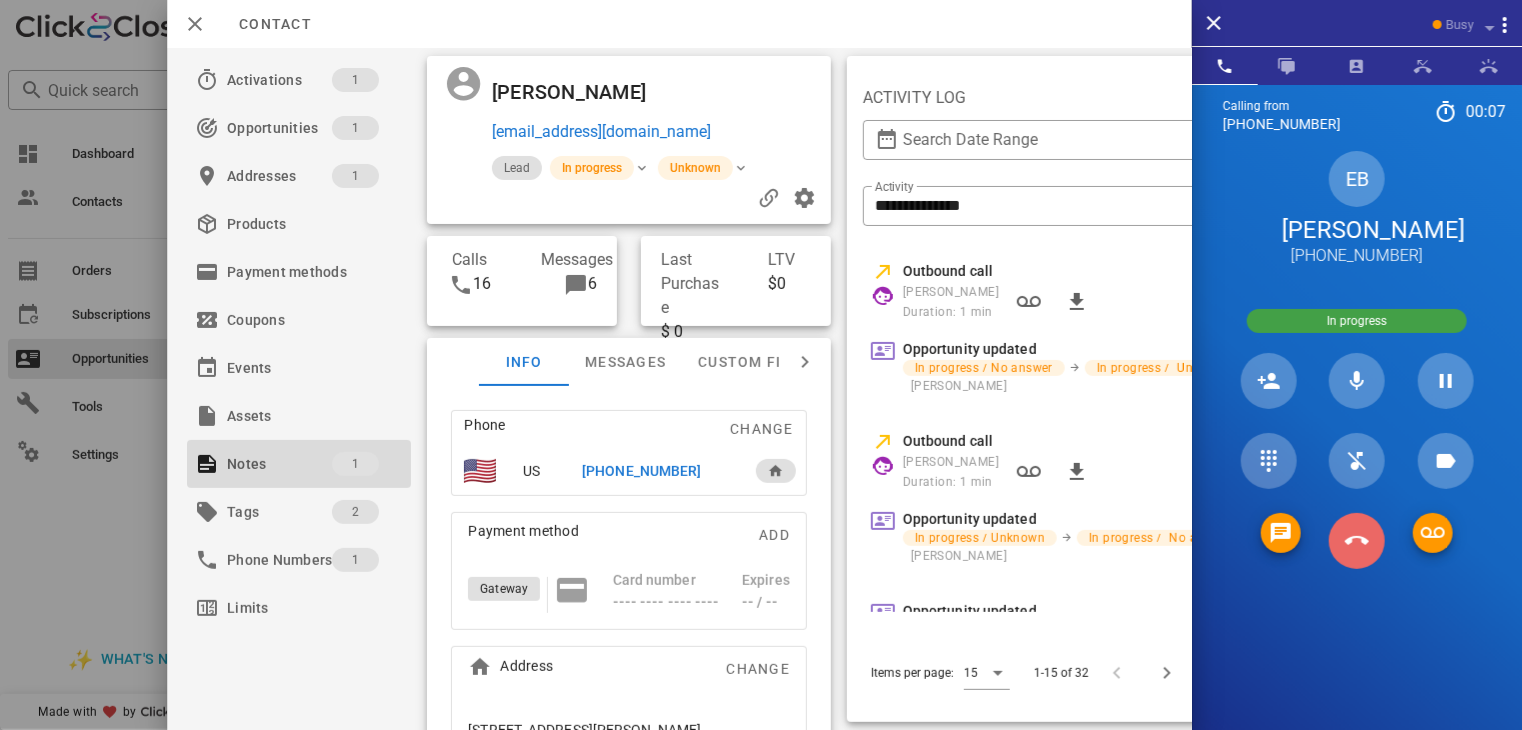click at bounding box center [1357, 541] 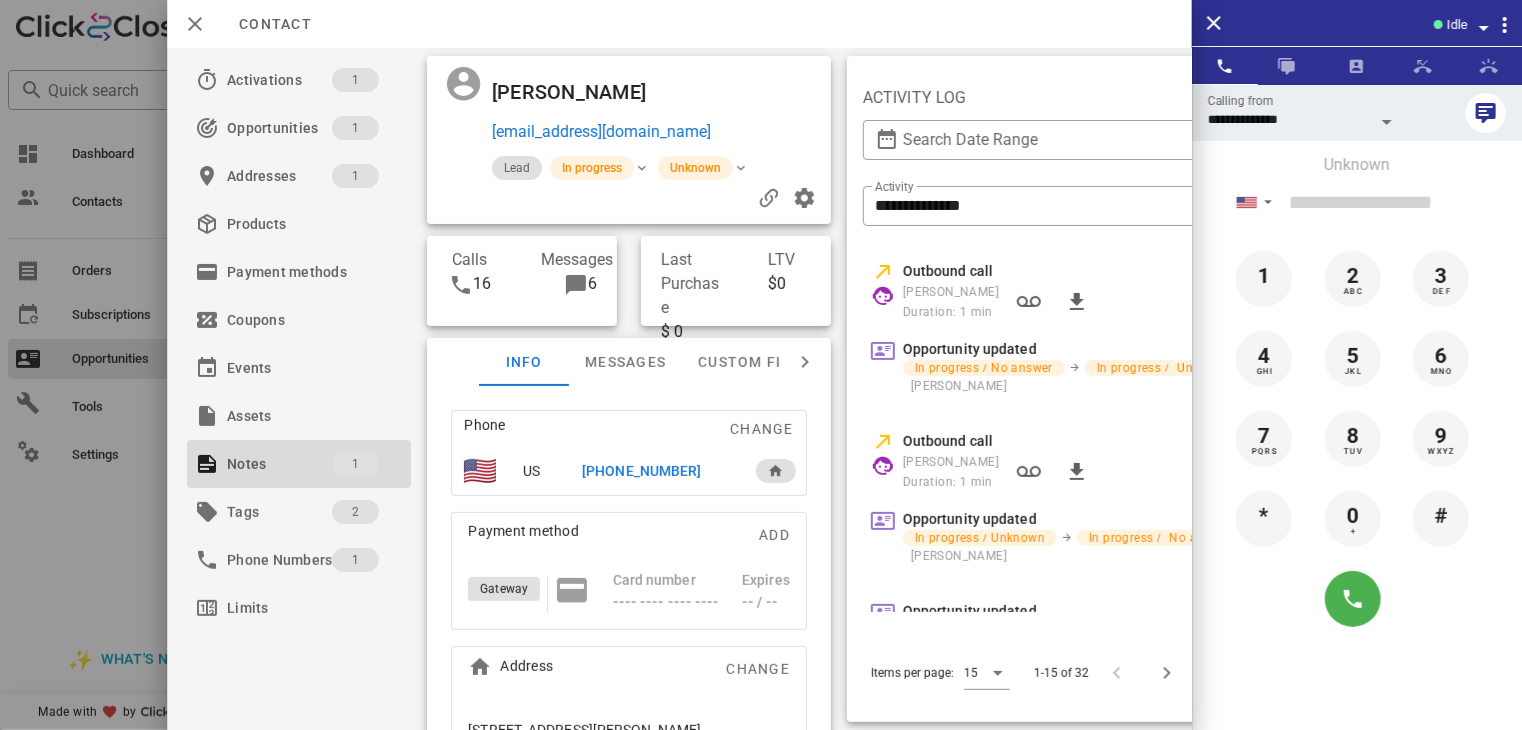click at bounding box center (761, 365) 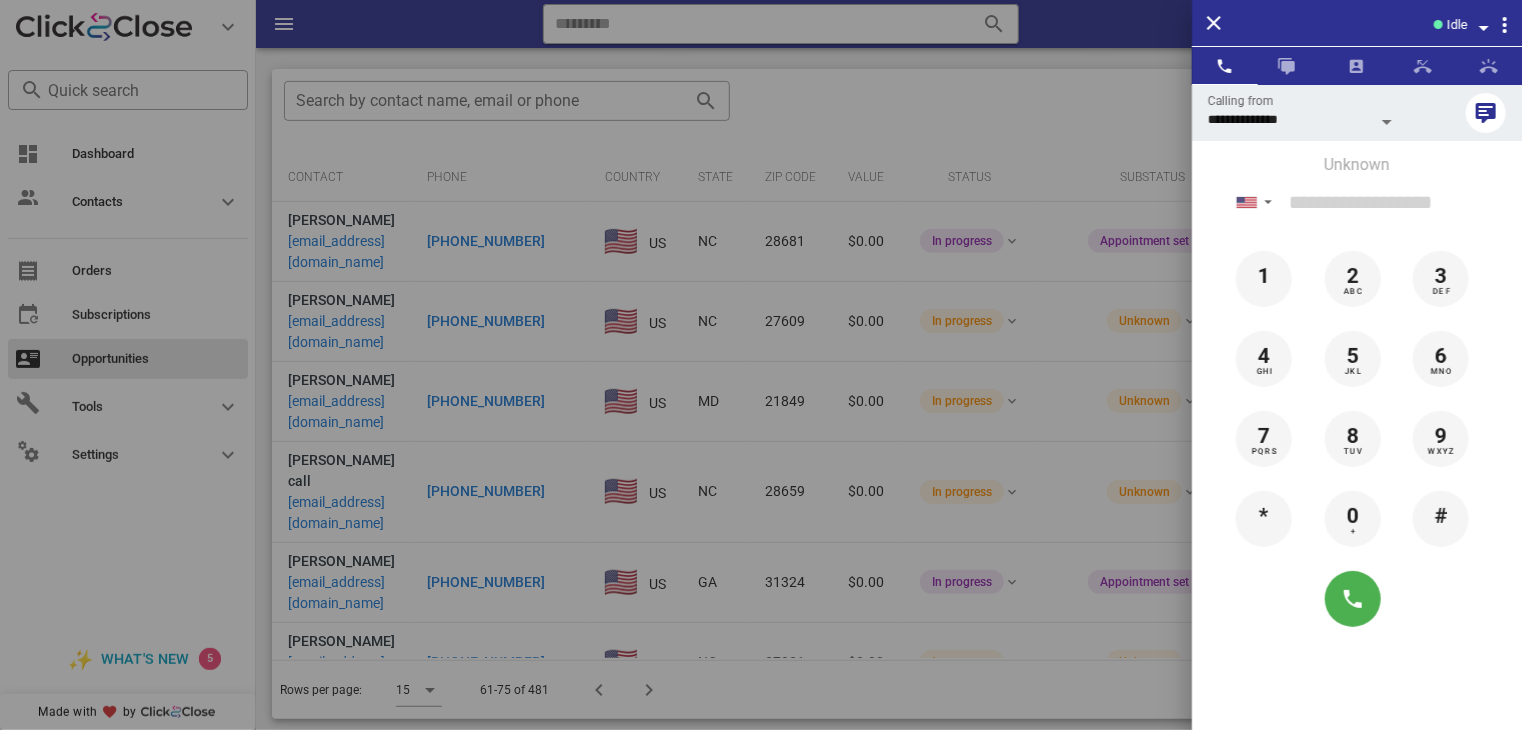 click at bounding box center [761, 365] 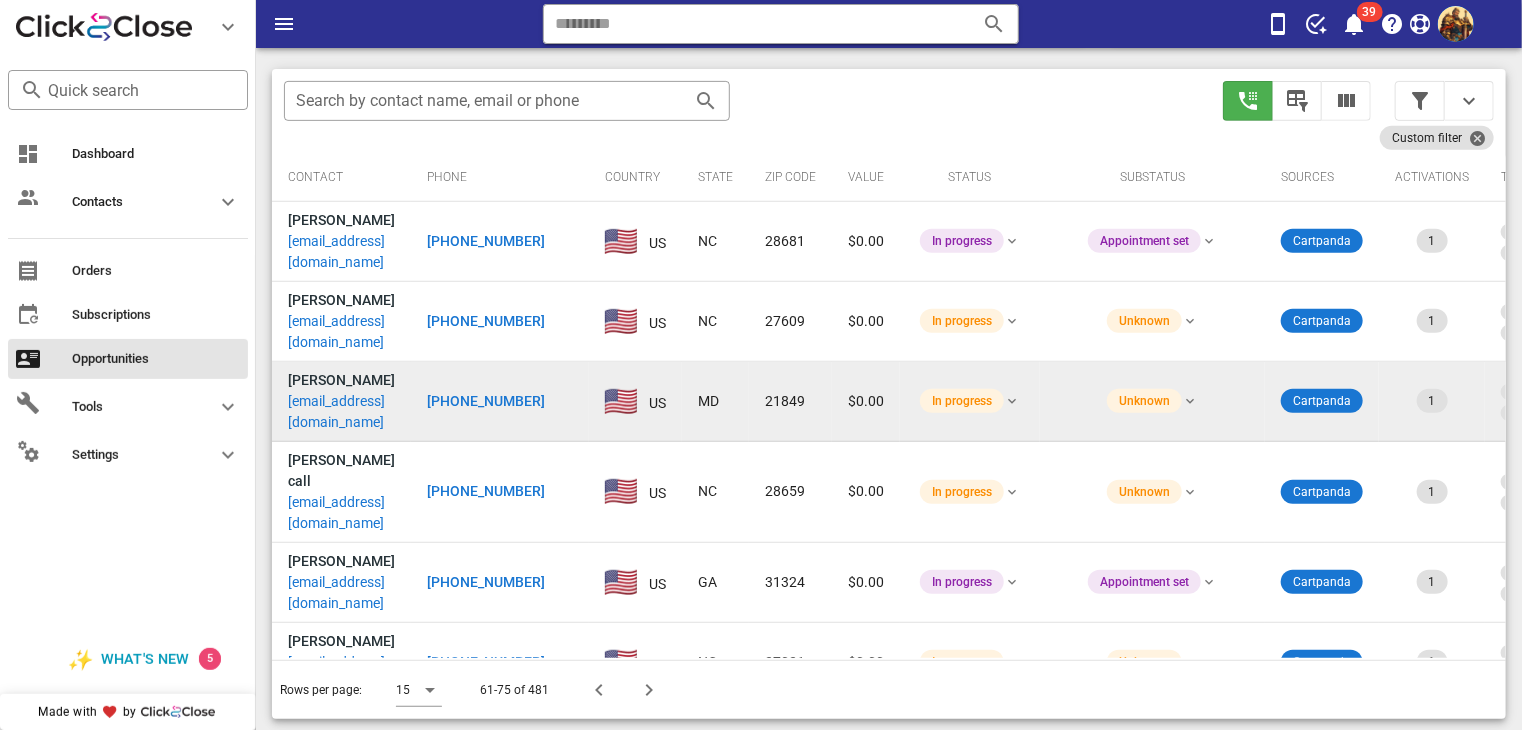 click on "[EMAIL_ADDRESS][DOMAIN_NAME]" at bounding box center (341, 412) 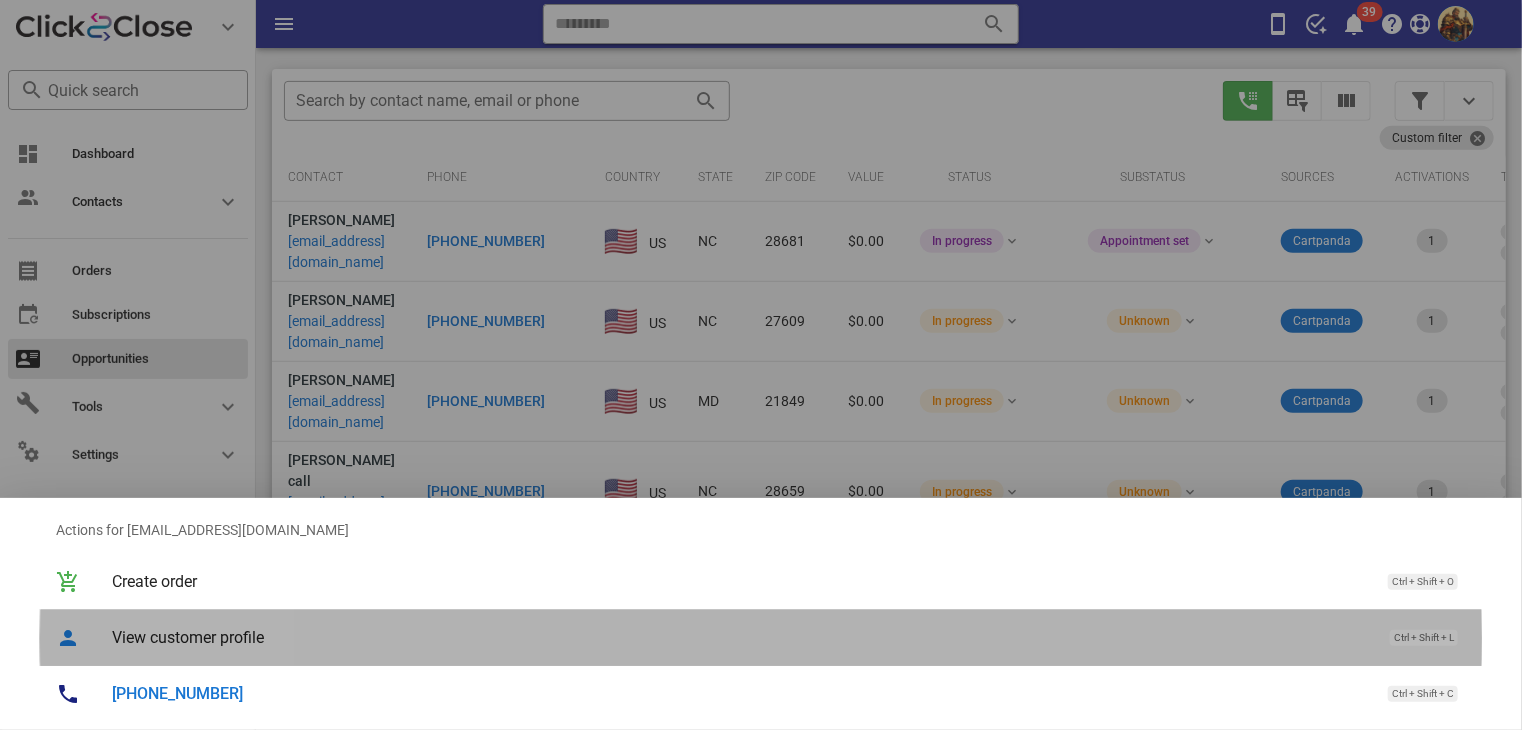 click on "View customer profile" at bounding box center (741, 637) 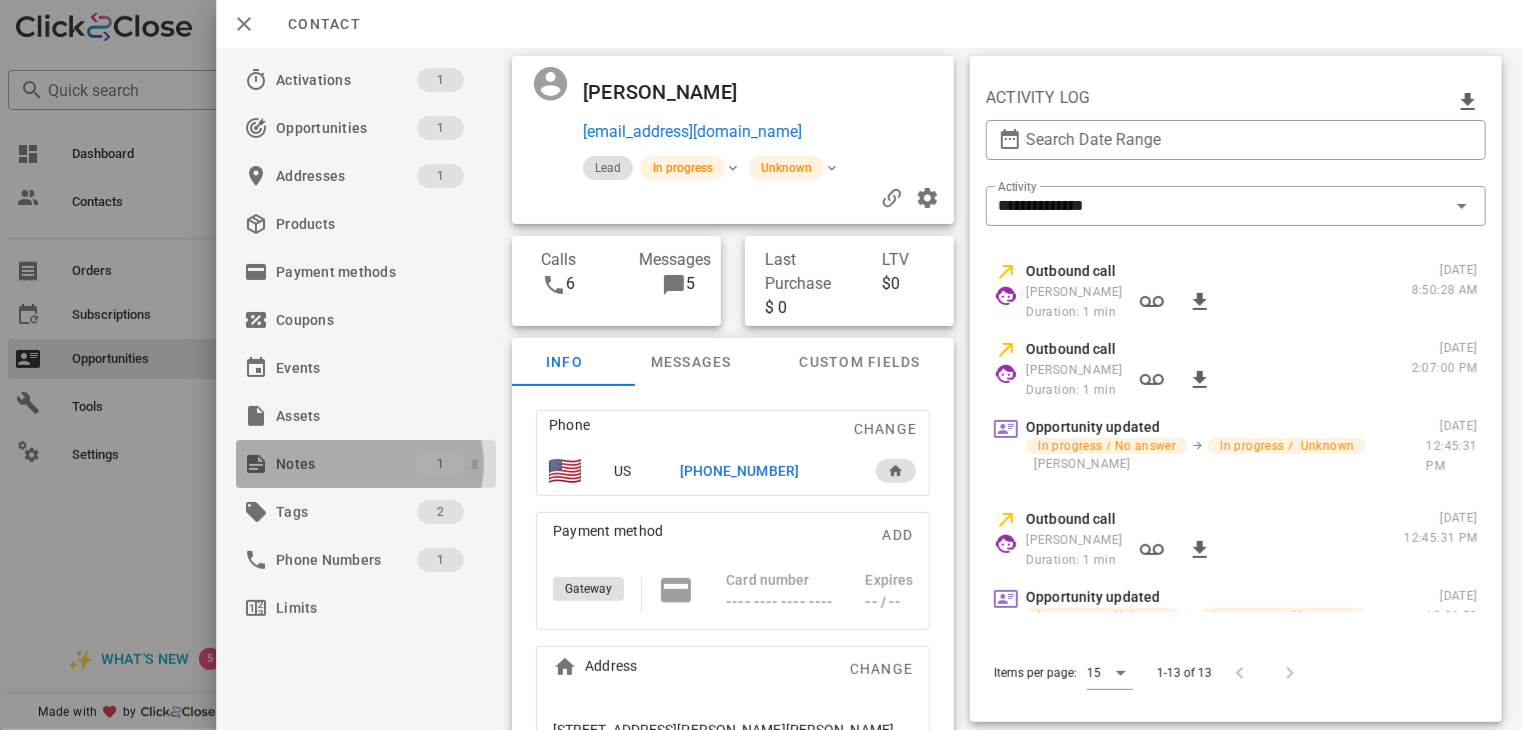 click on "Notes" at bounding box center (346, 464) 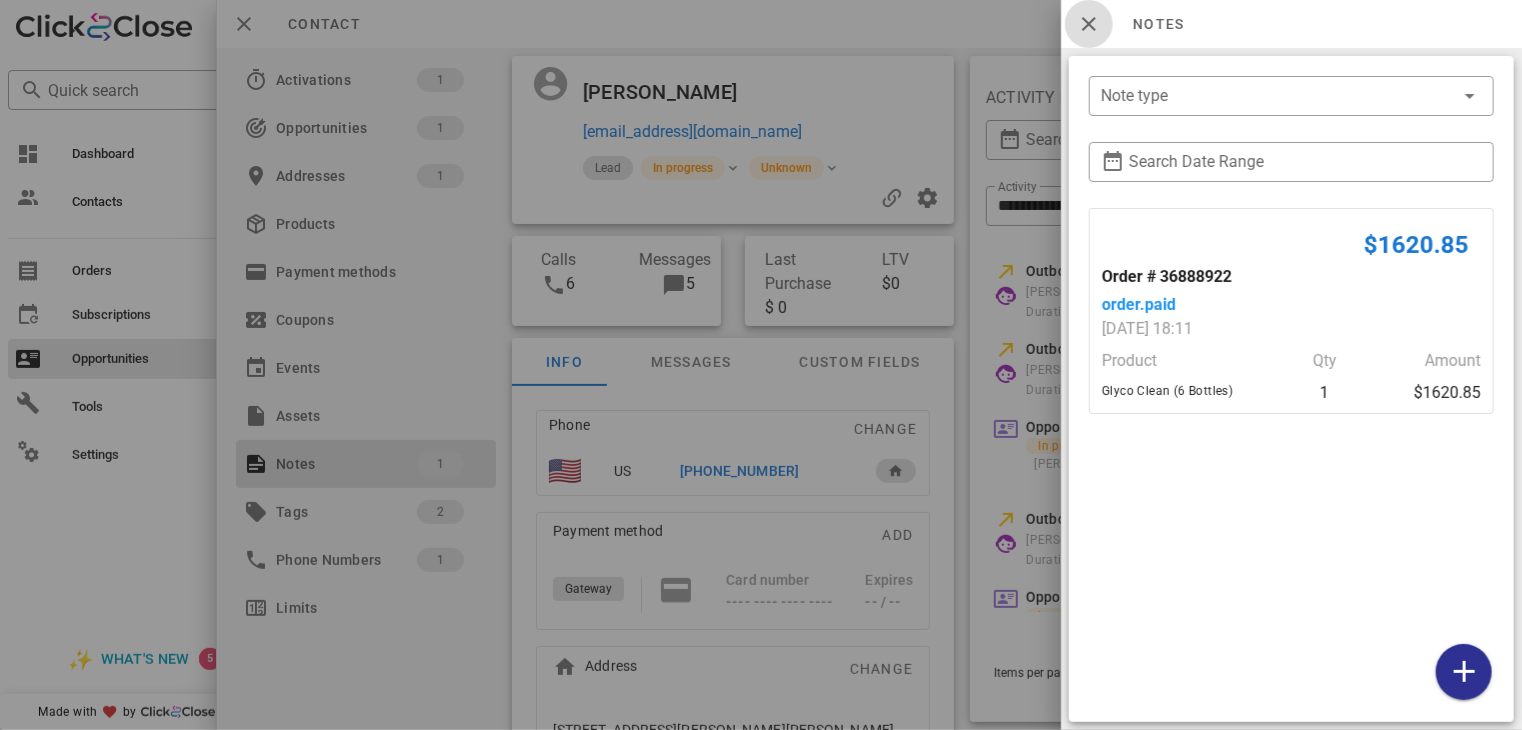 click at bounding box center (1089, 24) 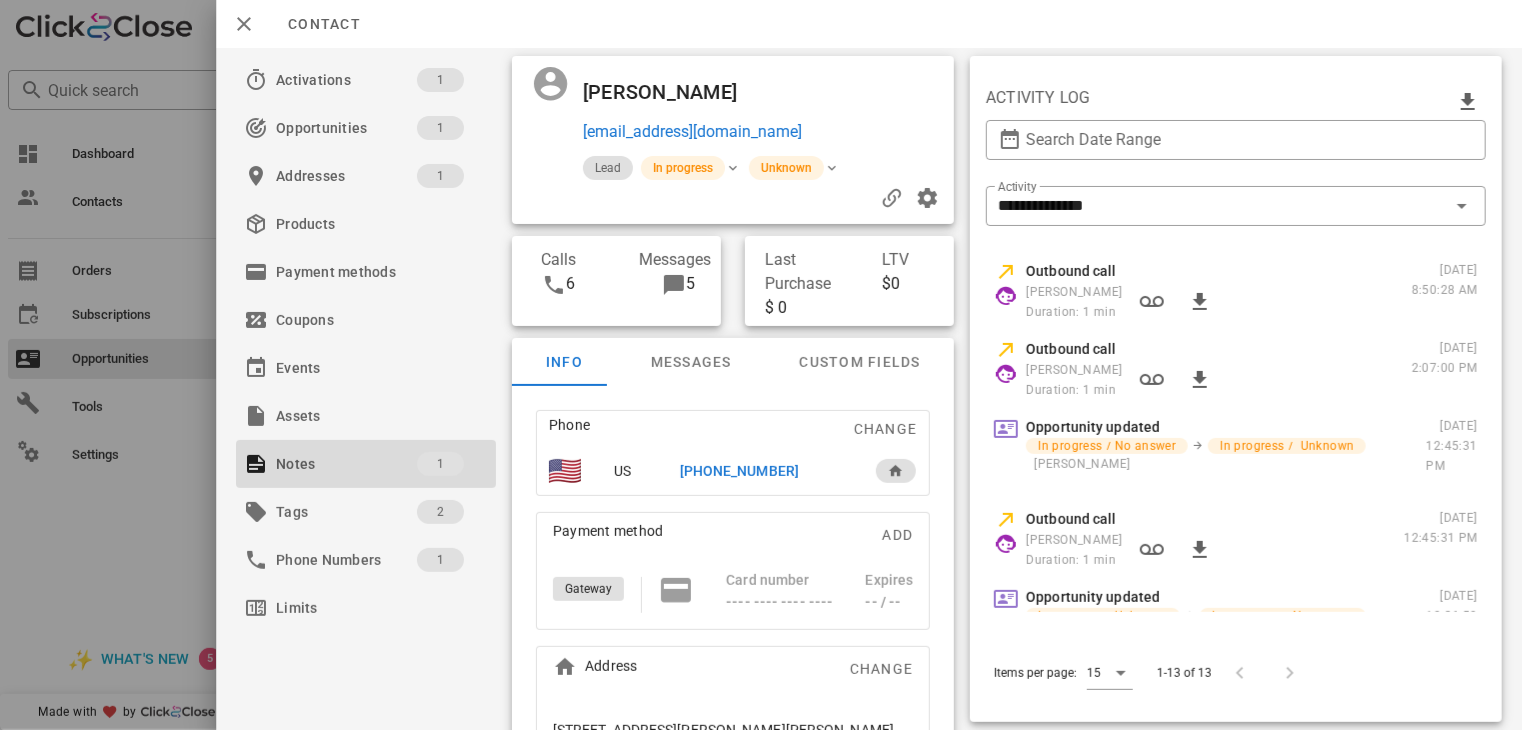 click on "[PHONE_NUMBER]" at bounding box center (739, 471) 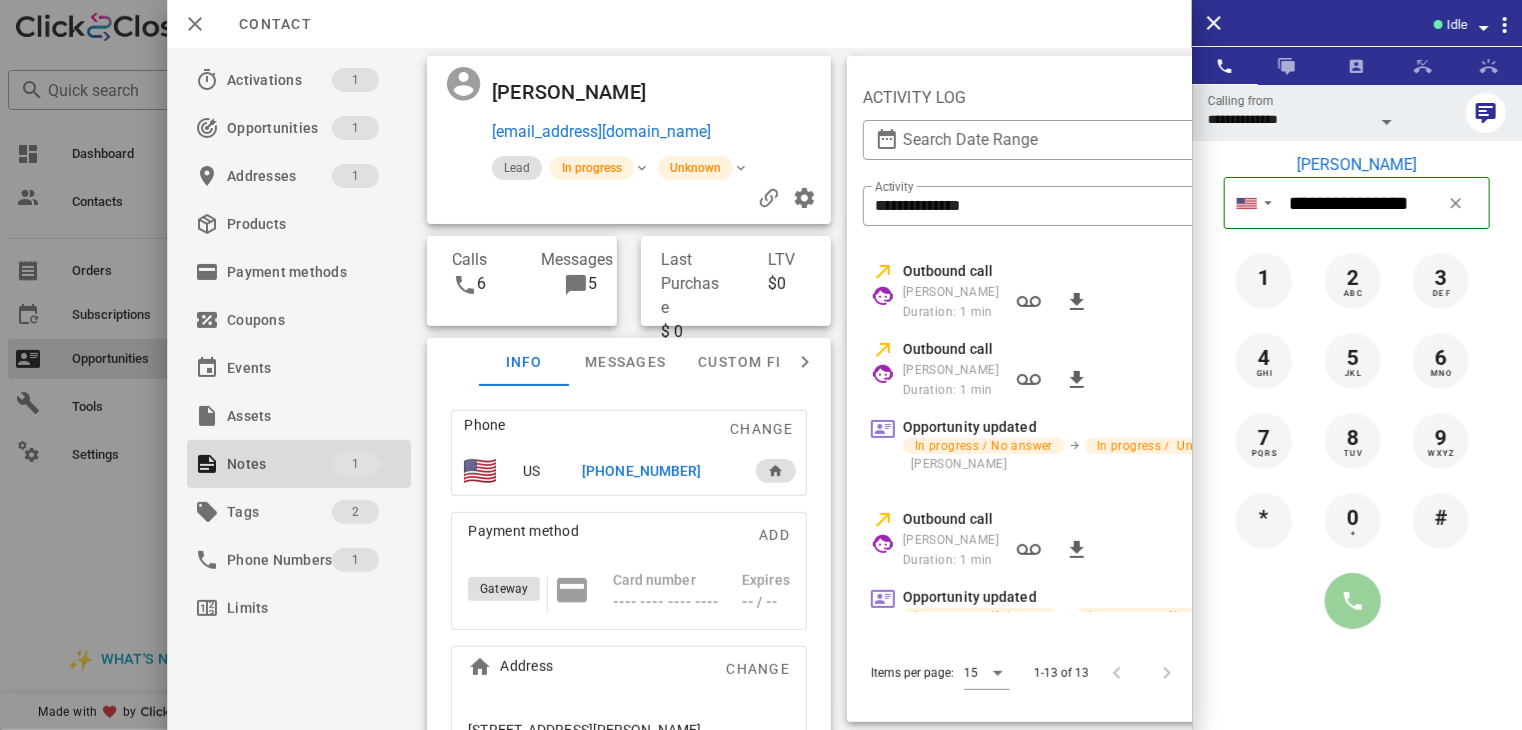 click at bounding box center (1353, 601) 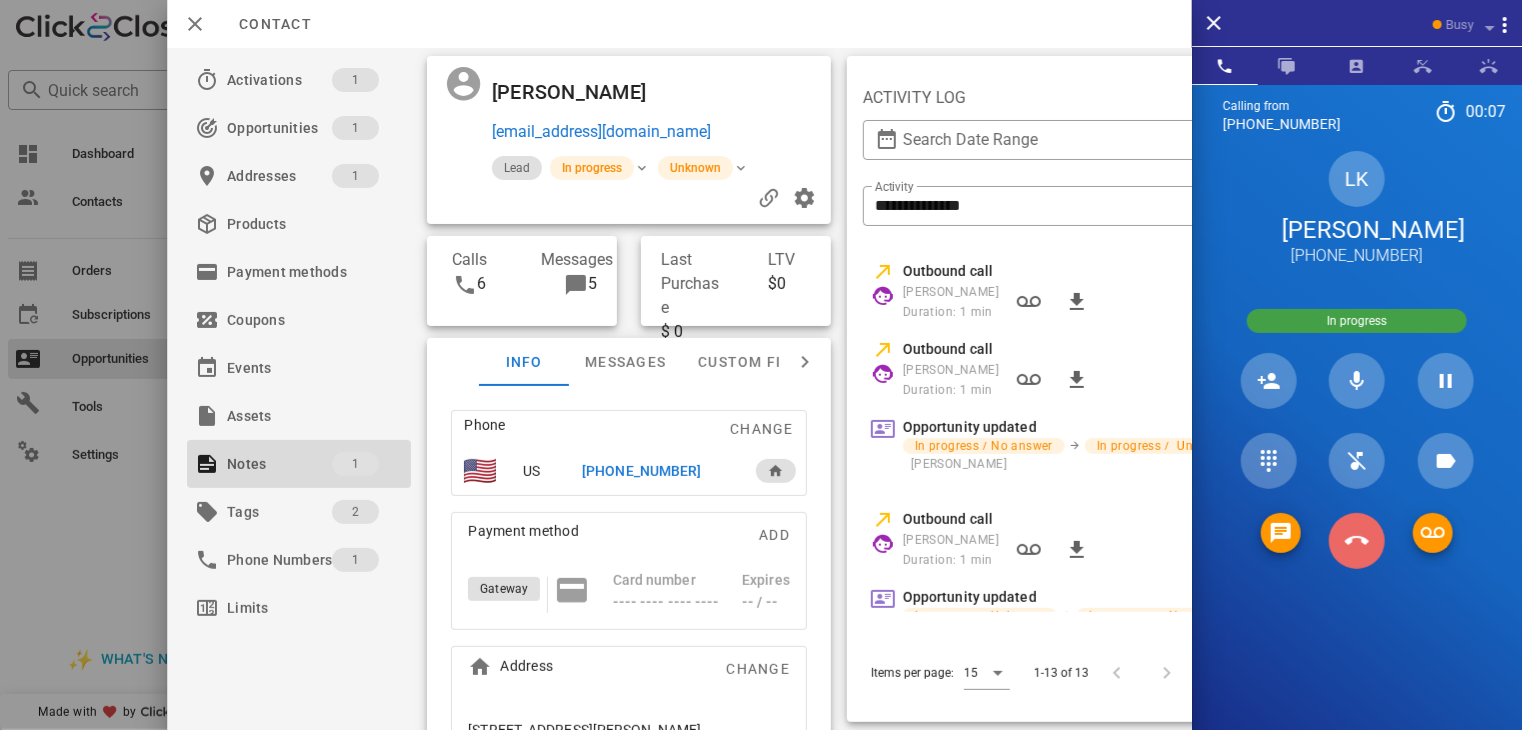 click at bounding box center [1357, 541] 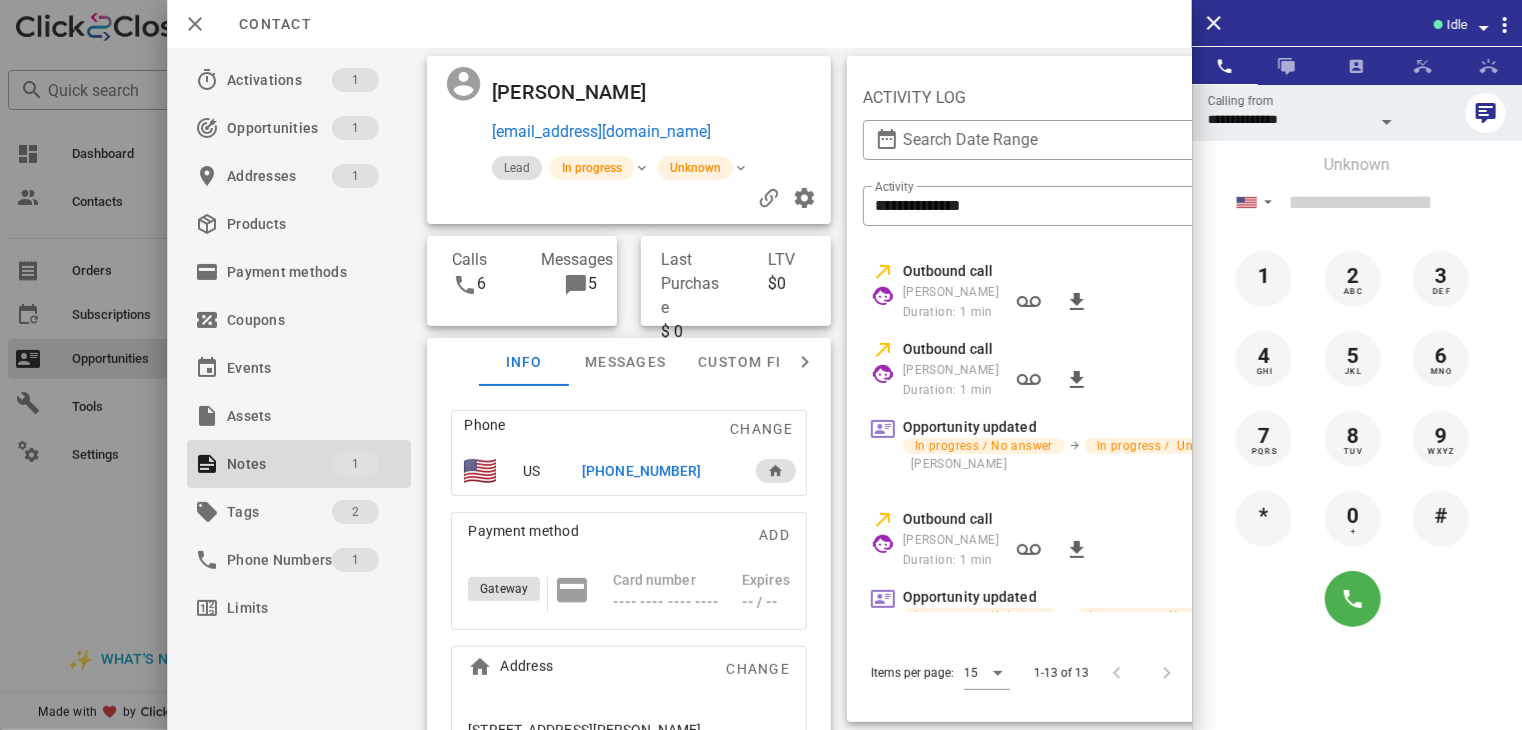 click at bounding box center [761, 365] 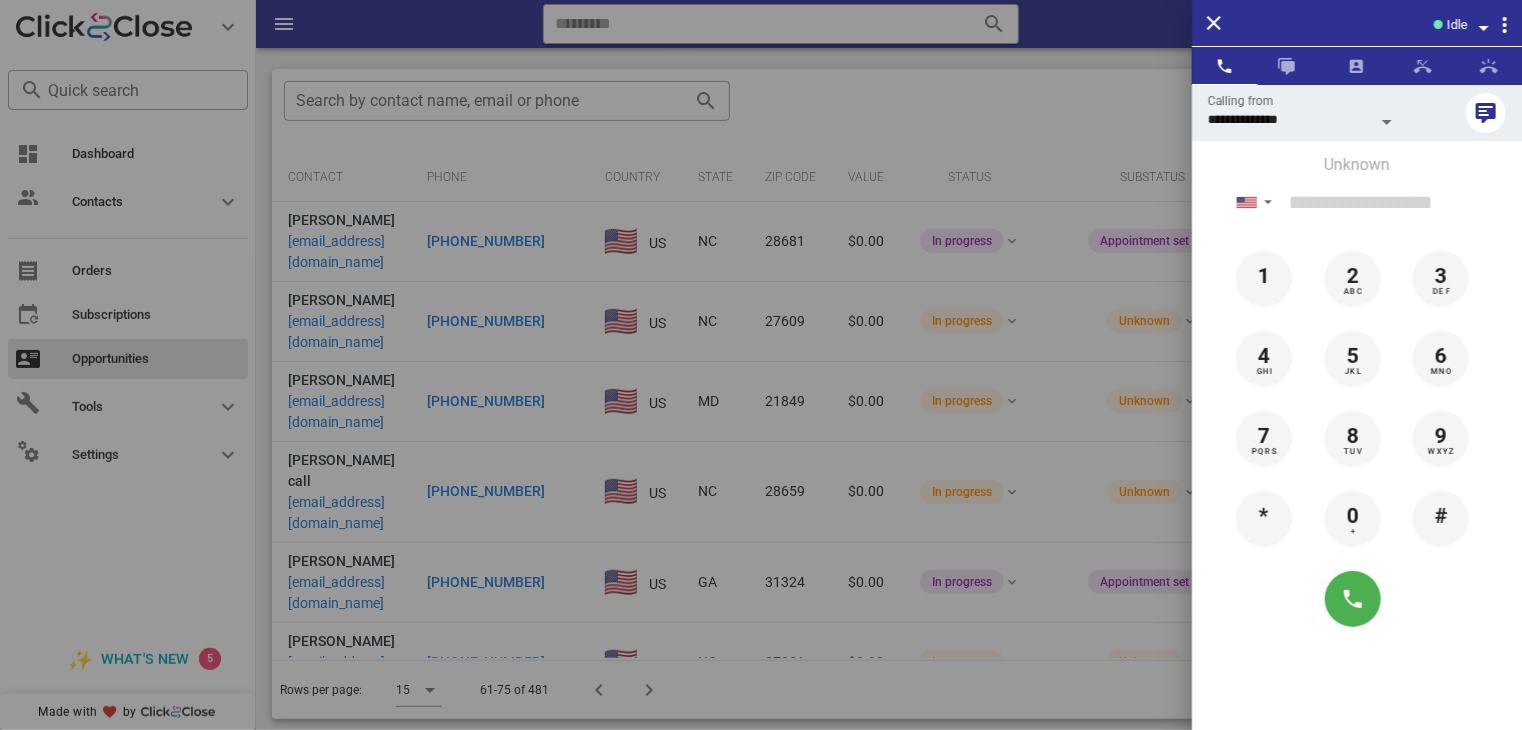 click at bounding box center [761, 365] 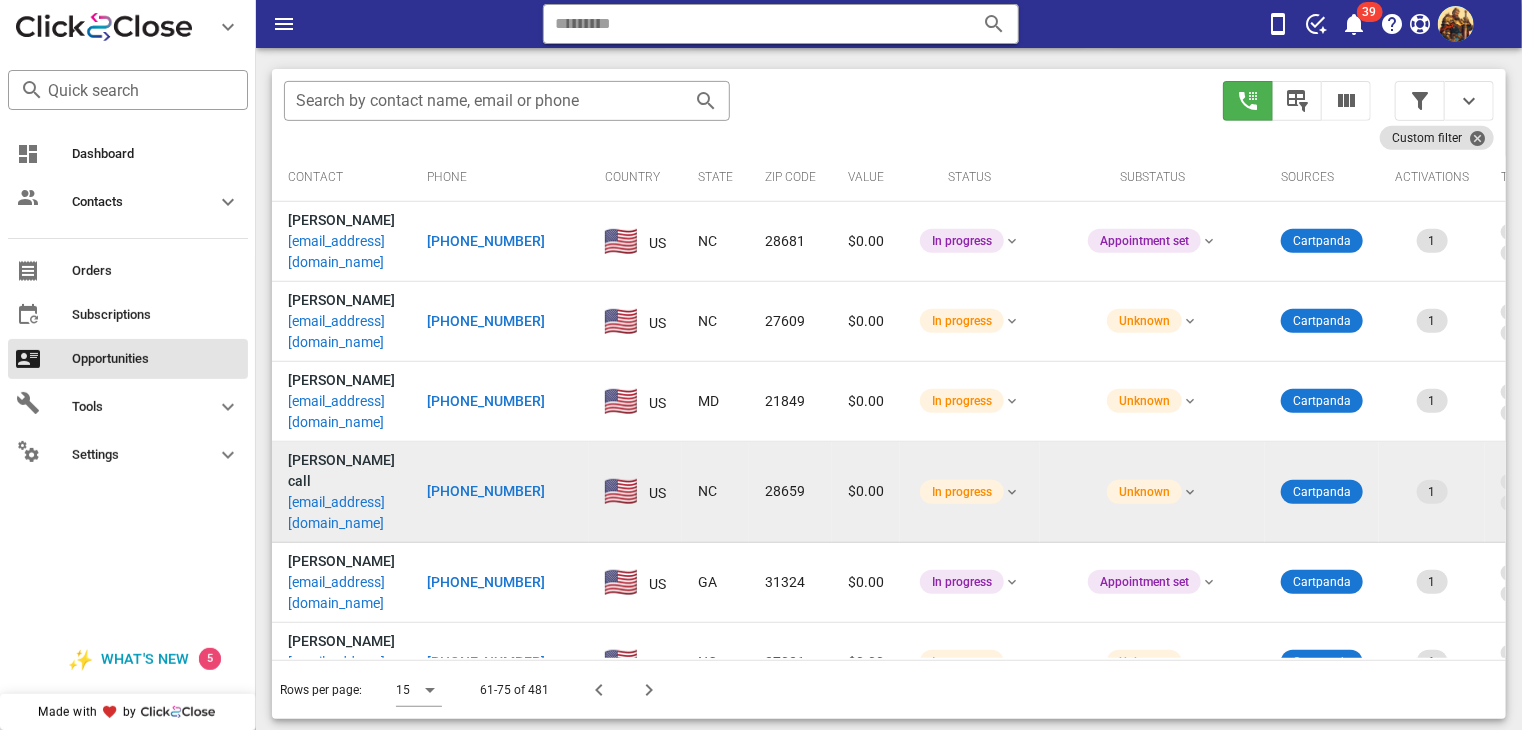 click on "[EMAIL_ADDRESS][DOMAIN_NAME]" at bounding box center [341, 513] 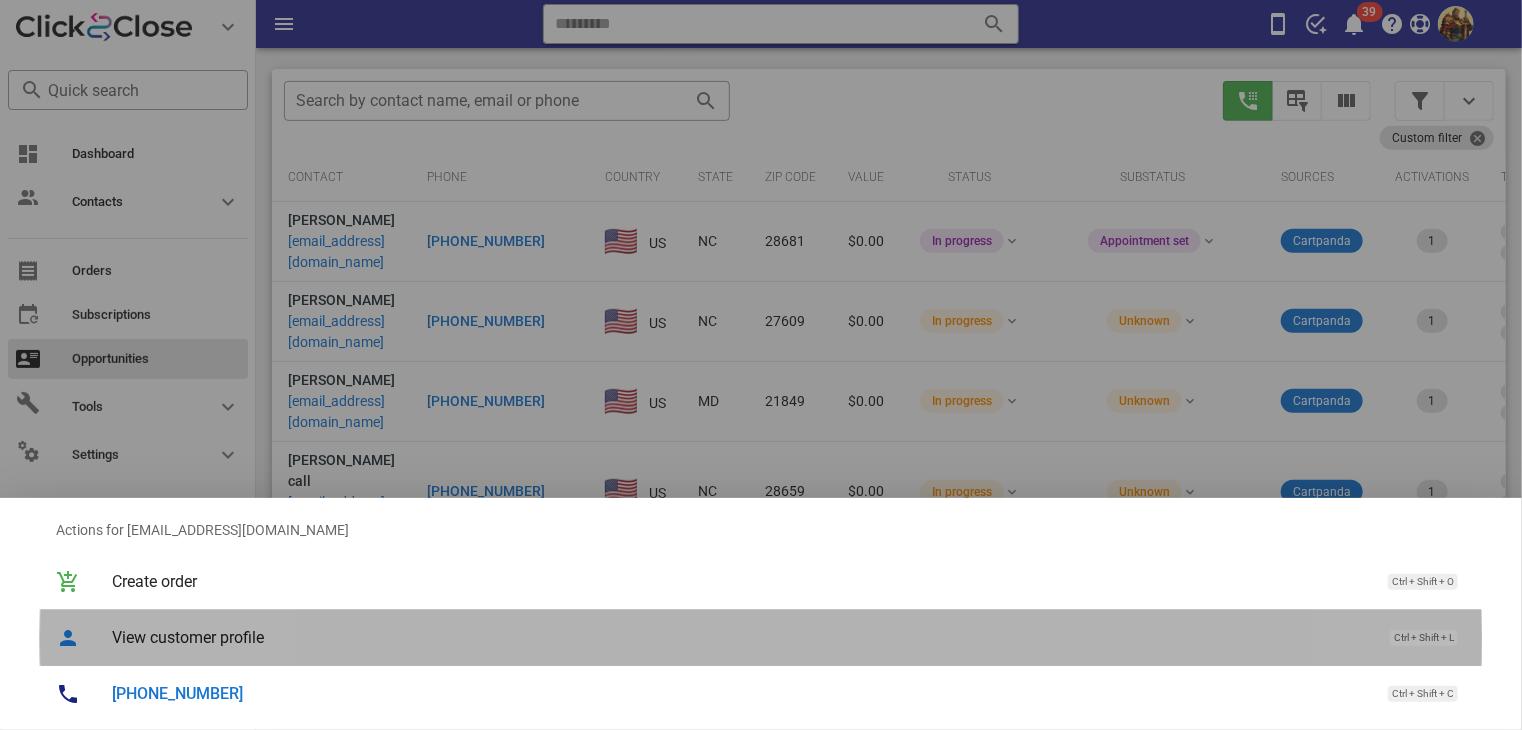 click on "View customer profile Ctrl + Shift + L" at bounding box center (789, 637) 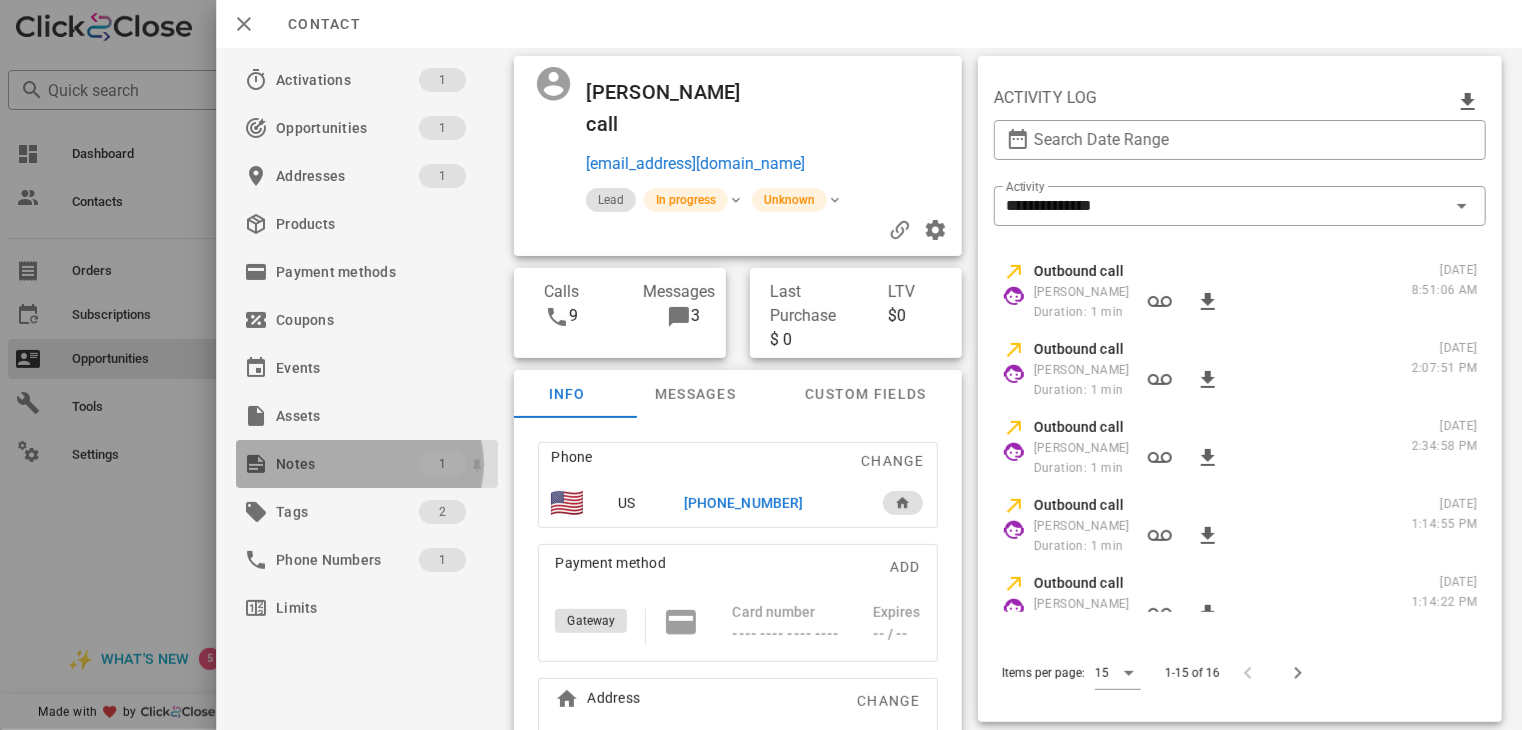 click on "Notes" at bounding box center (347, 464) 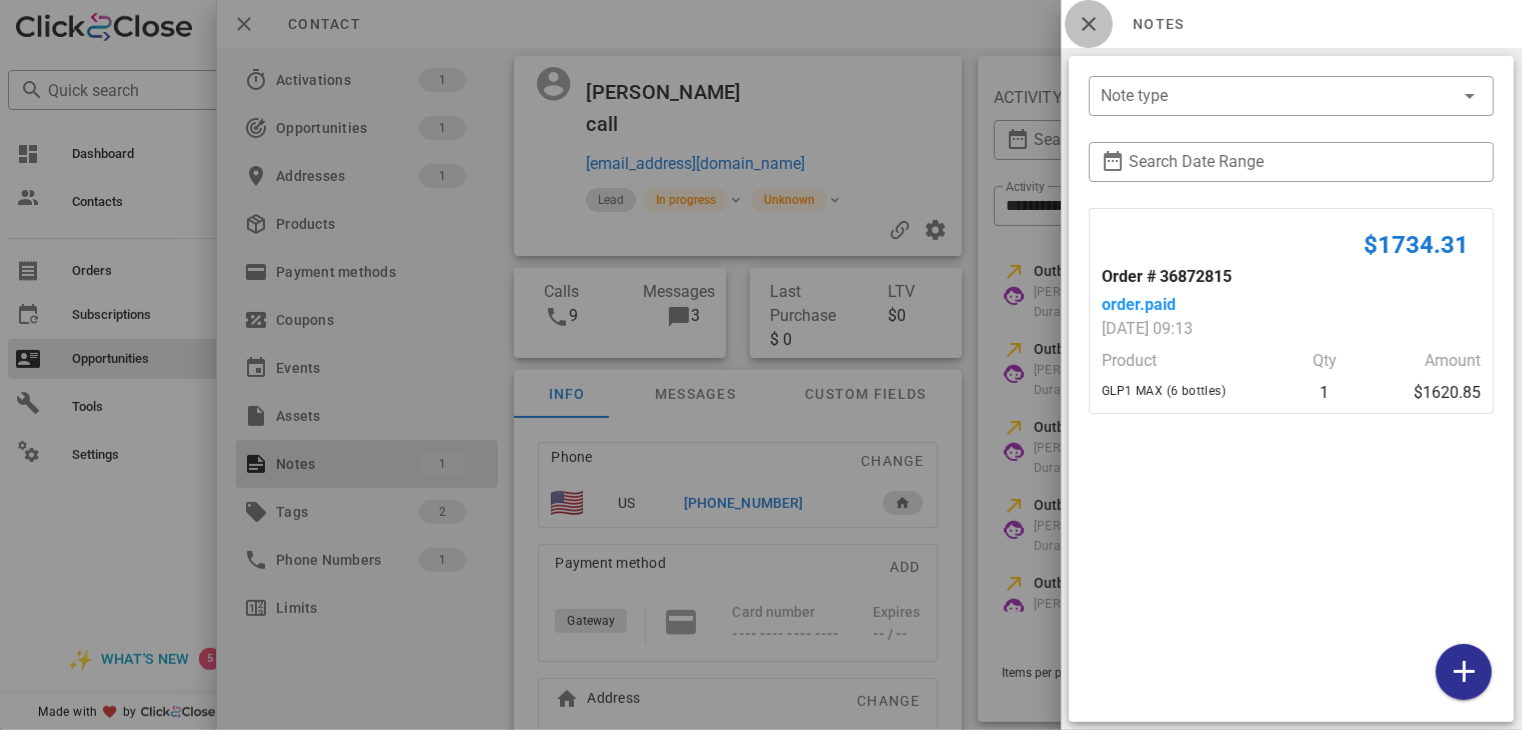 click at bounding box center (1089, 24) 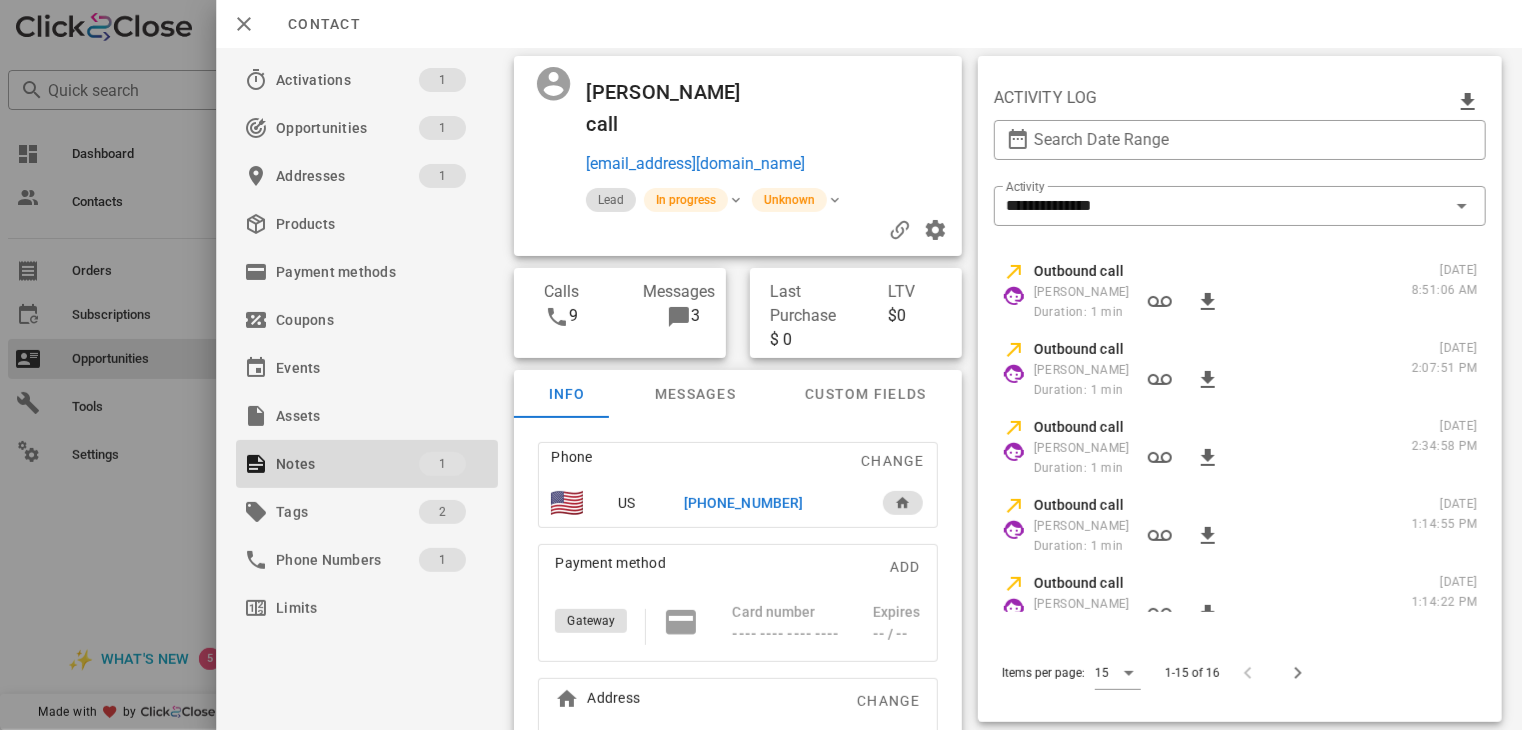 click on "[PHONE_NUMBER]" at bounding box center (743, 503) 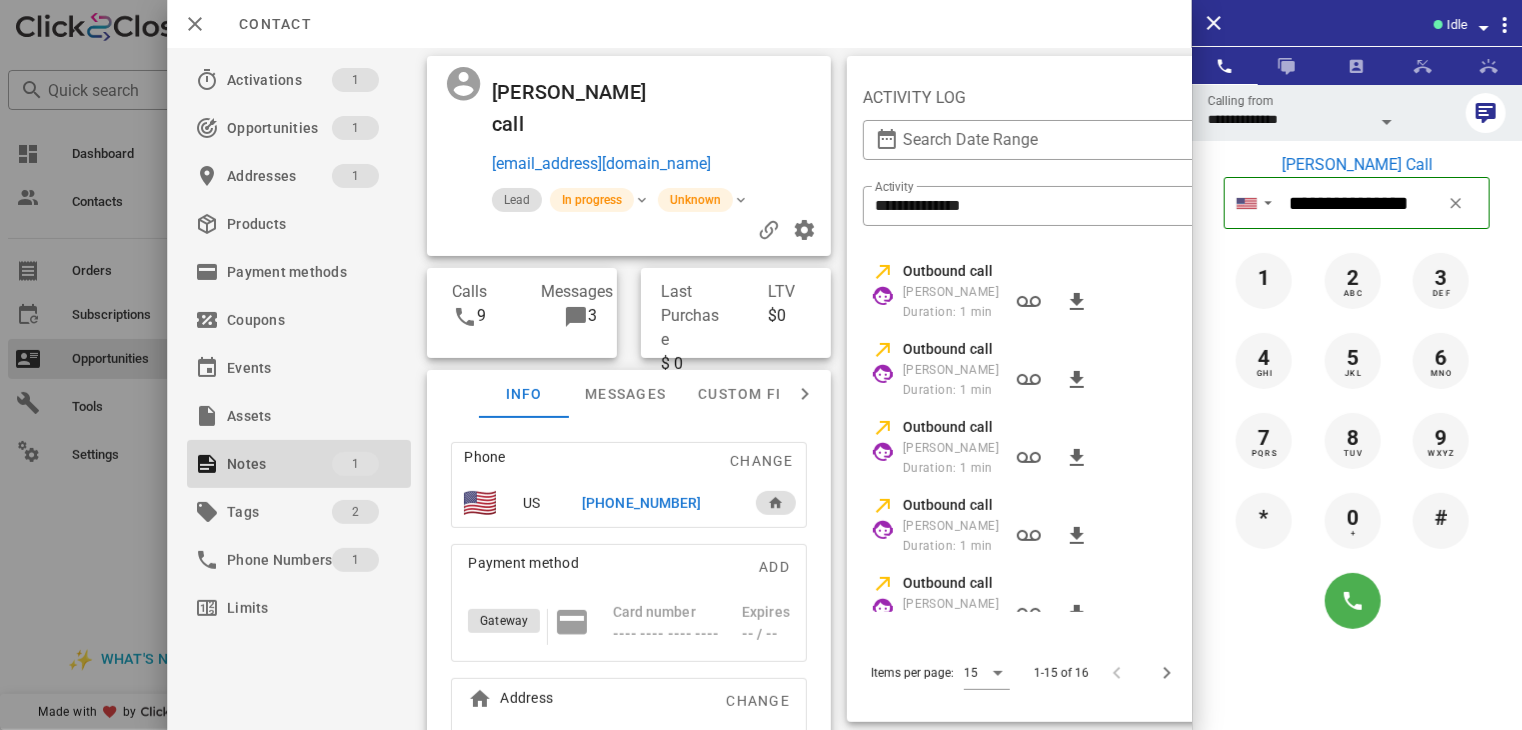 click at bounding box center (1357, 601) 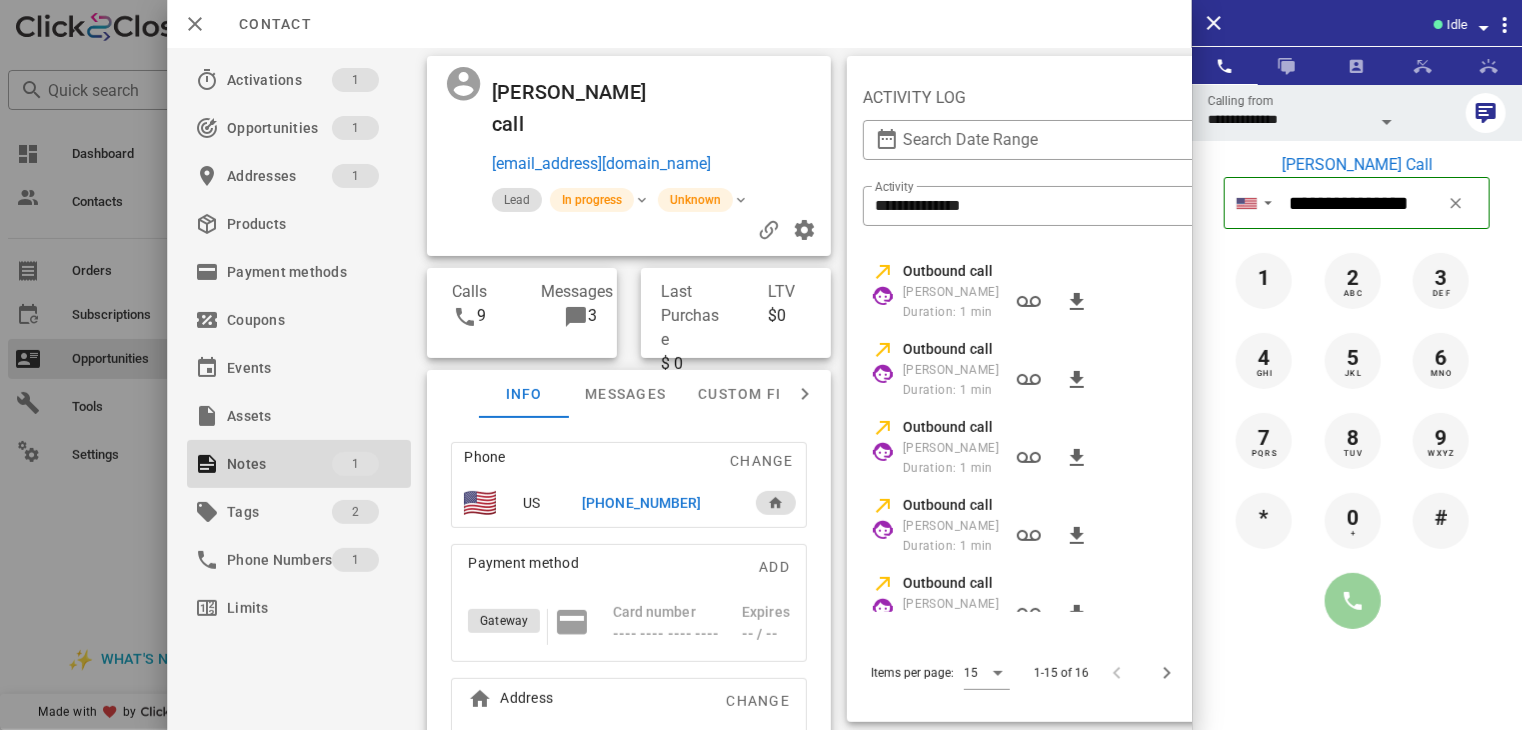 click at bounding box center [1353, 601] 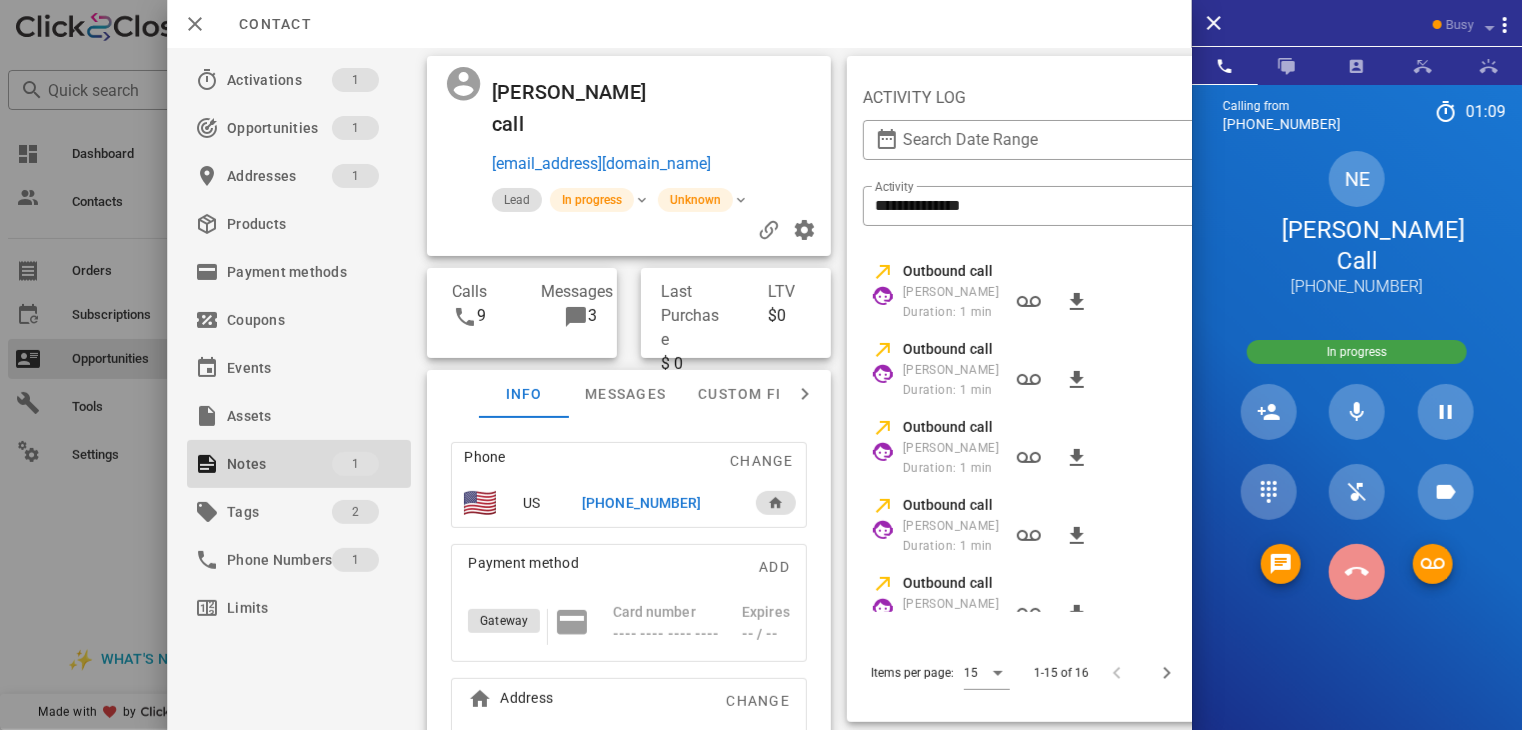 click at bounding box center (1357, 572) 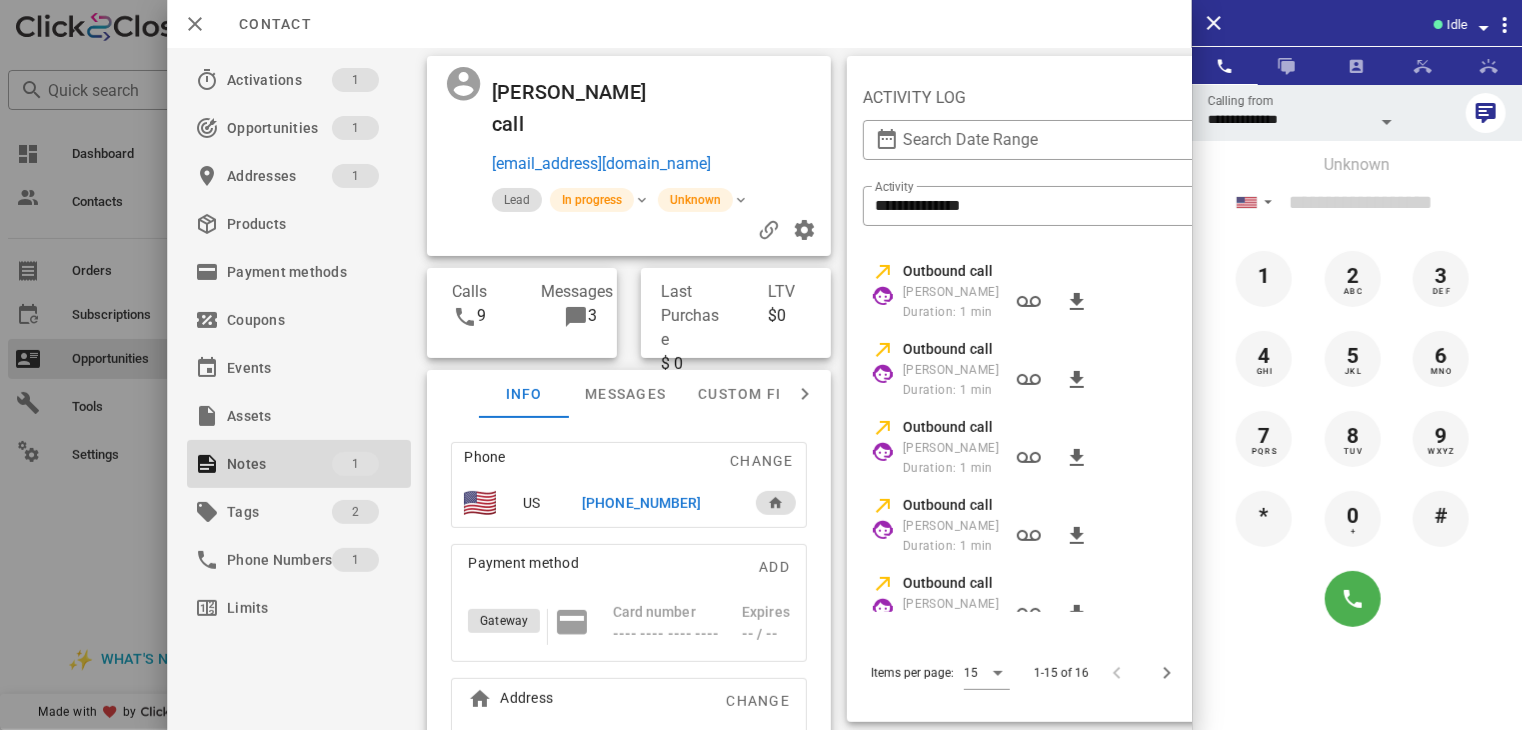 click at bounding box center [761, 365] 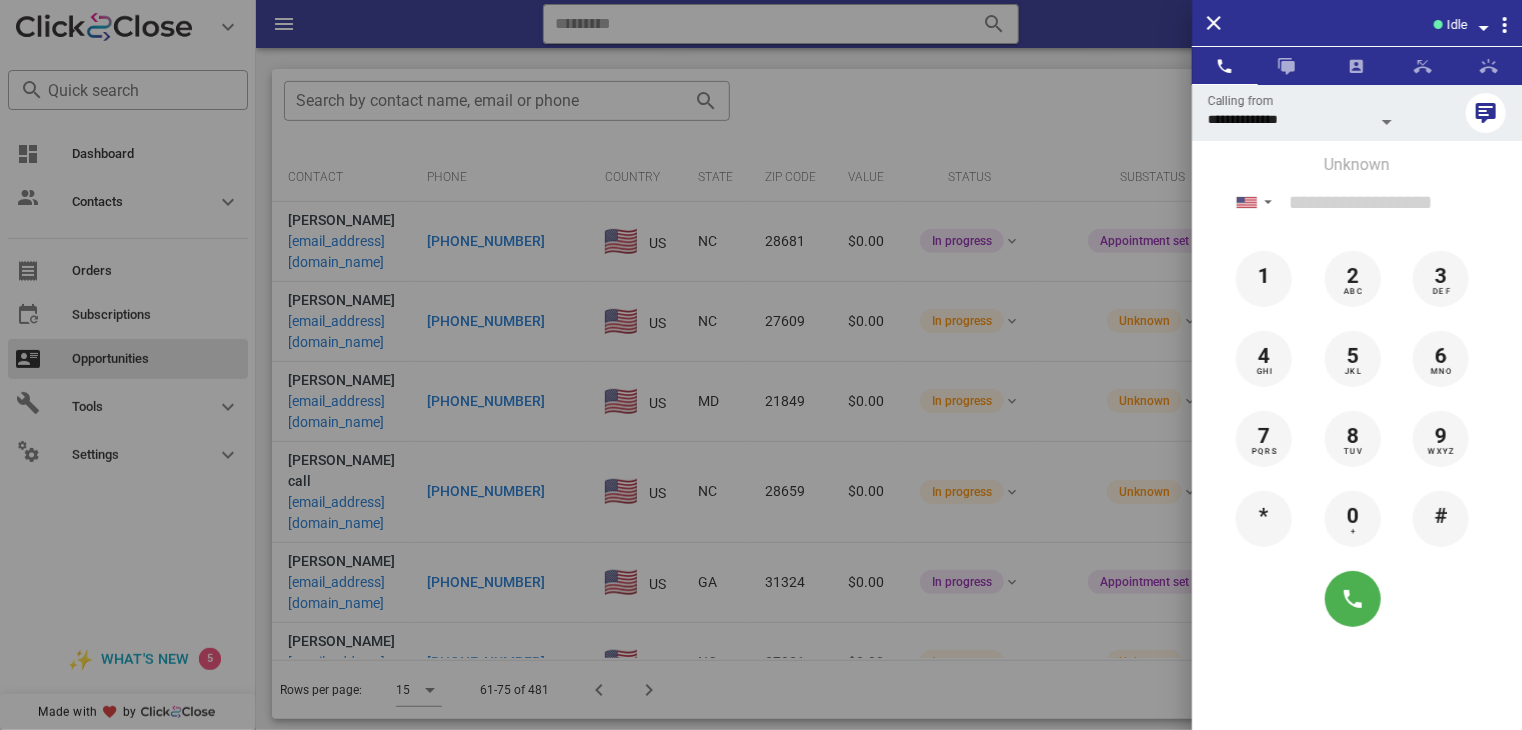 click at bounding box center (761, 365) 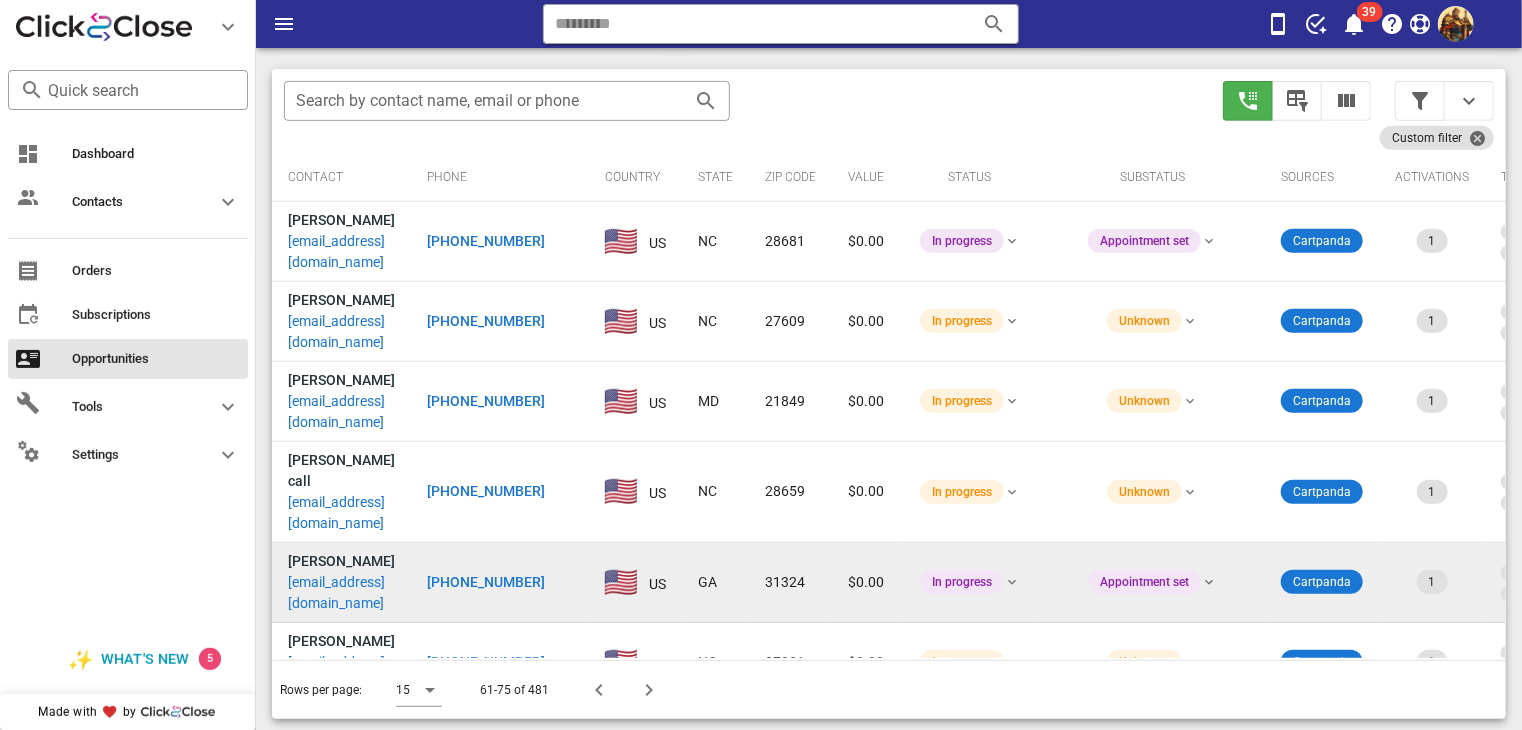 click on "[EMAIL_ADDRESS][DOMAIN_NAME]" at bounding box center [341, 593] 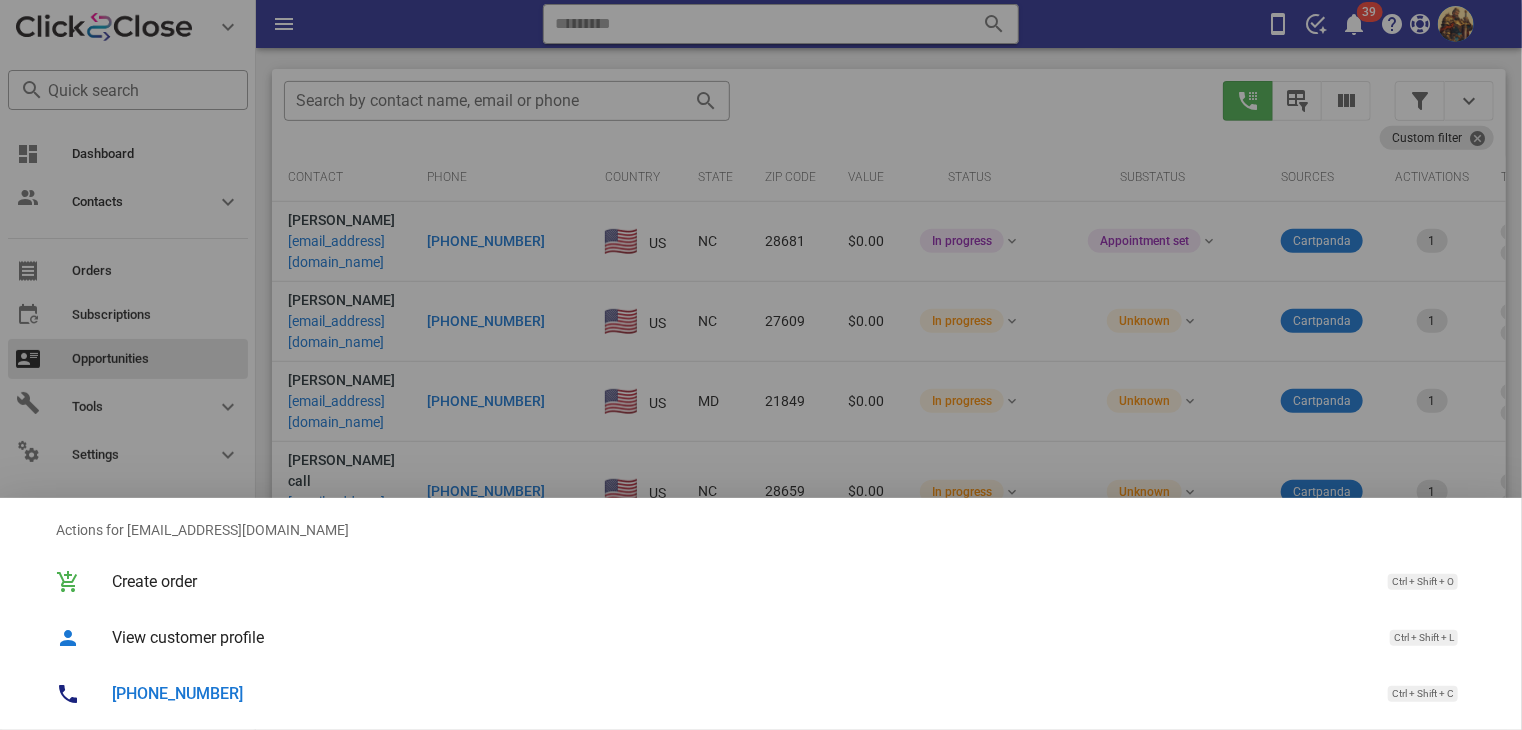 click on "Actions for [EMAIL_ADDRESS][DOMAIN_NAME] Create order Ctrl + Shift + O View customer profile Ctrl + Shift + L  [PHONE_NUMBER]  Ctrl + Shift + C" at bounding box center [761, 614] 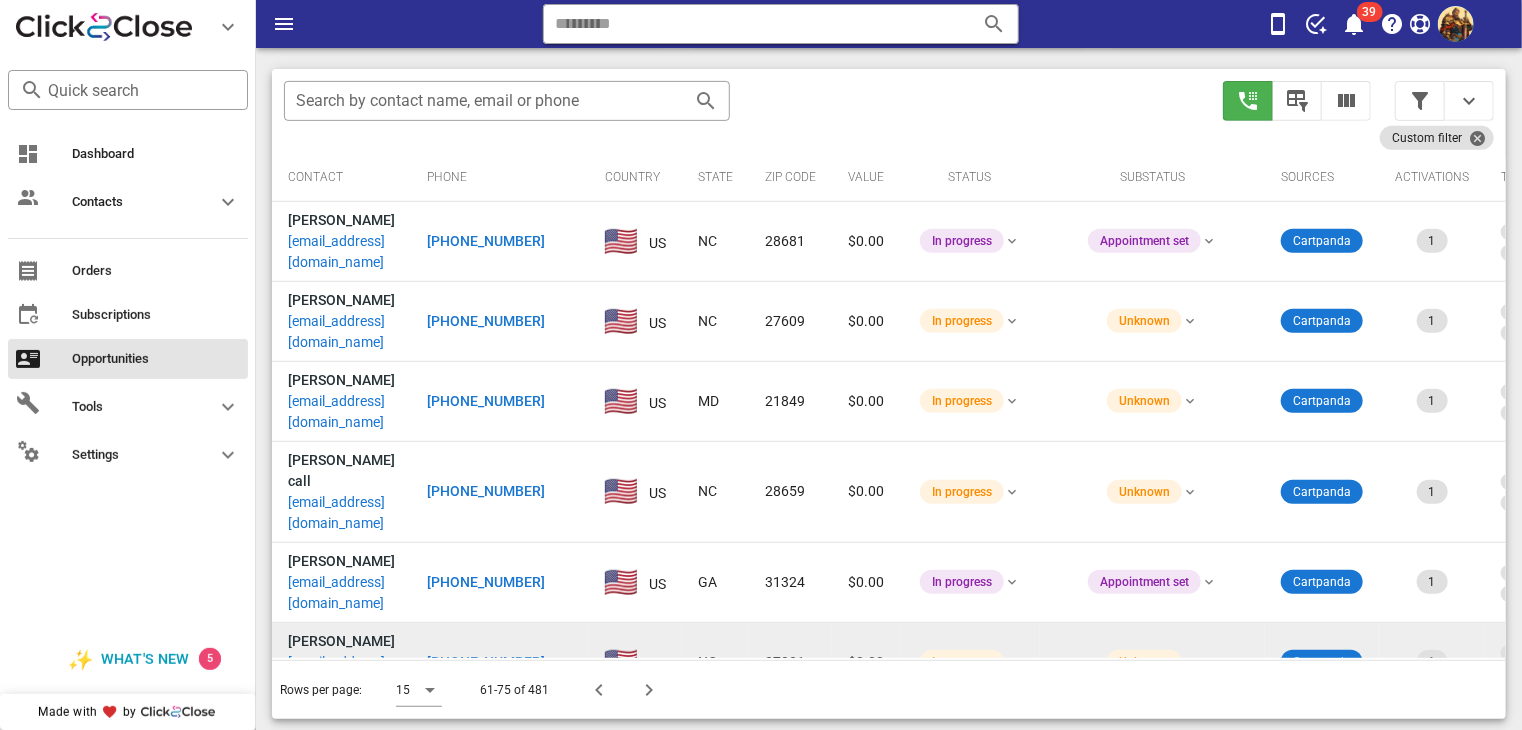 click on "[EMAIL_ADDRESS][DOMAIN_NAME]" at bounding box center [341, 673] 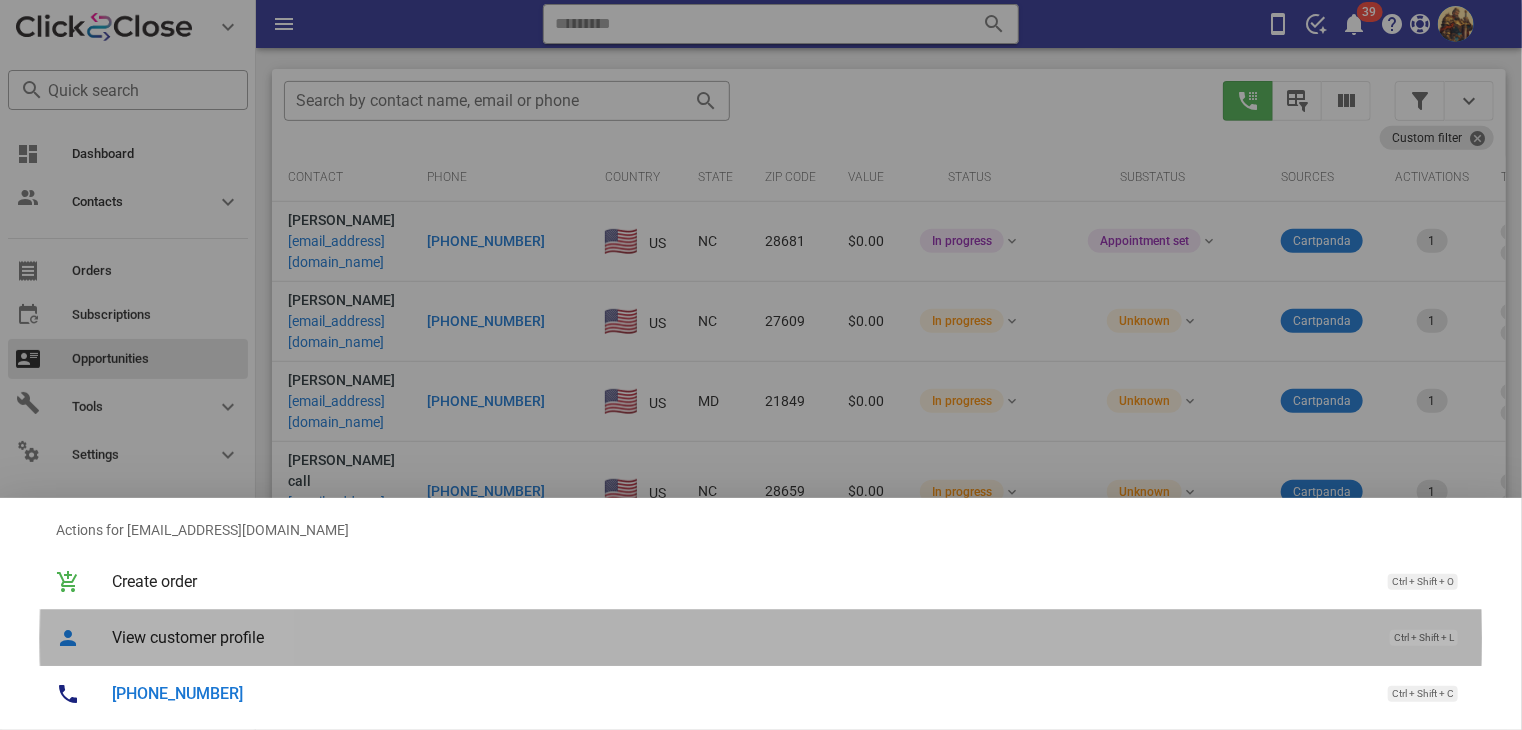 click on "View customer profile" at bounding box center [741, 637] 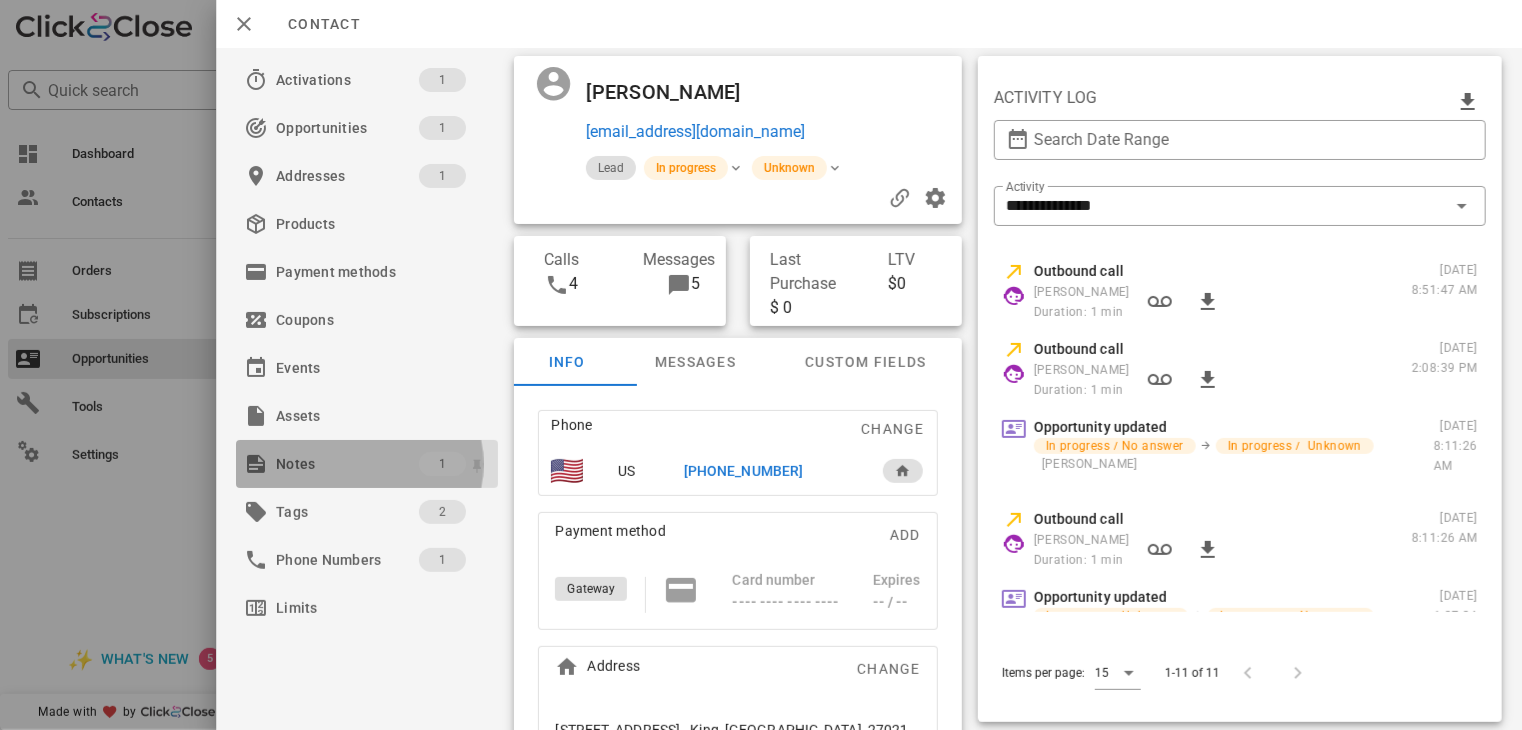 click on "Notes" at bounding box center (347, 464) 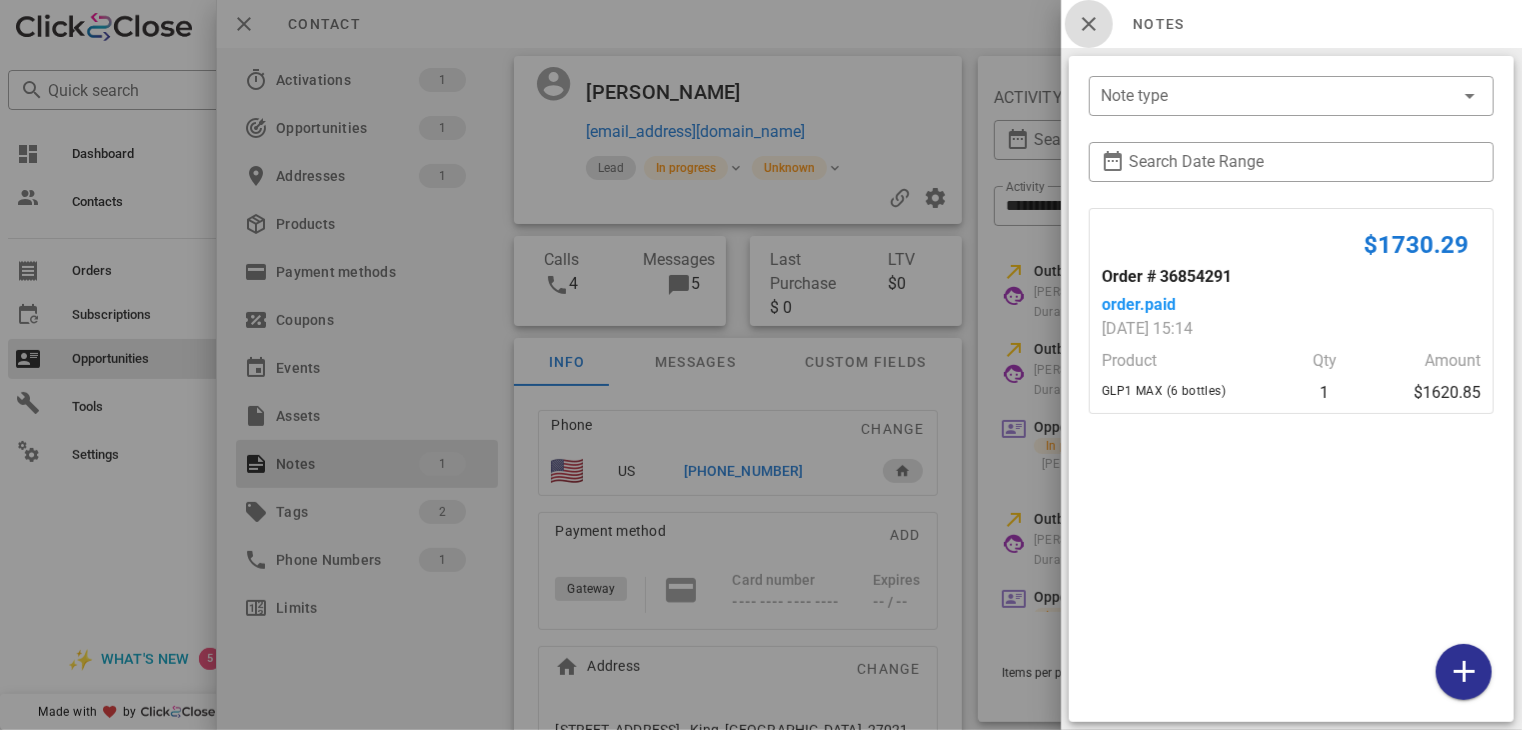 click at bounding box center (1089, 24) 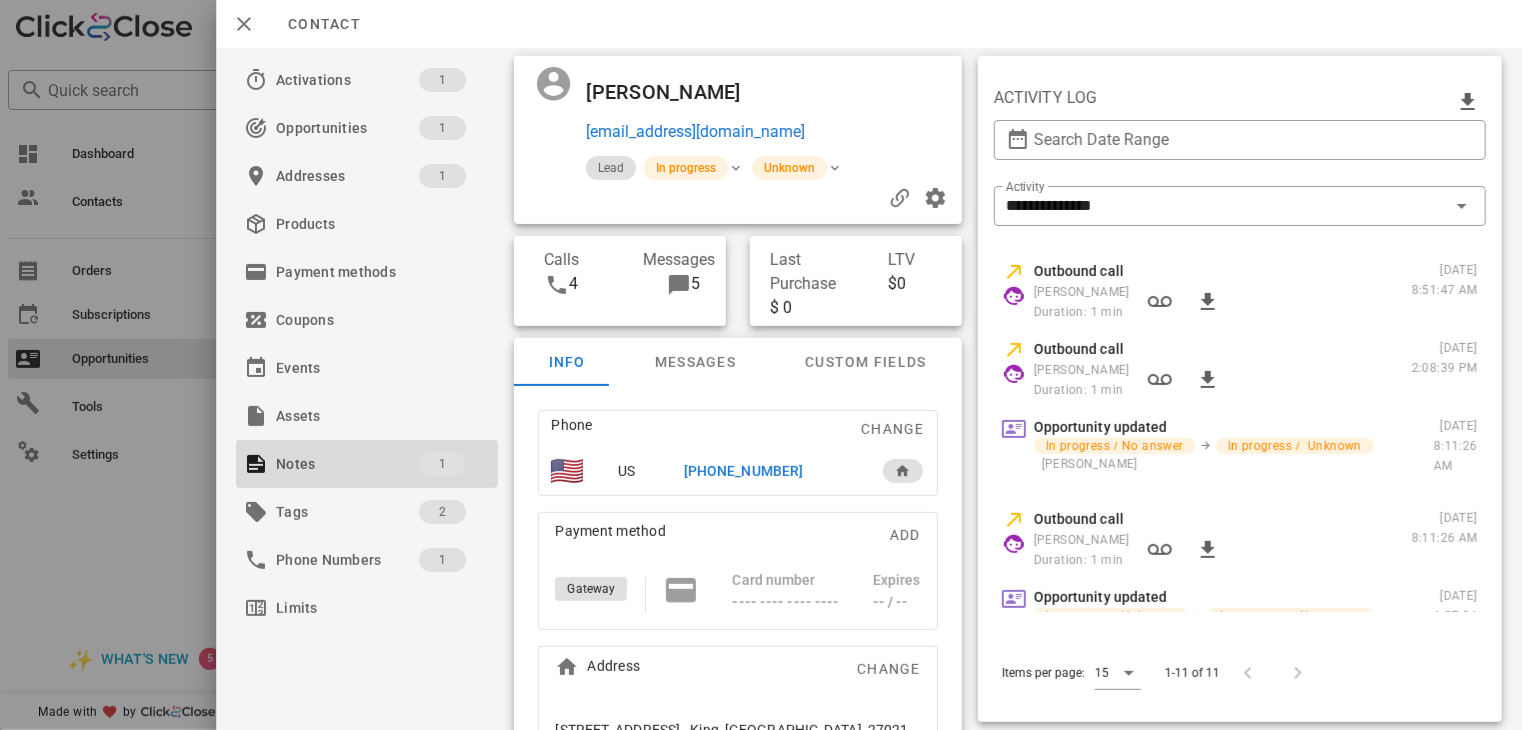 click on "[PHONE_NUMBER]" at bounding box center (743, 471) 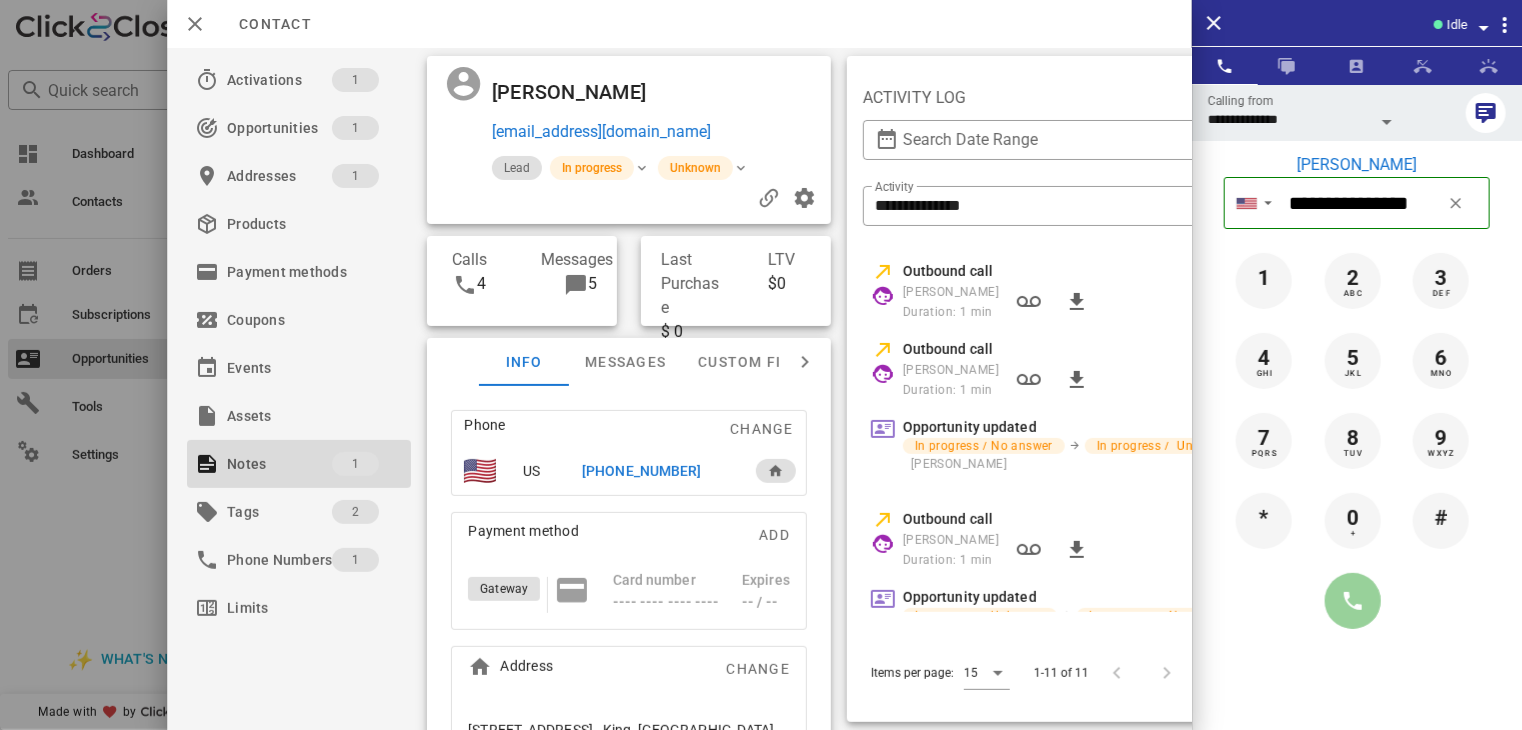 click at bounding box center (1353, 601) 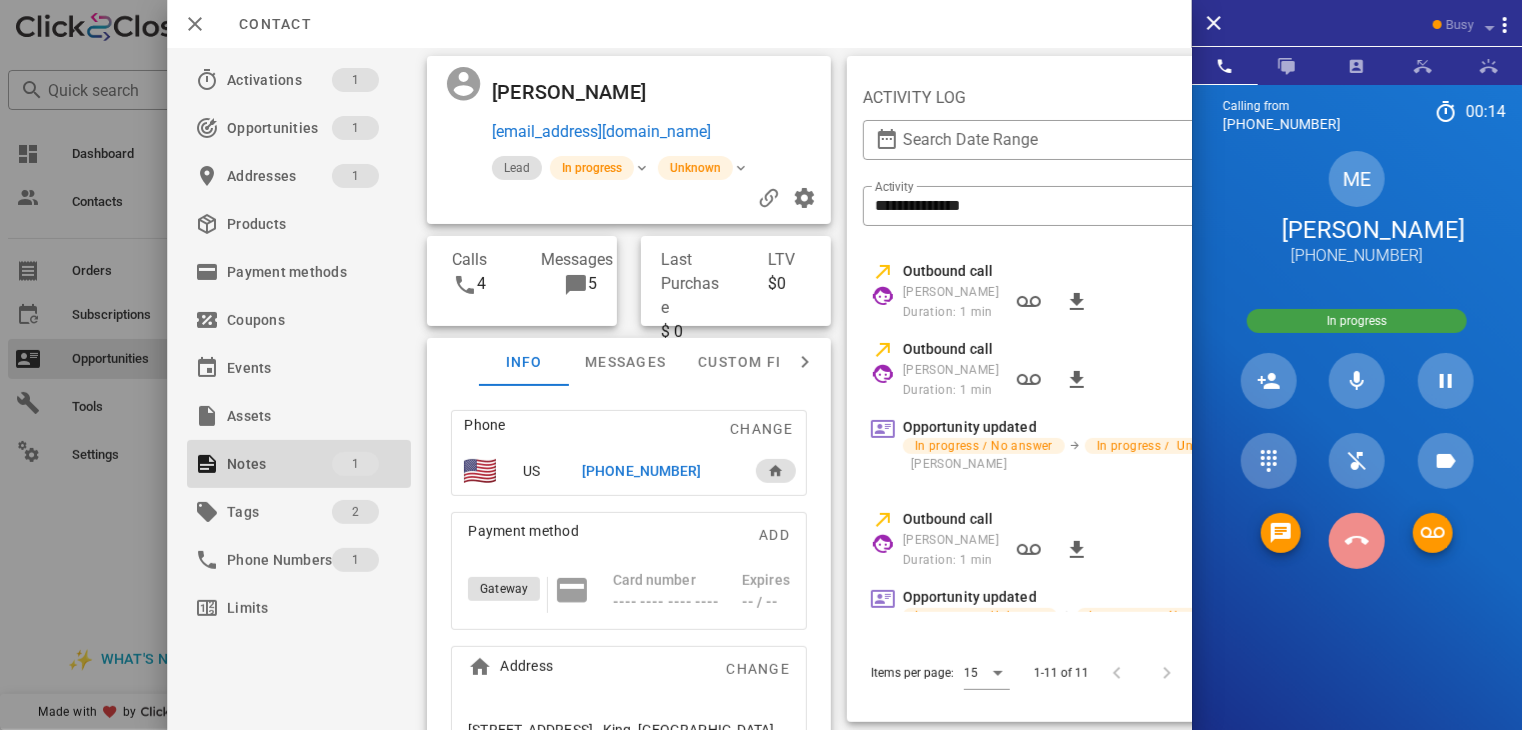click at bounding box center [1357, 541] 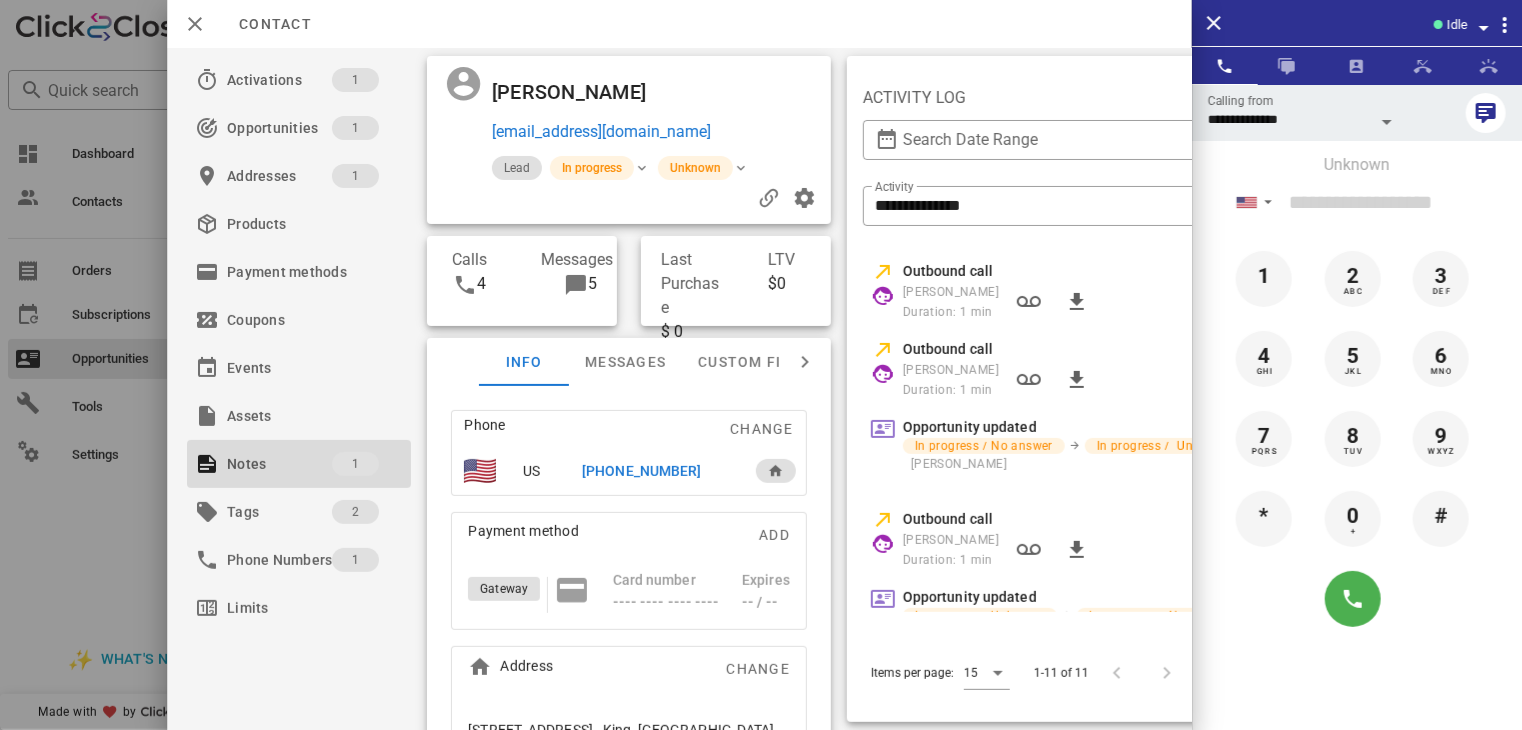 click at bounding box center (761, 365) 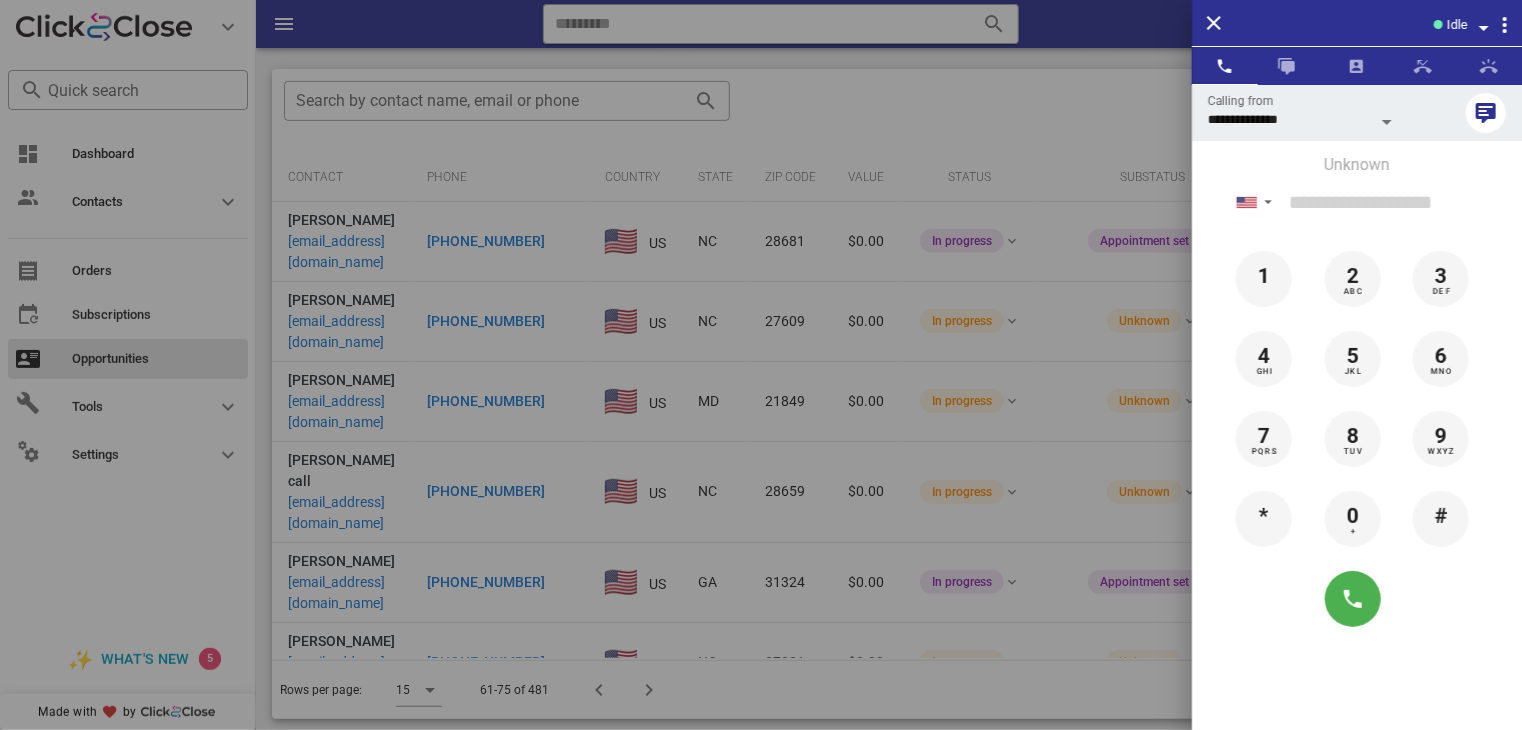 click at bounding box center [761, 365] 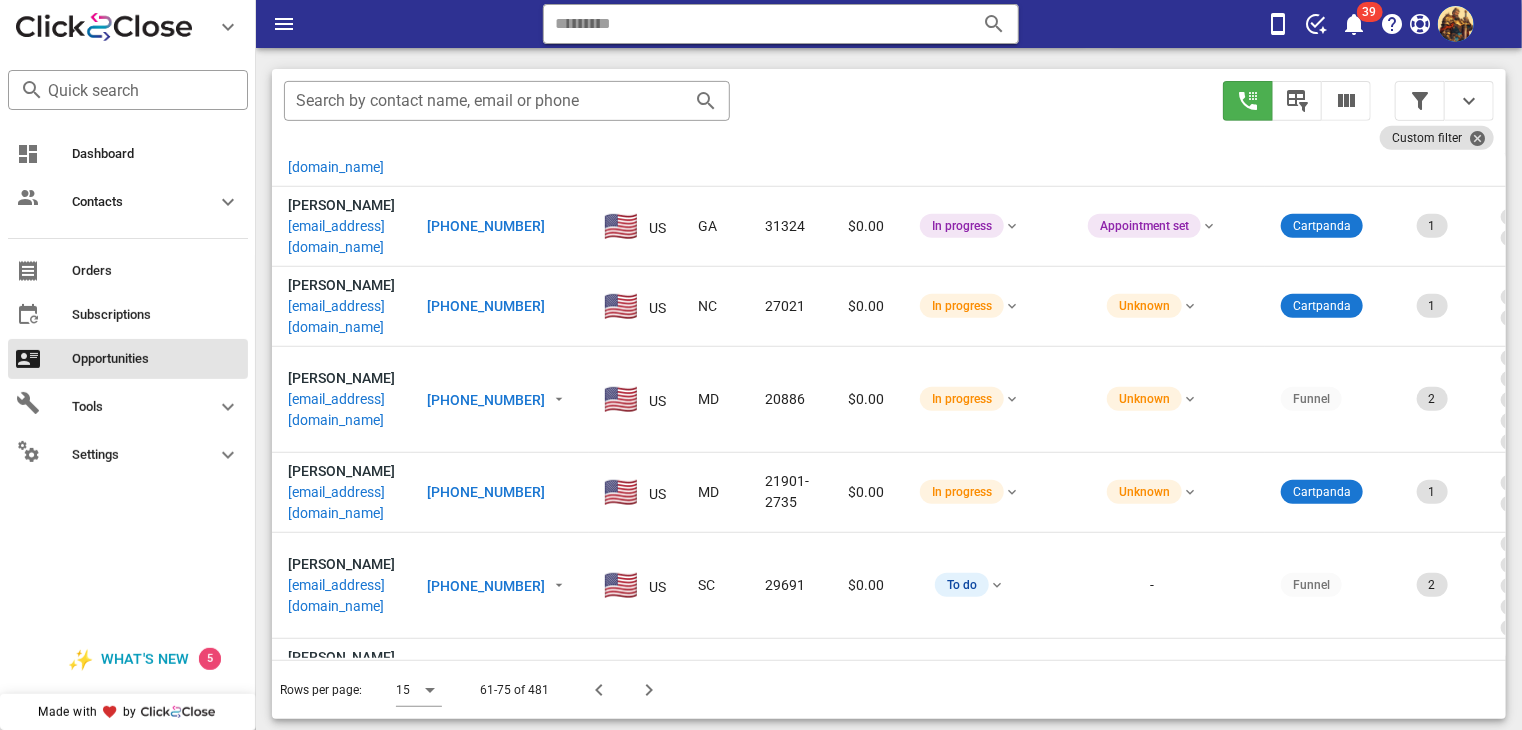 scroll, scrollTop: 364, scrollLeft: 0, axis: vertical 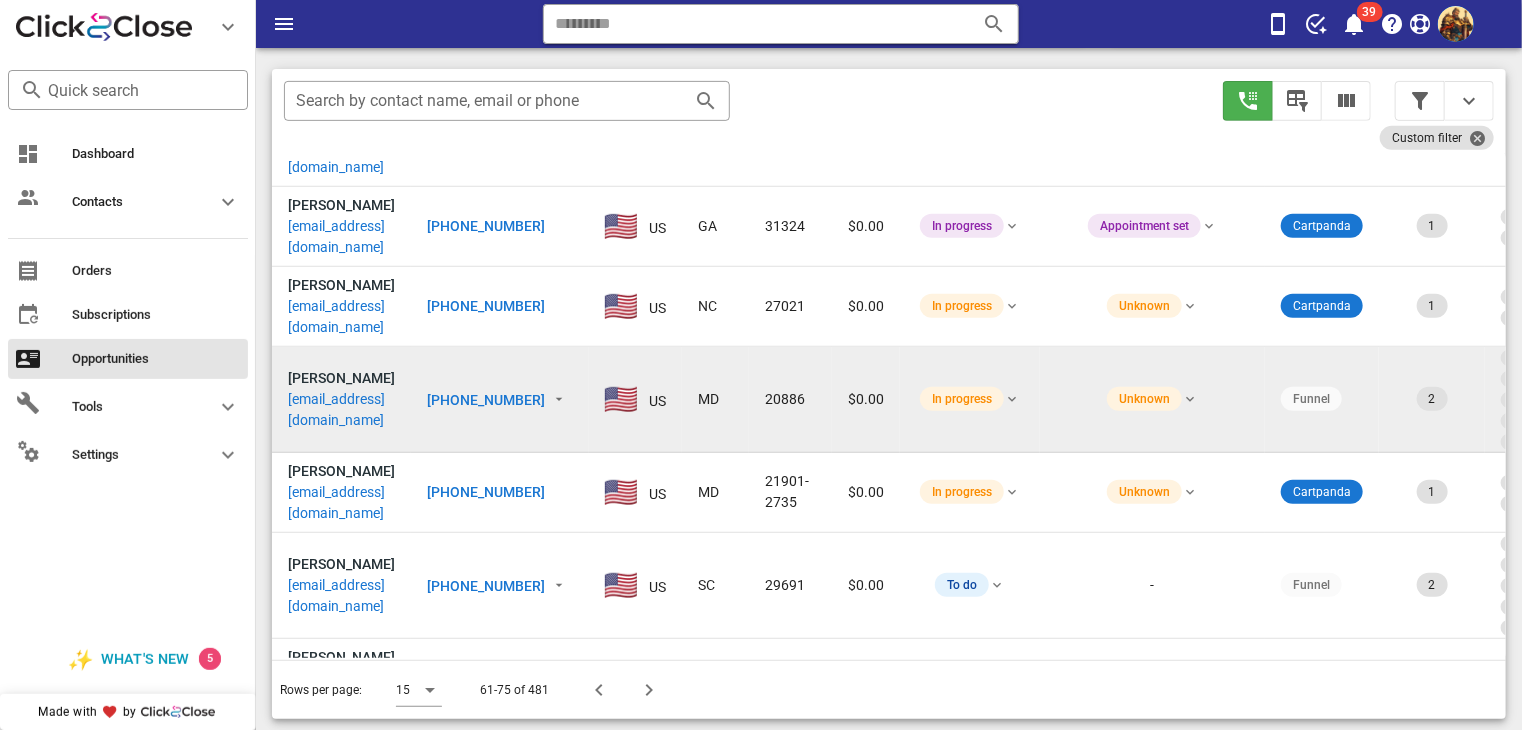 click on "[EMAIL_ADDRESS][DOMAIN_NAME]" at bounding box center (341, 410) 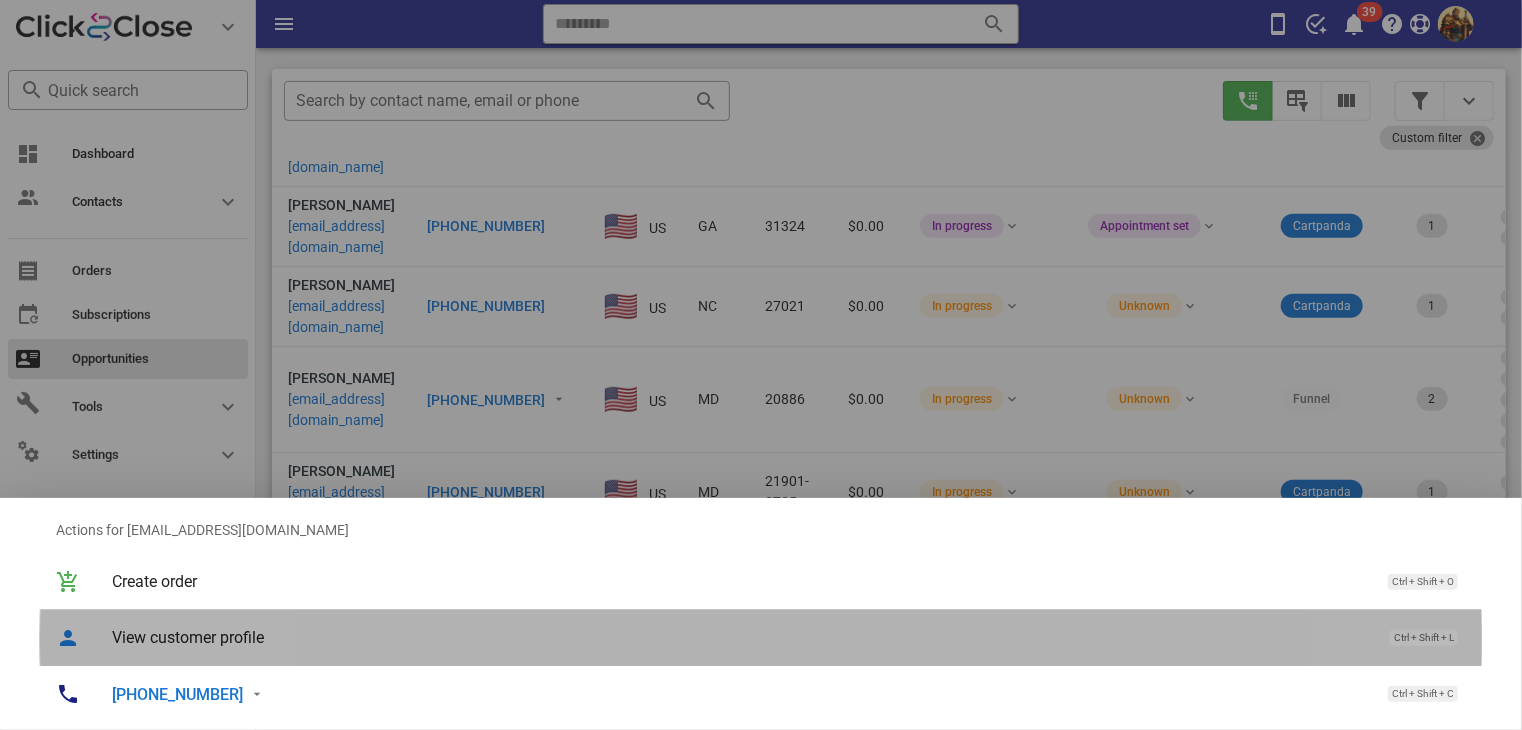 click on "View customer profile" at bounding box center (741, 637) 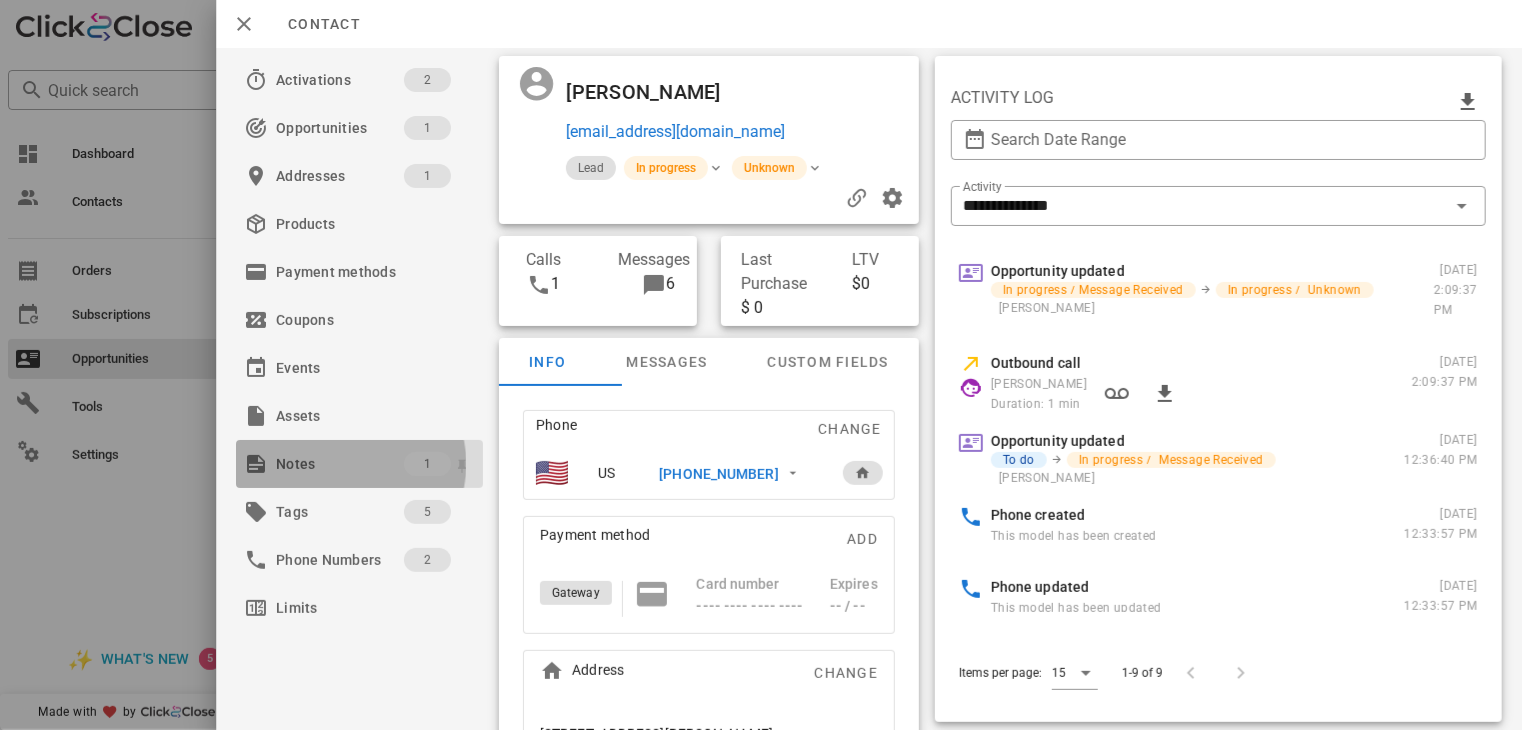 click on "Notes" at bounding box center [340, 464] 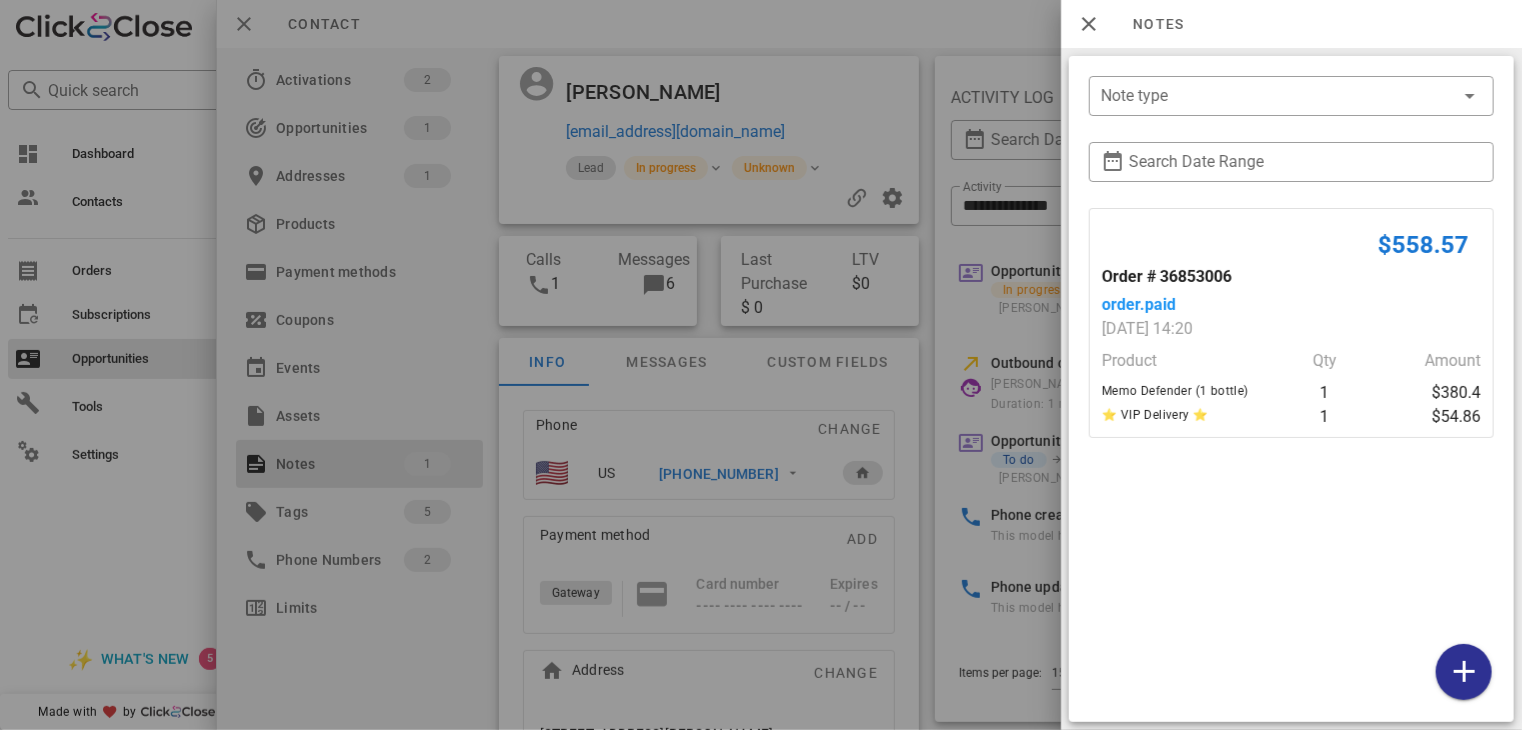 click at bounding box center [761, 365] 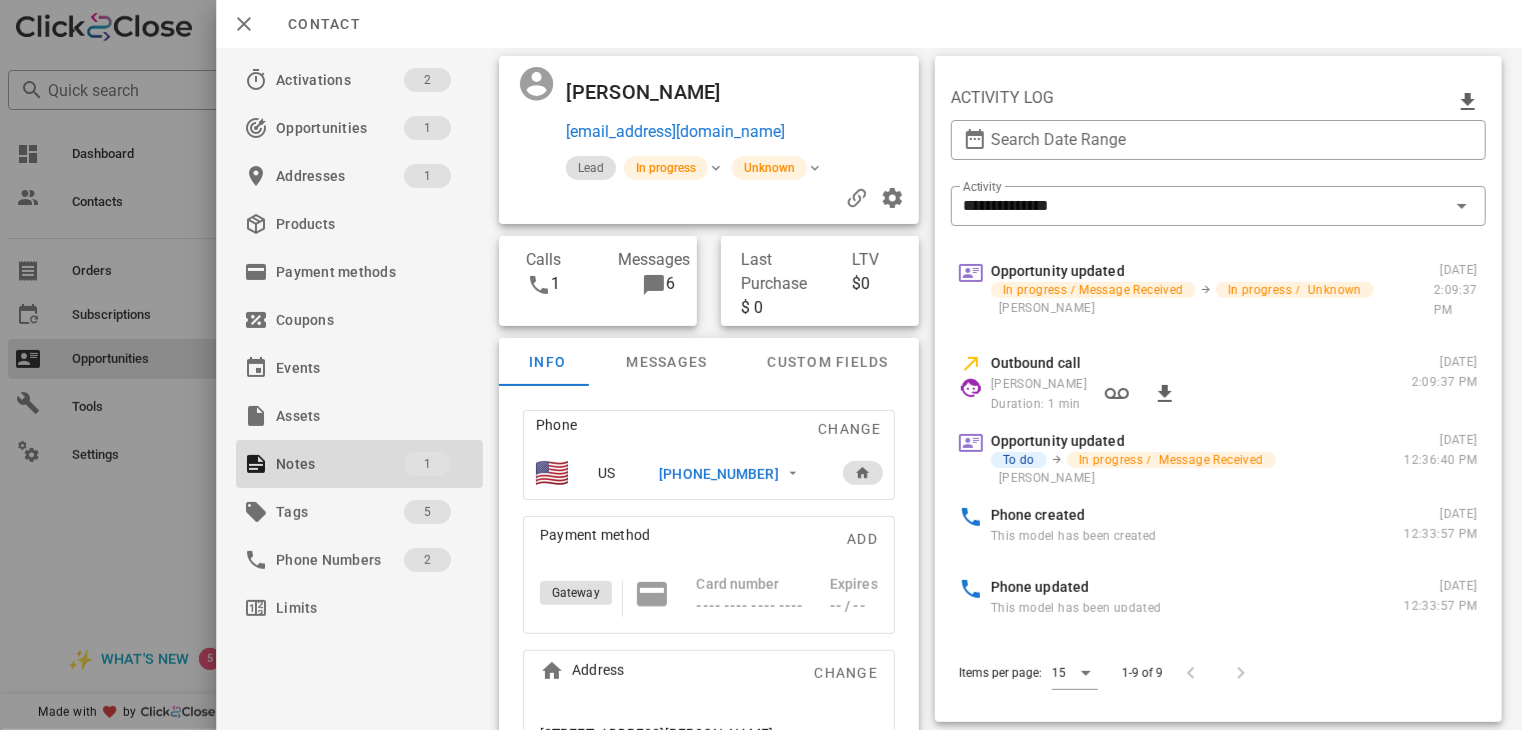 click at bounding box center [761, 365] 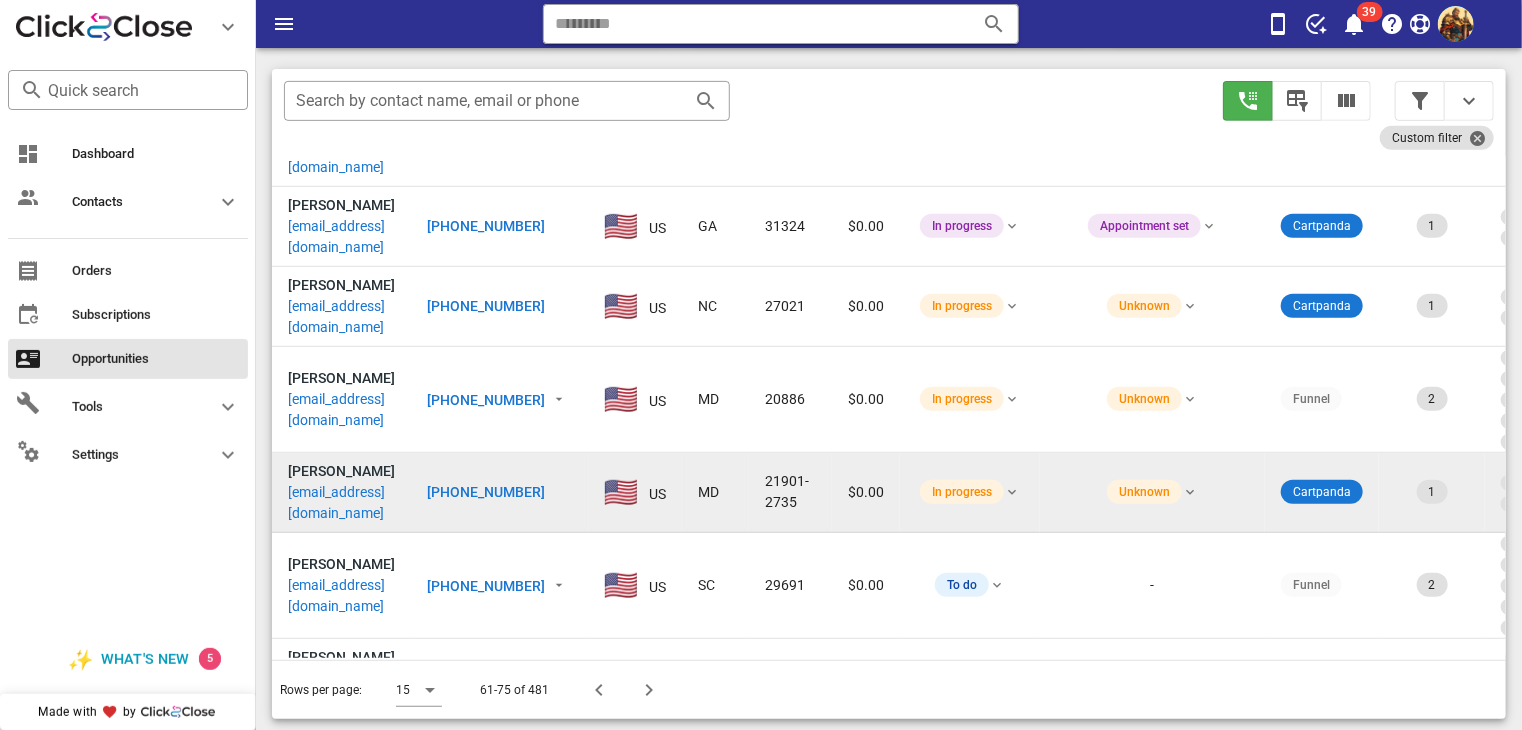 click on "[EMAIL_ADDRESS][DOMAIN_NAME]" at bounding box center (341, 503) 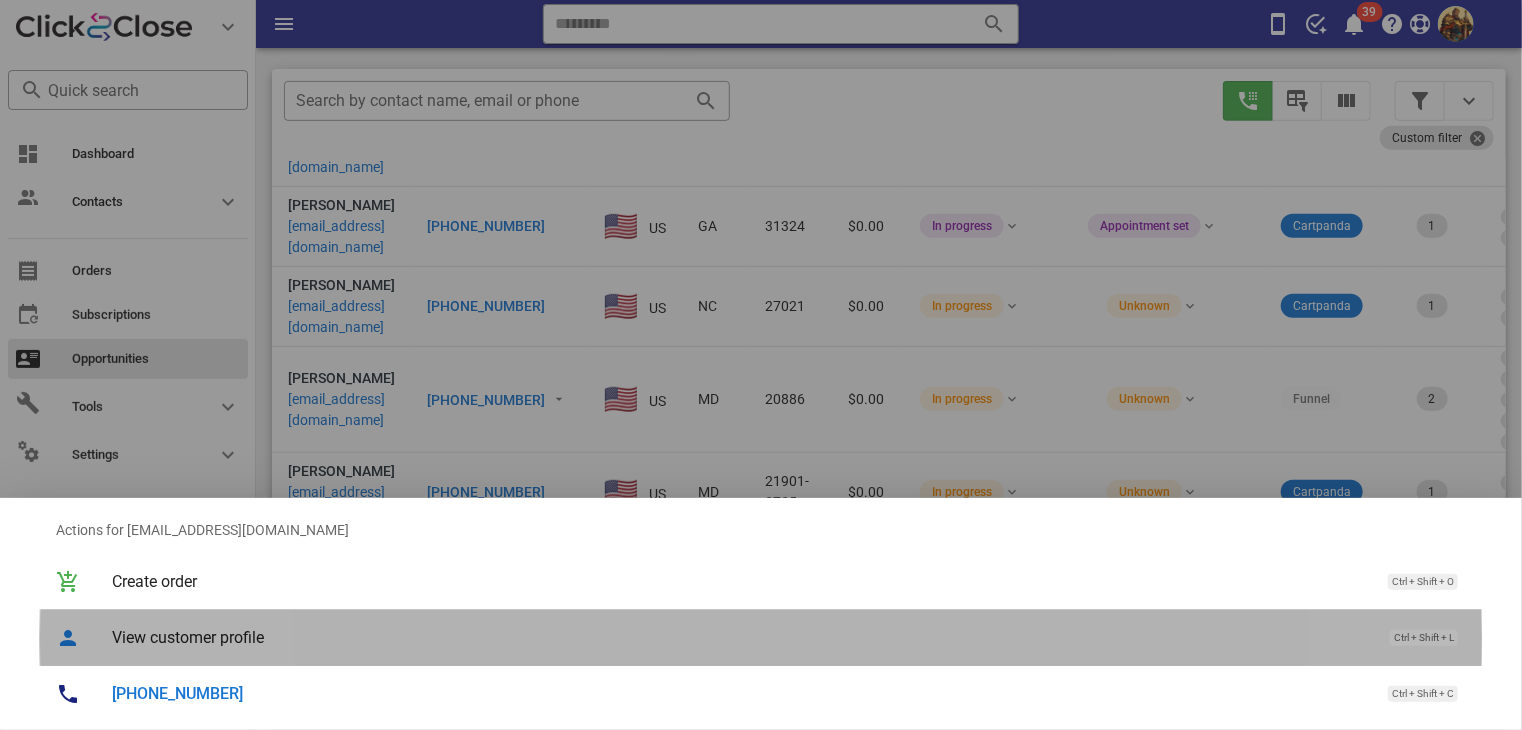 click on "View customer profile" at bounding box center [741, 637] 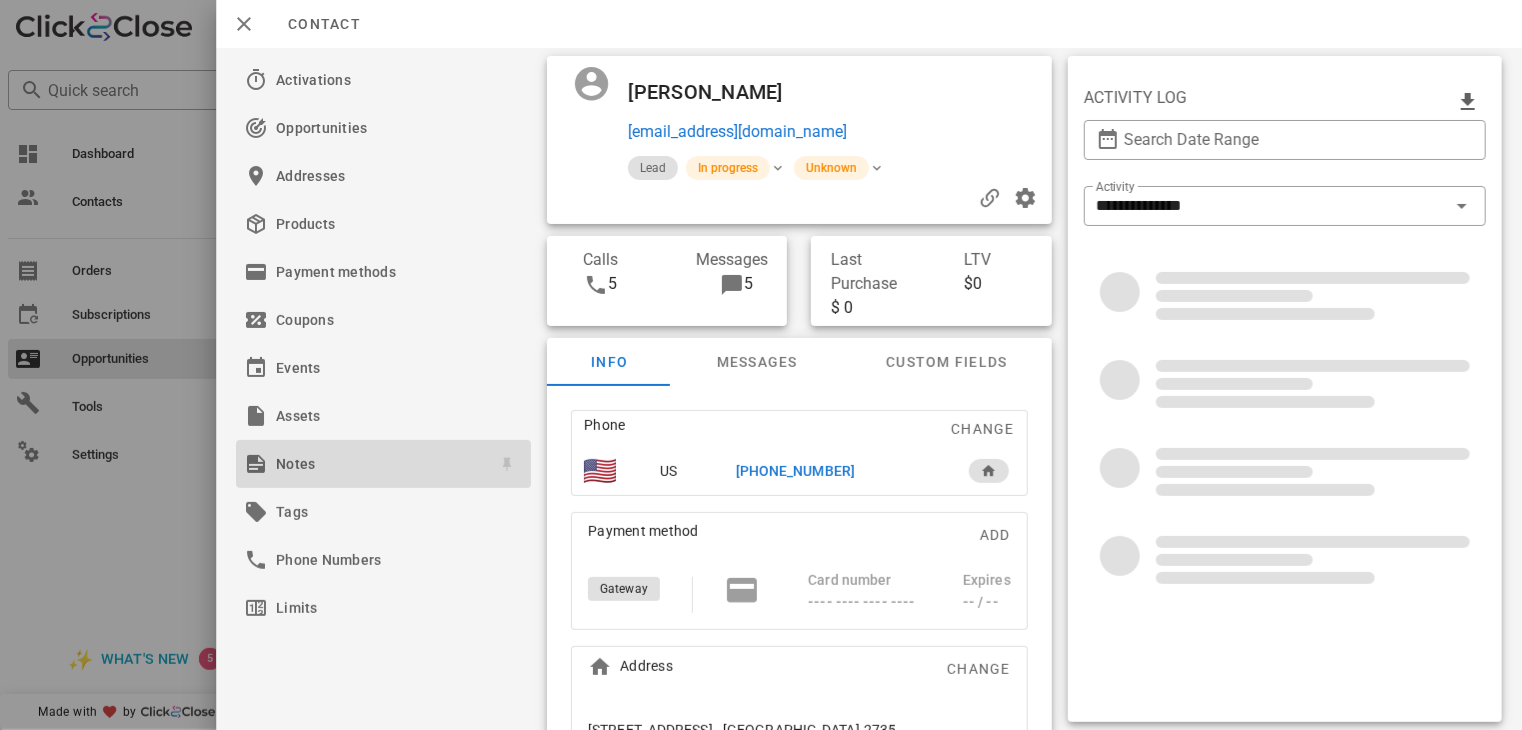 click on "Notes" at bounding box center (379, 464) 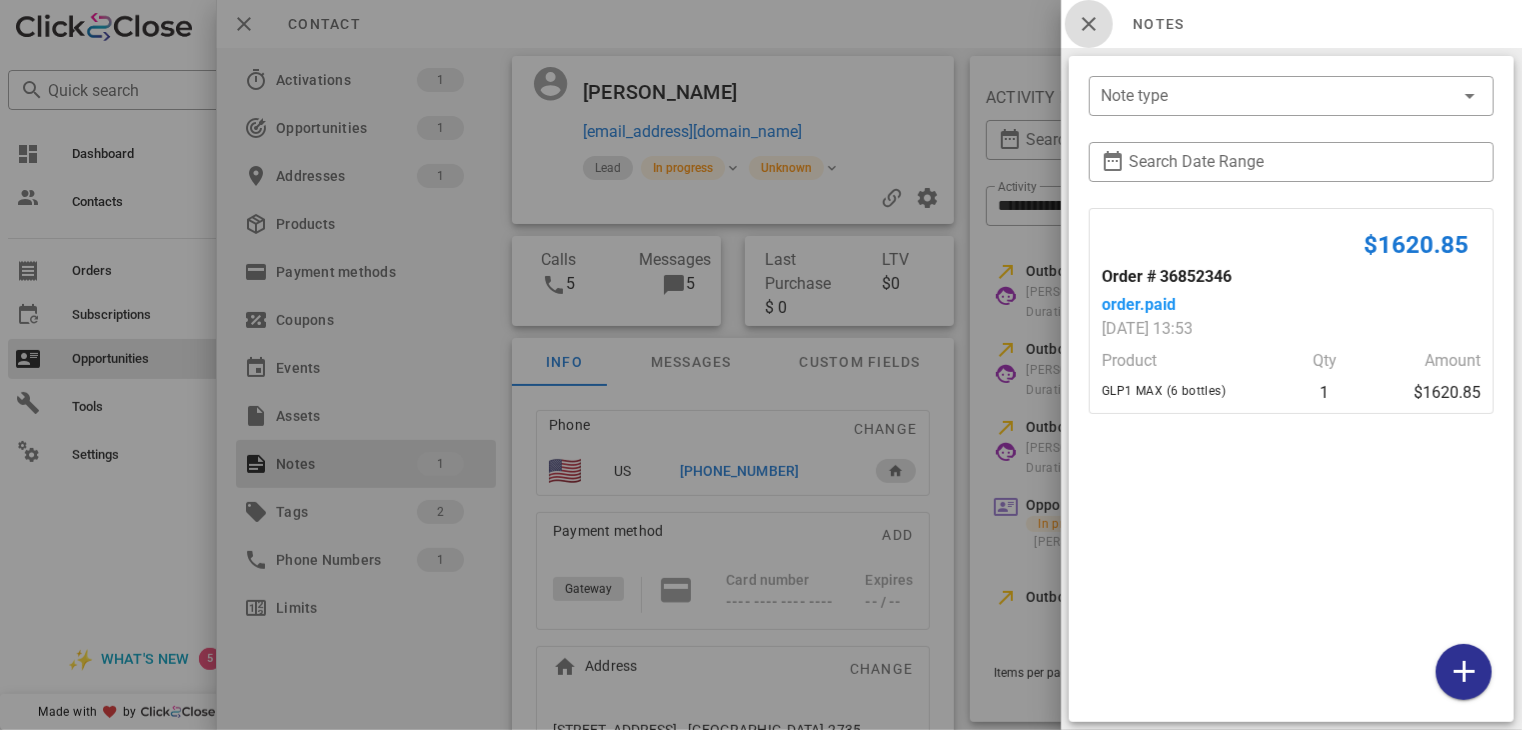 click at bounding box center [1089, 24] 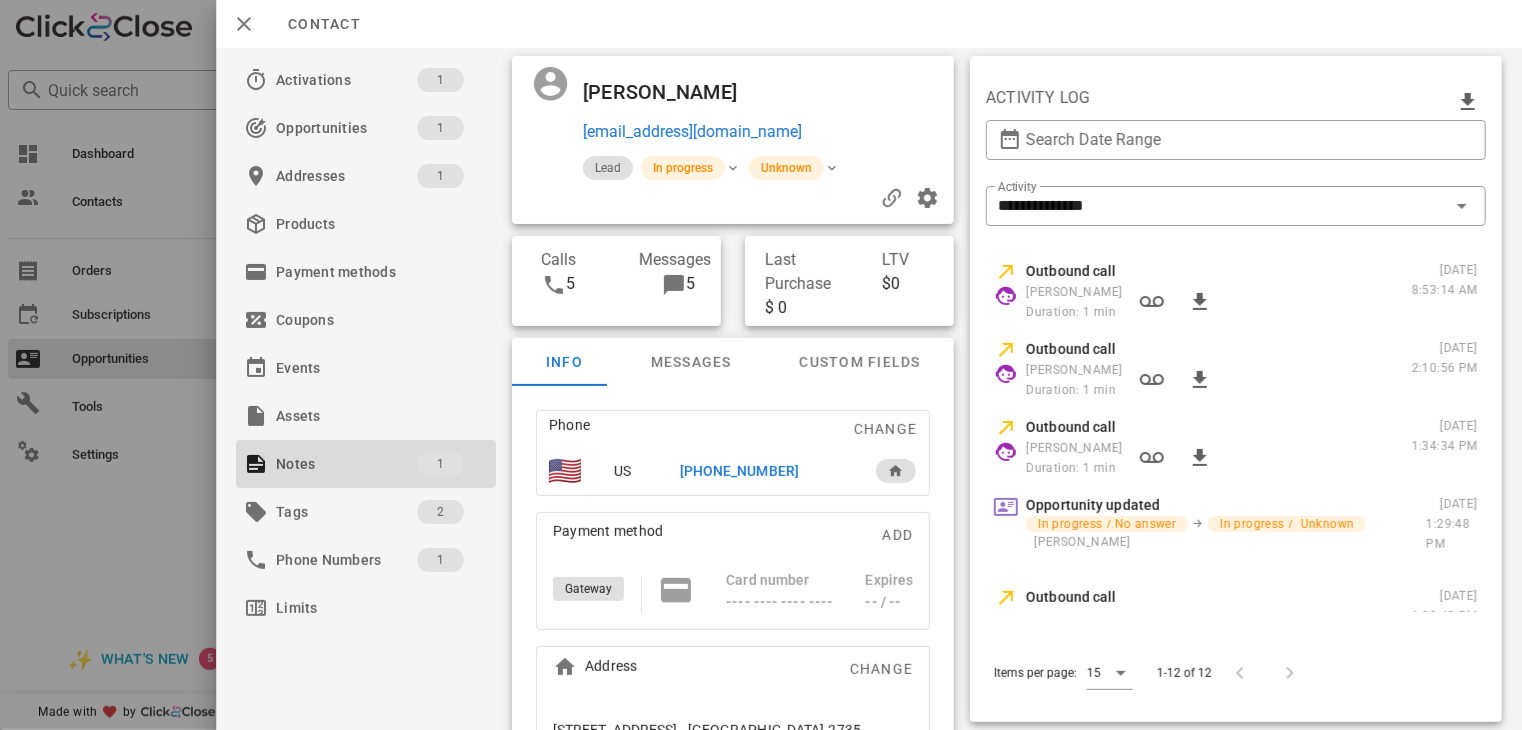 click on "[PHONE_NUMBER]" at bounding box center (739, 471) 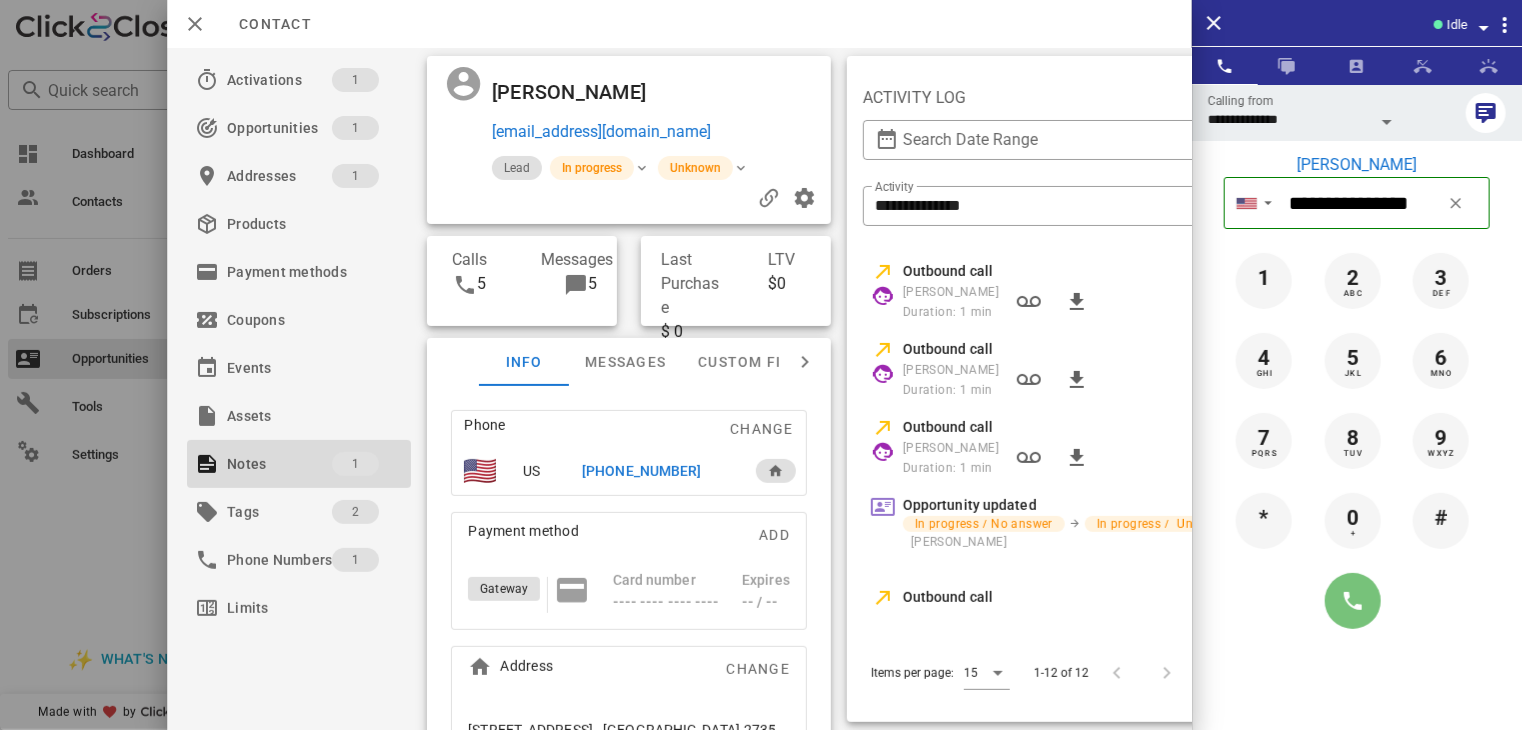 click at bounding box center [1353, 601] 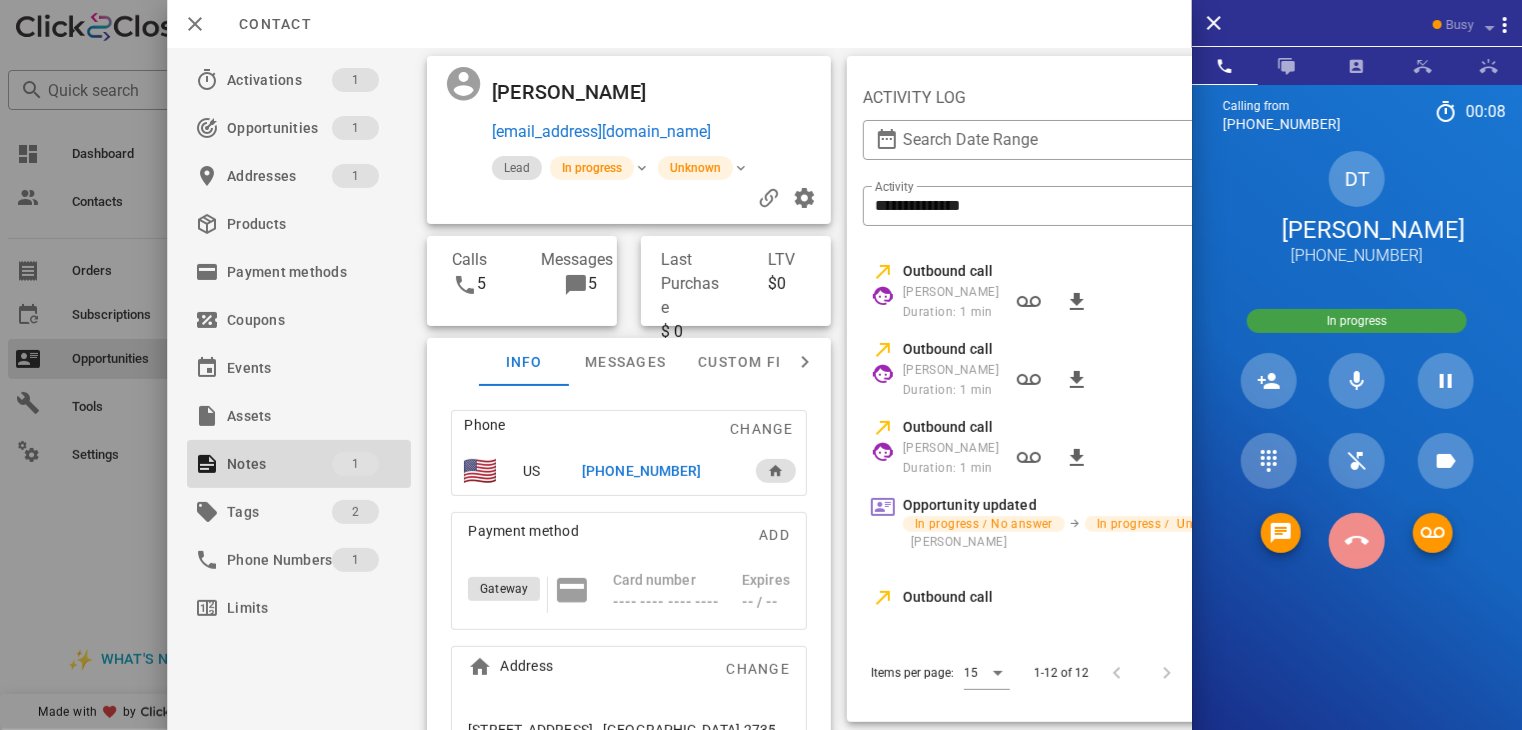 click at bounding box center (1357, 541) 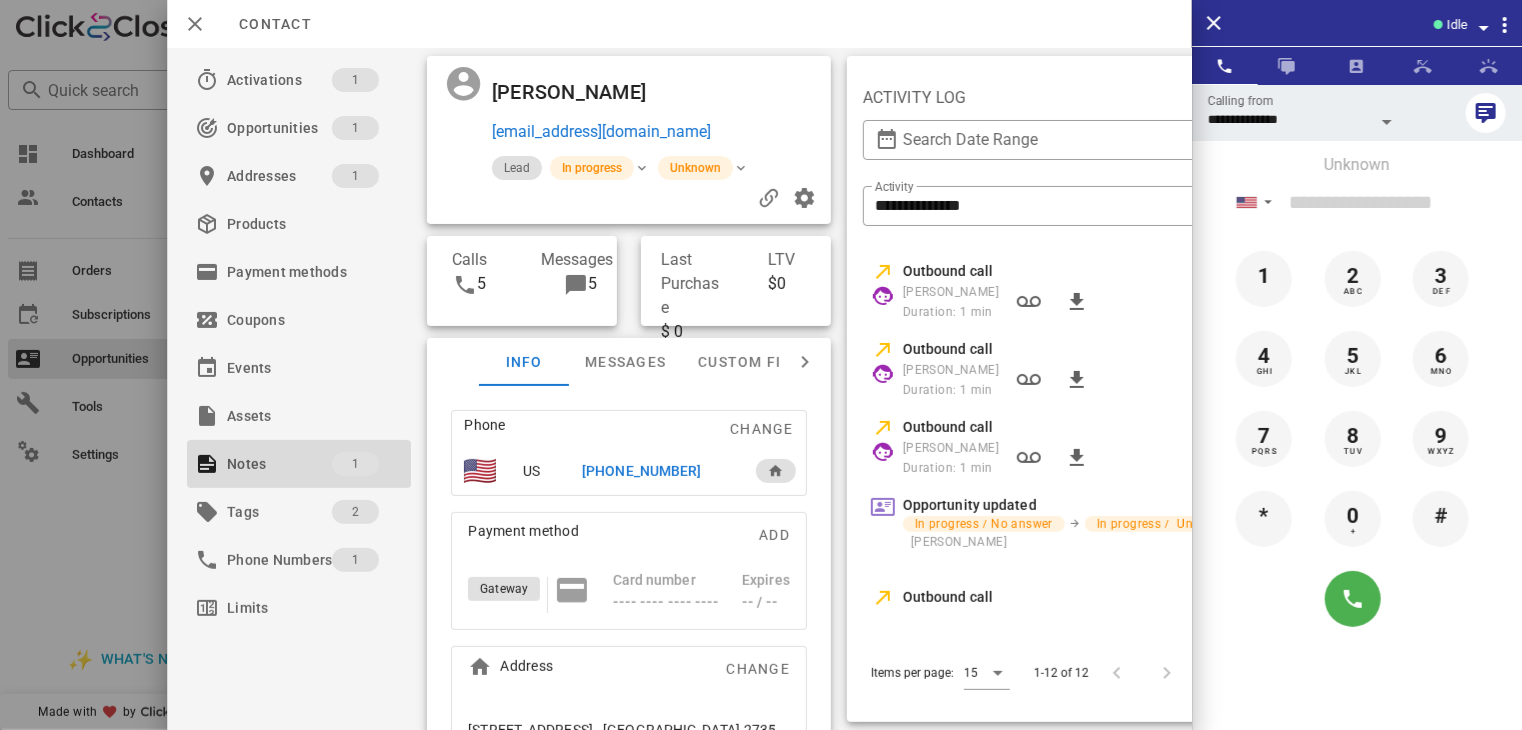 click at bounding box center (761, 365) 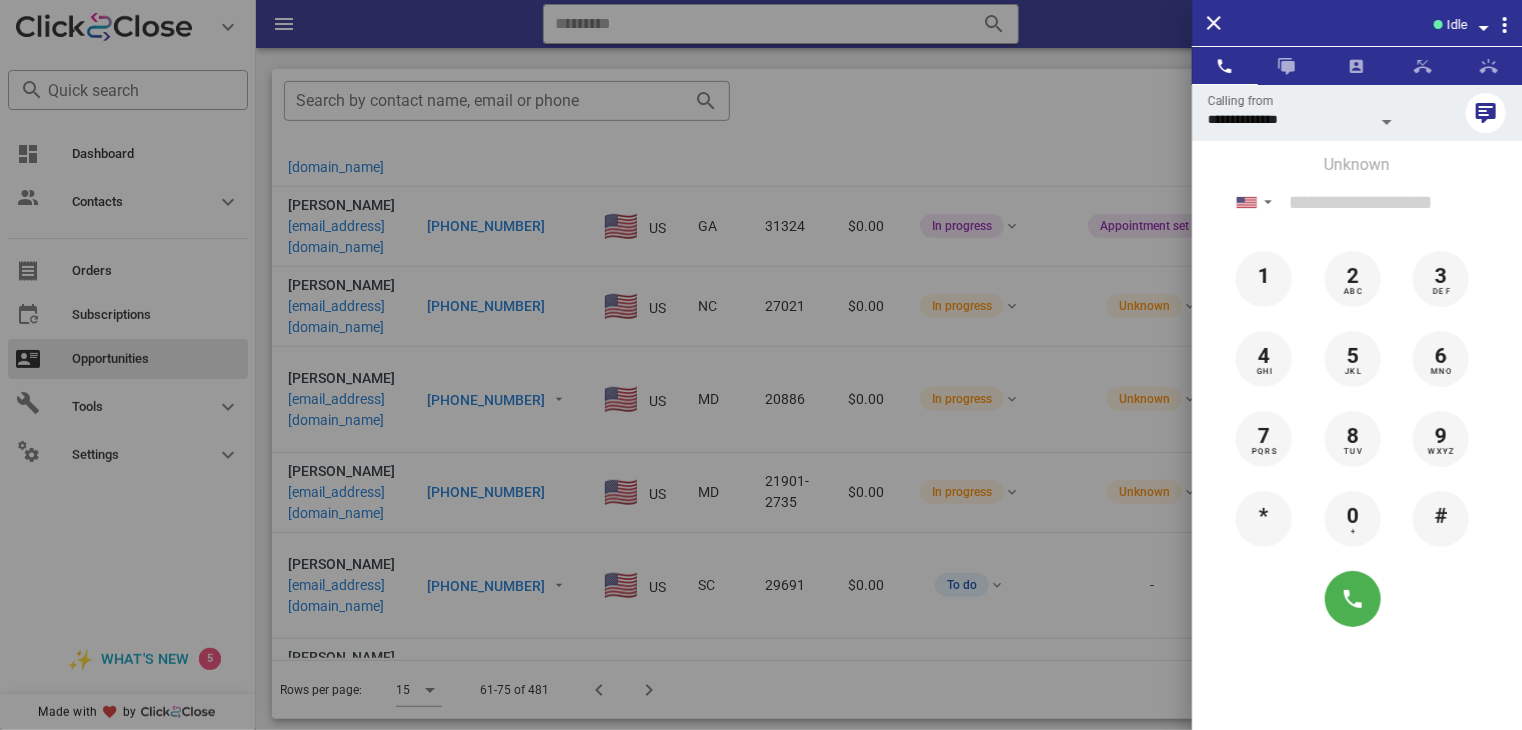 click at bounding box center (761, 365) 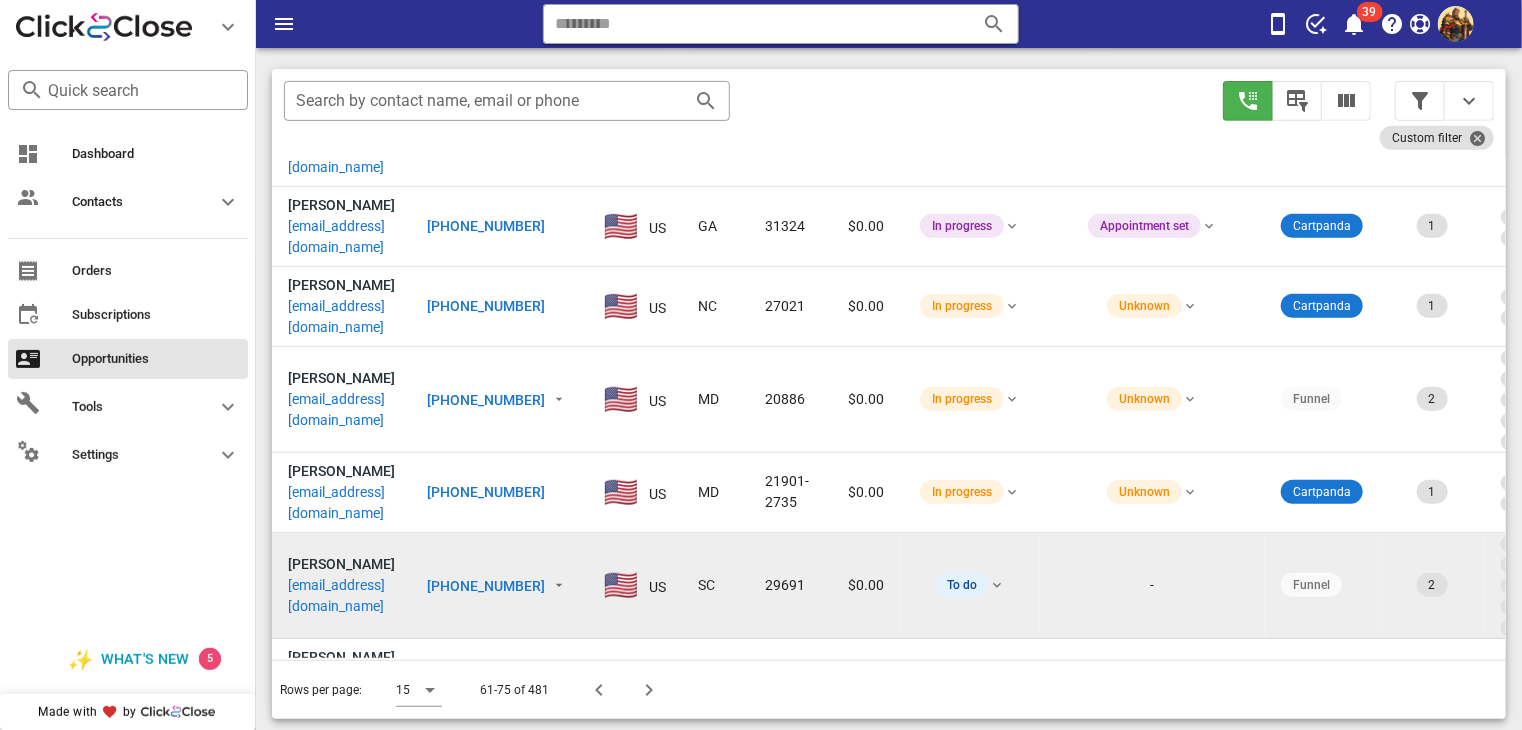 click on "[EMAIL_ADDRESS][DOMAIN_NAME]" at bounding box center (341, 596) 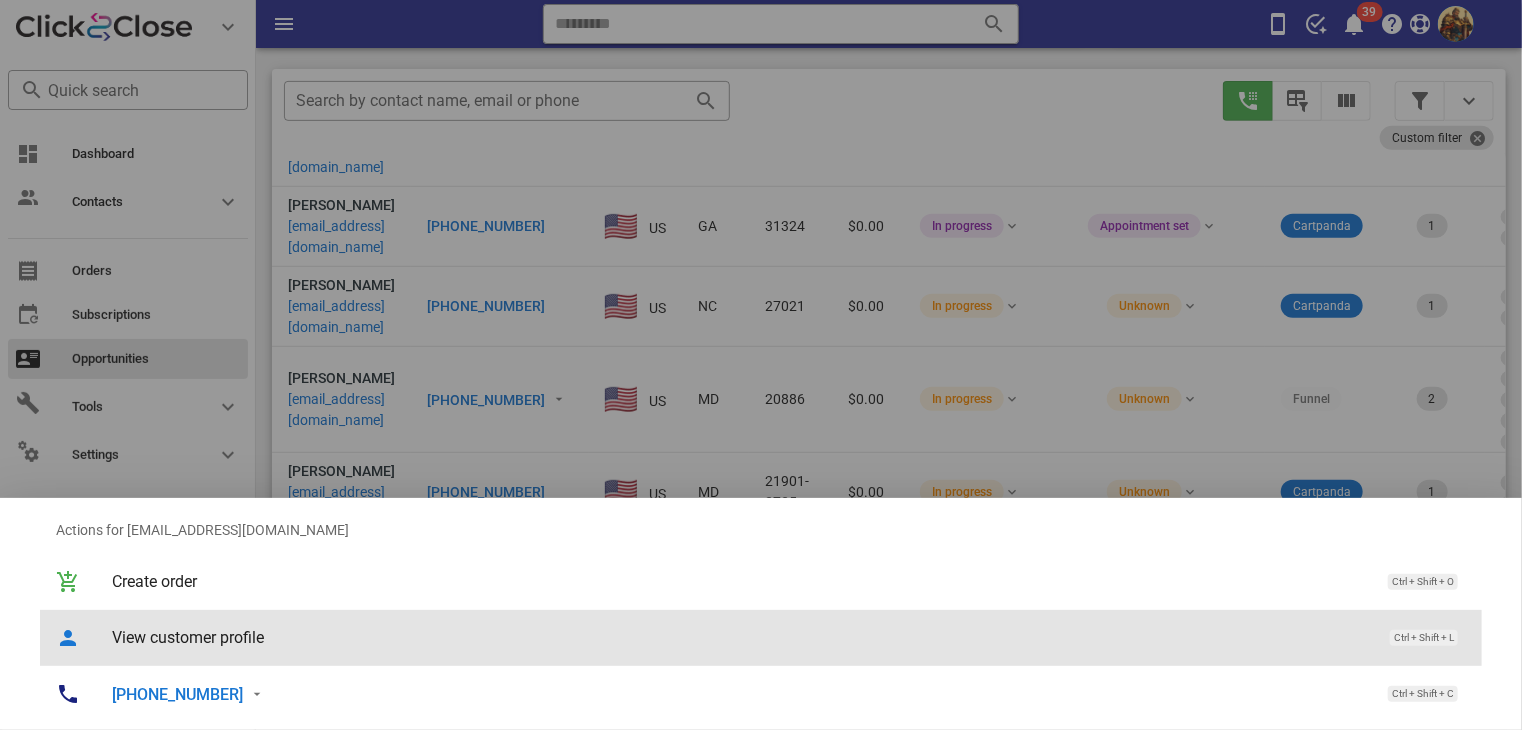 click on "View customer profile" at bounding box center (741, 637) 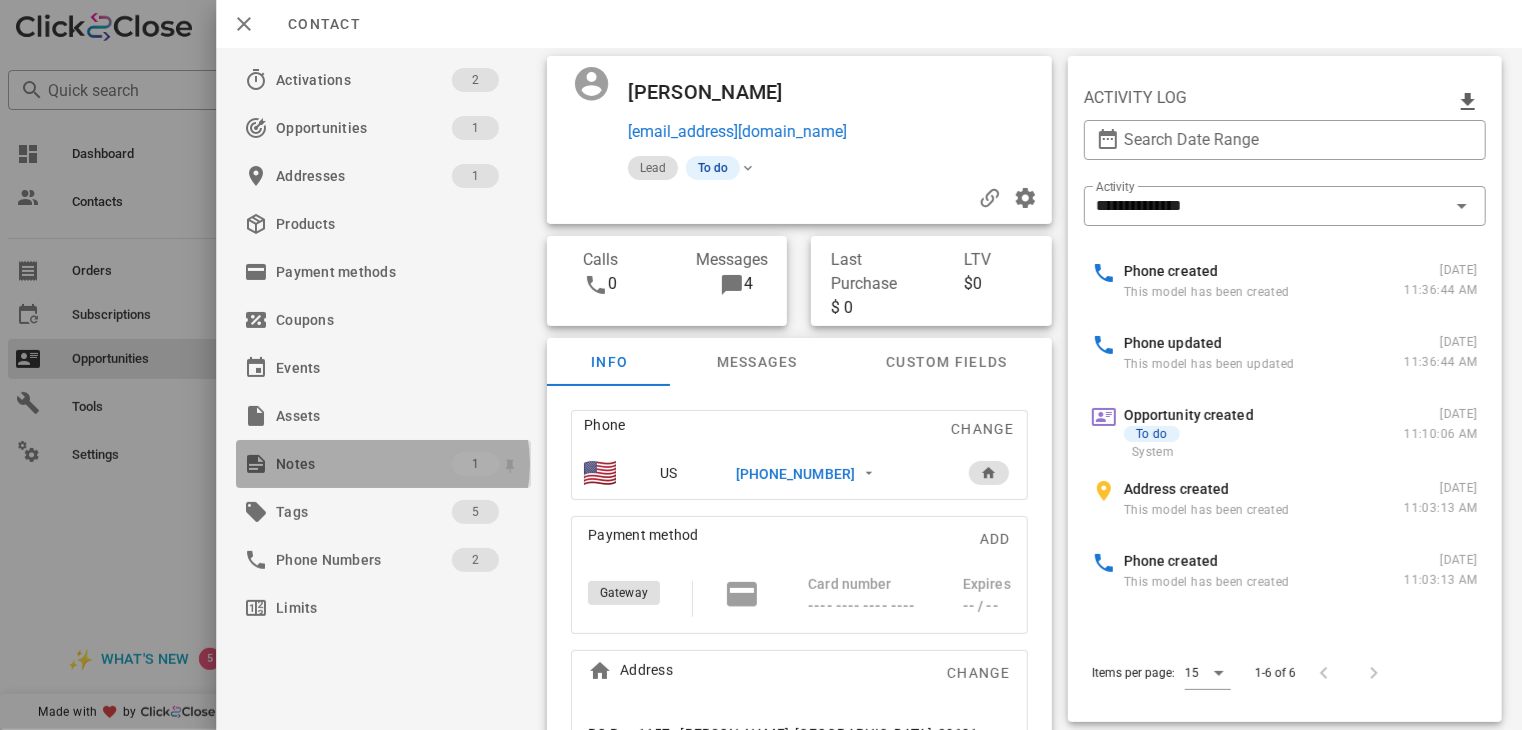 click on "Notes" at bounding box center (364, 464) 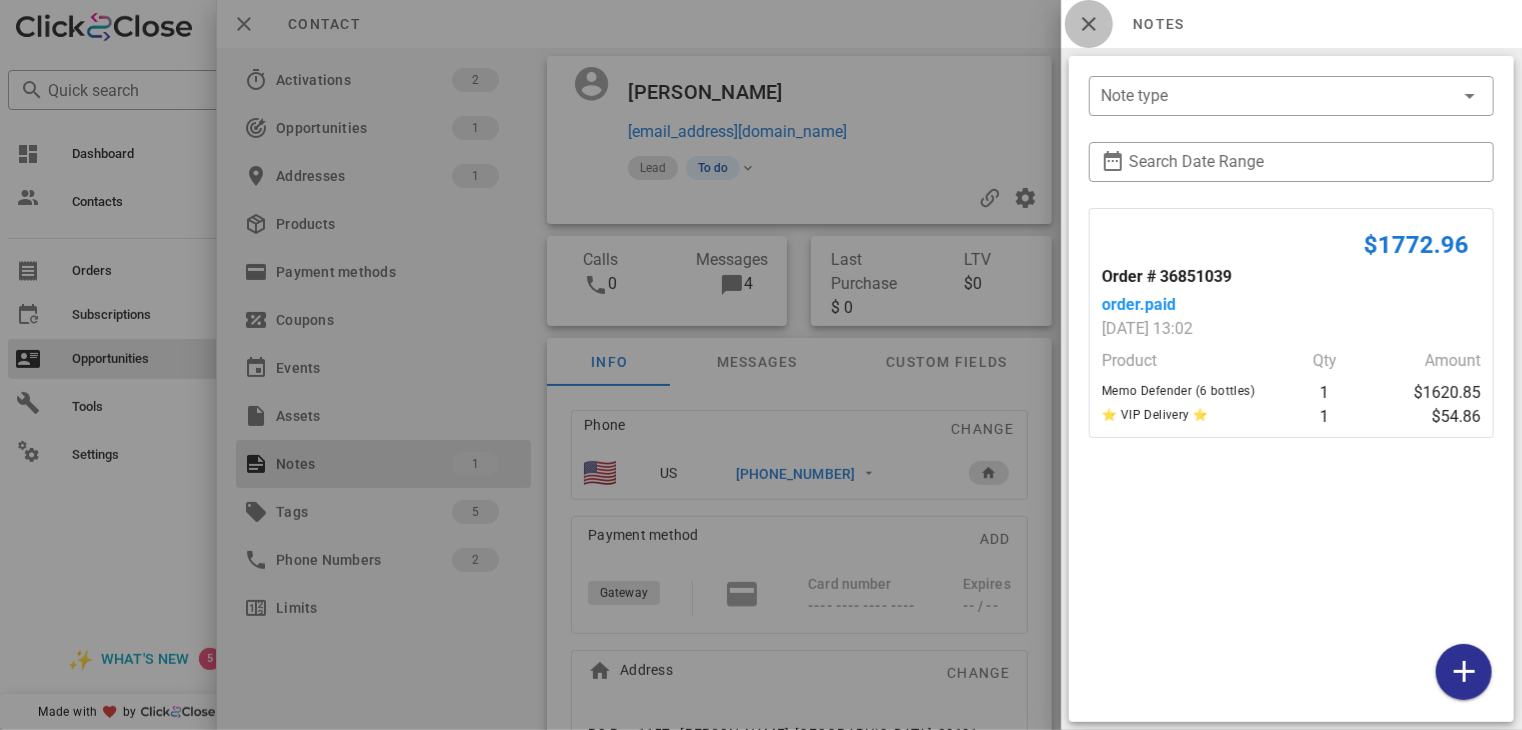 click at bounding box center (1089, 24) 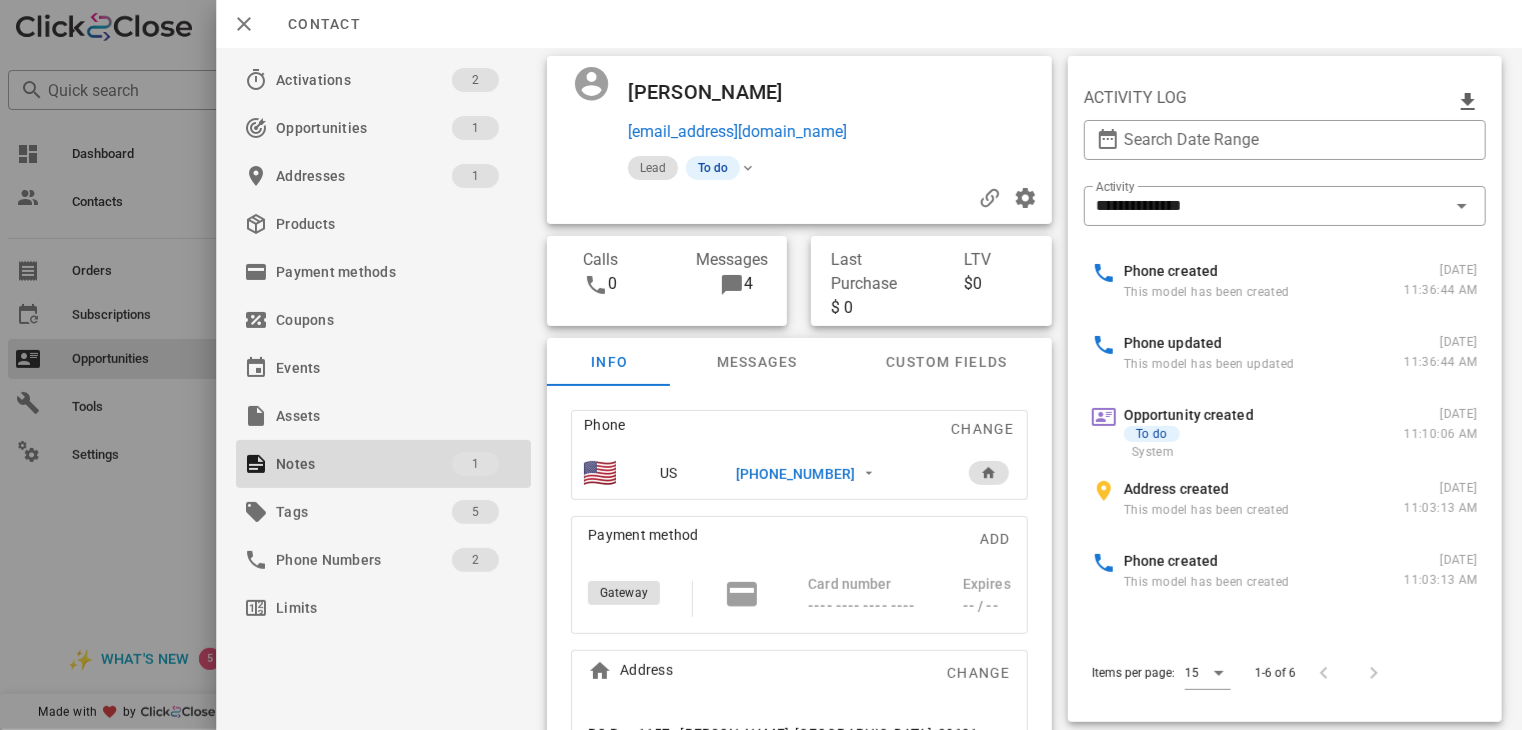 click at bounding box center [761, 365] 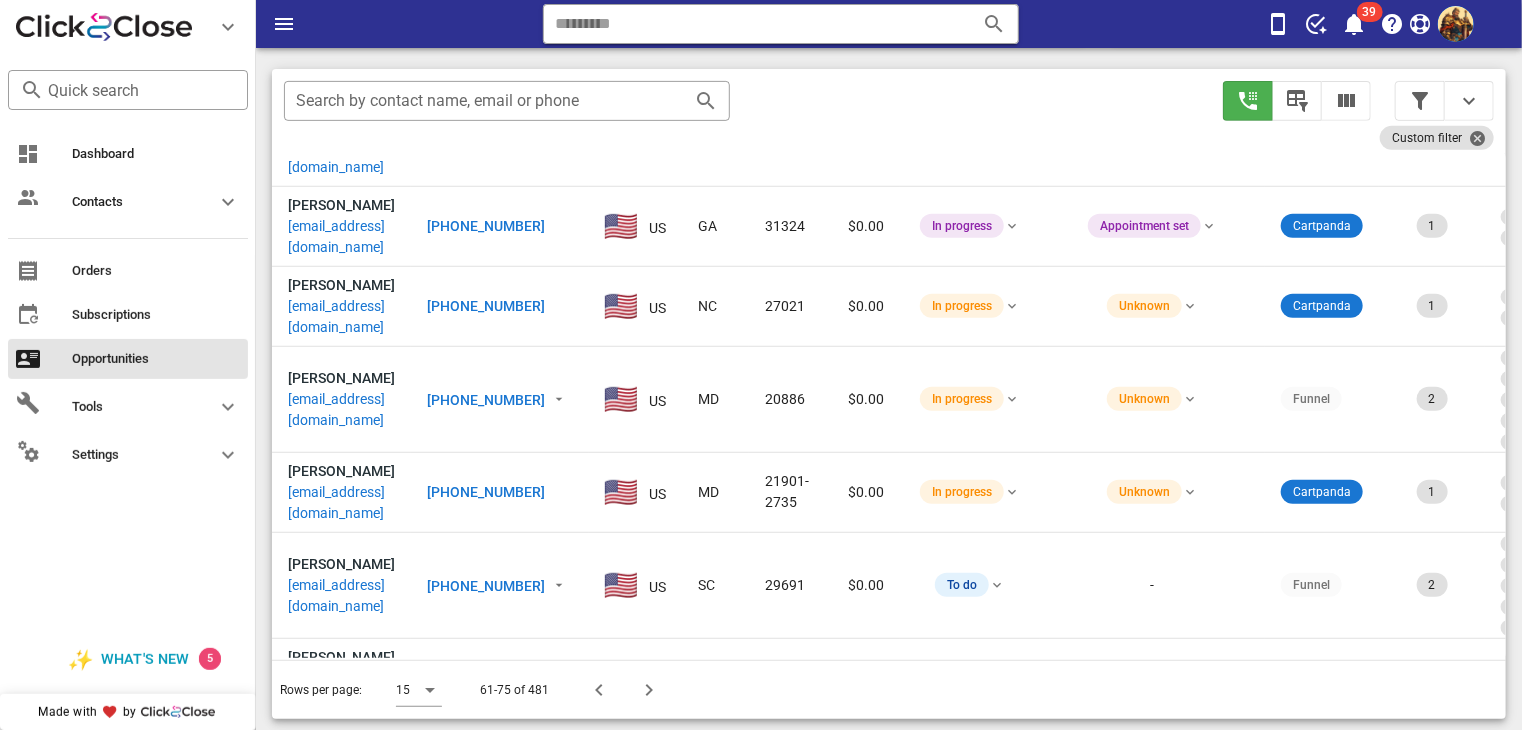 click on "Dashboard Contacts Orders Subscriptions Opportunities Tools Settings" at bounding box center [128, 376] 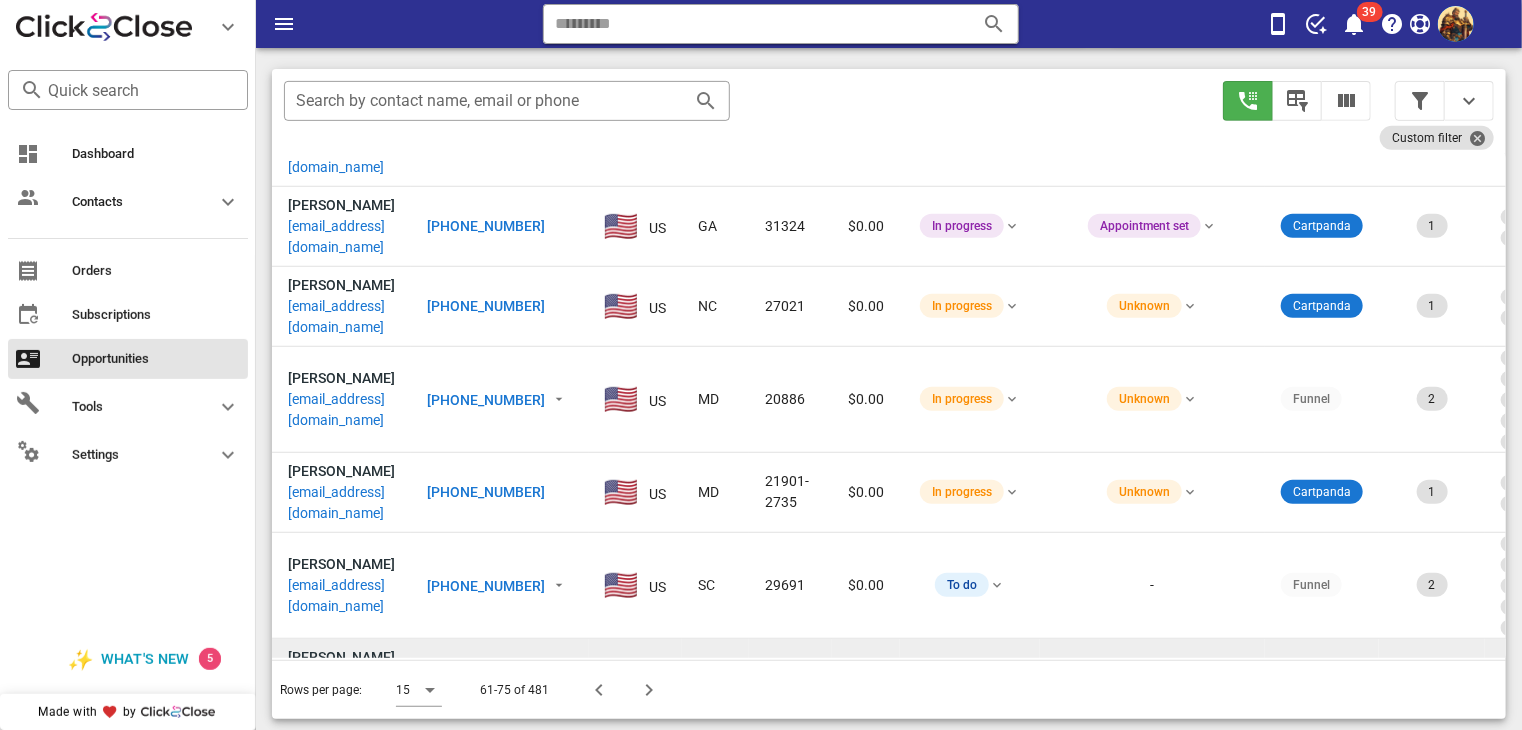 click on "[EMAIL_ADDRESS][DOMAIN_NAME]" at bounding box center (341, 689) 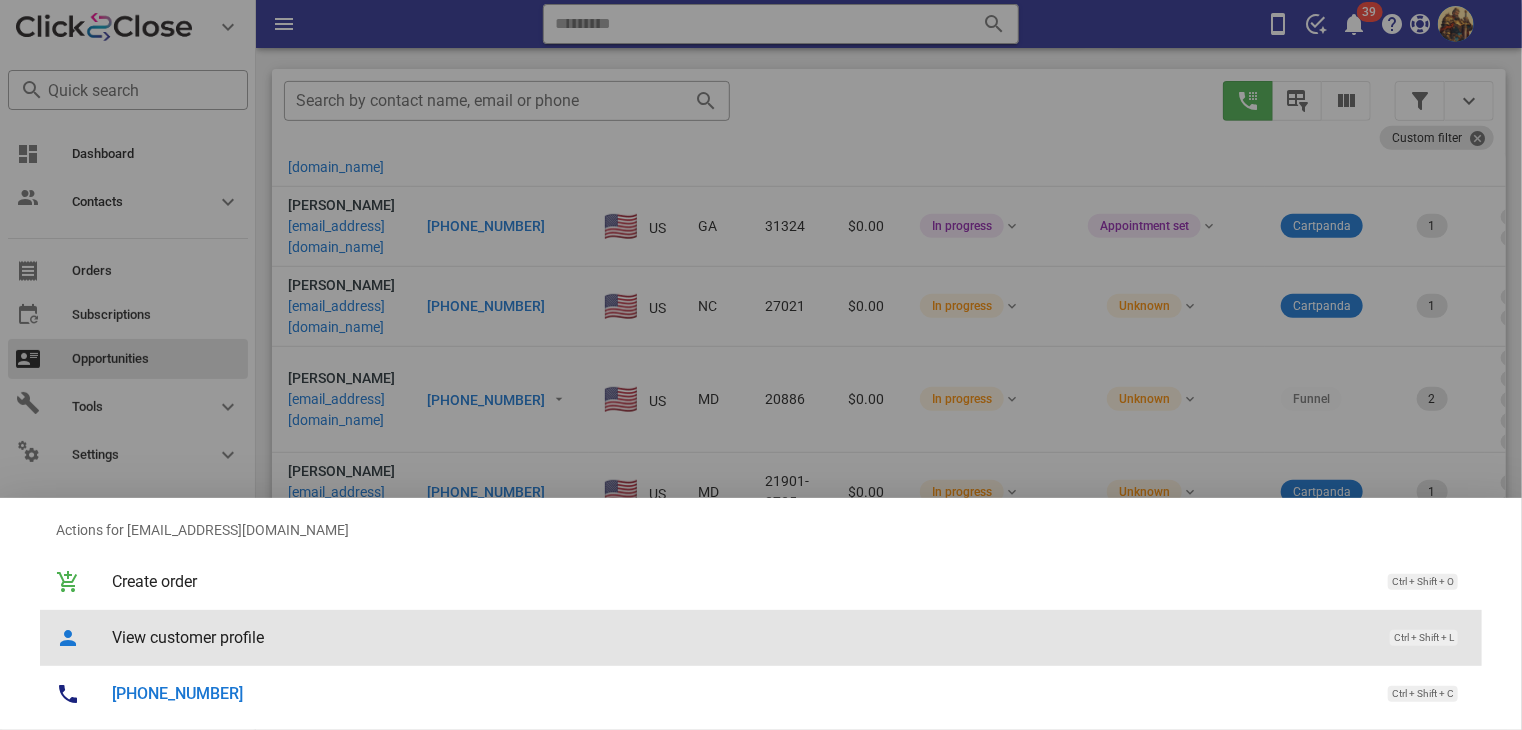click on "View customer profile" at bounding box center [741, 637] 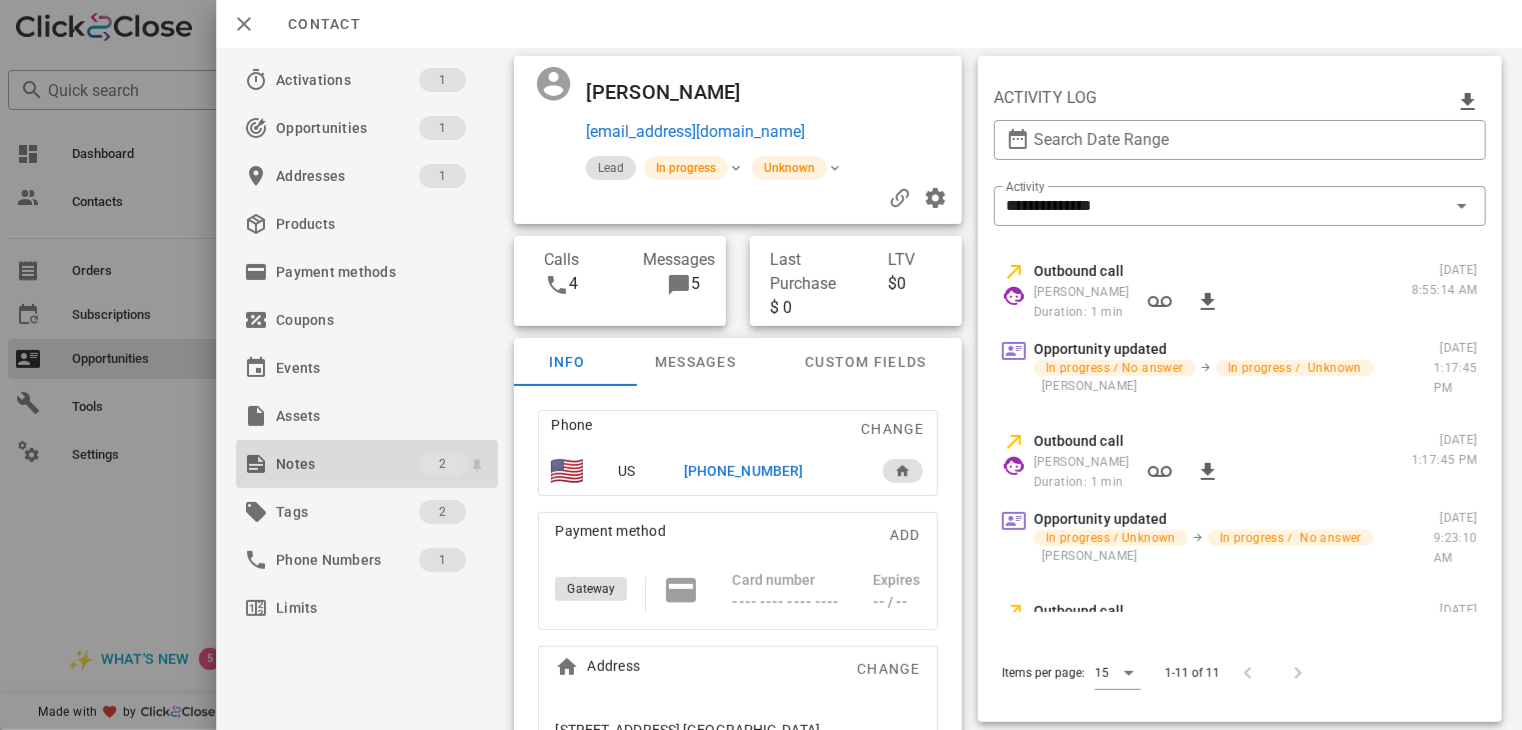 click on "Notes" at bounding box center (347, 464) 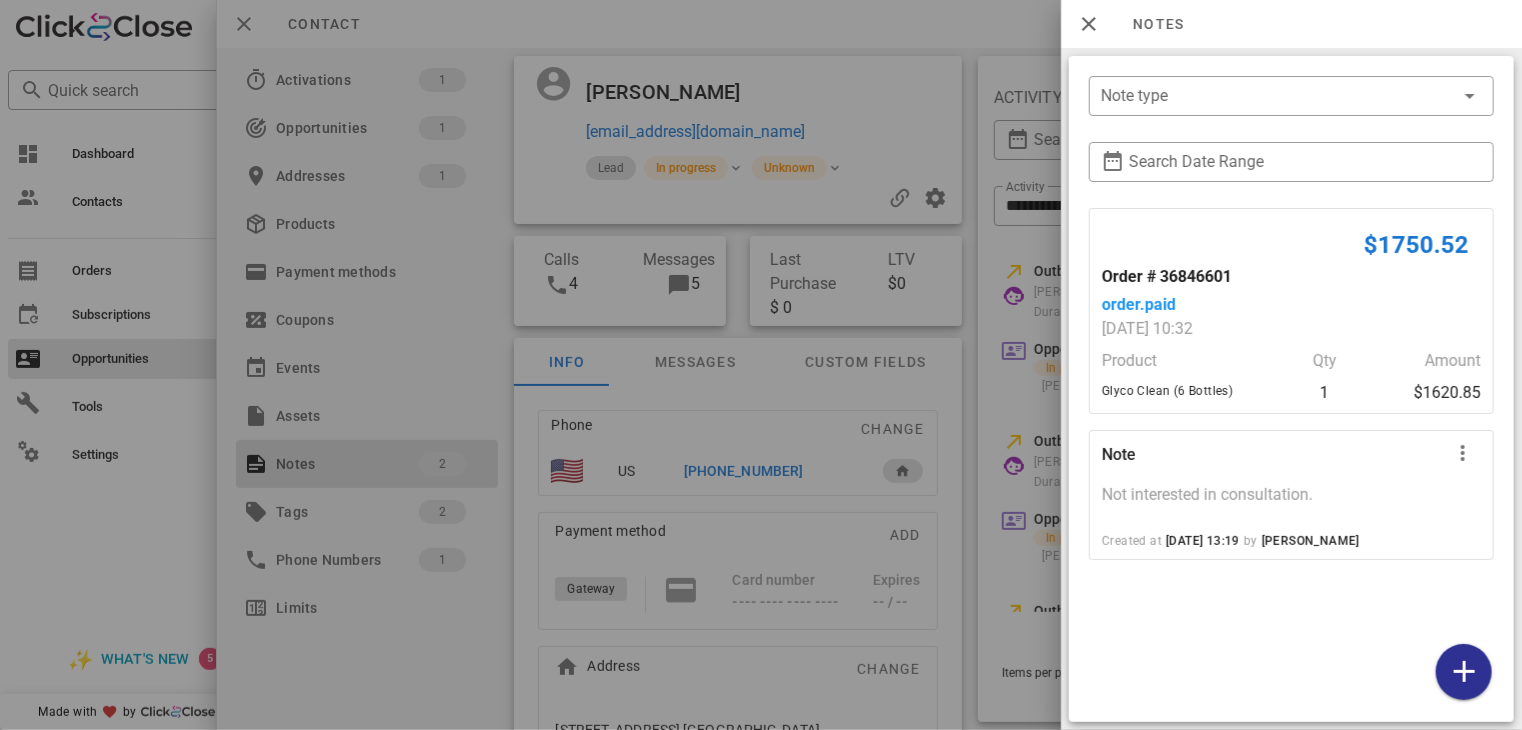 click at bounding box center [761, 365] 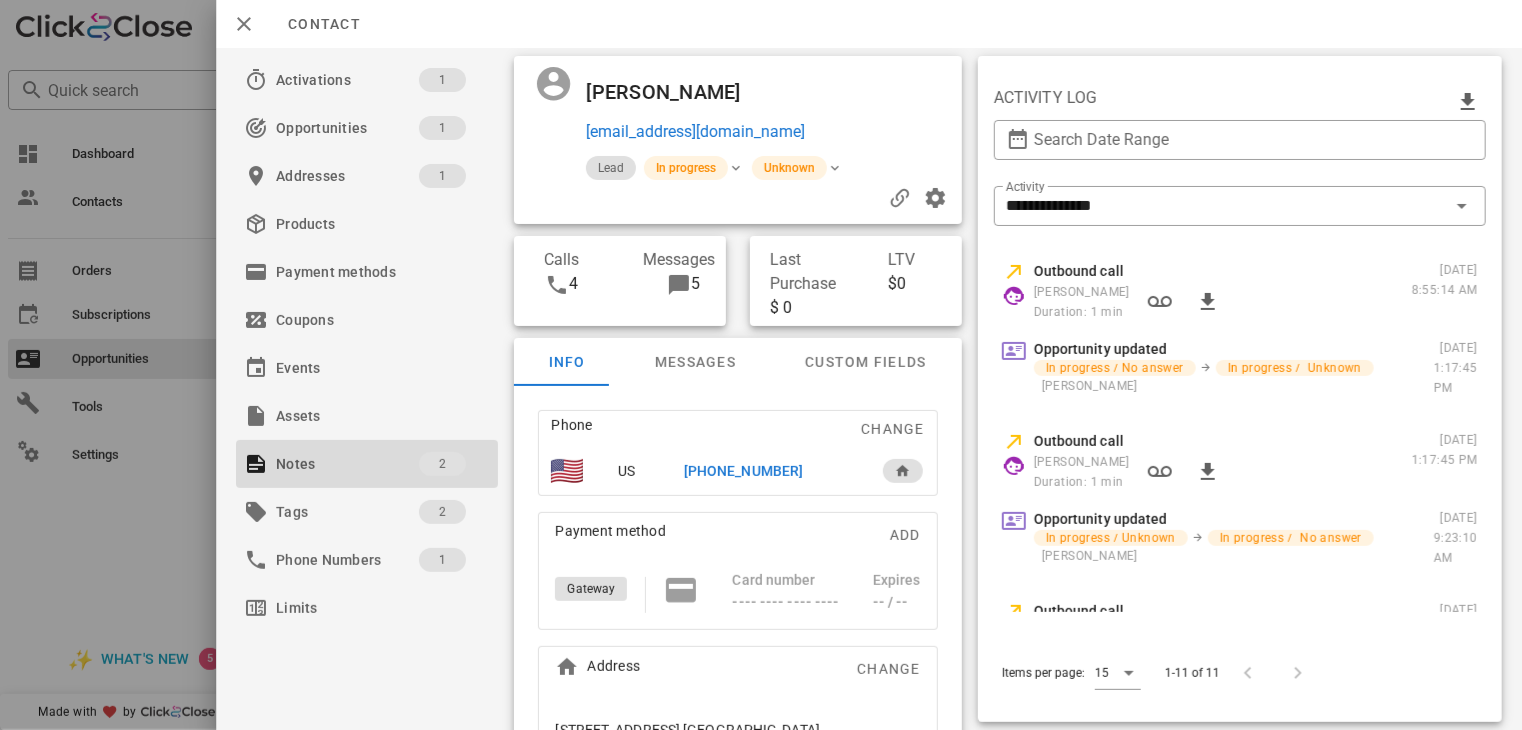 click at bounding box center (761, 365) 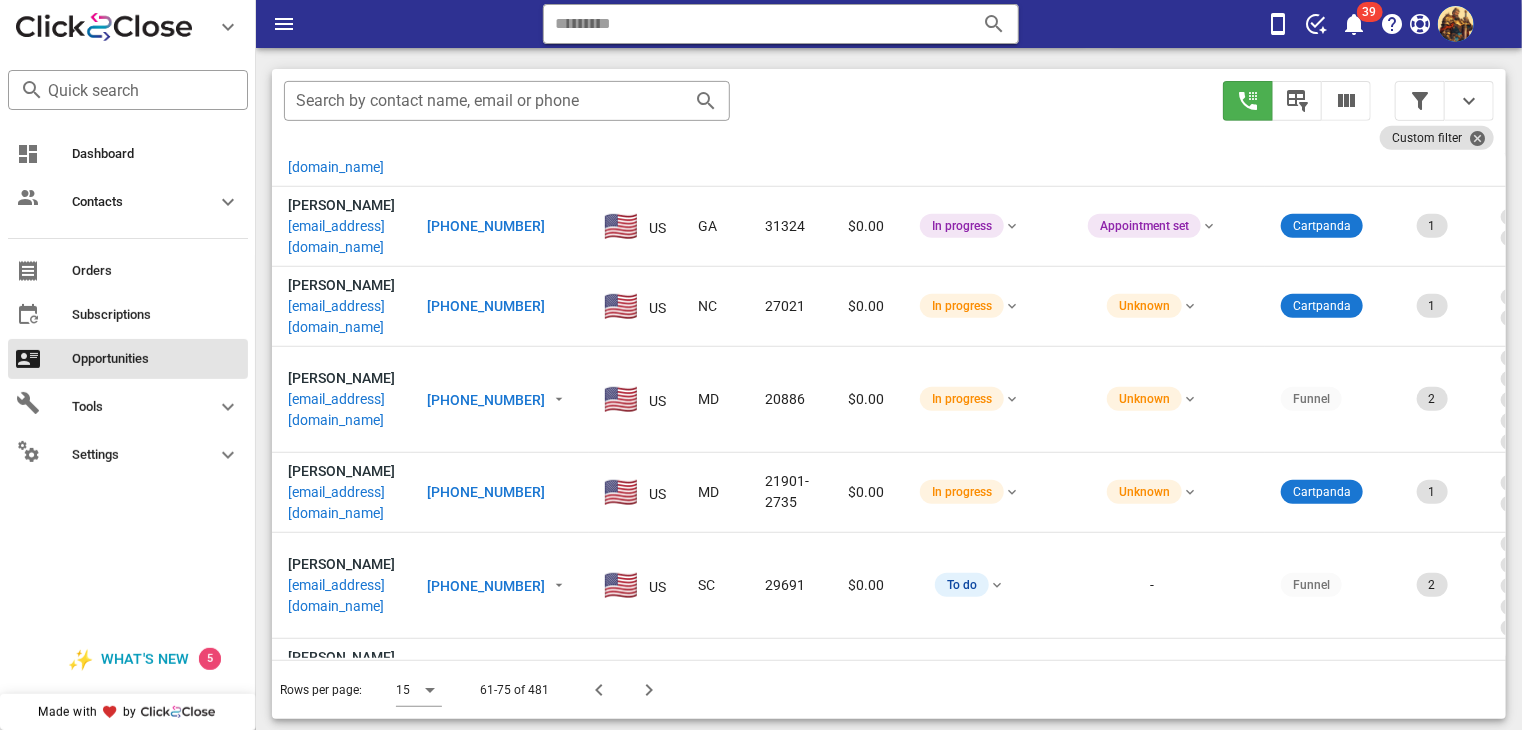 click on "[EMAIL_ADDRESS][DOMAIN_NAME]" at bounding box center (341, 769) 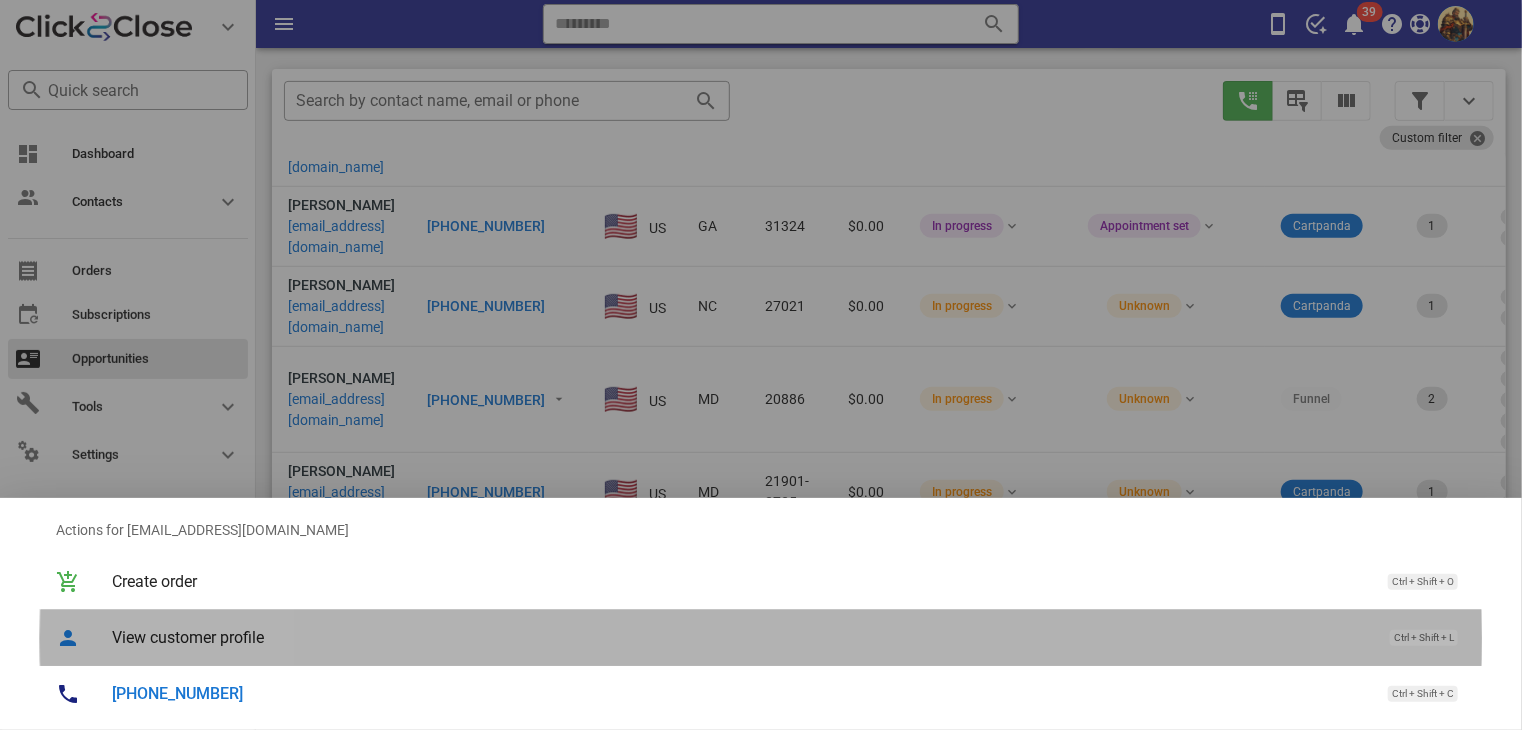 click on "View customer profile" at bounding box center (741, 637) 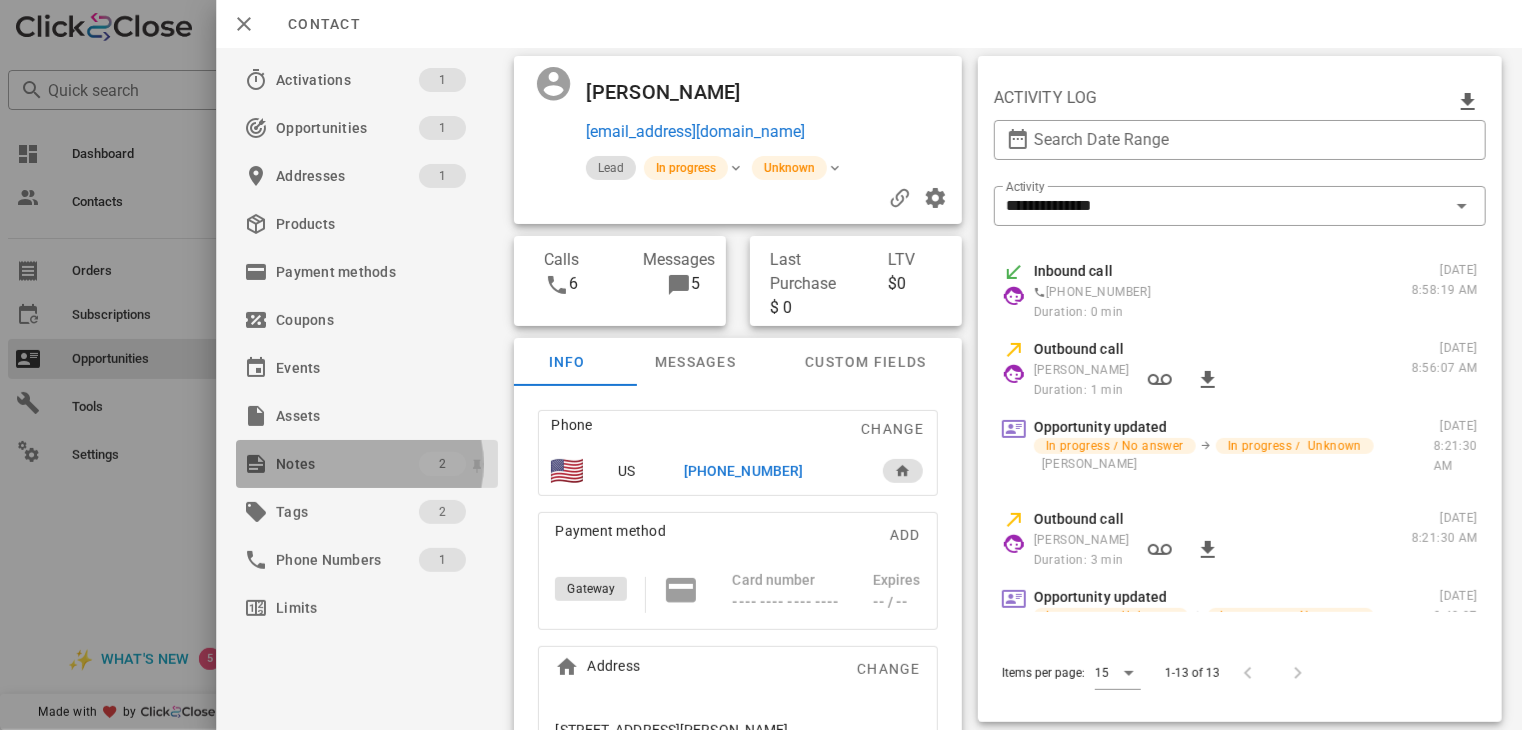 click on "Notes" at bounding box center [347, 464] 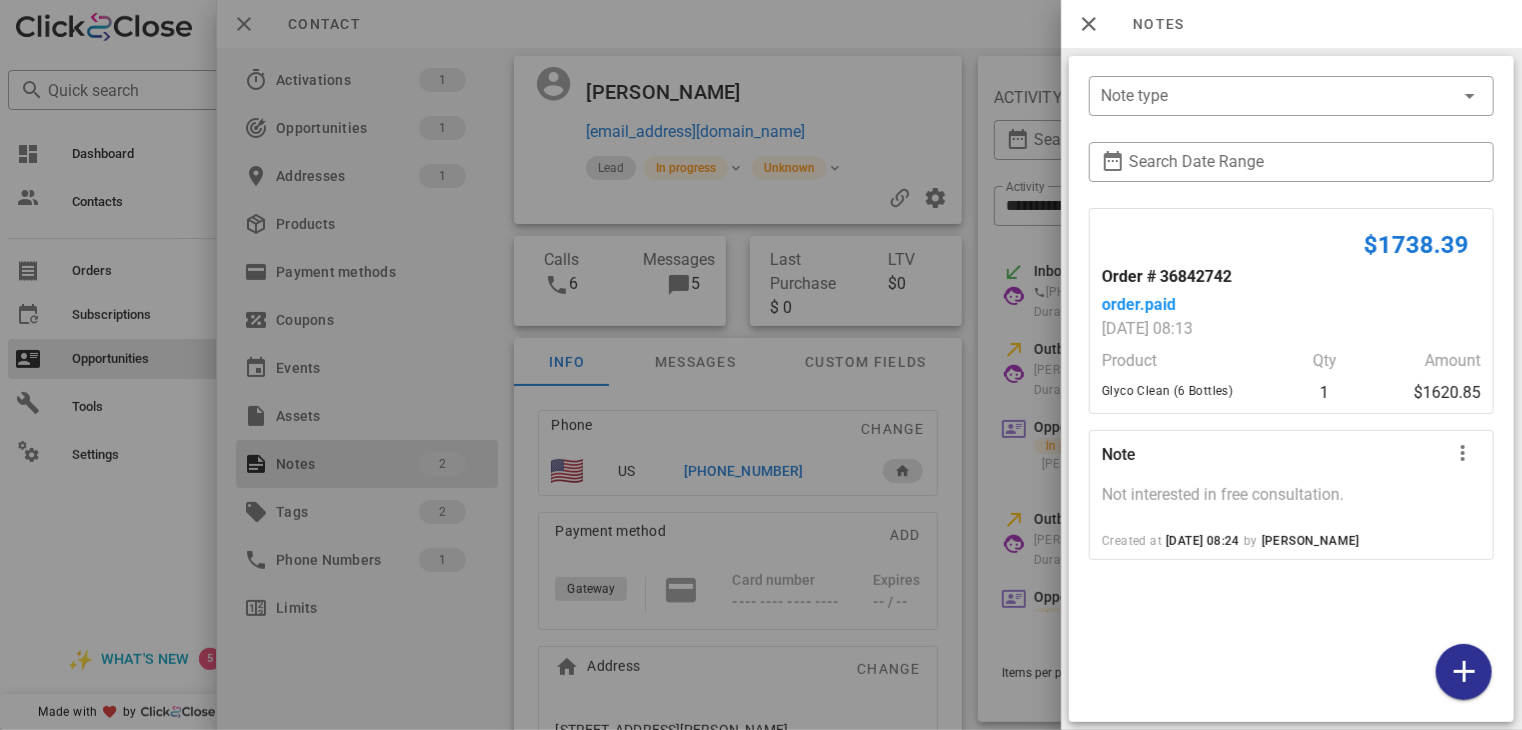 click at bounding box center [761, 365] 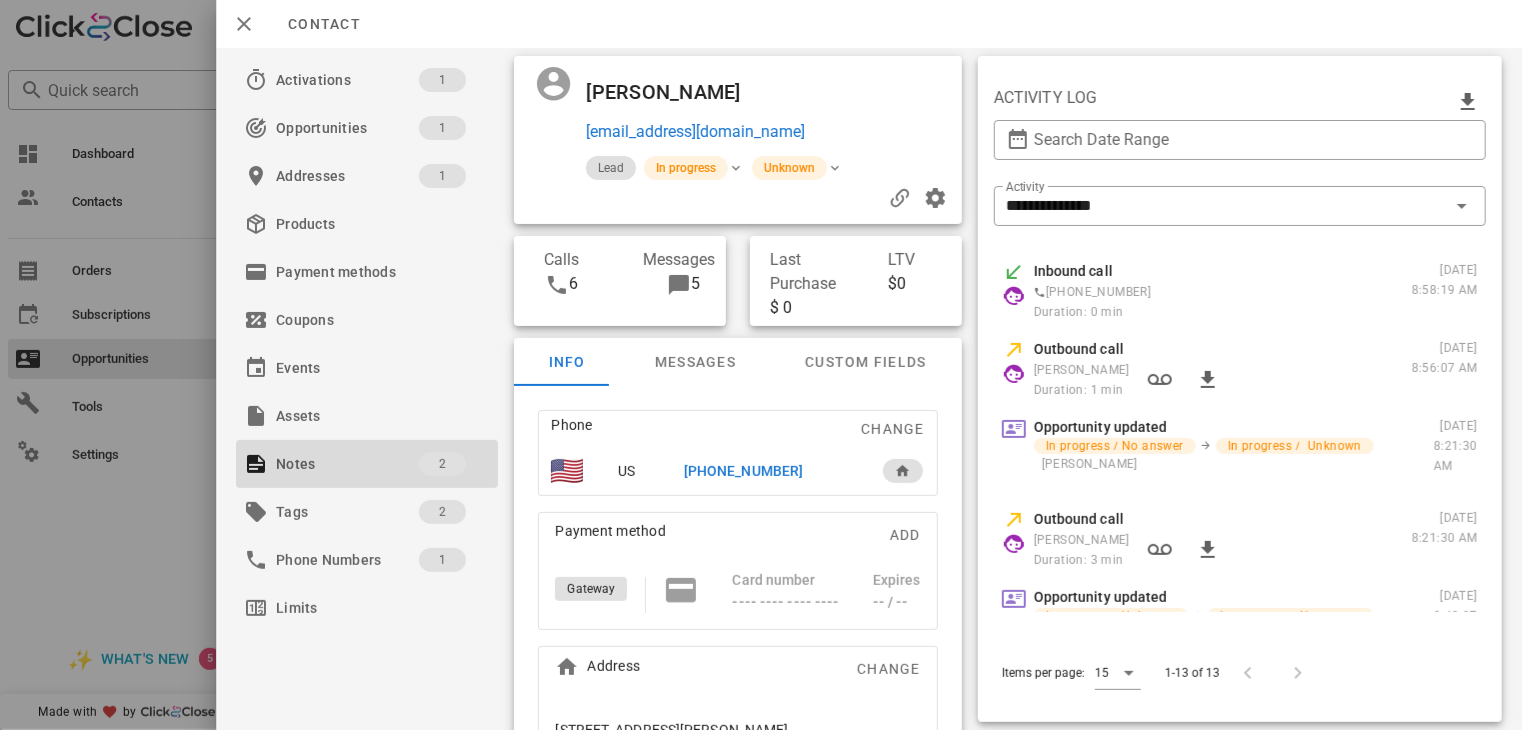 click at bounding box center (761, 365) 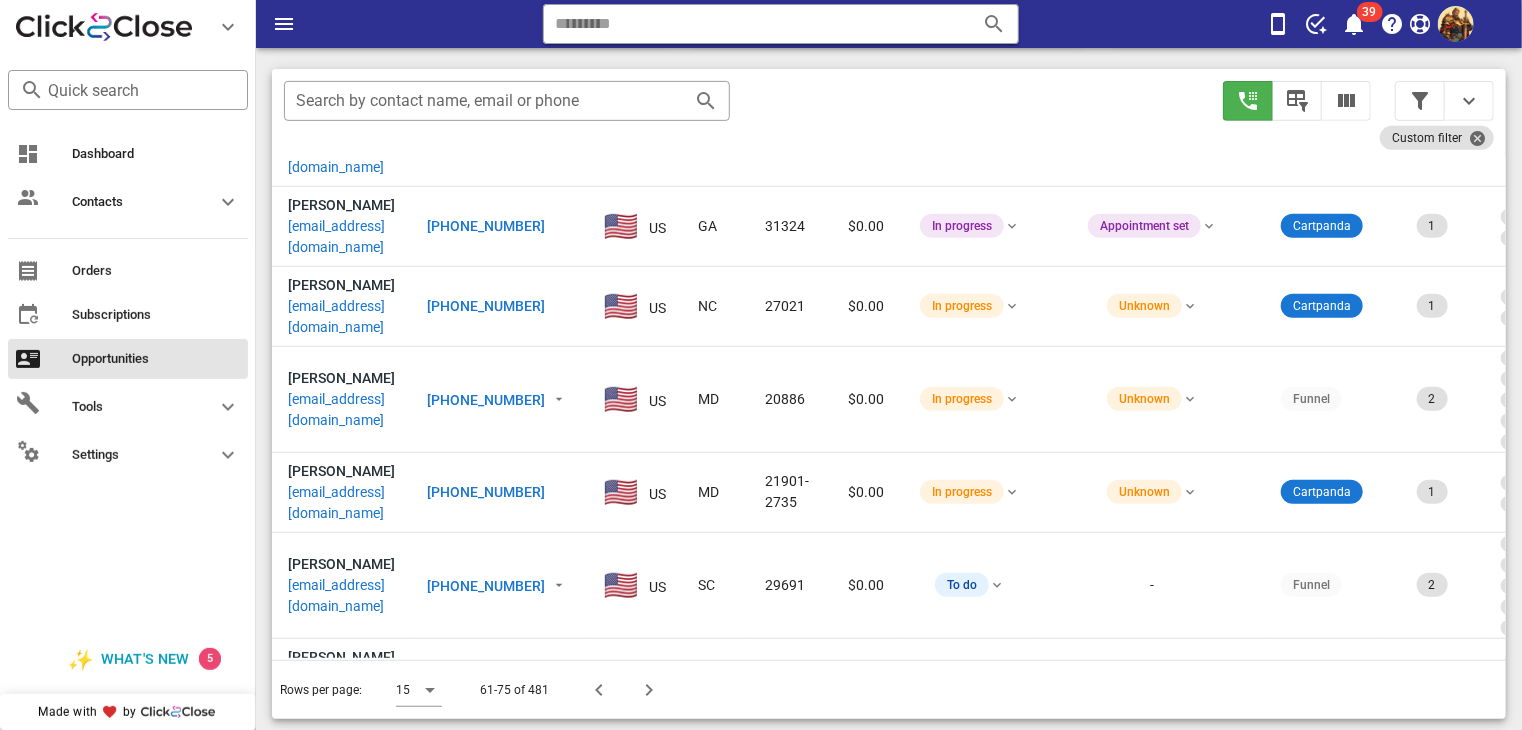 click on "Dashboard Contacts Orders Subscriptions Opportunities Tools Settings" at bounding box center [128, 376] 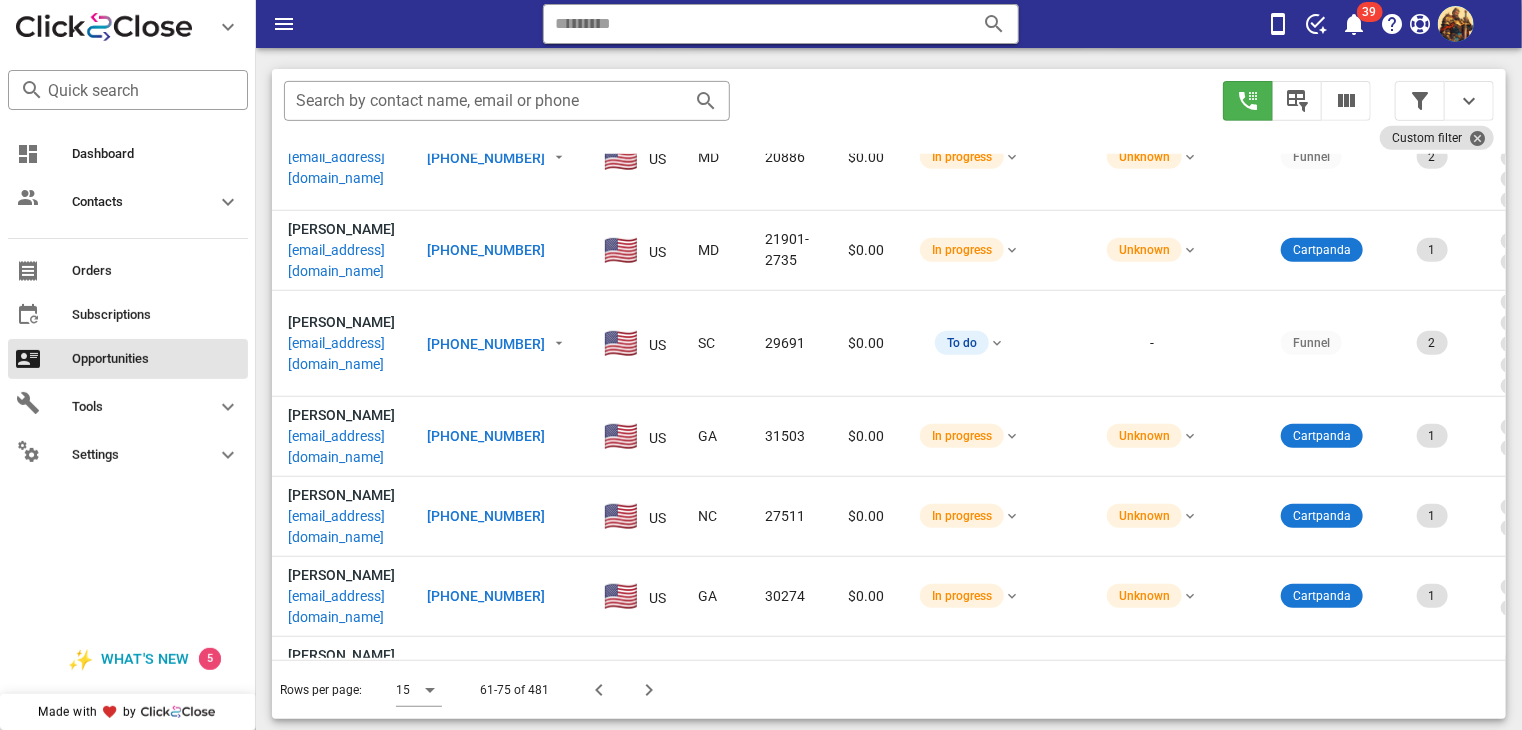 scroll, scrollTop: 670, scrollLeft: 0, axis: vertical 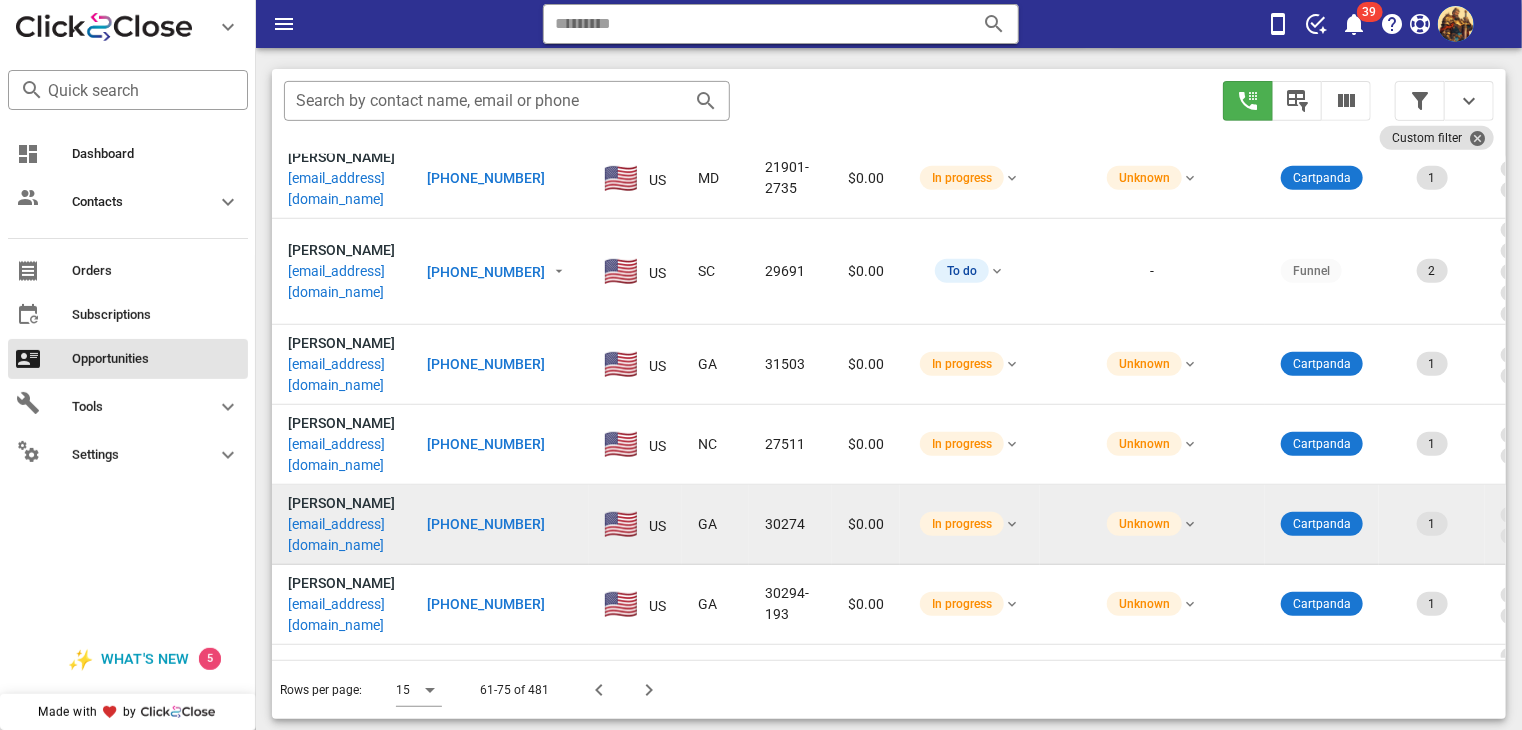 click on "[EMAIL_ADDRESS][DOMAIN_NAME]" at bounding box center [341, 535] 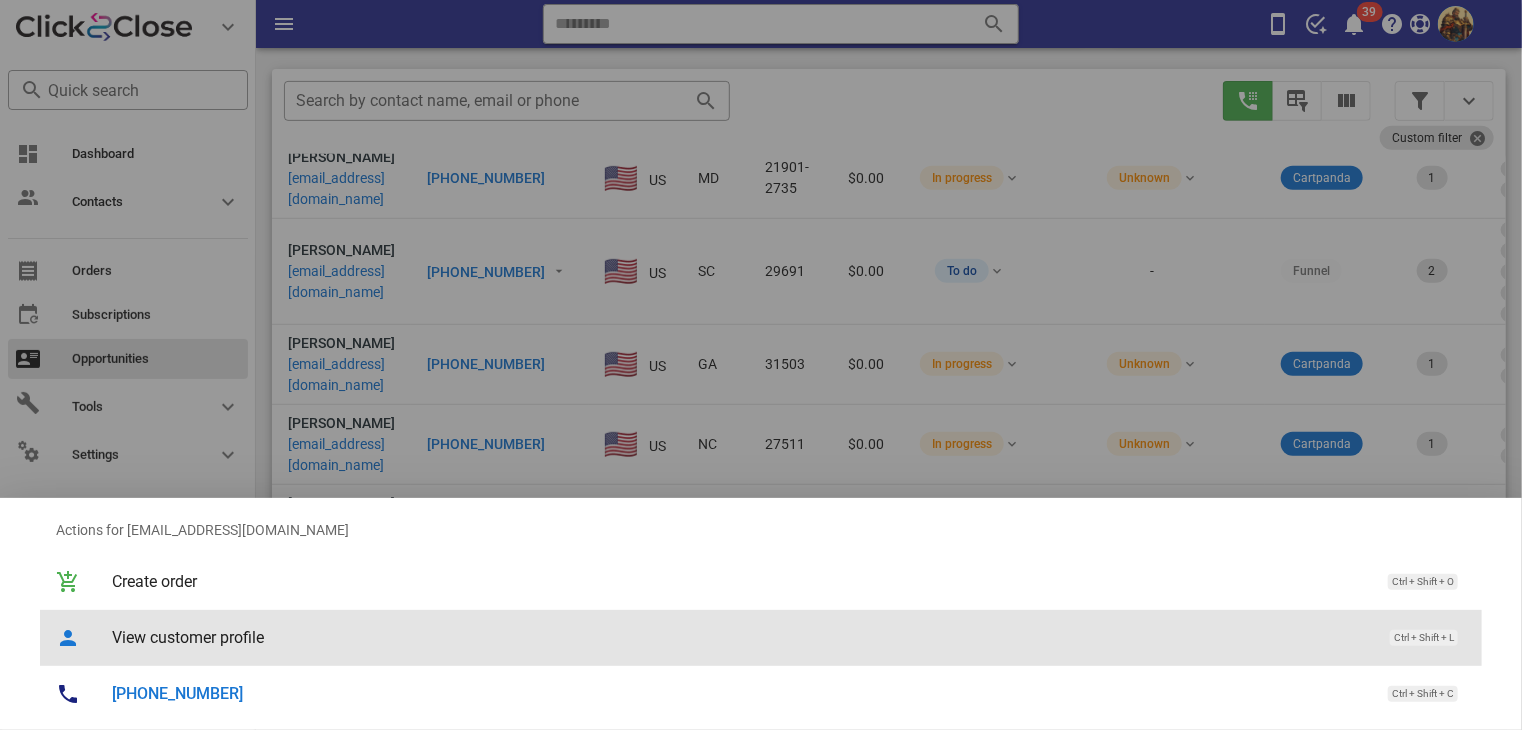 click on "View customer profile" at bounding box center [741, 637] 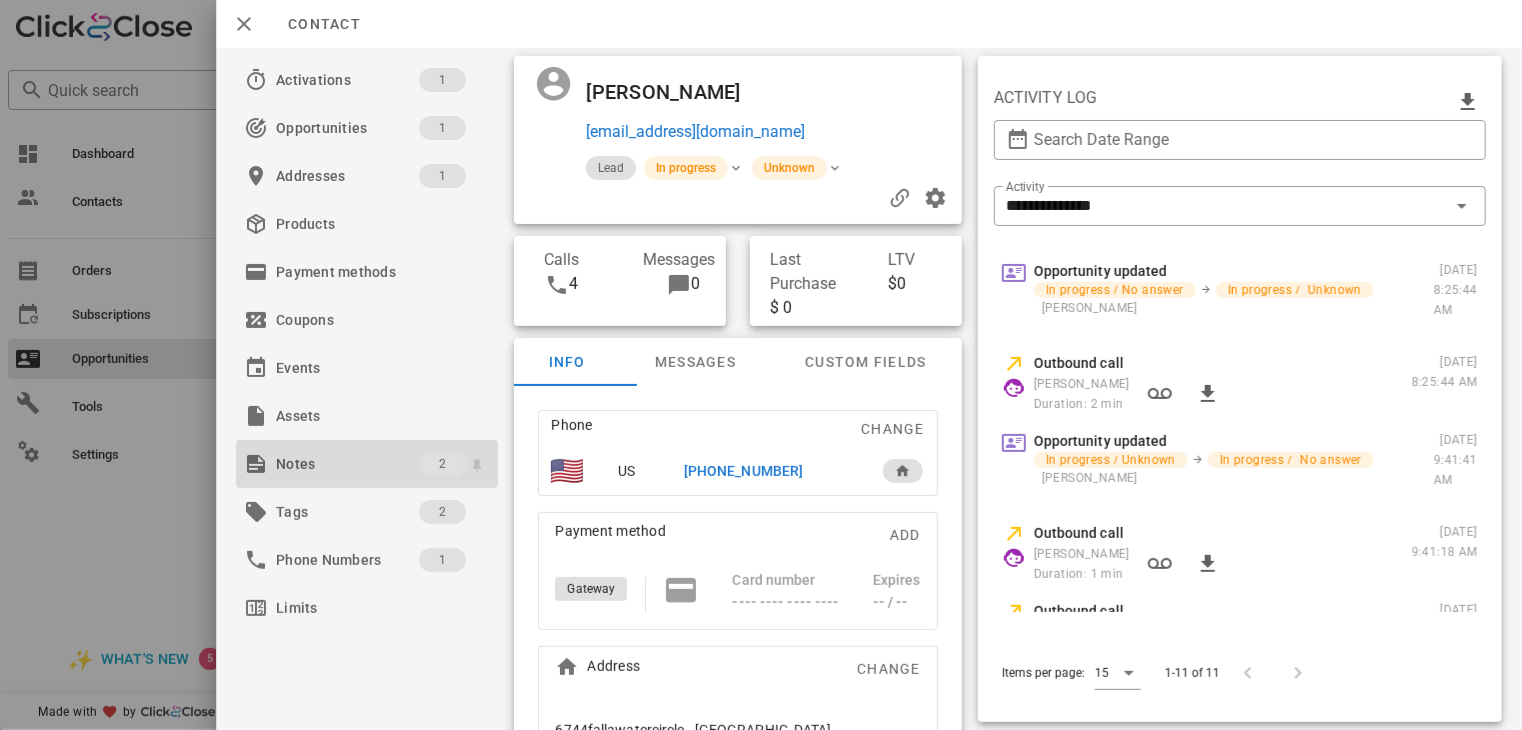 click on "Notes" at bounding box center (347, 464) 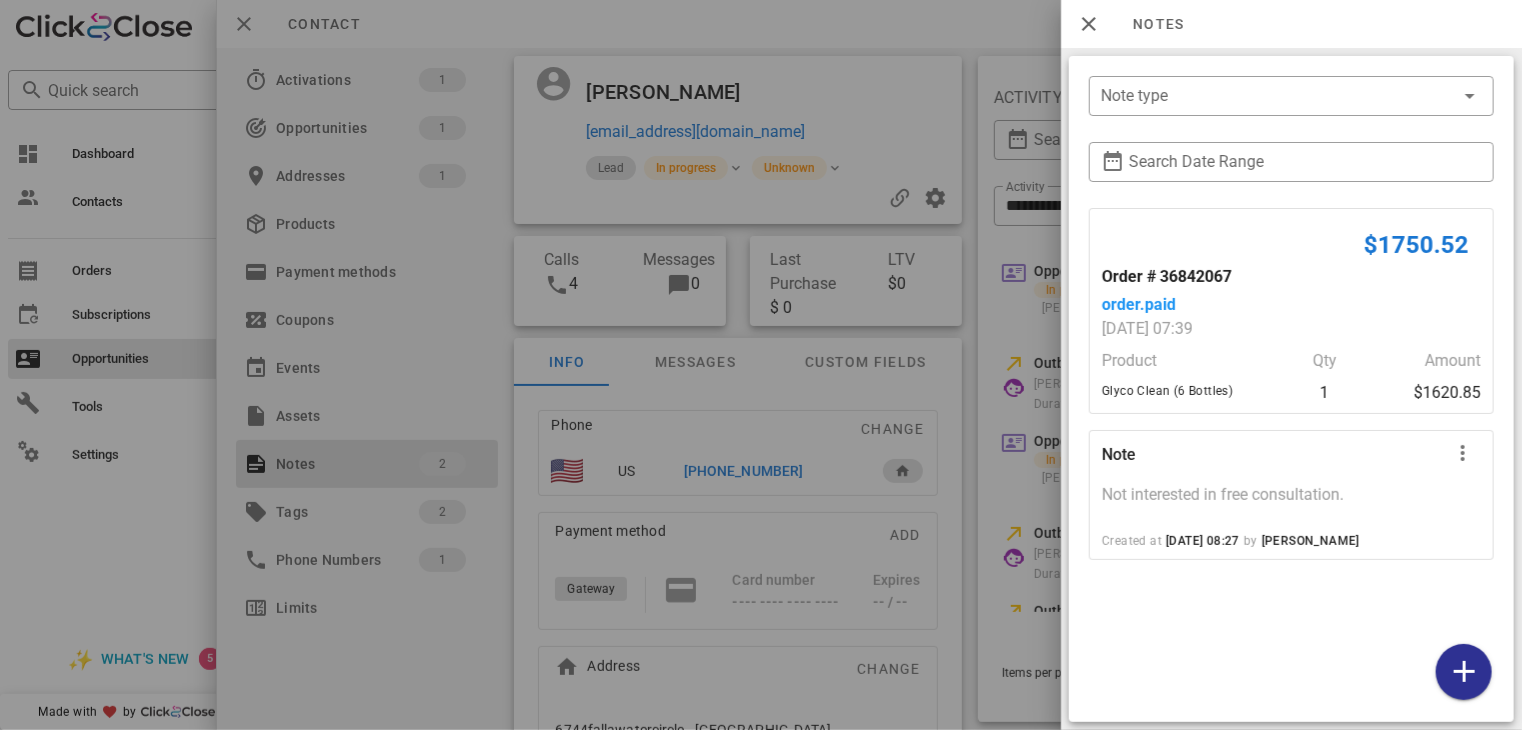 click at bounding box center [761, 365] 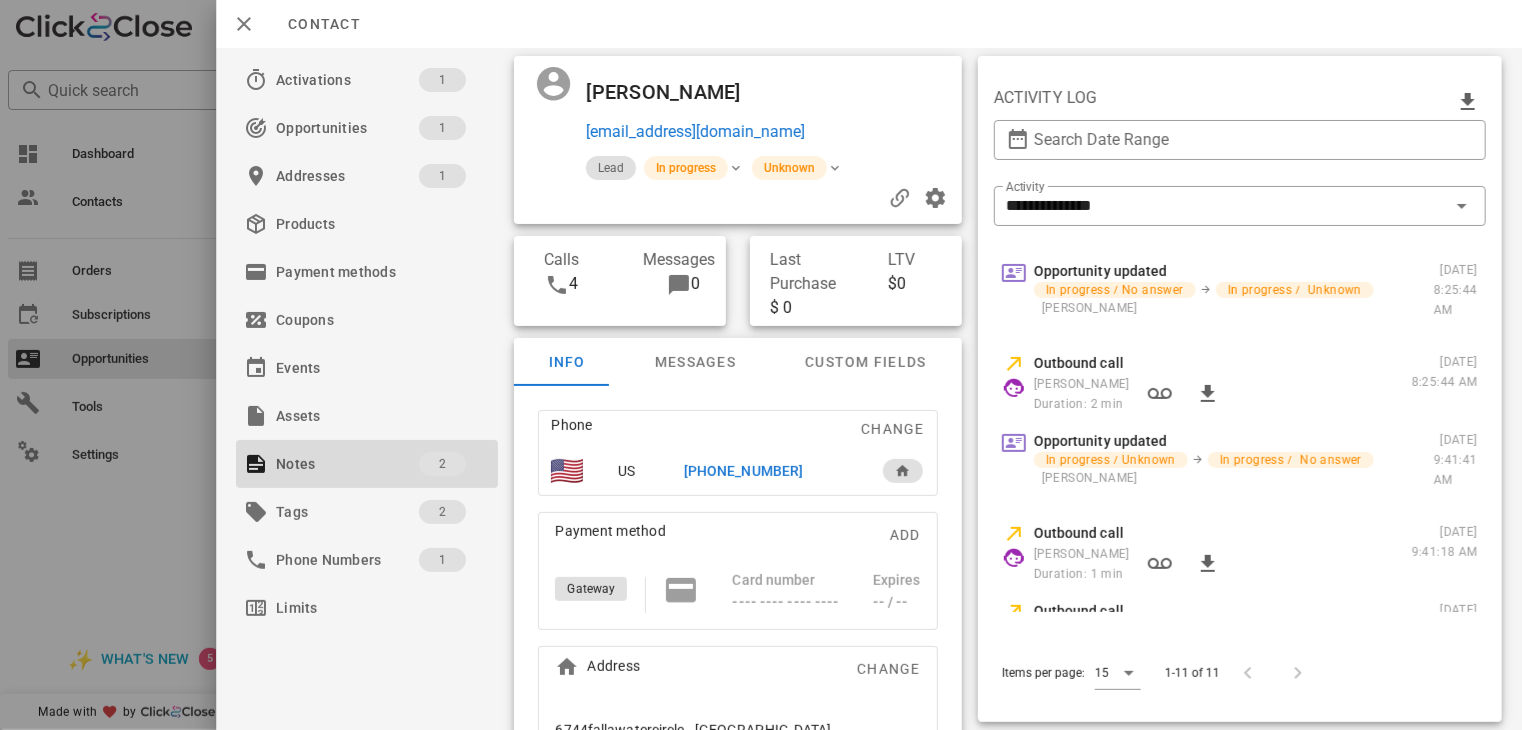 click at bounding box center [761, 365] 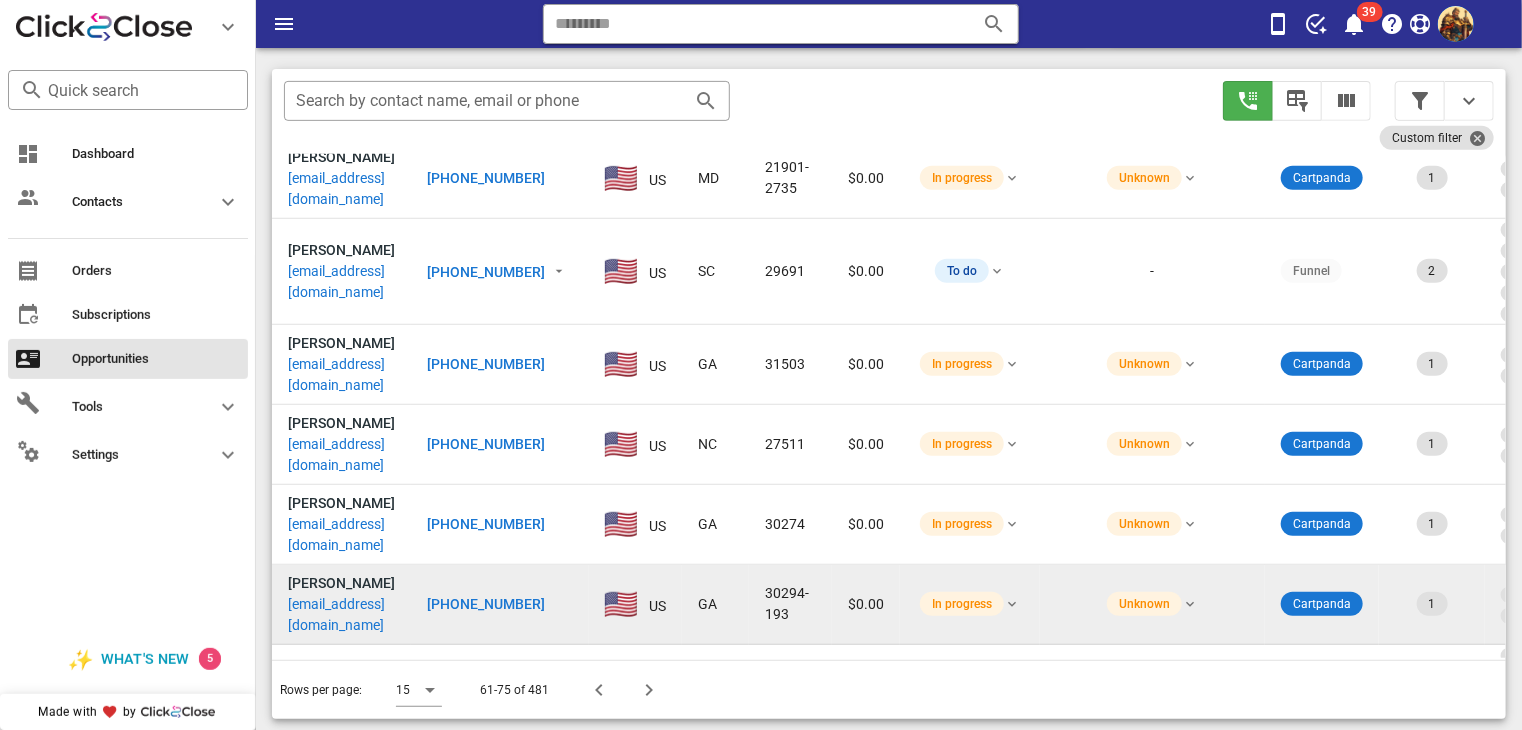 click on "[EMAIL_ADDRESS][DOMAIN_NAME]" at bounding box center [341, 615] 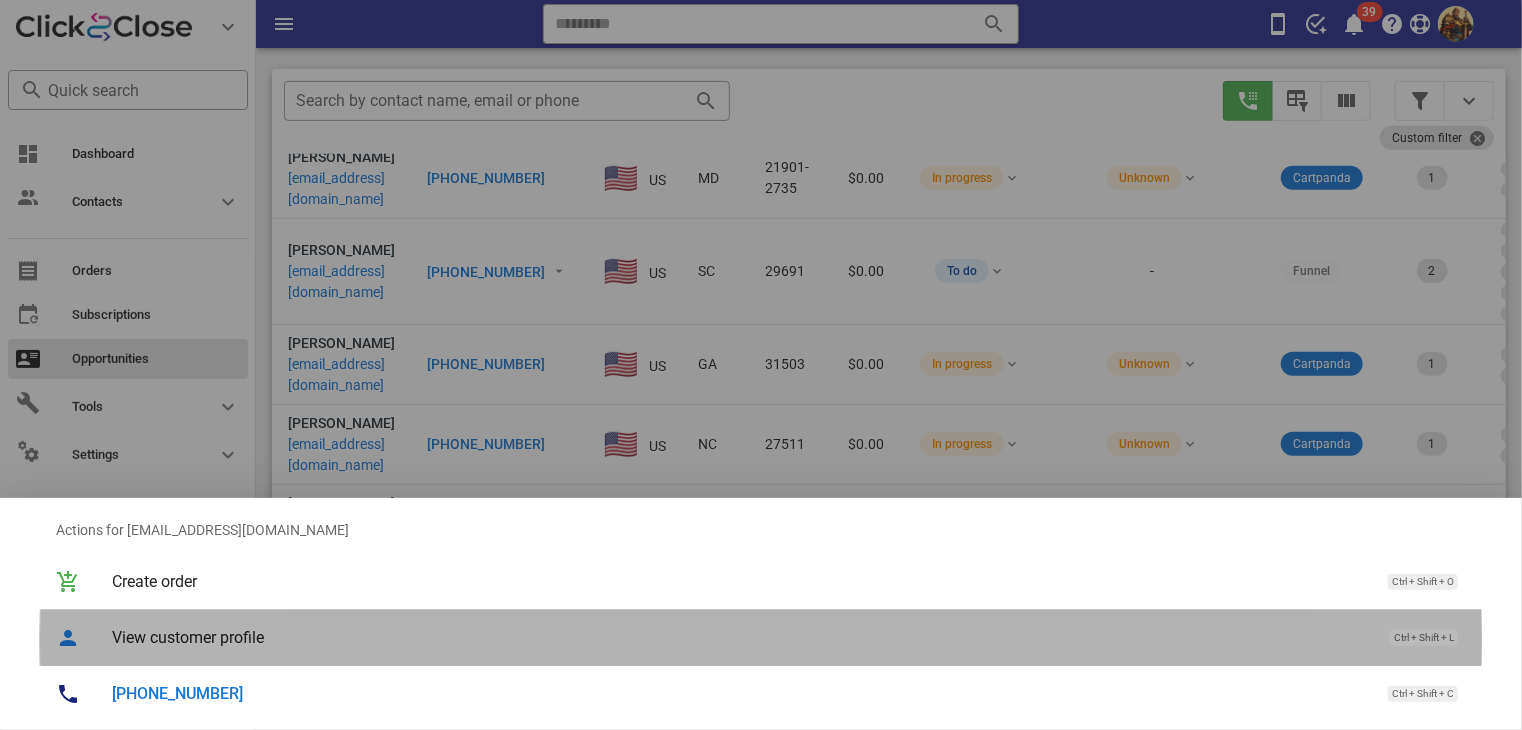 click on "View customer profile Ctrl + Shift + L" at bounding box center [789, 637] 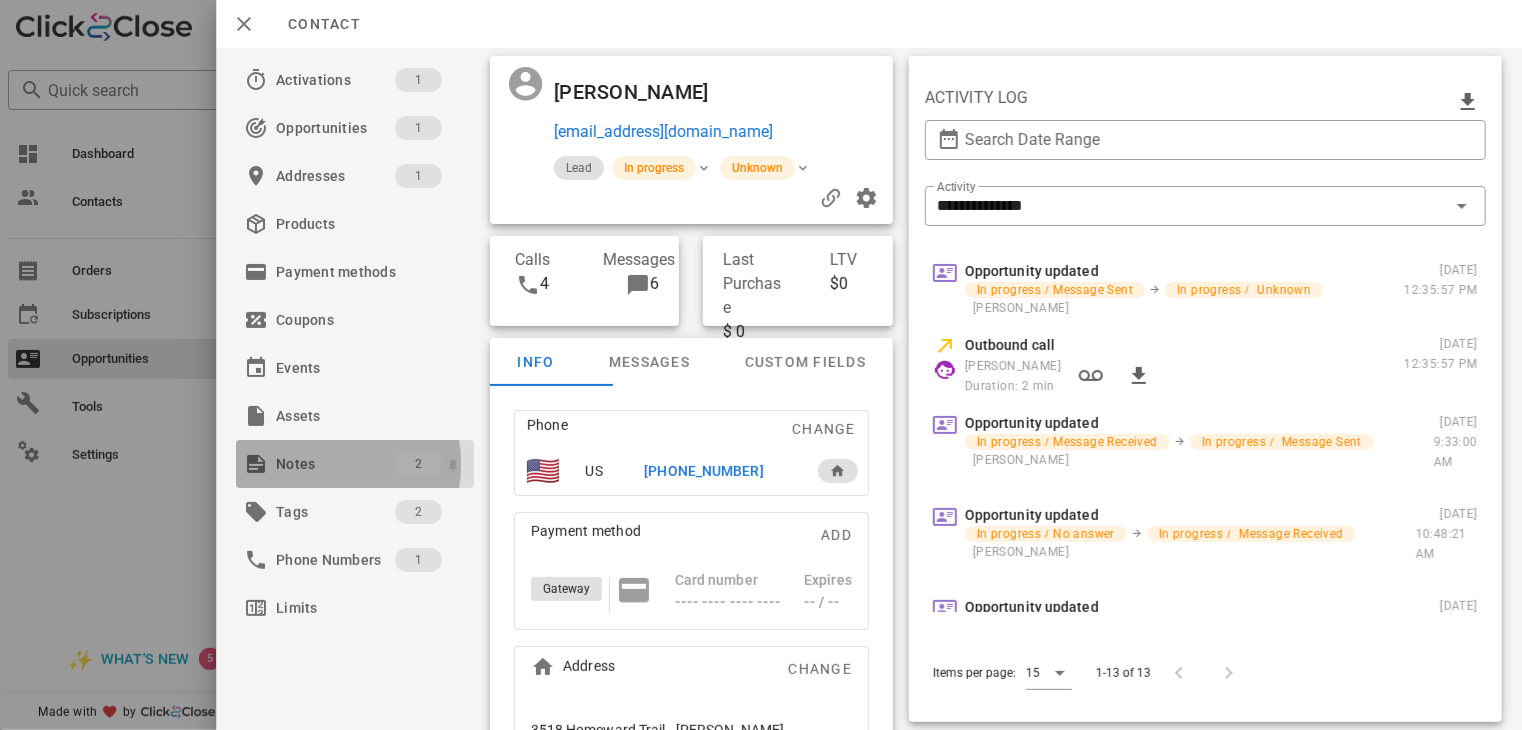 click on "Notes" at bounding box center (335, 464) 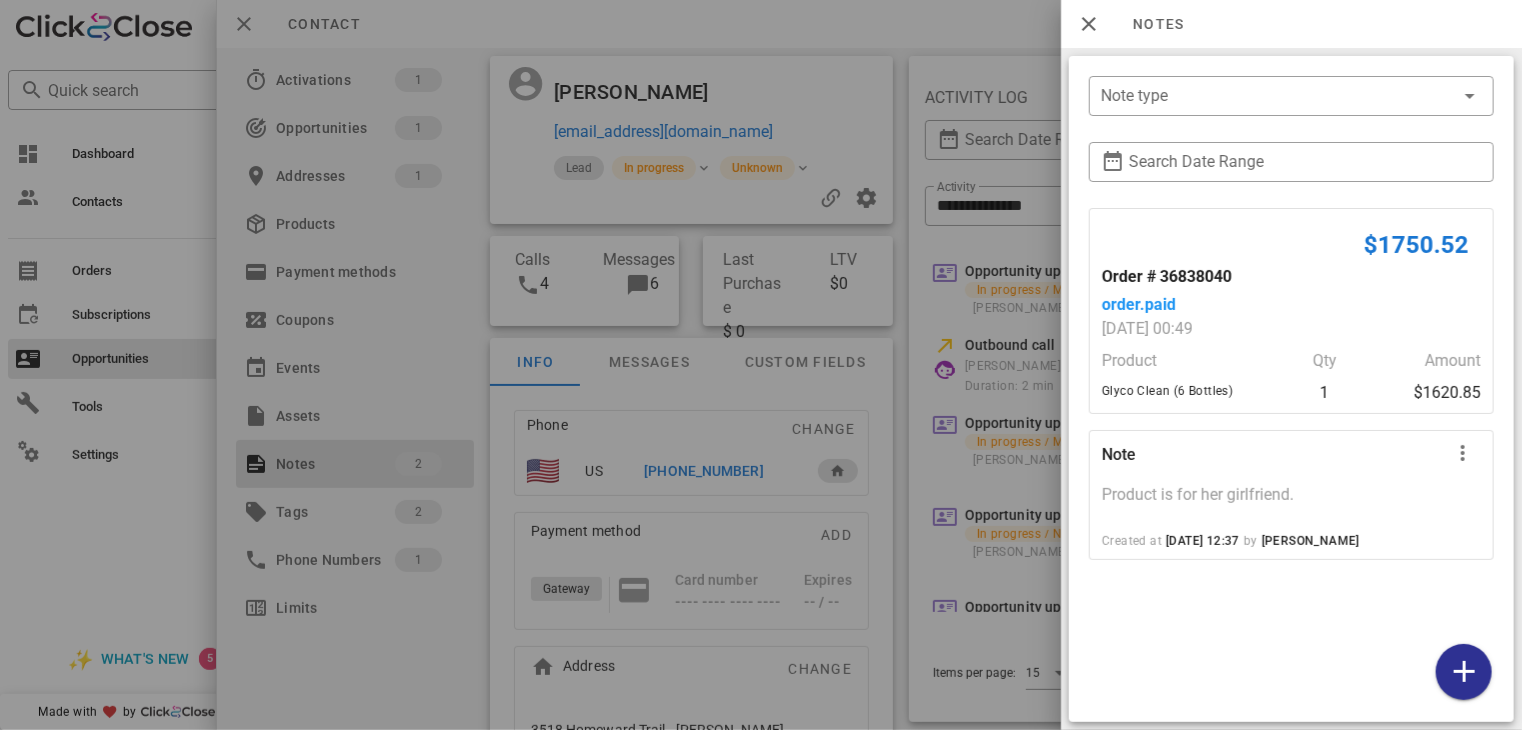 click at bounding box center [761, 365] 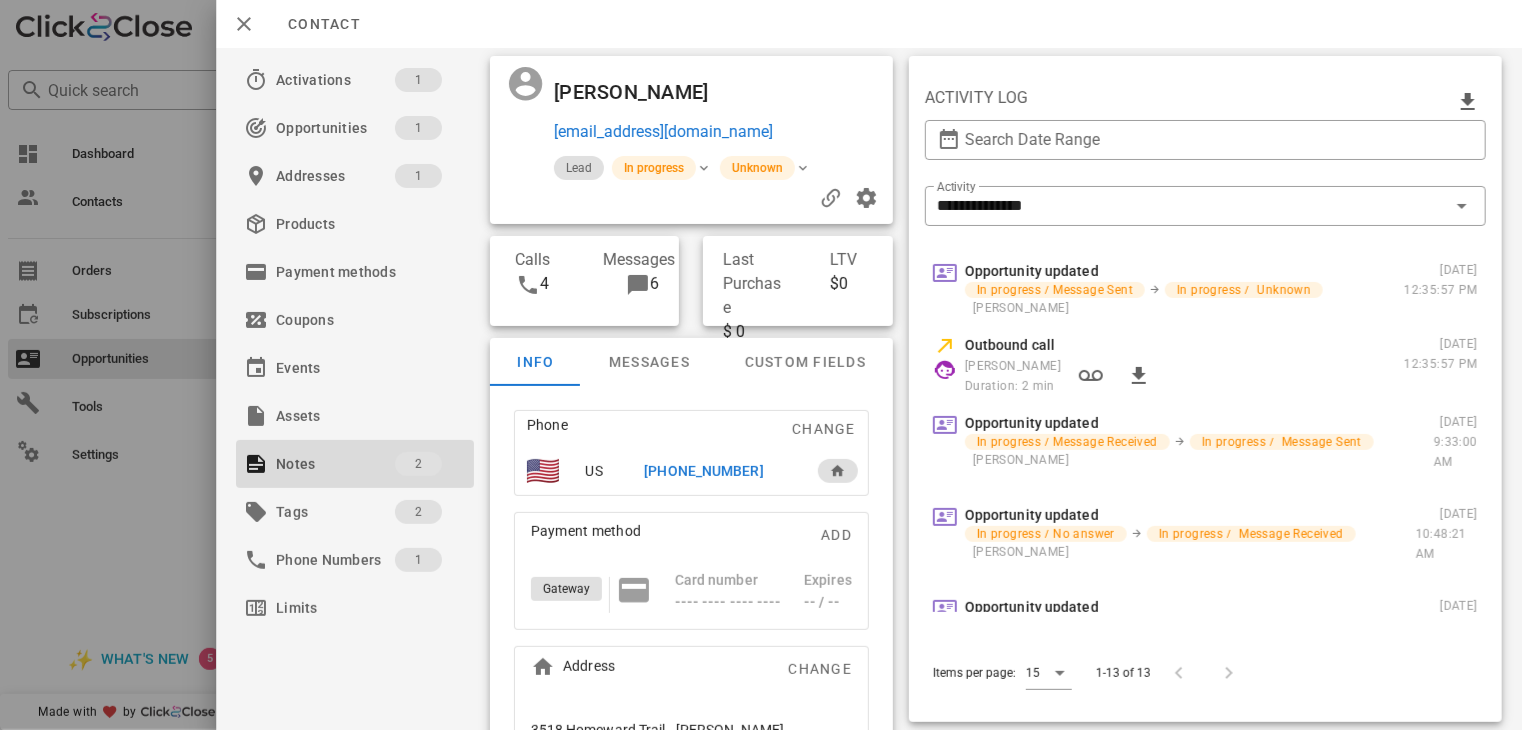 click at bounding box center [761, 365] 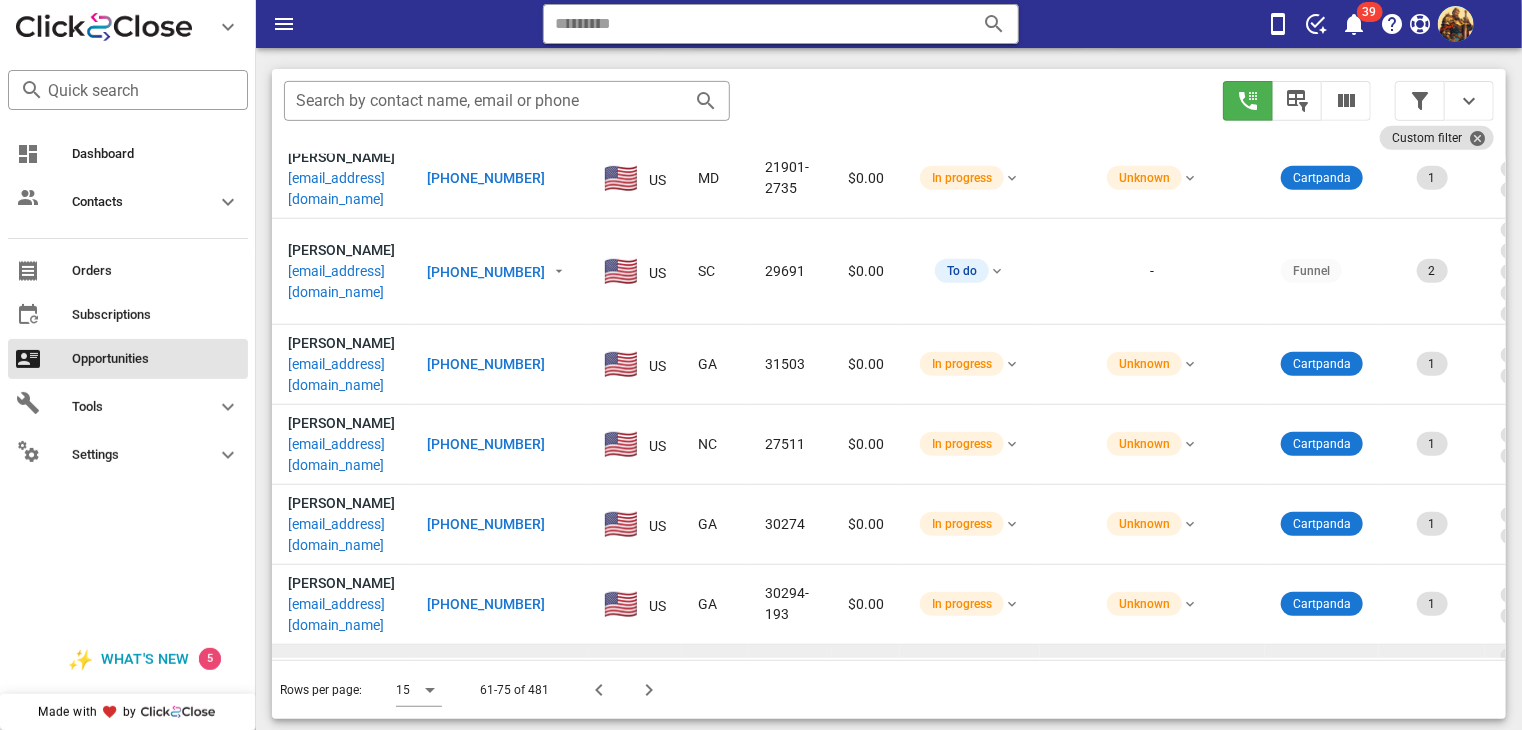 click on "[EMAIL_ADDRESS][DOMAIN_NAME]" at bounding box center (341, 708) 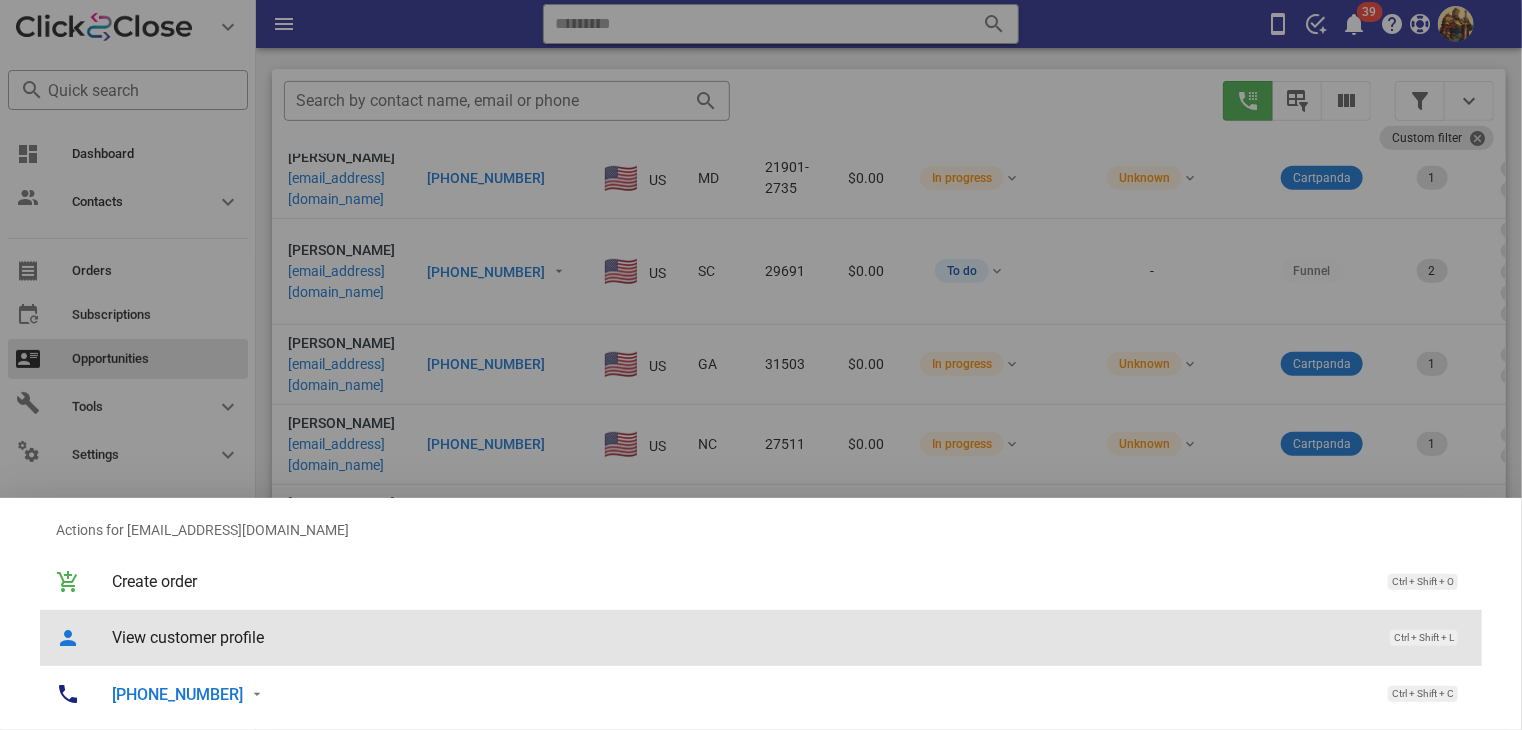 click on "View customer profile" at bounding box center [741, 637] 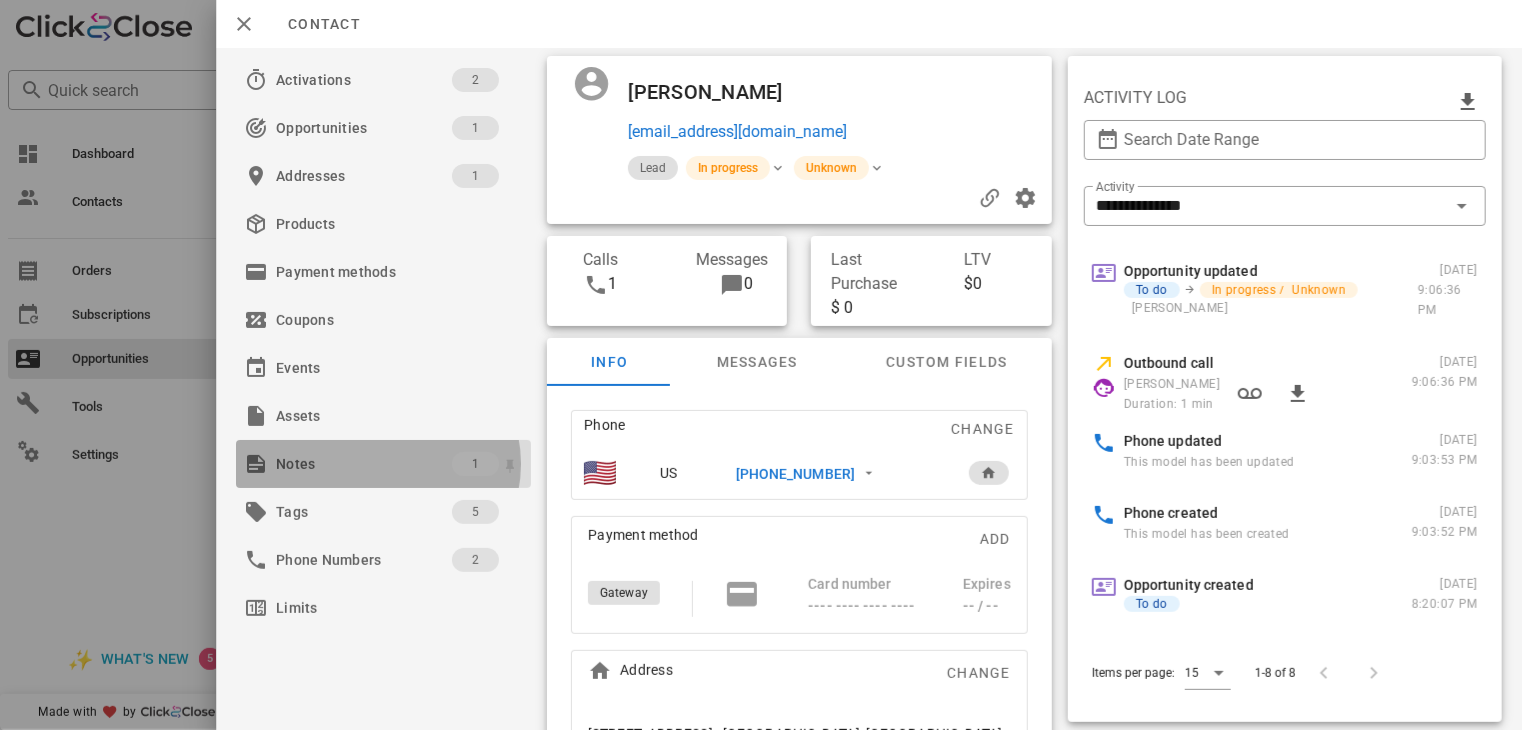 click on "Notes" at bounding box center (364, 464) 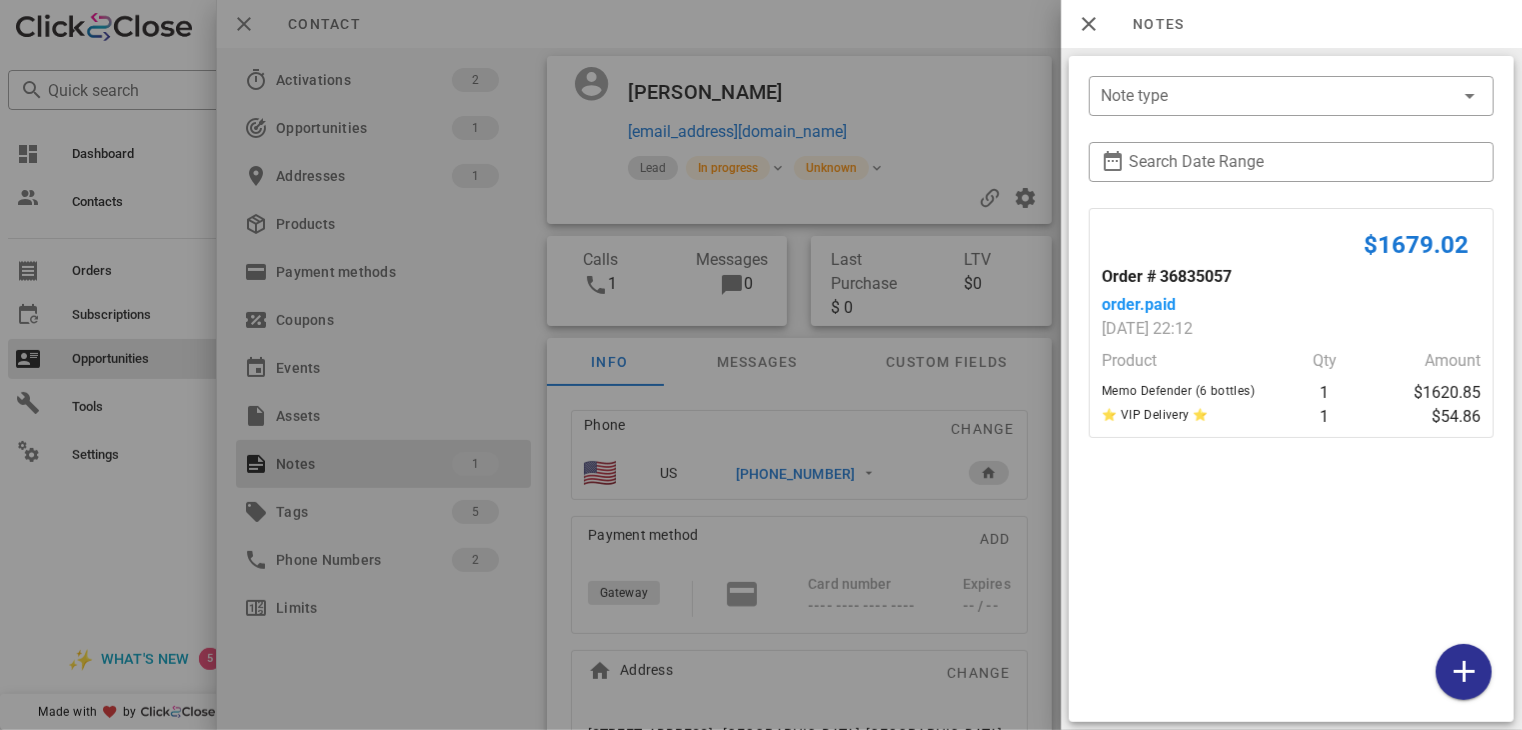 click at bounding box center (761, 365) 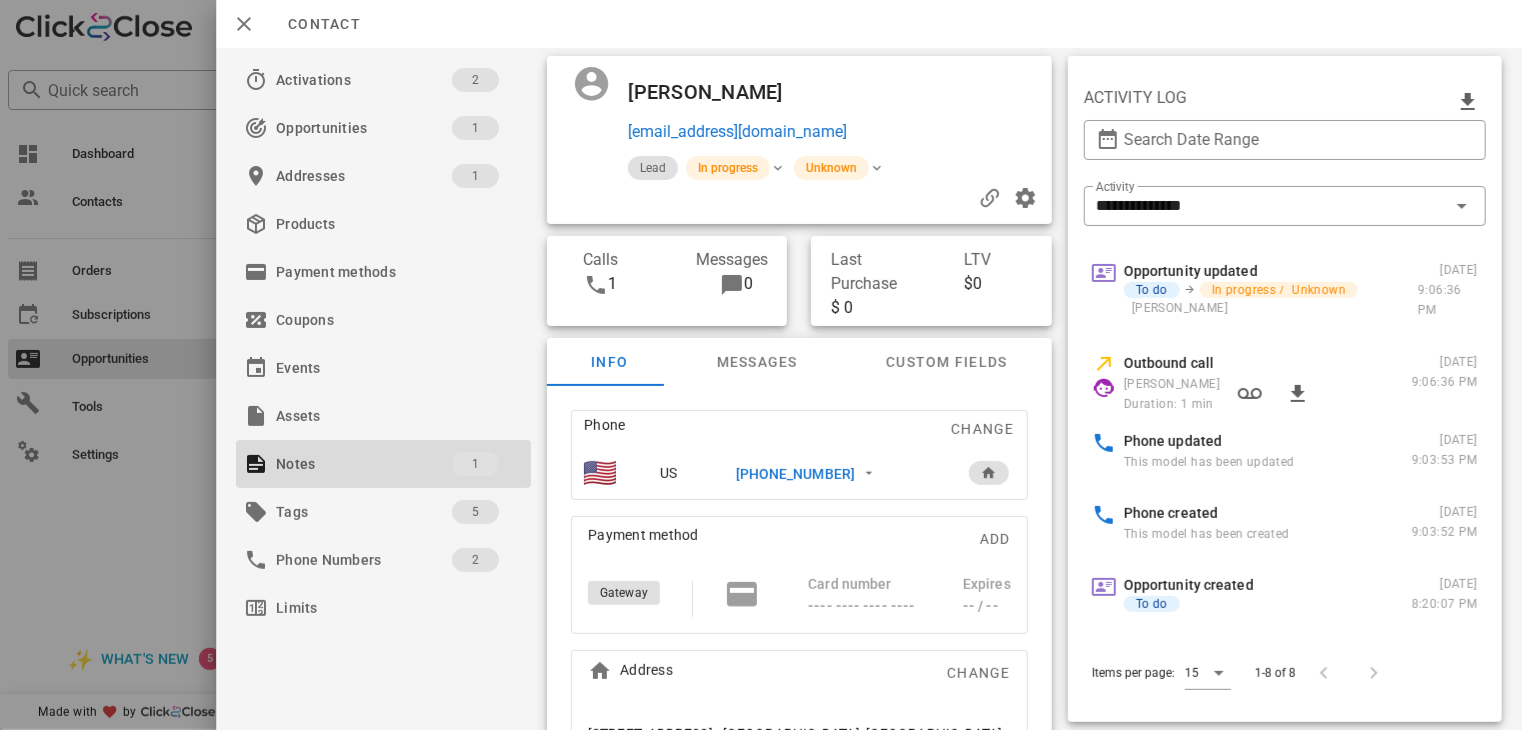 click at bounding box center [761, 365] 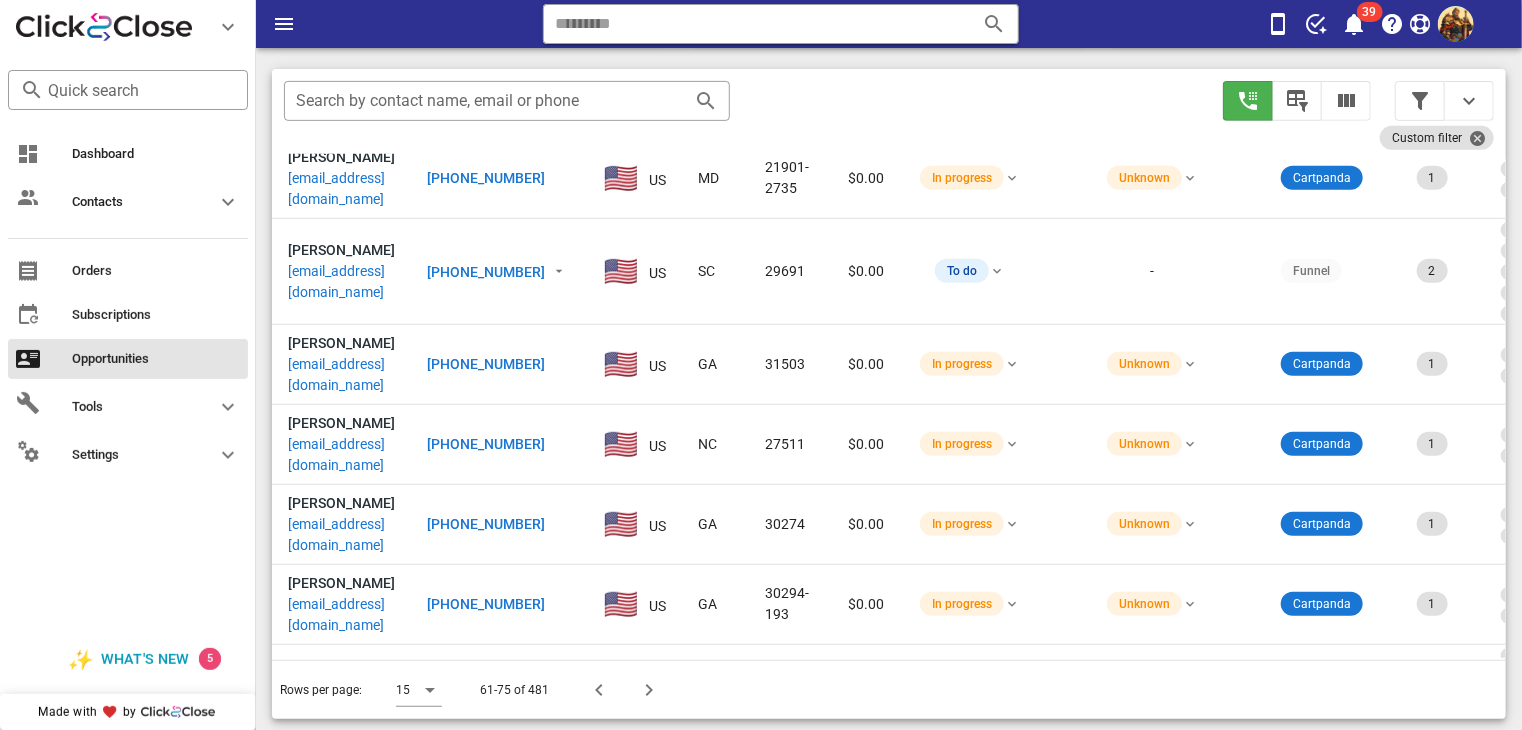 click on "[EMAIL_ADDRESS][DOMAIN_NAME]" at bounding box center [341, 835] 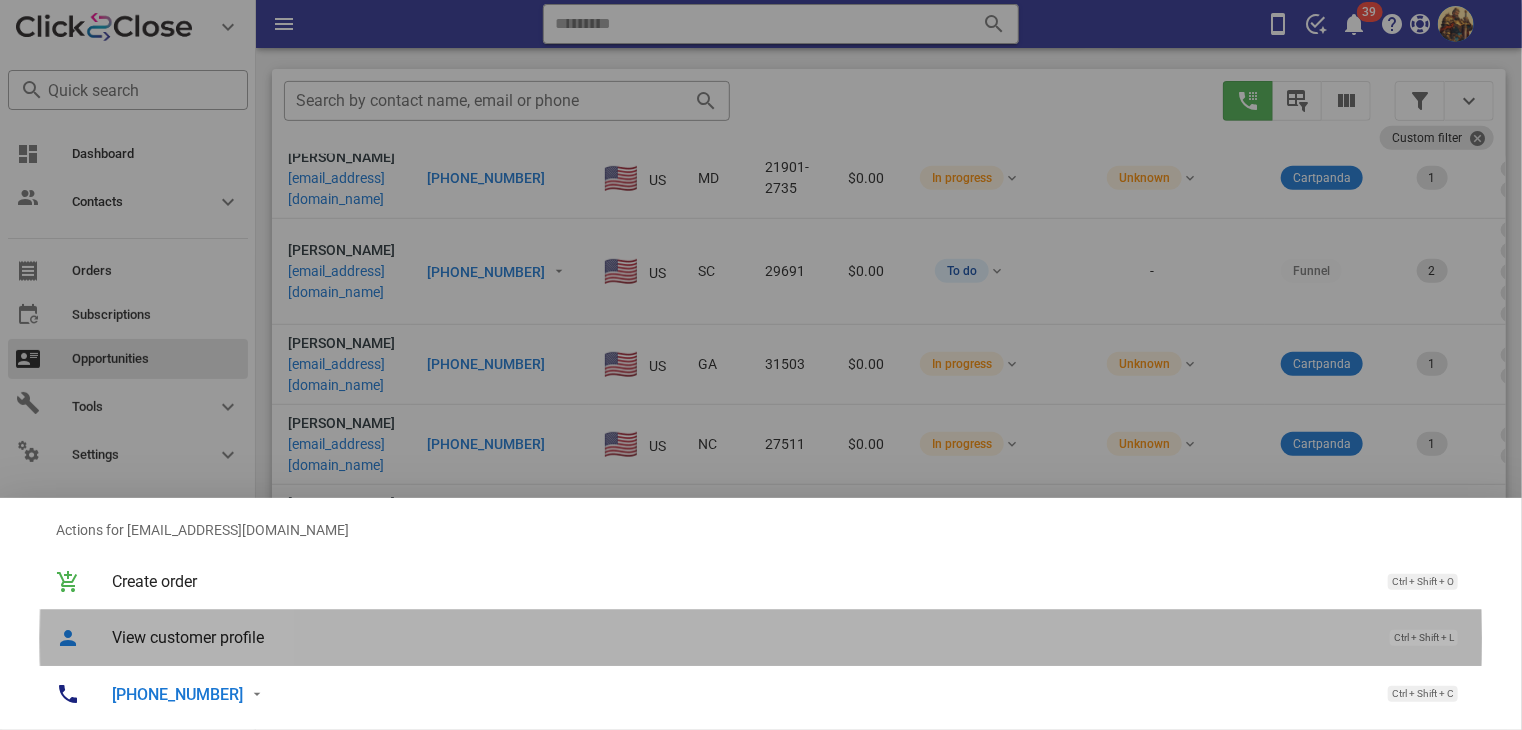 click on "View customer profile" at bounding box center (741, 637) 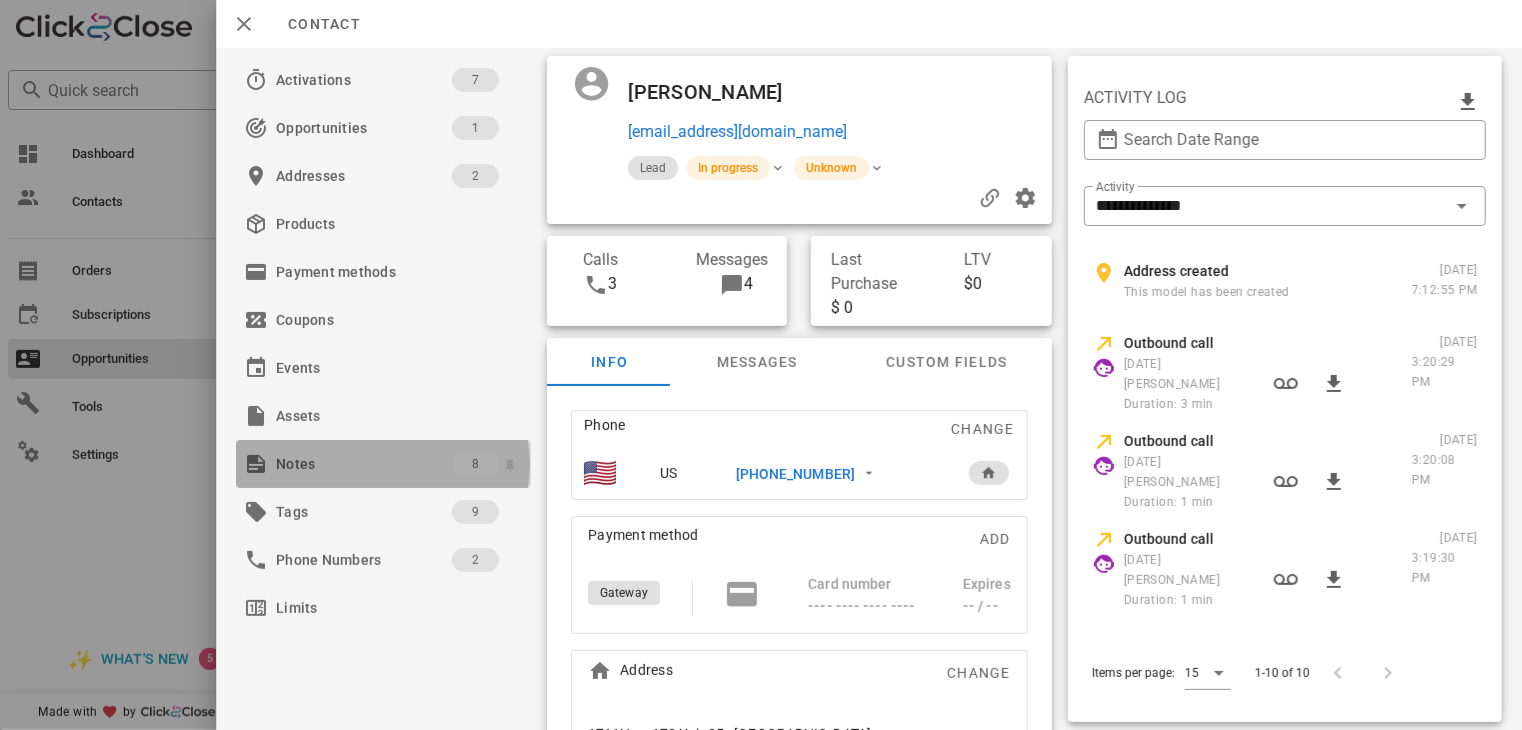 click on "Notes" at bounding box center (364, 464) 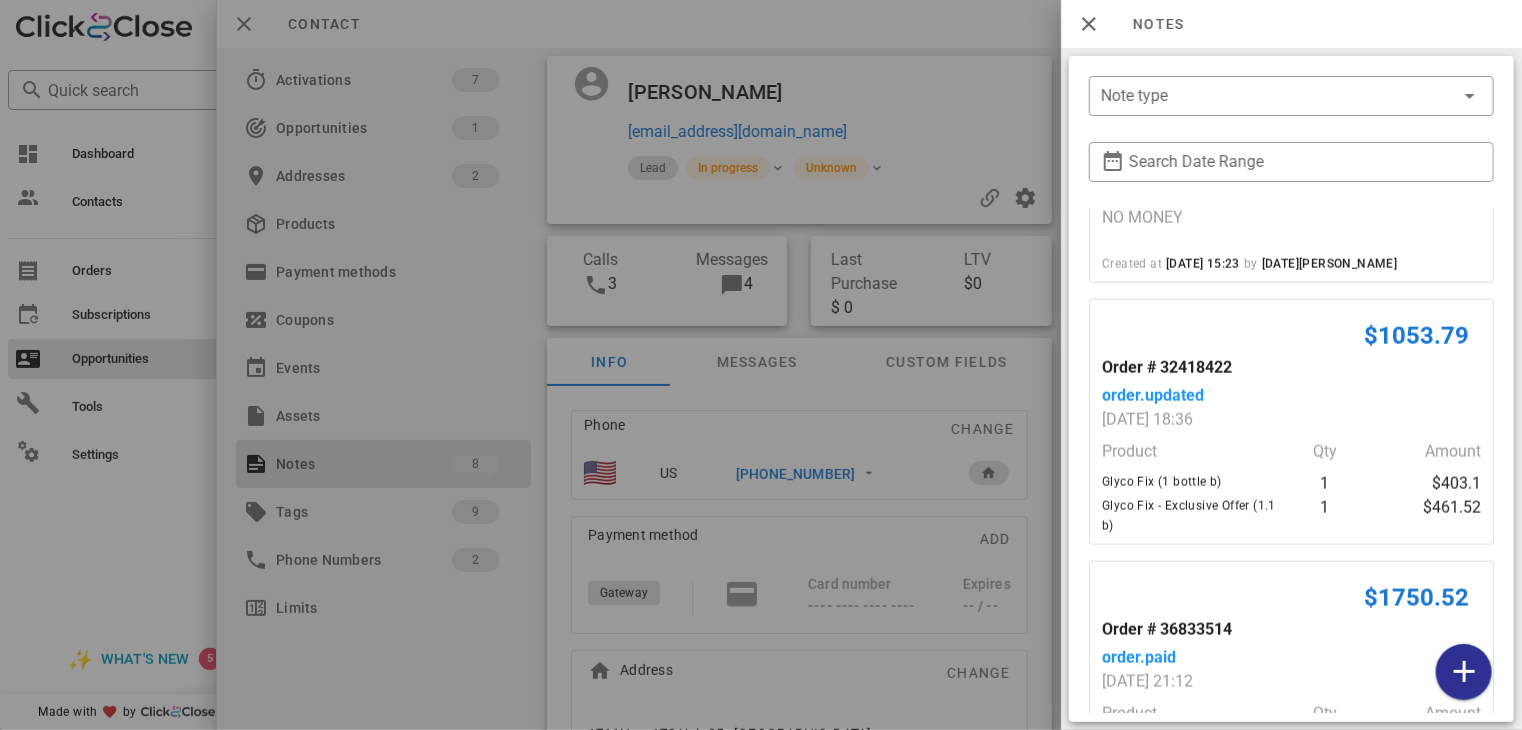scroll, scrollTop: 1304, scrollLeft: 0, axis: vertical 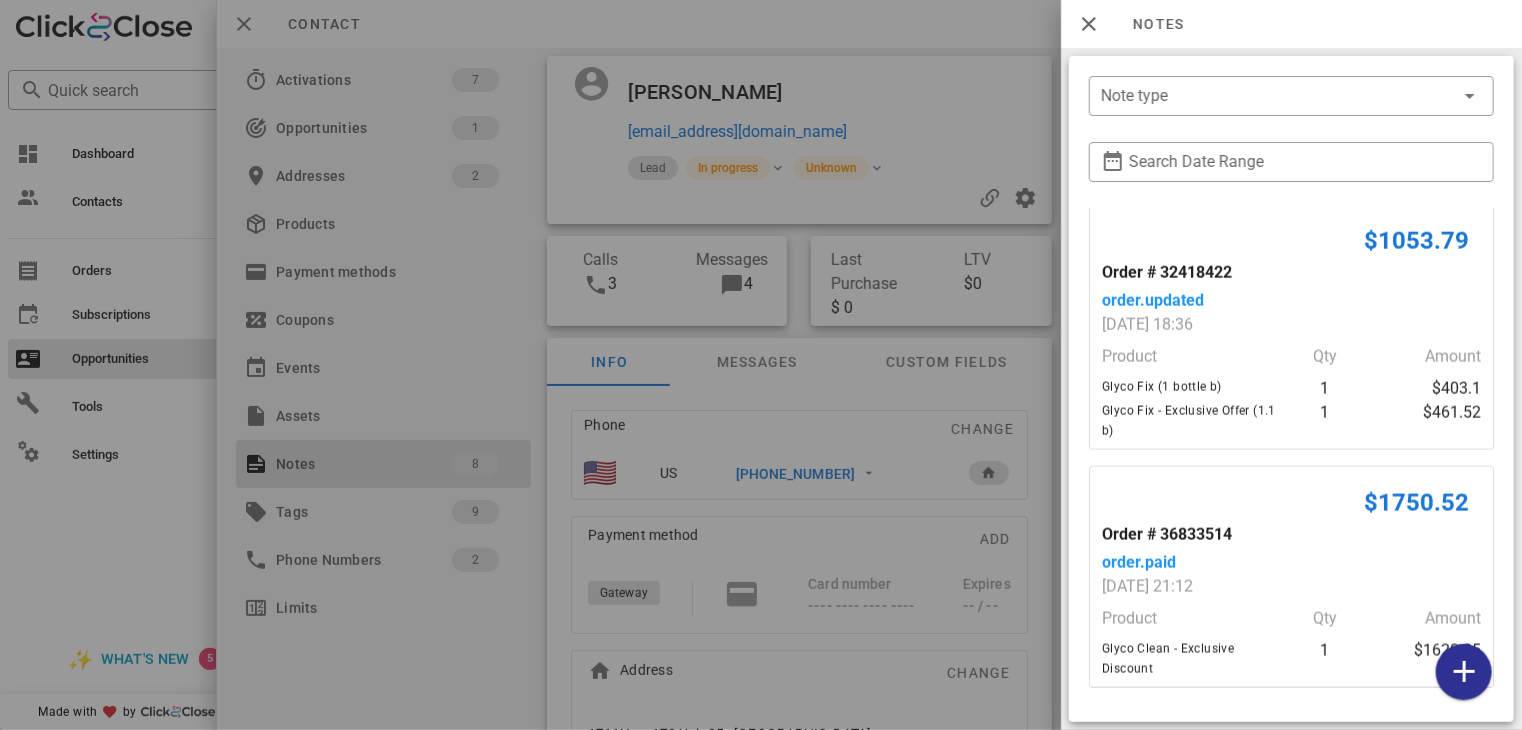 click at bounding box center (761, 365) 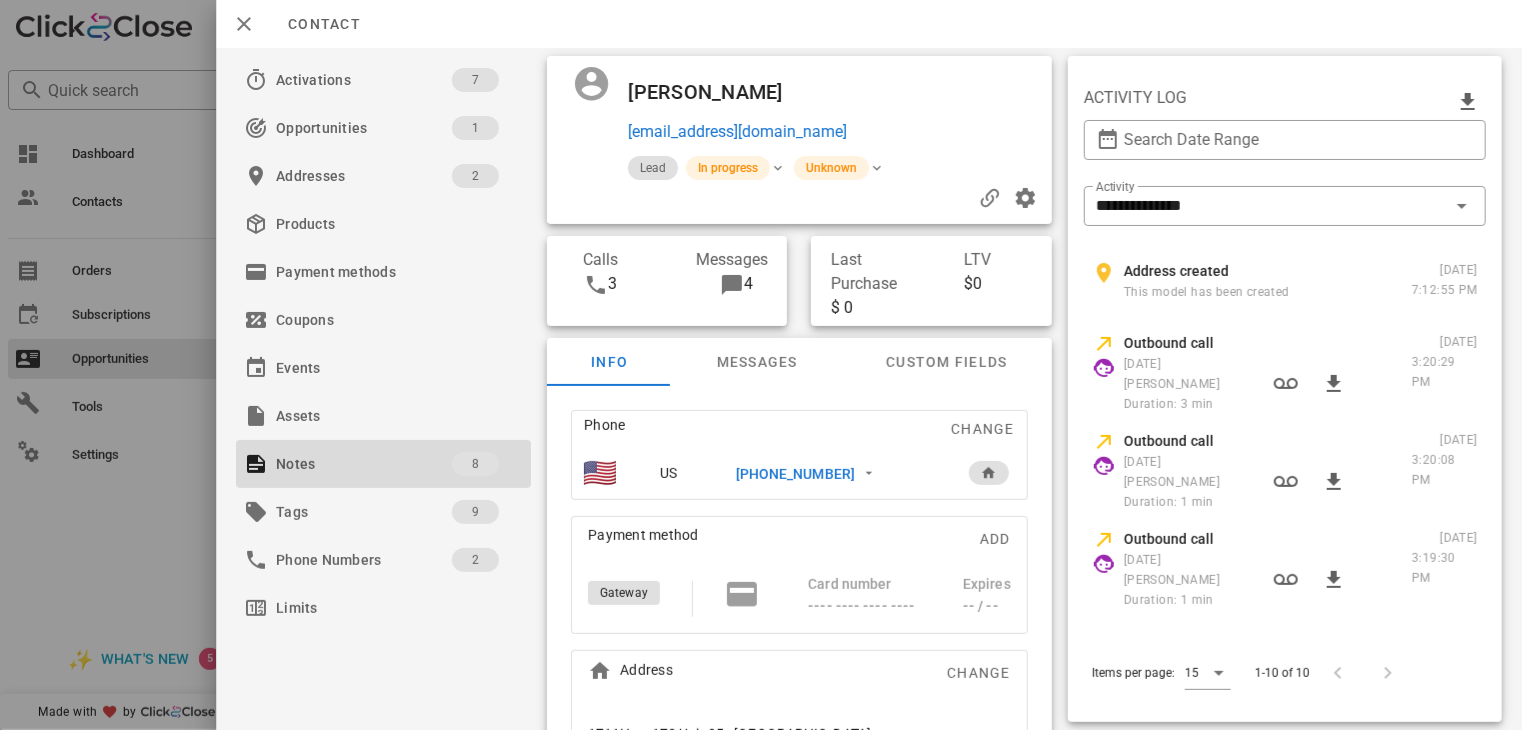 click on "[PHONE_NUMBER]" at bounding box center [795, 474] 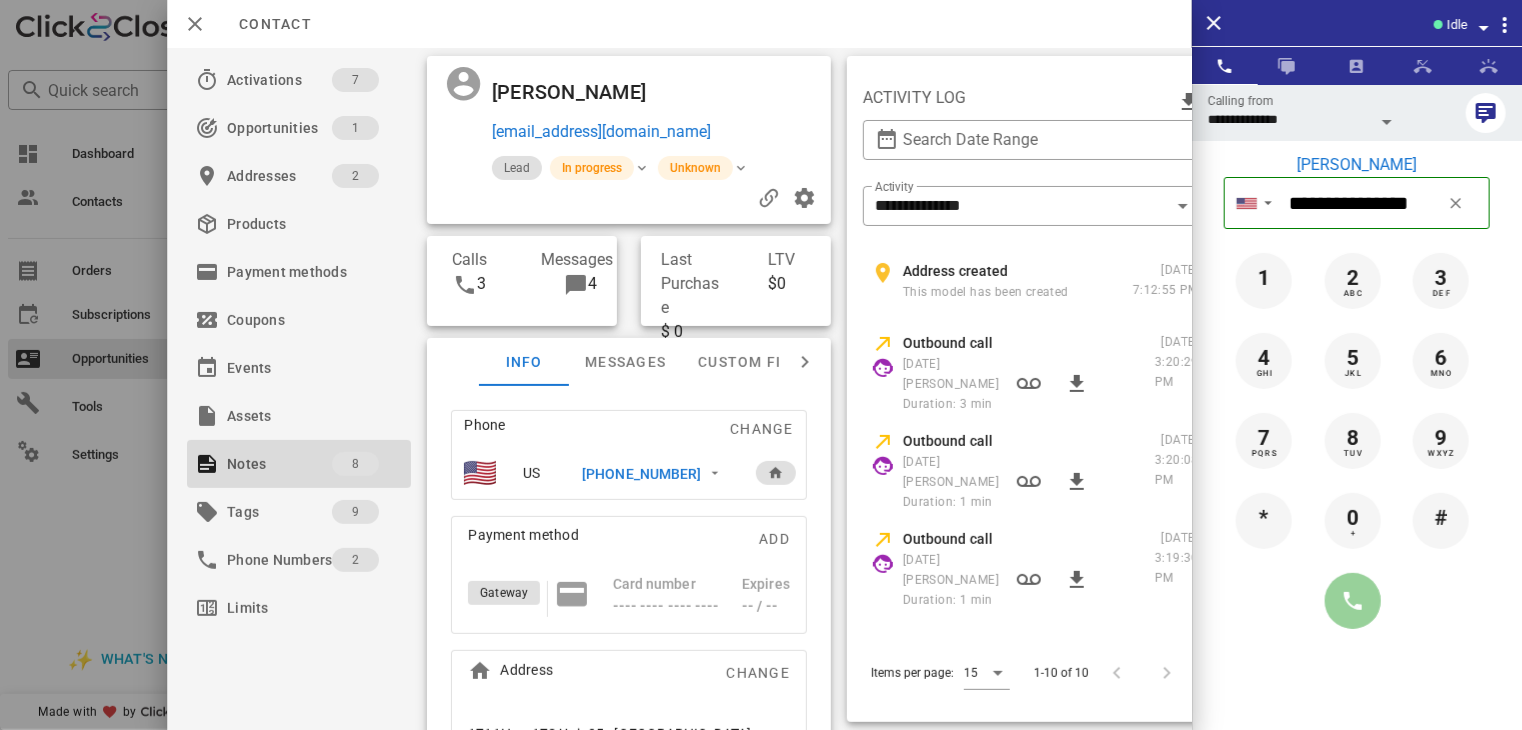 click at bounding box center (1353, 601) 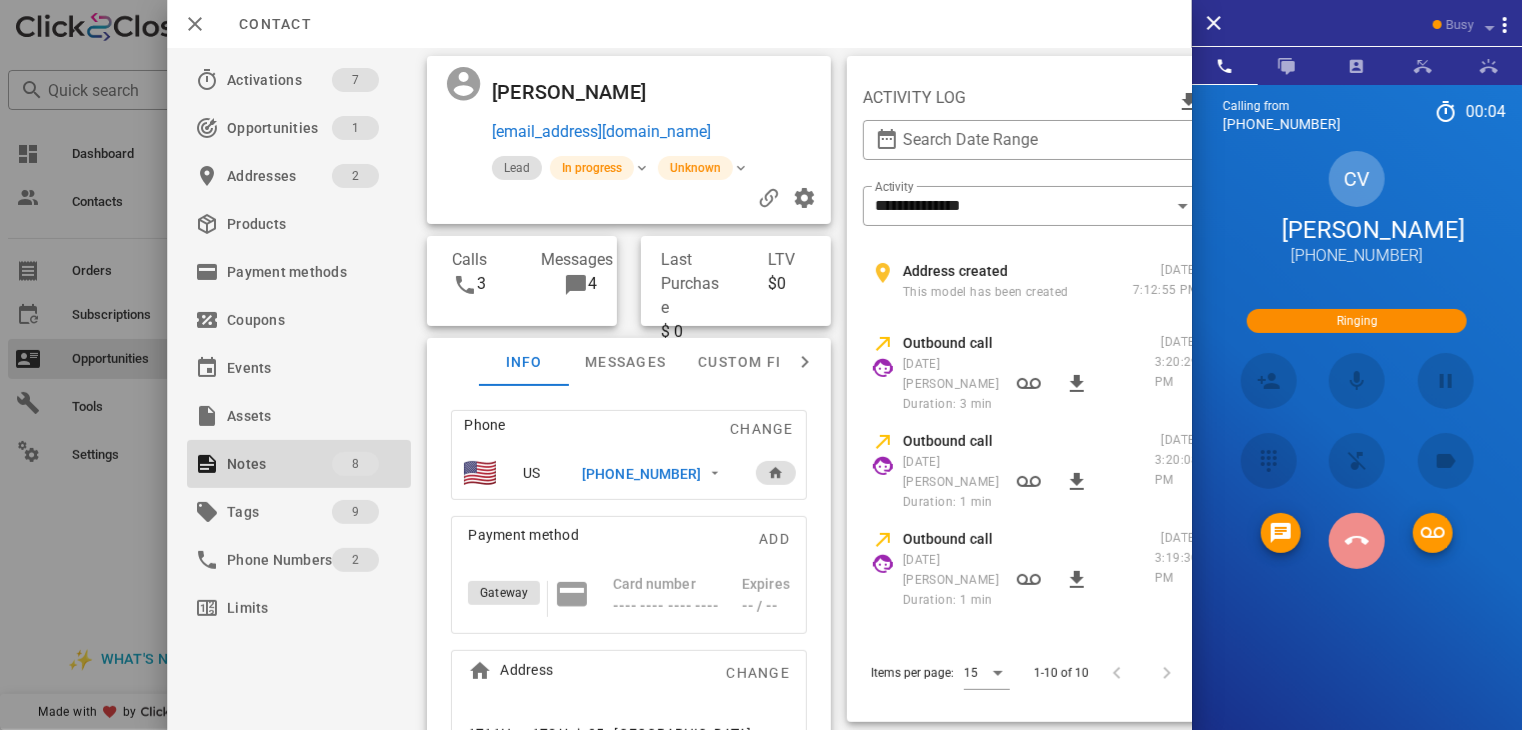 click at bounding box center [1357, 541] 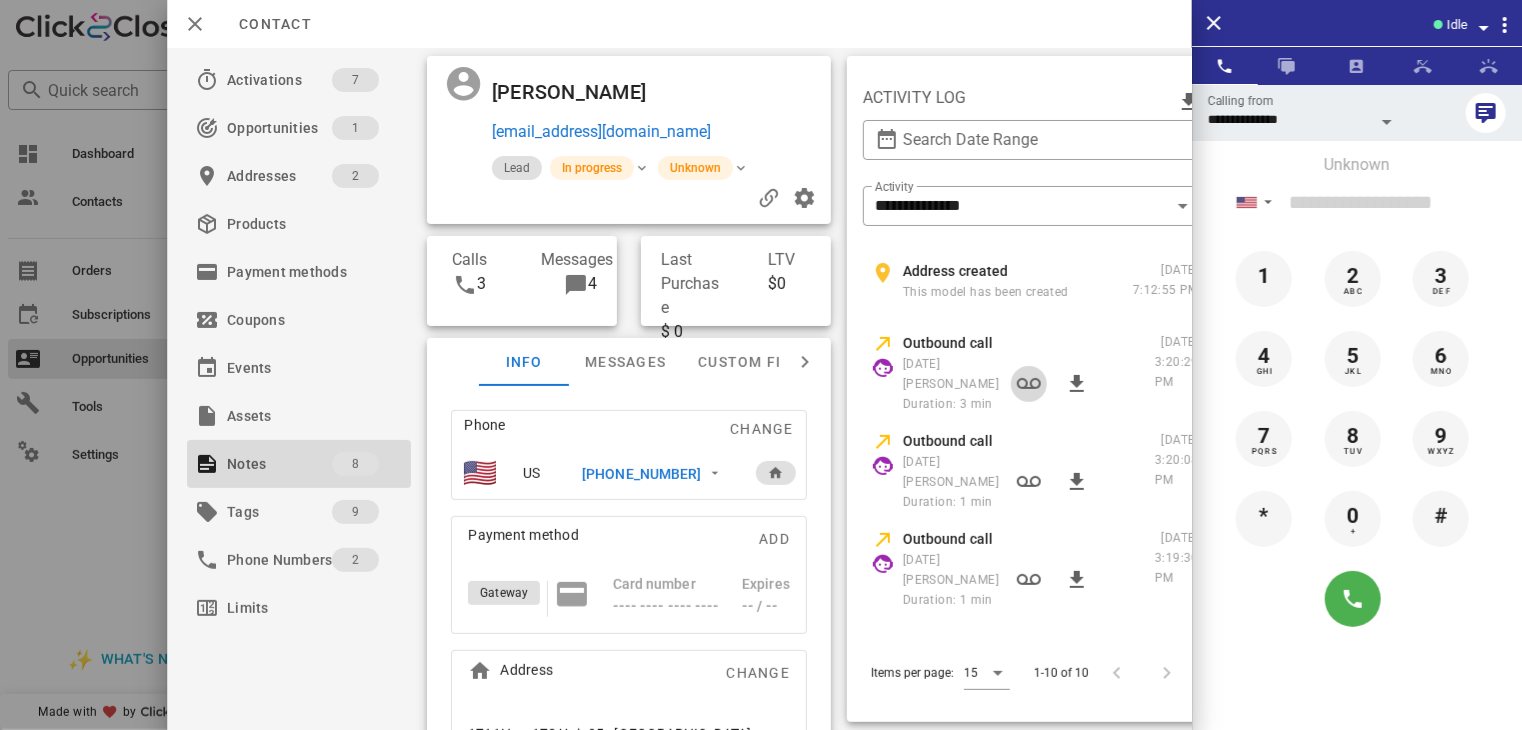 click at bounding box center [1029, 384] 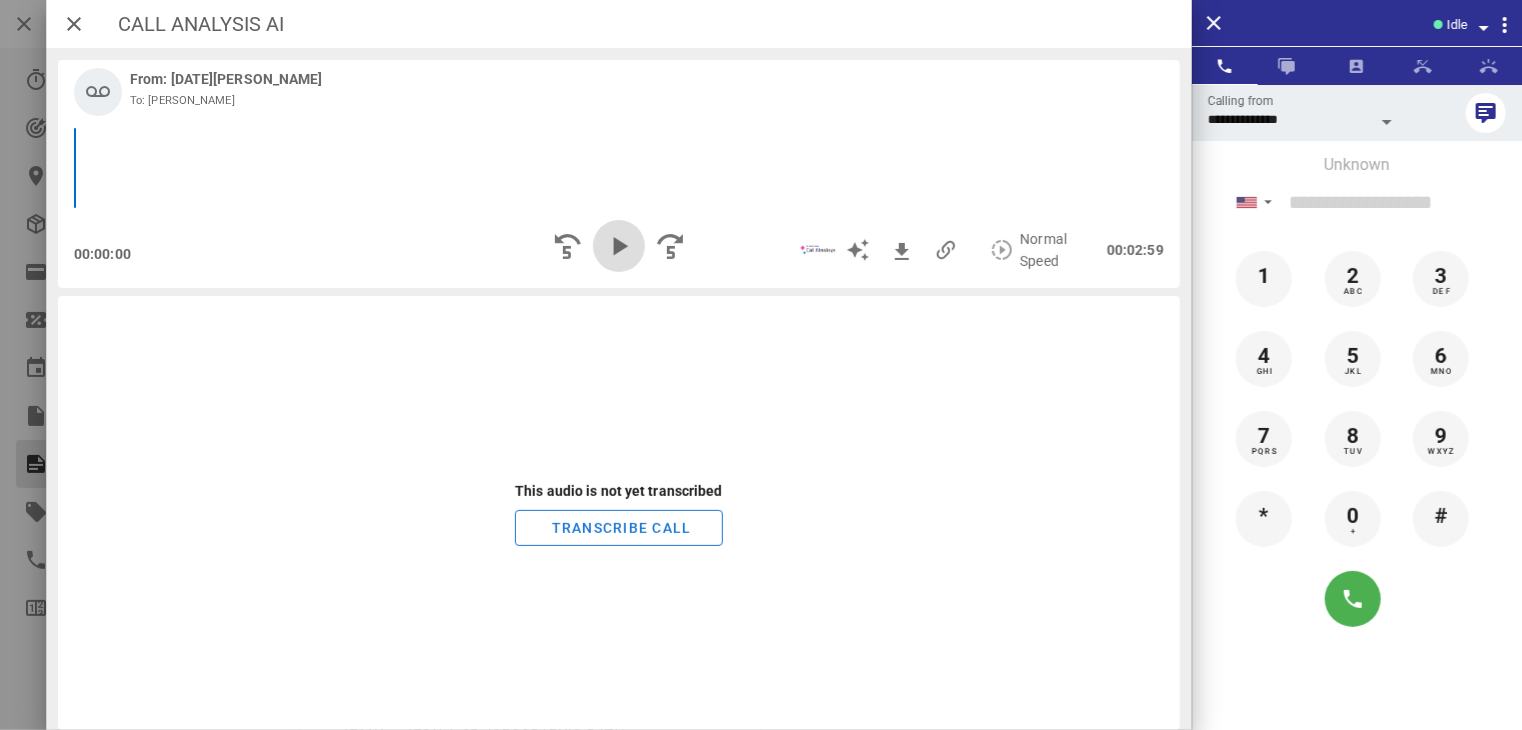 click at bounding box center [619, 246] 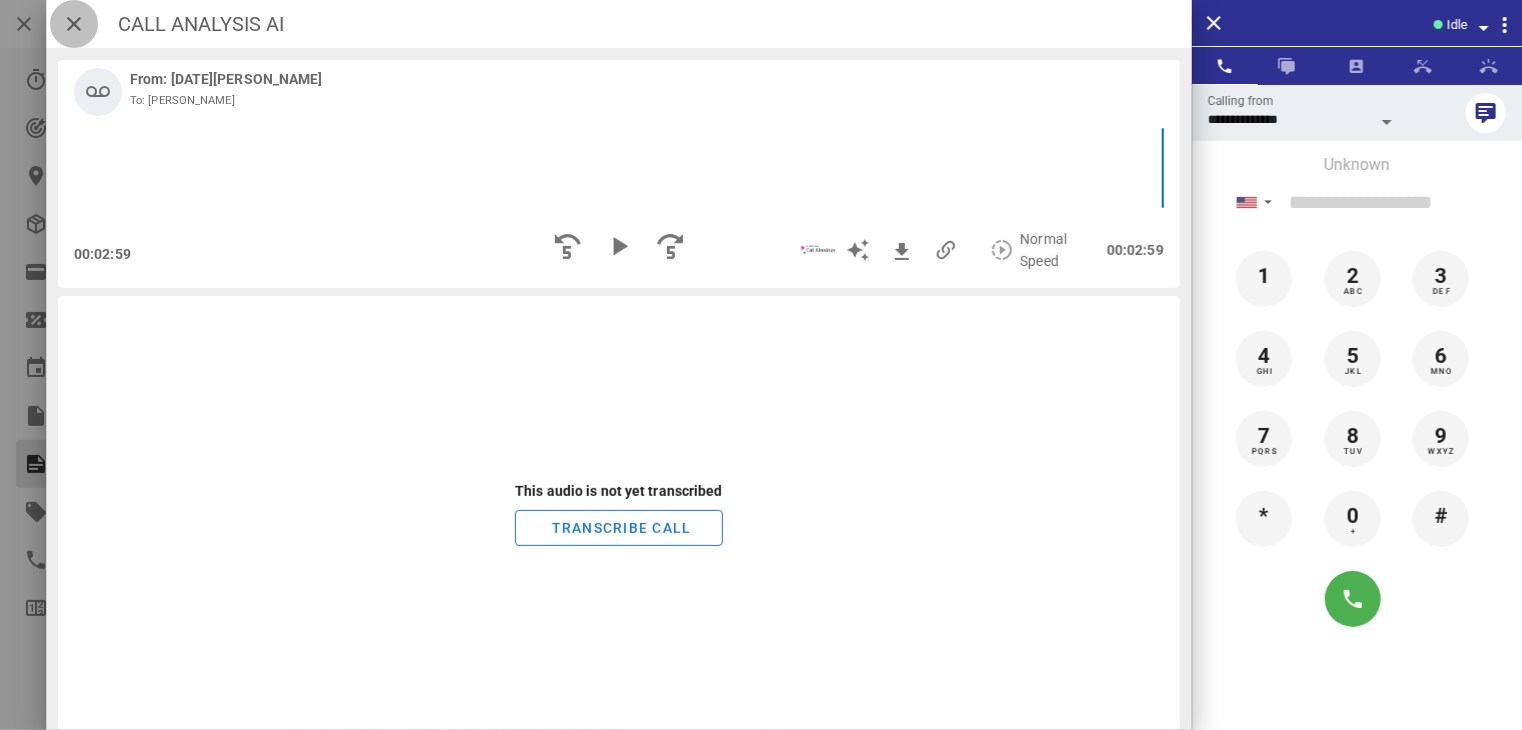 click at bounding box center [74, 24] 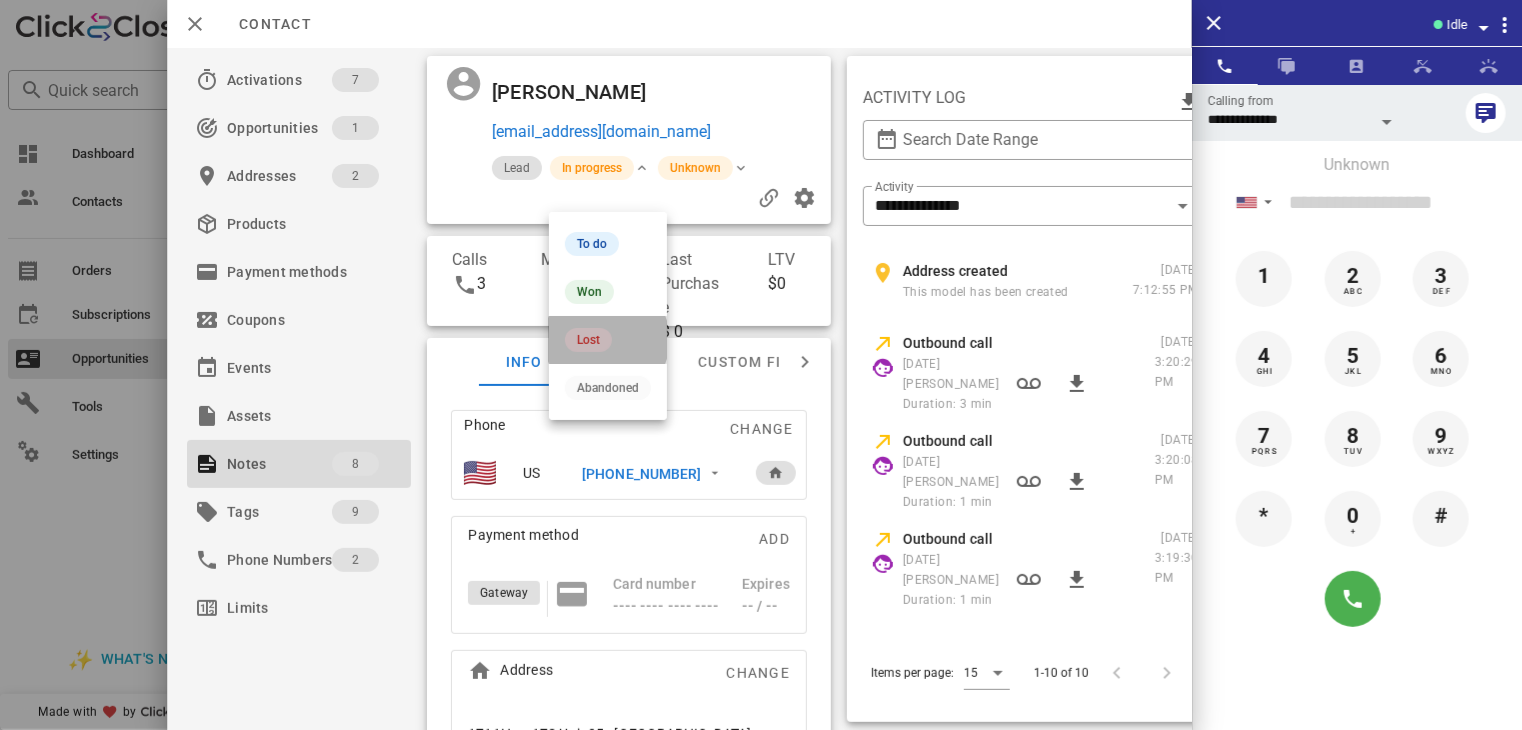 click on "Lost" at bounding box center [608, 340] 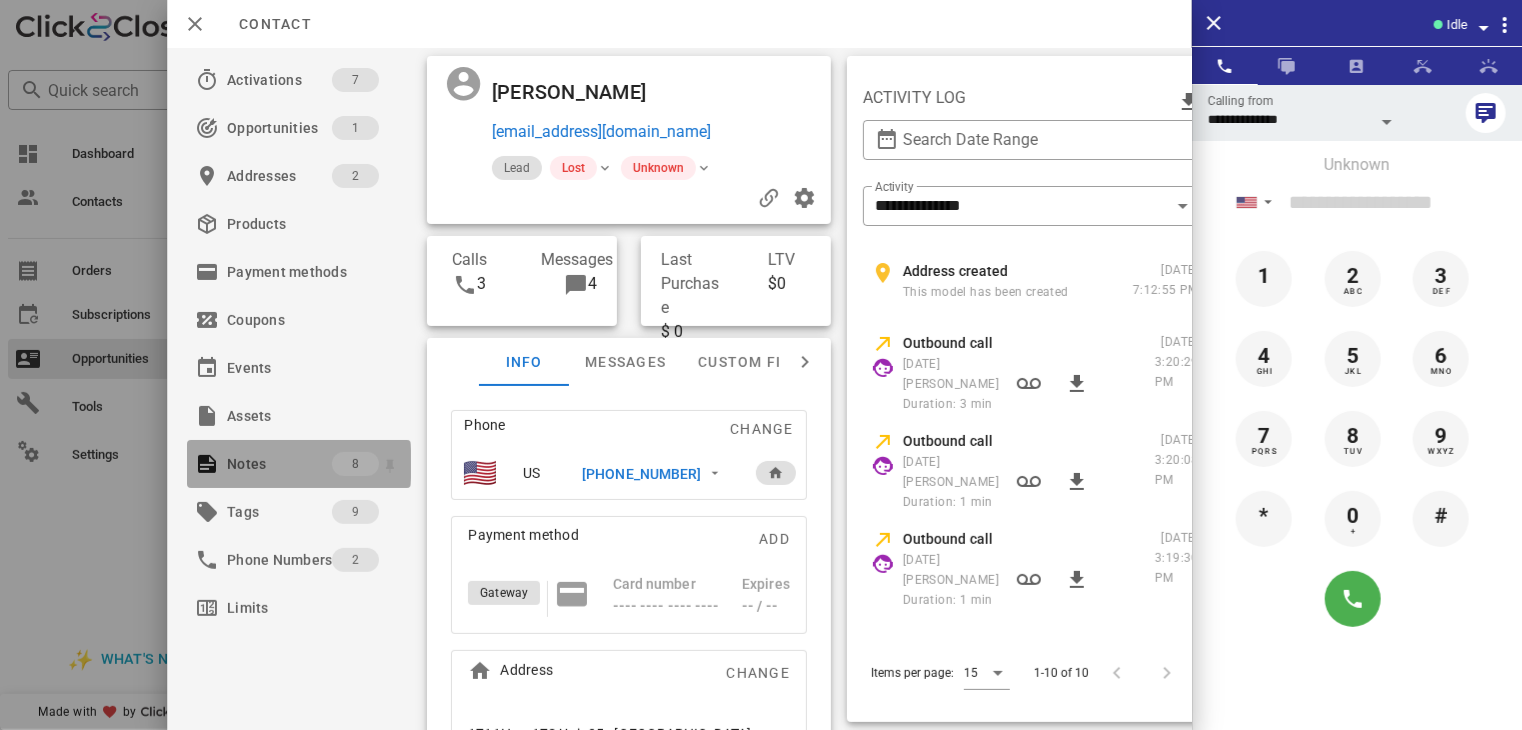 click on "Notes" at bounding box center (279, 464) 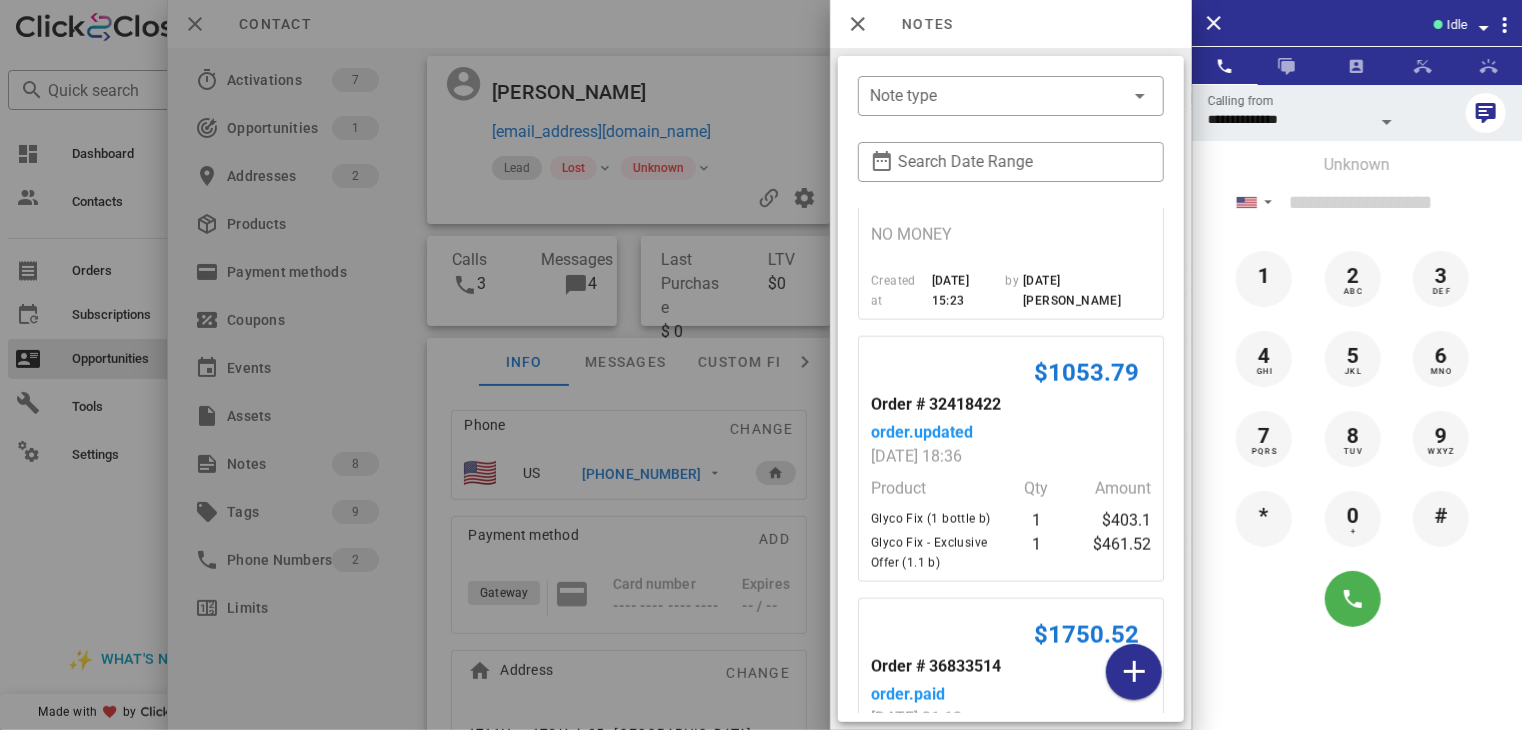 scroll, scrollTop: 1304, scrollLeft: 0, axis: vertical 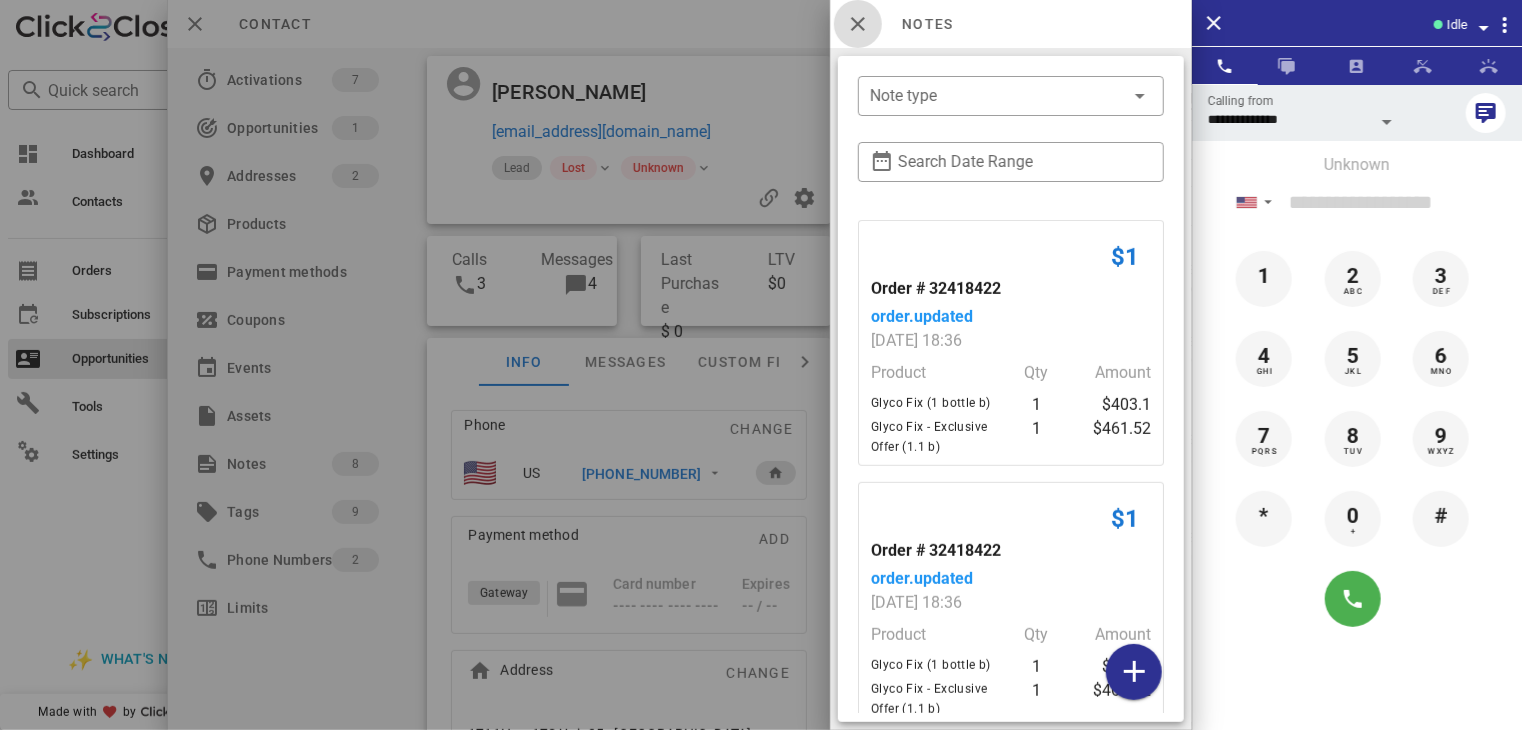 click at bounding box center [858, 24] 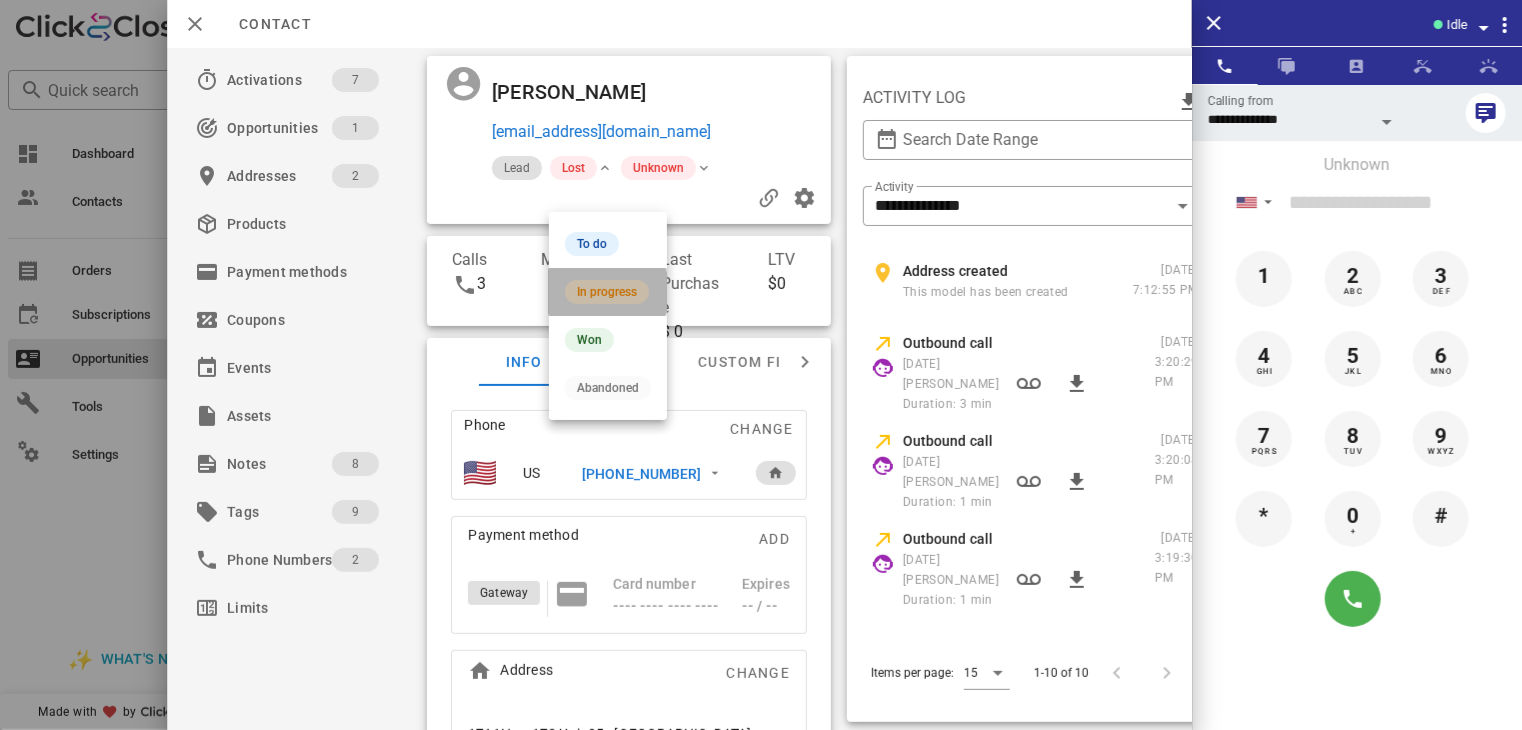 click on "In progress" at bounding box center [607, 292] 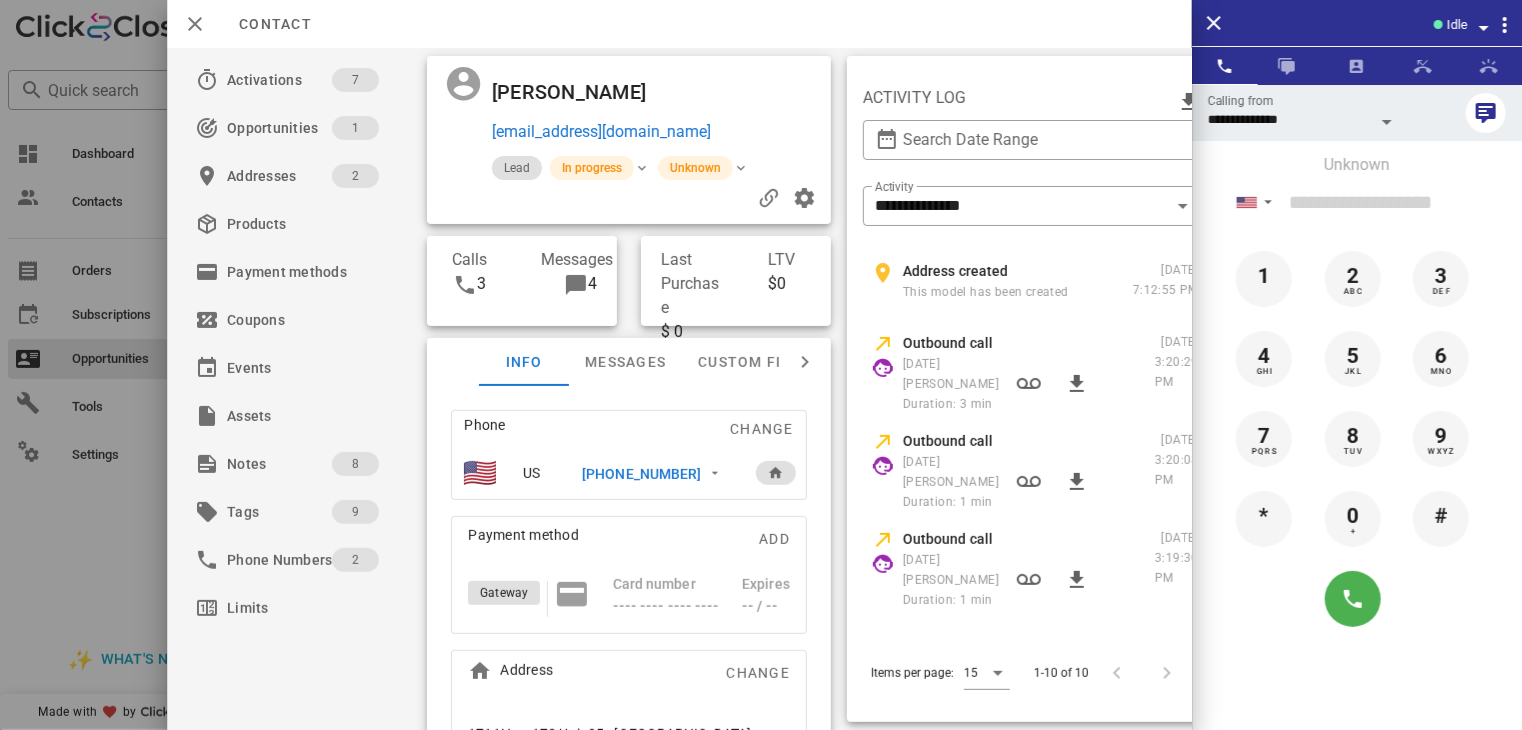 click on "[PHONE_NUMBER]" at bounding box center (641, 474) 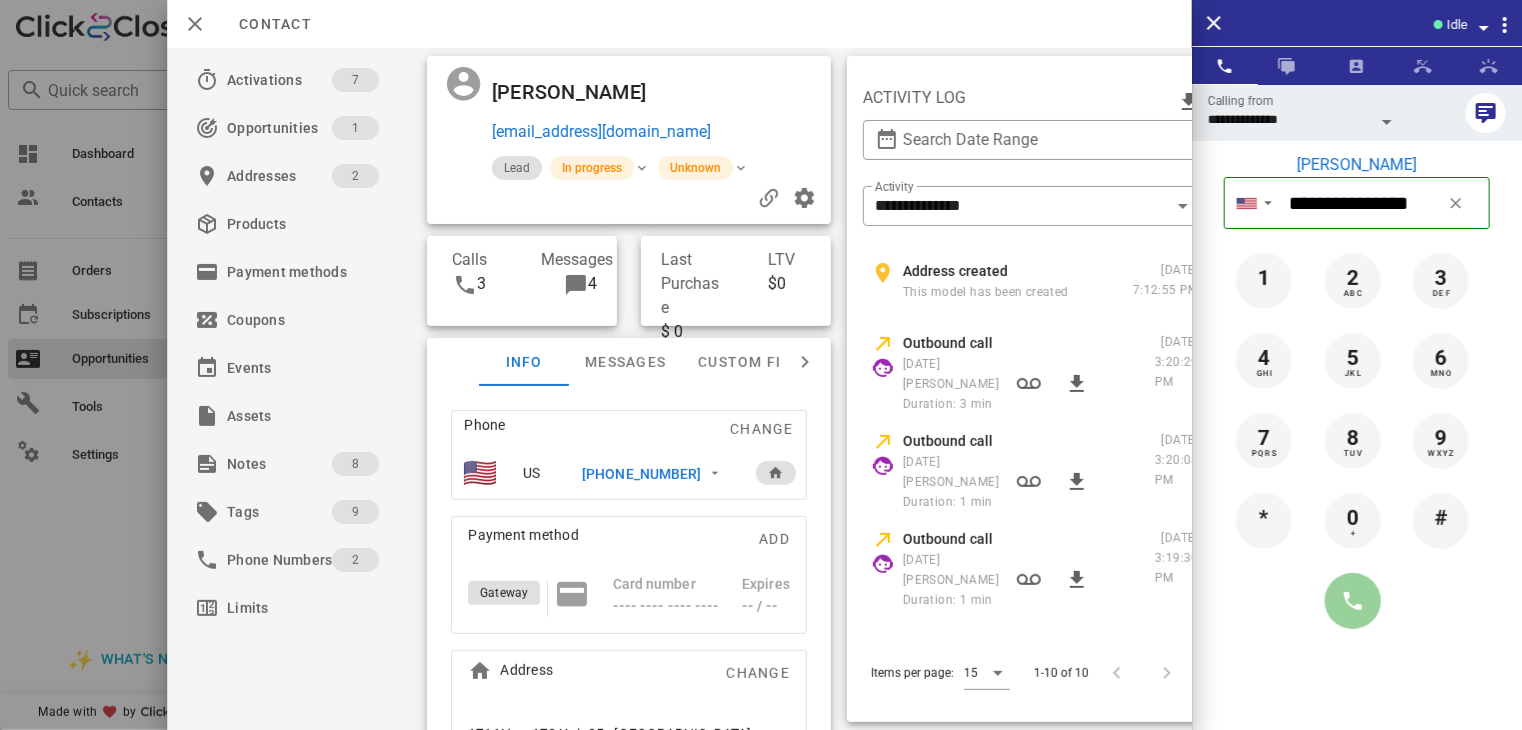 click at bounding box center (1353, 601) 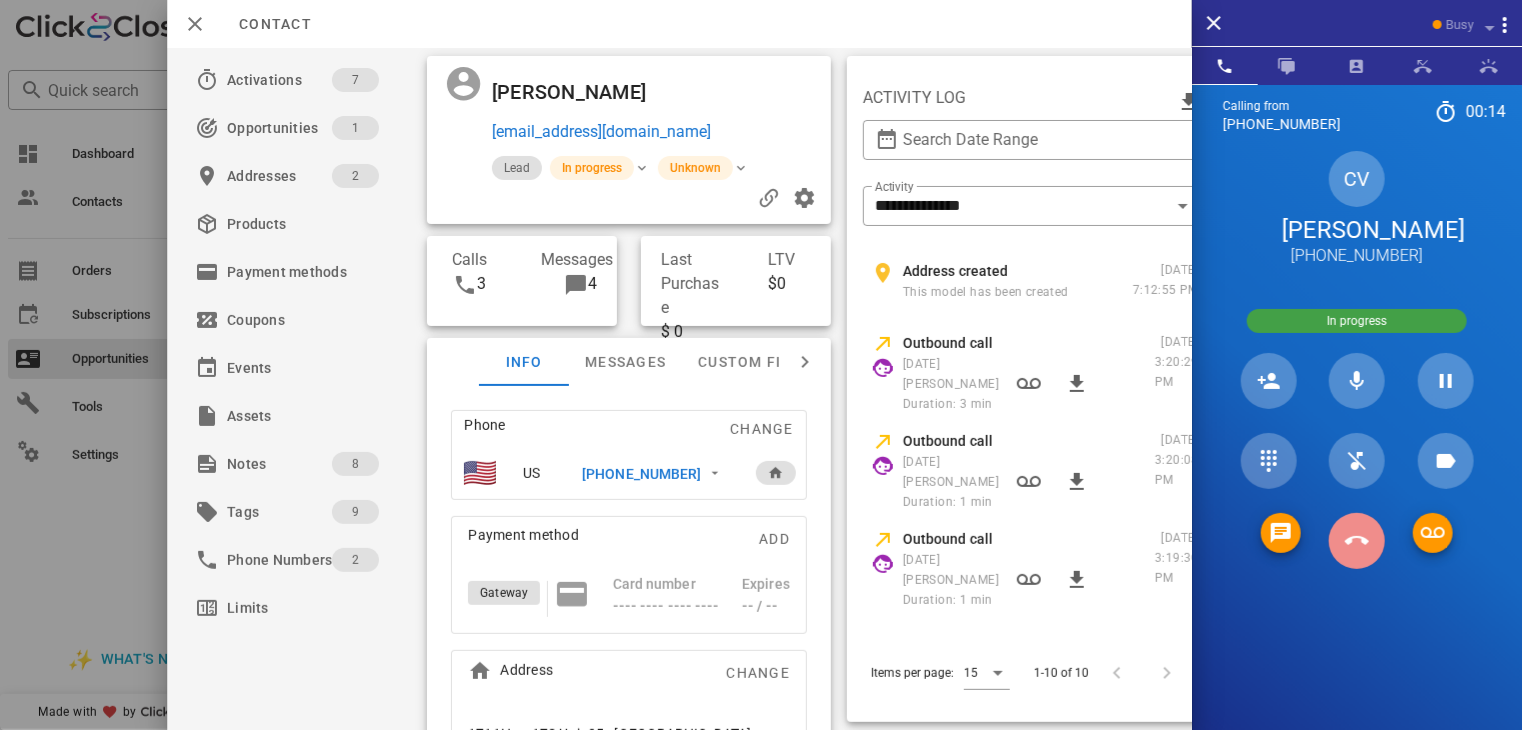 click at bounding box center [1357, 541] 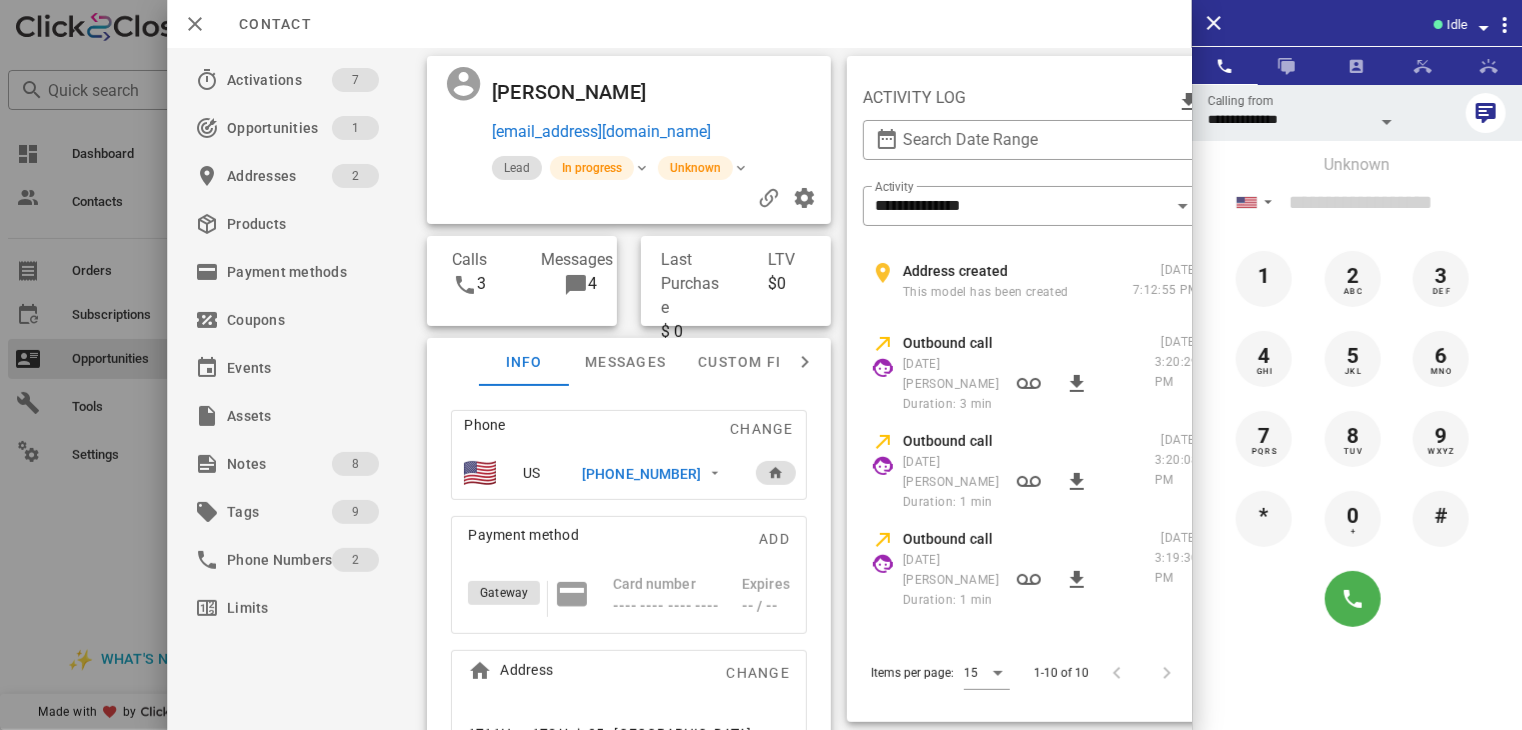 click at bounding box center (761, 365) 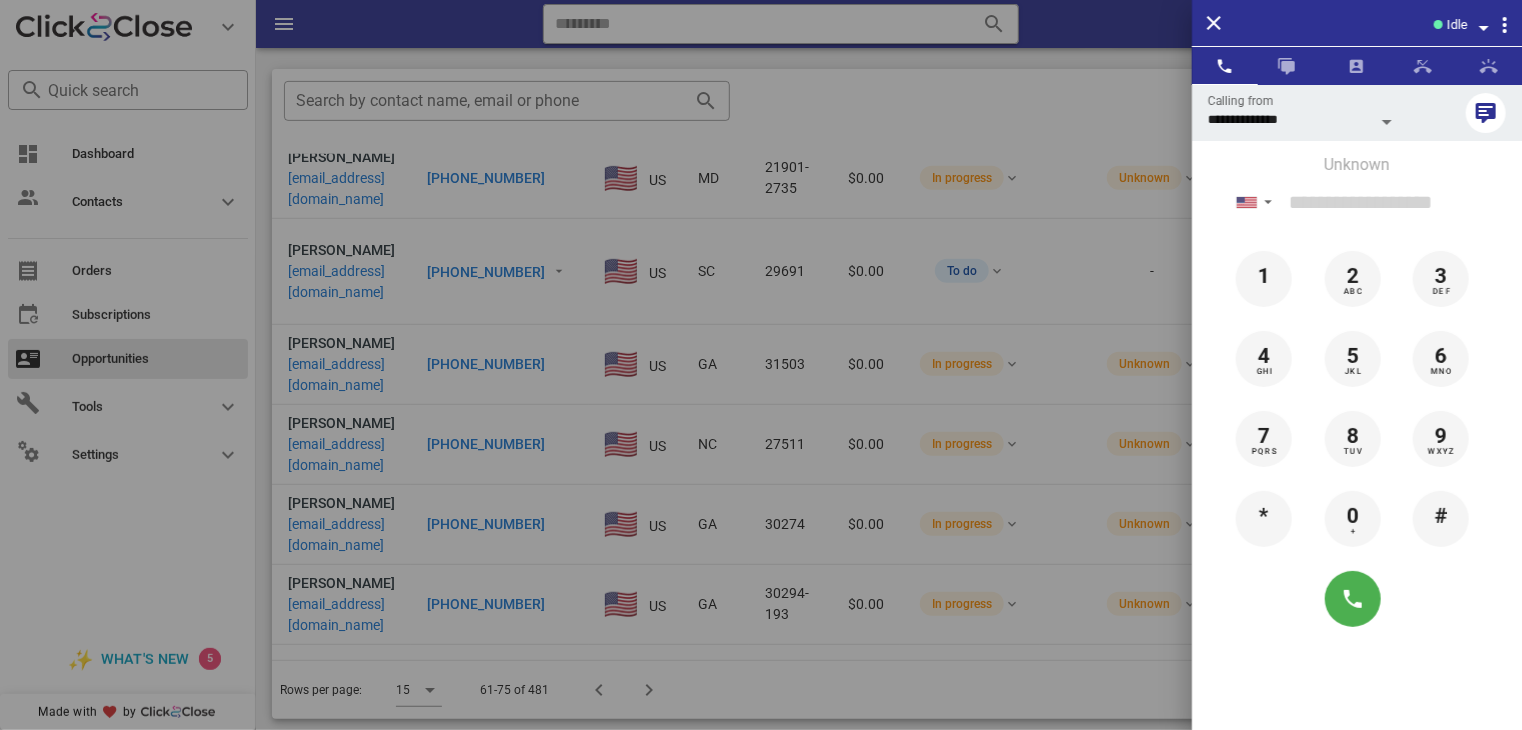 click at bounding box center [761, 365] 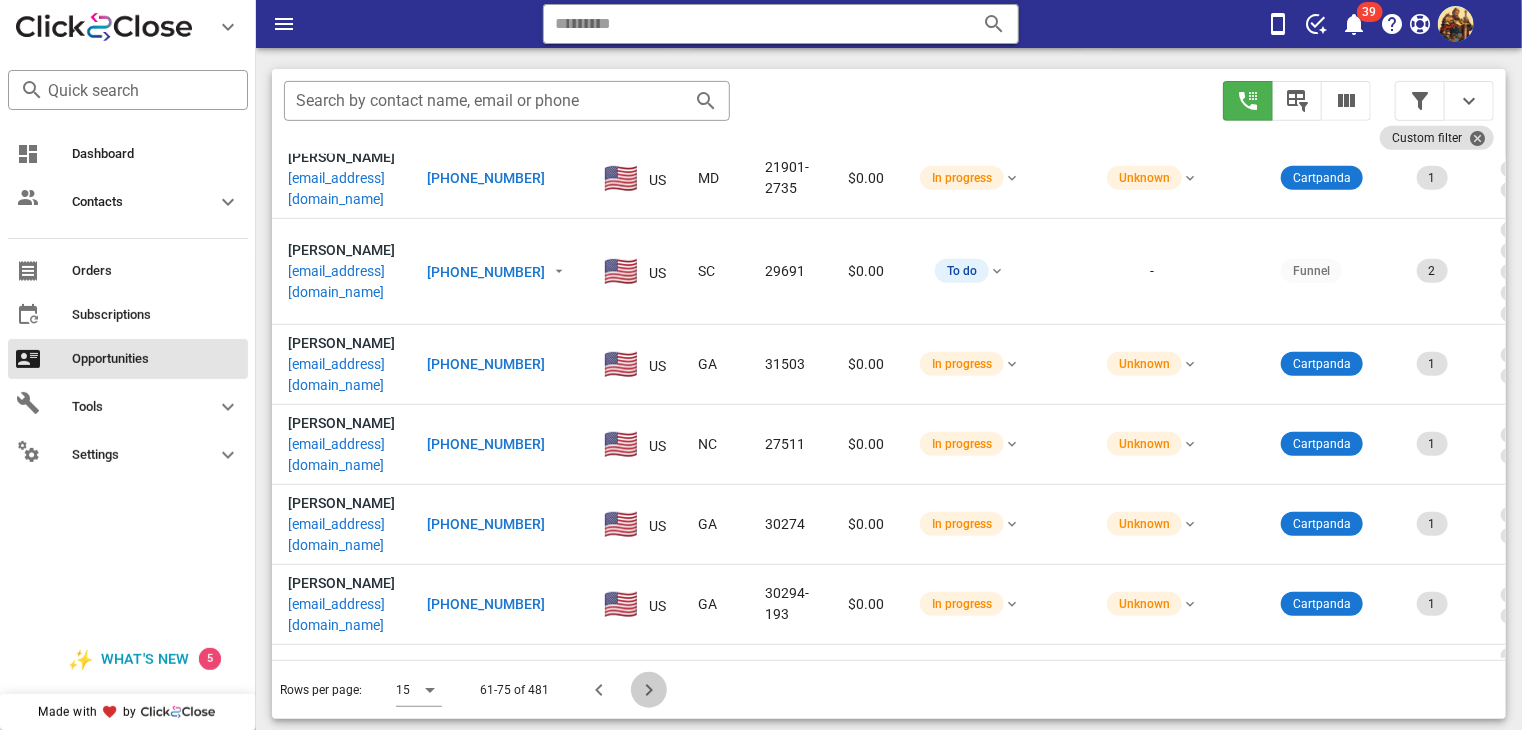 click at bounding box center (649, 690) 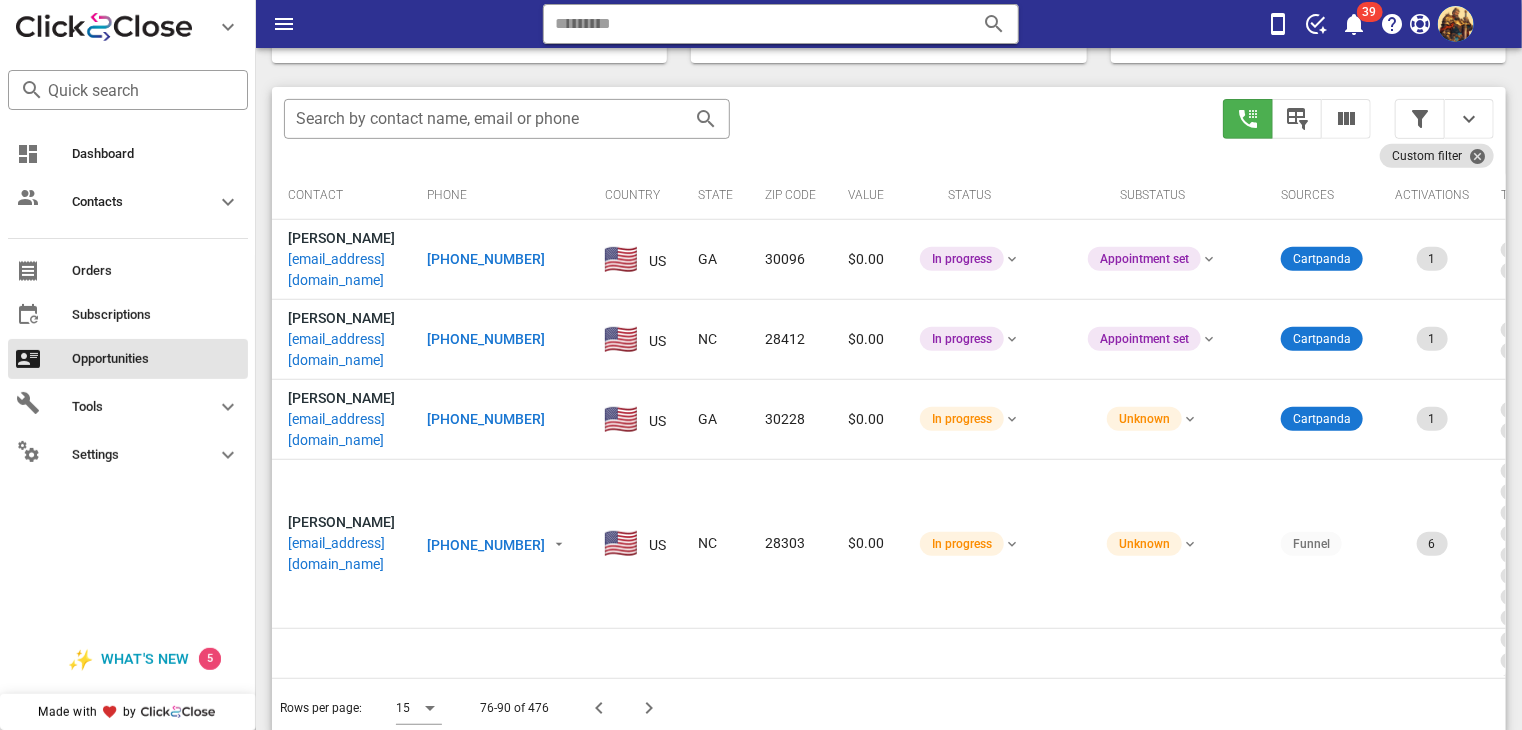 scroll, scrollTop: 371, scrollLeft: 0, axis: vertical 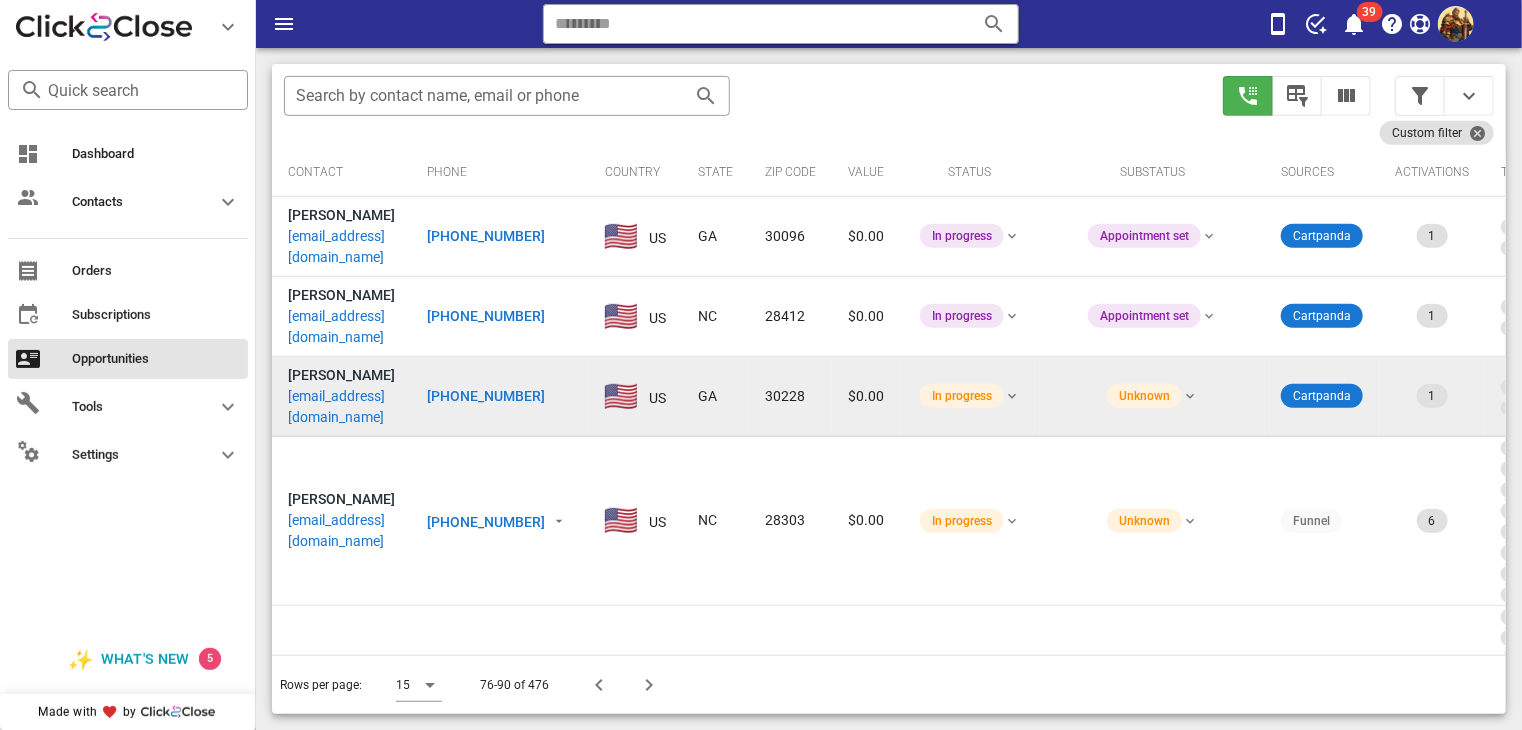 click on "[EMAIL_ADDRESS][DOMAIN_NAME]" at bounding box center [341, 407] 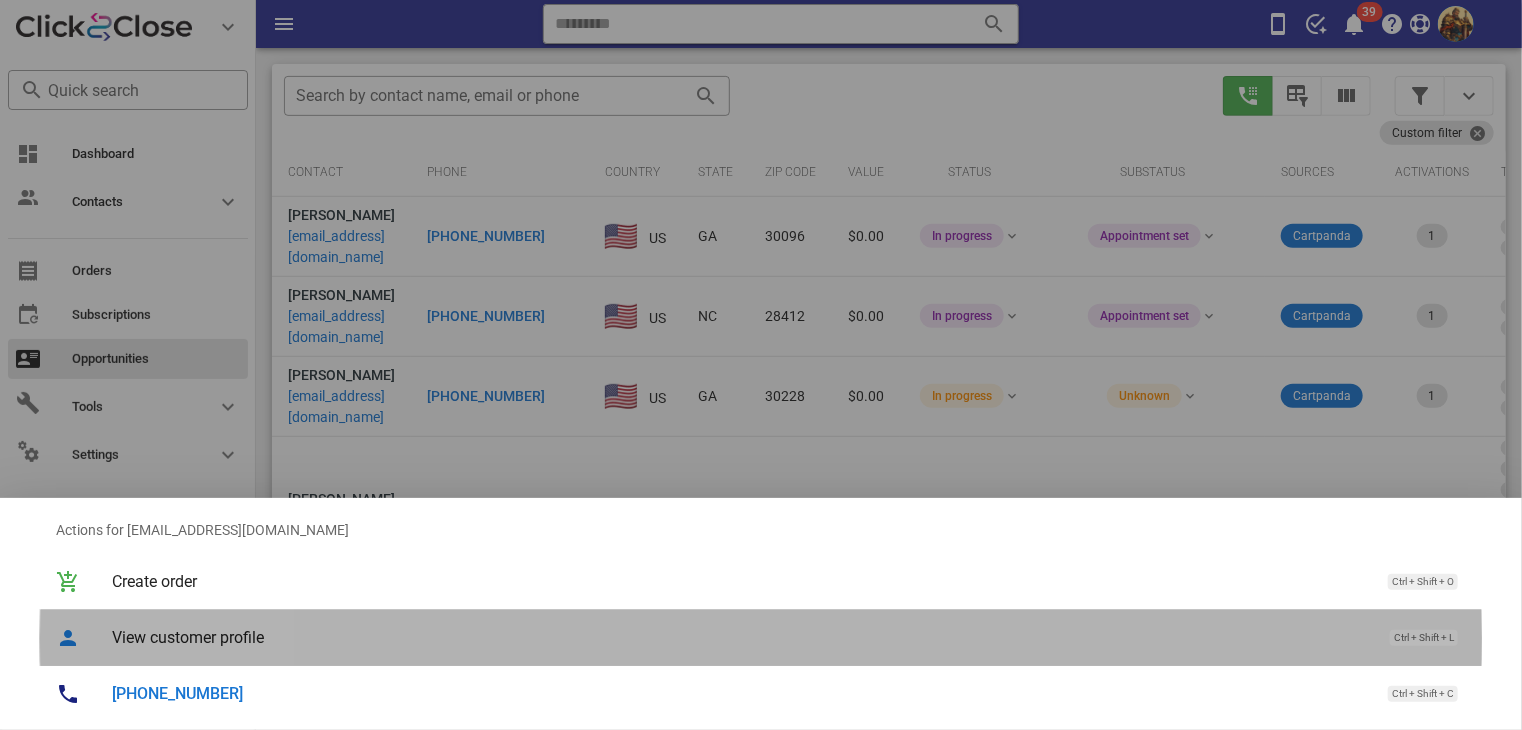 click on "View customer profile" at bounding box center (741, 637) 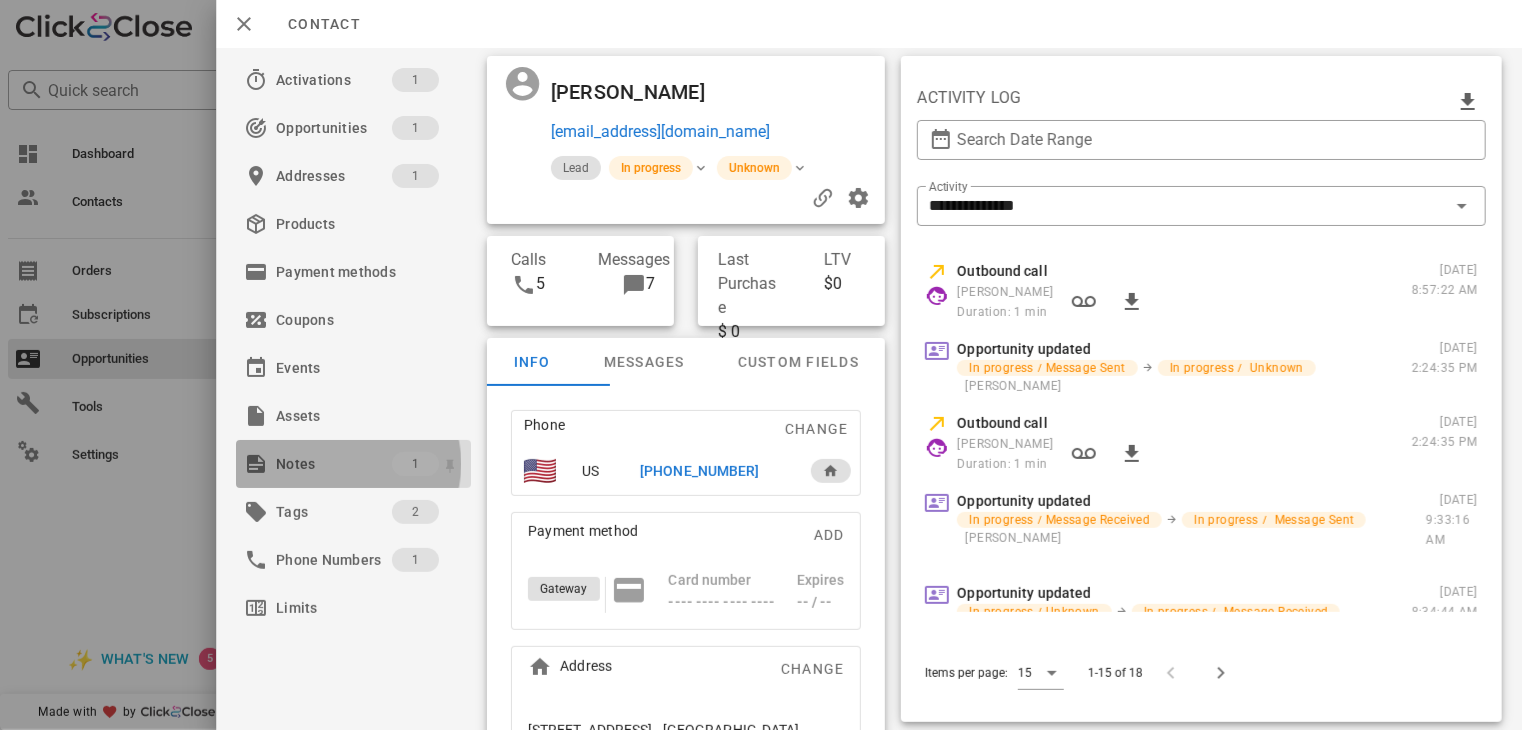click on "Notes" at bounding box center [334, 464] 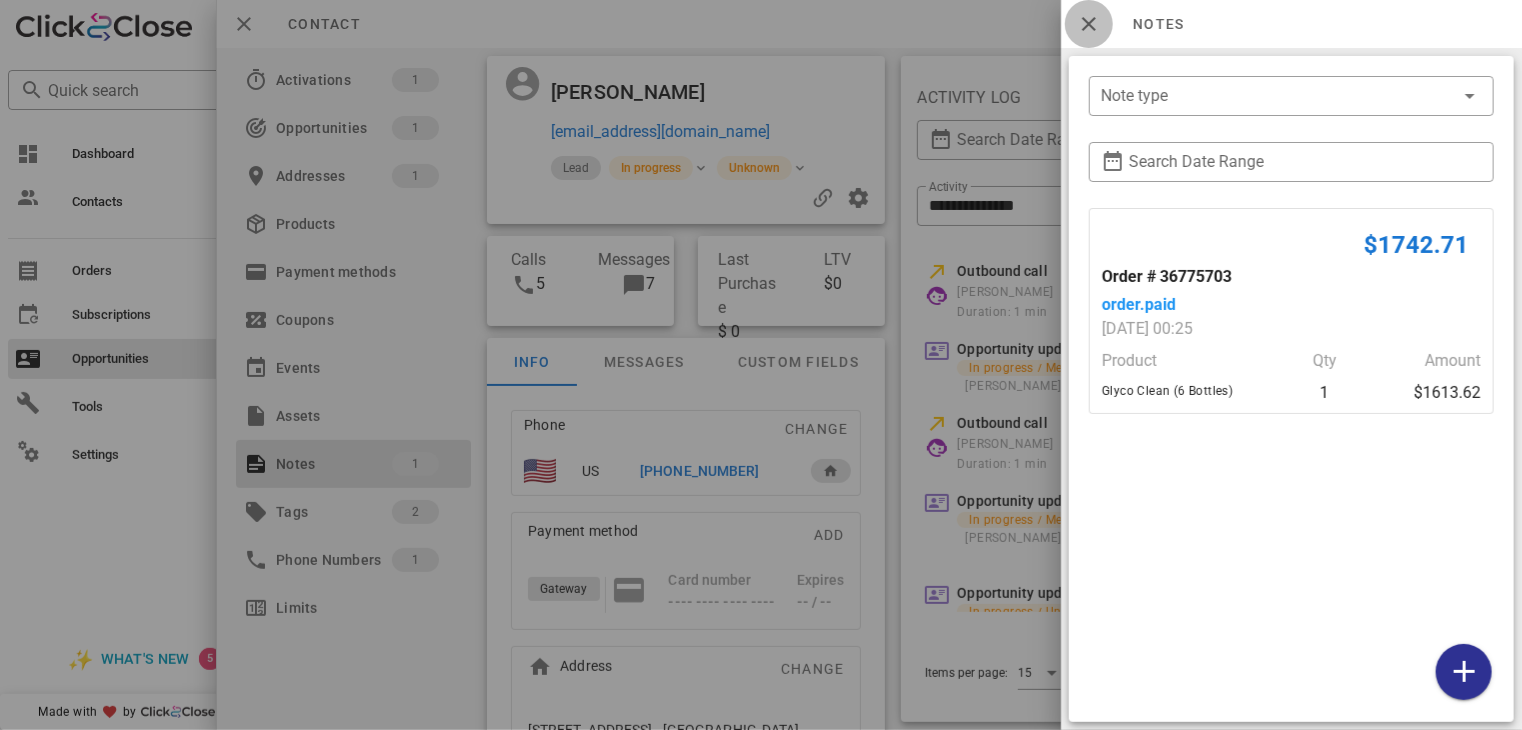 click at bounding box center (1089, 24) 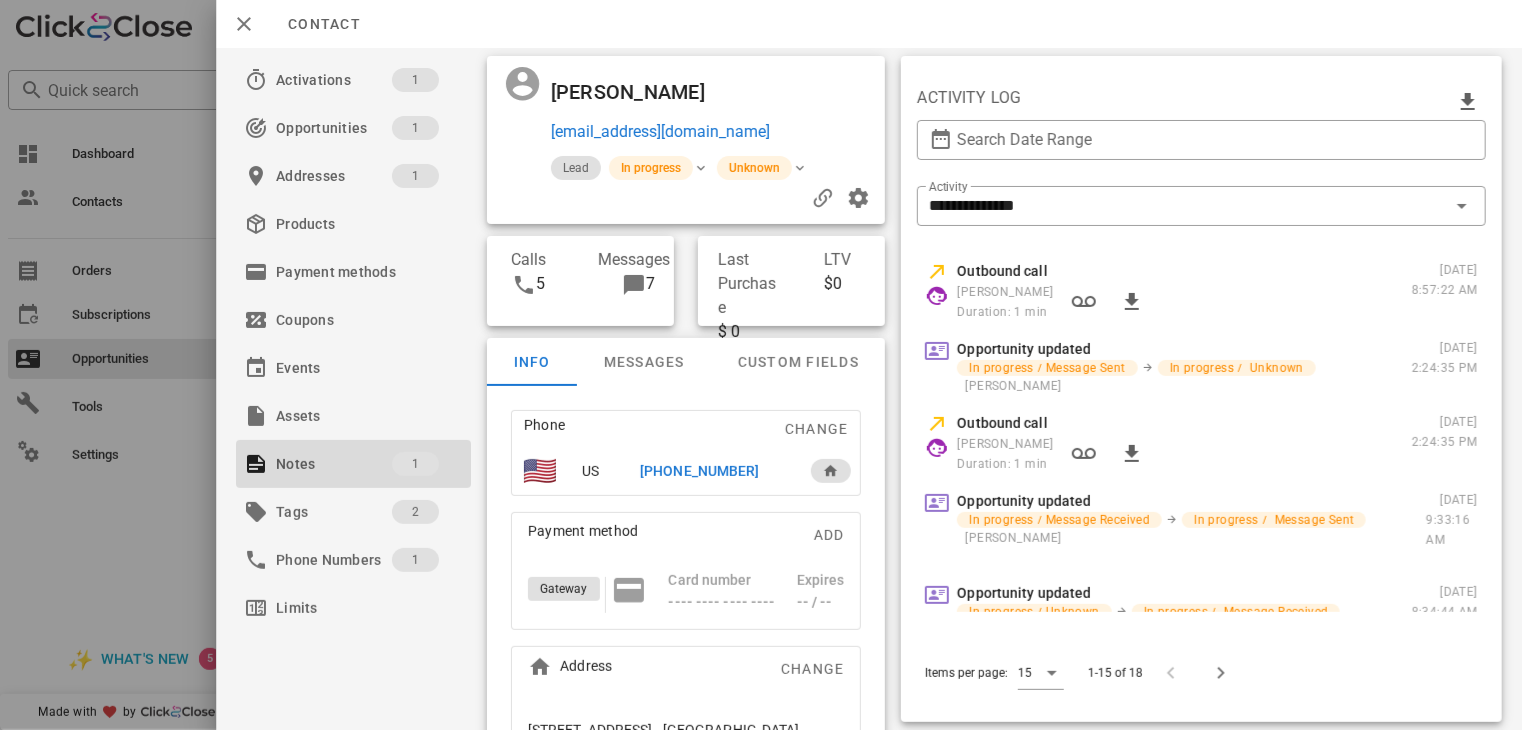 click on "[PHONE_NUMBER]" at bounding box center [699, 471] 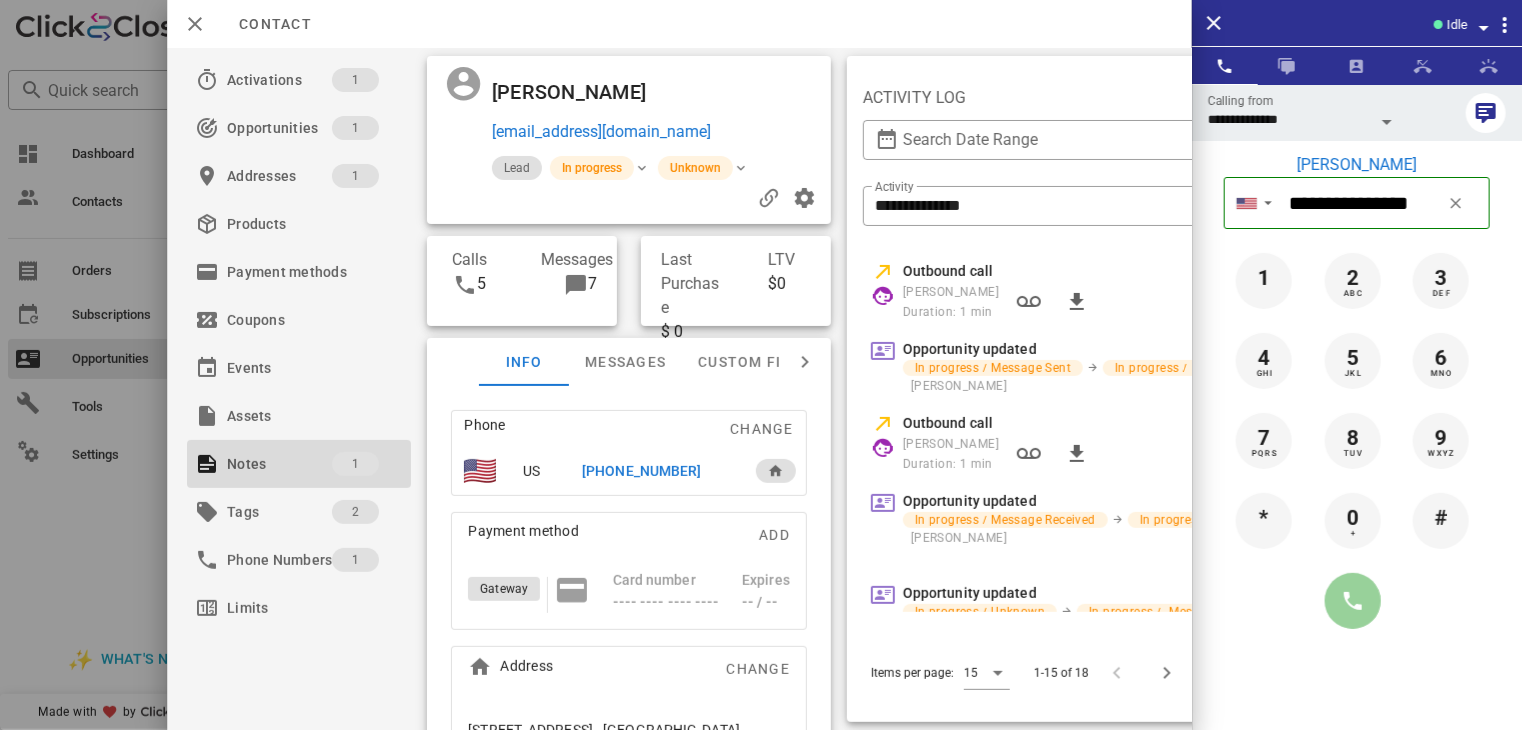 click at bounding box center [1353, 601] 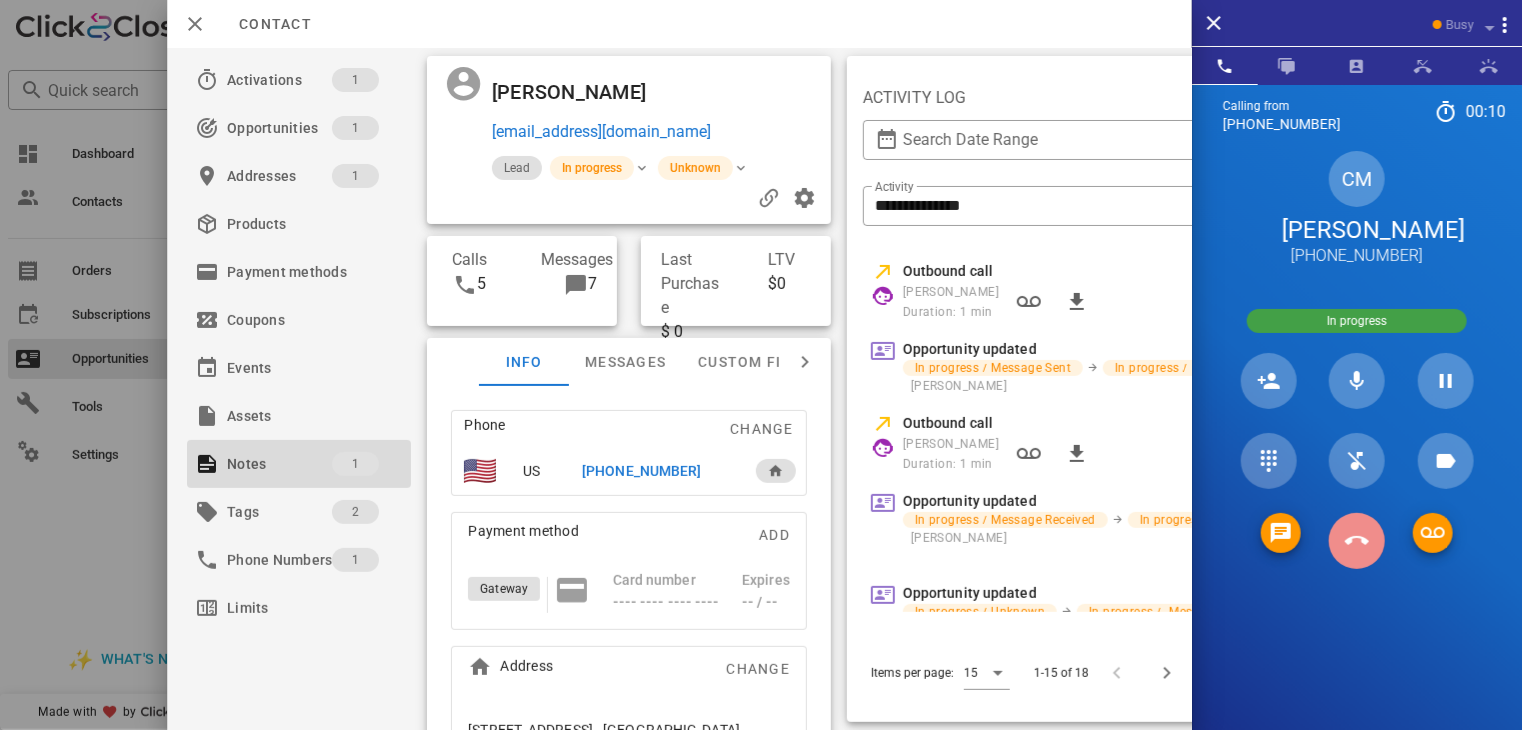 click at bounding box center (1357, 541) 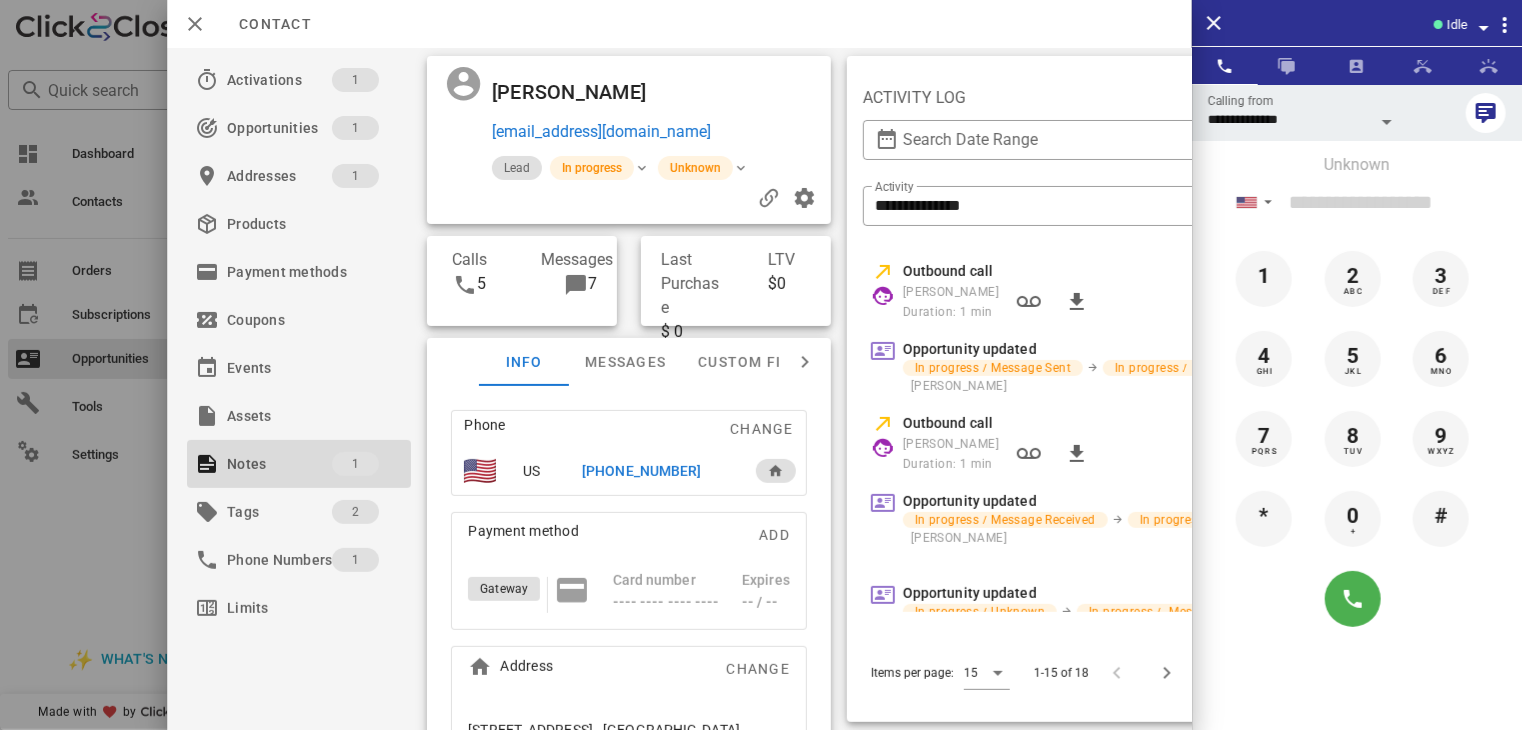 click at bounding box center [761, 365] 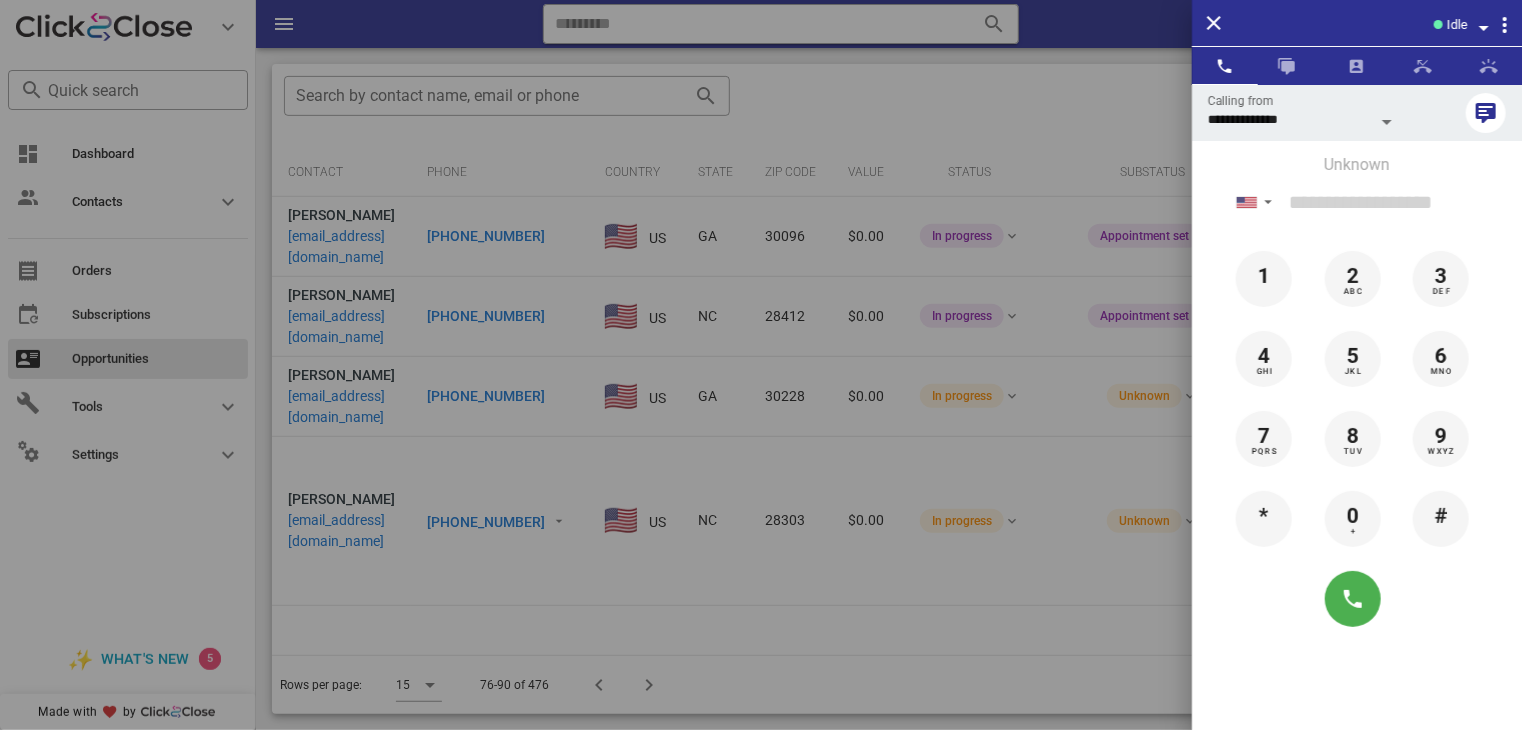 click at bounding box center (761, 365) 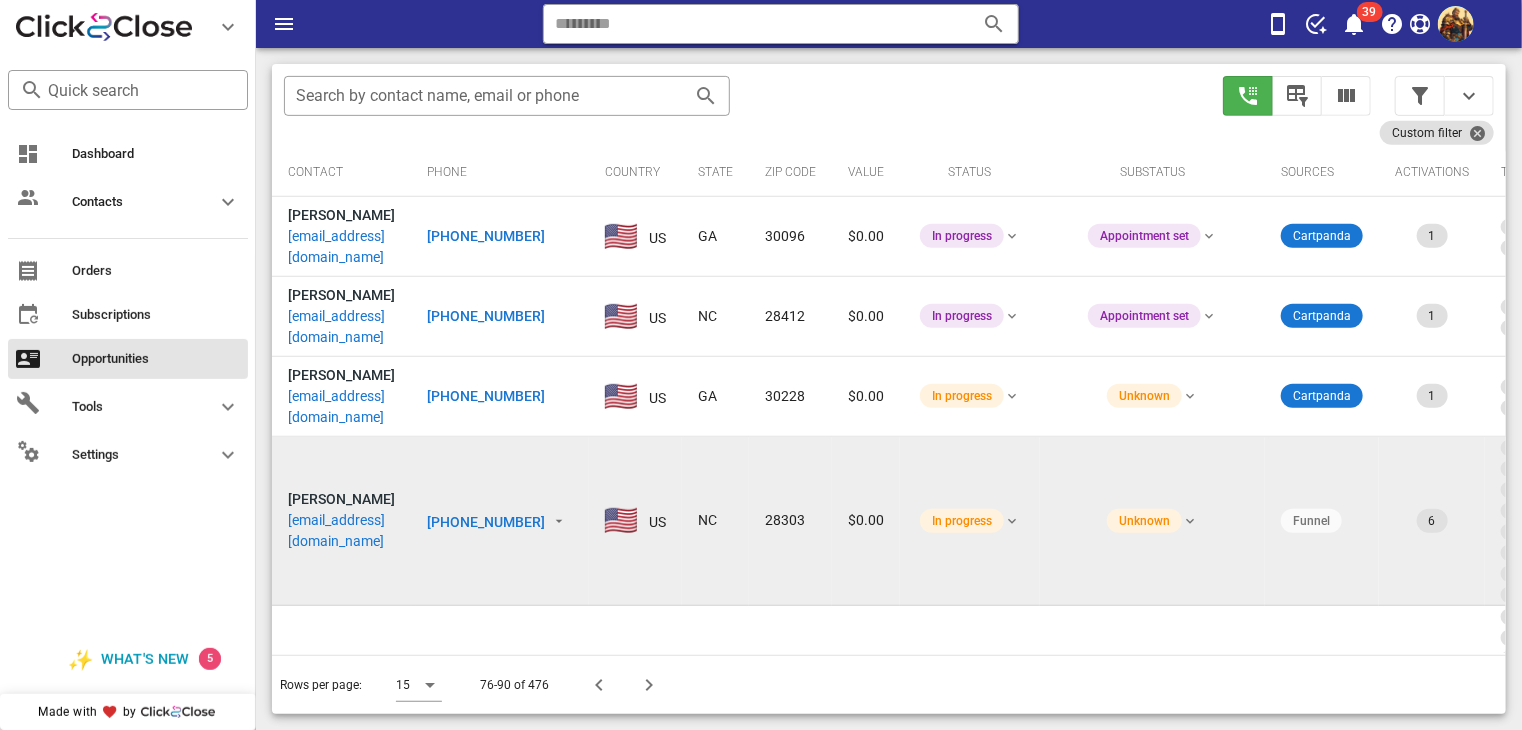 click on "[EMAIL_ADDRESS][DOMAIN_NAME]" at bounding box center [341, 531] 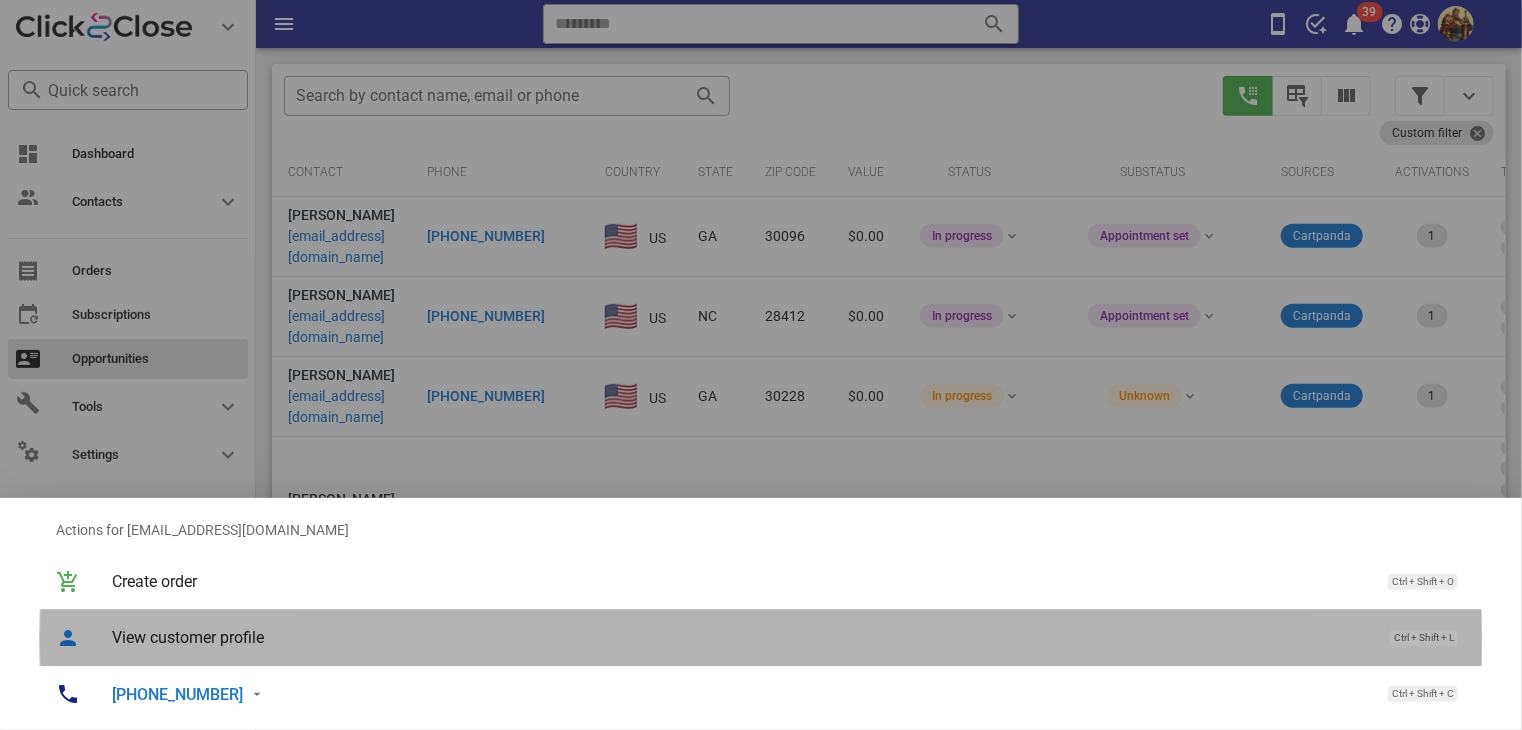 click on "View customer profile Ctrl + Shift + L" at bounding box center (789, 637) 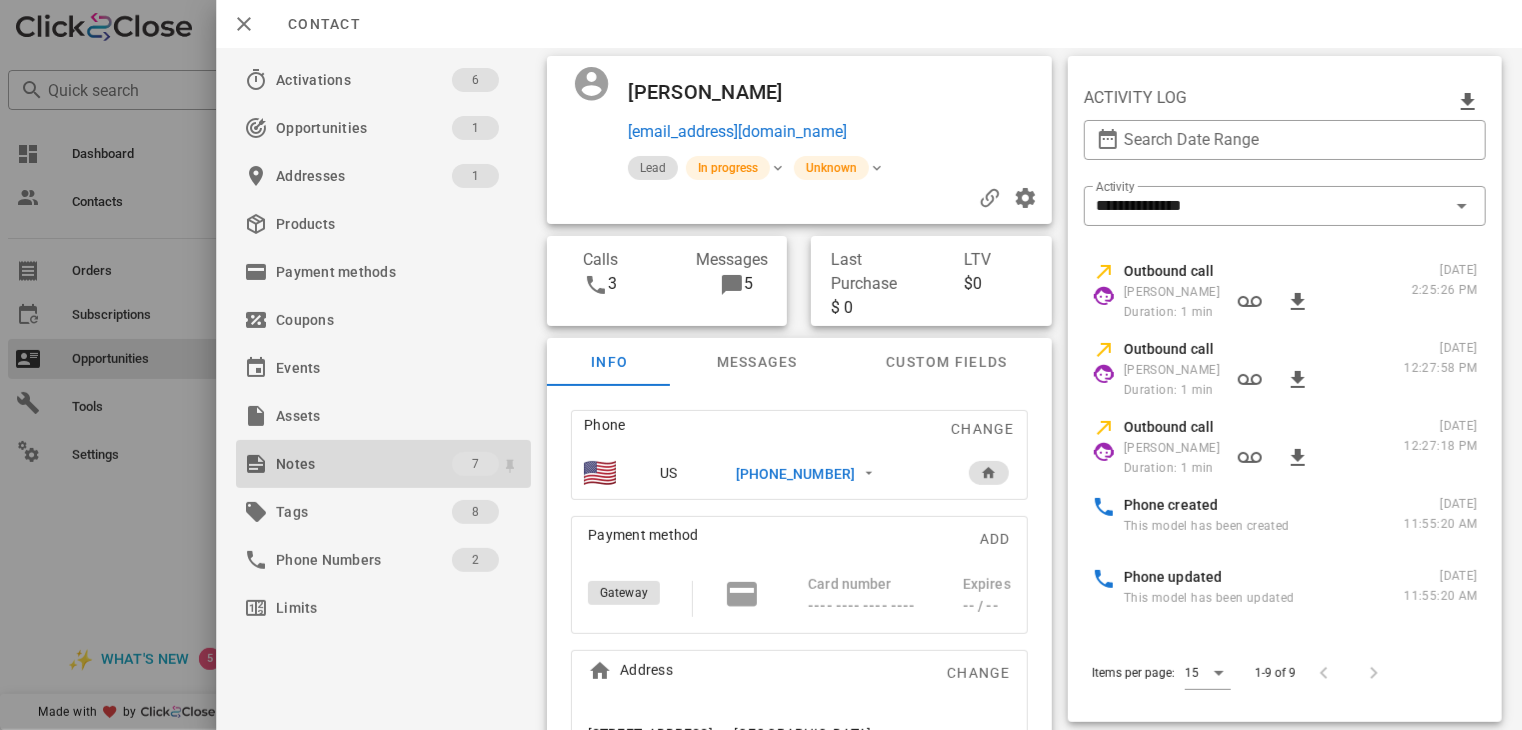 click on "Notes" at bounding box center (364, 464) 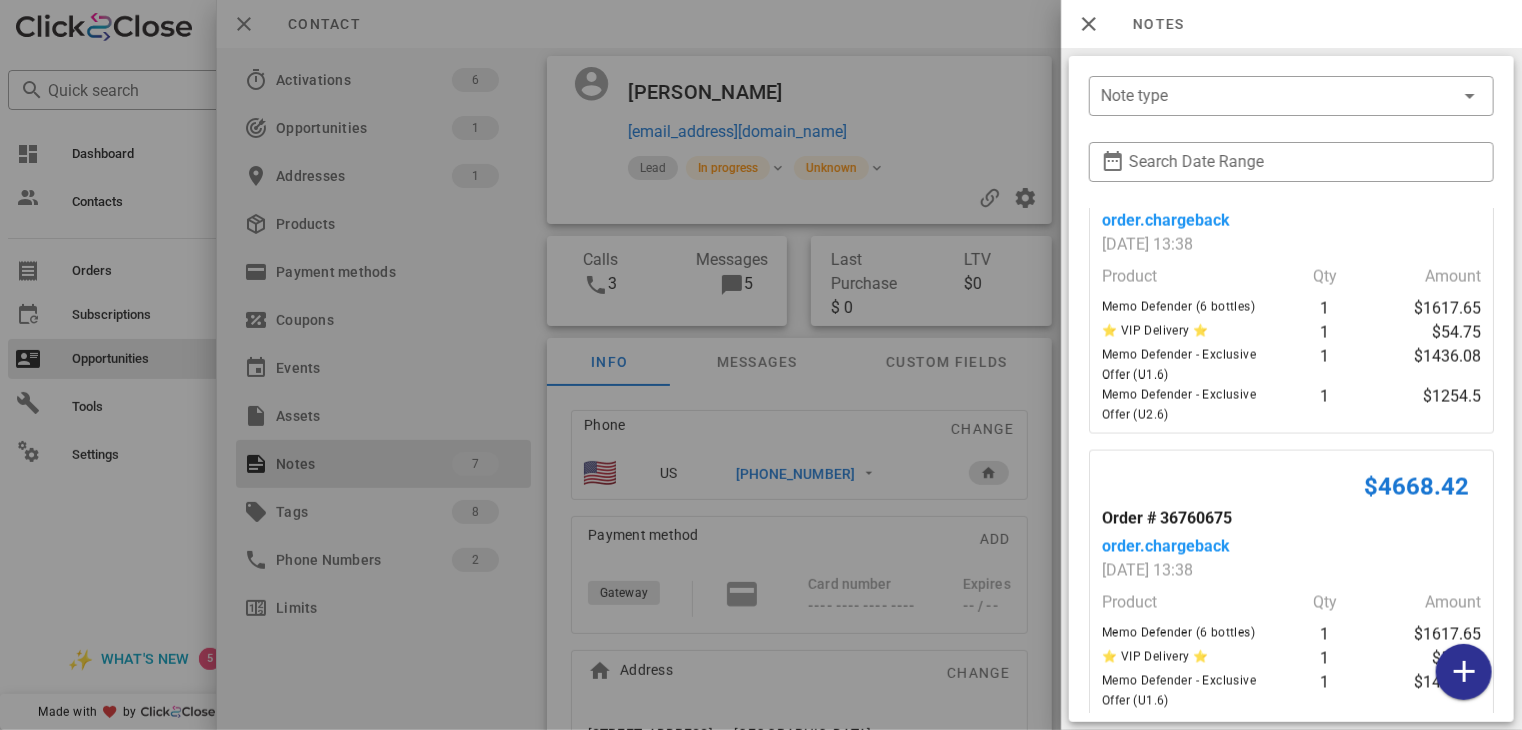 scroll, scrollTop: 1666, scrollLeft: 0, axis: vertical 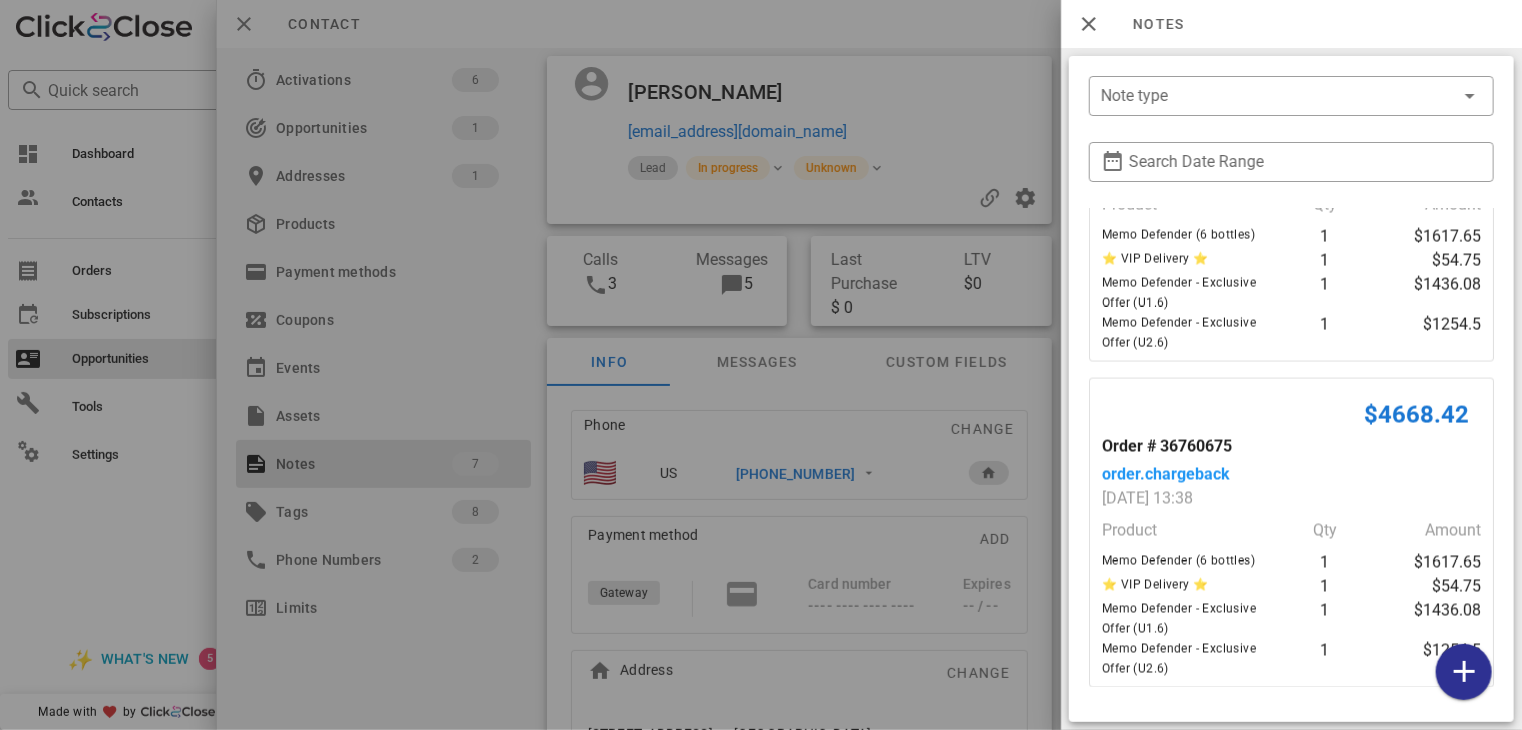 click at bounding box center (761, 365) 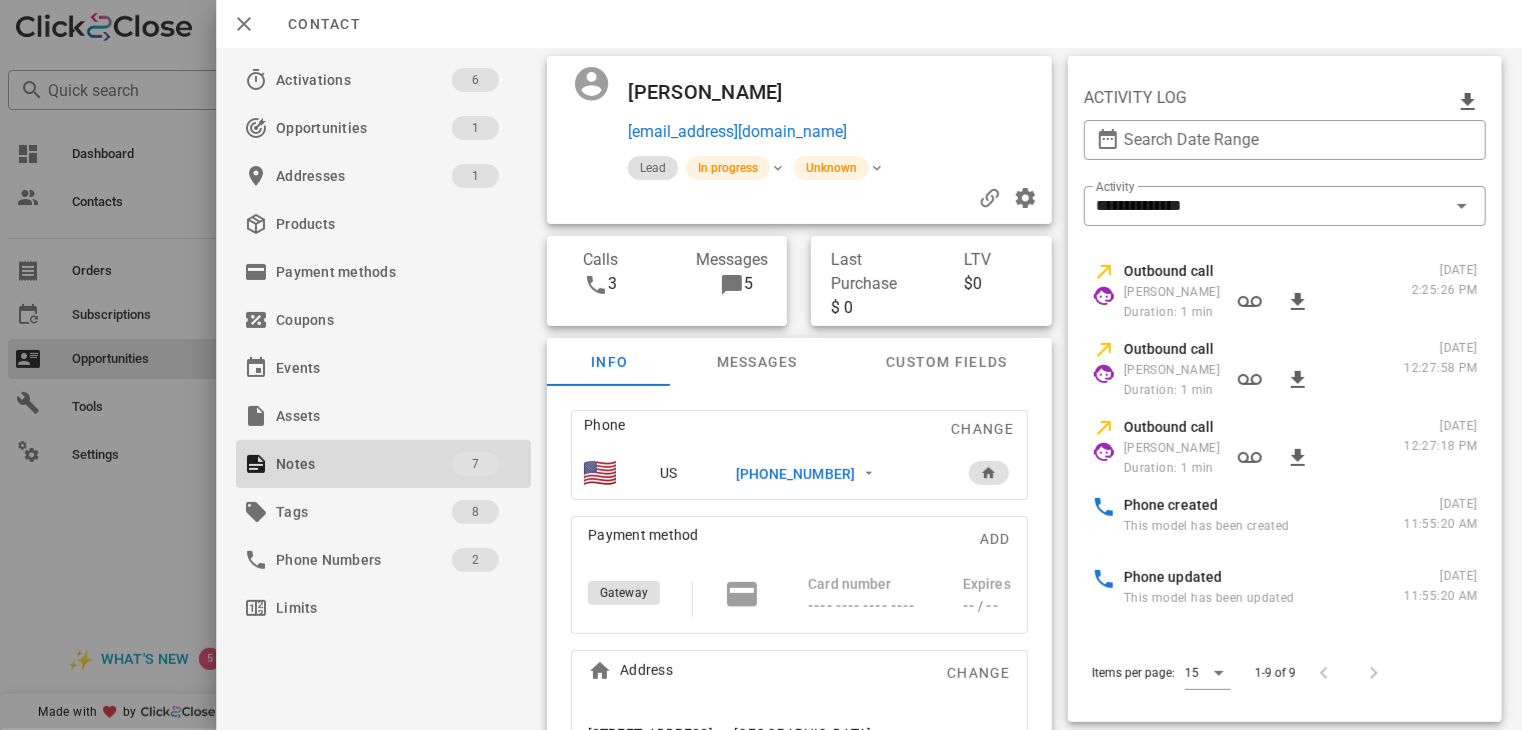 drag, startPoint x: 869, startPoint y: 680, endPoint x: 761, endPoint y: 533, distance: 182.40887 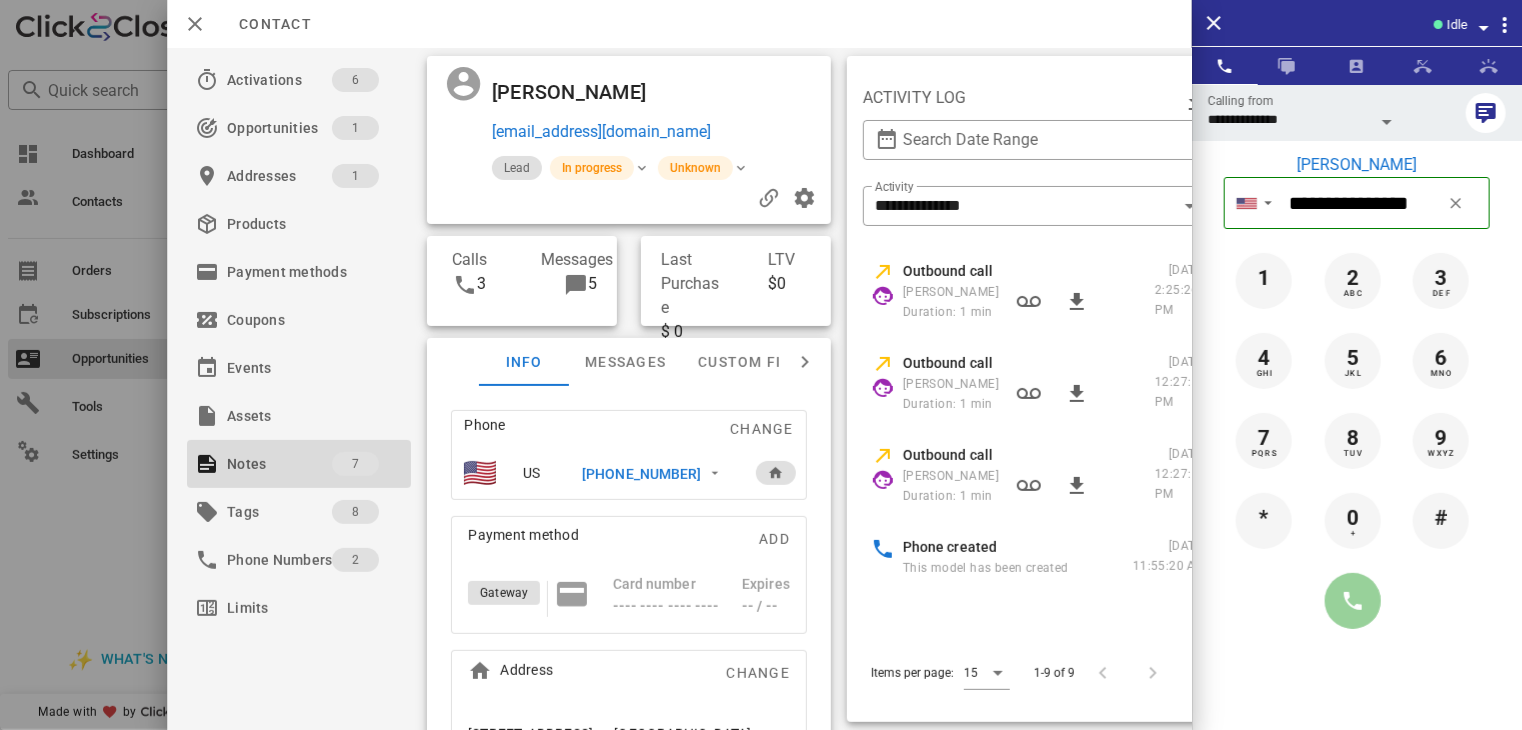 click at bounding box center [1353, 601] 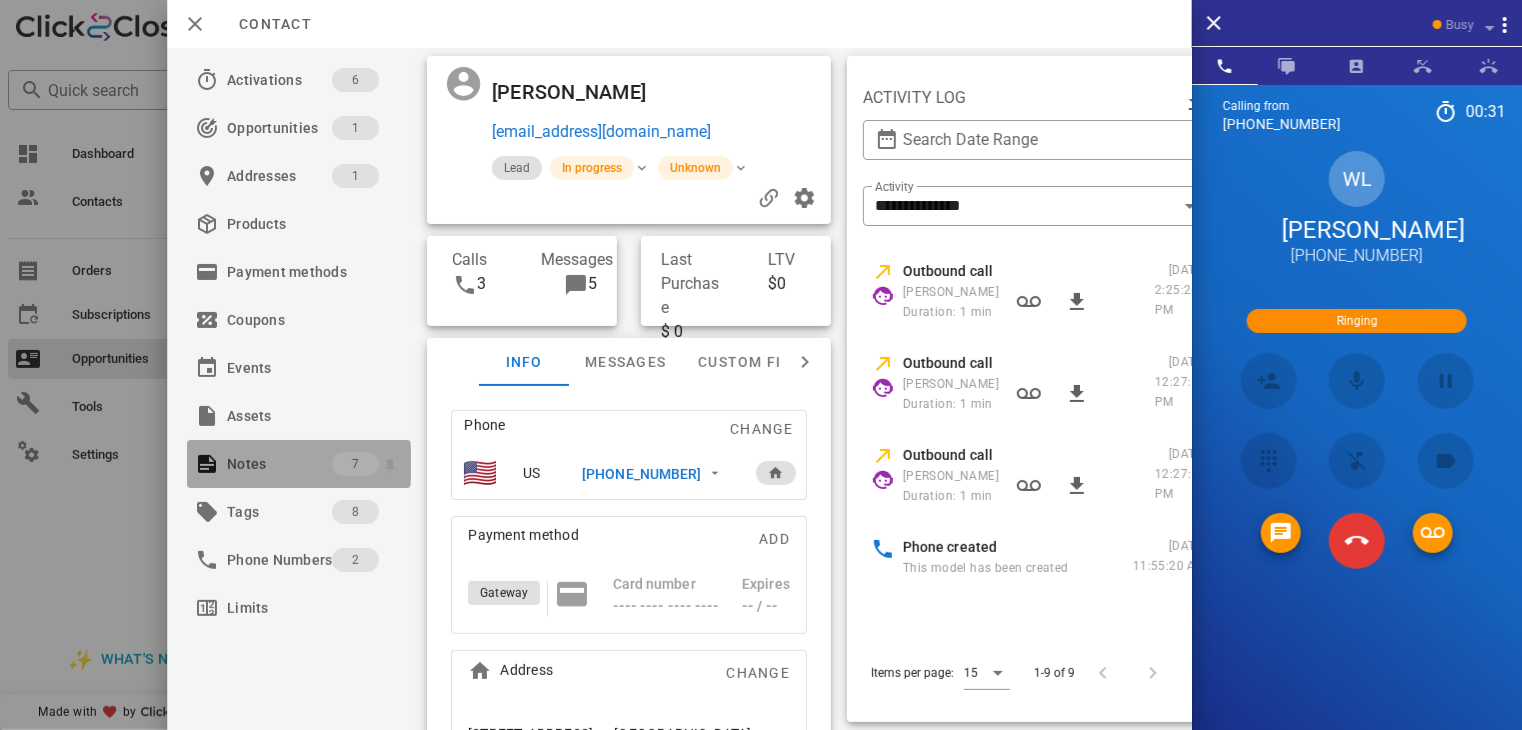 click on "Notes" at bounding box center (279, 464) 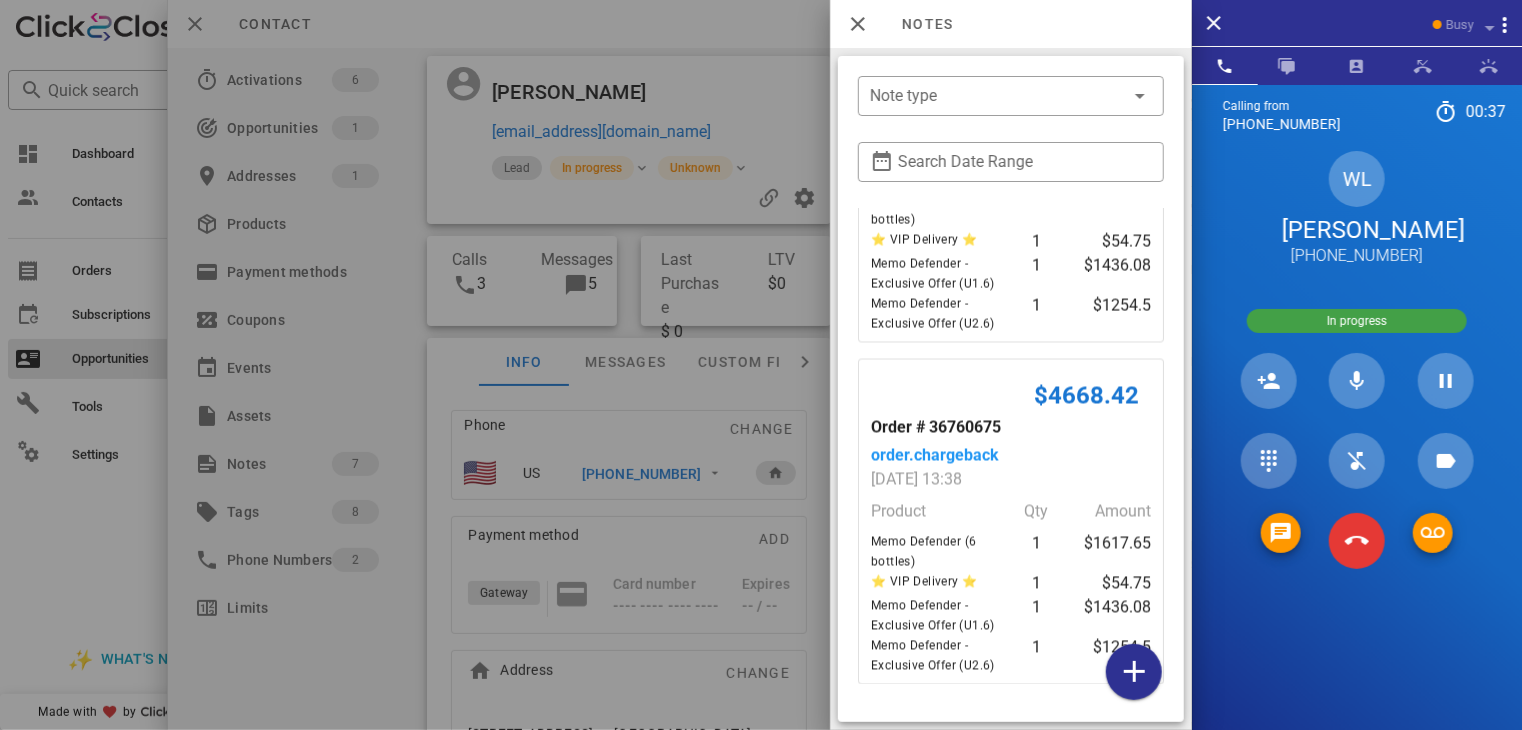 scroll, scrollTop: 1998, scrollLeft: 0, axis: vertical 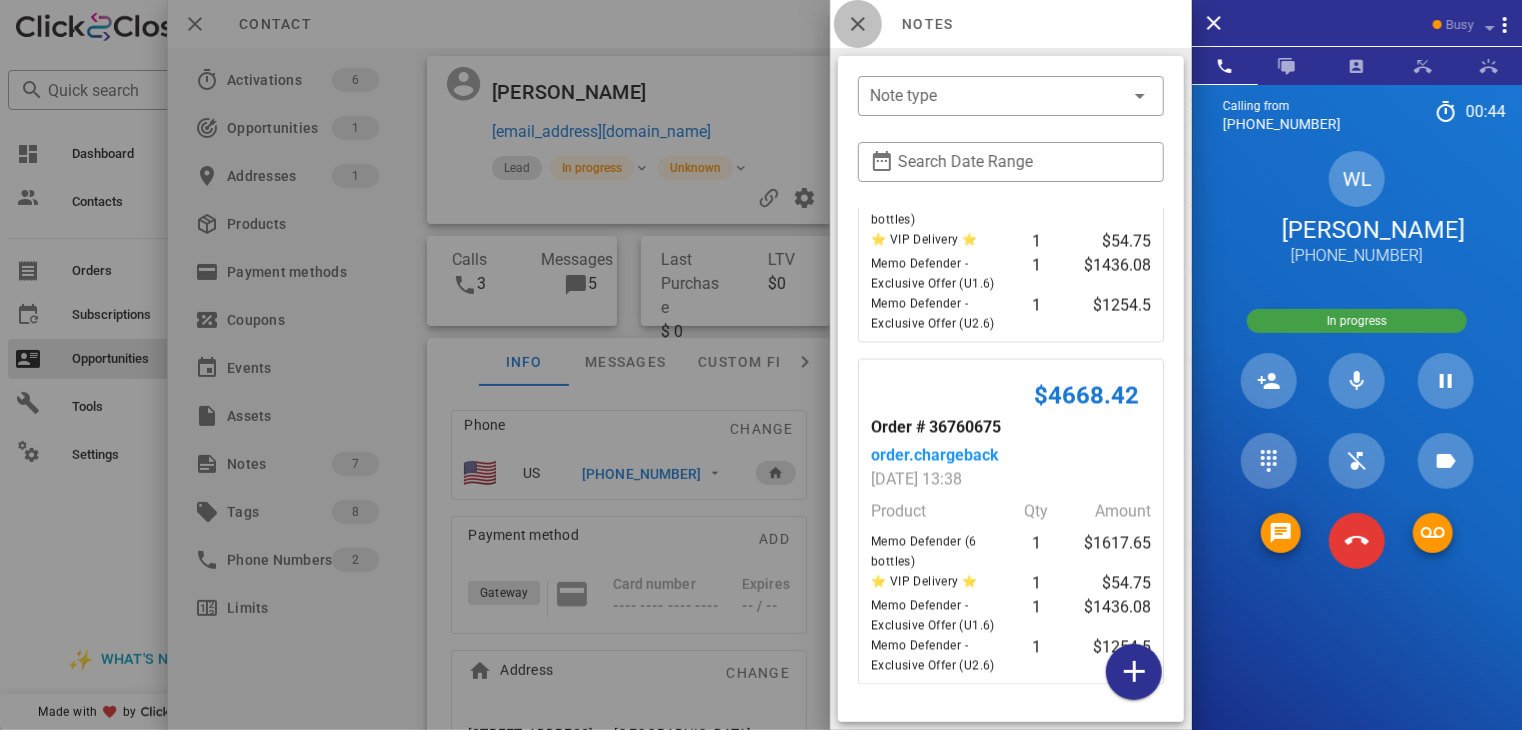 click at bounding box center (858, 24) 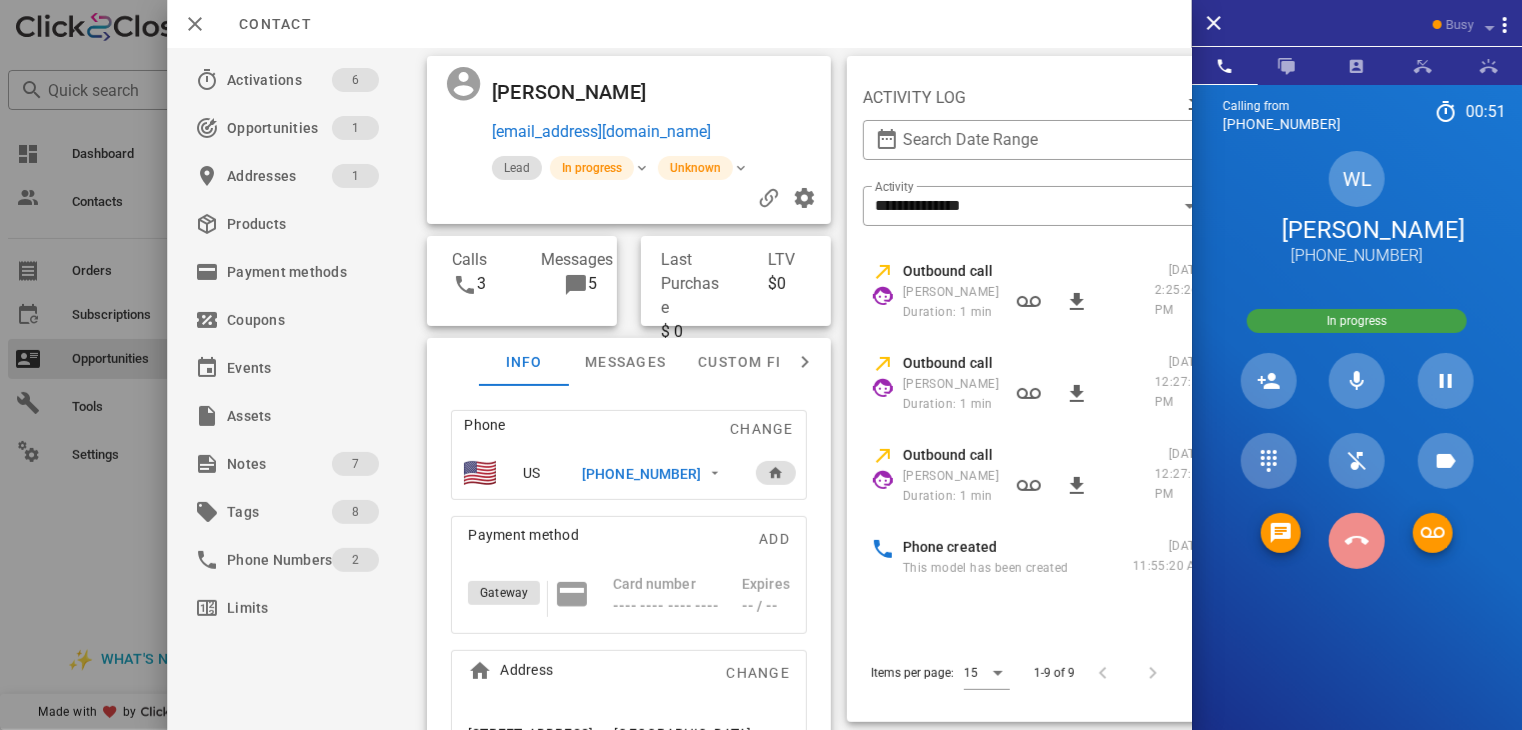 click at bounding box center [1357, 541] 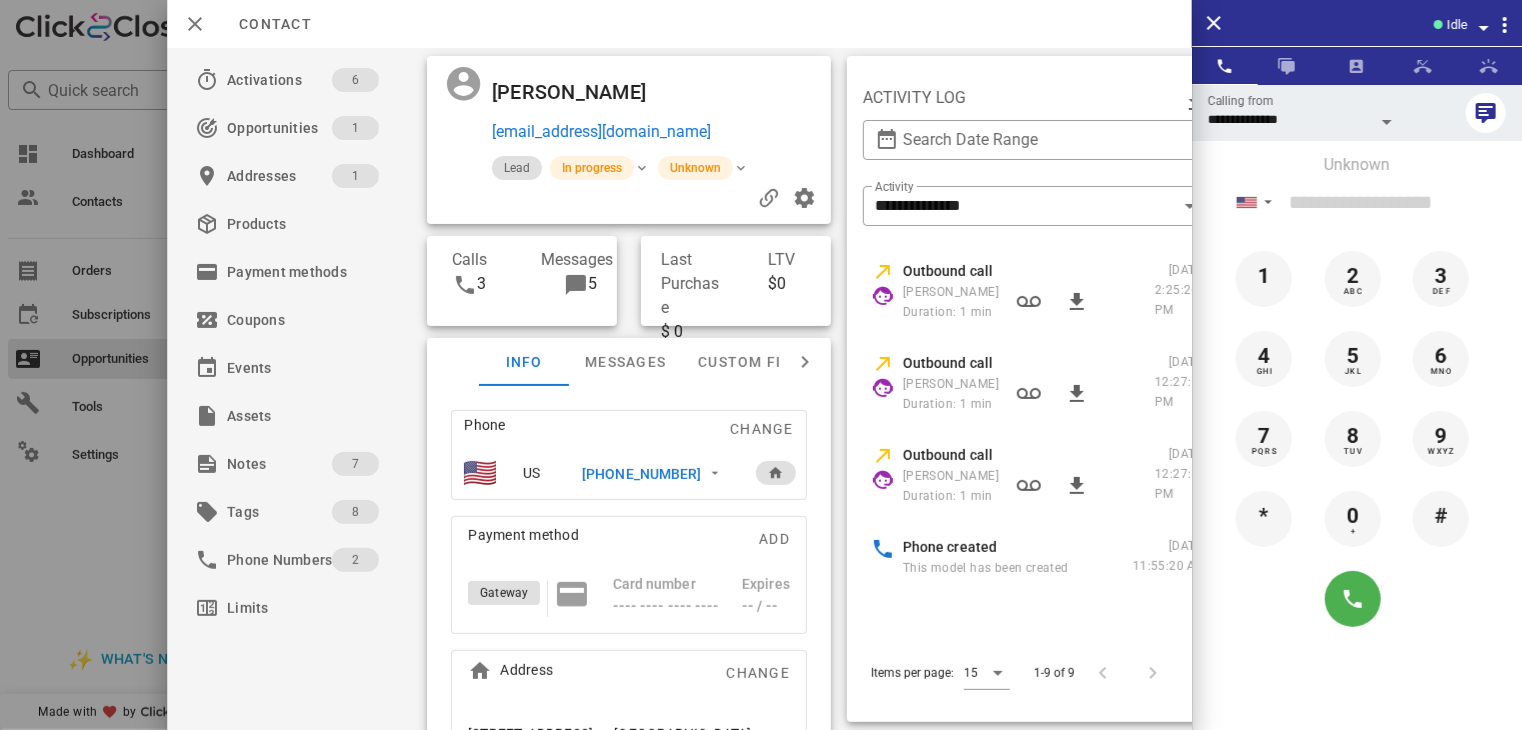 click at bounding box center [761, 365] 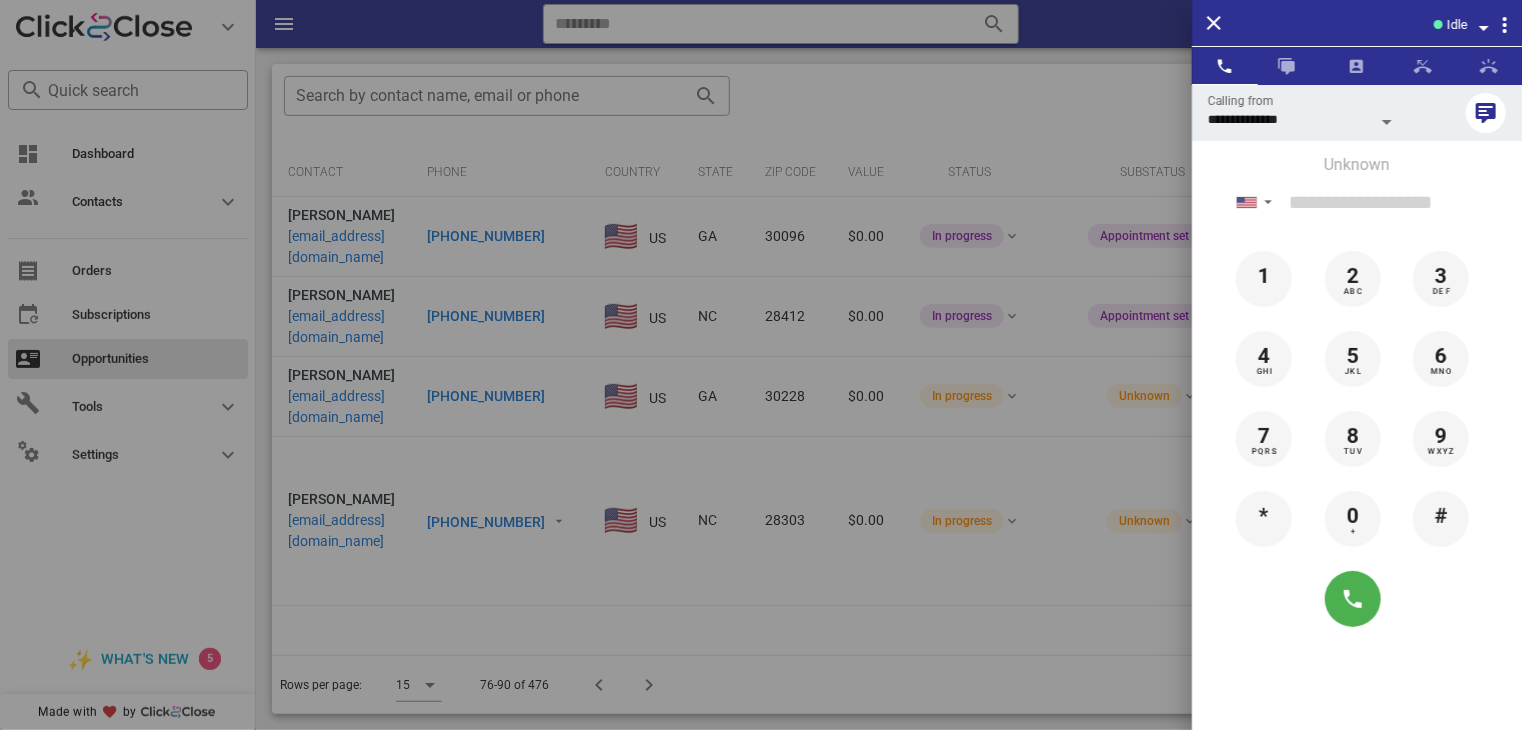 click at bounding box center (761, 365) 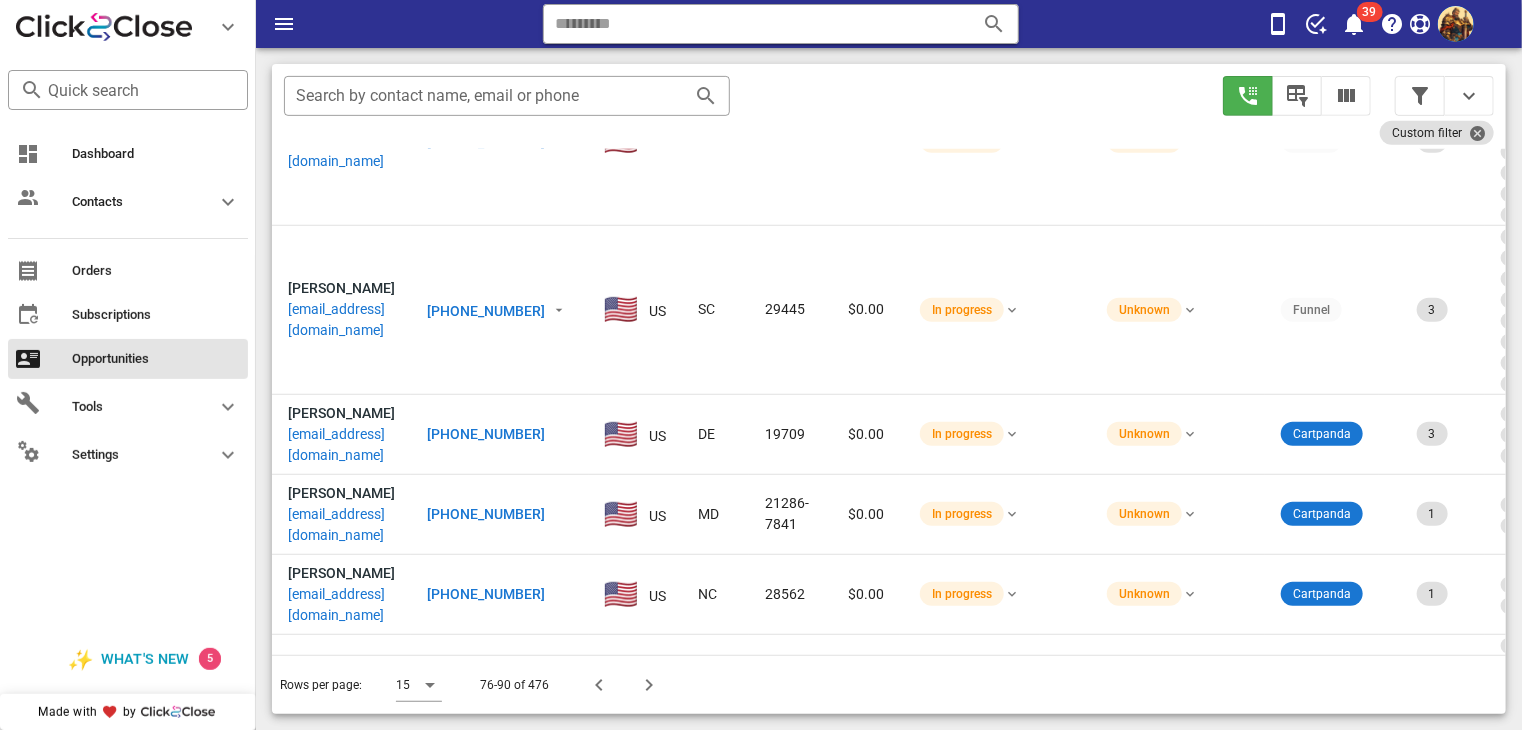 scroll, scrollTop: 388, scrollLeft: 0, axis: vertical 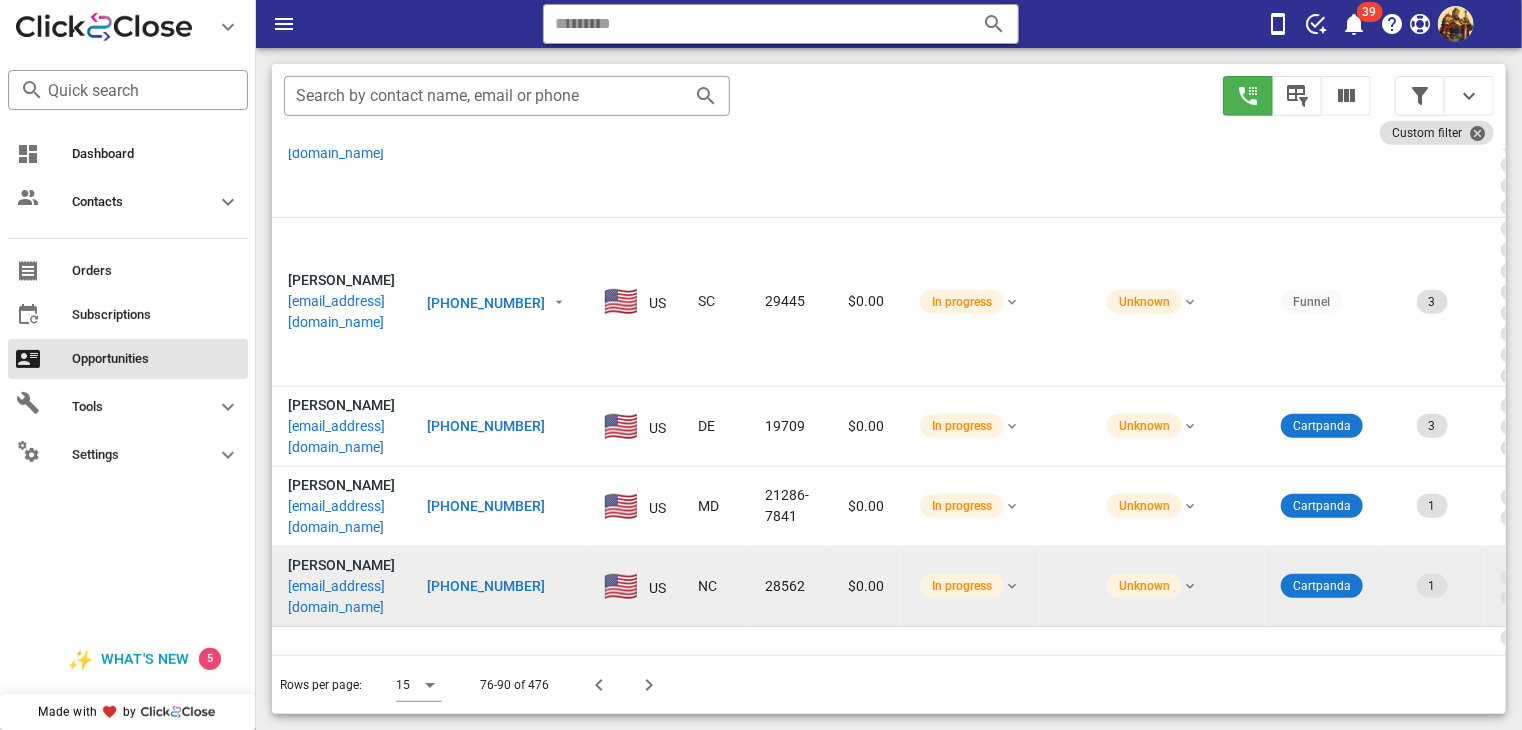 click on "[EMAIL_ADDRESS][DOMAIN_NAME]" at bounding box center (341, 597) 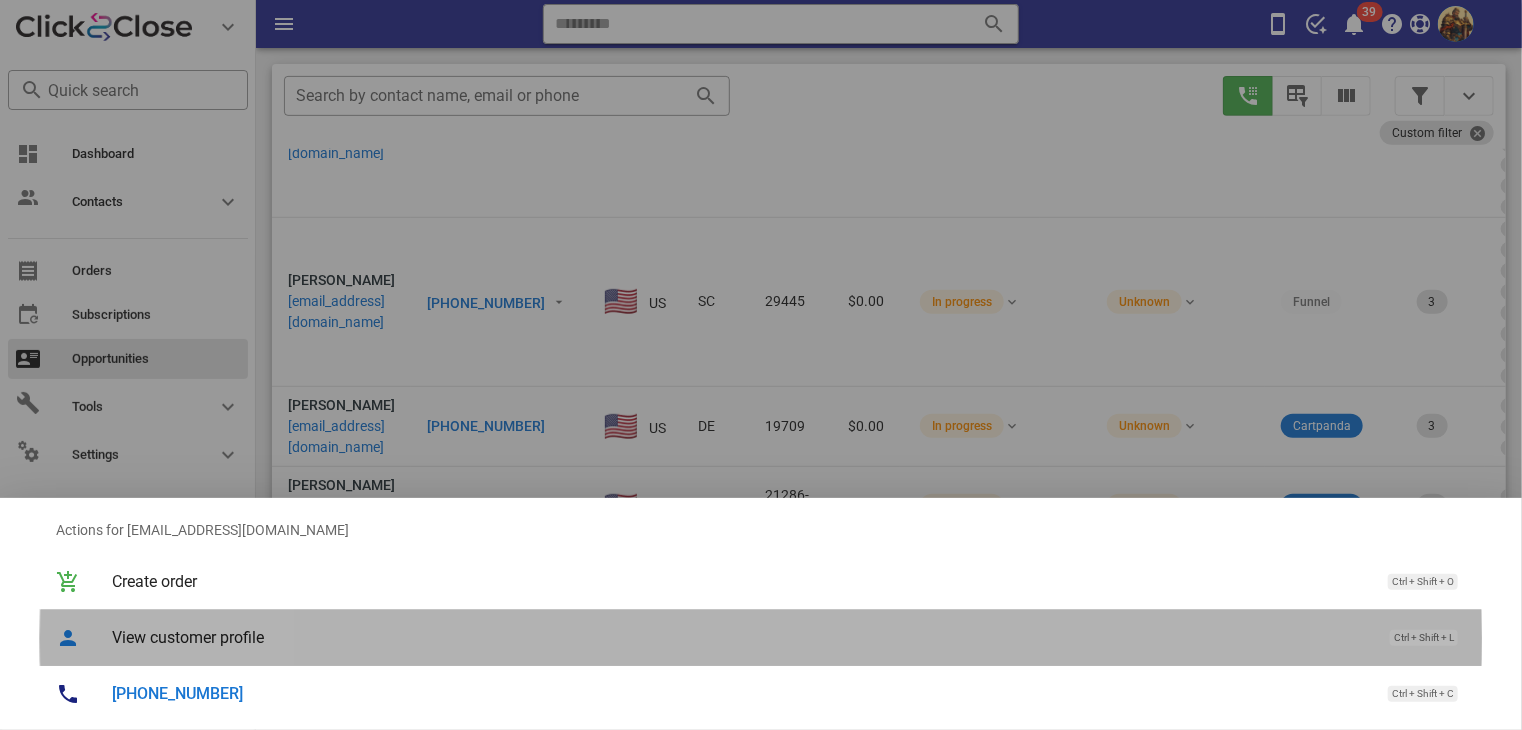 click on "View customer profile" at bounding box center [741, 637] 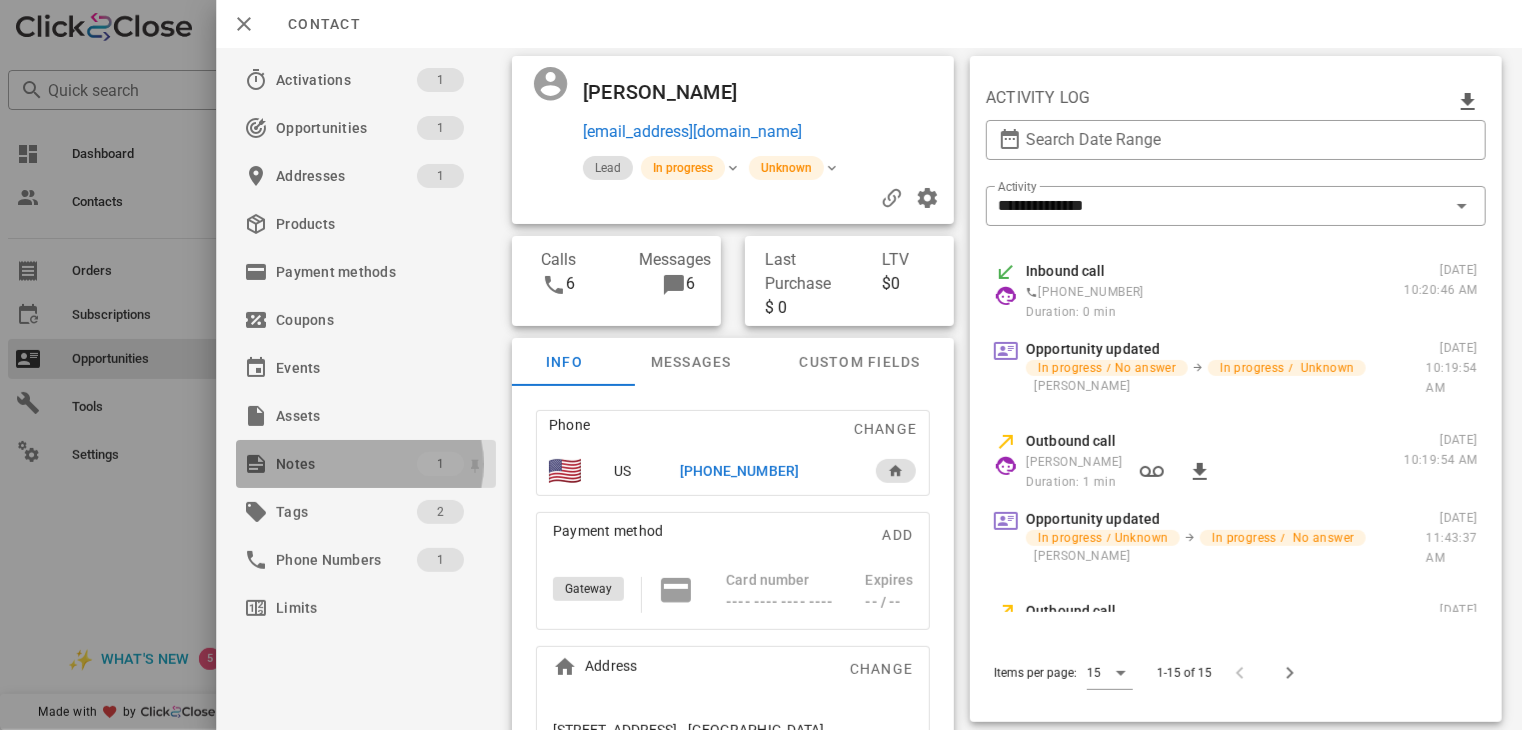 click on "Notes" at bounding box center (346, 464) 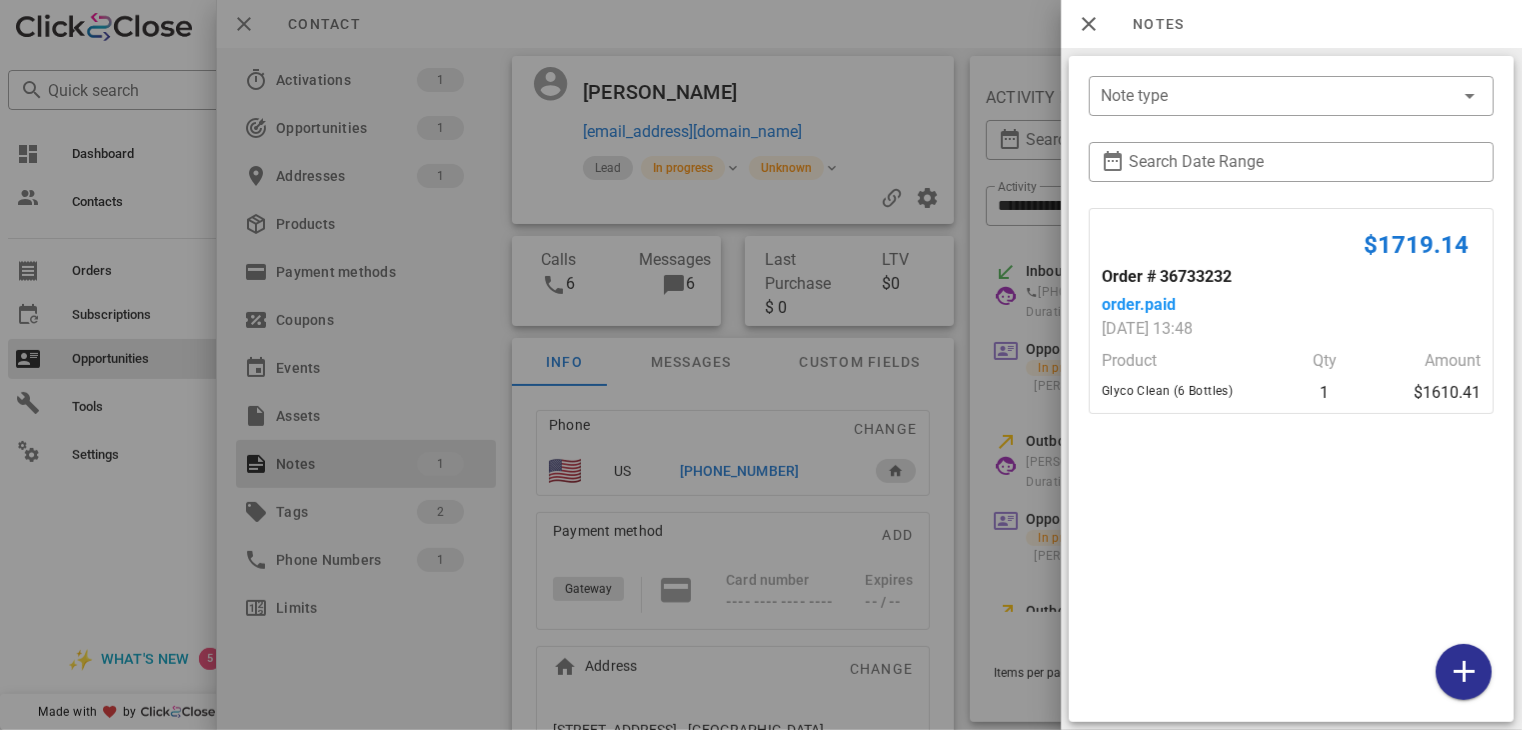 click at bounding box center [761, 365] 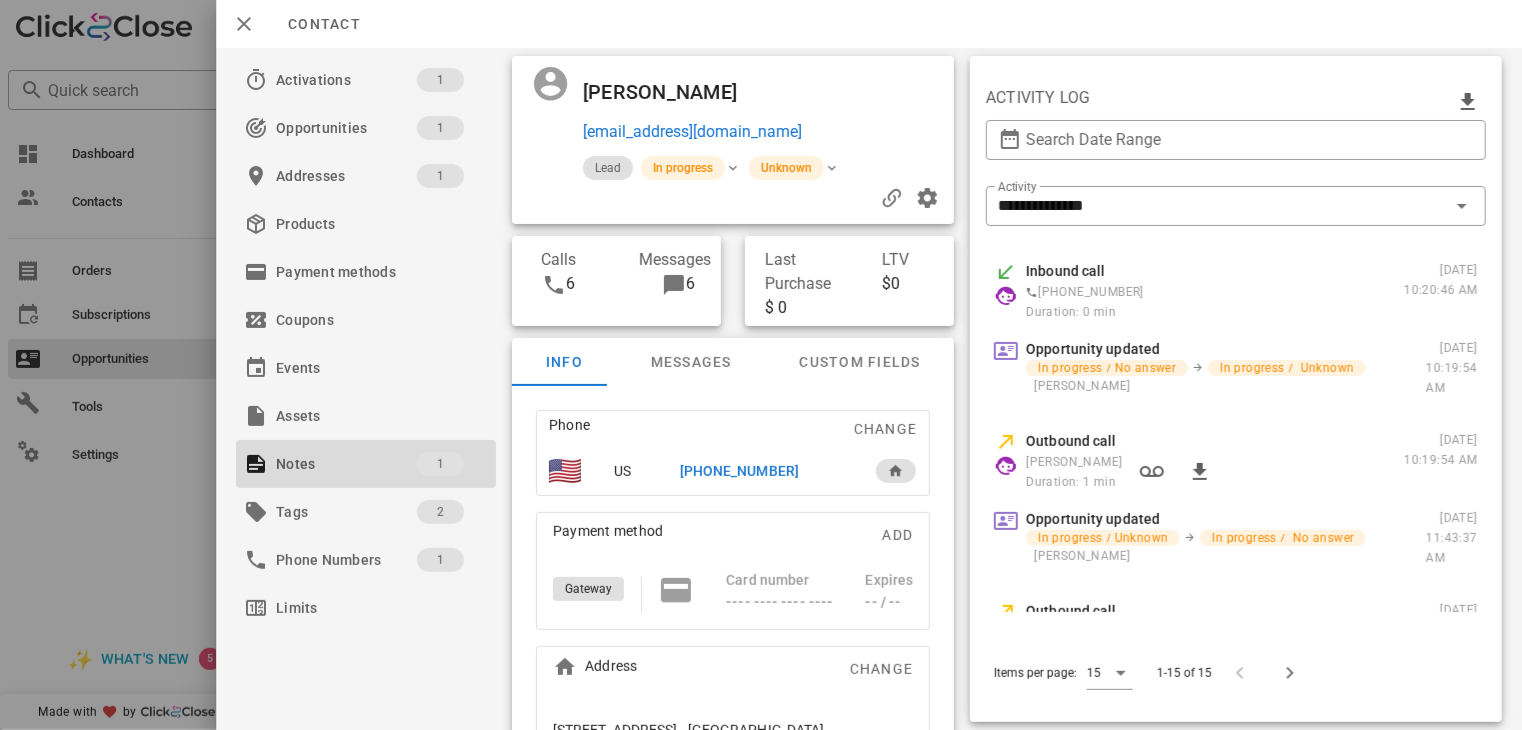click on "[PHONE_NUMBER]" at bounding box center (739, 471) 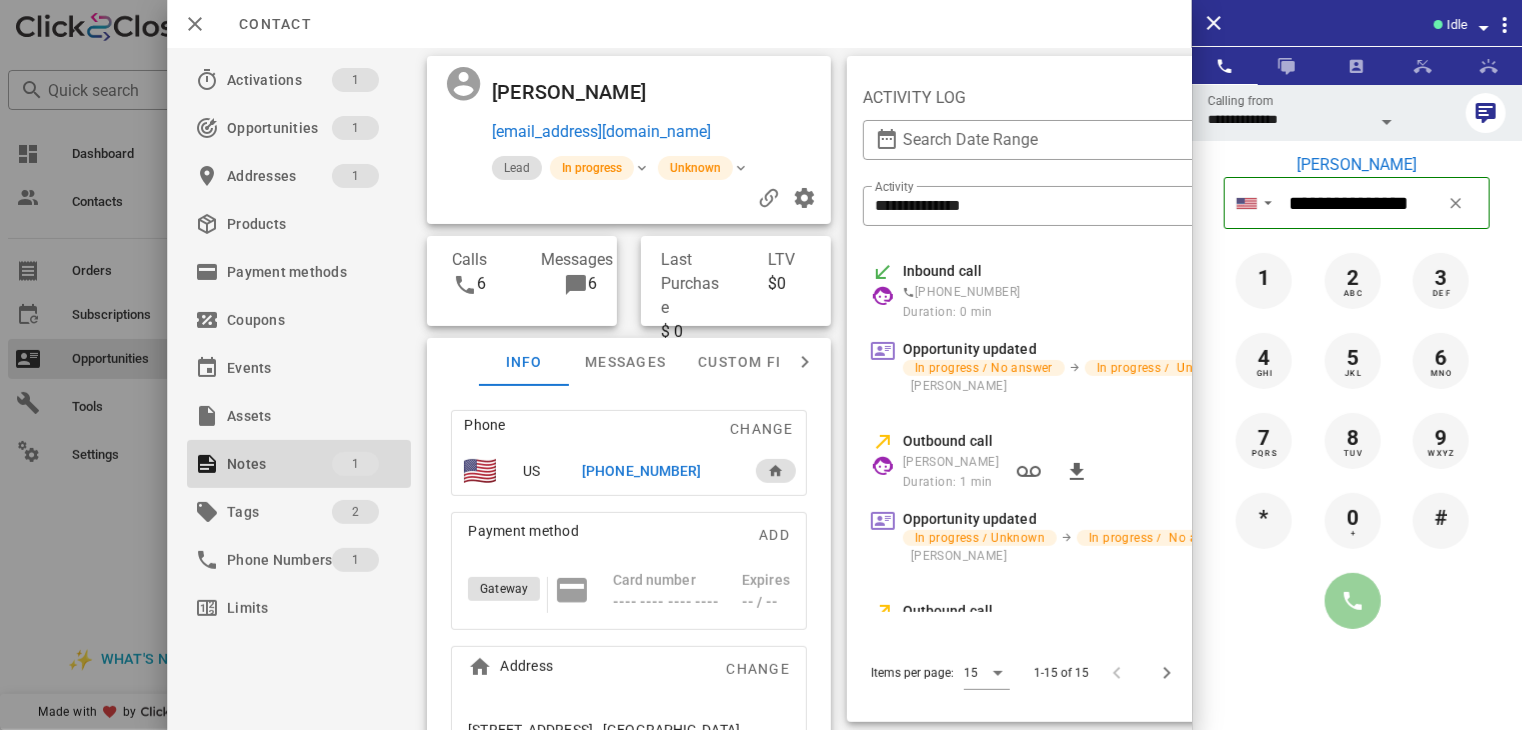 click at bounding box center (1353, 601) 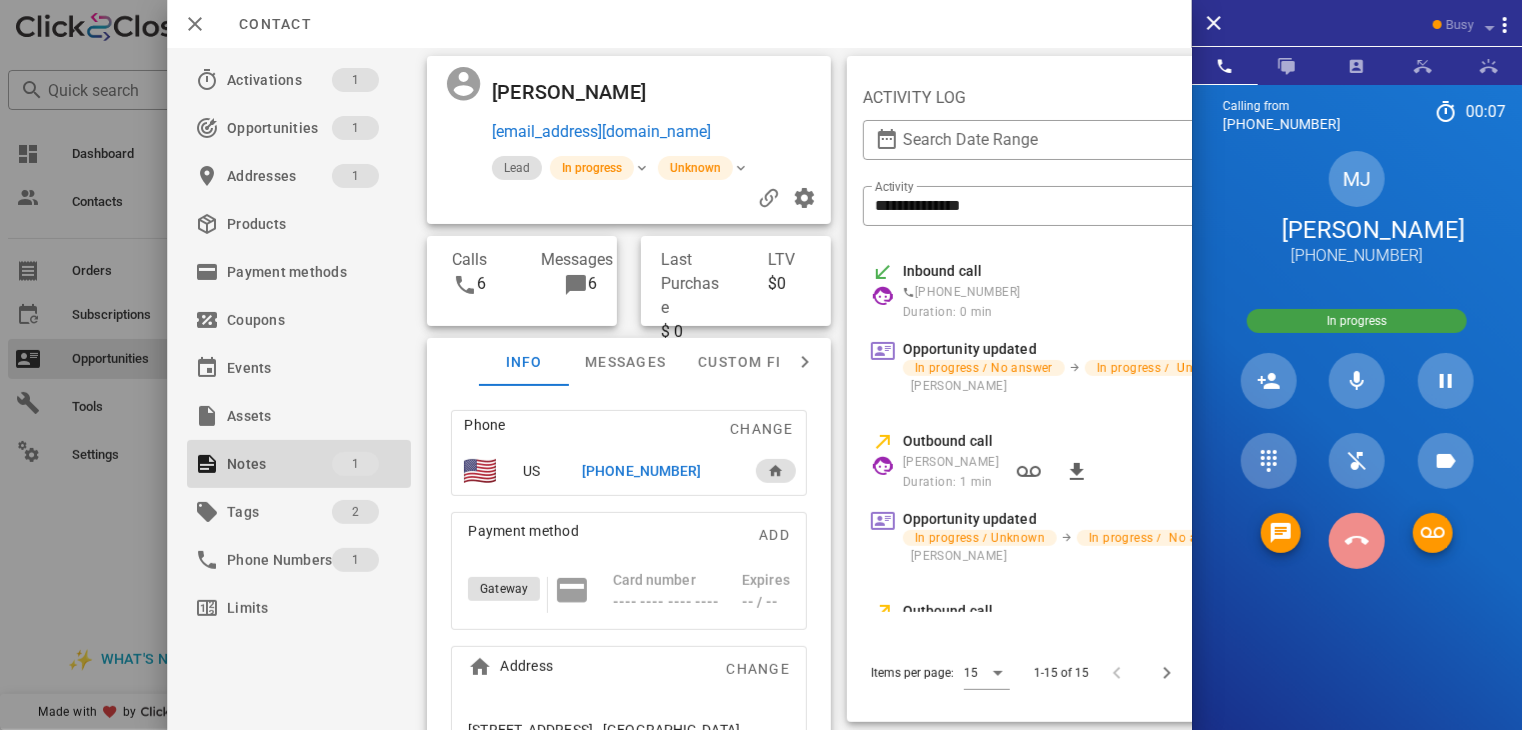 click at bounding box center [1357, 541] 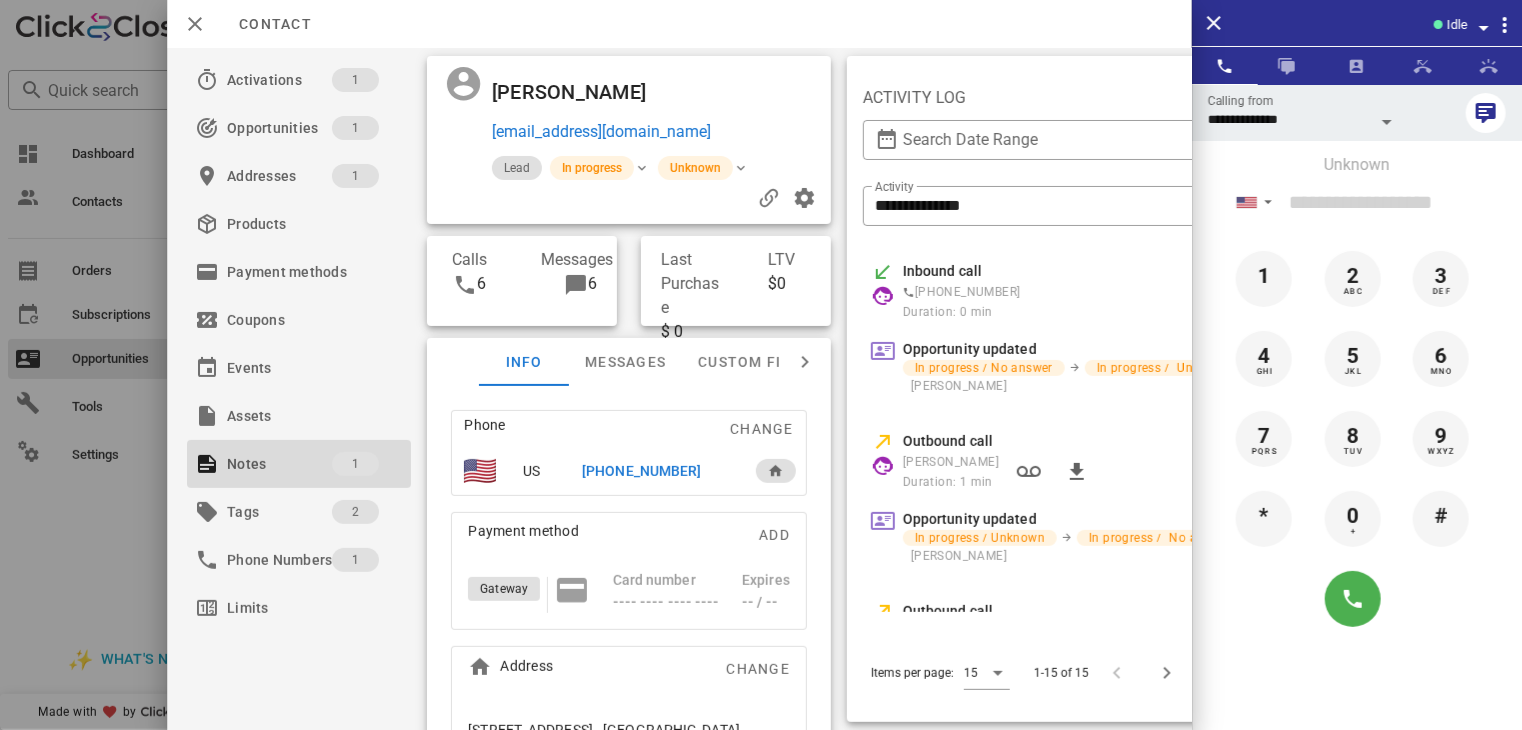 click at bounding box center (761, 365) 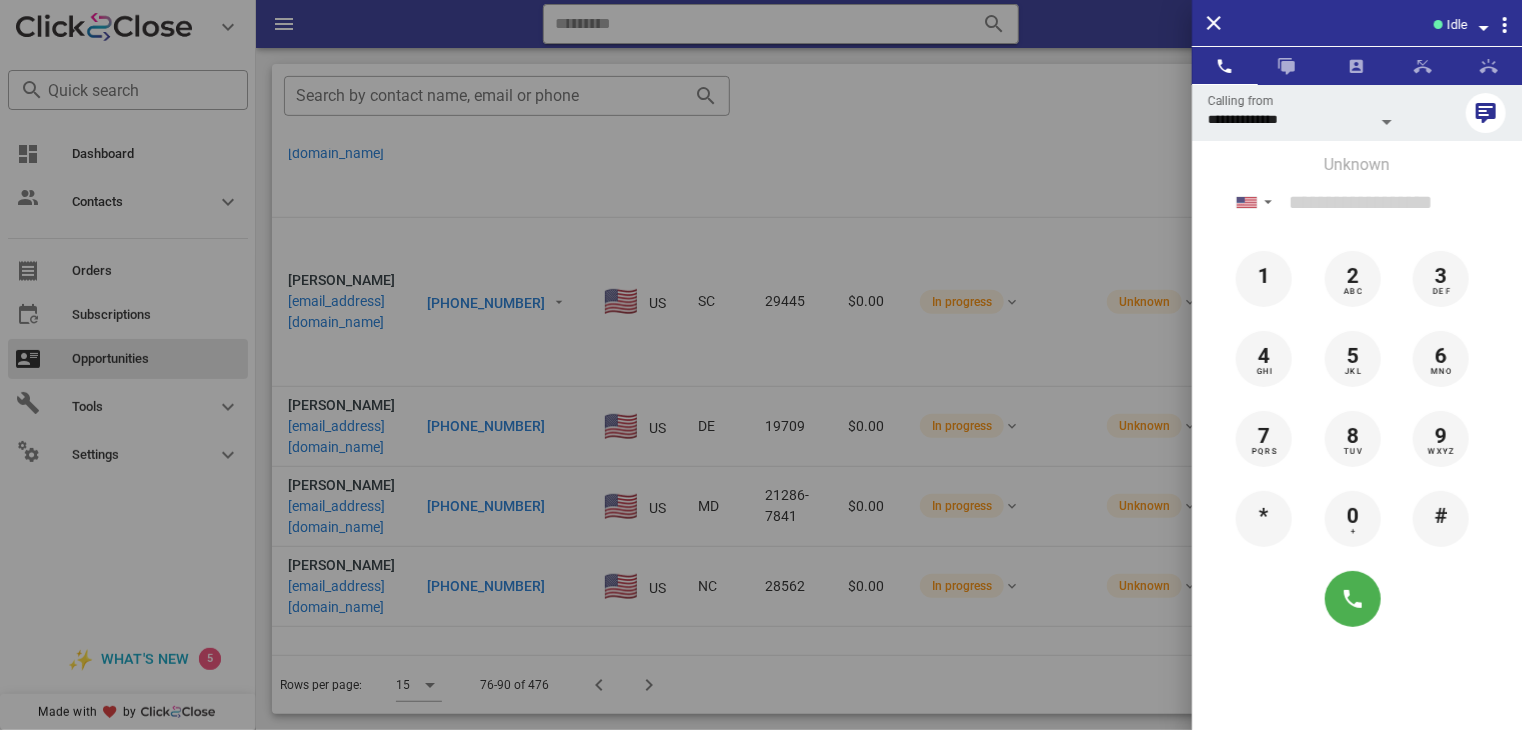 click at bounding box center (761, 365) 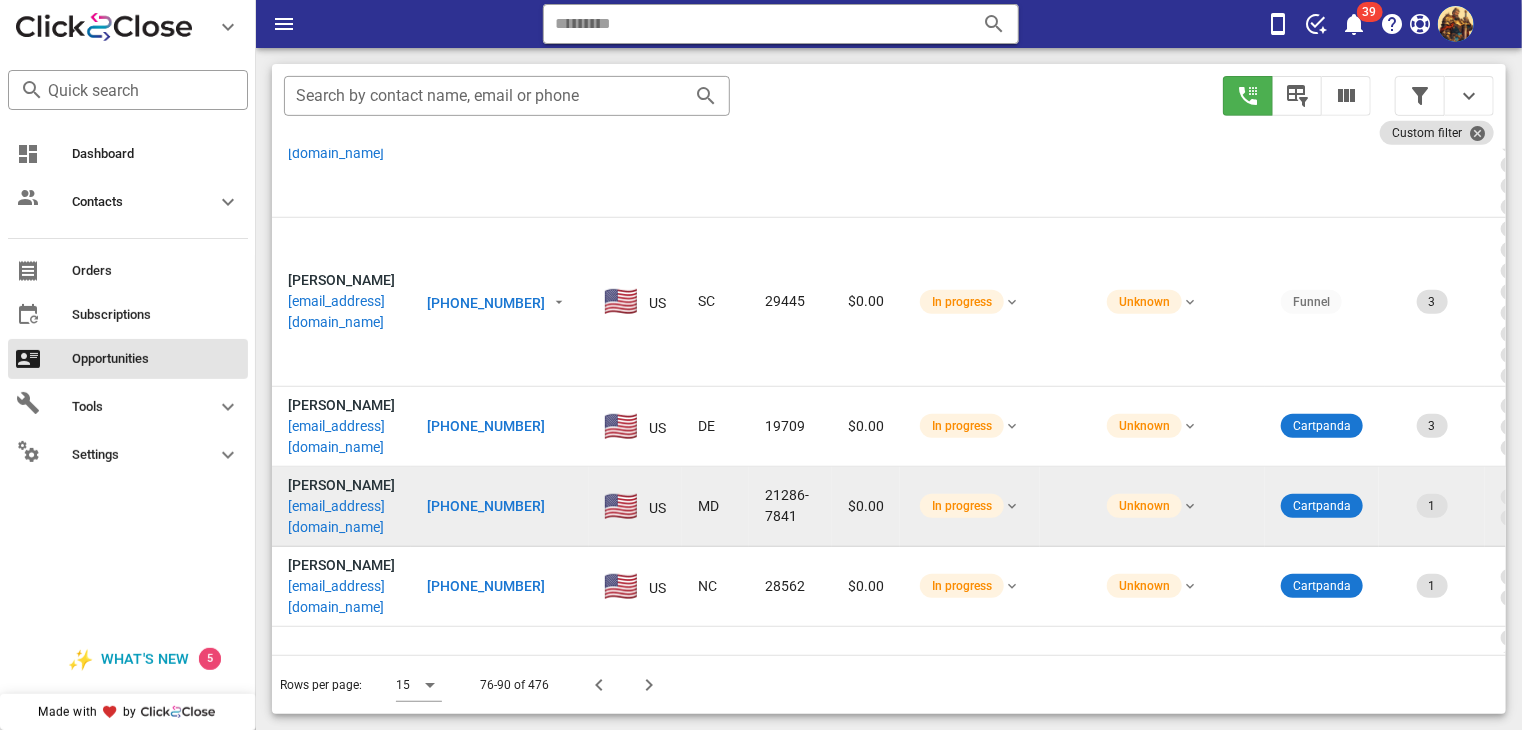 click on "[EMAIL_ADDRESS][DOMAIN_NAME]" at bounding box center [341, 517] 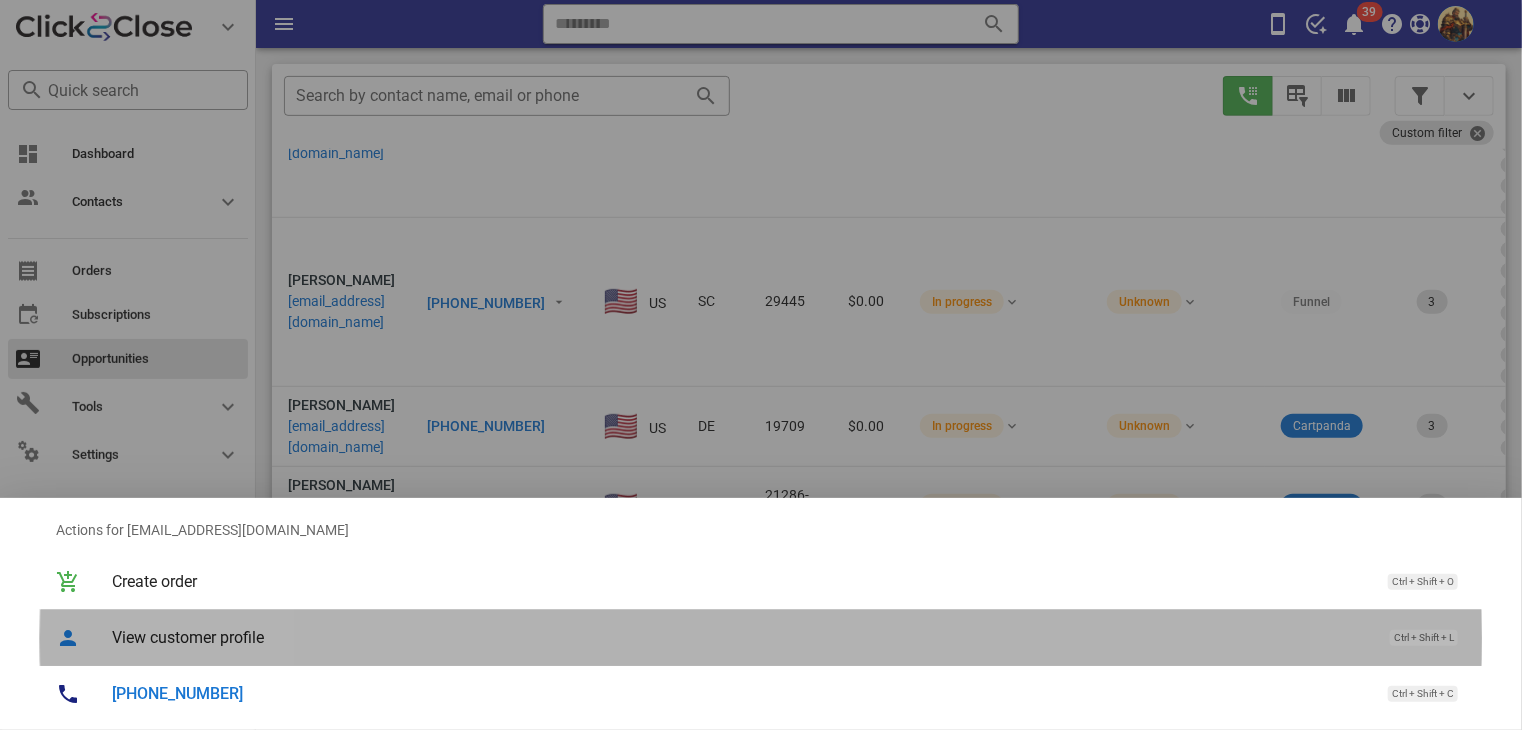 click on "View customer profile Ctrl + Shift + L" at bounding box center [789, 637] 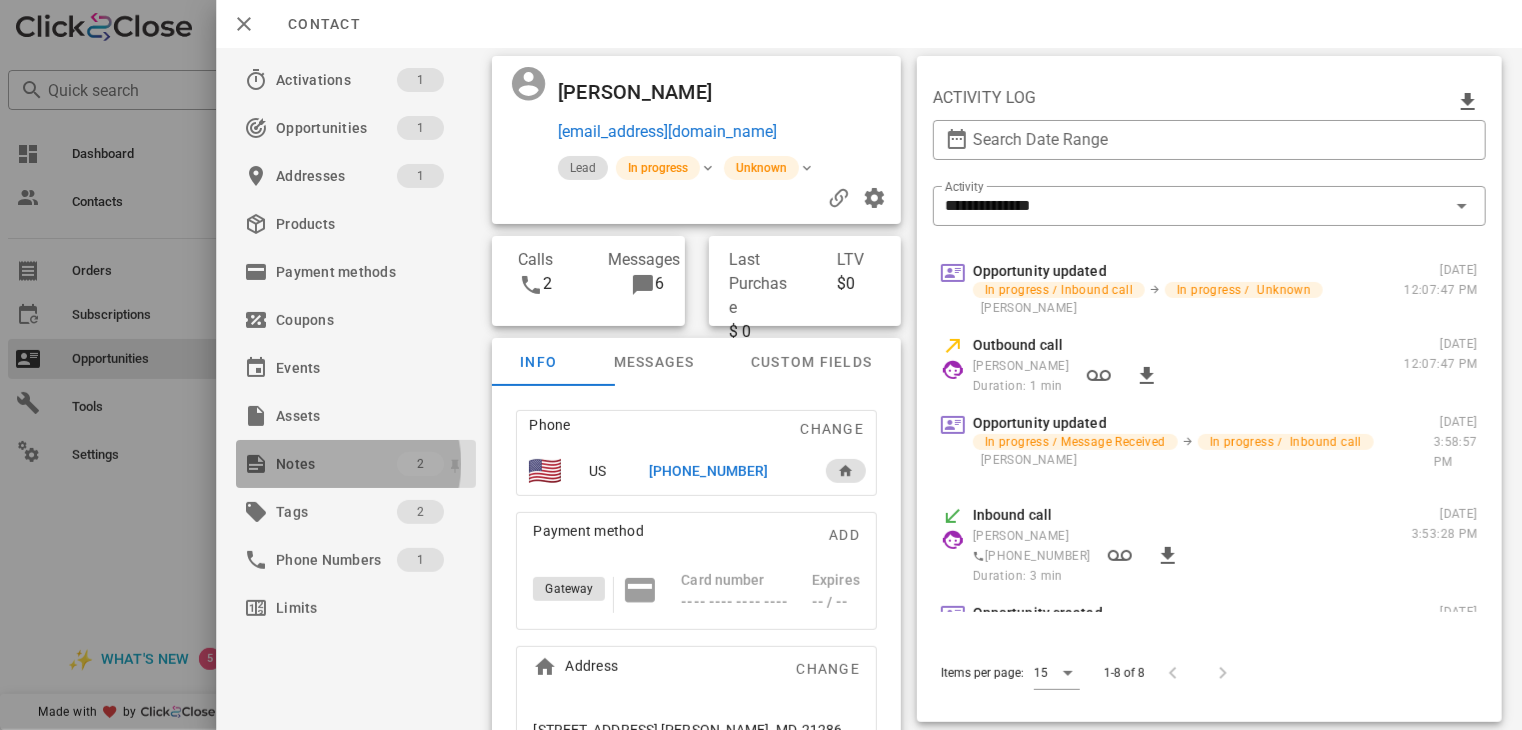 click at bounding box center [256, 464] 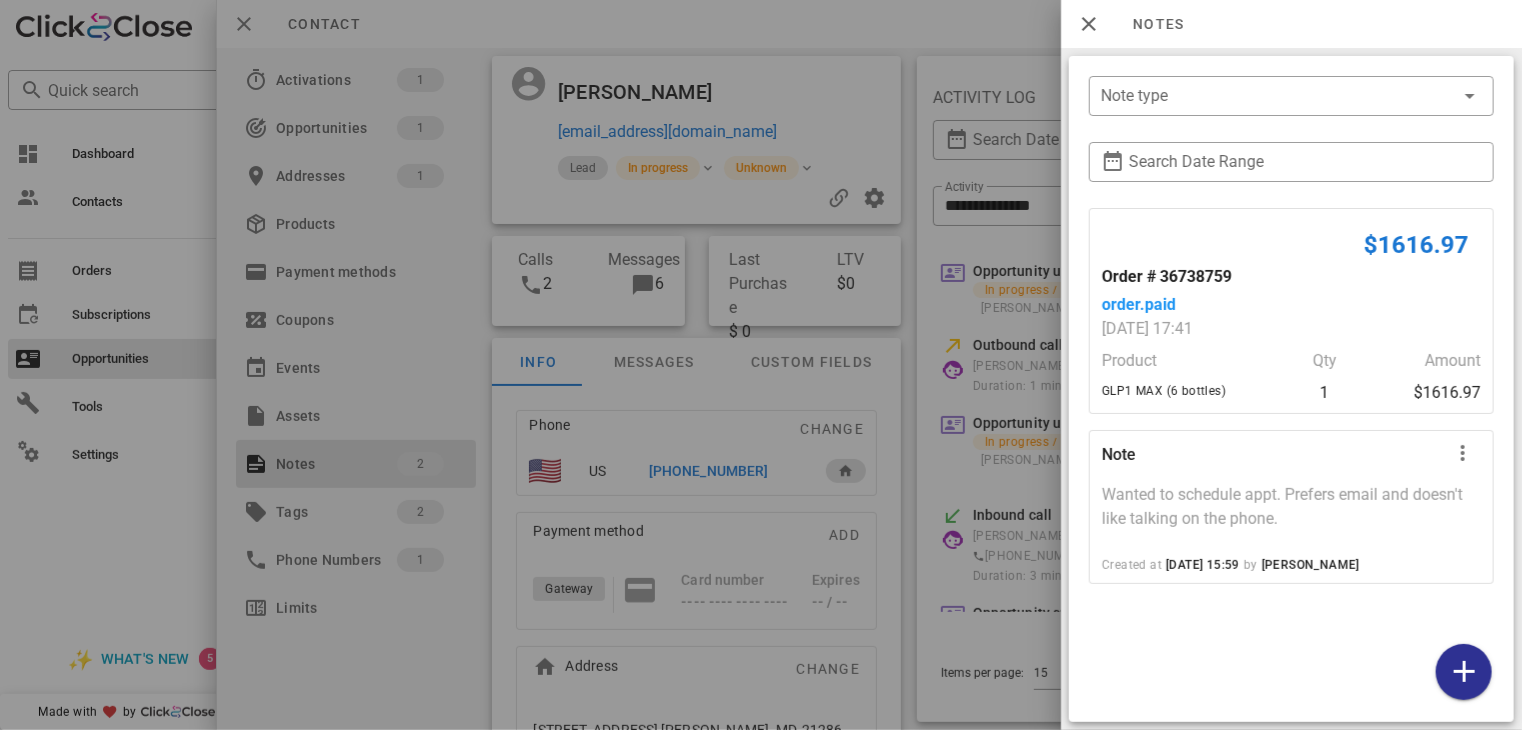 click at bounding box center (761, 365) 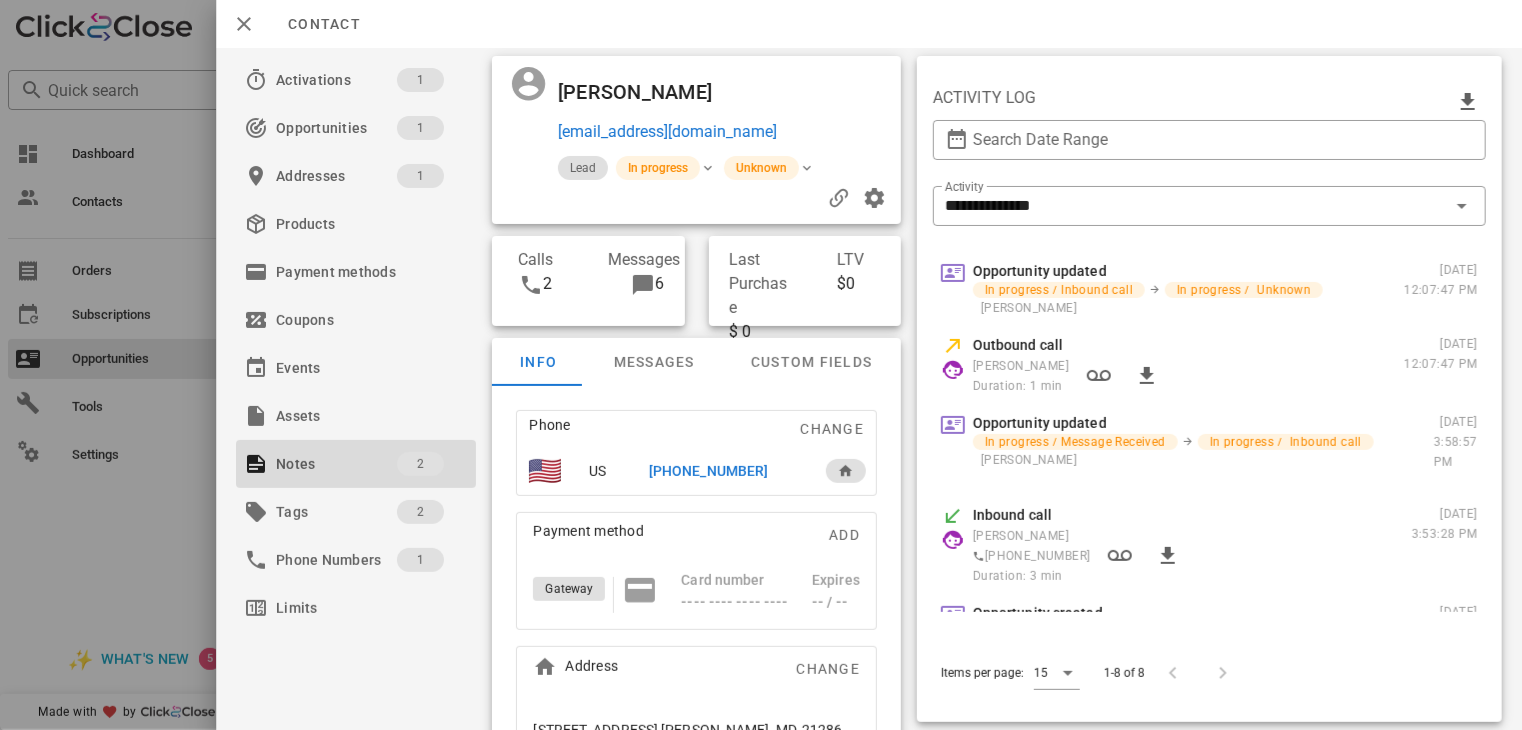 click at bounding box center (761, 365) 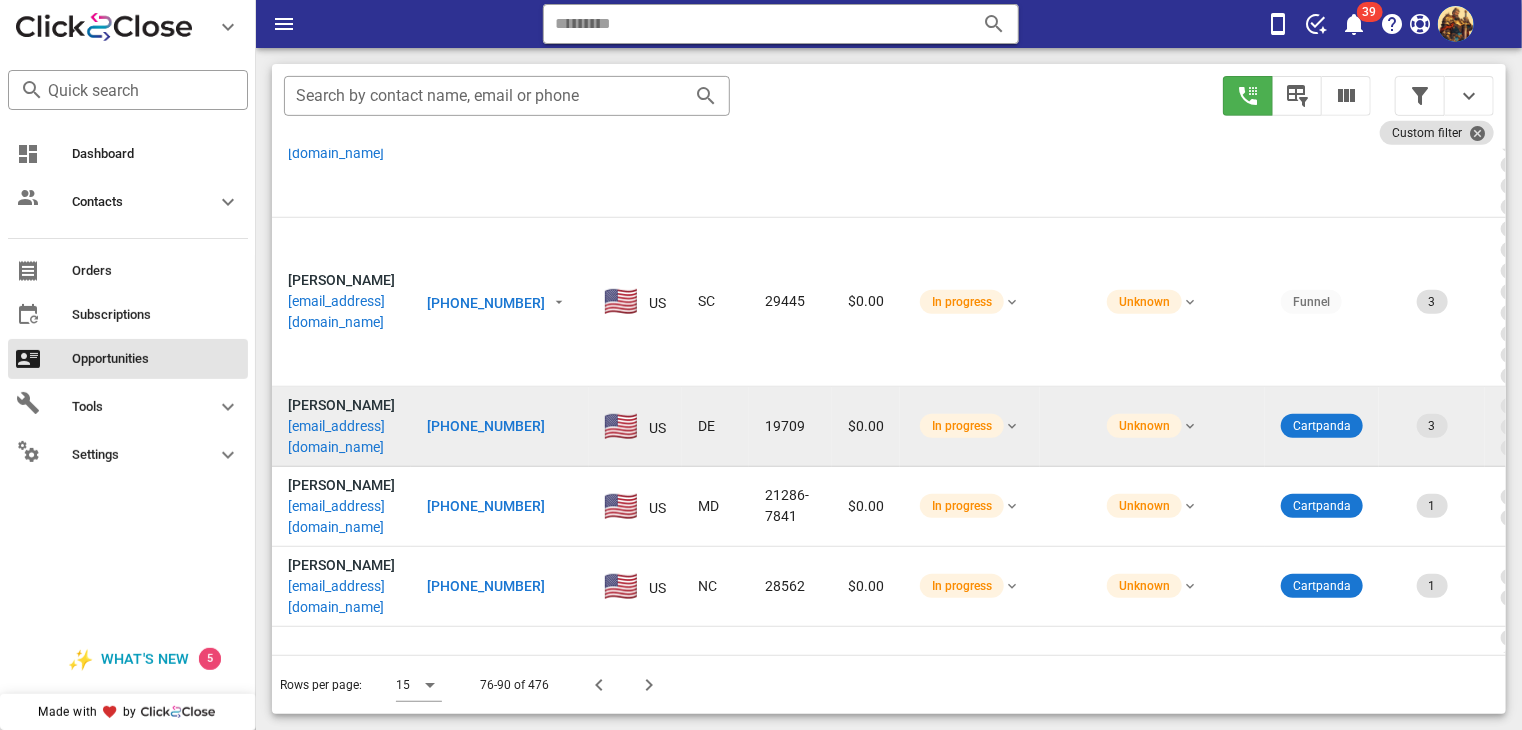 click on "[EMAIL_ADDRESS][DOMAIN_NAME]" at bounding box center [341, 437] 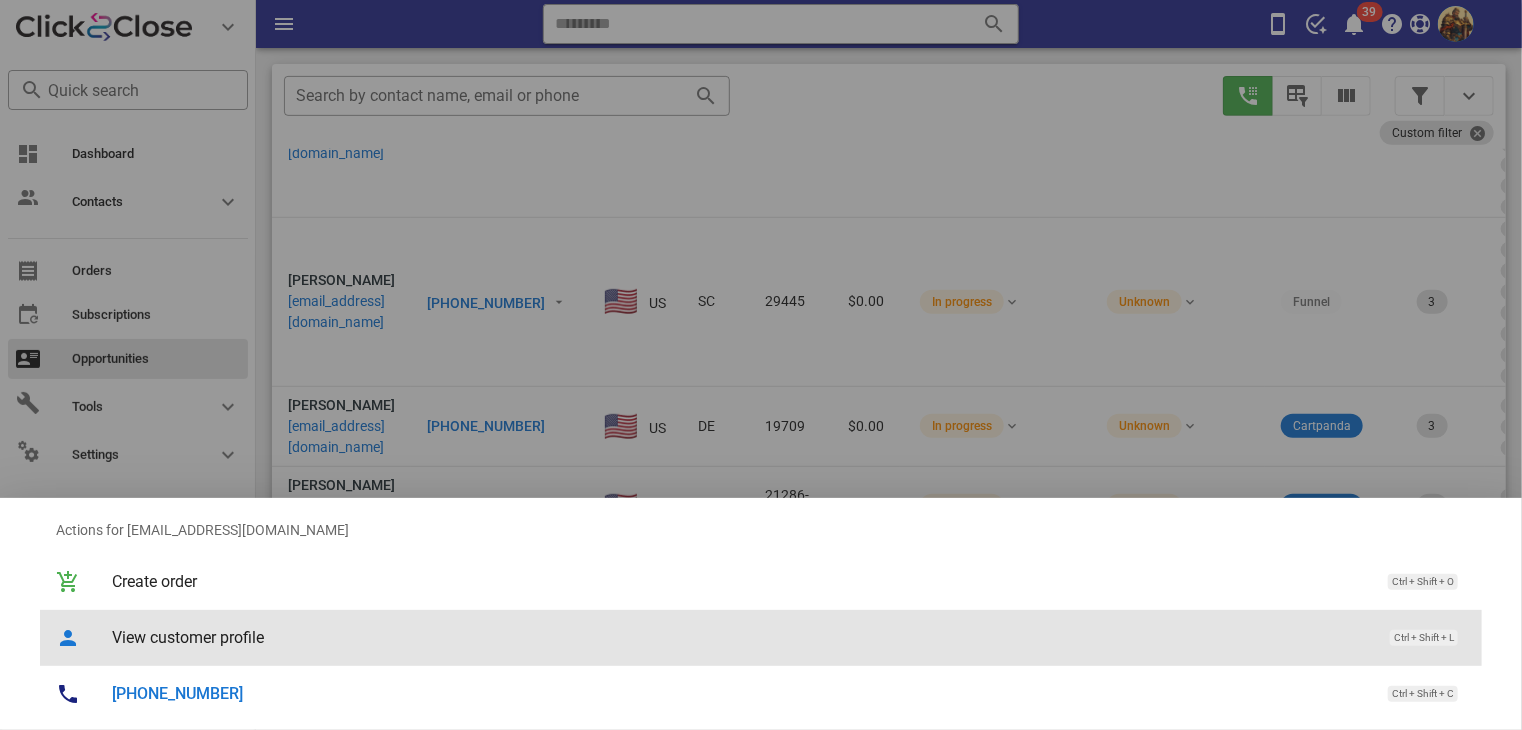 click on "View customer profile" at bounding box center (741, 637) 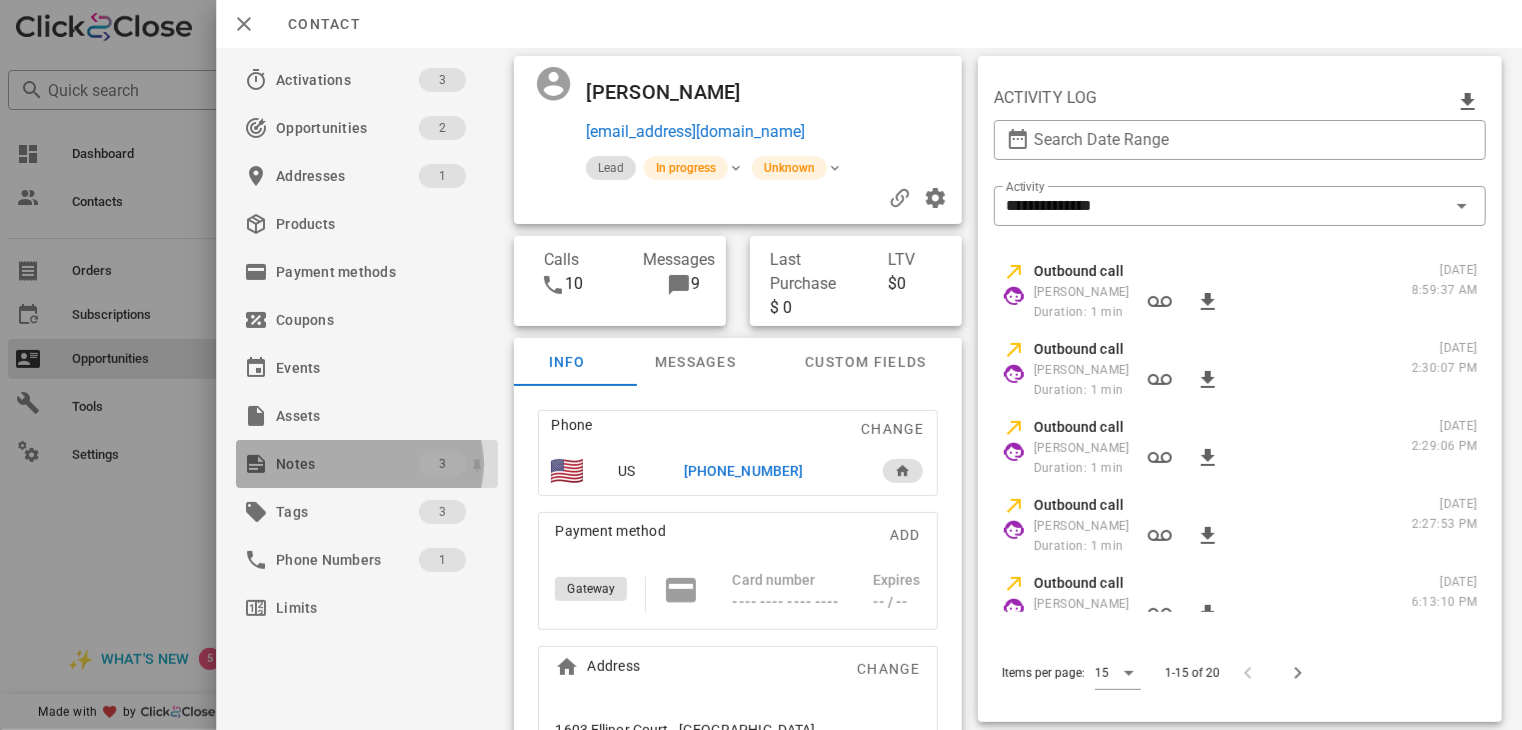 click on "Notes" at bounding box center (347, 464) 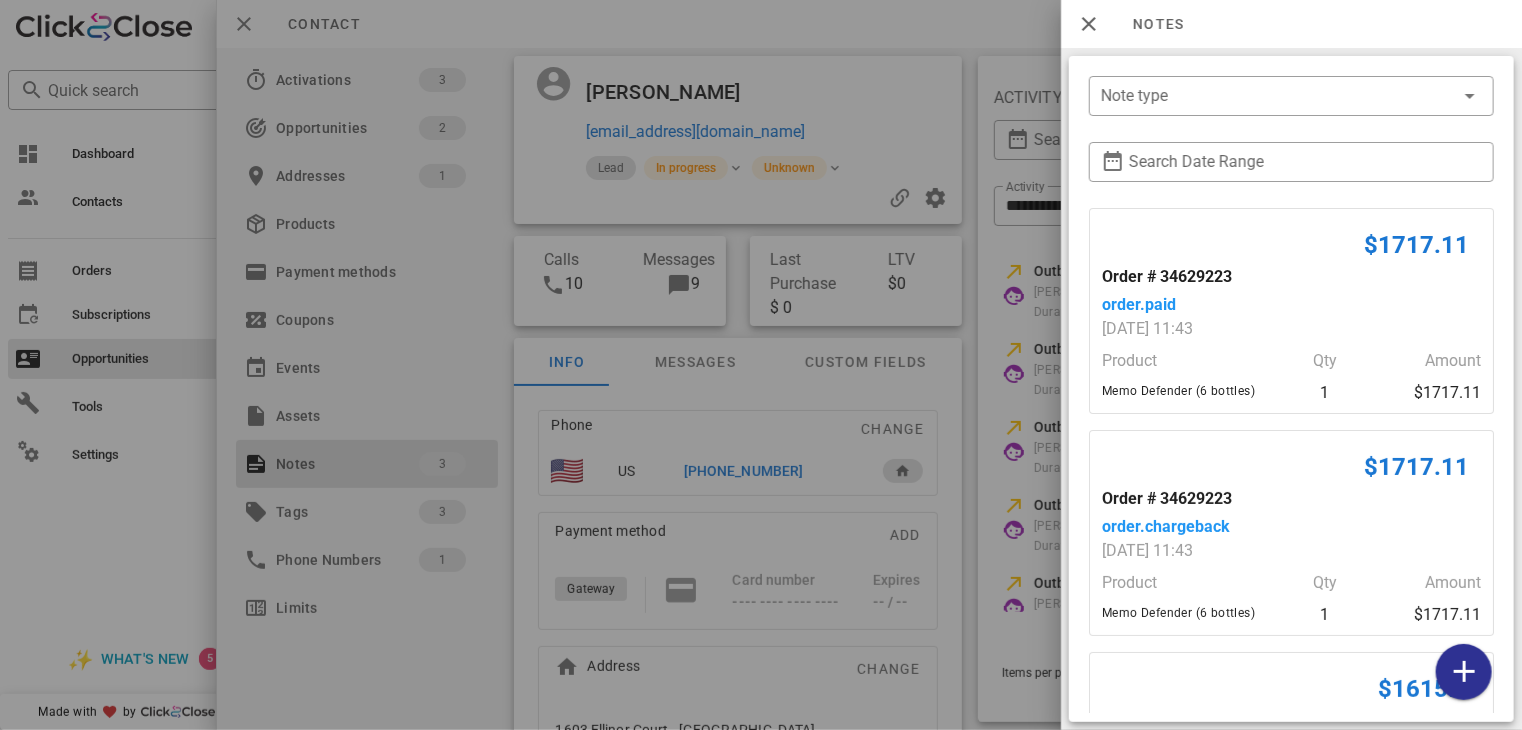 scroll, scrollTop: 172, scrollLeft: 0, axis: vertical 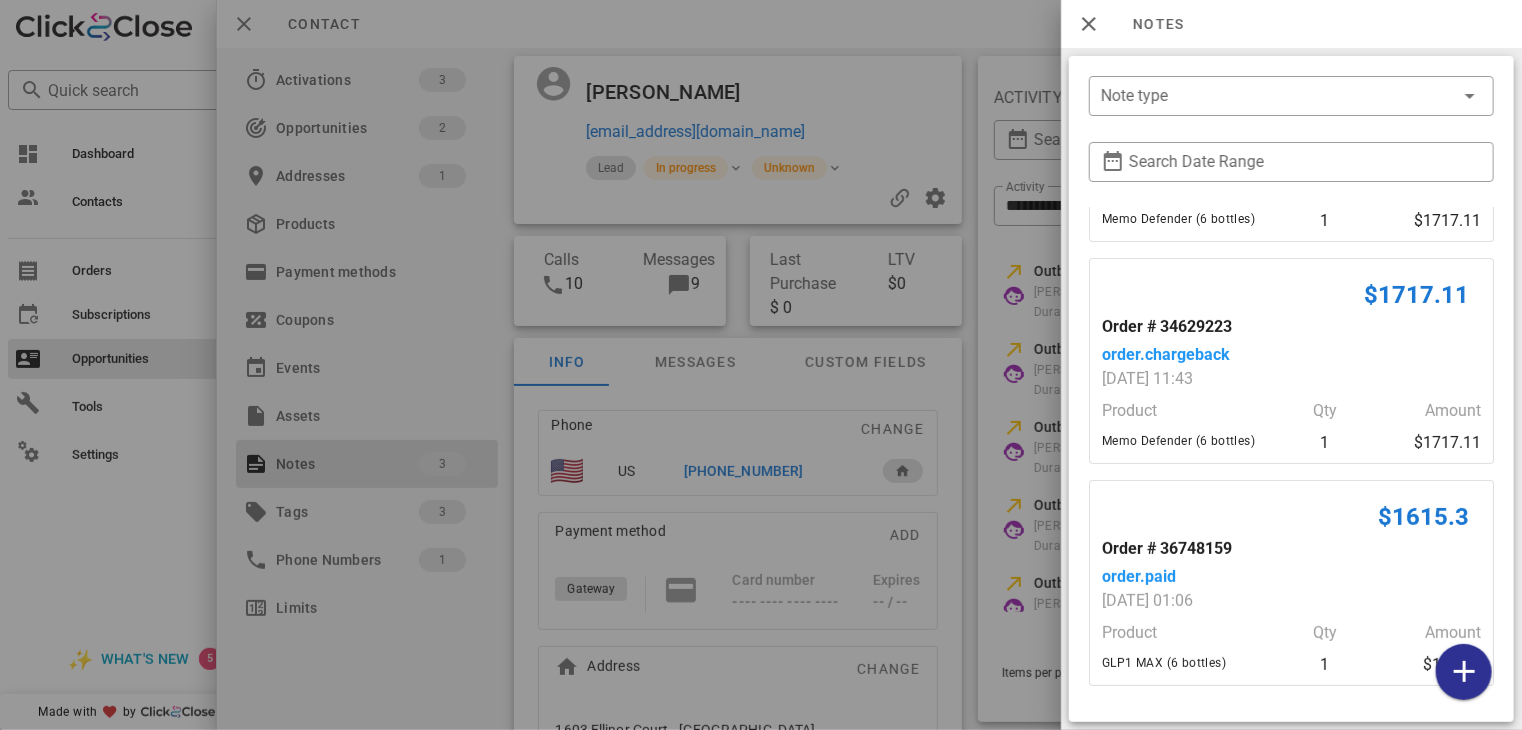 click at bounding box center (761, 365) 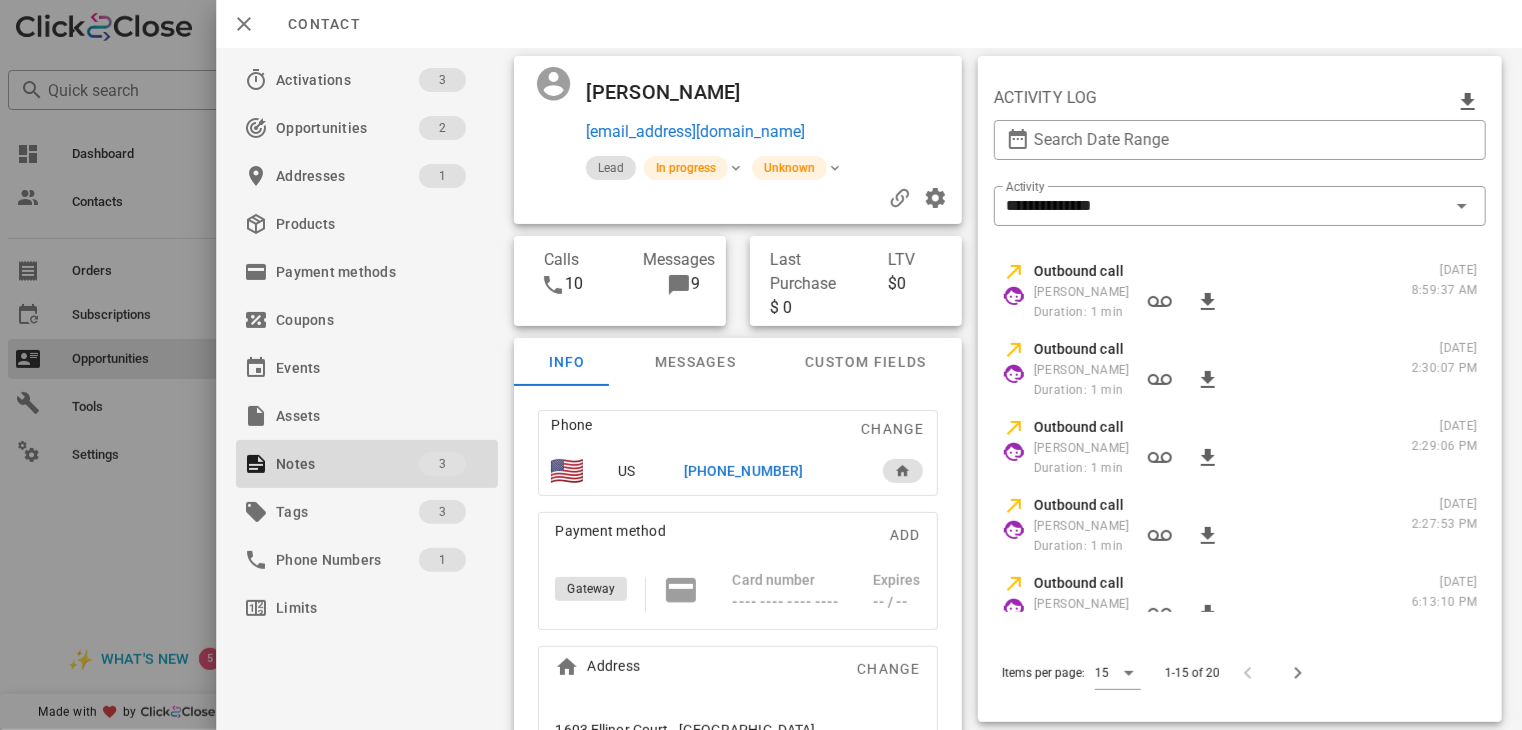 click on "Address   Change" at bounding box center (738, 675) 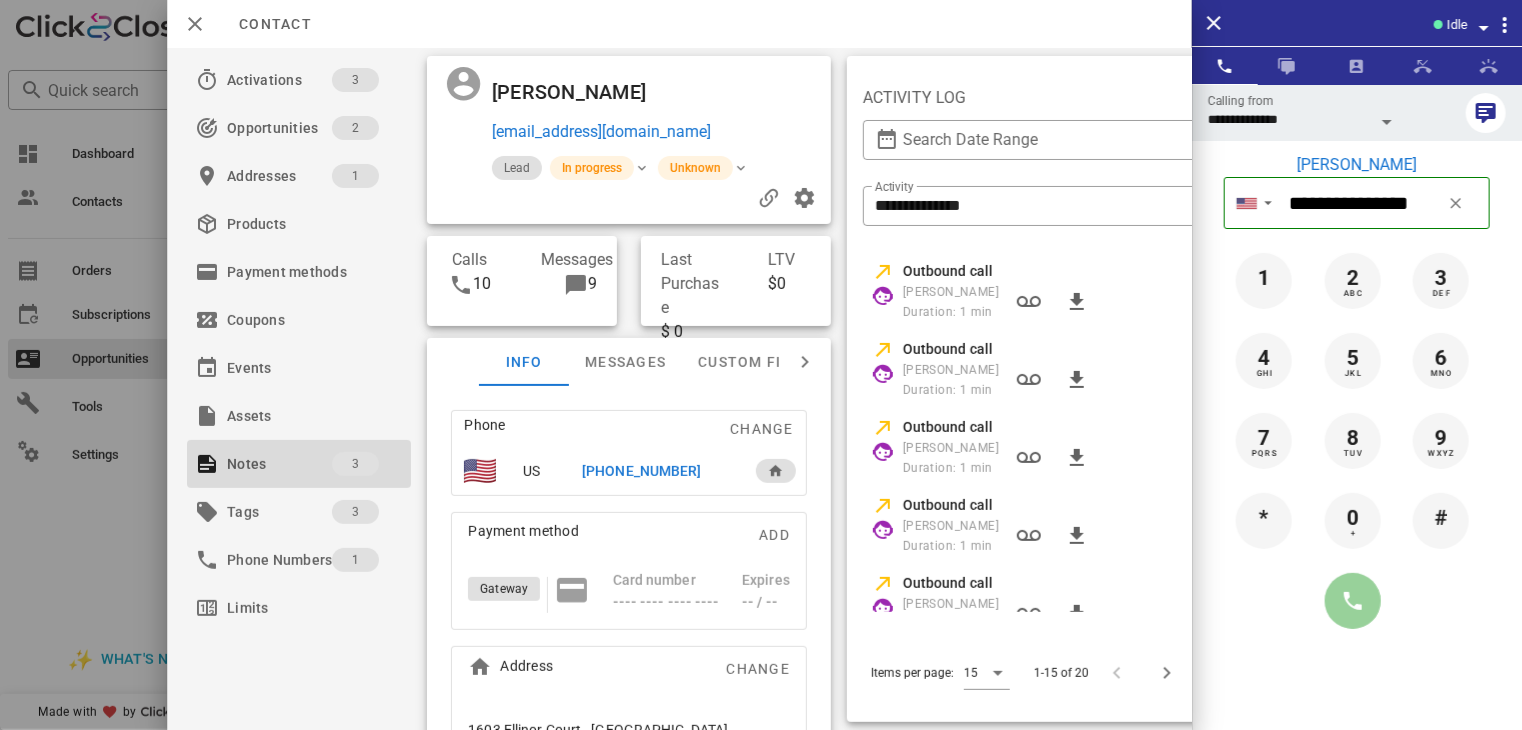 click at bounding box center (1353, 601) 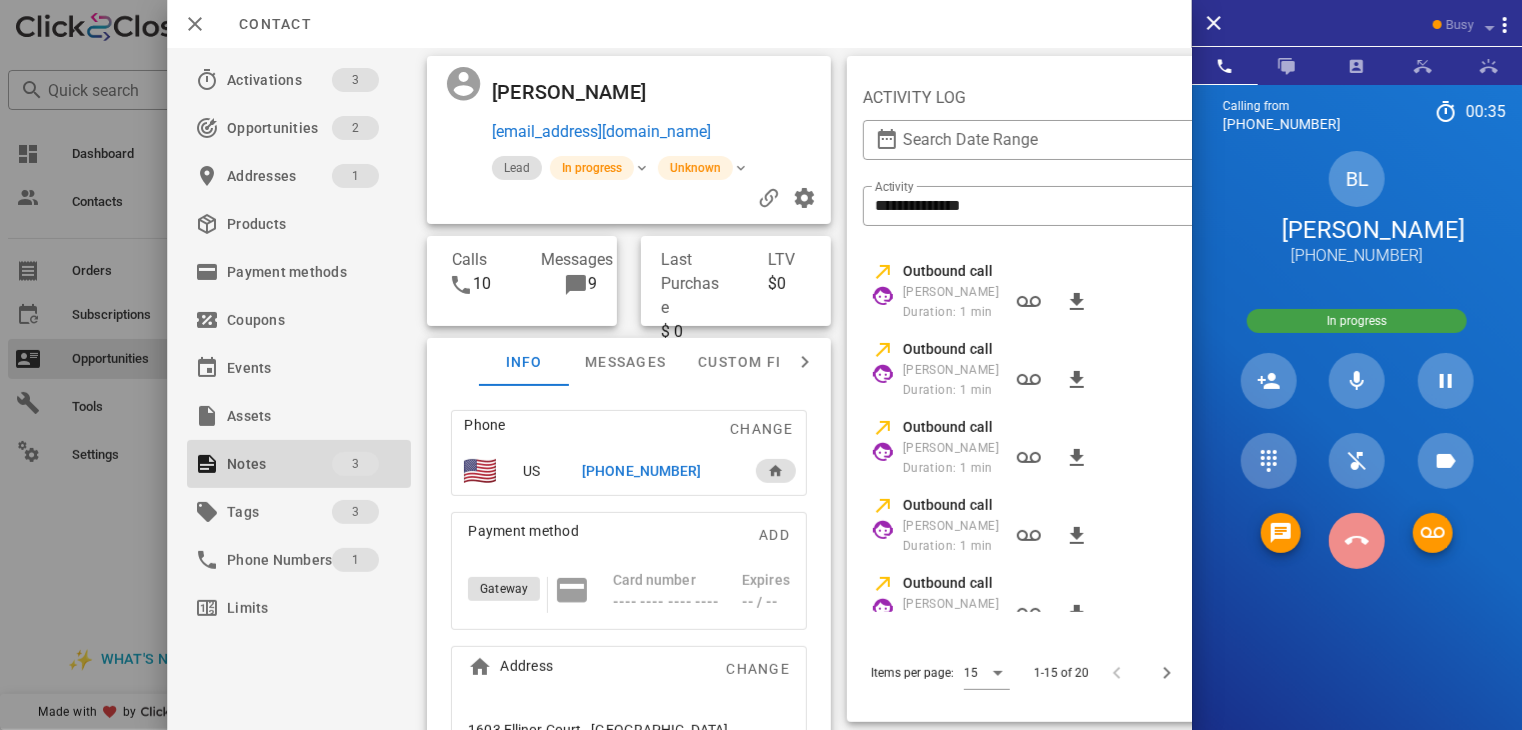 click at bounding box center (1357, 541) 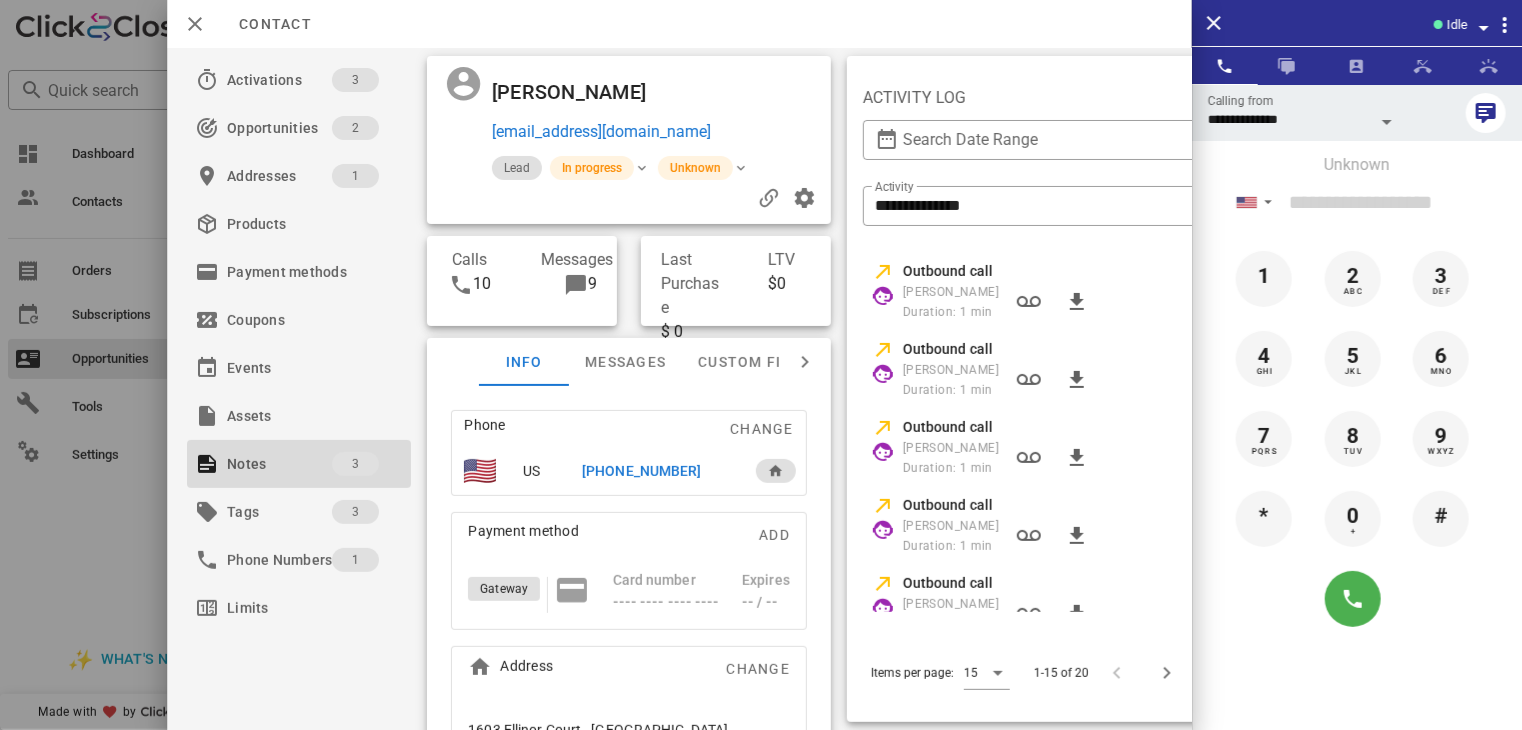 click at bounding box center (761, 365) 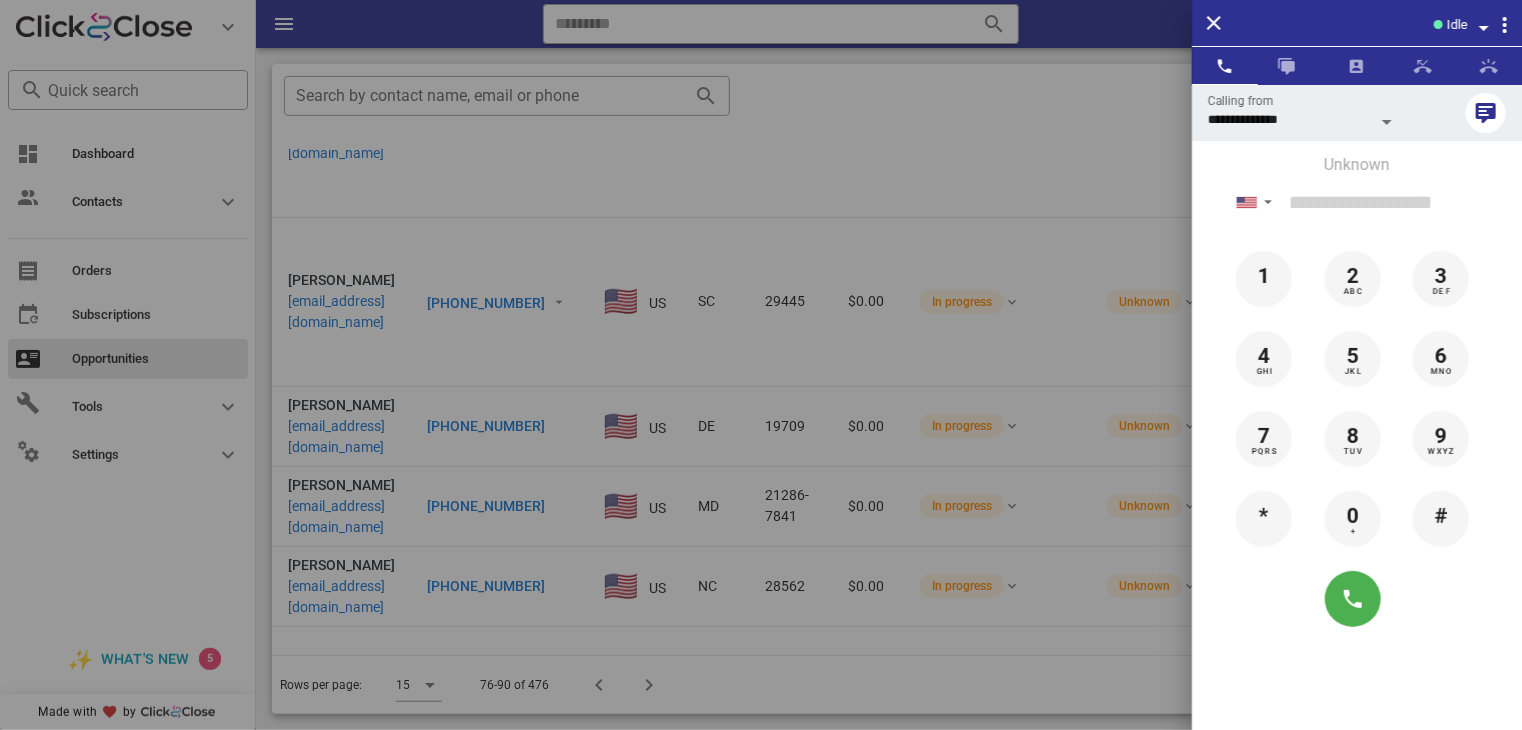 click at bounding box center [761, 365] 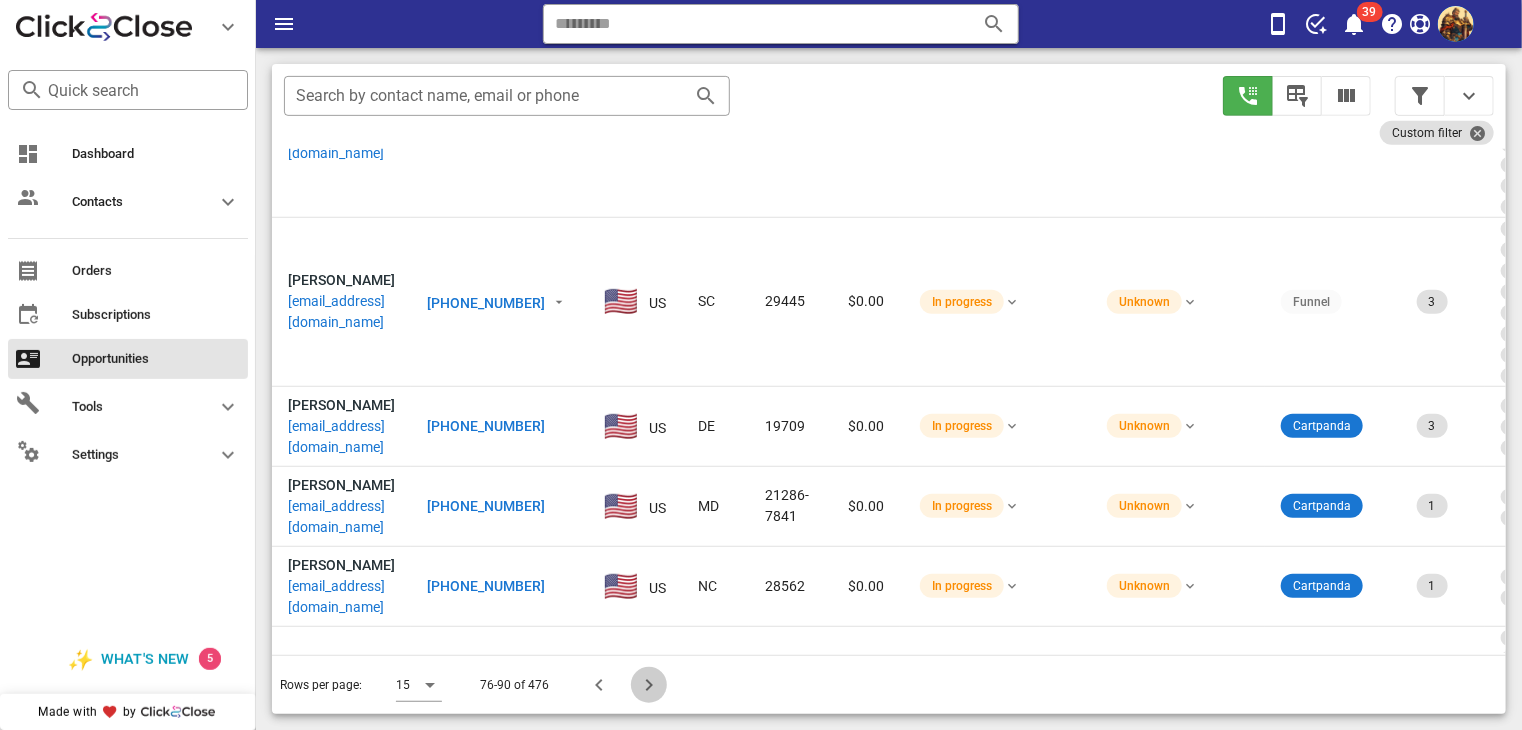 click at bounding box center (649, 685) 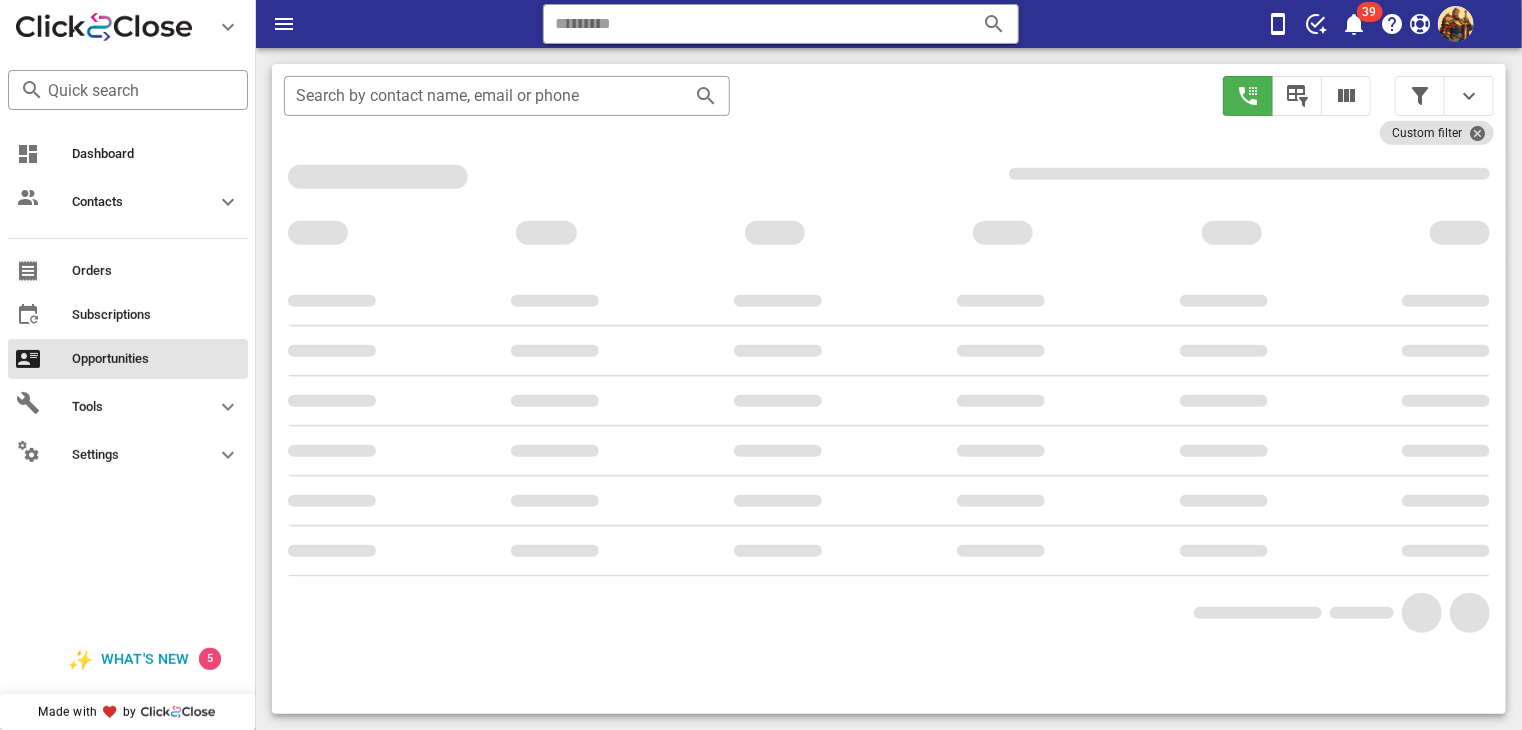 scroll, scrollTop: 376, scrollLeft: 0, axis: vertical 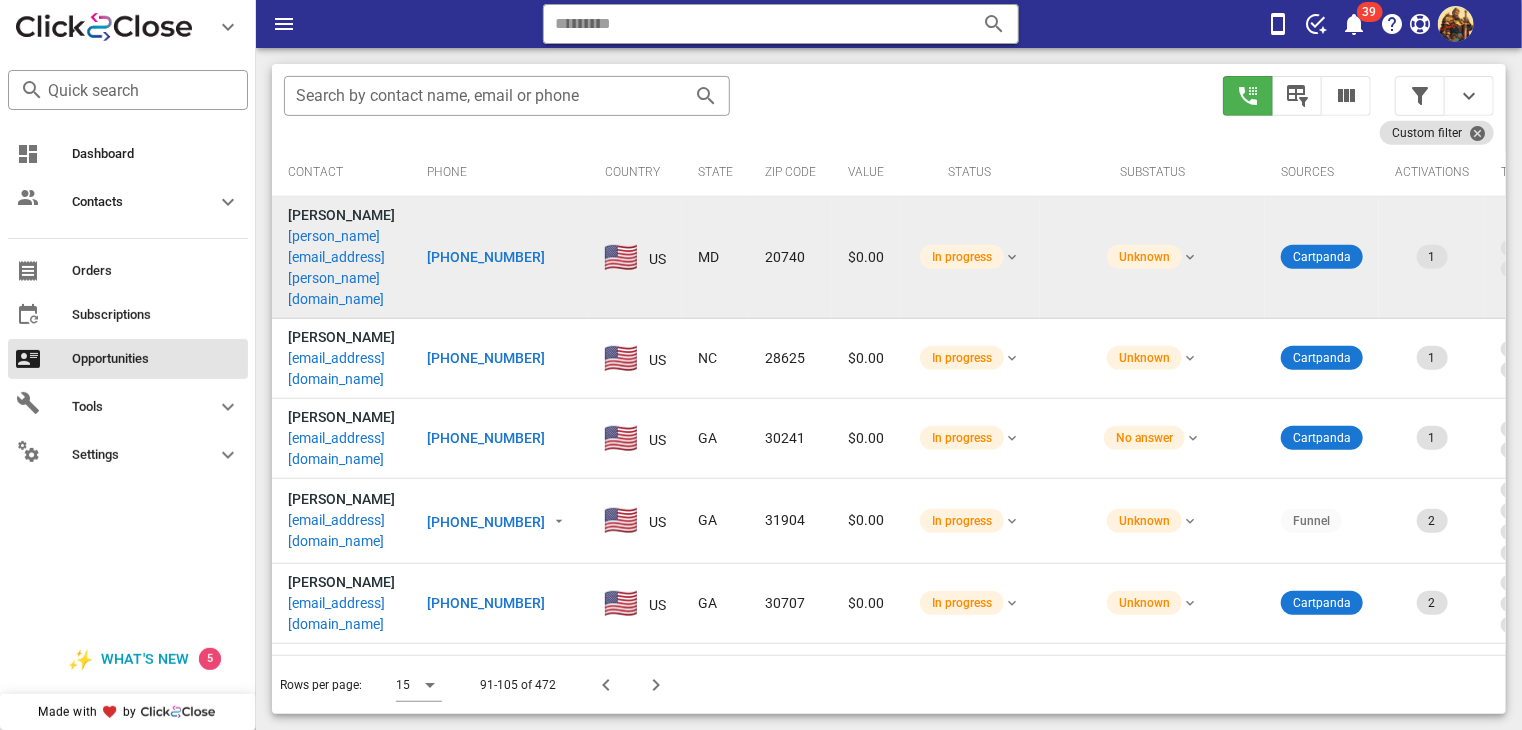 click on "[PERSON_NAME][EMAIL_ADDRESS][PERSON_NAME][DOMAIN_NAME]" at bounding box center [341, 268] 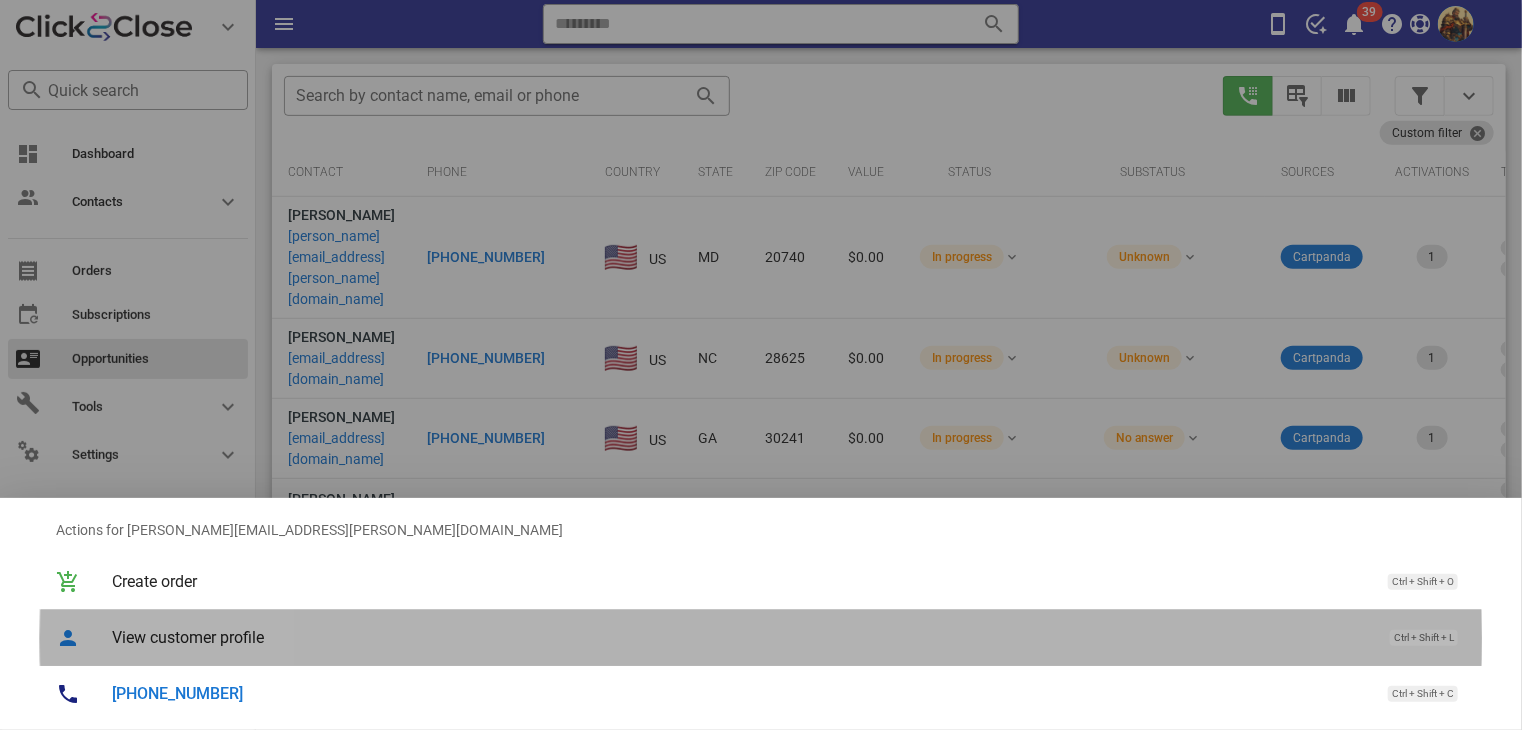 click on "View customer profile" at bounding box center (741, 637) 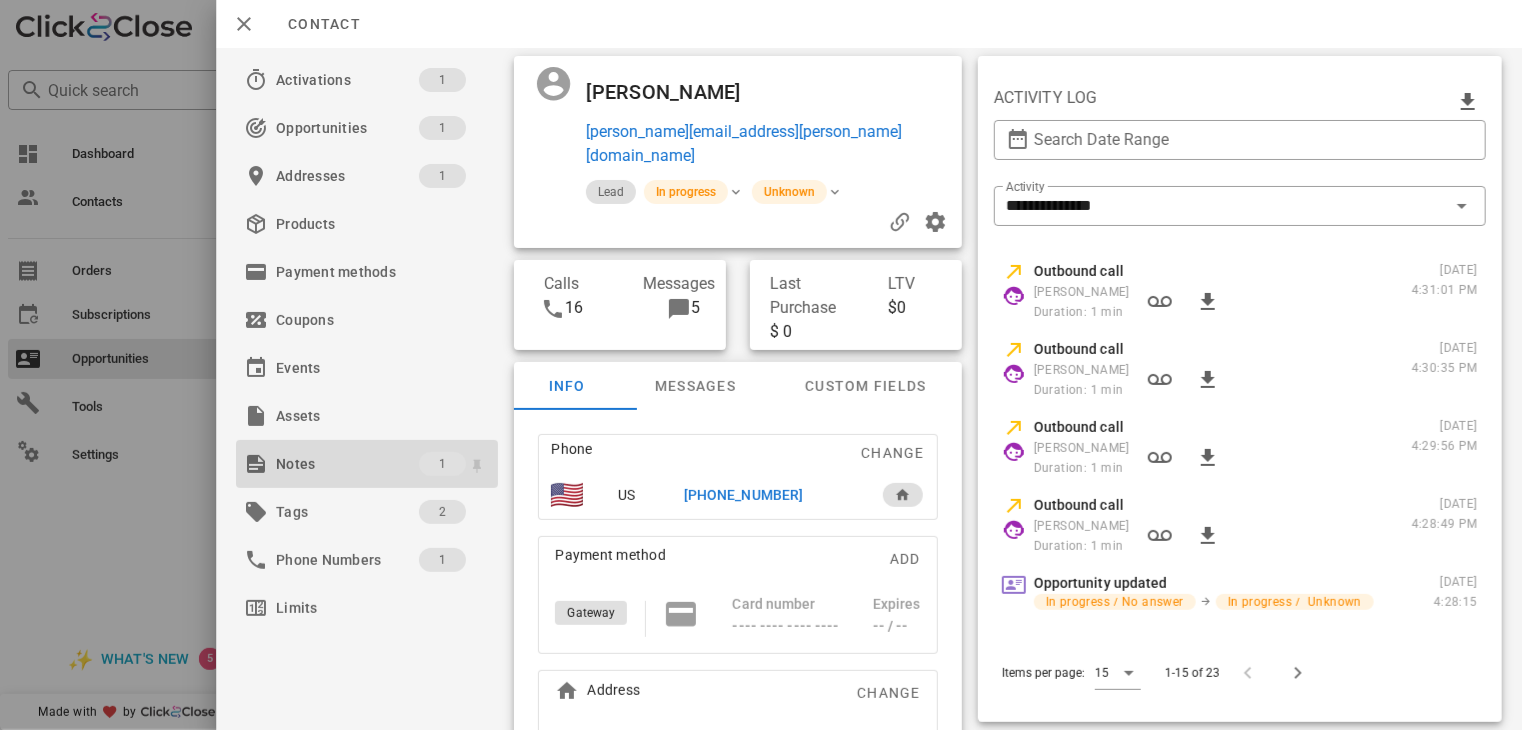 click on "Notes" at bounding box center (347, 464) 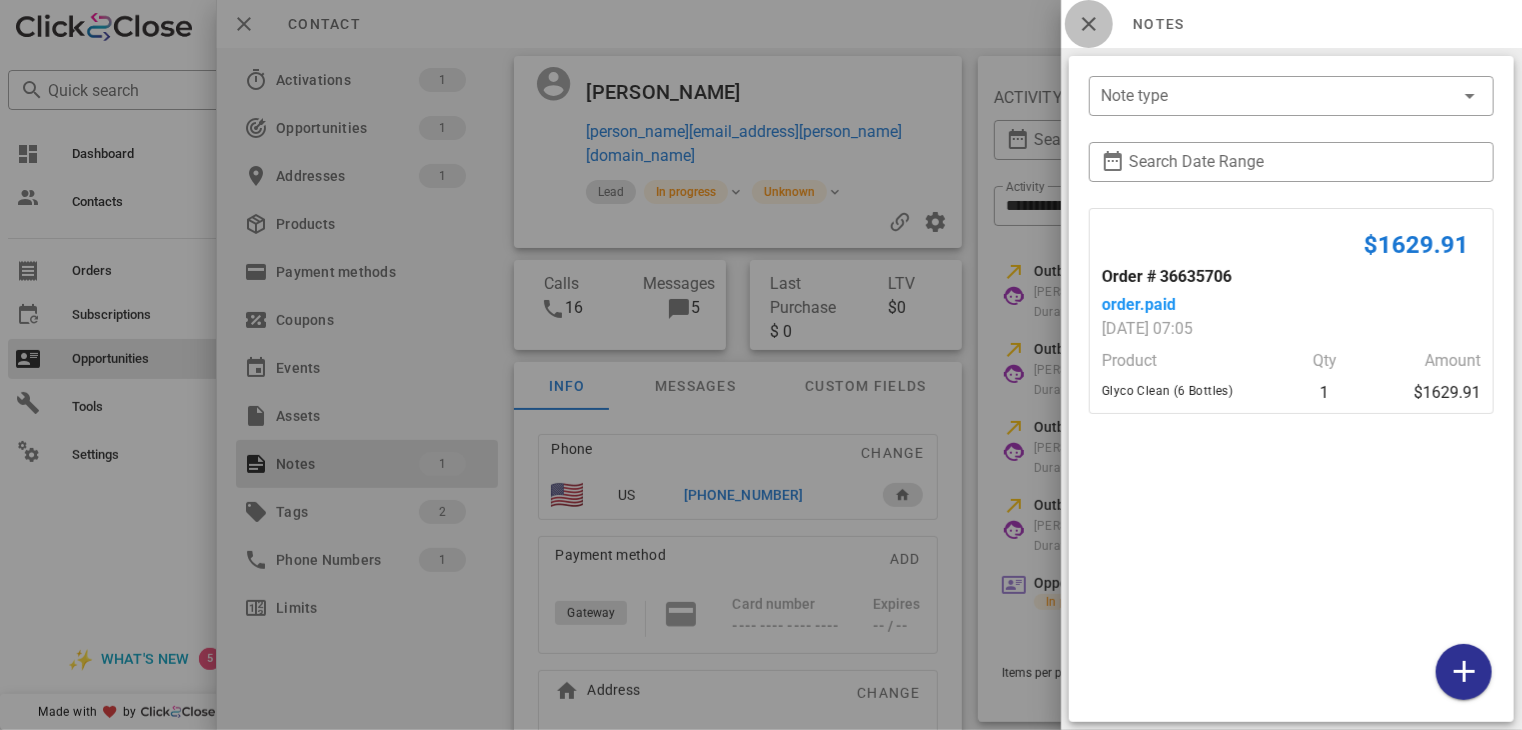 click at bounding box center (1089, 24) 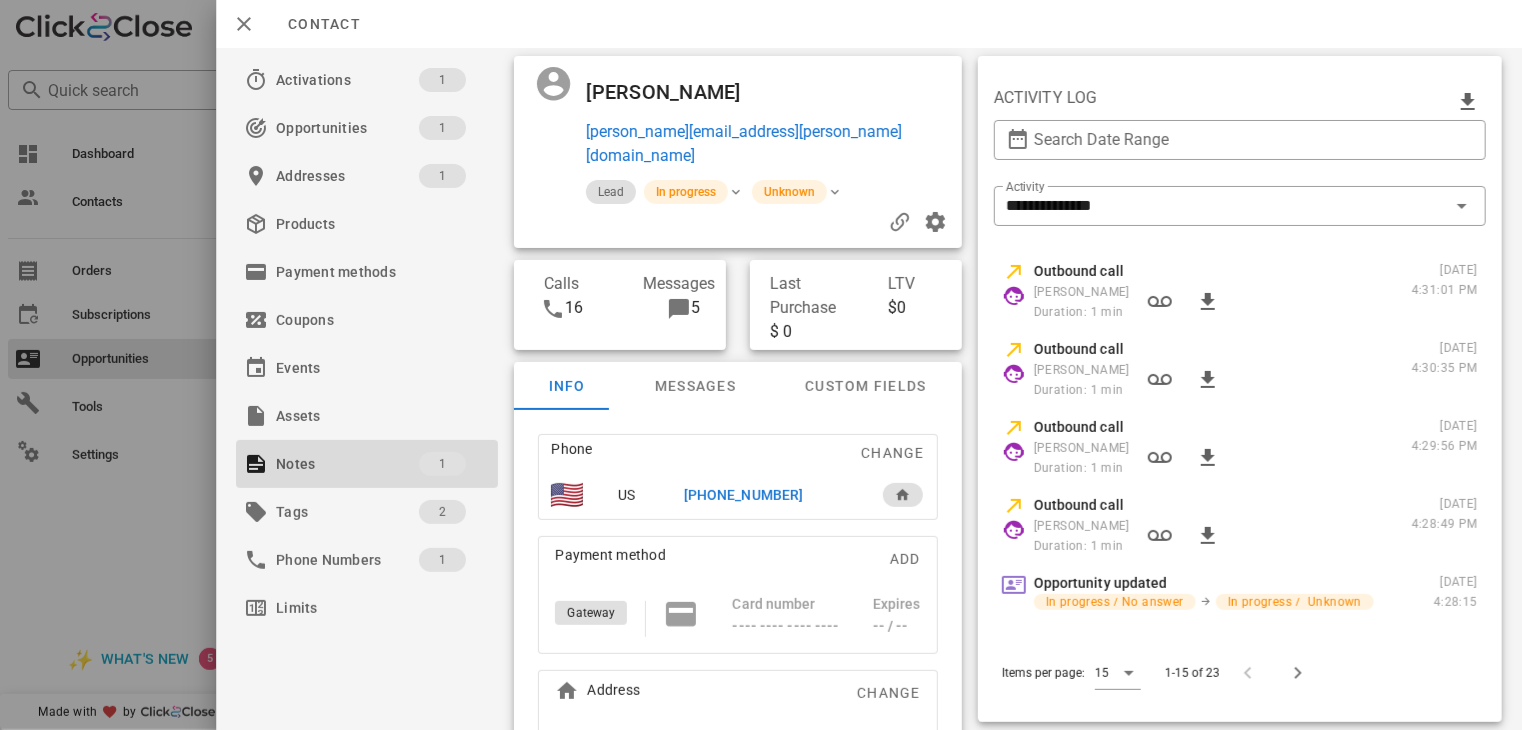 click on "[PHONE_NUMBER]" at bounding box center [743, 495] 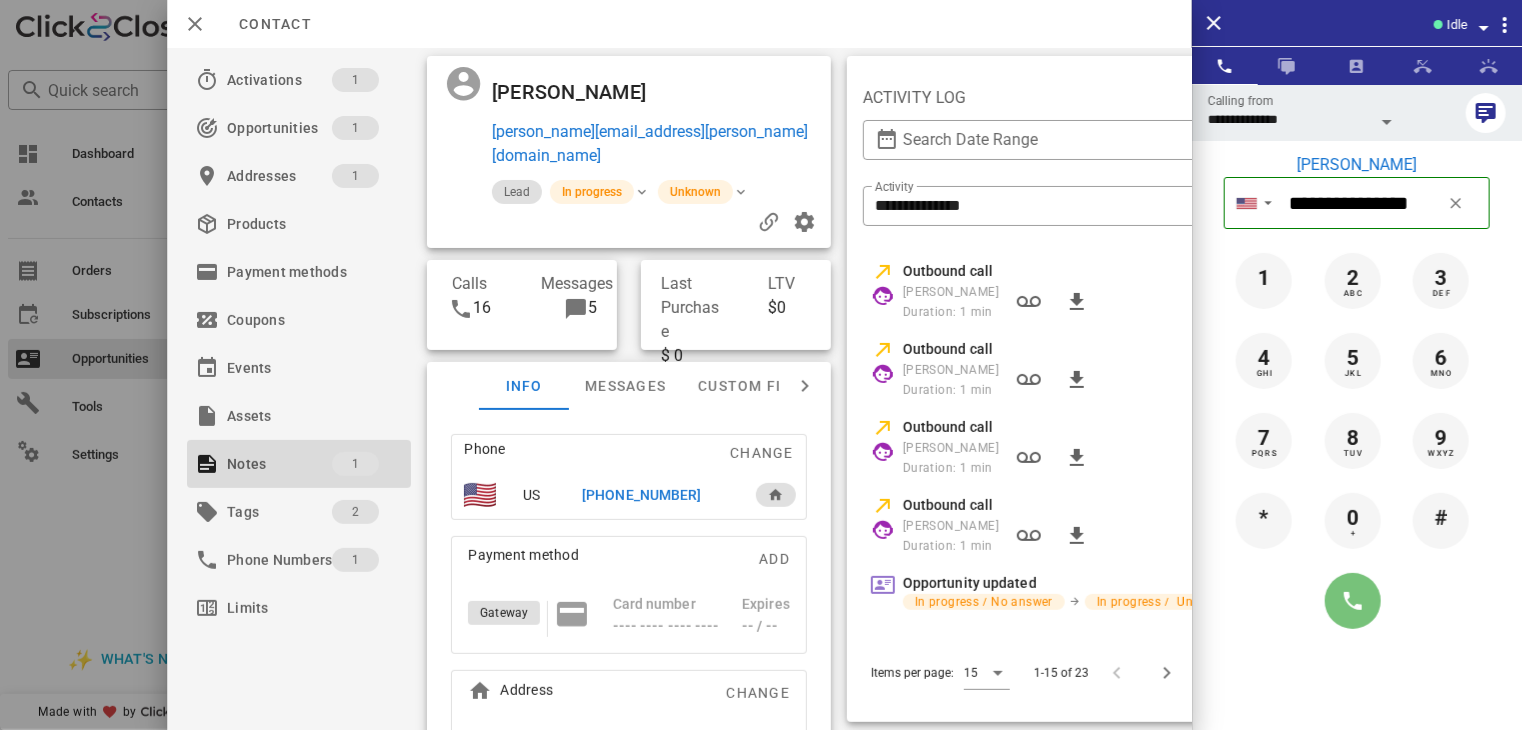 click at bounding box center (1353, 601) 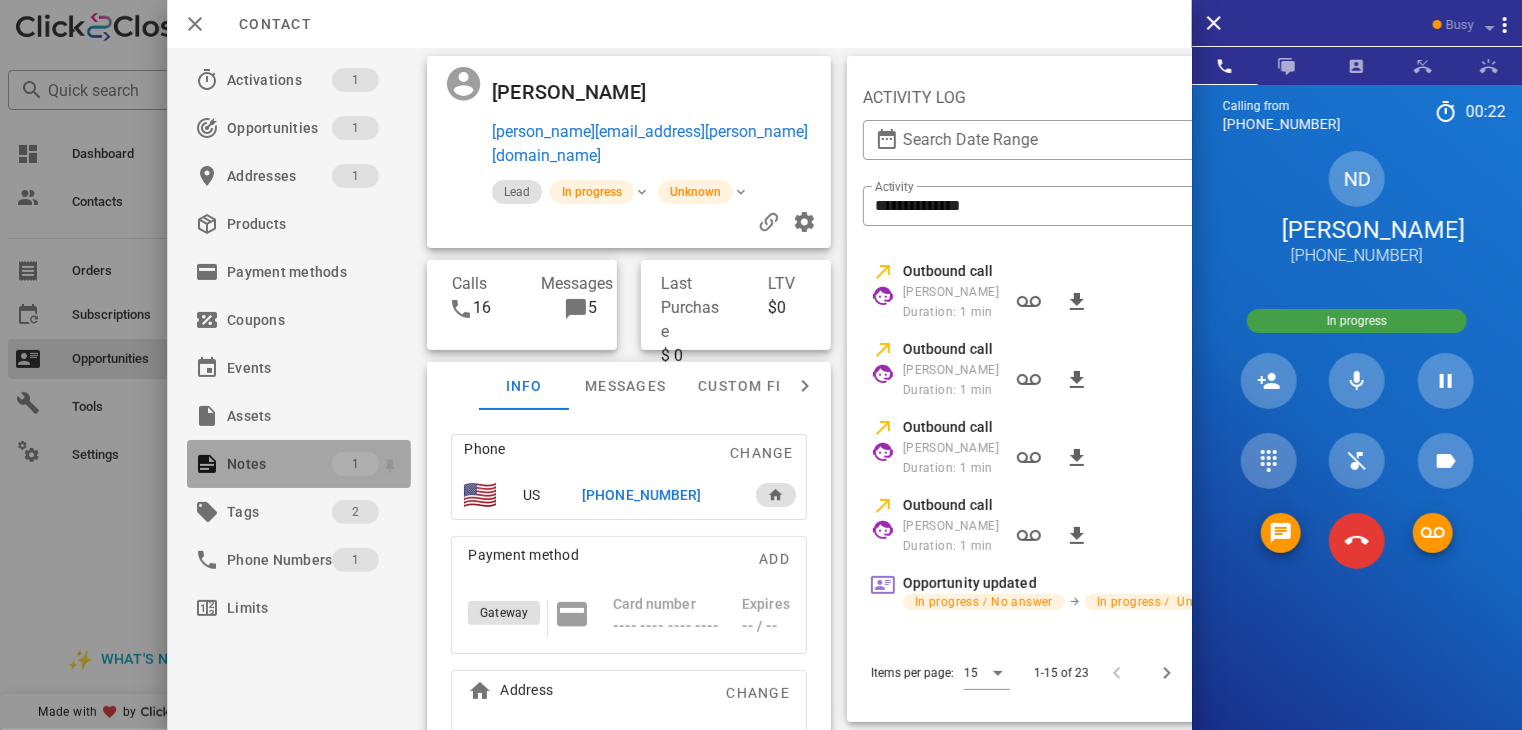 click on "Notes" at bounding box center [279, 464] 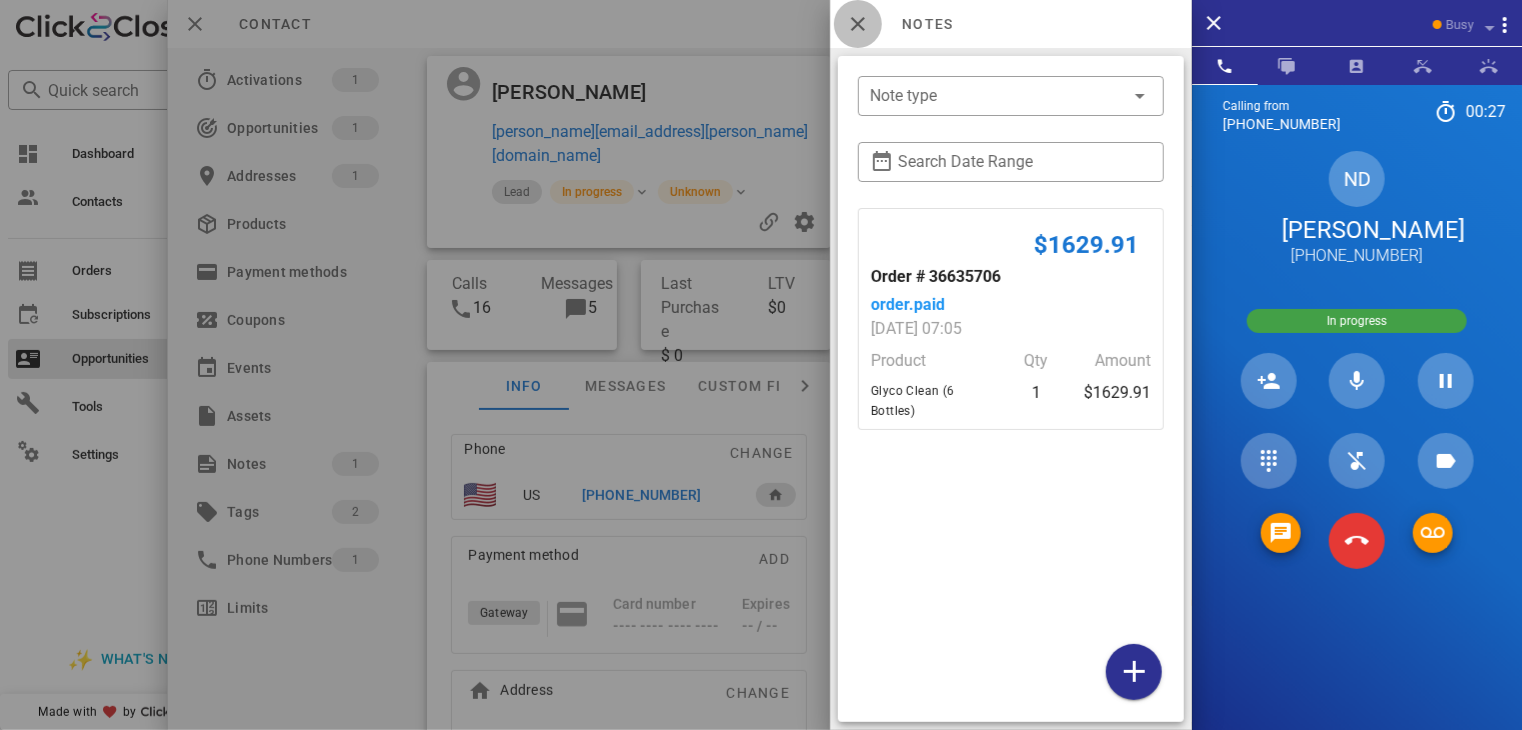click at bounding box center [858, 24] 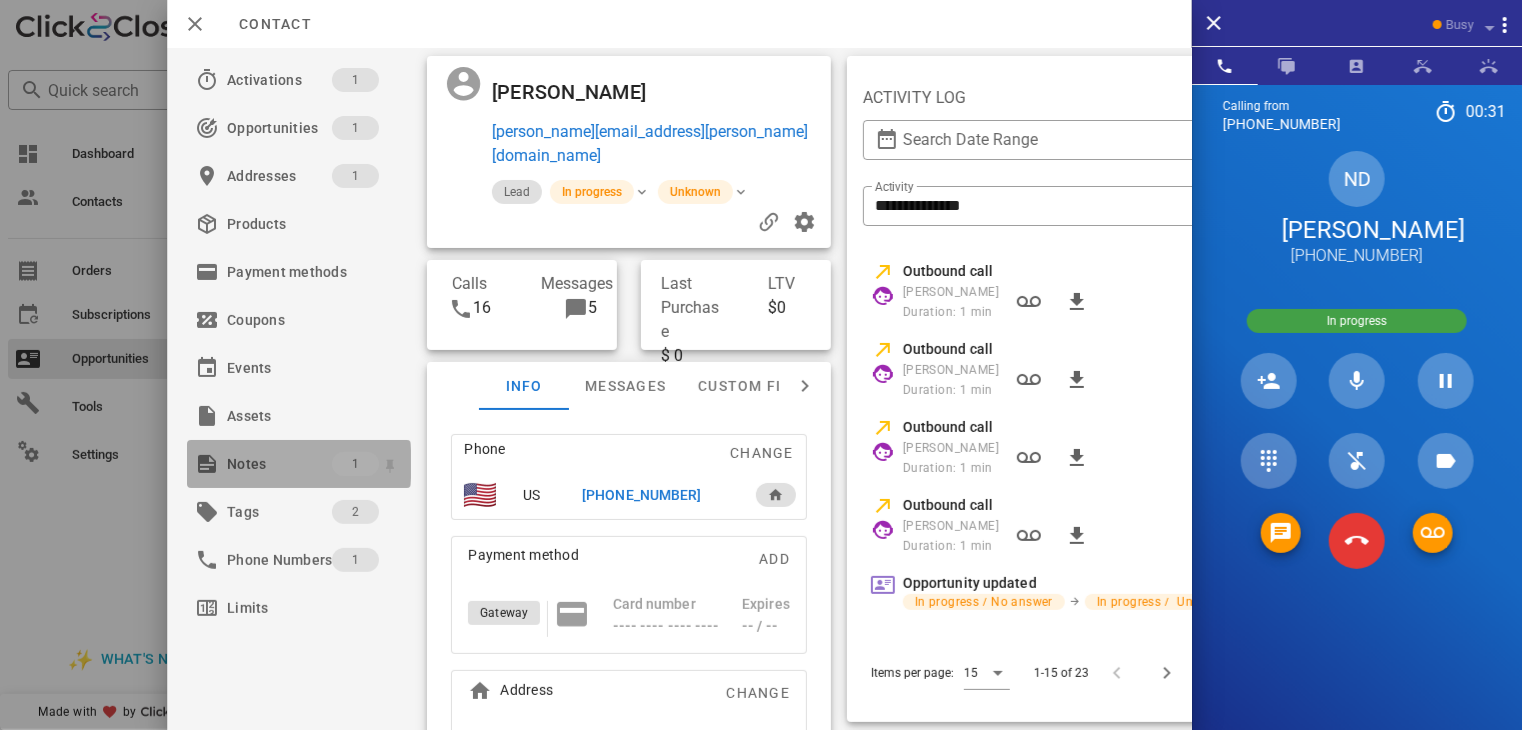 click on "Notes" at bounding box center (279, 464) 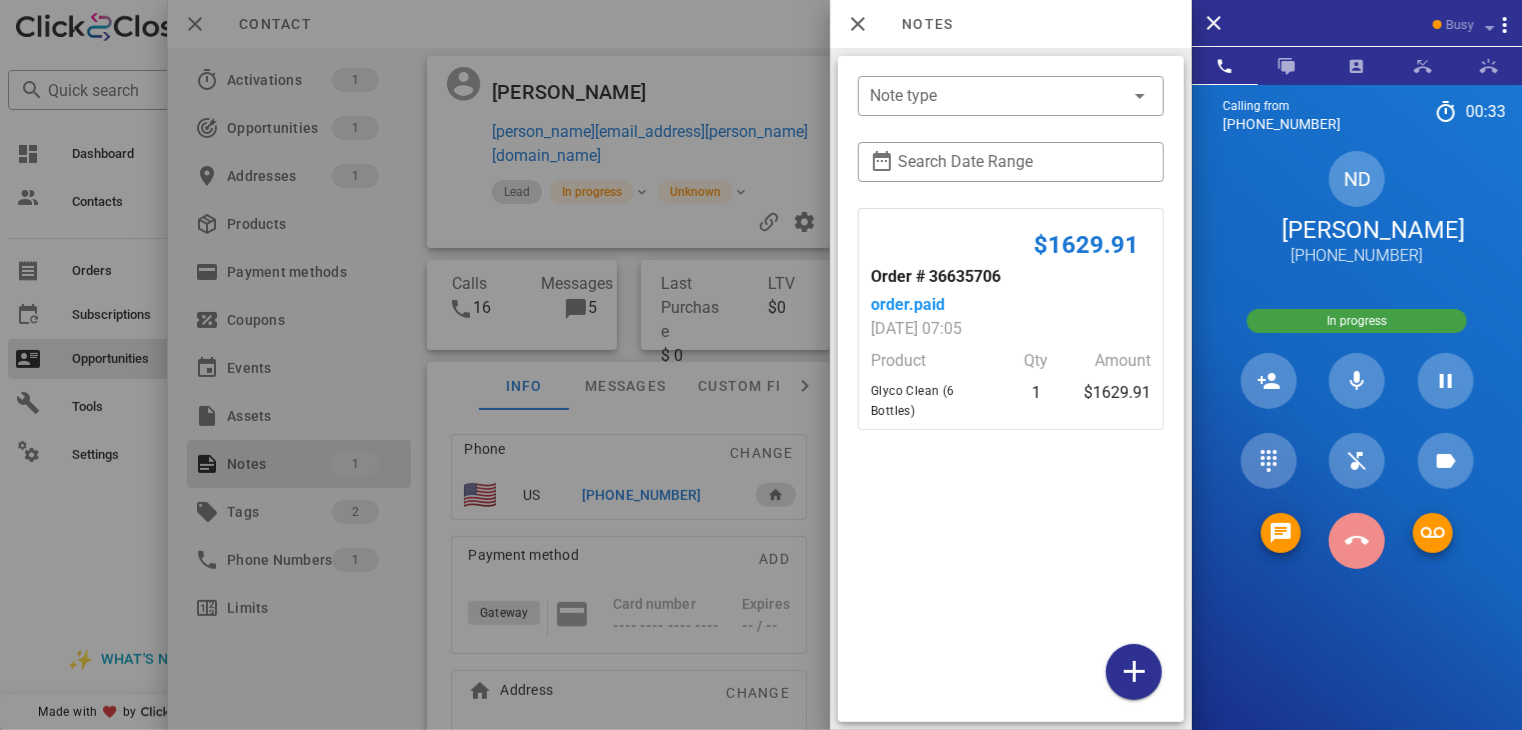 click at bounding box center [1357, 541] 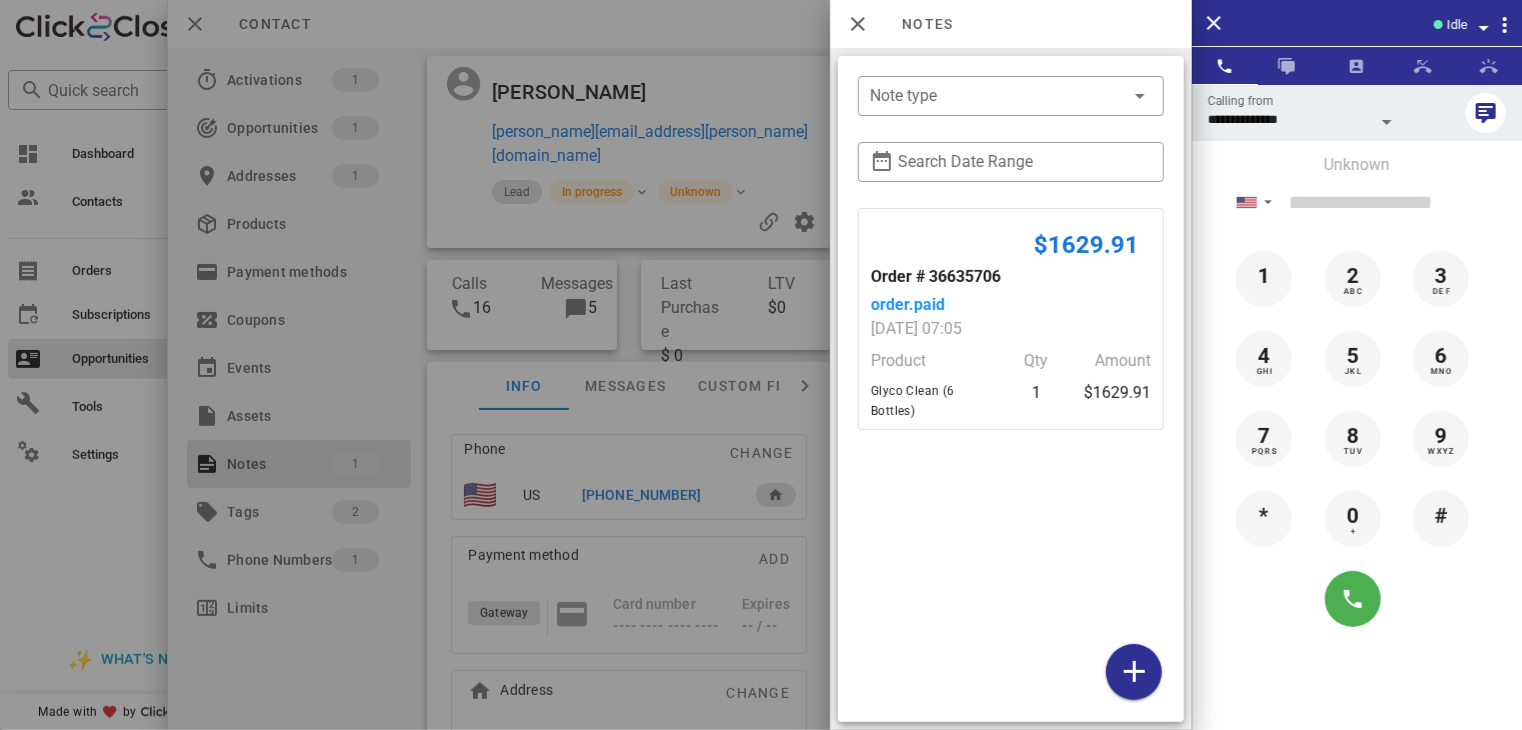 click at bounding box center [761, 365] 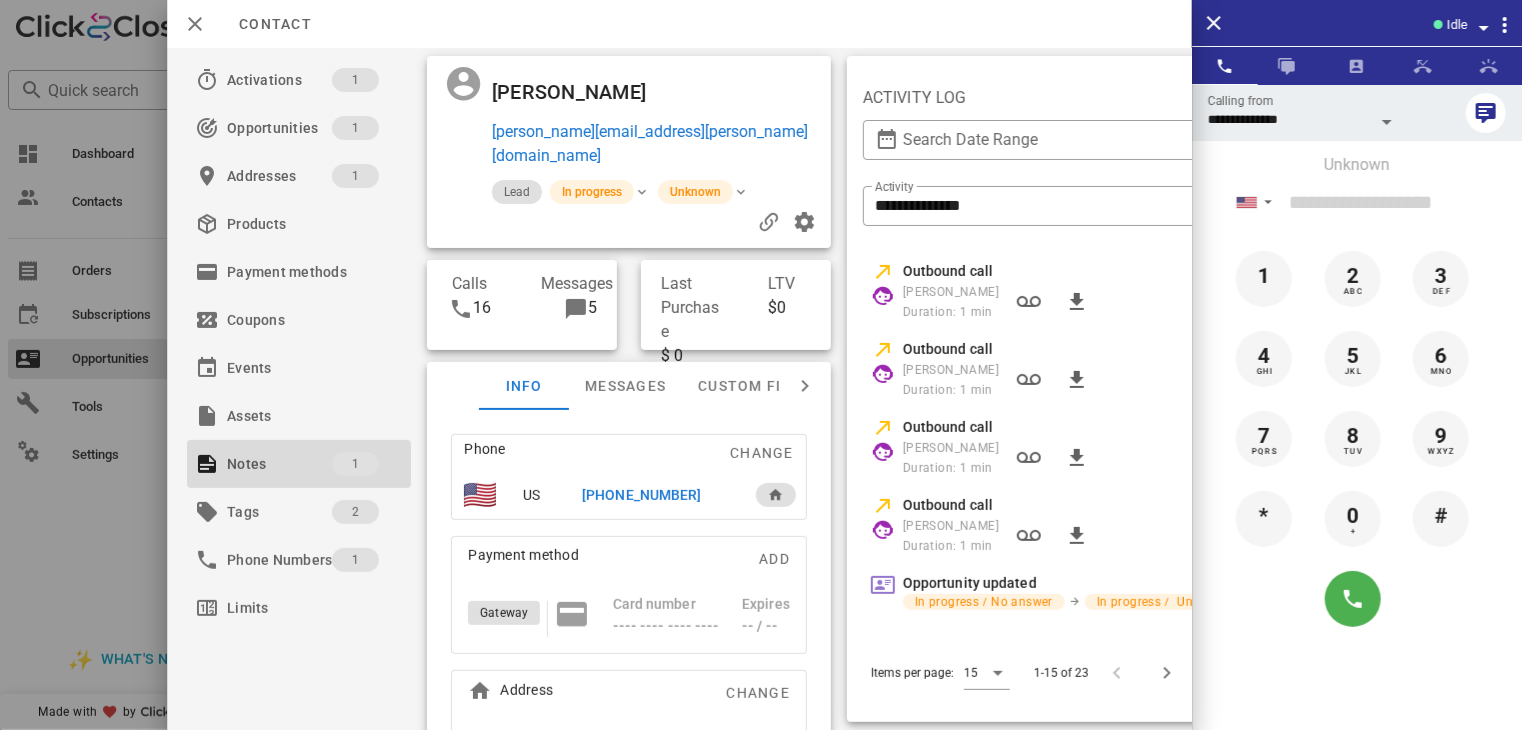 click at bounding box center [761, 365] 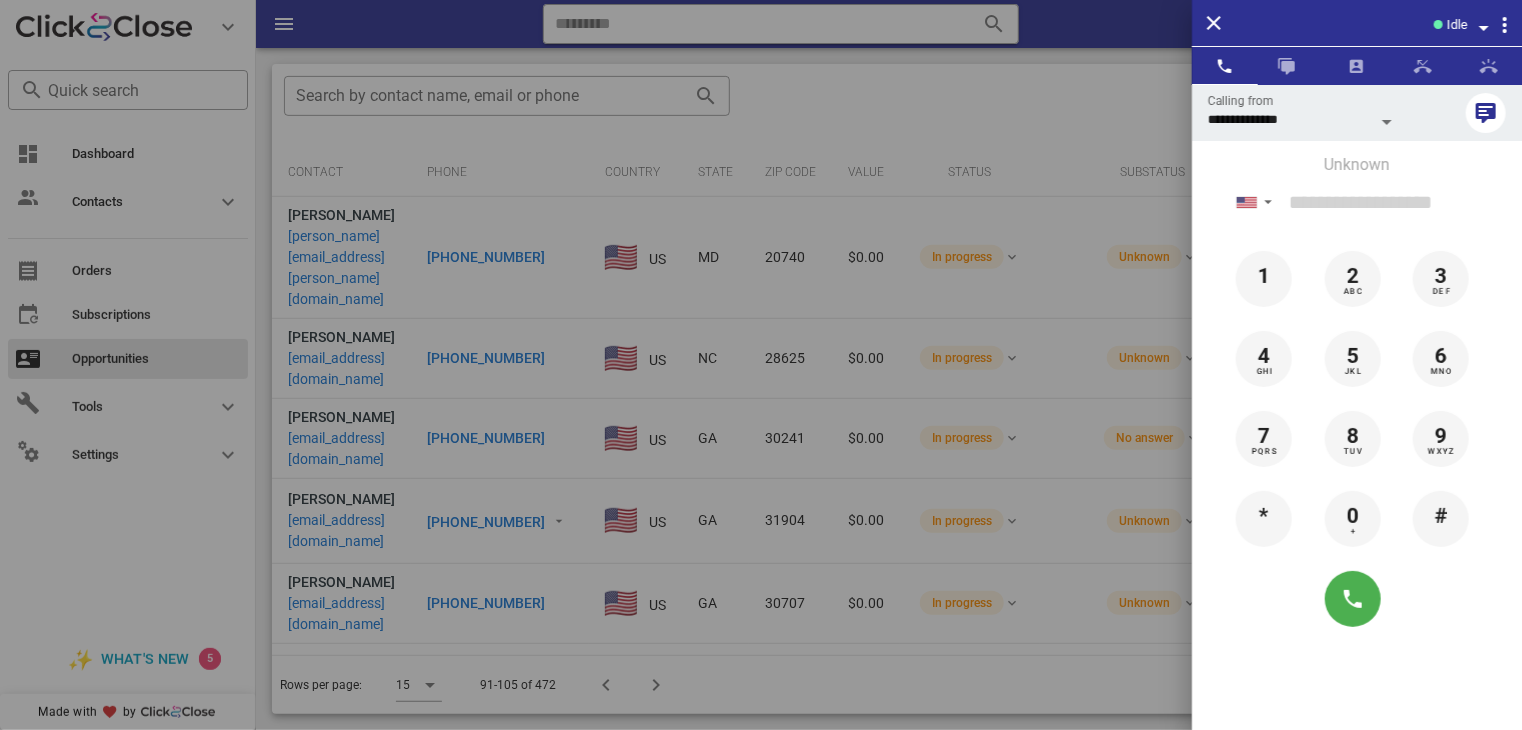 click at bounding box center (761, 365) 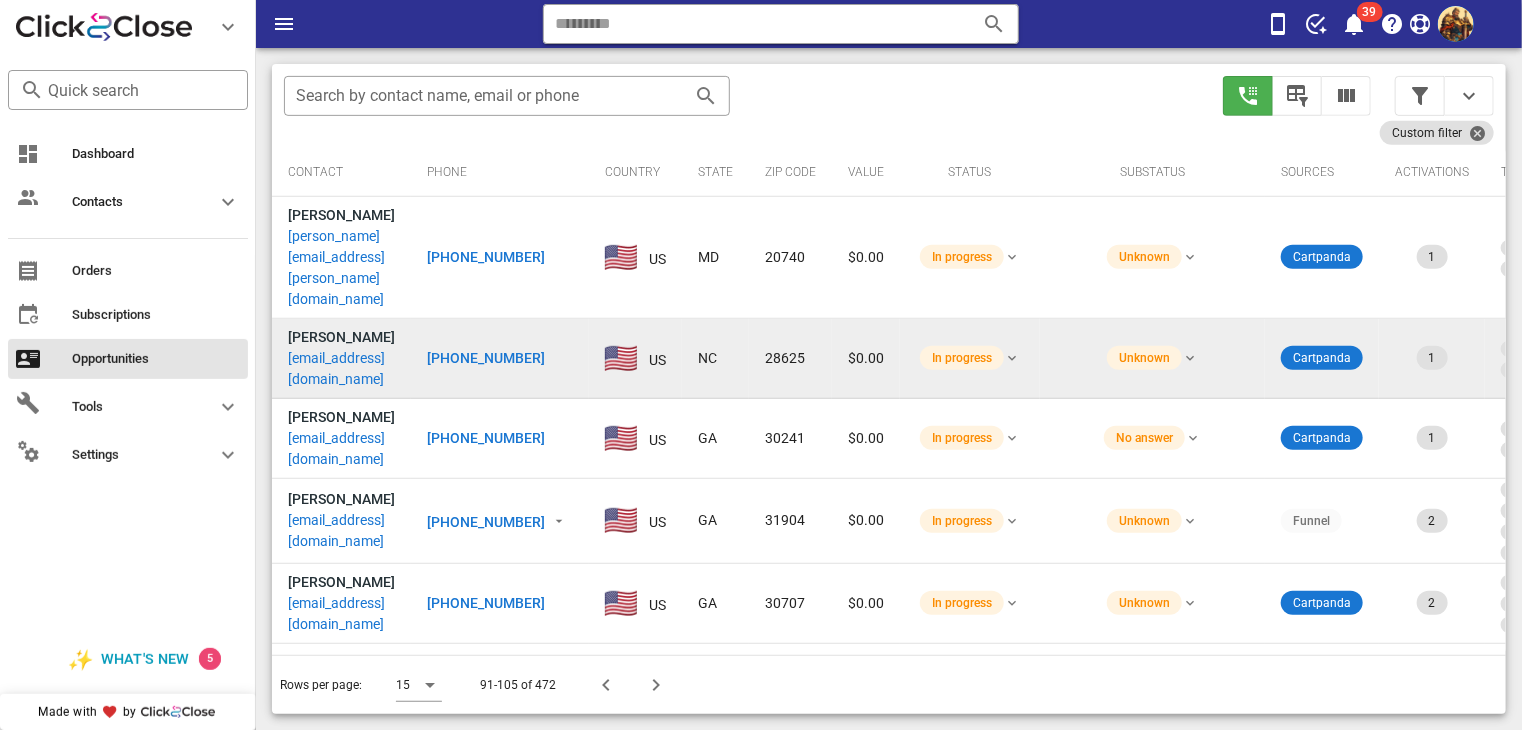 click on "[EMAIL_ADDRESS][DOMAIN_NAME]" at bounding box center [341, 369] 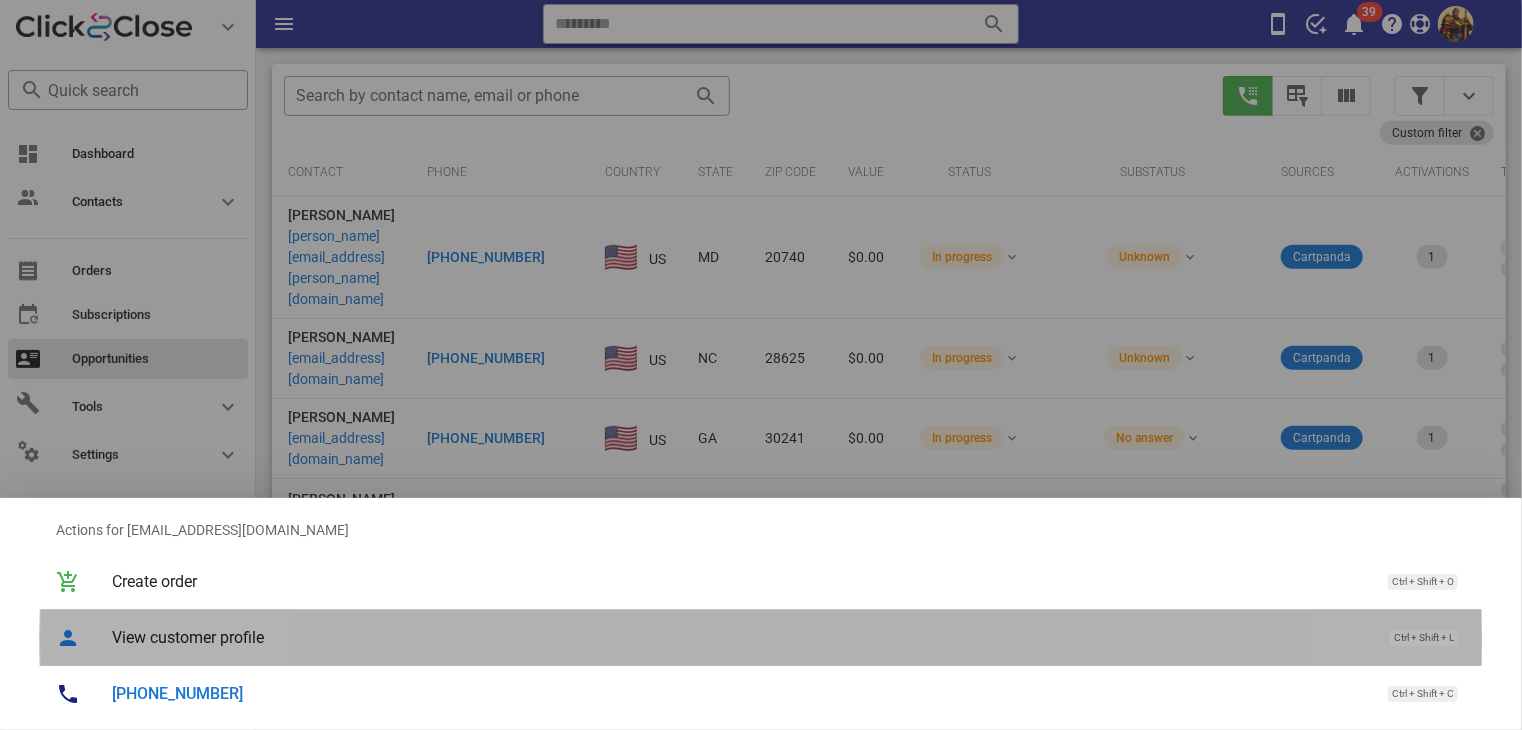 click on "View customer profile" at bounding box center [741, 637] 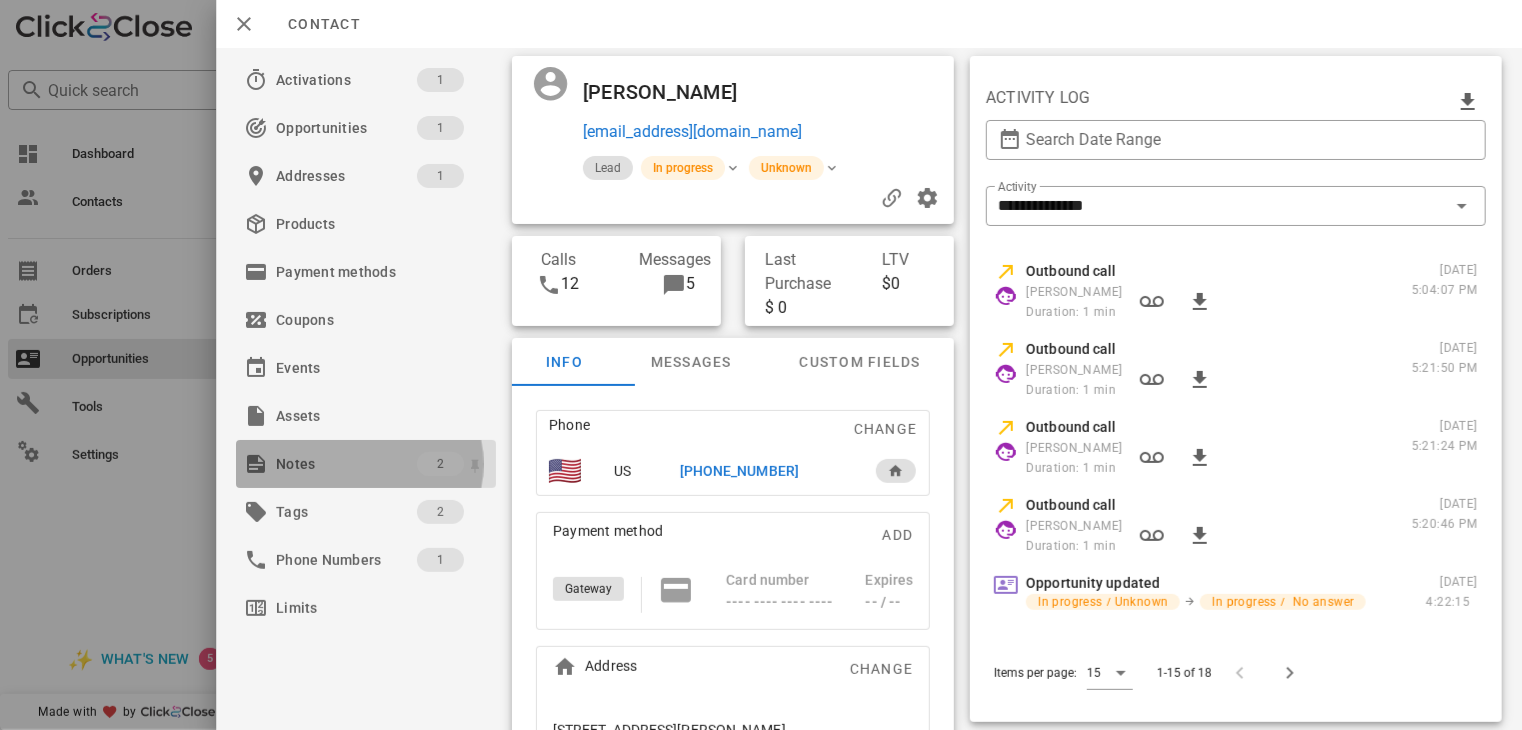 click on "Notes" at bounding box center (346, 464) 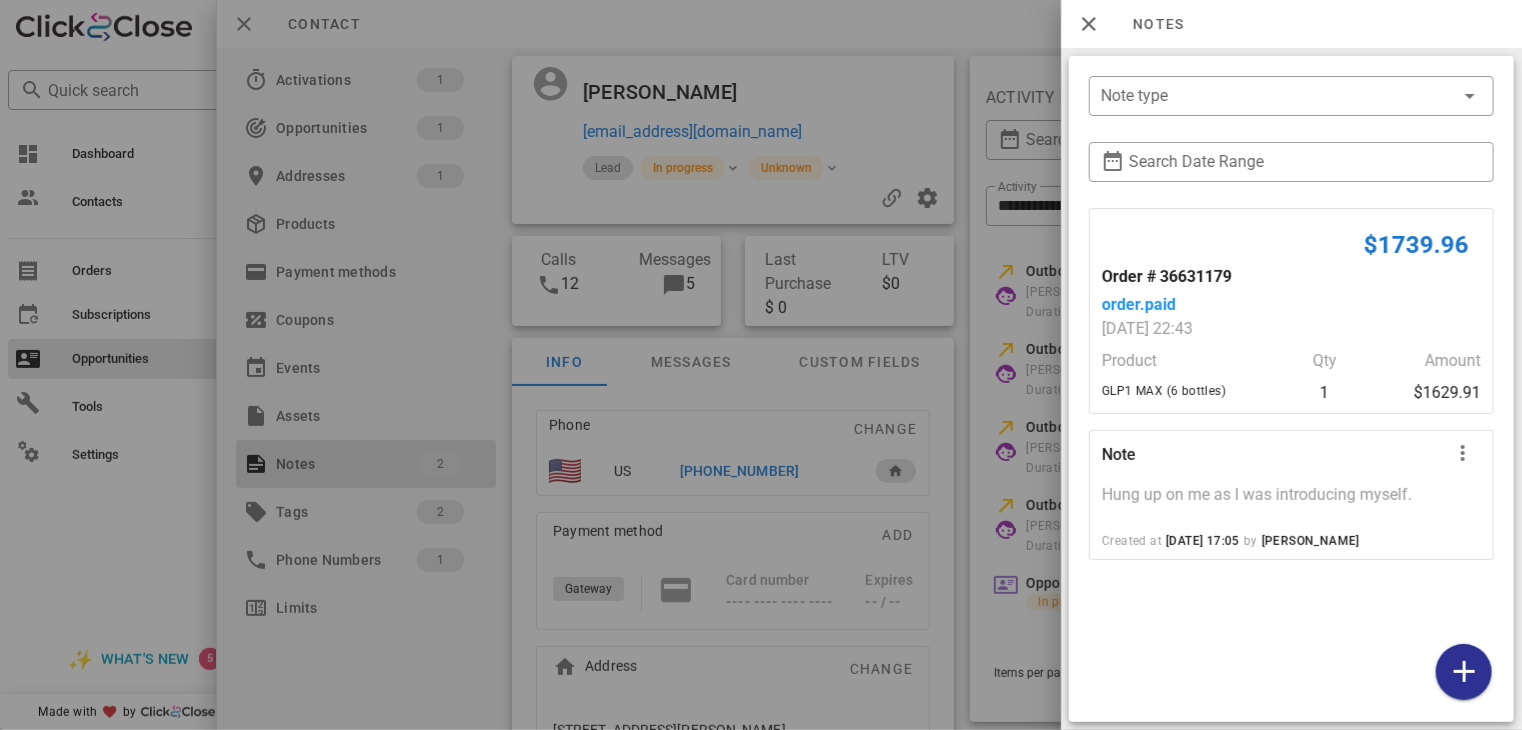 click at bounding box center (761, 365) 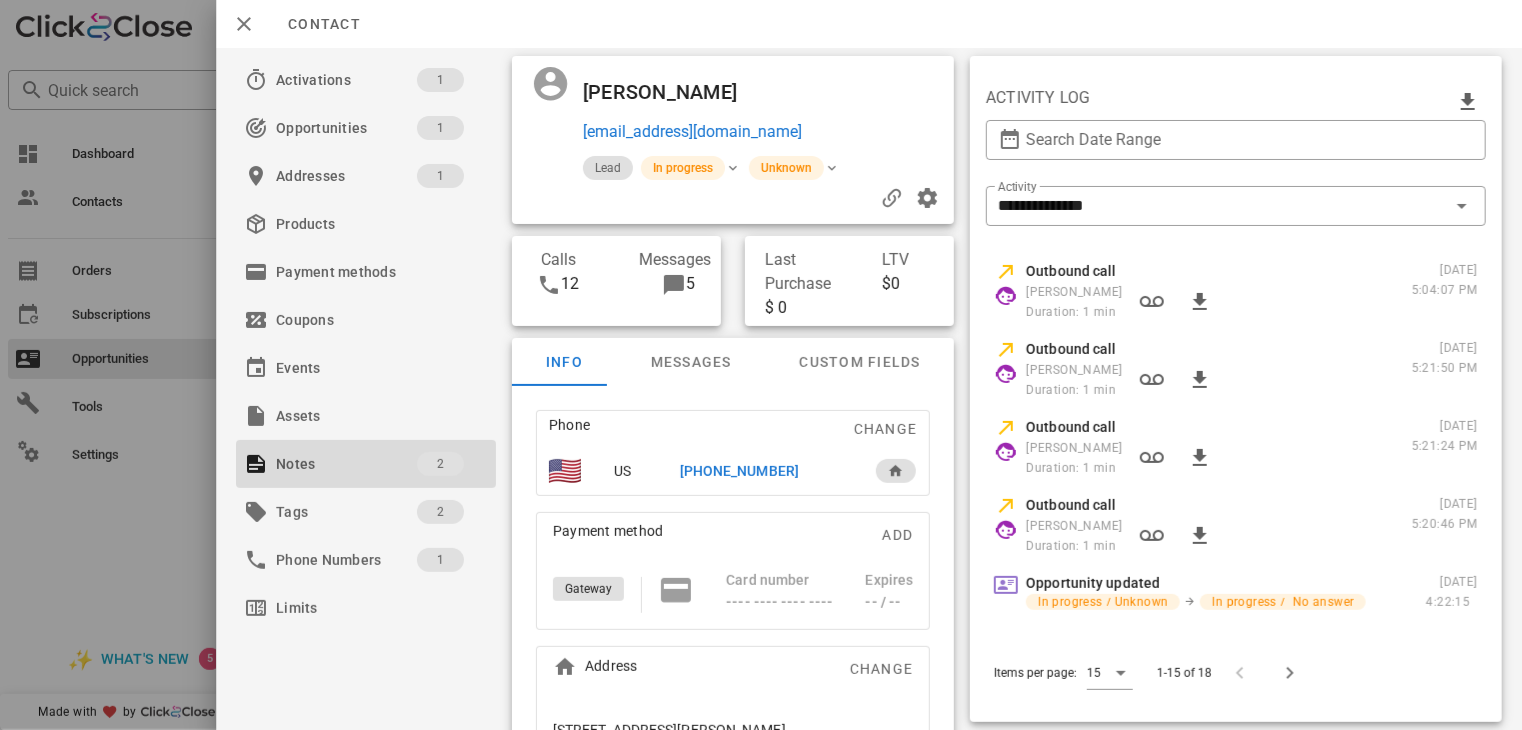 click on "[PHONE_NUMBER]" at bounding box center (739, 471) 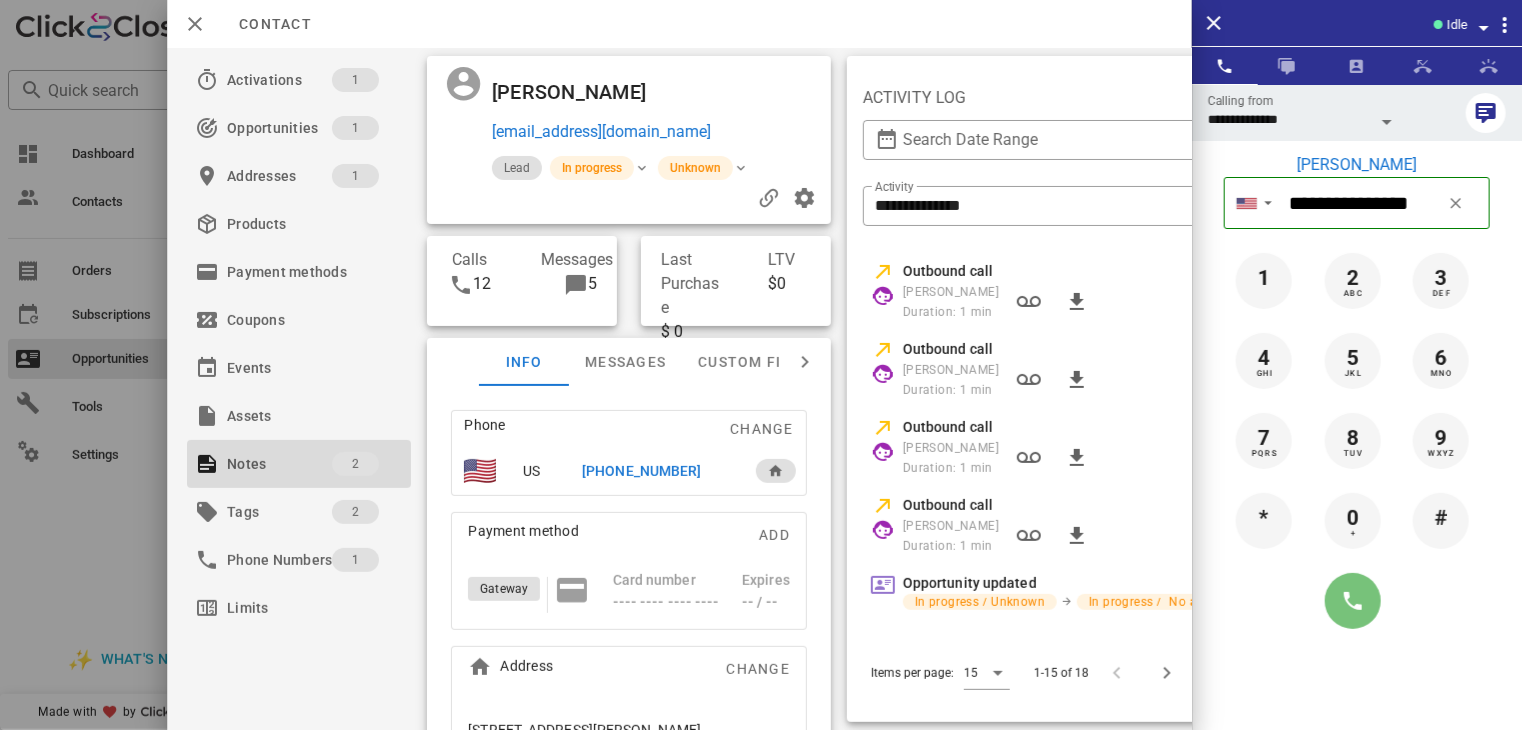 click at bounding box center (1353, 601) 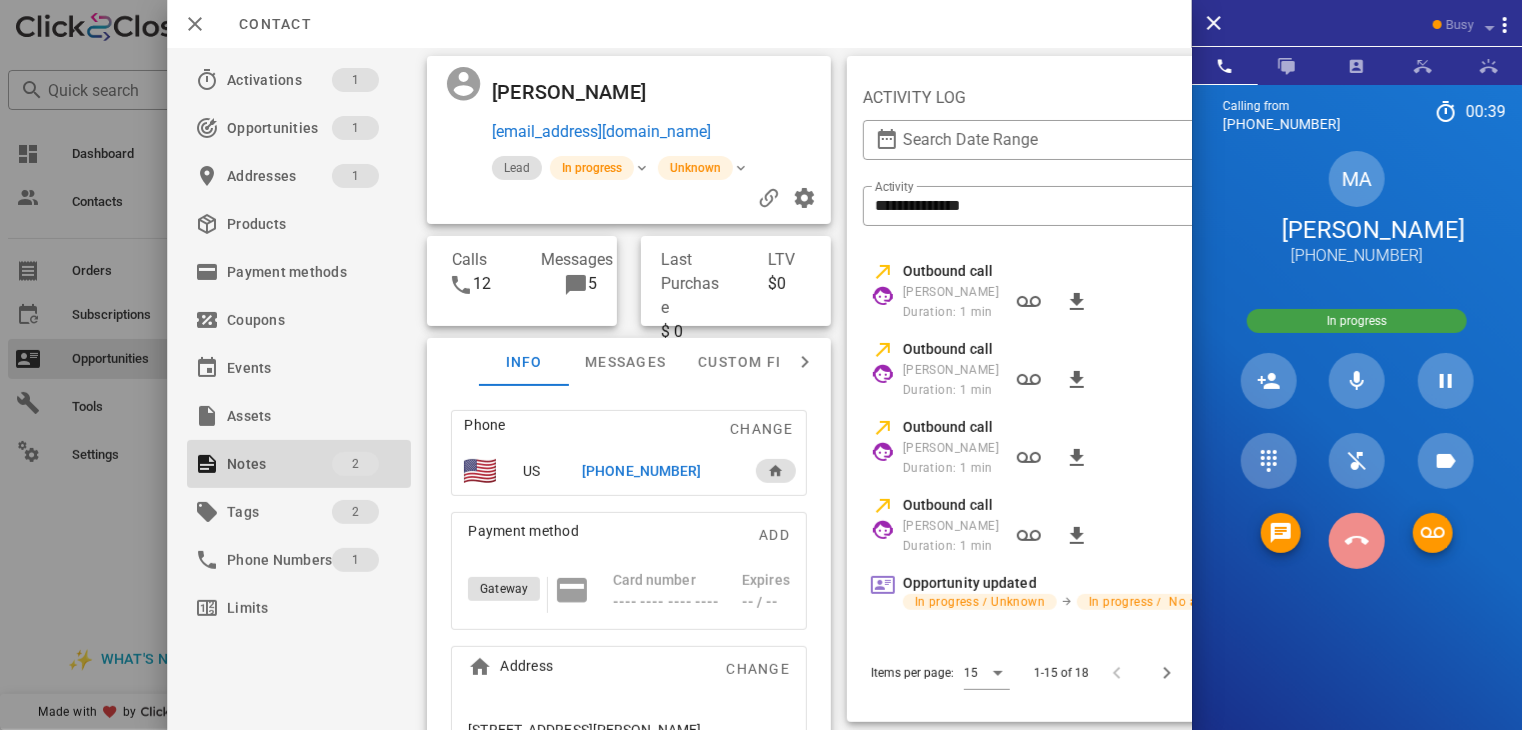 click at bounding box center (1357, 541) 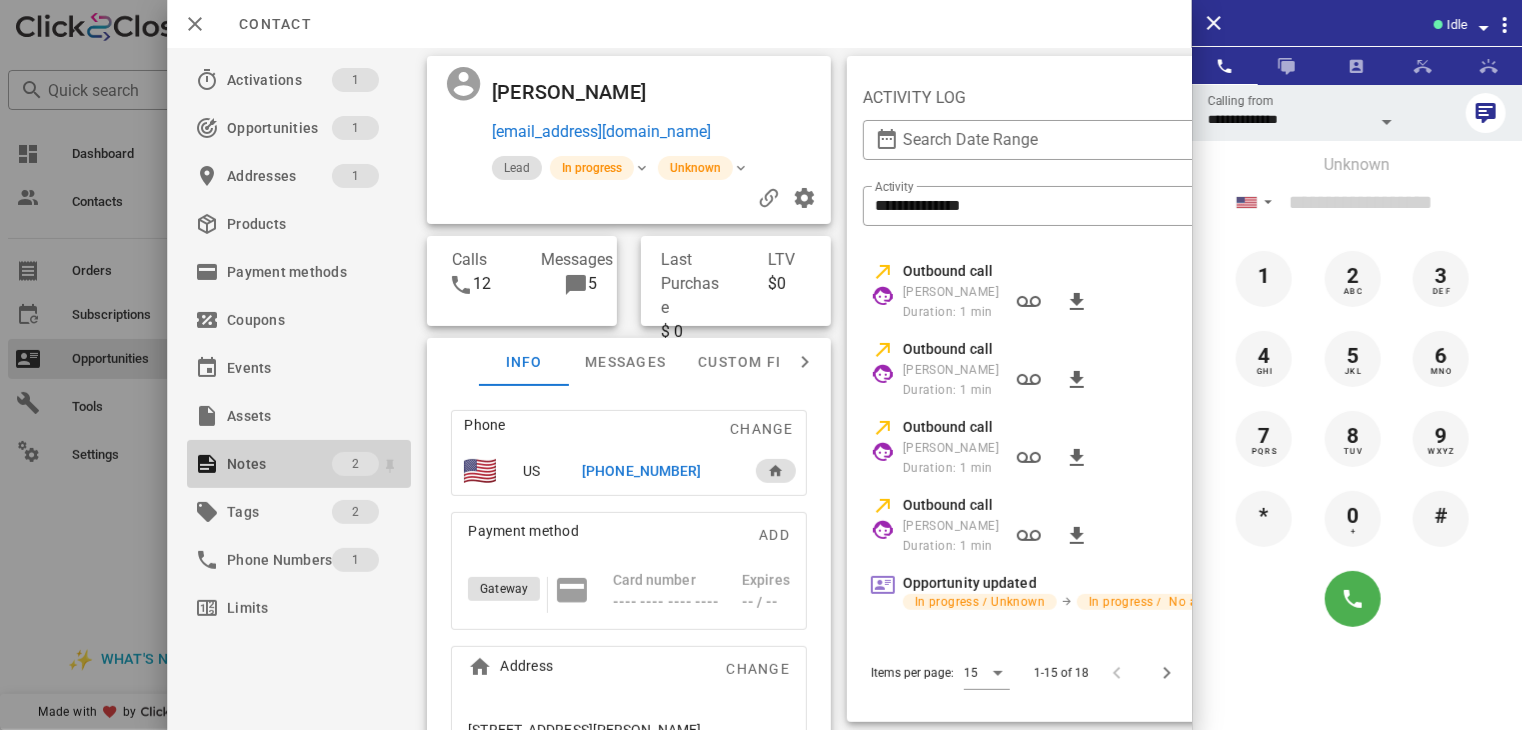 click on "Notes" at bounding box center (279, 464) 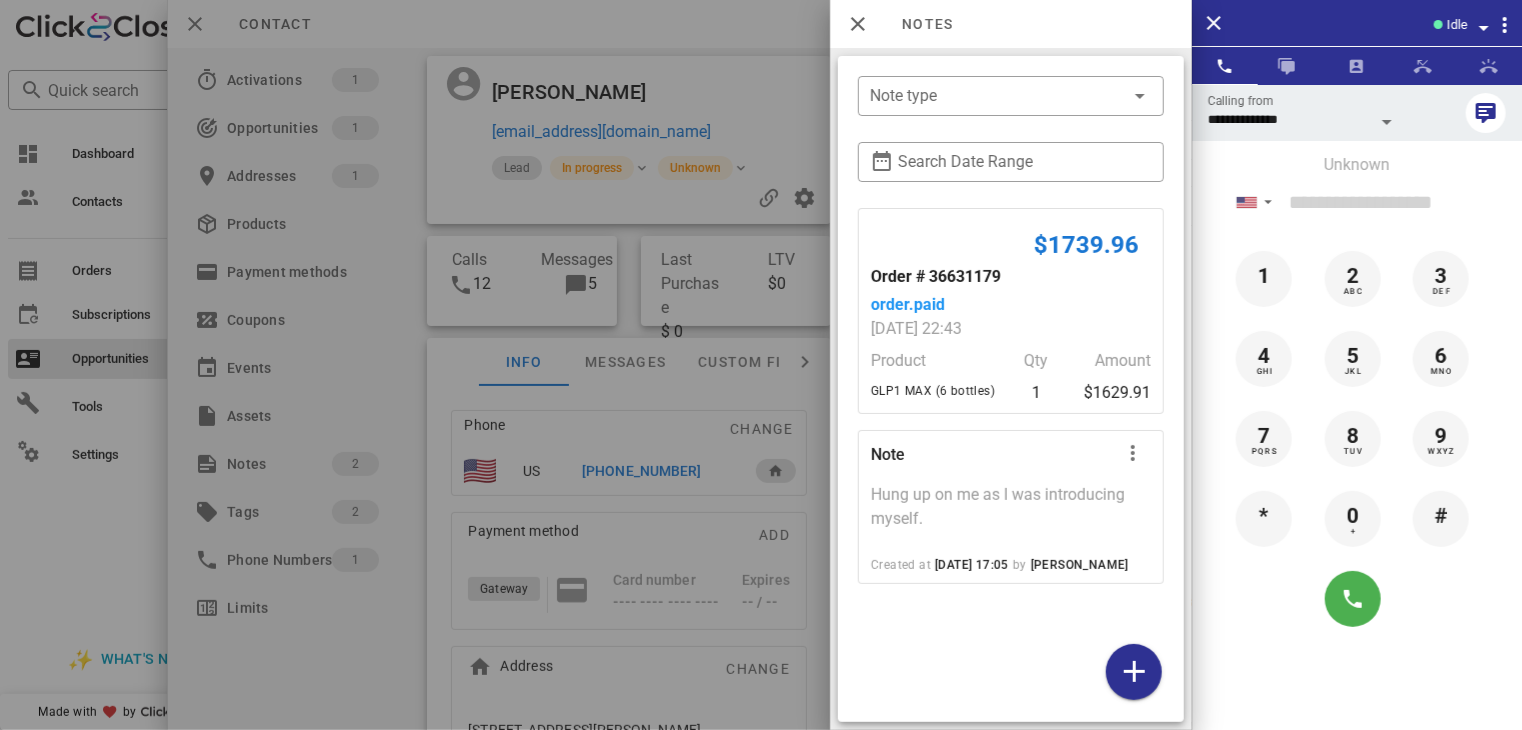 click at bounding box center [761, 365] 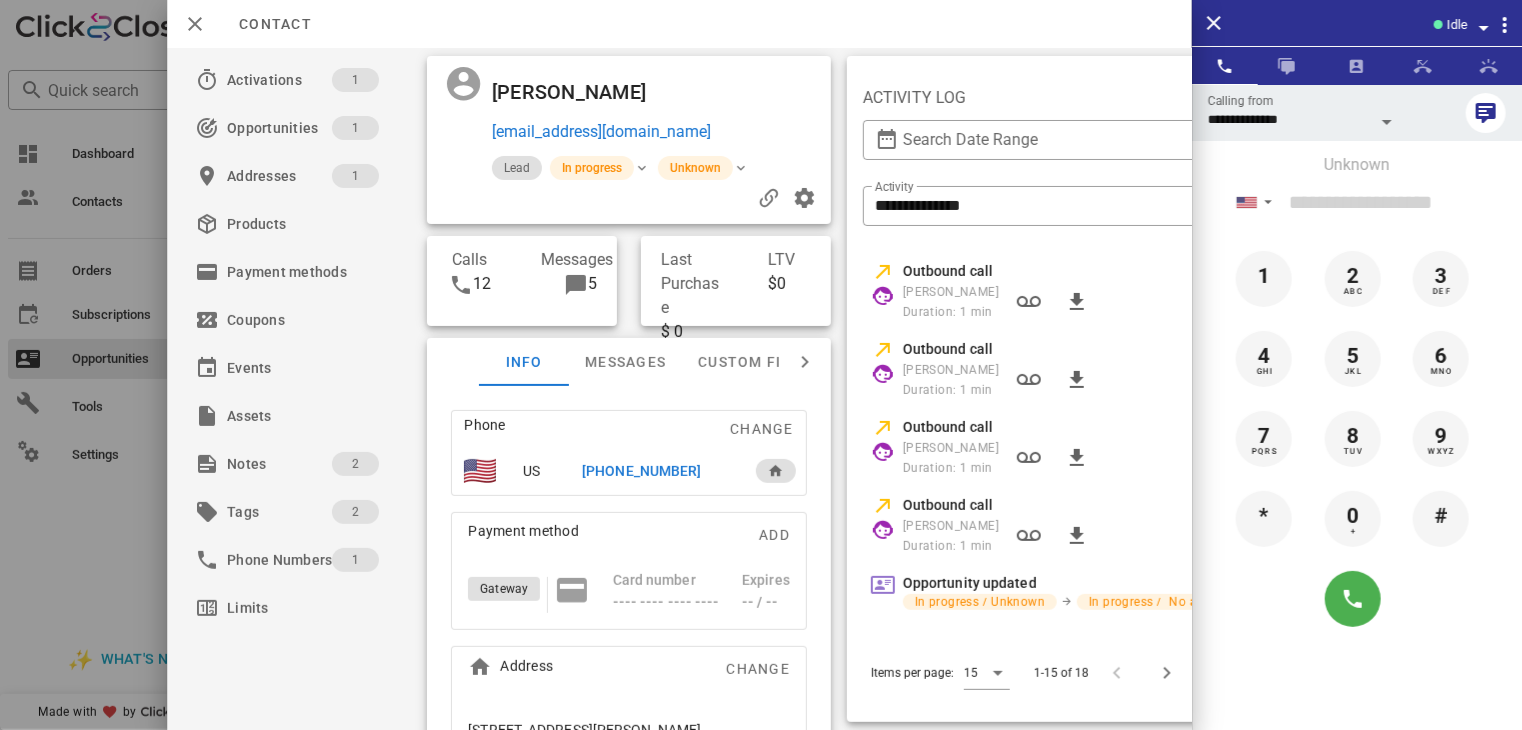 click at bounding box center (761, 365) 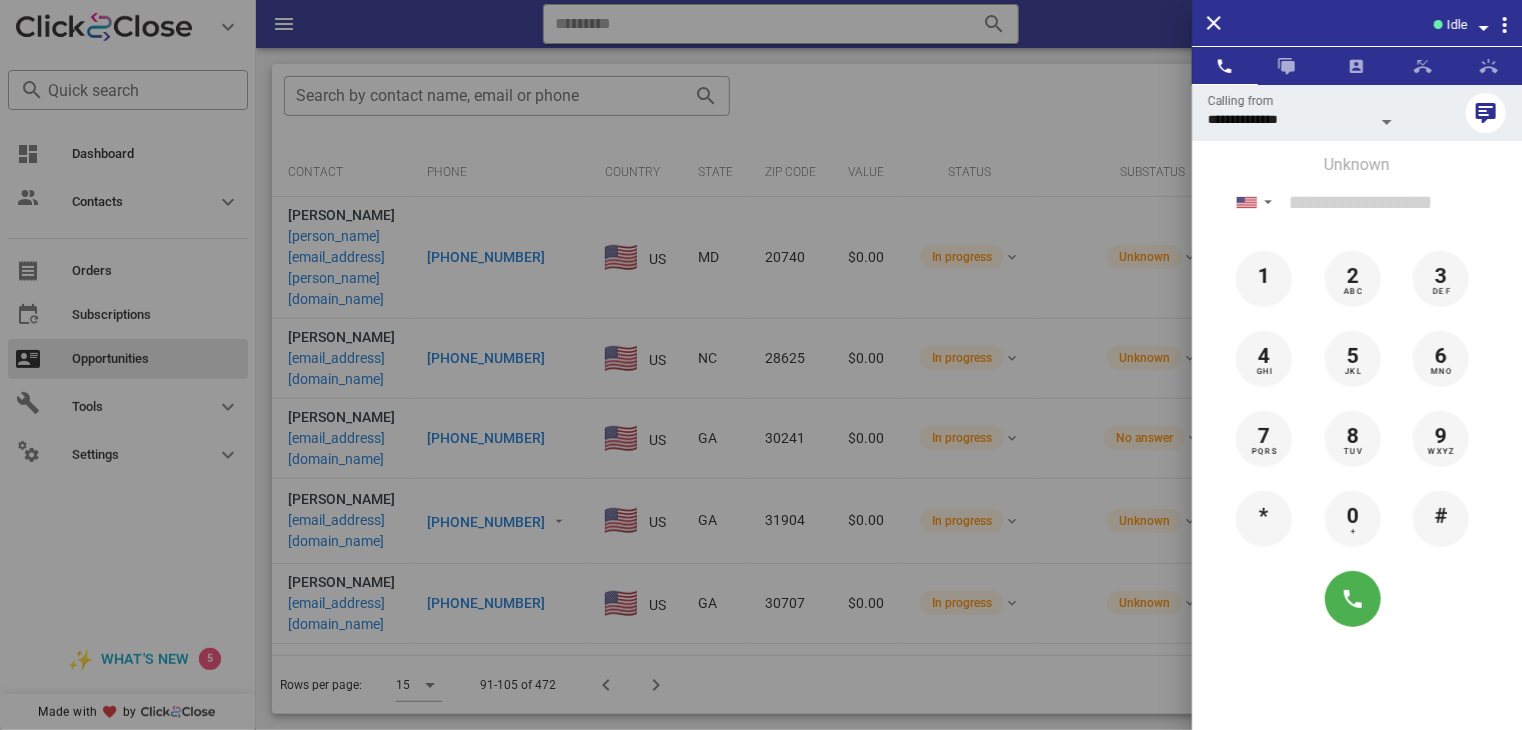 click at bounding box center [761, 365] 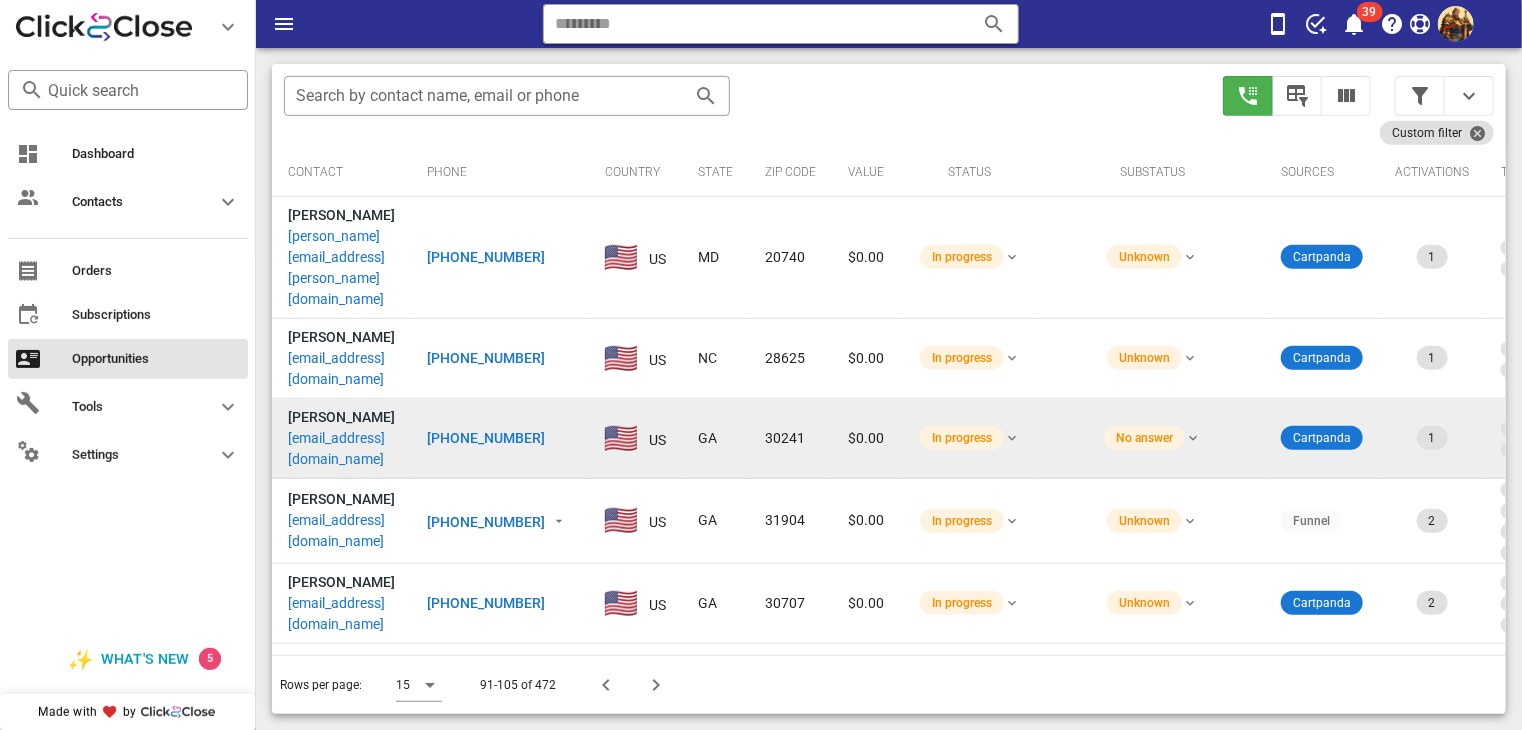 click on "[EMAIL_ADDRESS][DOMAIN_NAME]" at bounding box center (341, 449) 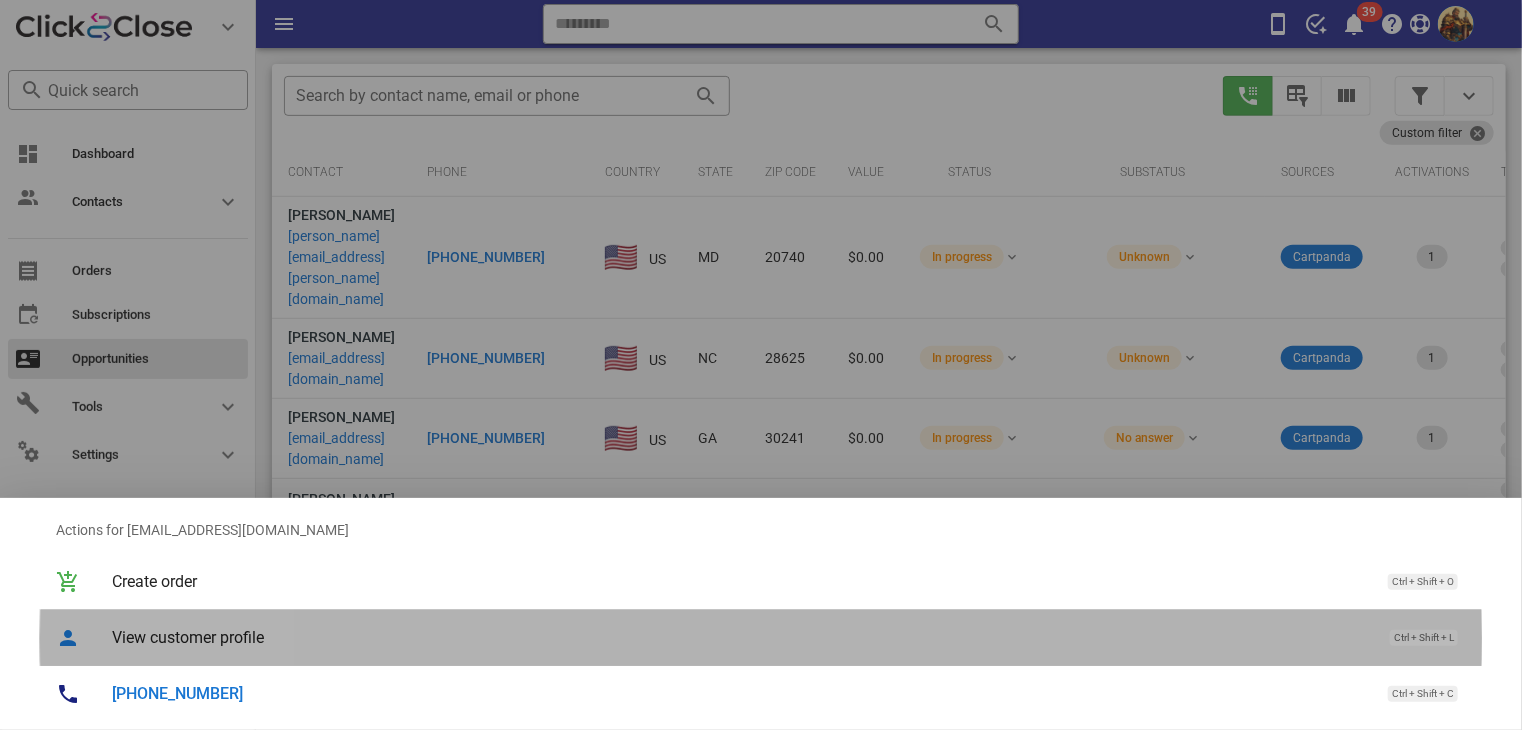click on "View customer profile" at bounding box center [741, 637] 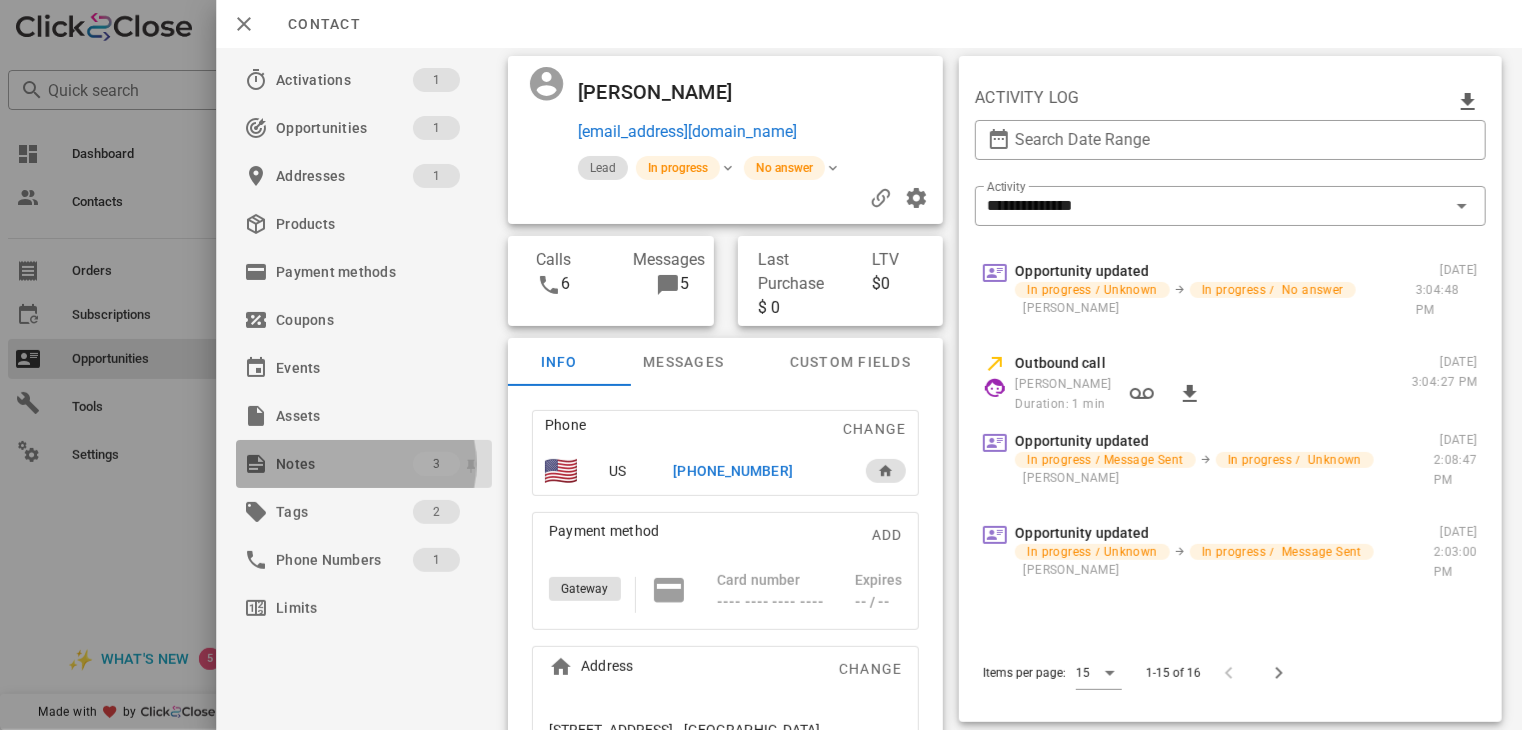 click on "Notes" at bounding box center (344, 464) 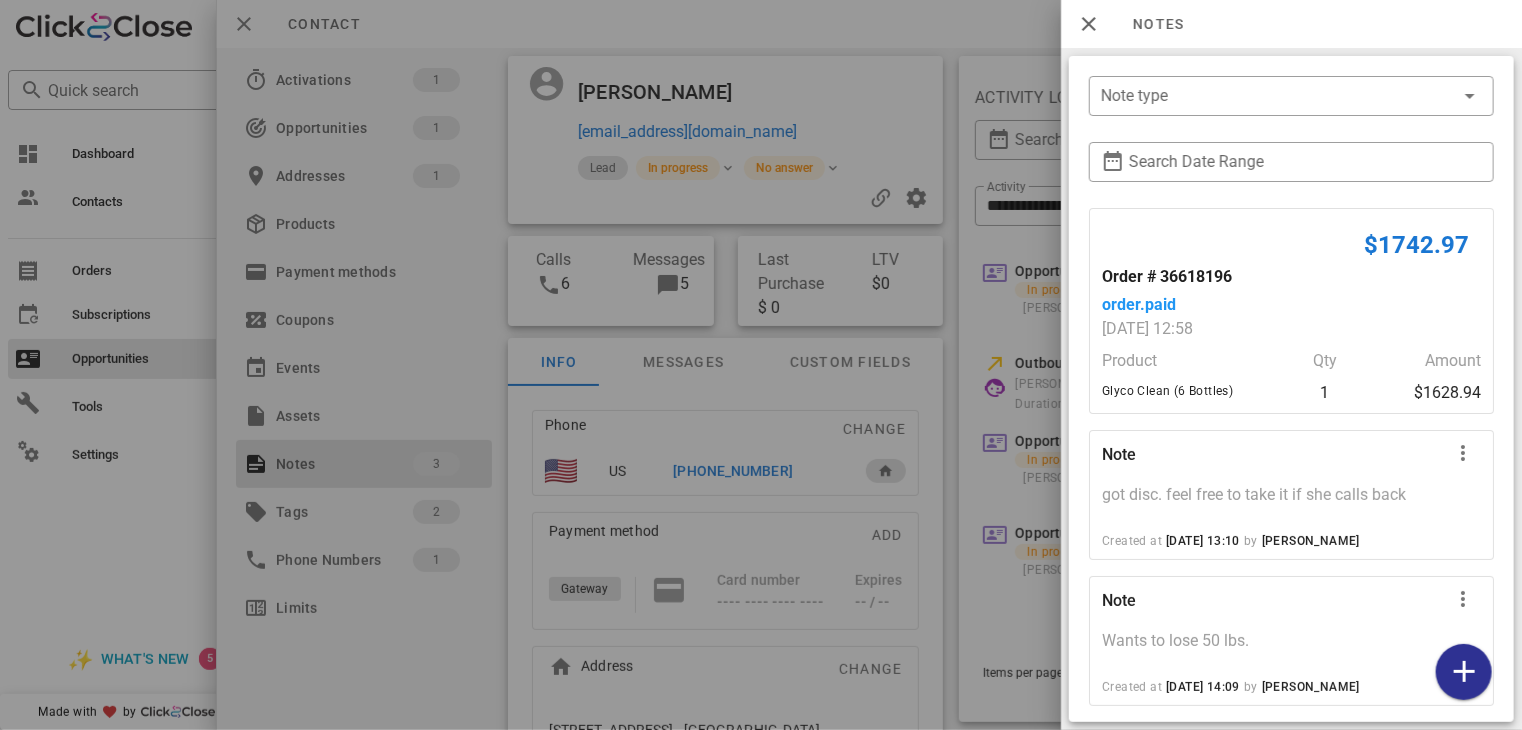 scroll, scrollTop: 20, scrollLeft: 0, axis: vertical 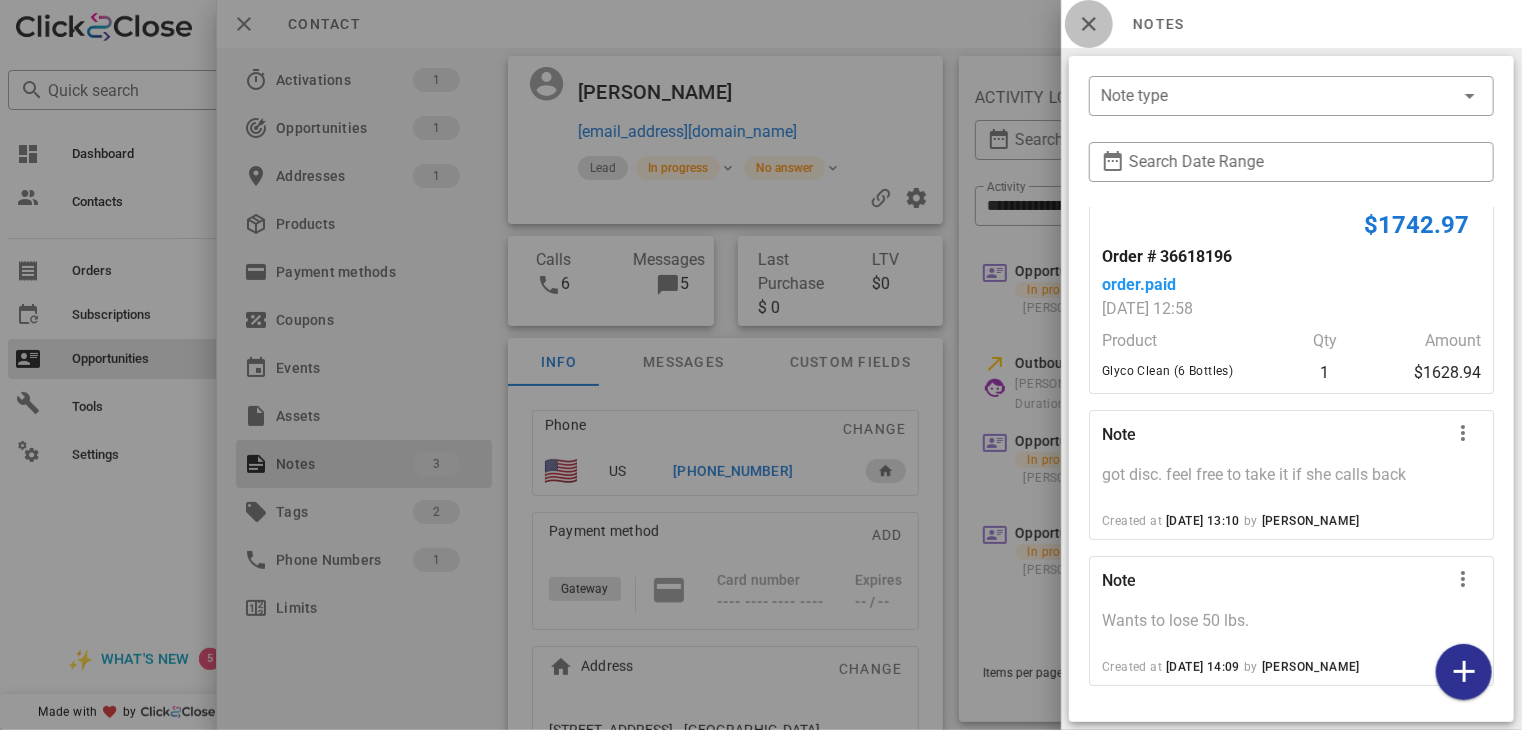 click at bounding box center [1089, 24] 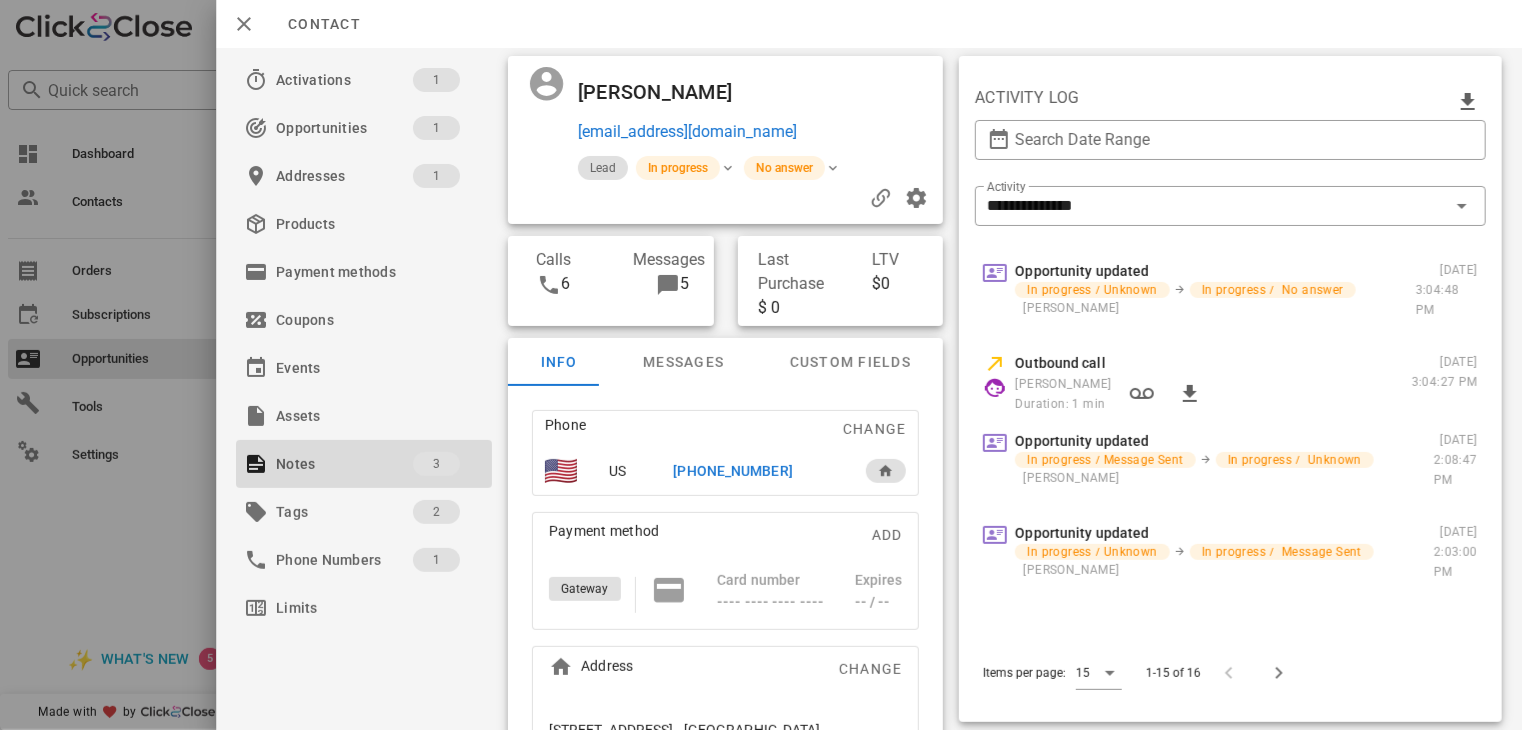 click on "[PHONE_NUMBER]" at bounding box center [733, 471] 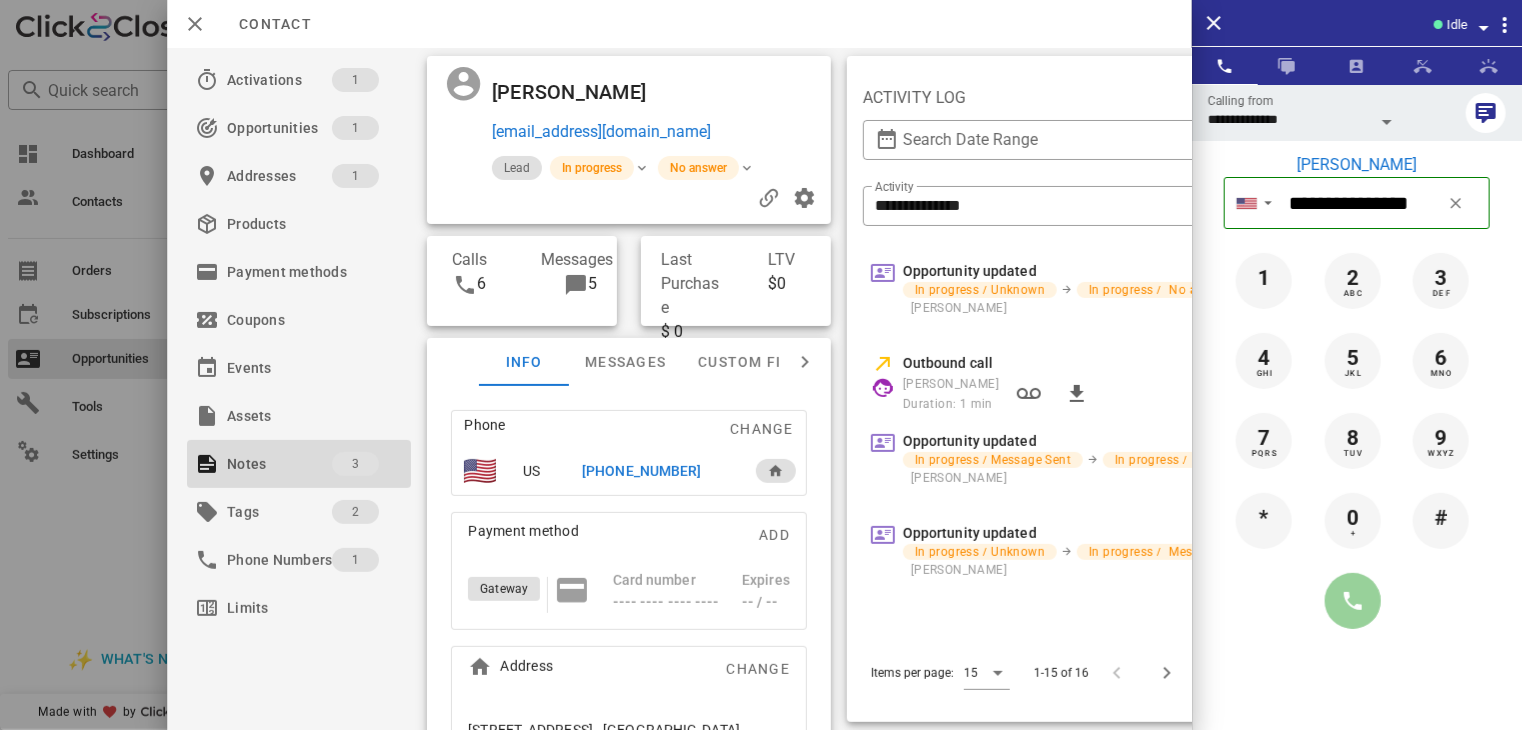 click at bounding box center [1353, 601] 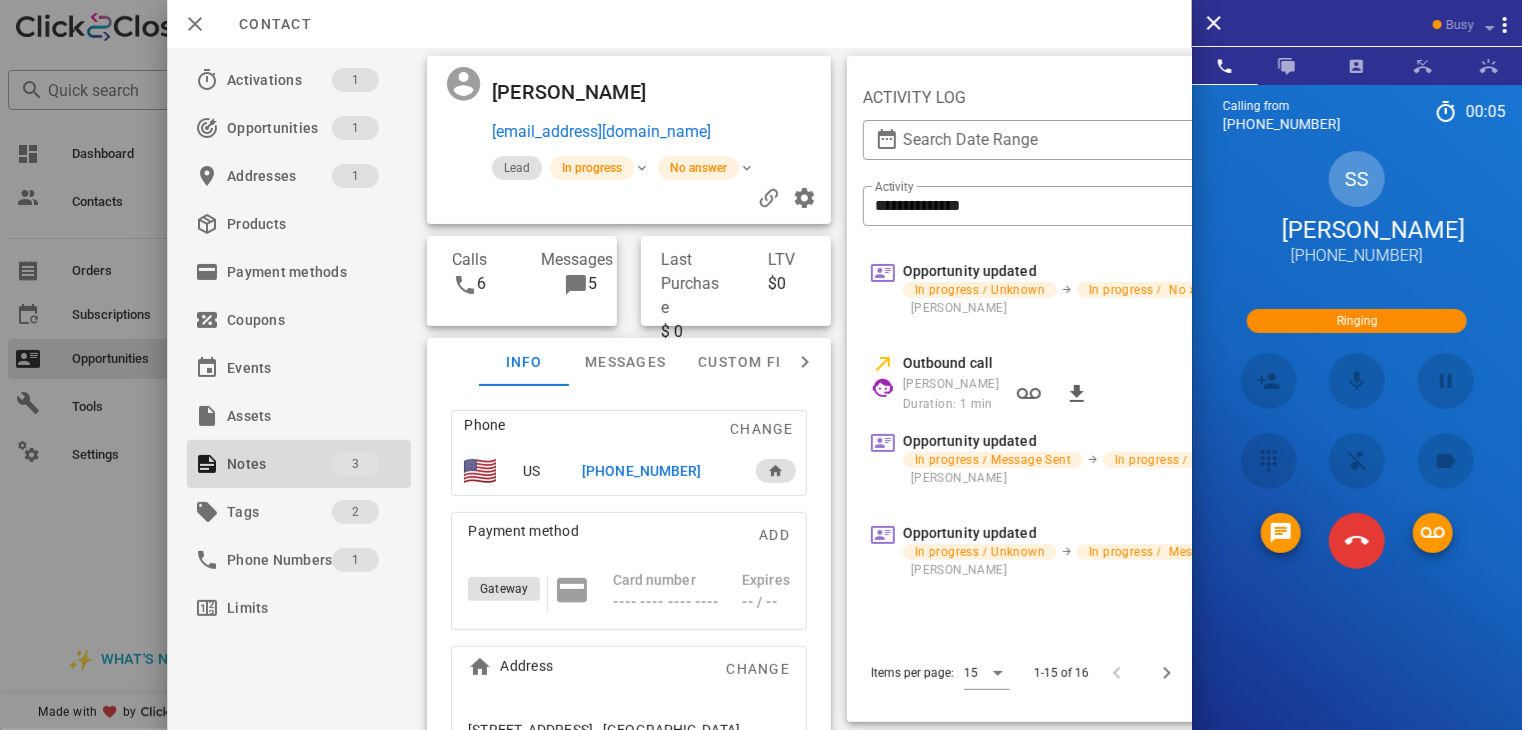 click on "[PHONE_NUMBER]" at bounding box center (641, 471) 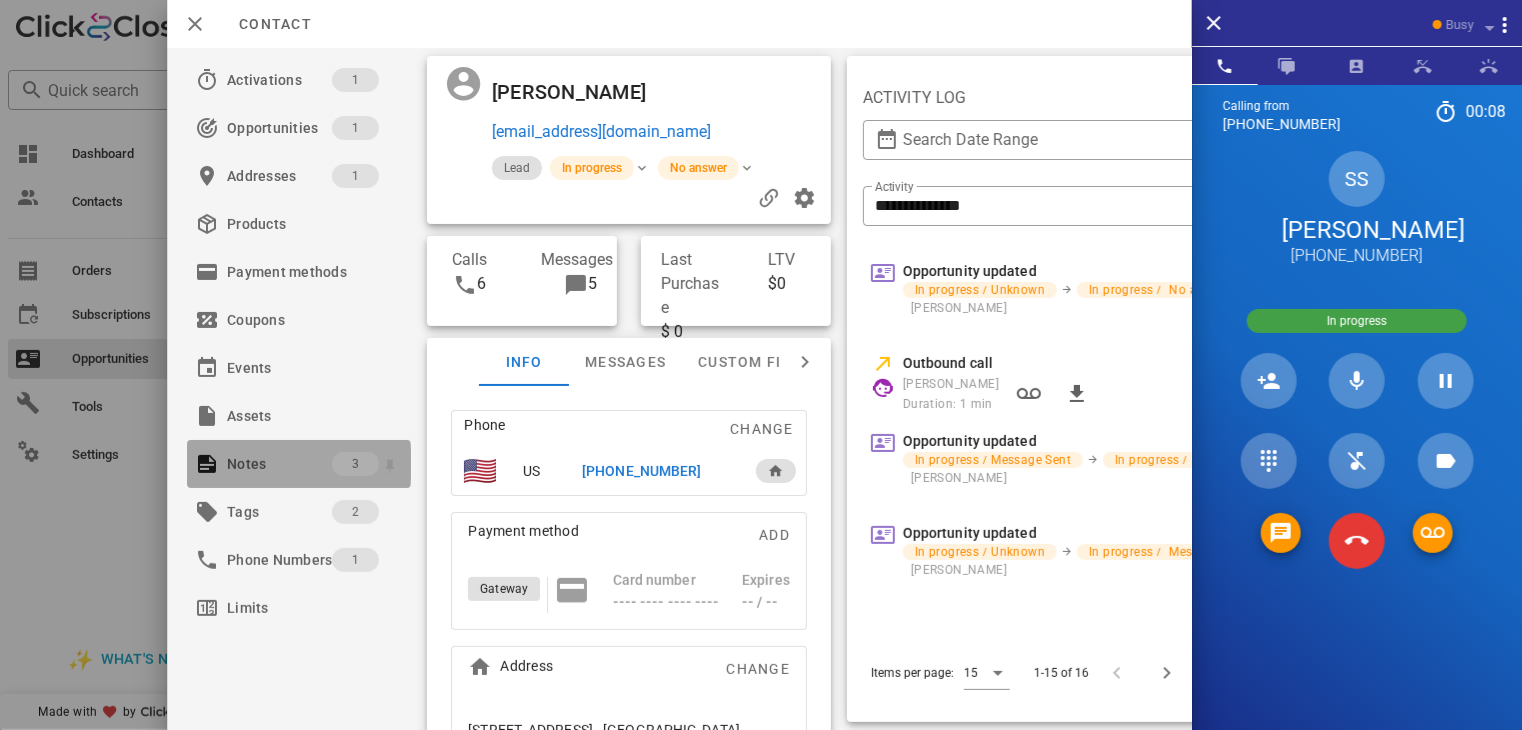 click on "Notes" at bounding box center (279, 464) 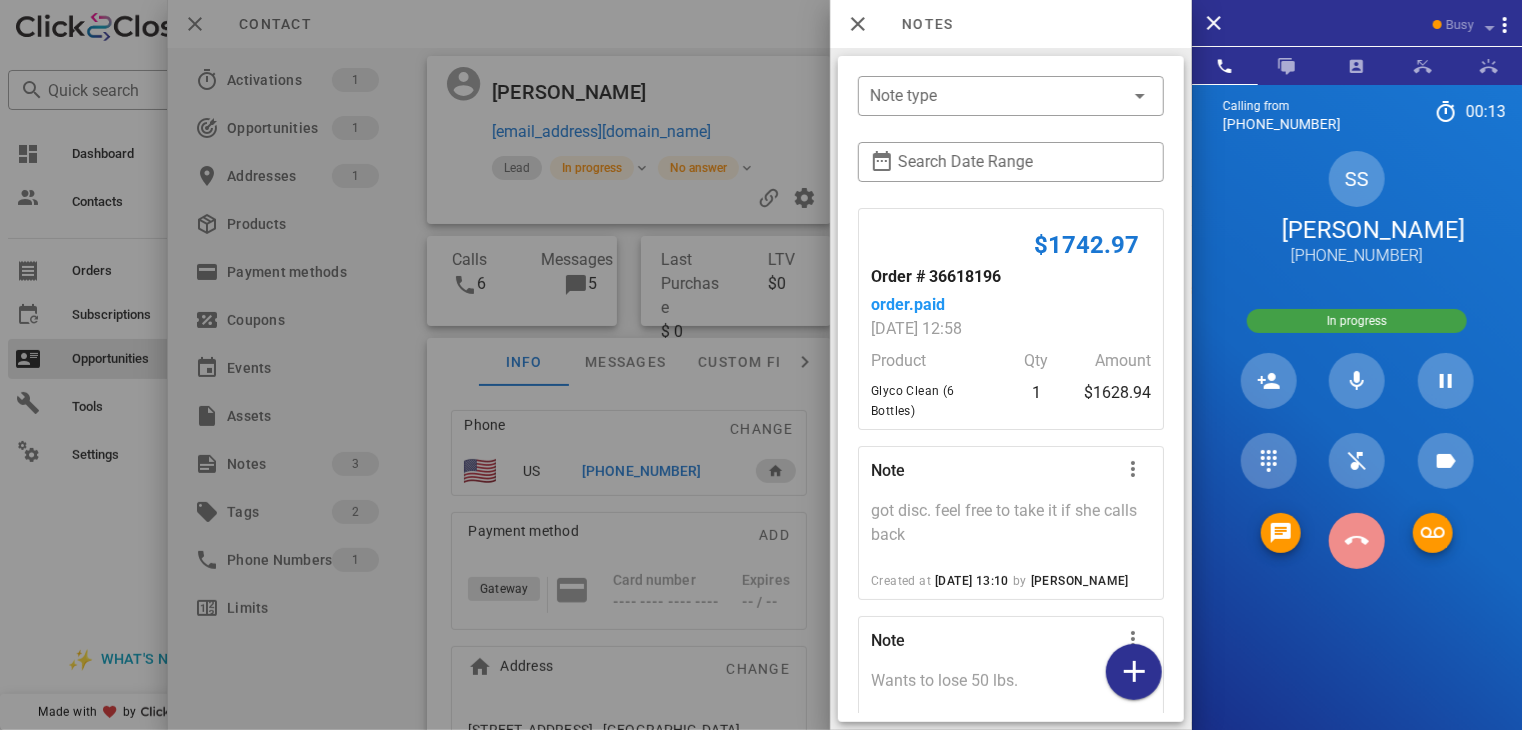 click at bounding box center (1357, 541) 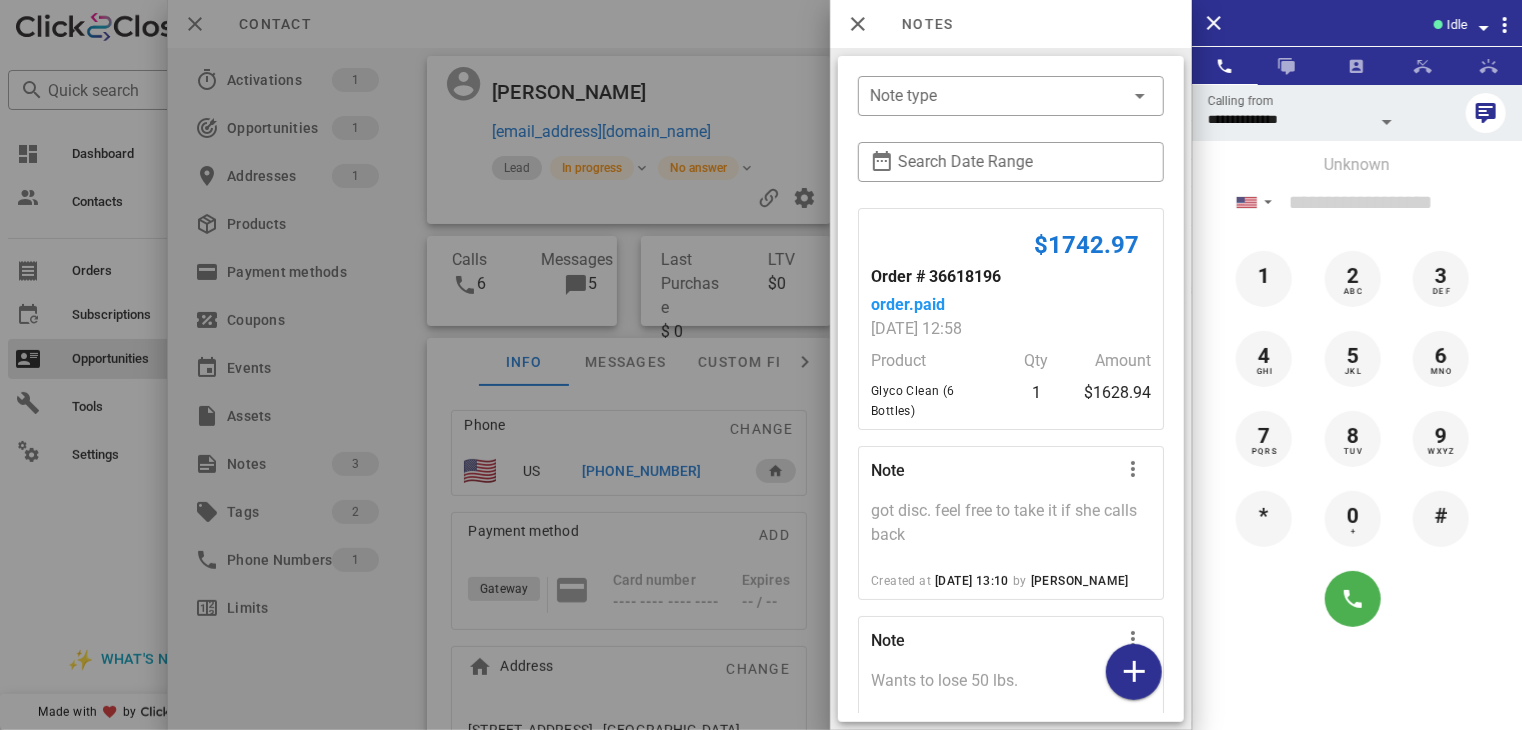 click at bounding box center [761, 365] 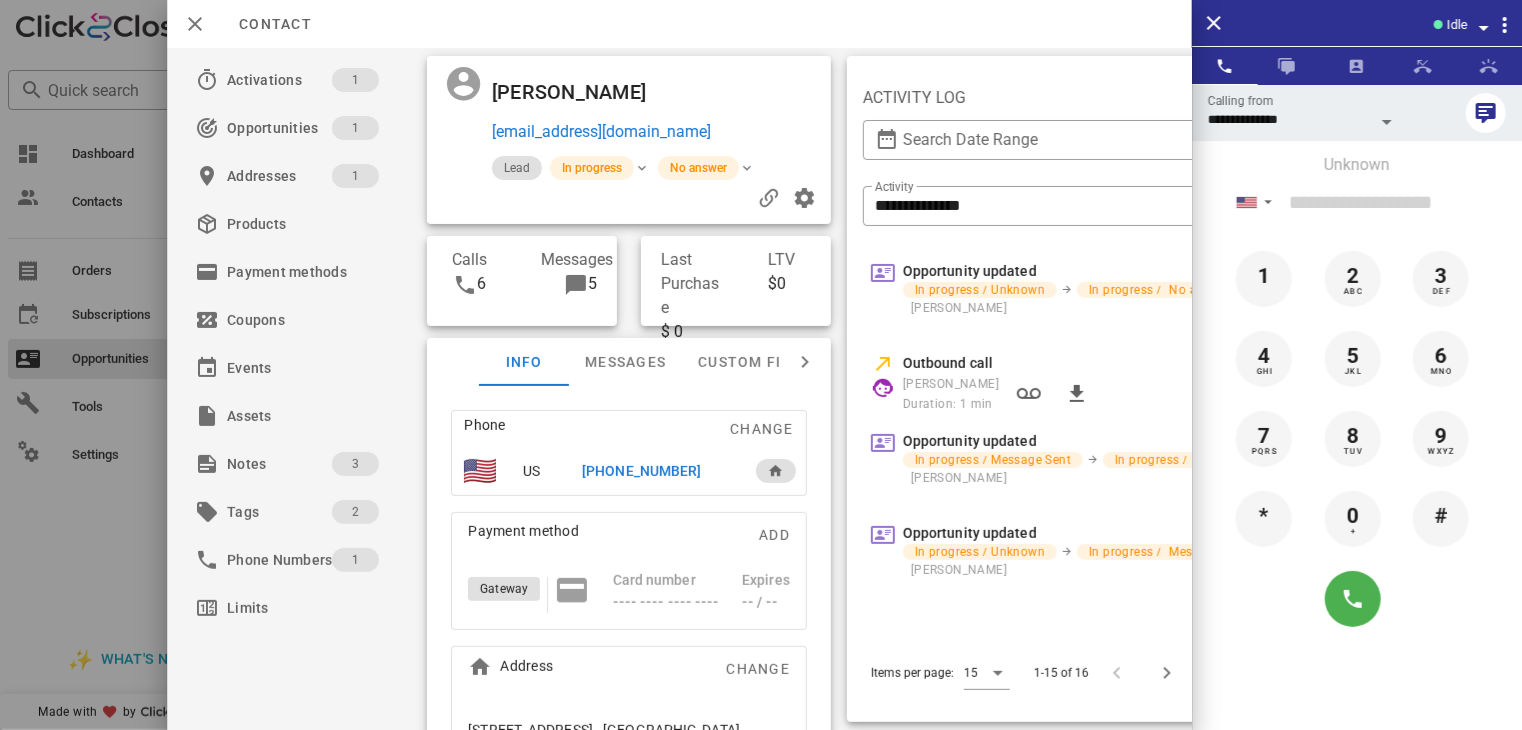 click at bounding box center (761, 365) 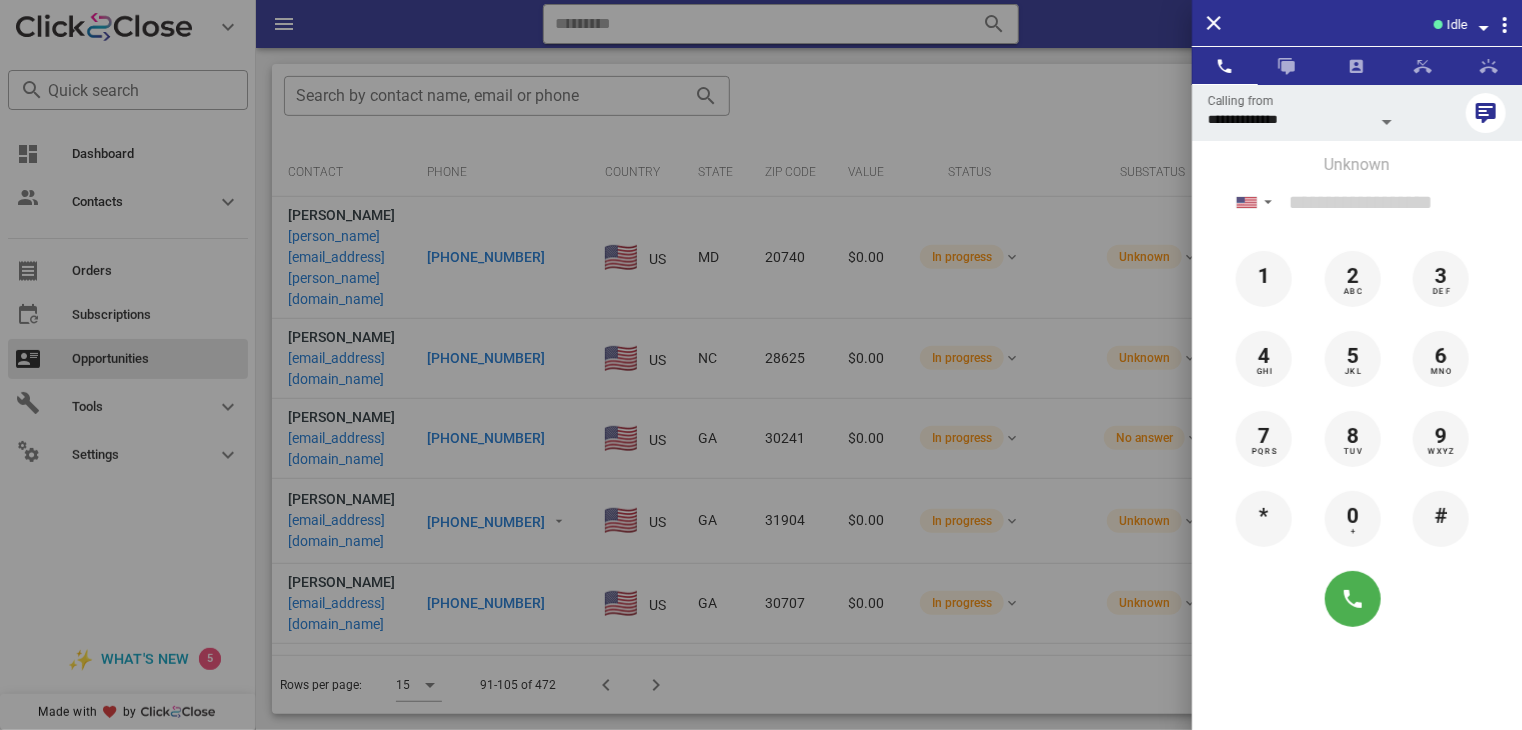 click at bounding box center (761, 365) 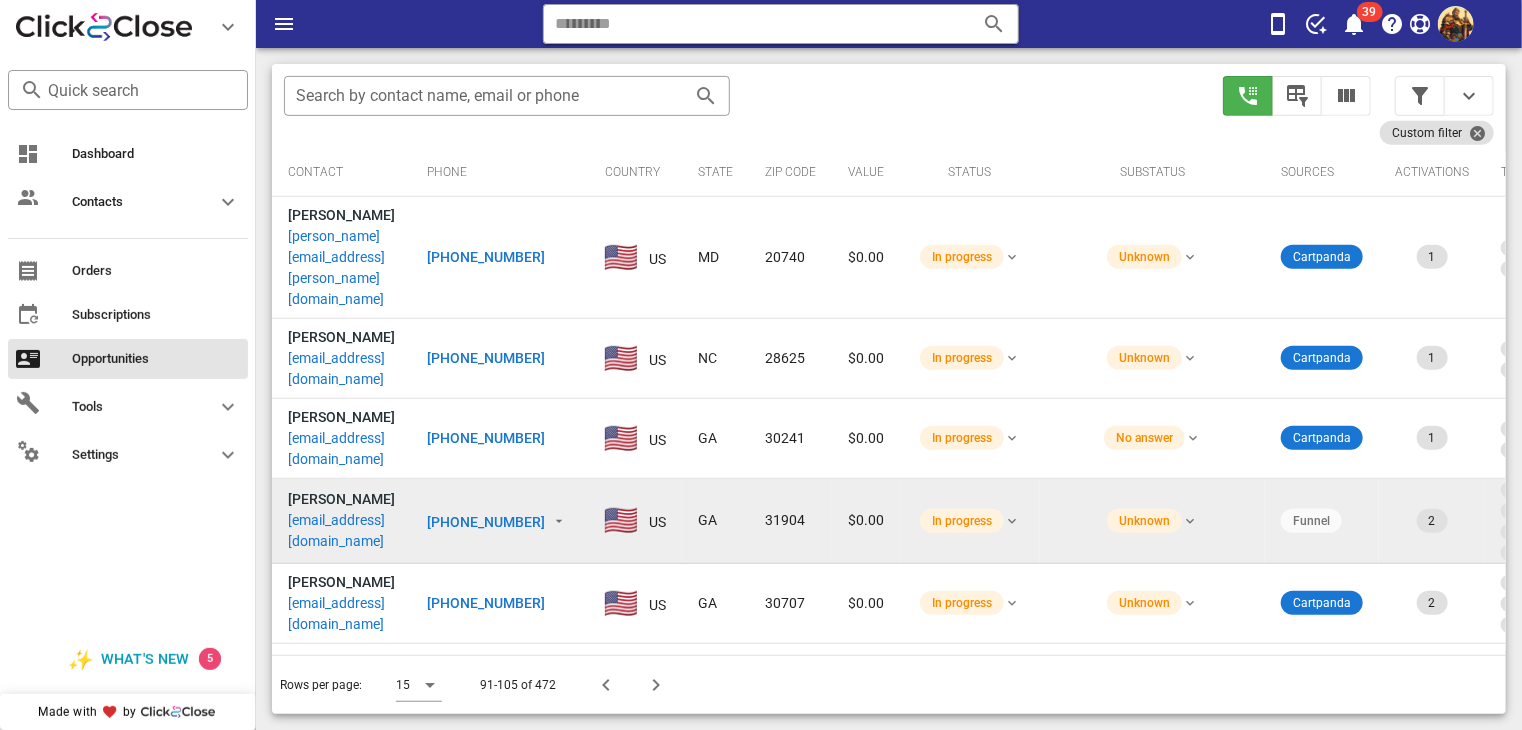 click on "[EMAIL_ADDRESS][DOMAIN_NAME]" at bounding box center [341, 531] 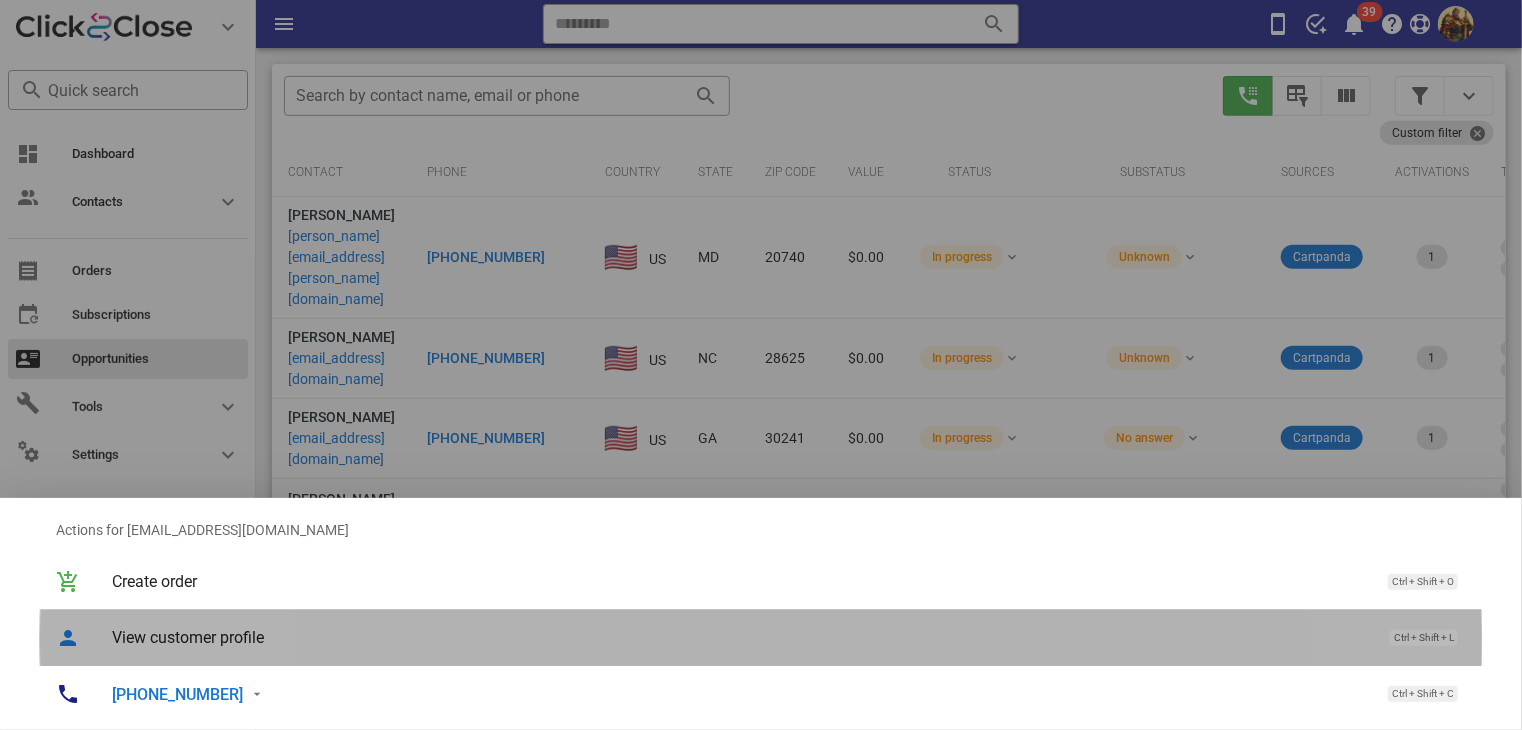 click on "View customer profile" at bounding box center (741, 637) 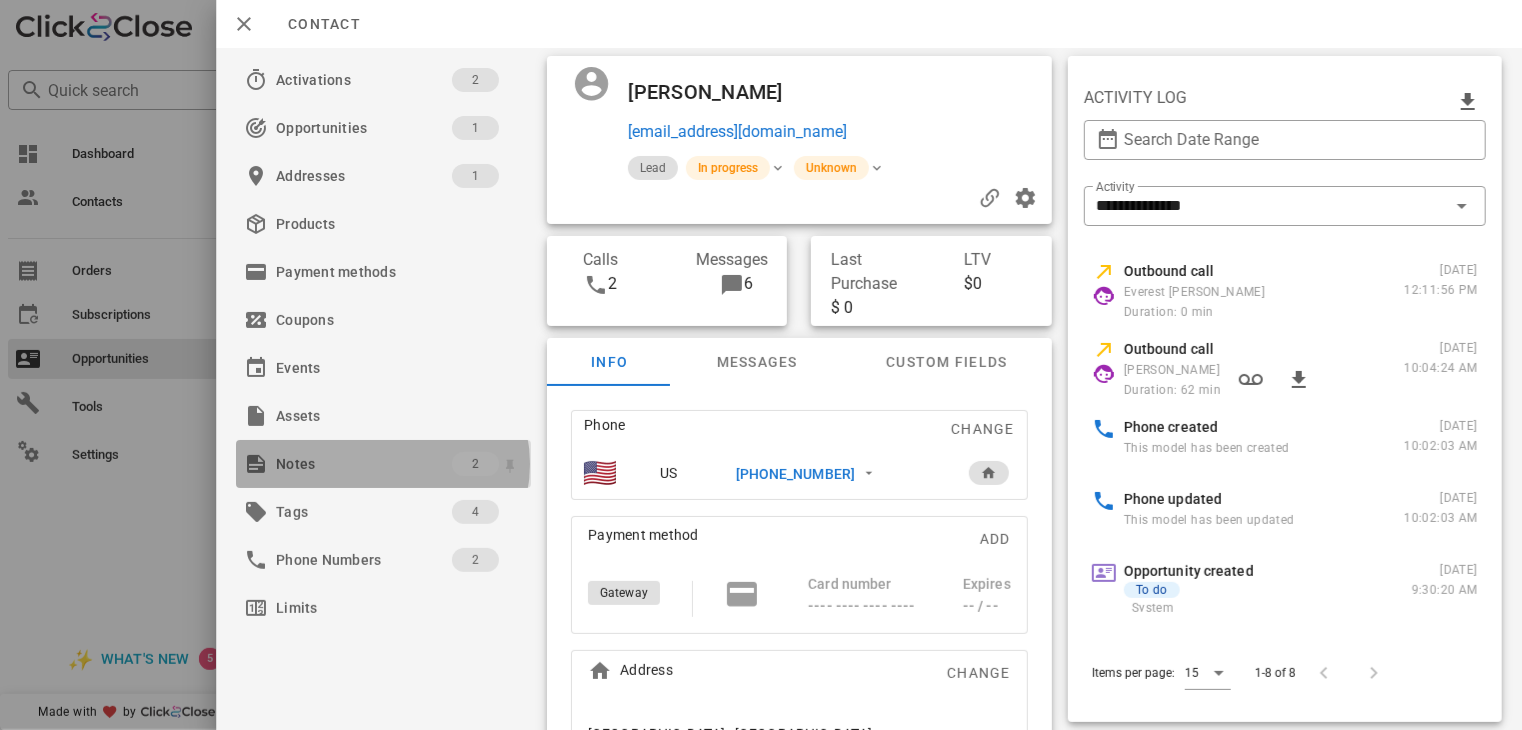 click on "Notes" at bounding box center (364, 464) 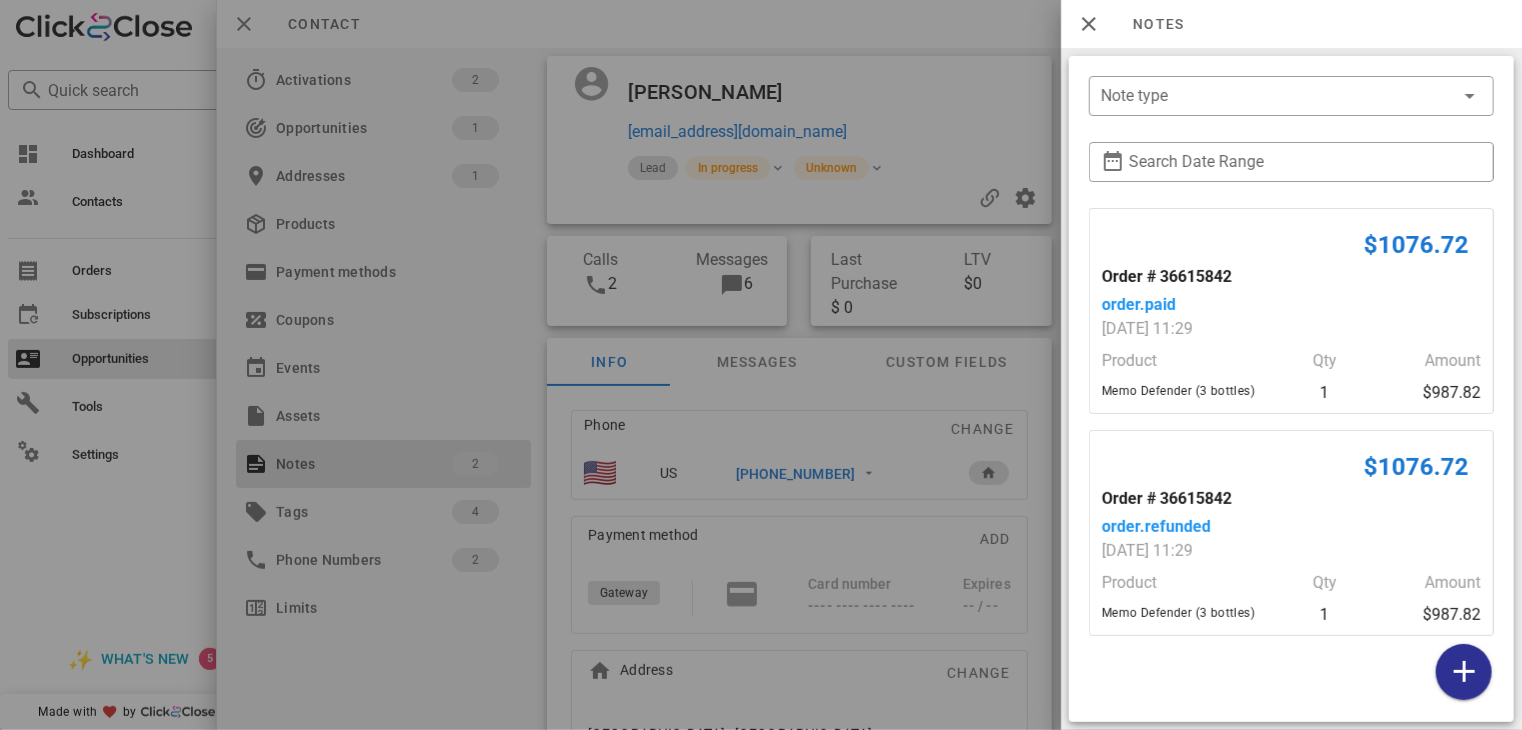 click at bounding box center (761, 365) 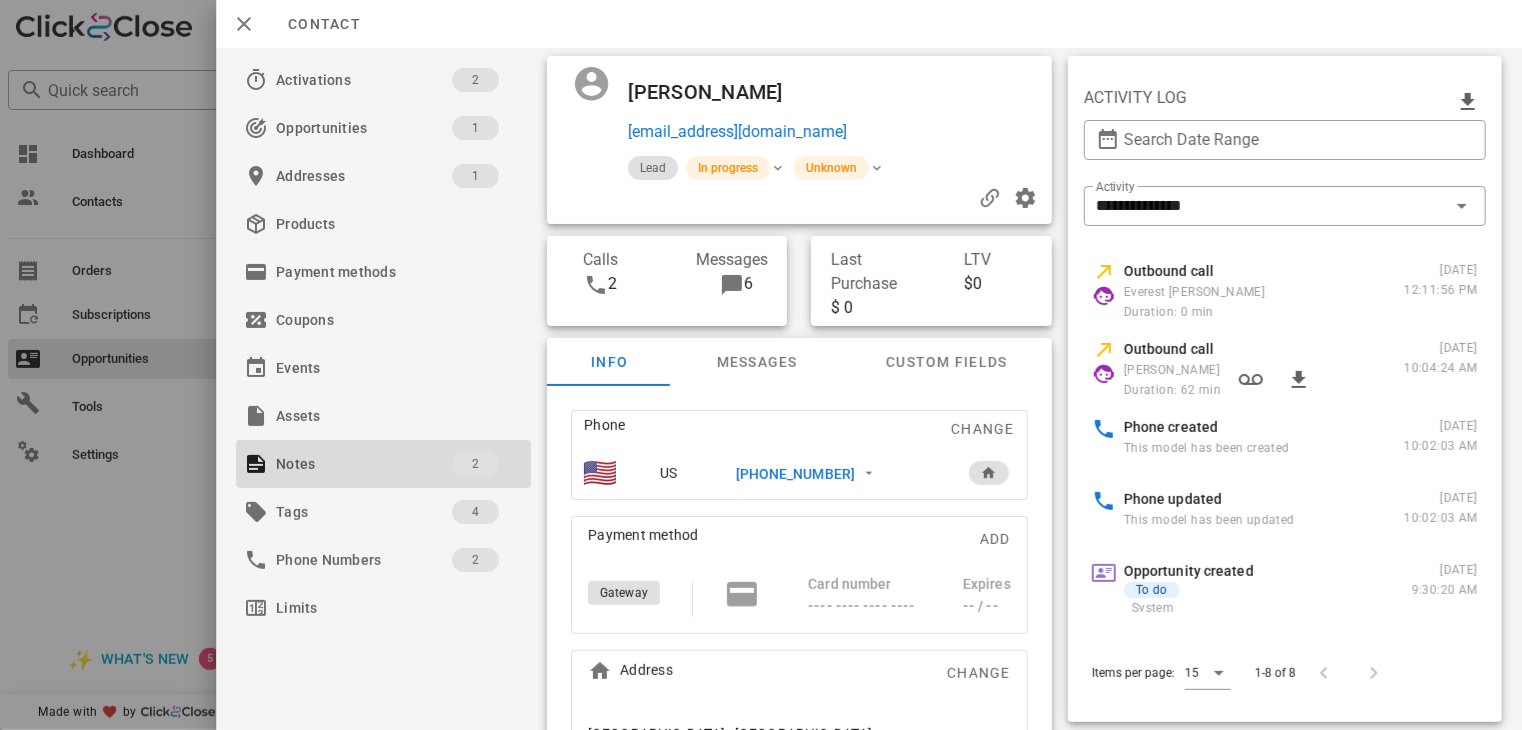 click at bounding box center (761, 365) 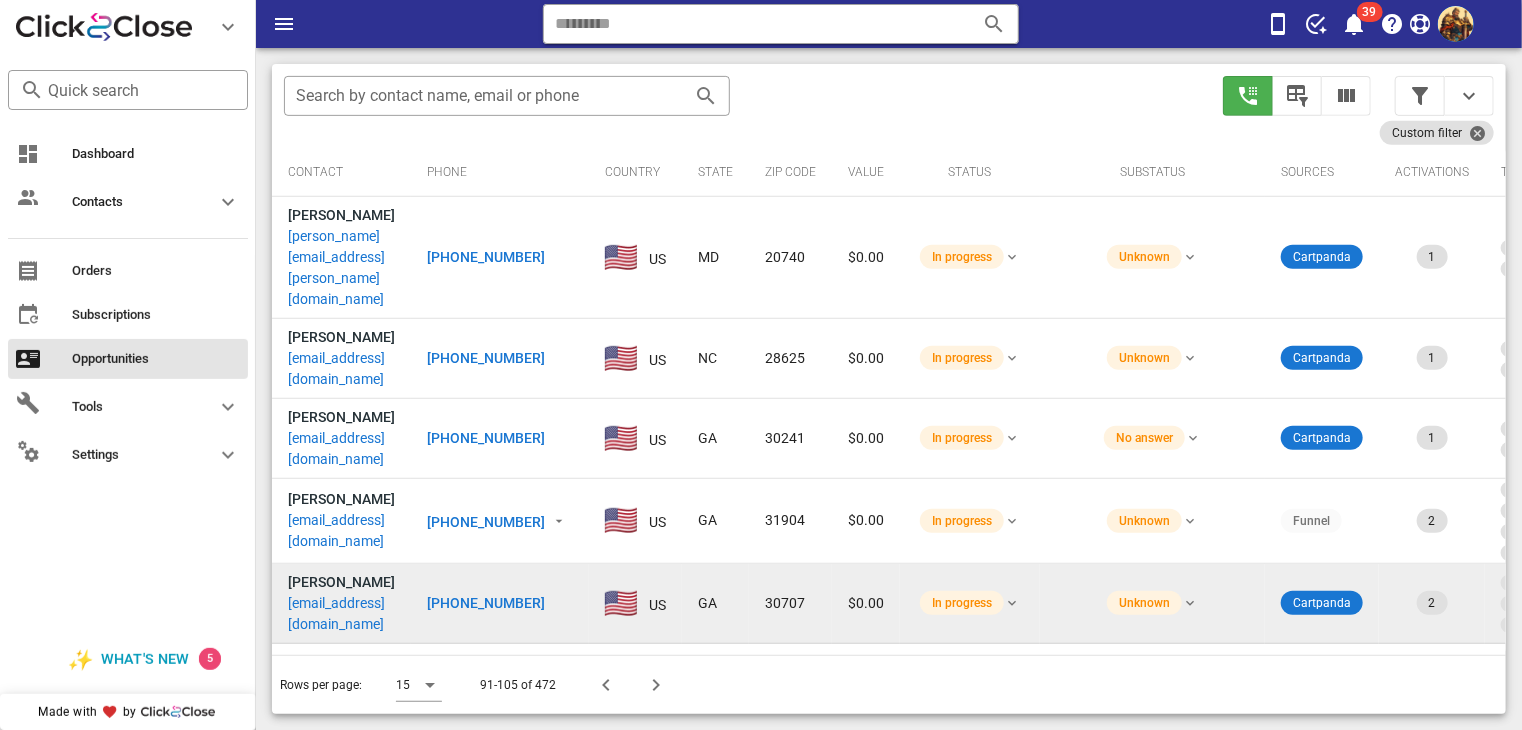 click on "[EMAIL_ADDRESS][DOMAIN_NAME]" at bounding box center (341, 614) 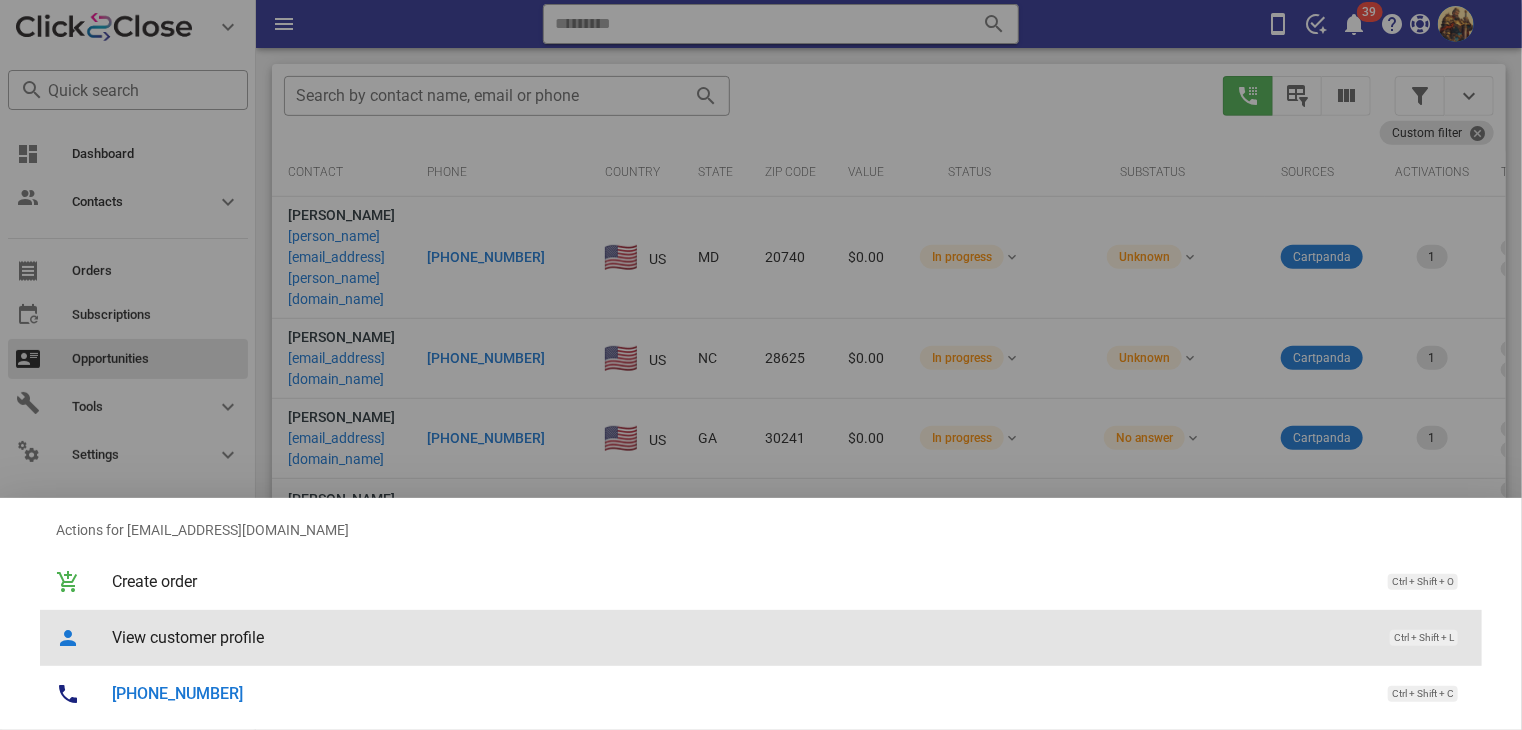 click on "View customer profile" at bounding box center [741, 637] 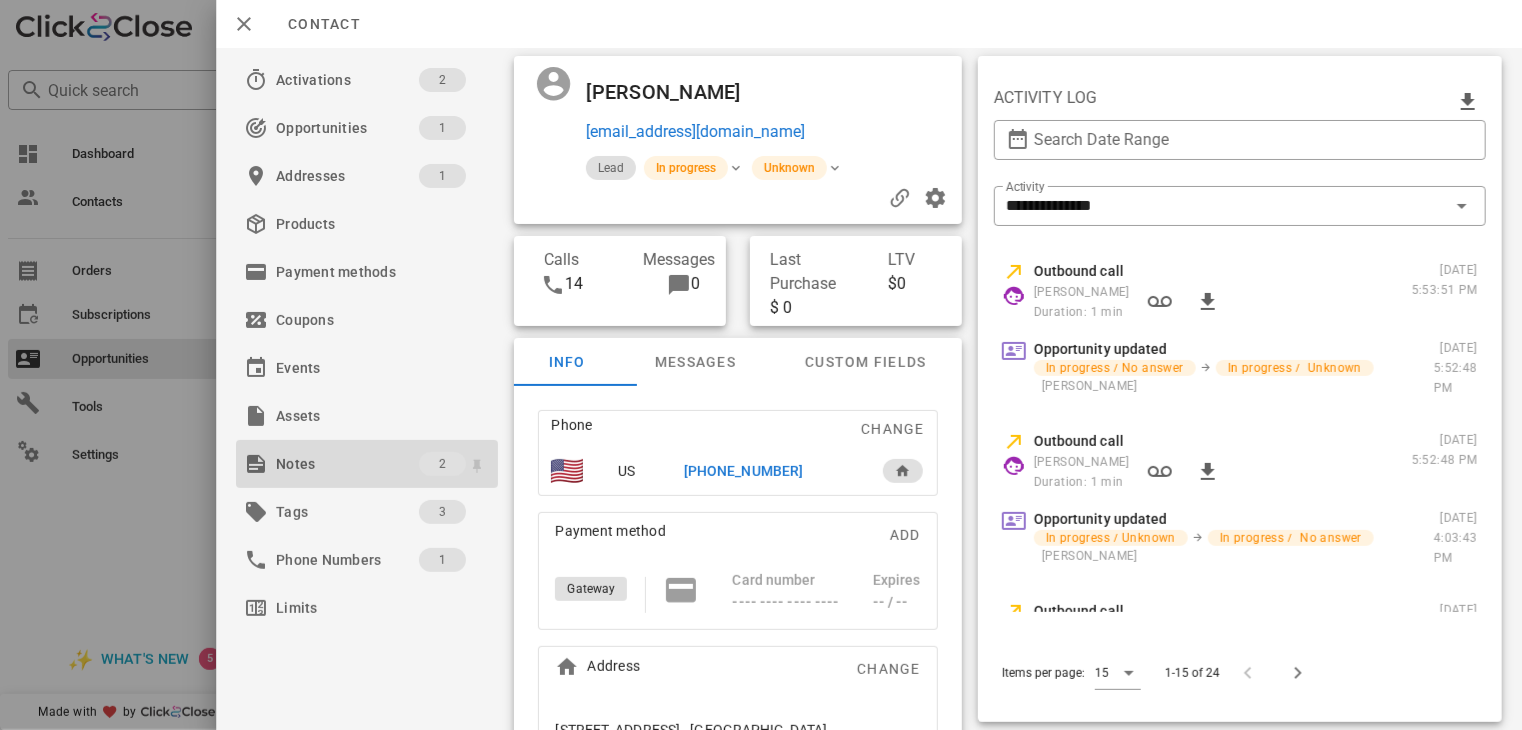 click on "Notes" at bounding box center (347, 464) 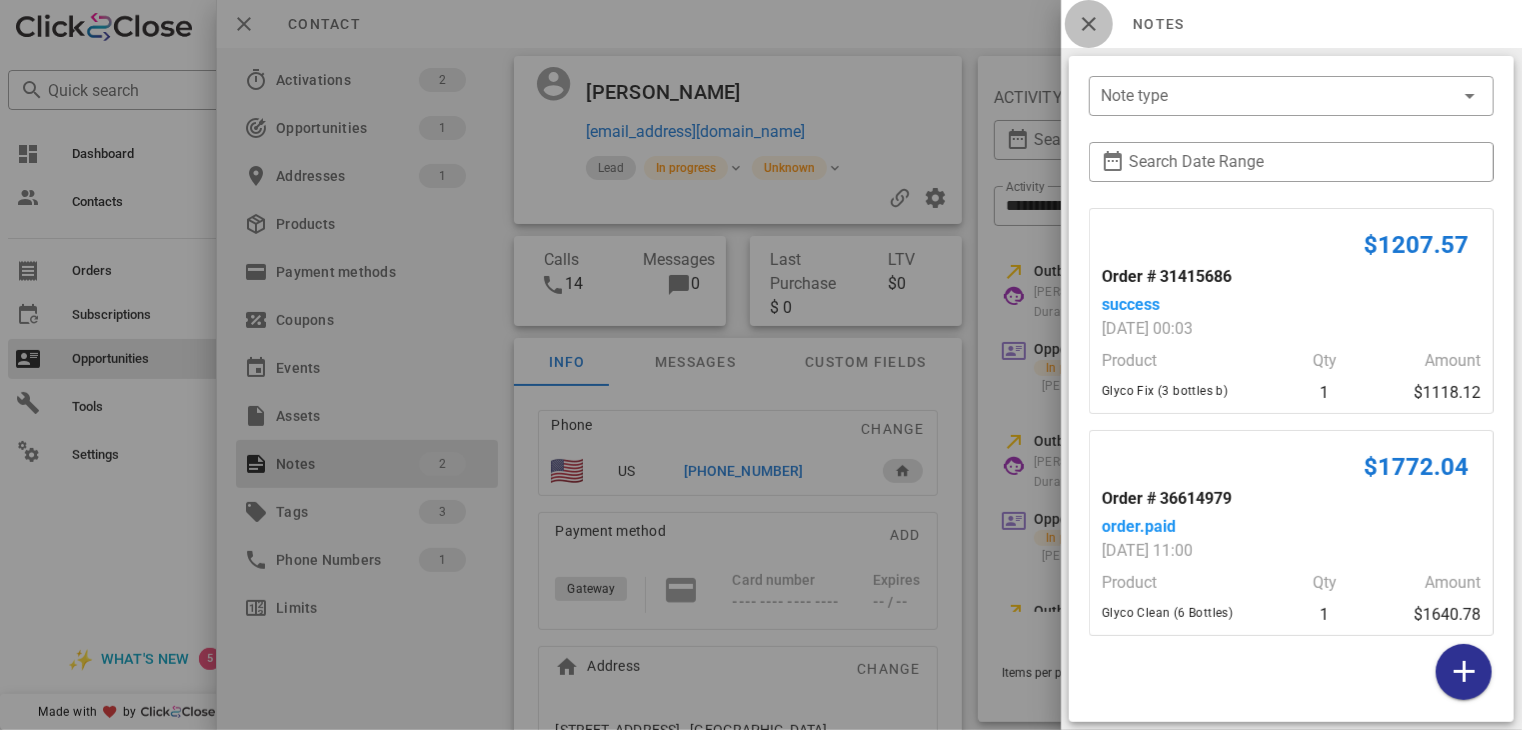click at bounding box center [1089, 24] 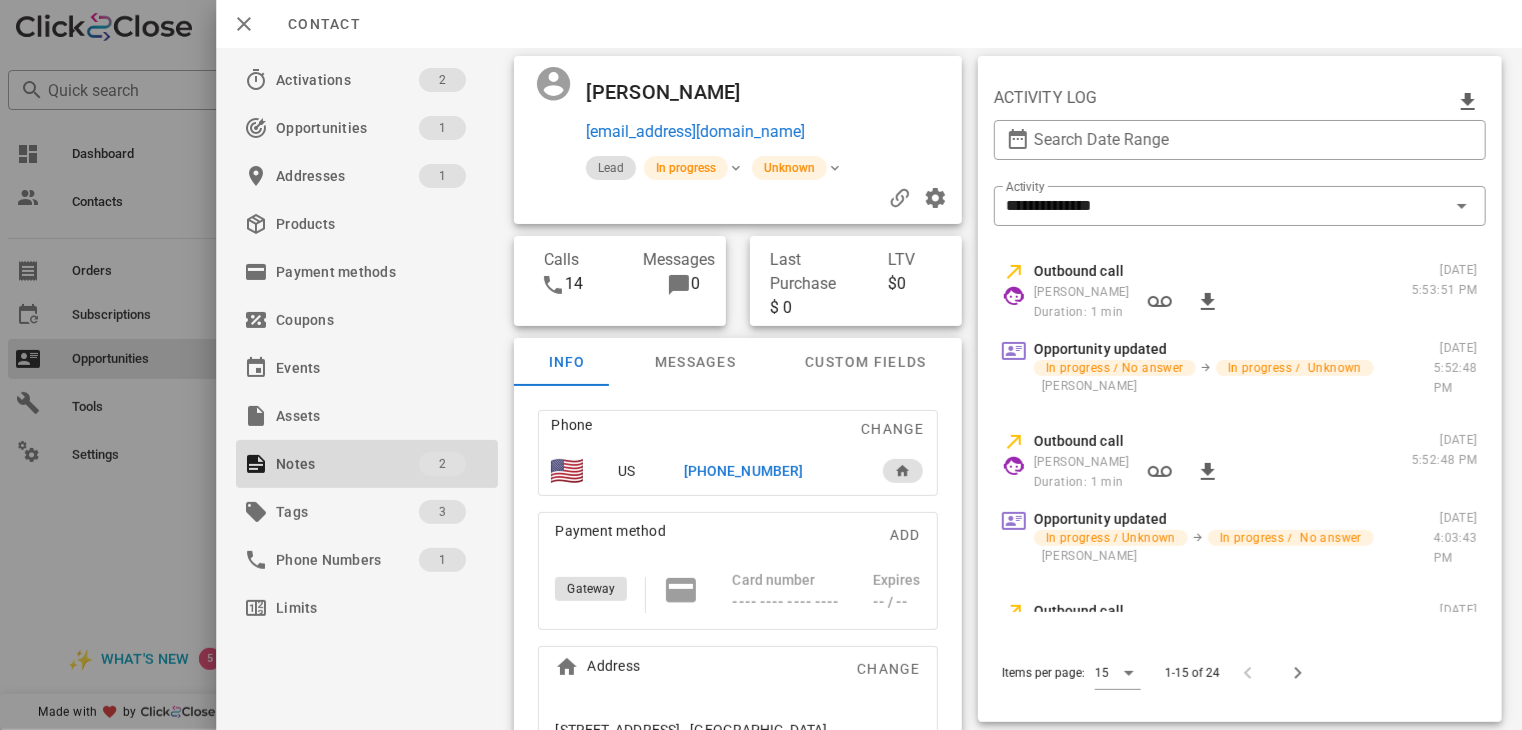 click on "[PHONE_NUMBER]" at bounding box center (743, 471) 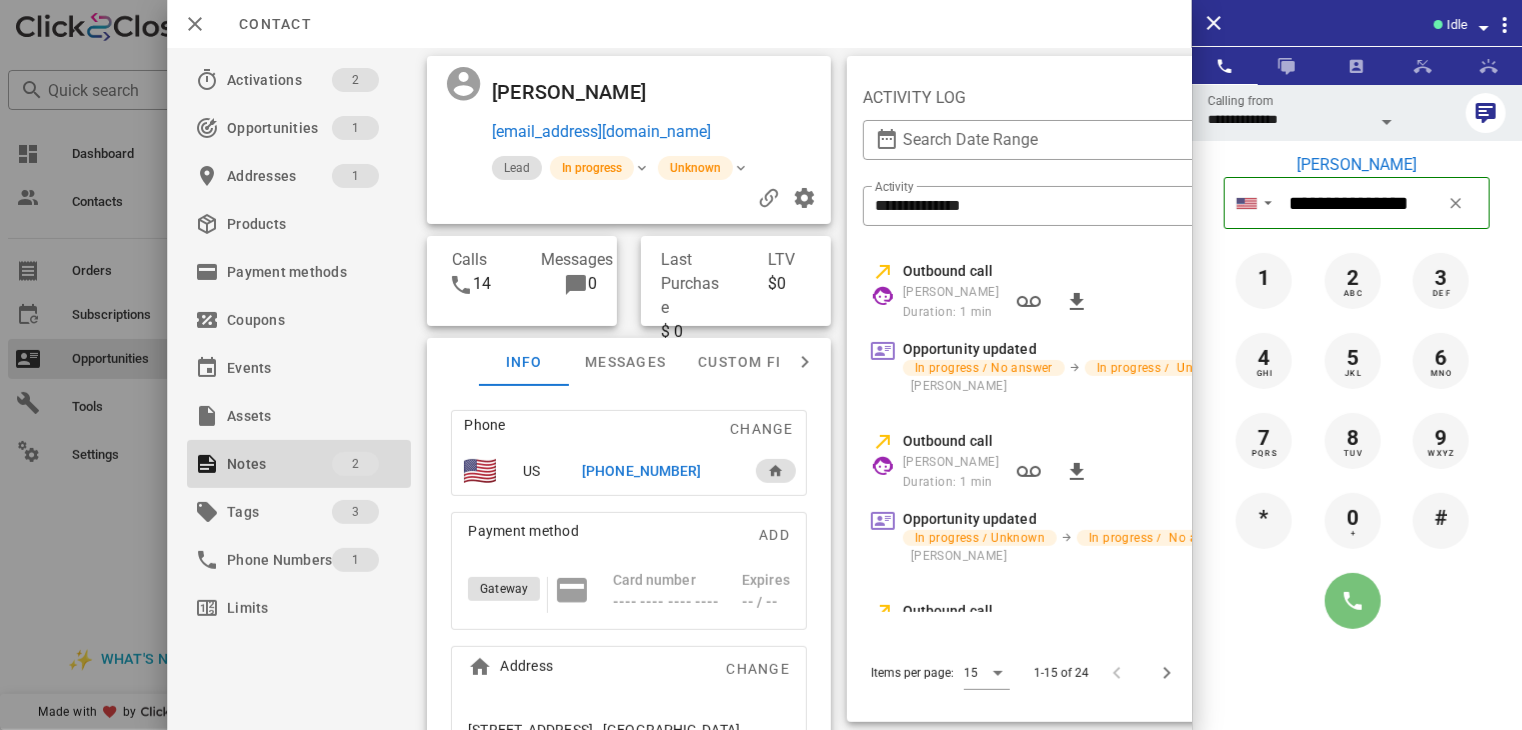 click at bounding box center (1353, 601) 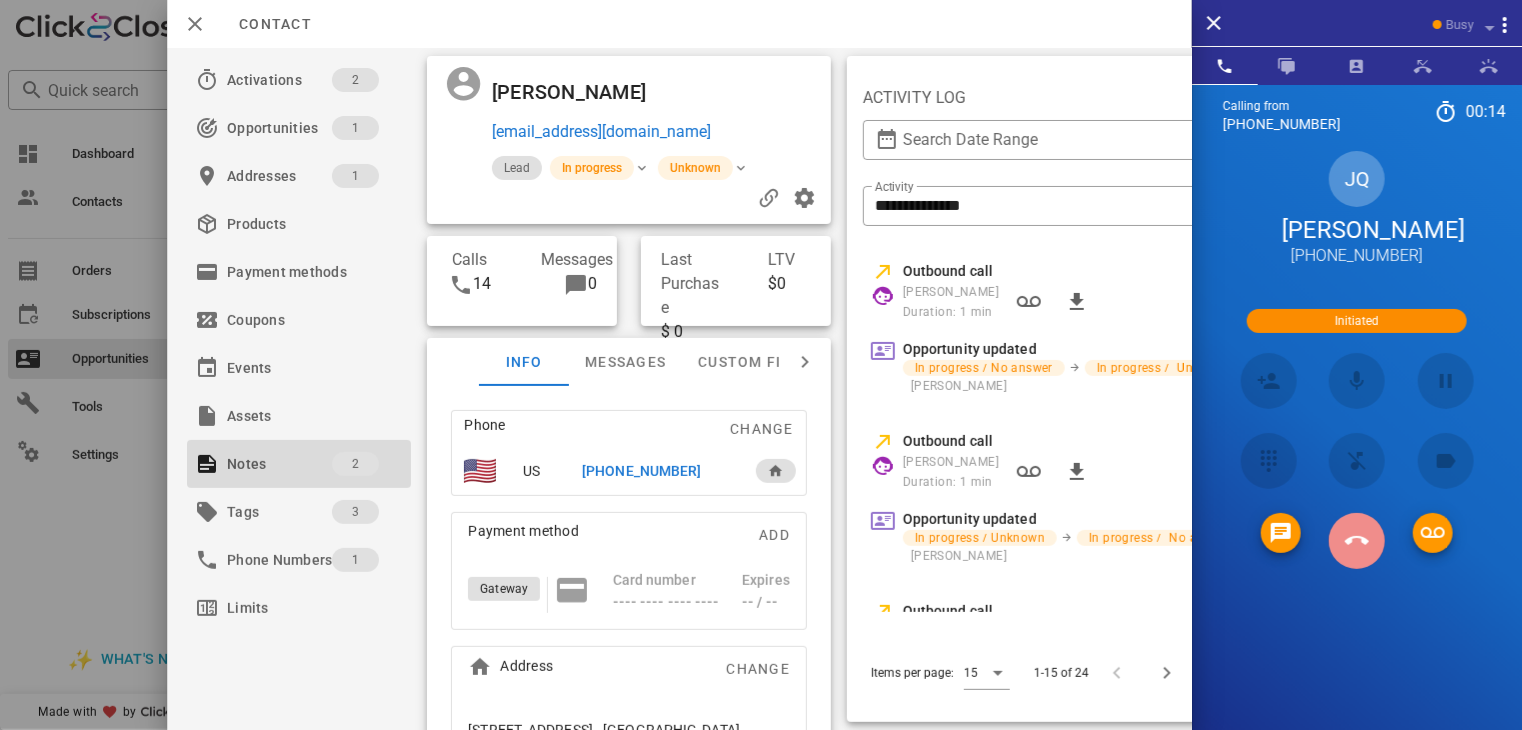 click at bounding box center (1357, 541) 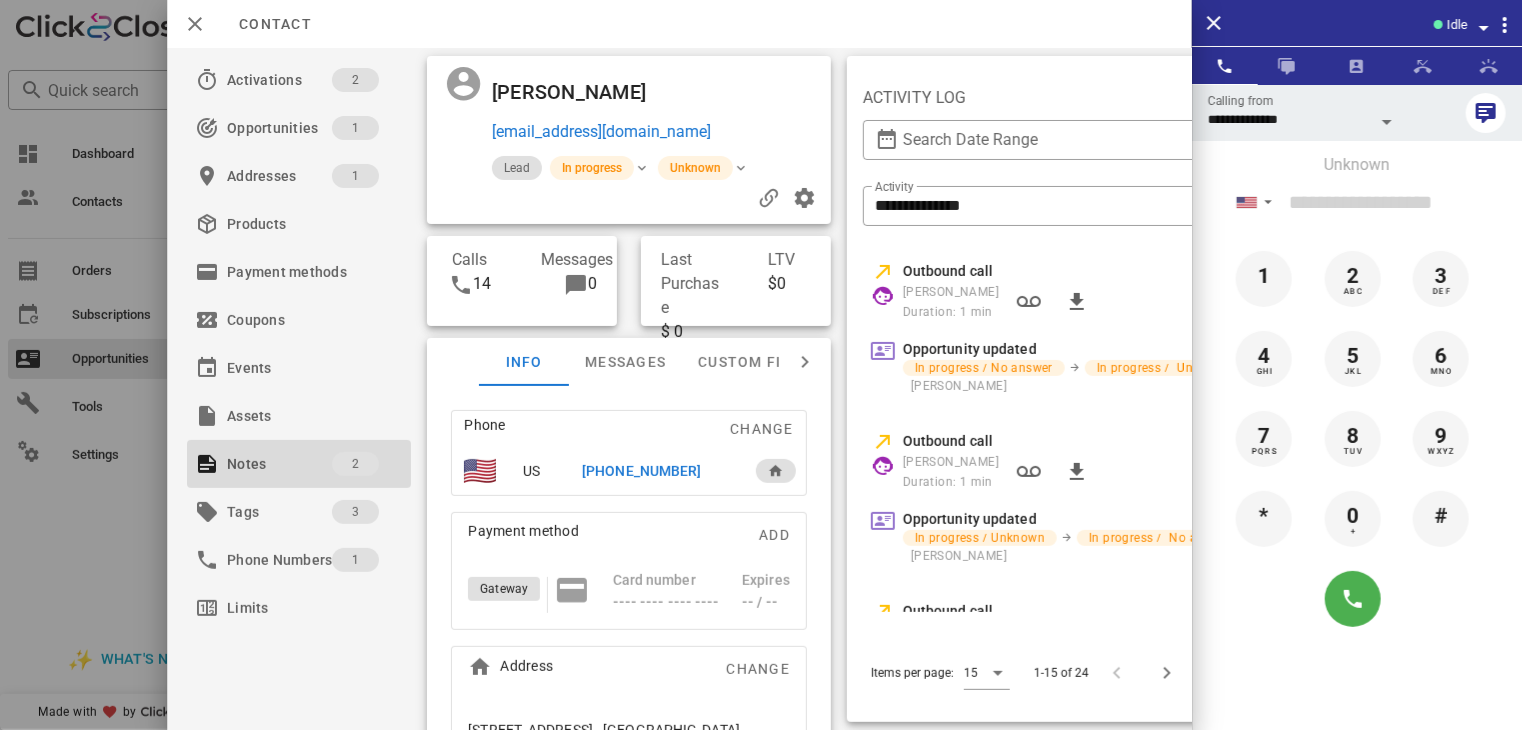click at bounding box center [761, 365] 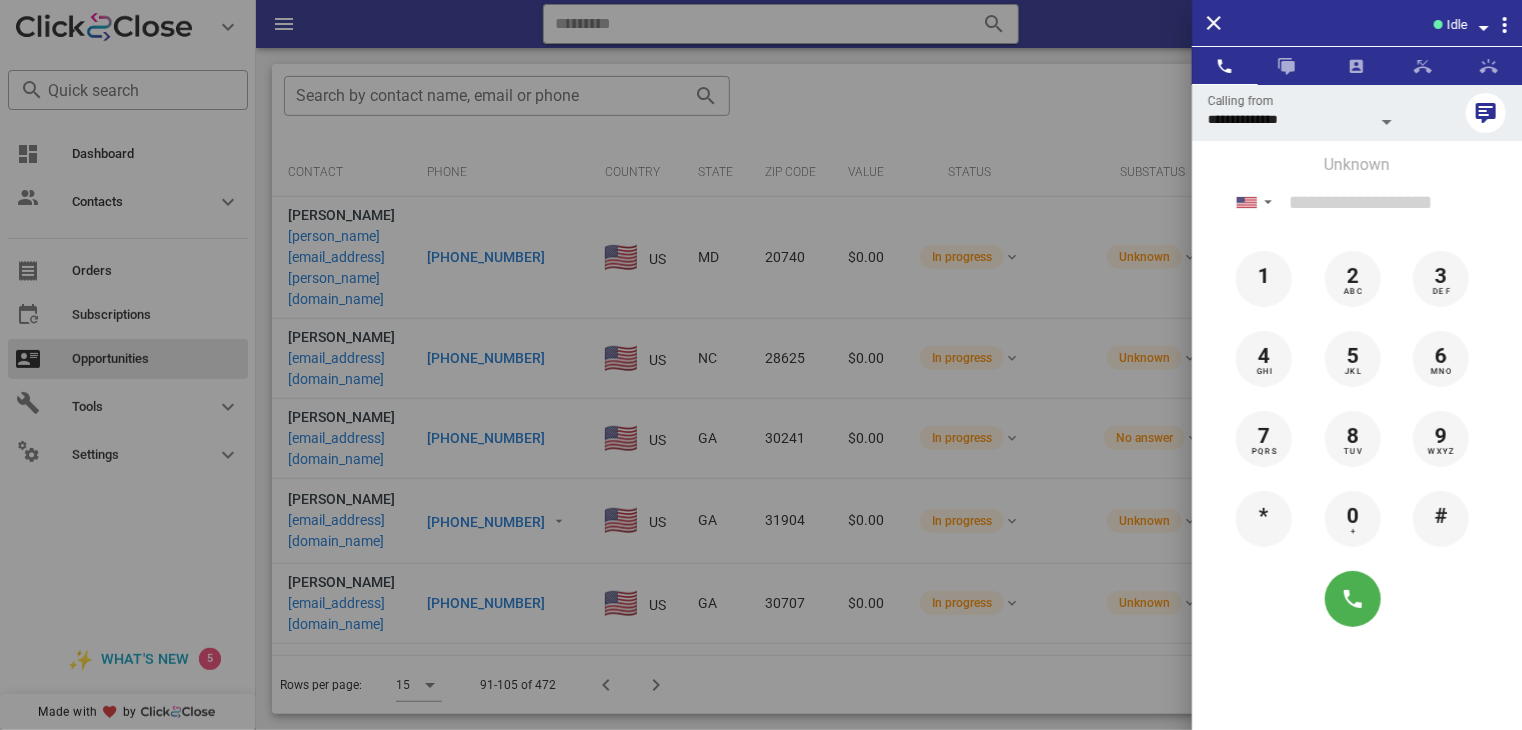 click at bounding box center (761, 365) 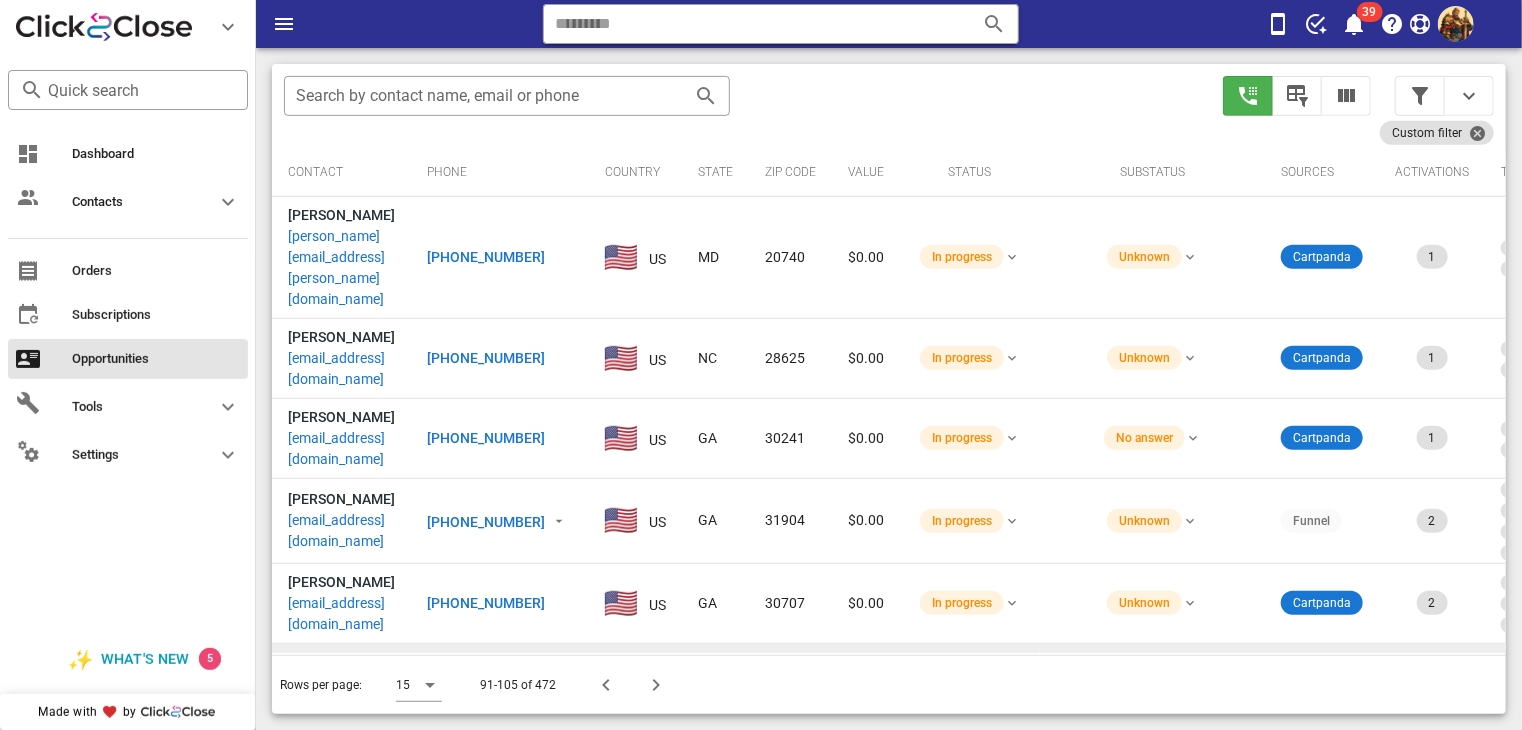 click on "[EMAIL_ADDRESS][DOMAIN_NAME]" at bounding box center [341, 694] 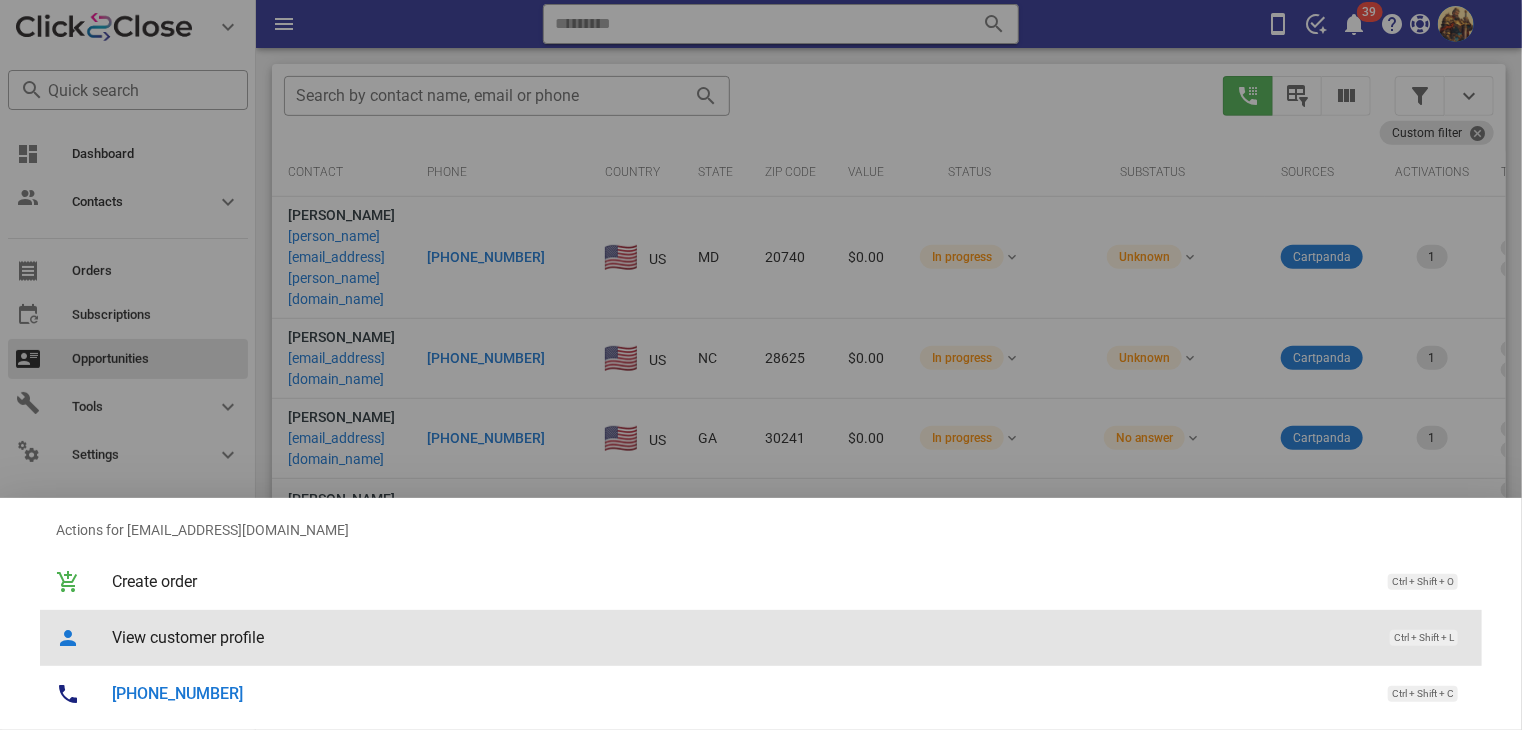 click on "View customer profile" at bounding box center (741, 637) 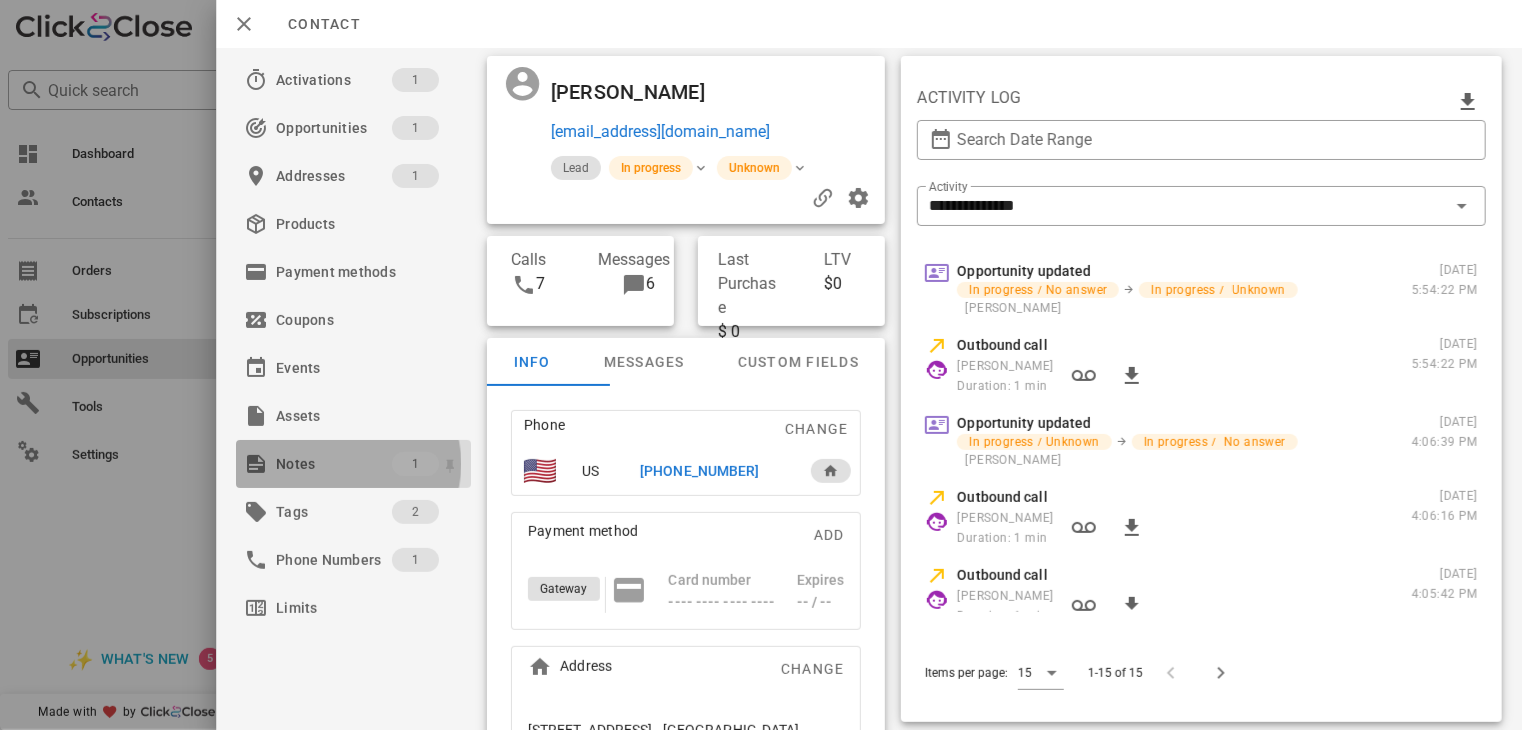 click on "Notes" at bounding box center (334, 464) 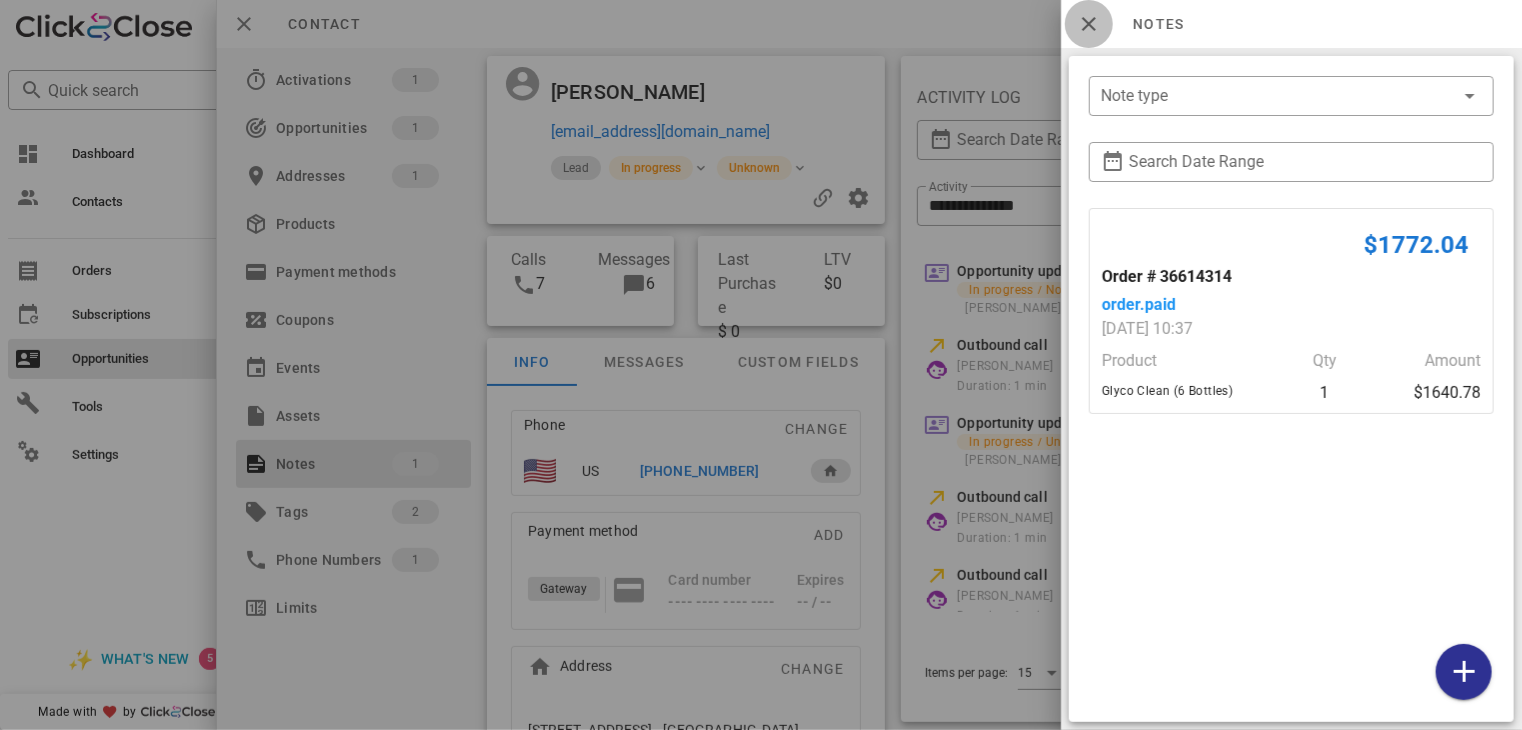 click at bounding box center (1089, 24) 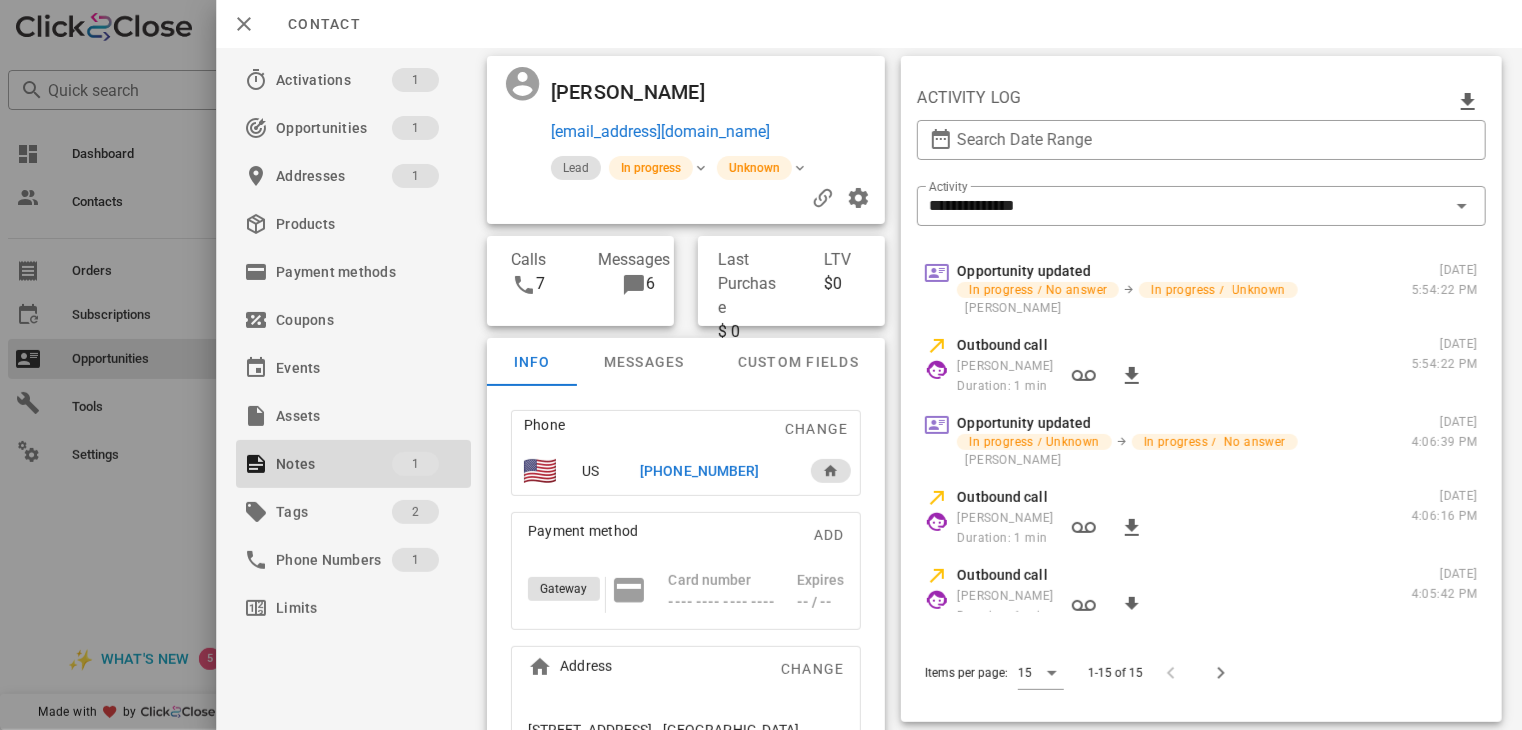 click on "[PHONE_NUMBER]" at bounding box center (715, 471) 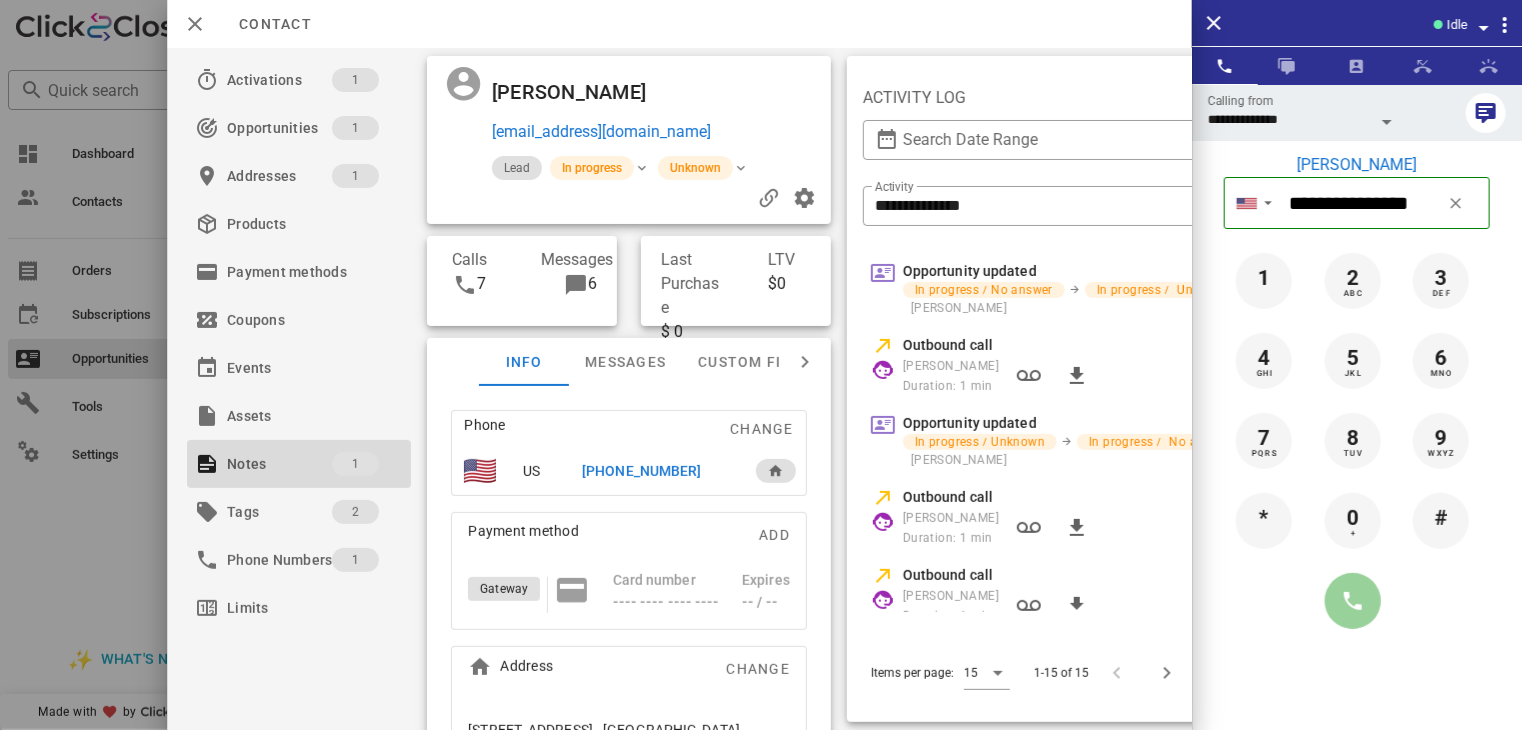 click at bounding box center (1353, 601) 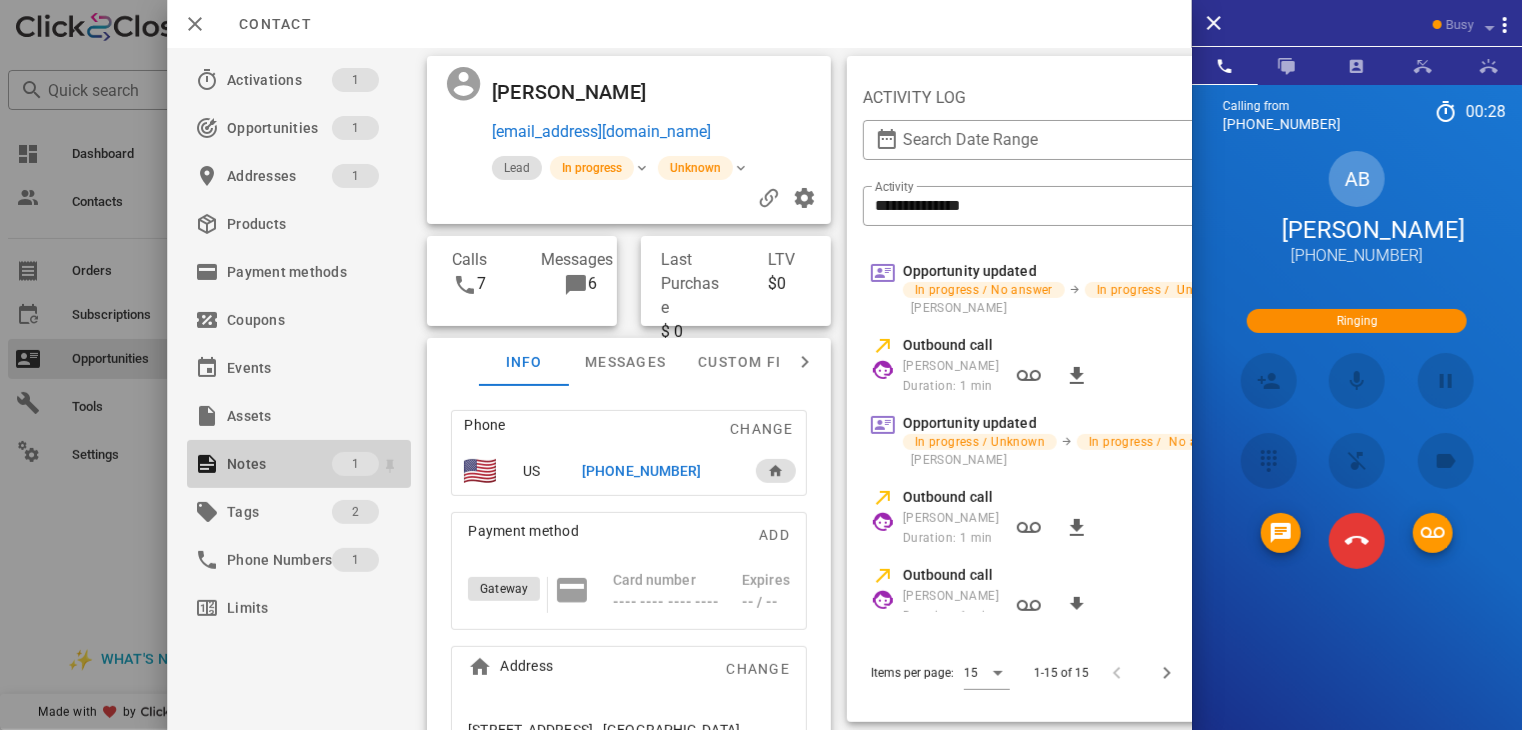 click on "Notes" at bounding box center [279, 464] 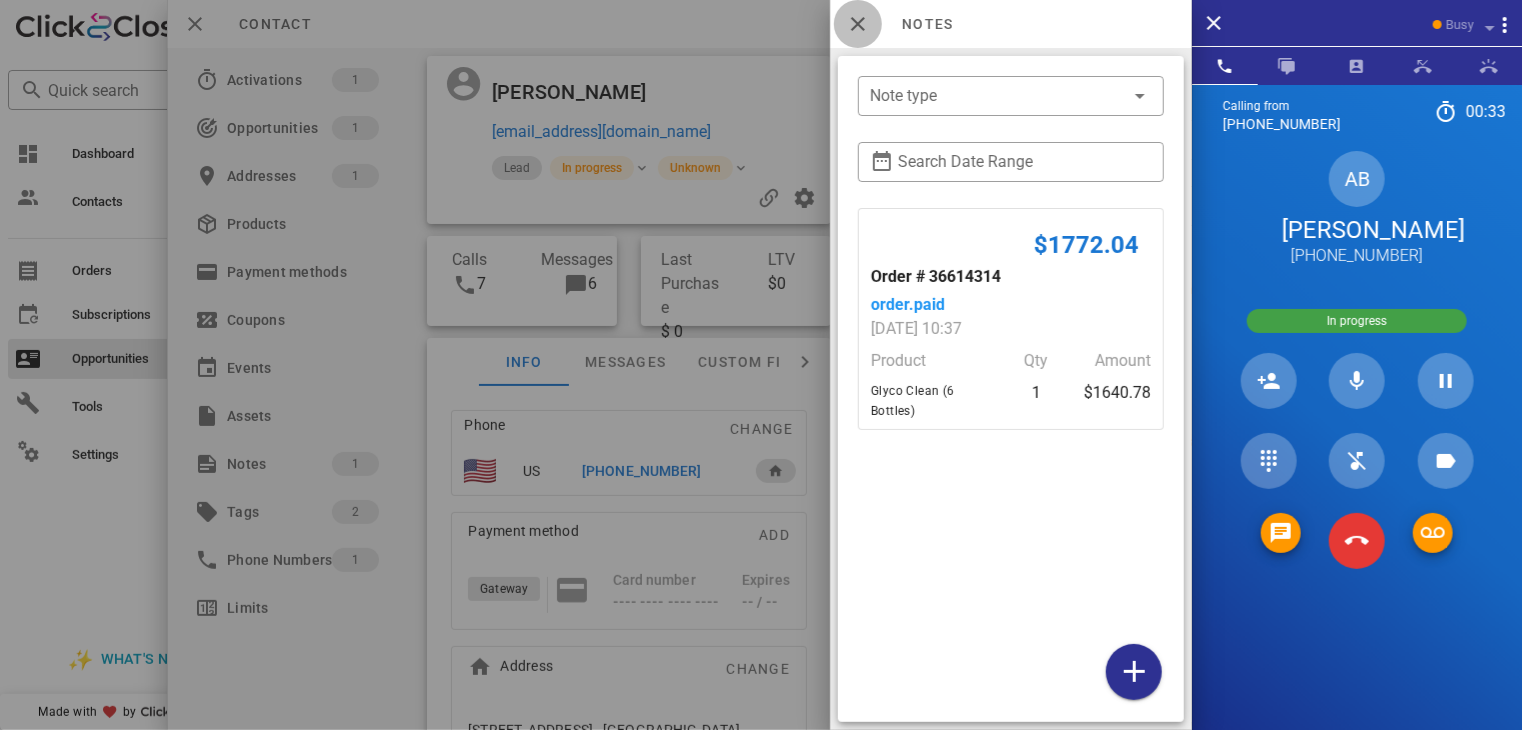 click at bounding box center [858, 24] 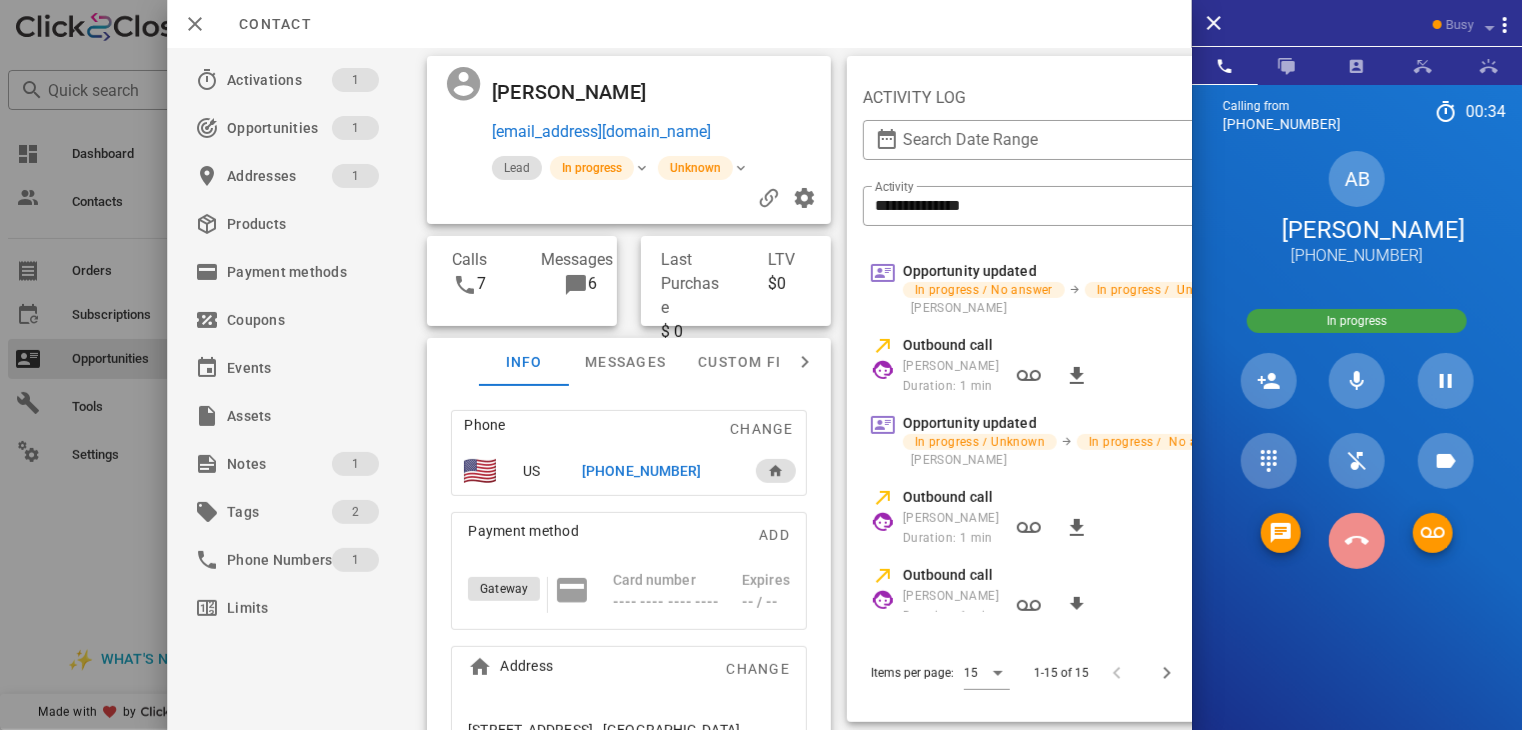 click at bounding box center (1357, 541) 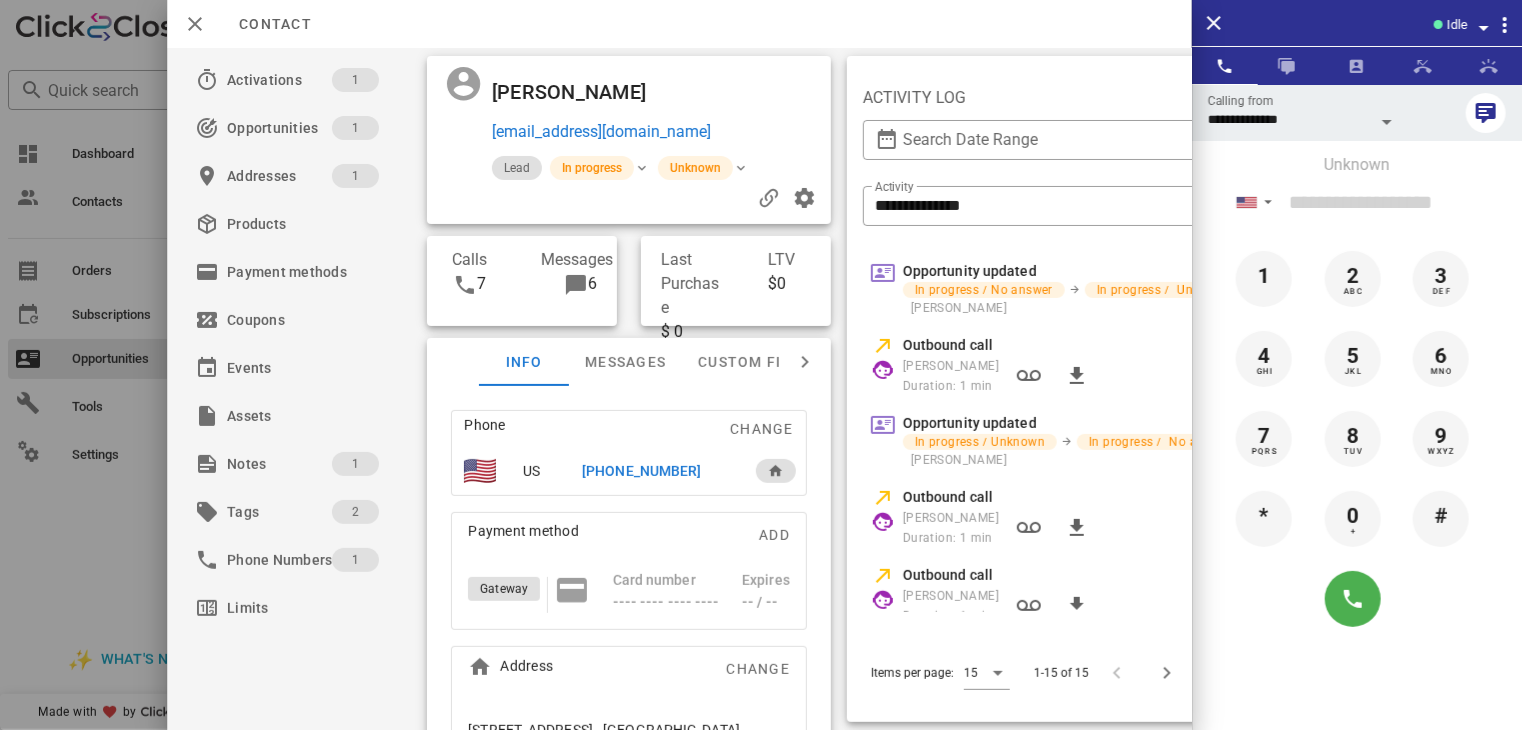 click at bounding box center (761, 365) 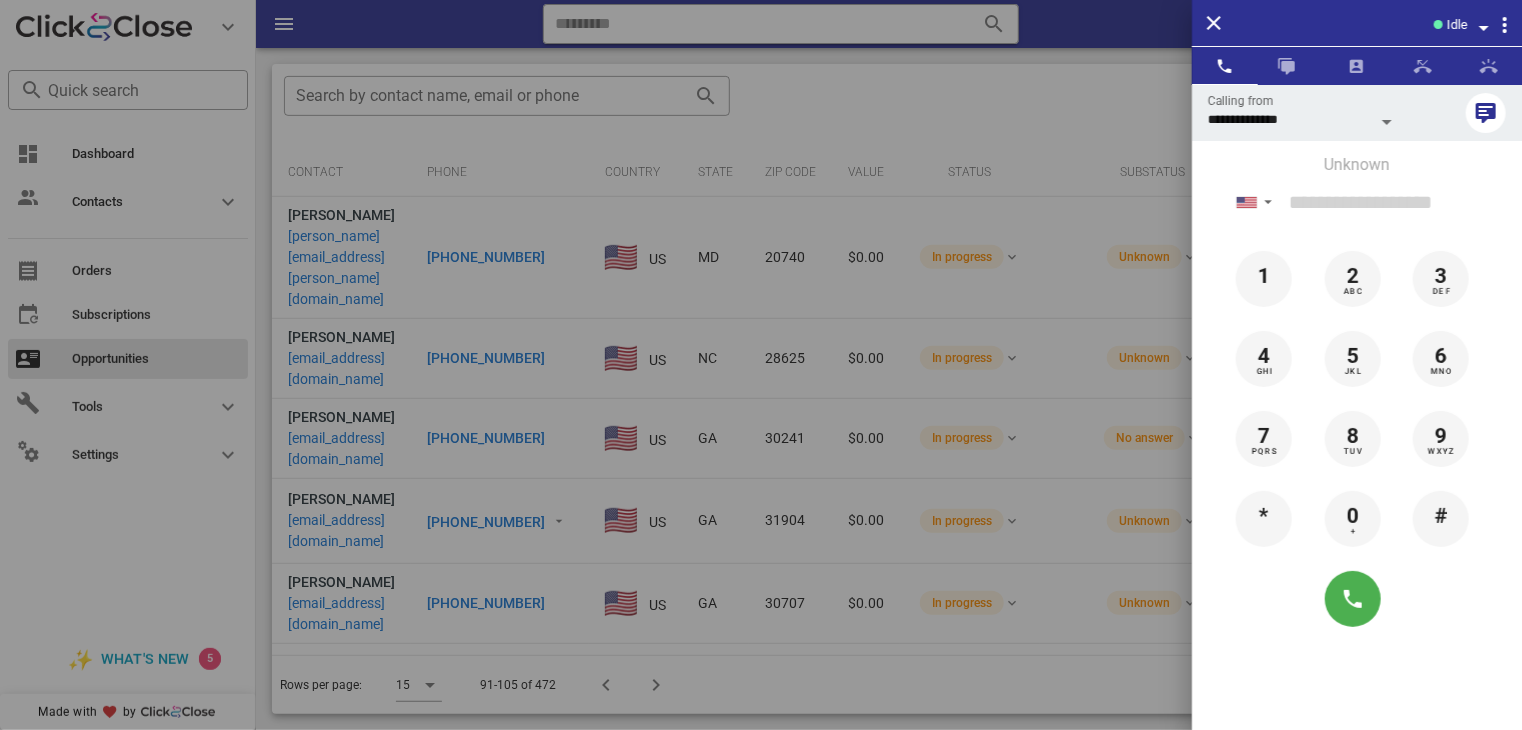 click at bounding box center (761, 365) 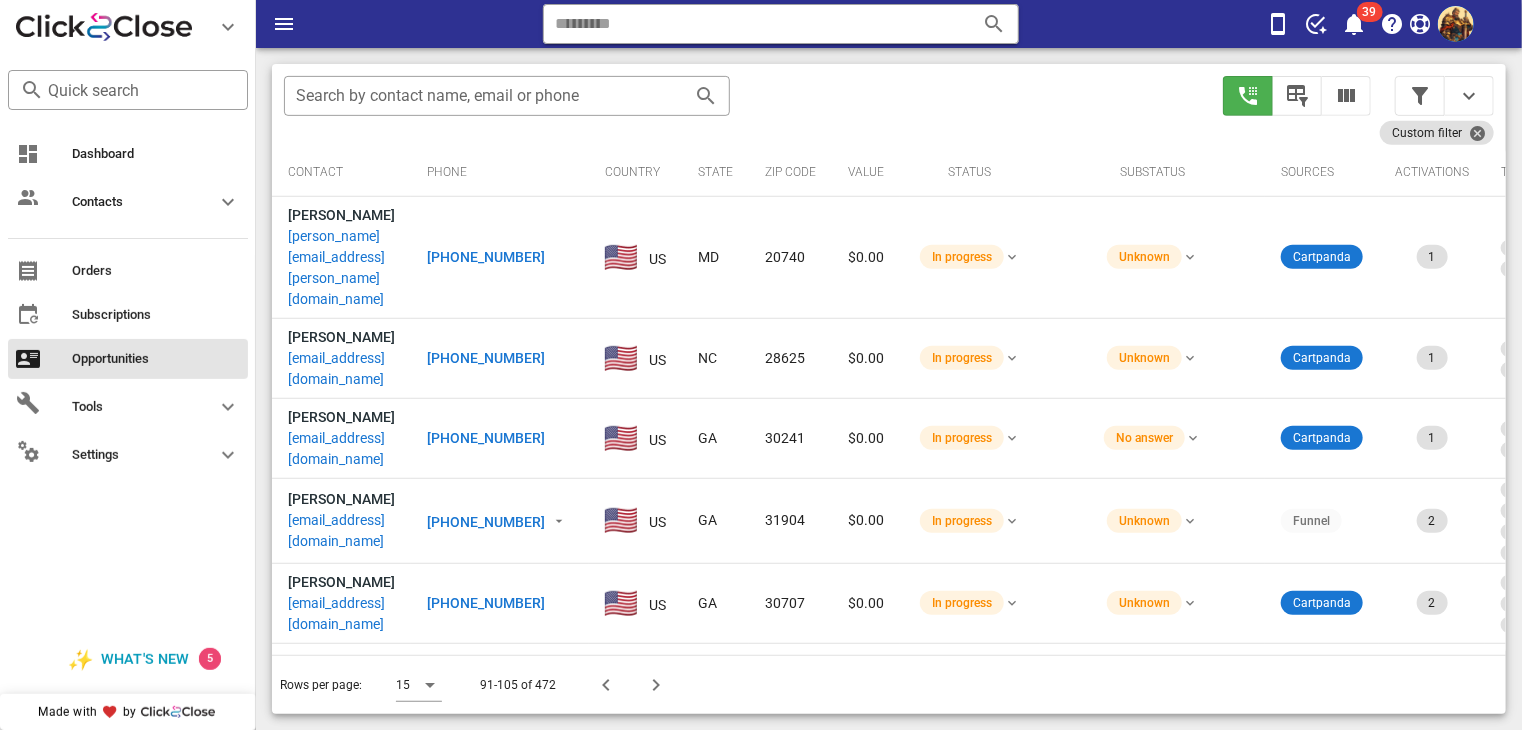 click on "[EMAIL_ADDRESS][DOMAIN_NAME]" at bounding box center (341, 774) 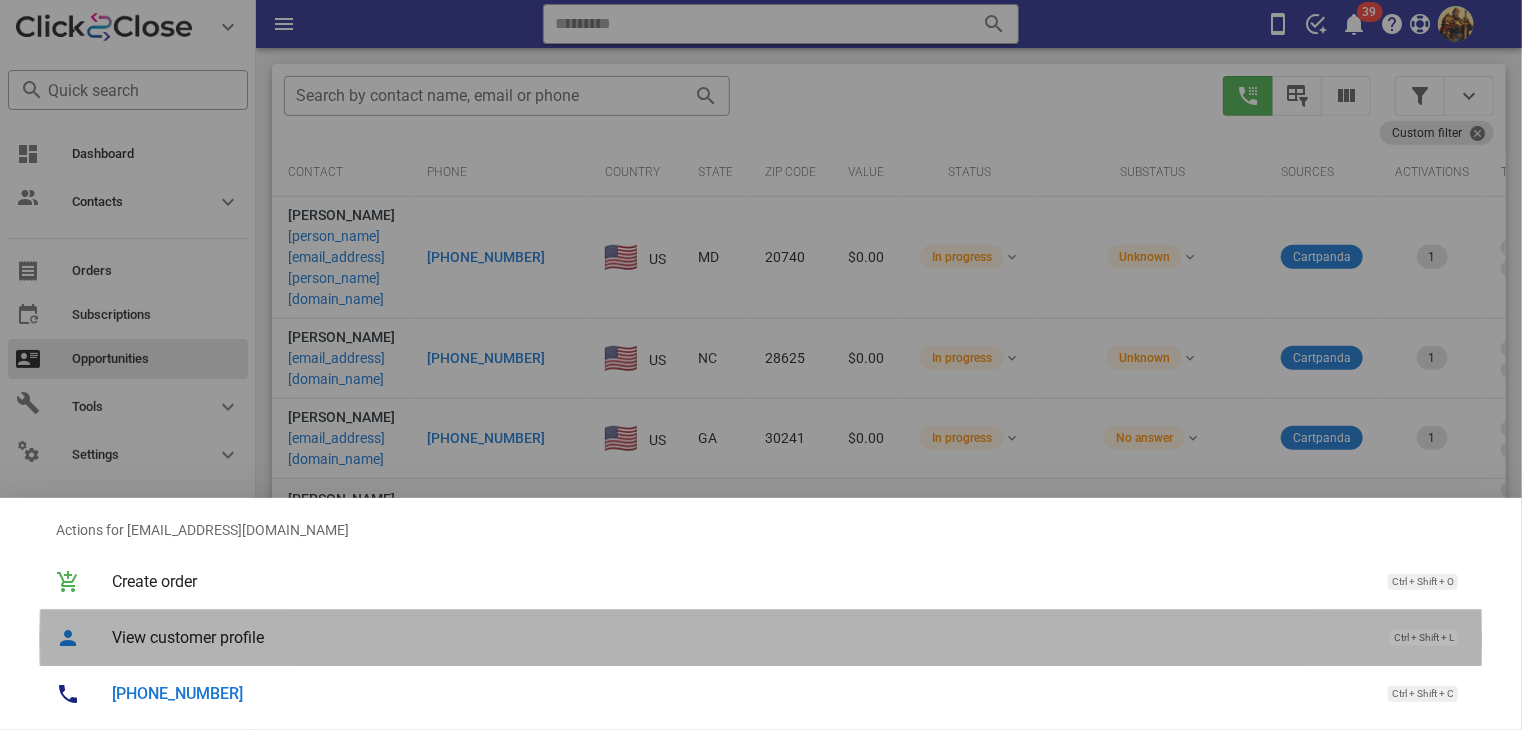 click on "View customer profile" at bounding box center (741, 637) 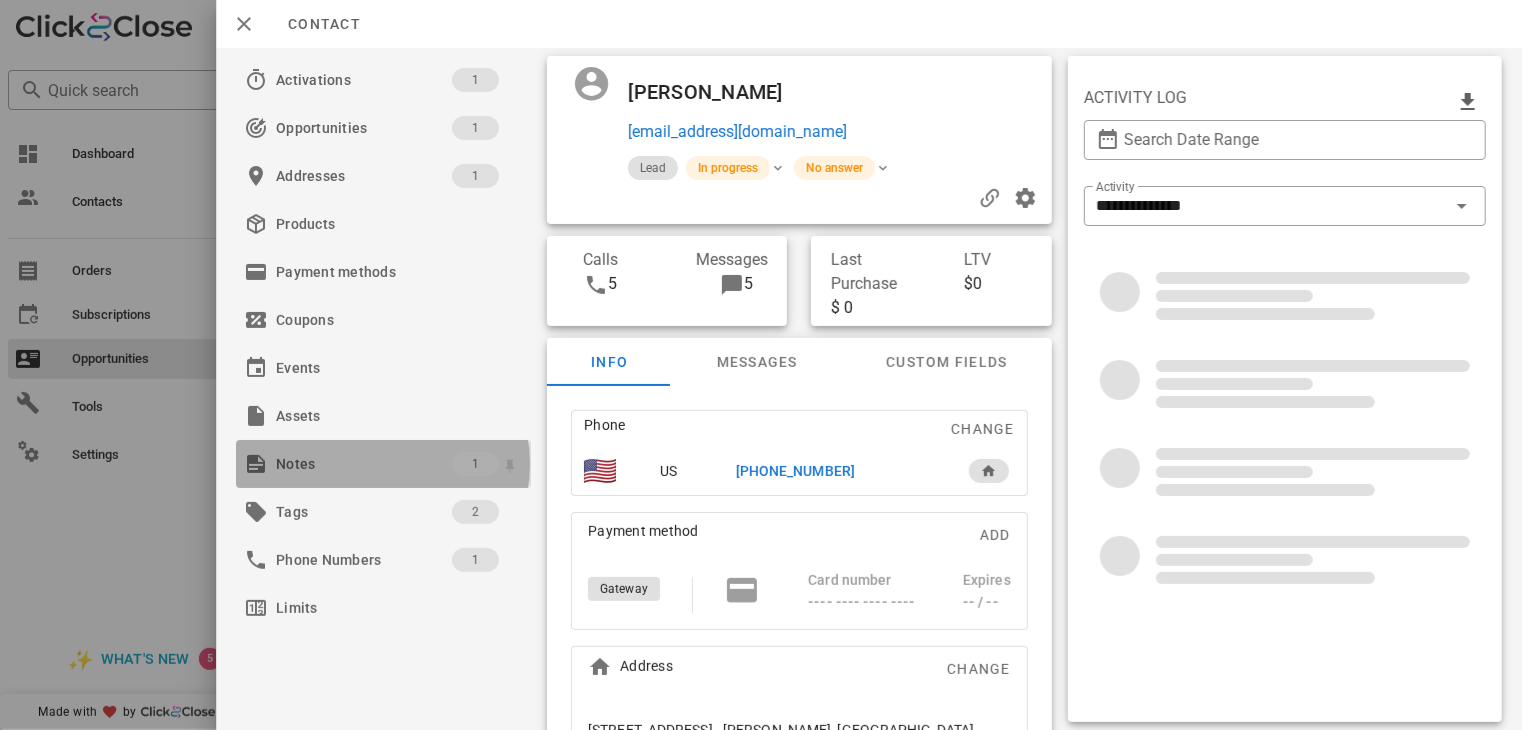 click on "Notes" at bounding box center [364, 464] 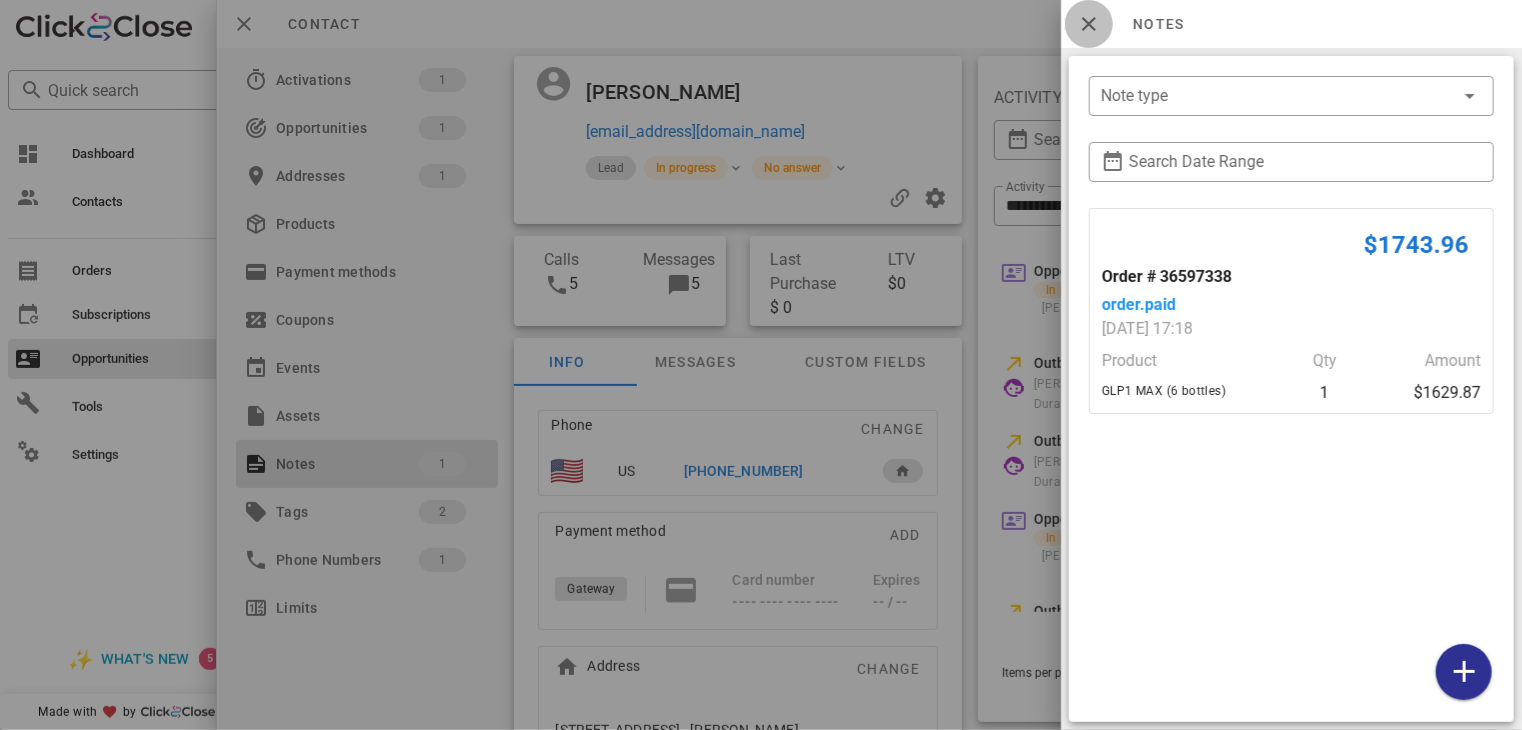 click at bounding box center [1089, 24] 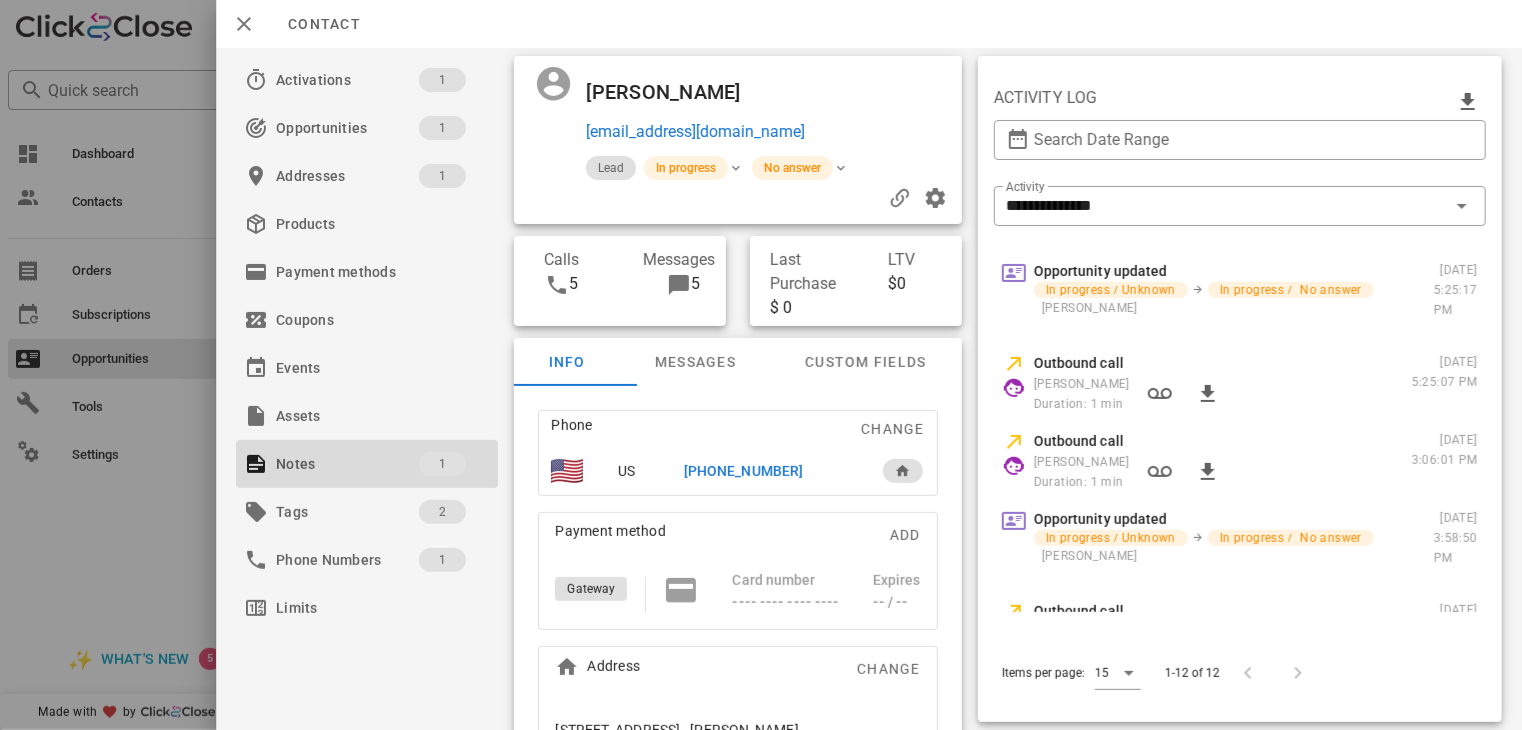 click on "[PHONE_NUMBER]" at bounding box center [743, 471] 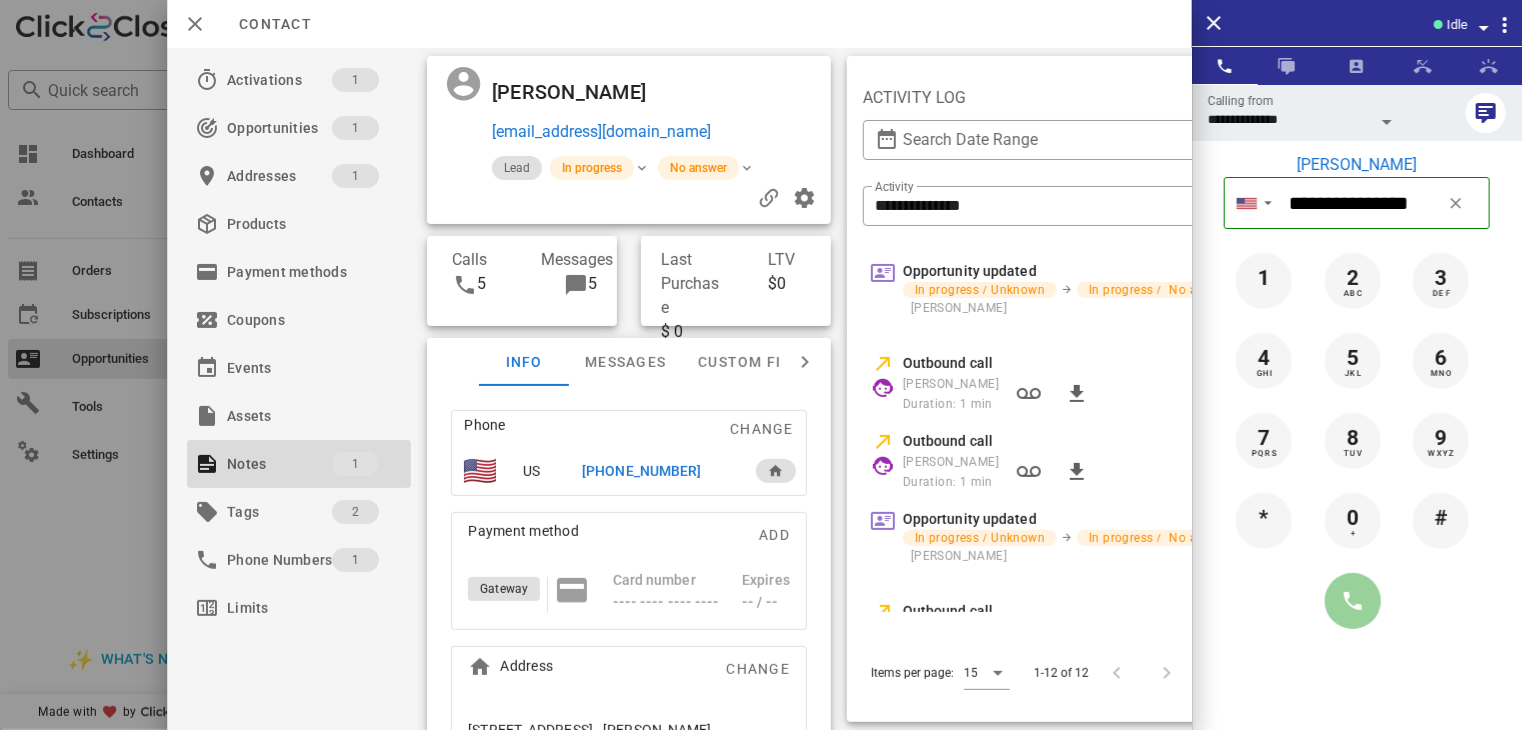 click at bounding box center [1353, 601] 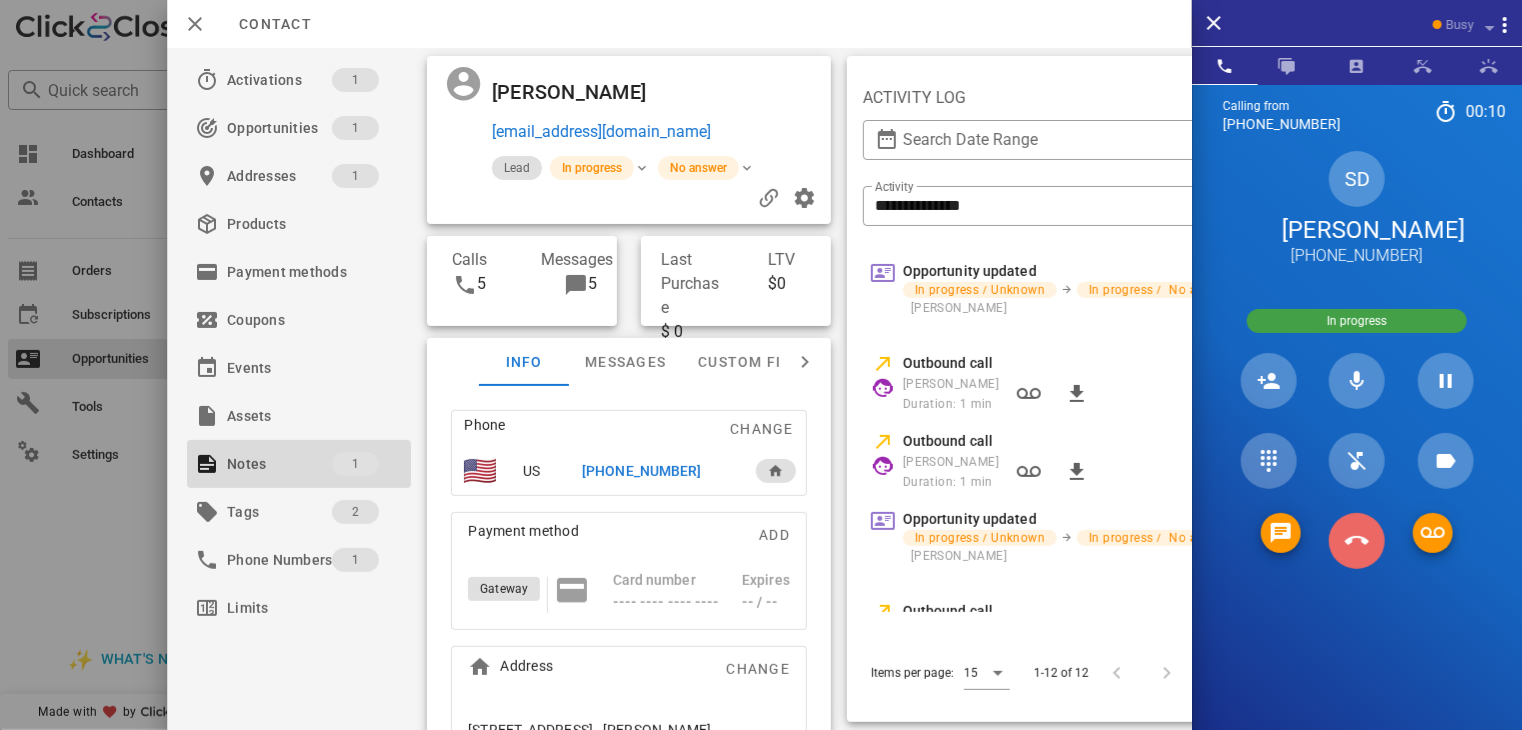 click at bounding box center [1357, 541] 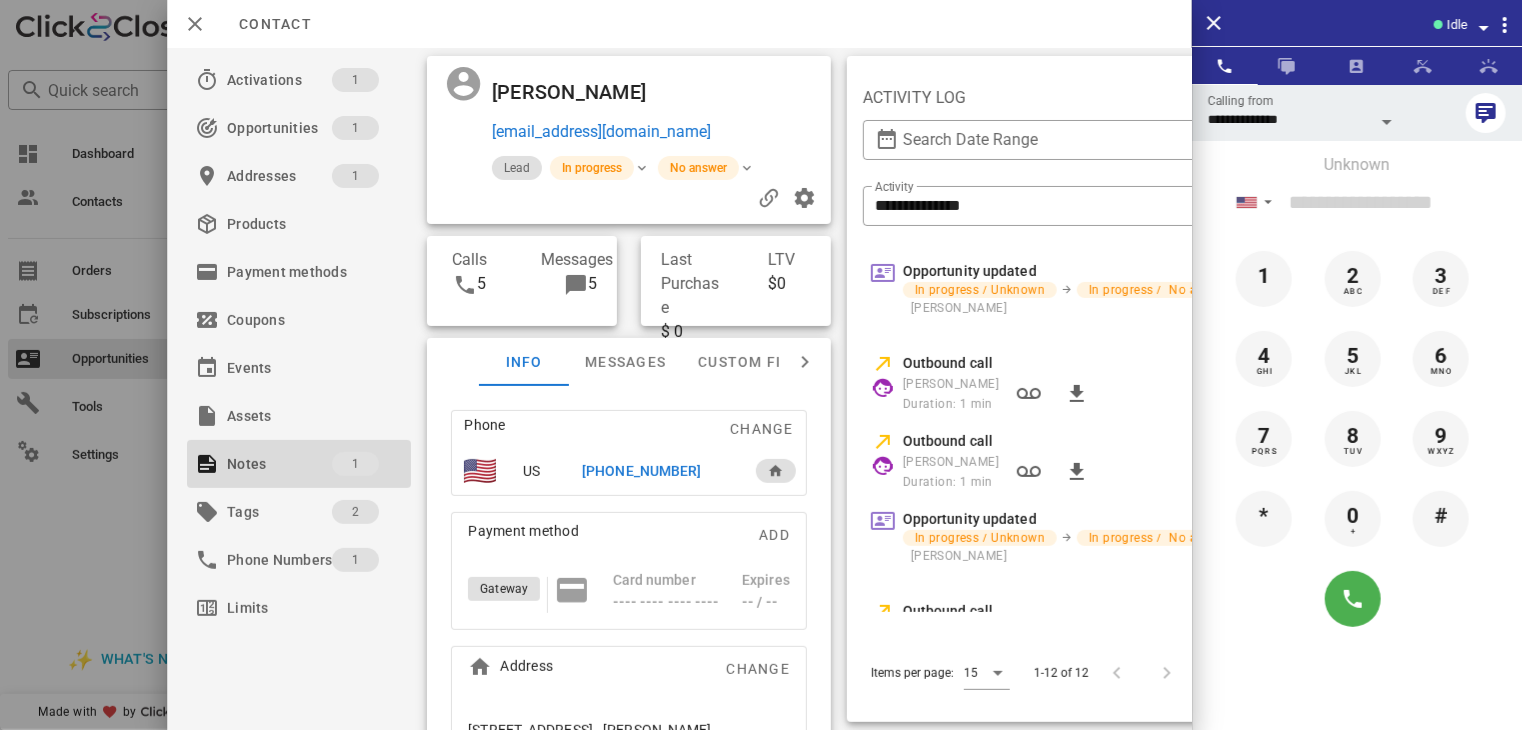 click at bounding box center [761, 365] 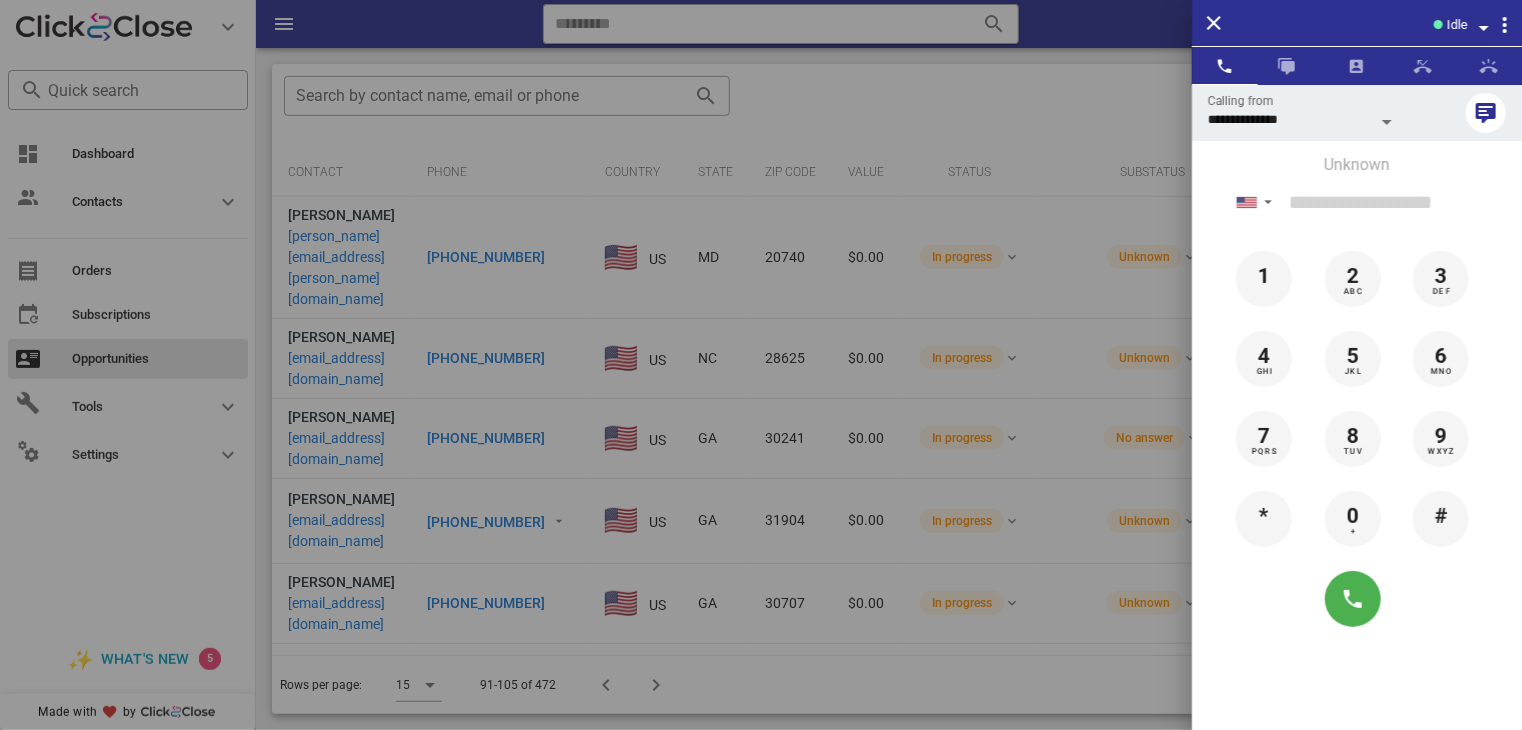 click at bounding box center [761, 365] 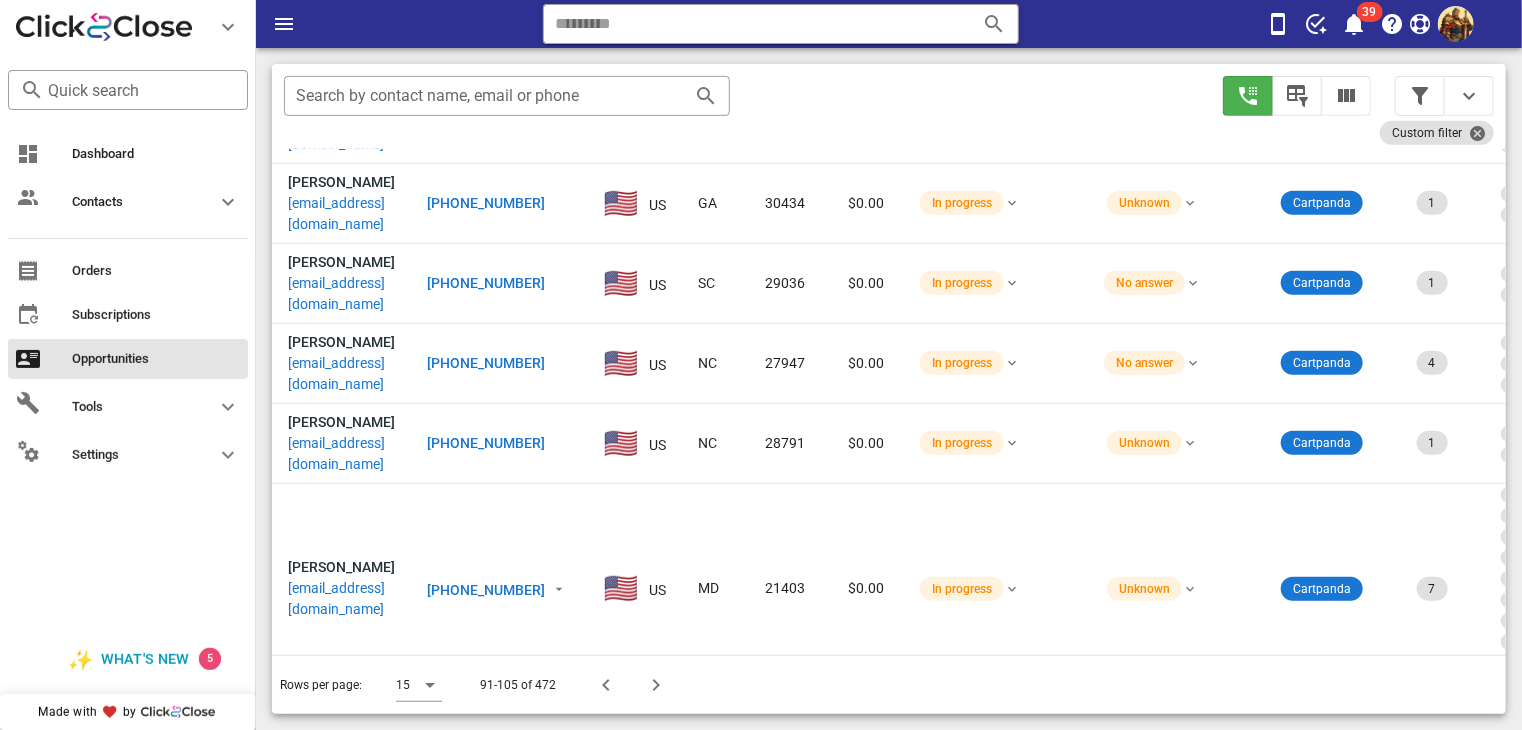 scroll, scrollTop: 489, scrollLeft: 0, axis: vertical 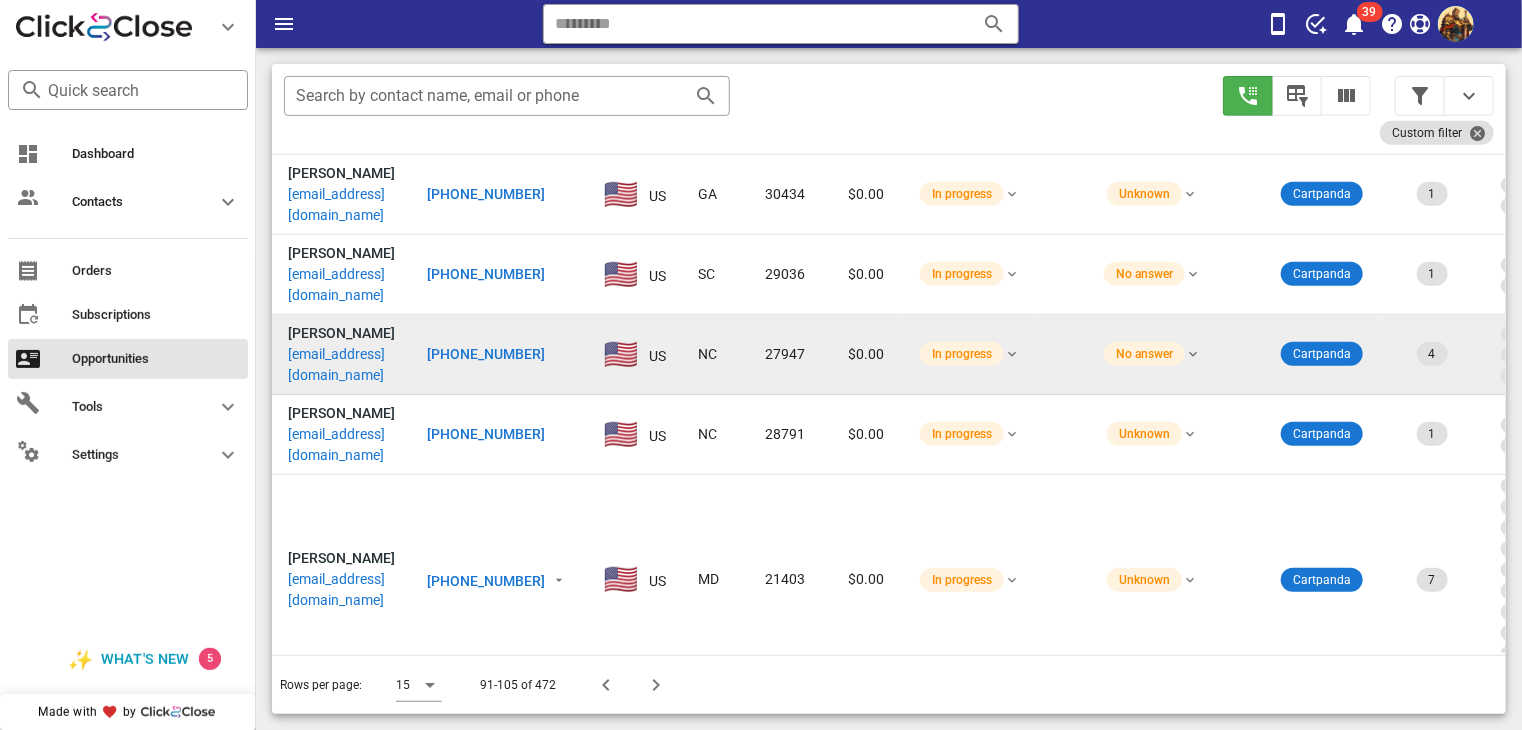 click on "[EMAIL_ADDRESS][DOMAIN_NAME]" at bounding box center (341, 365) 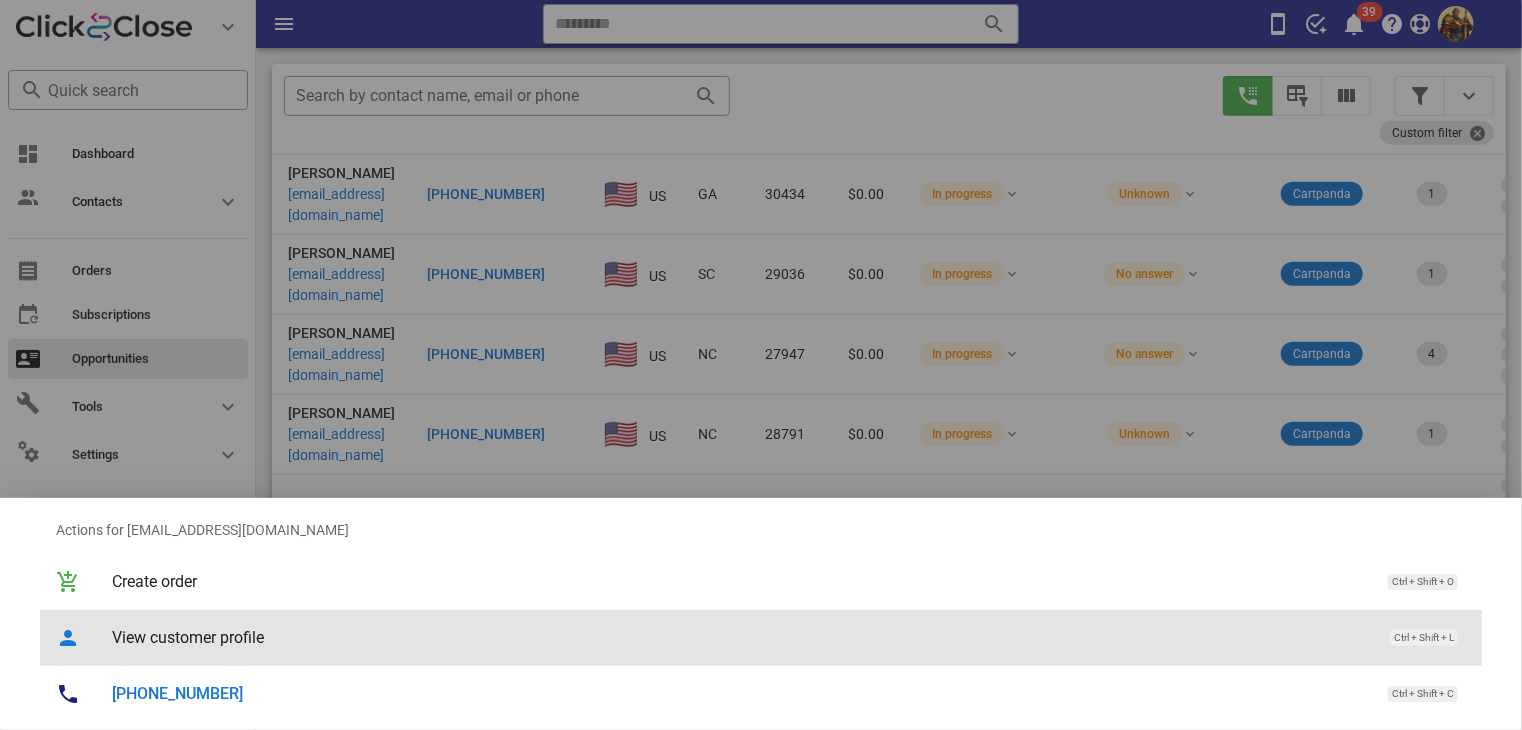click on "View customer profile" at bounding box center [741, 637] 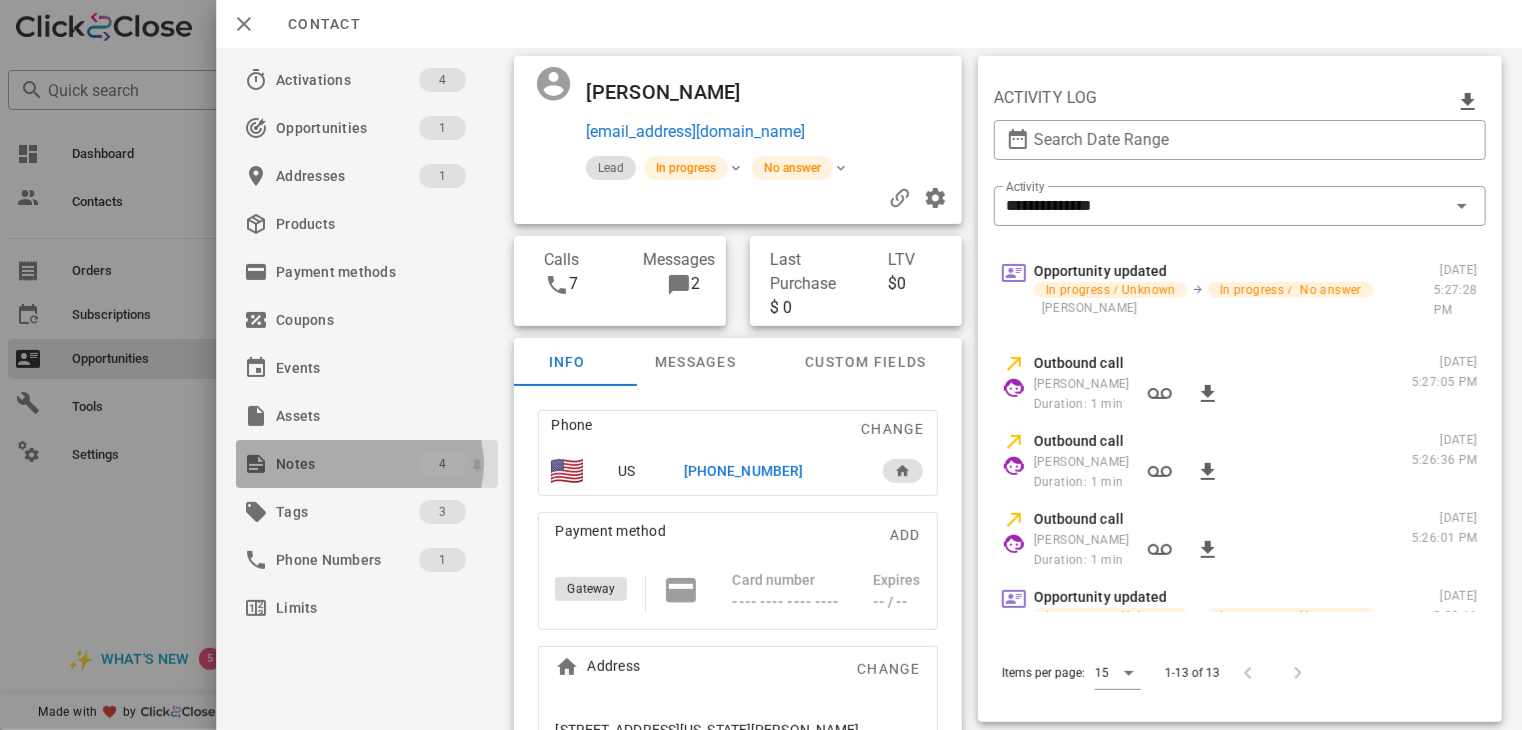 click on "Notes" at bounding box center (347, 464) 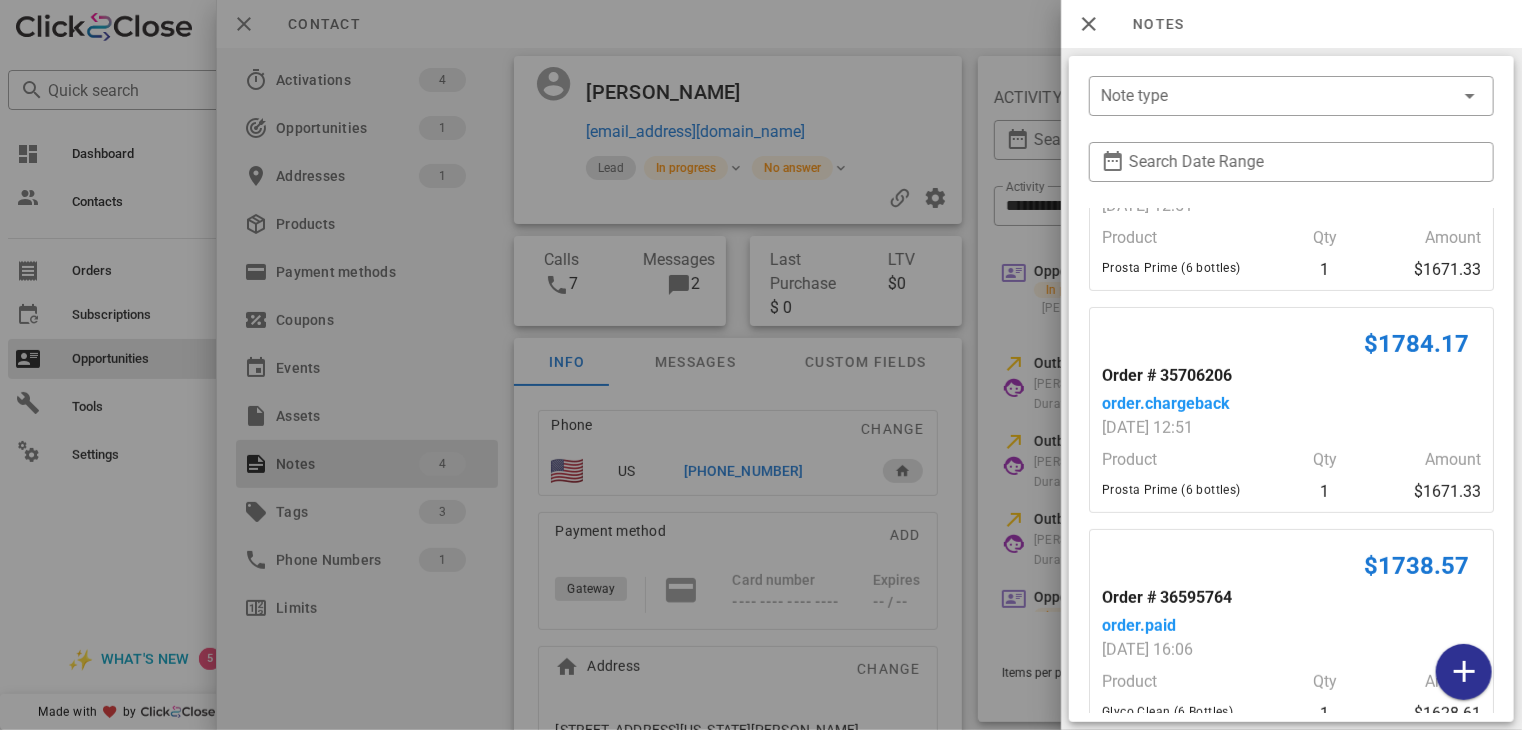 scroll, scrollTop: 393, scrollLeft: 0, axis: vertical 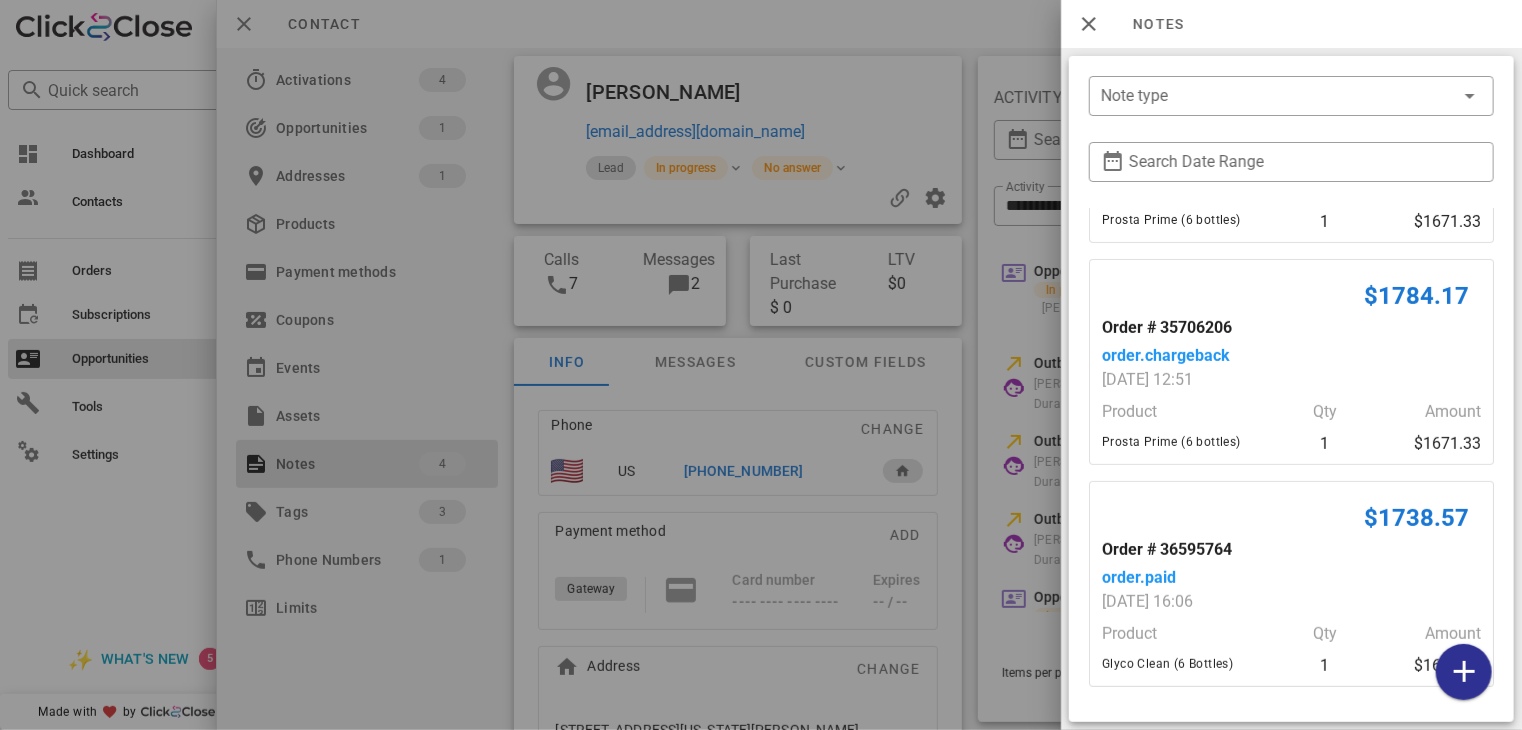 click at bounding box center (761, 365) 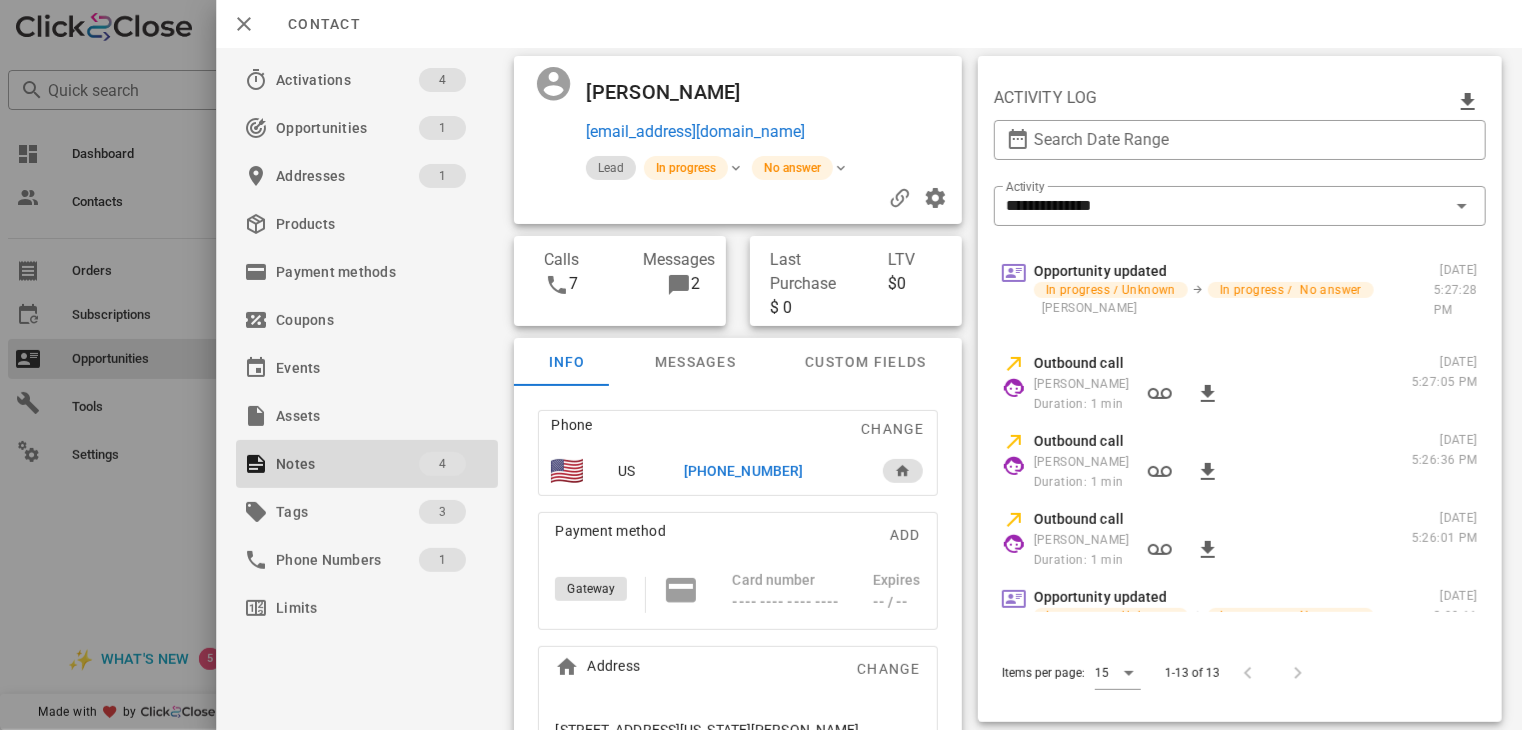 click on "[PHONE_NUMBER]" at bounding box center (743, 471) 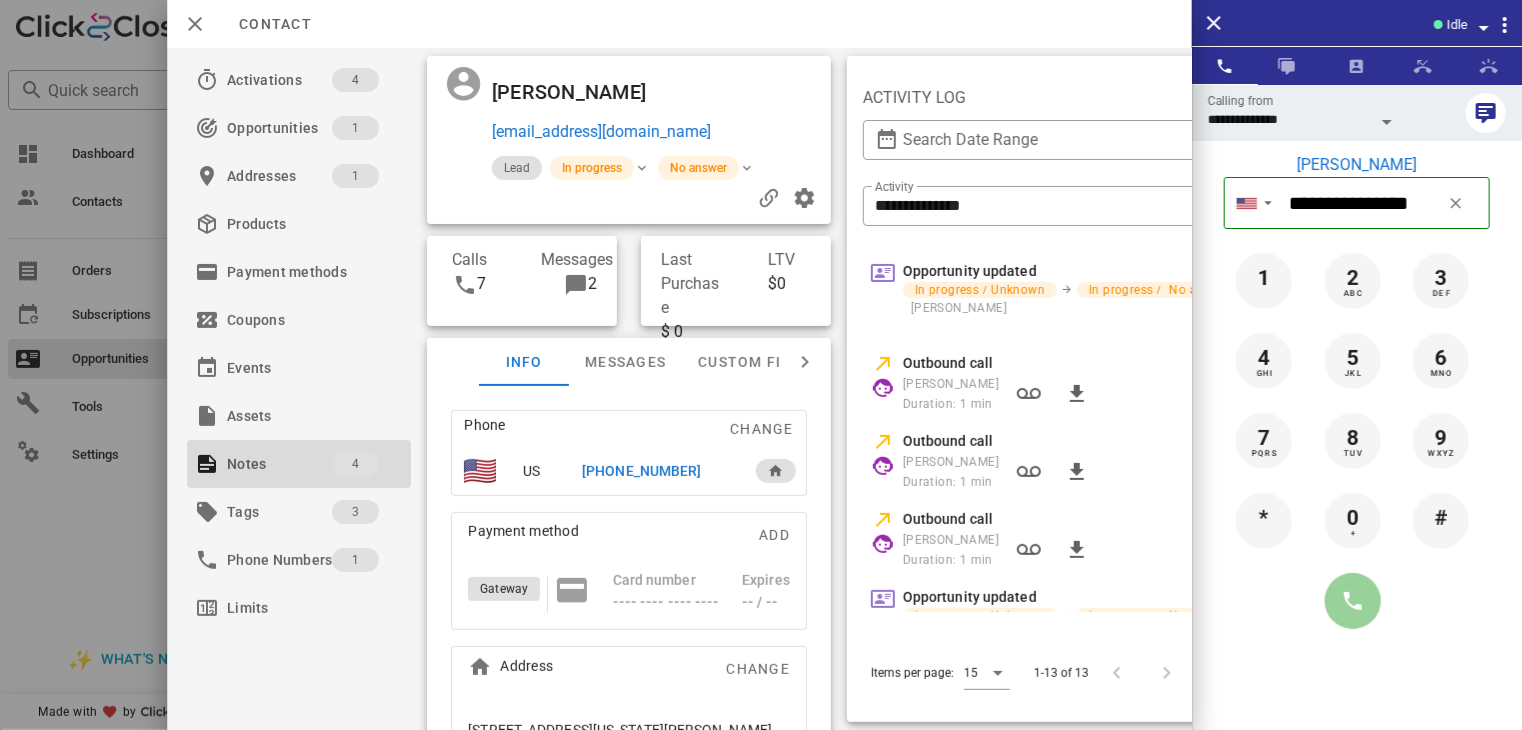 click at bounding box center [1353, 601] 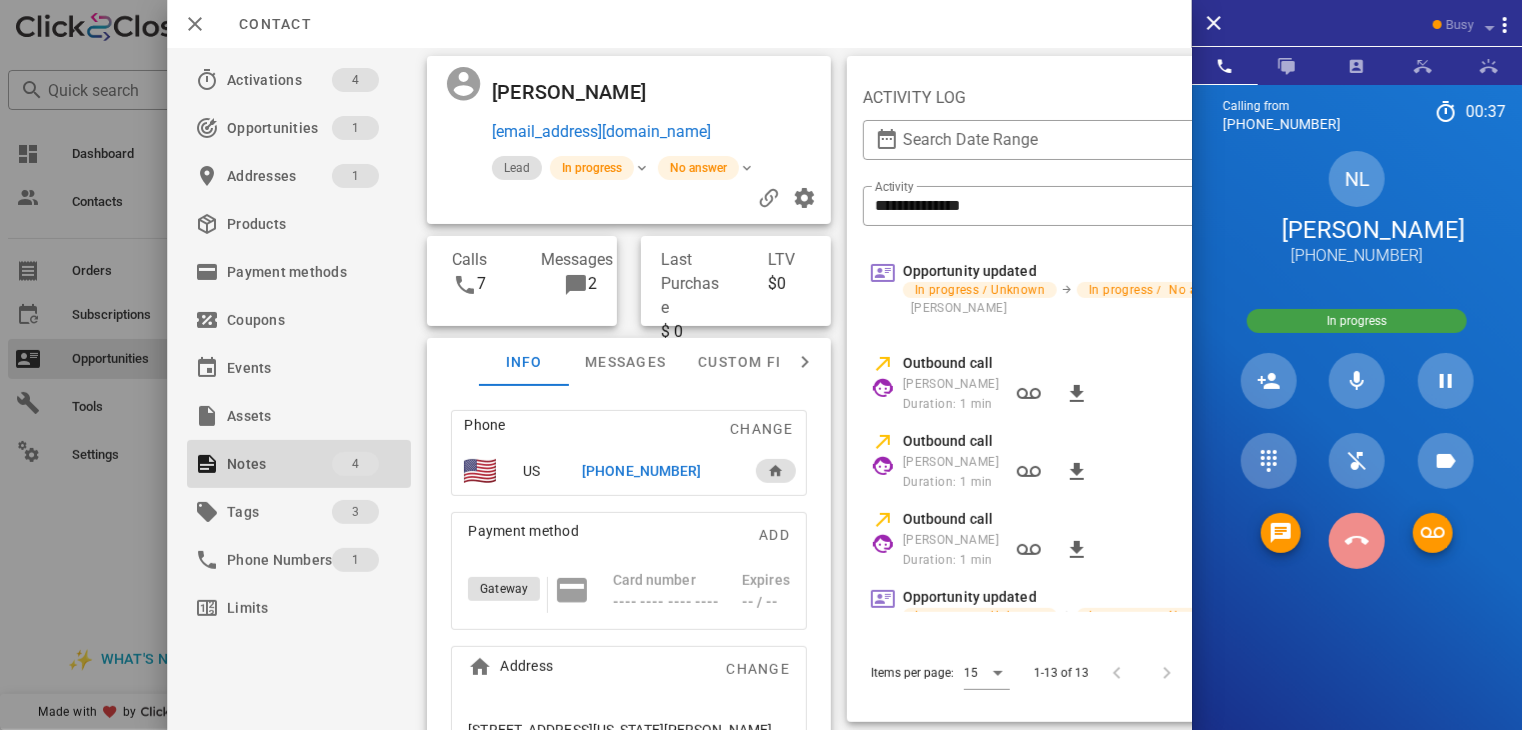 click at bounding box center (1357, 541) 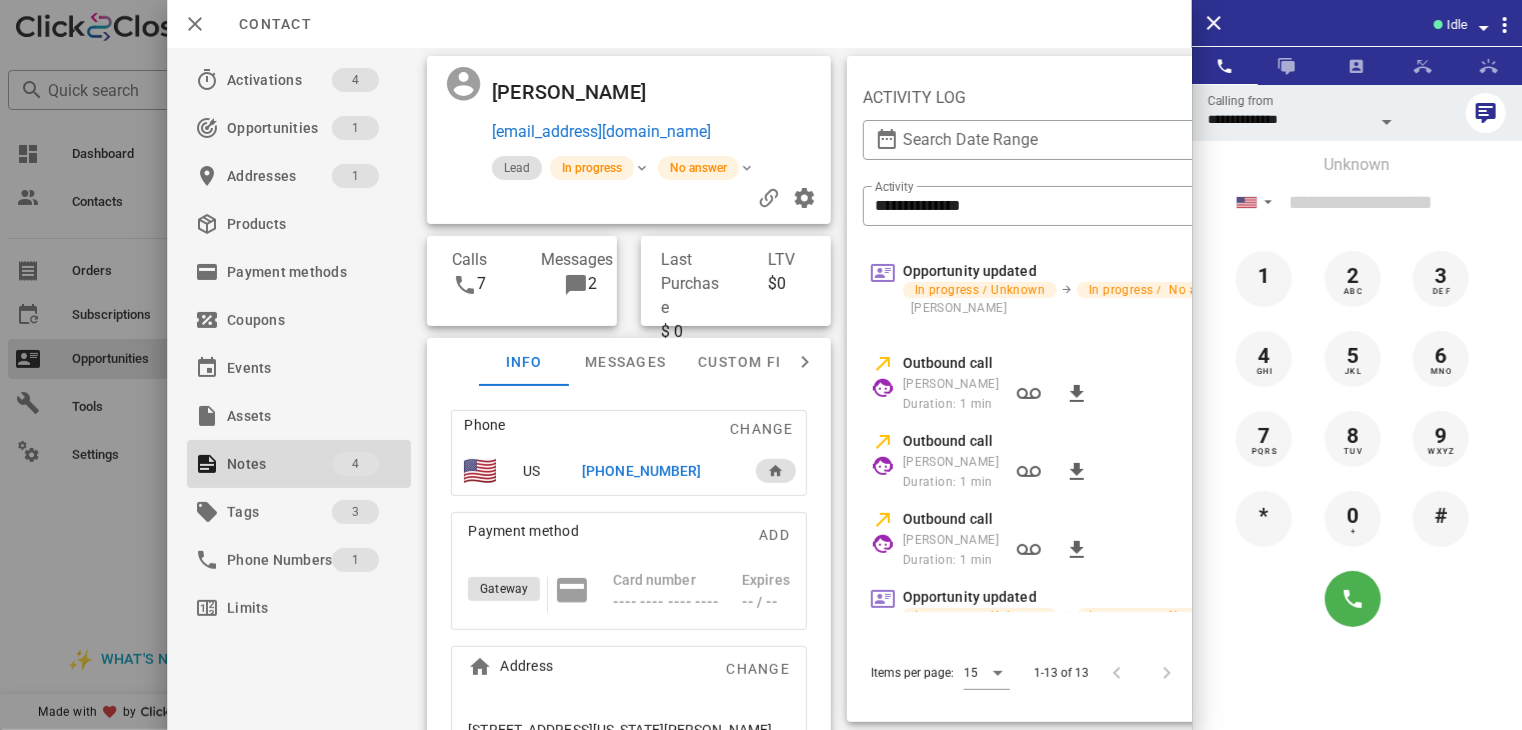 click at bounding box center (761, 365) 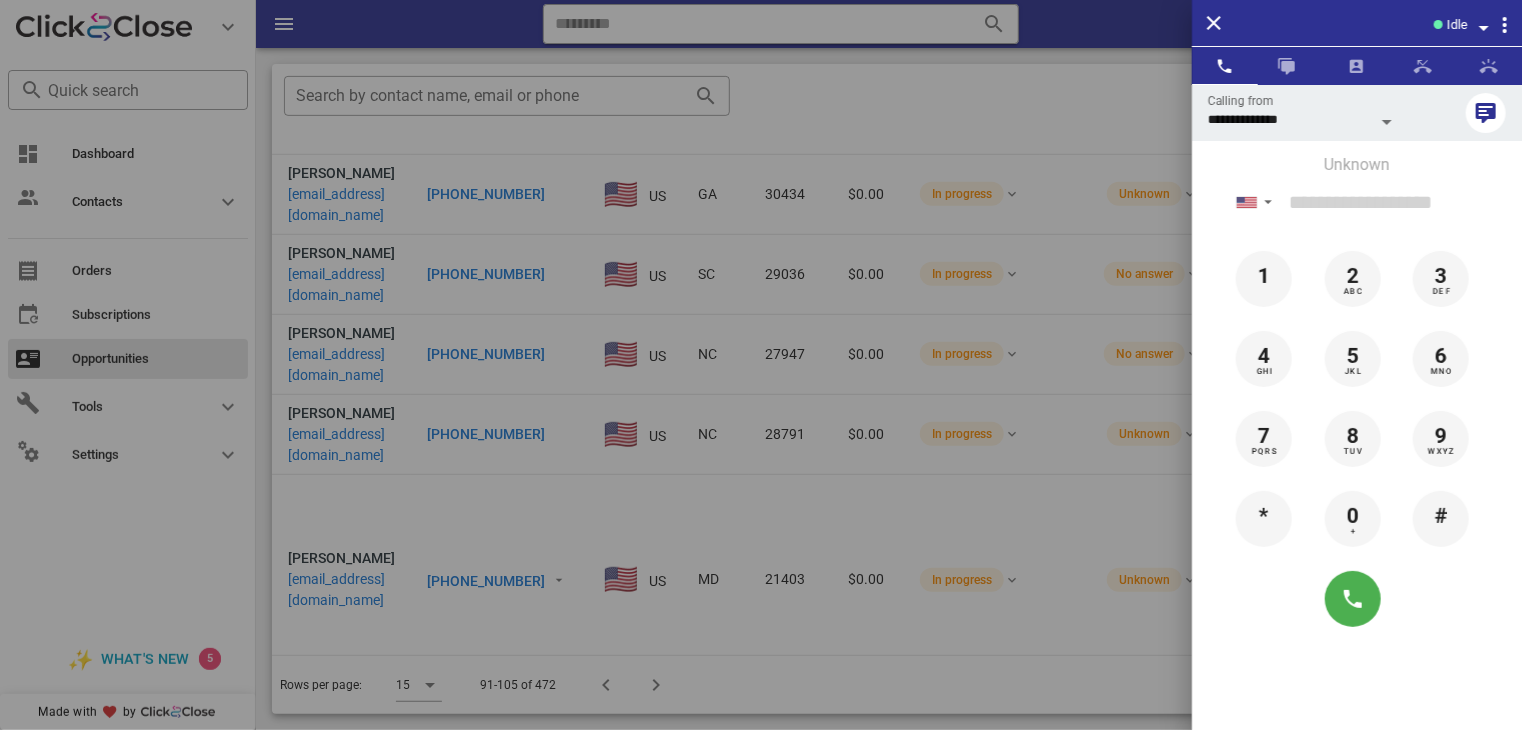 click at bounding box center (761, 365) 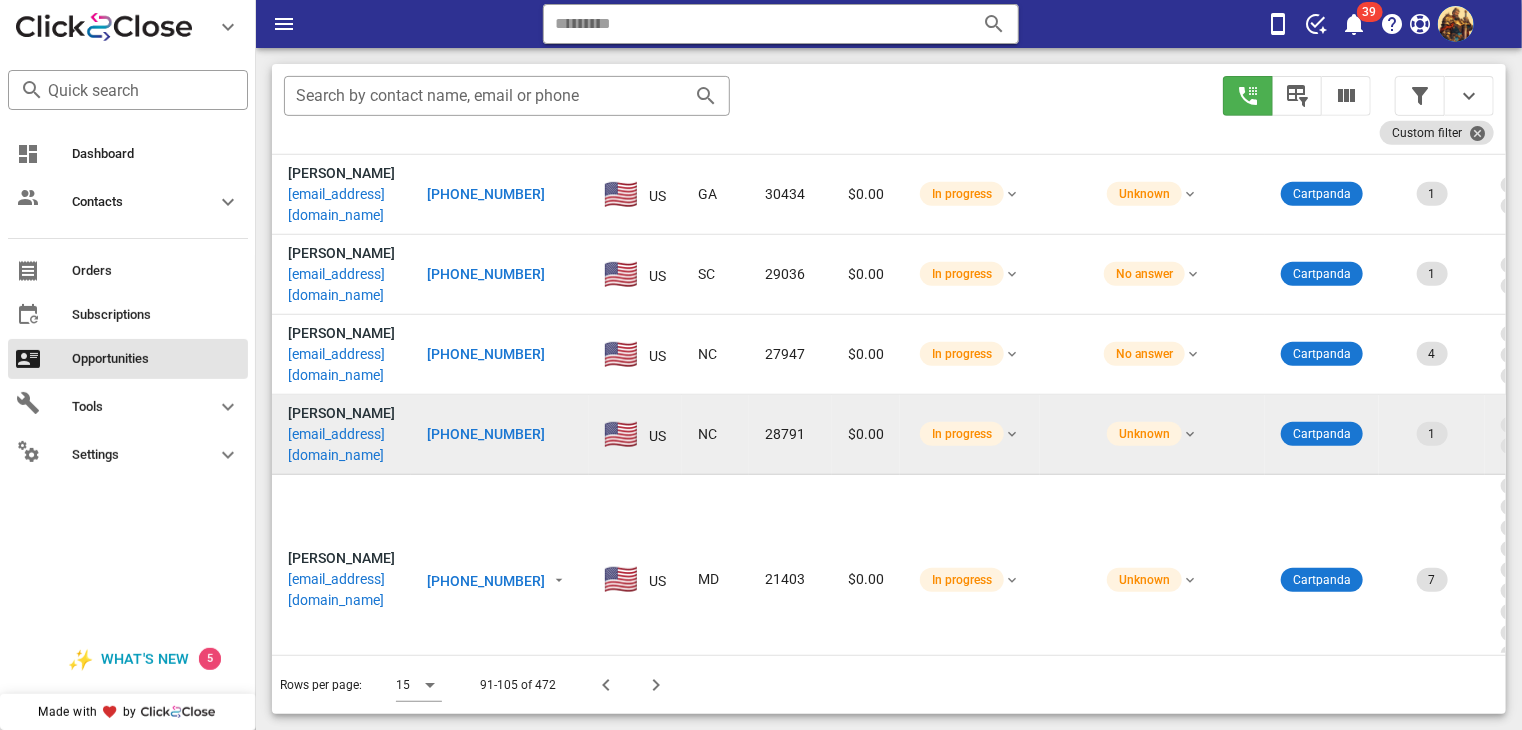 click on "[EMAIL_ADDRESS][DOMAIN_NAME]" at bounding box center (341, 445) 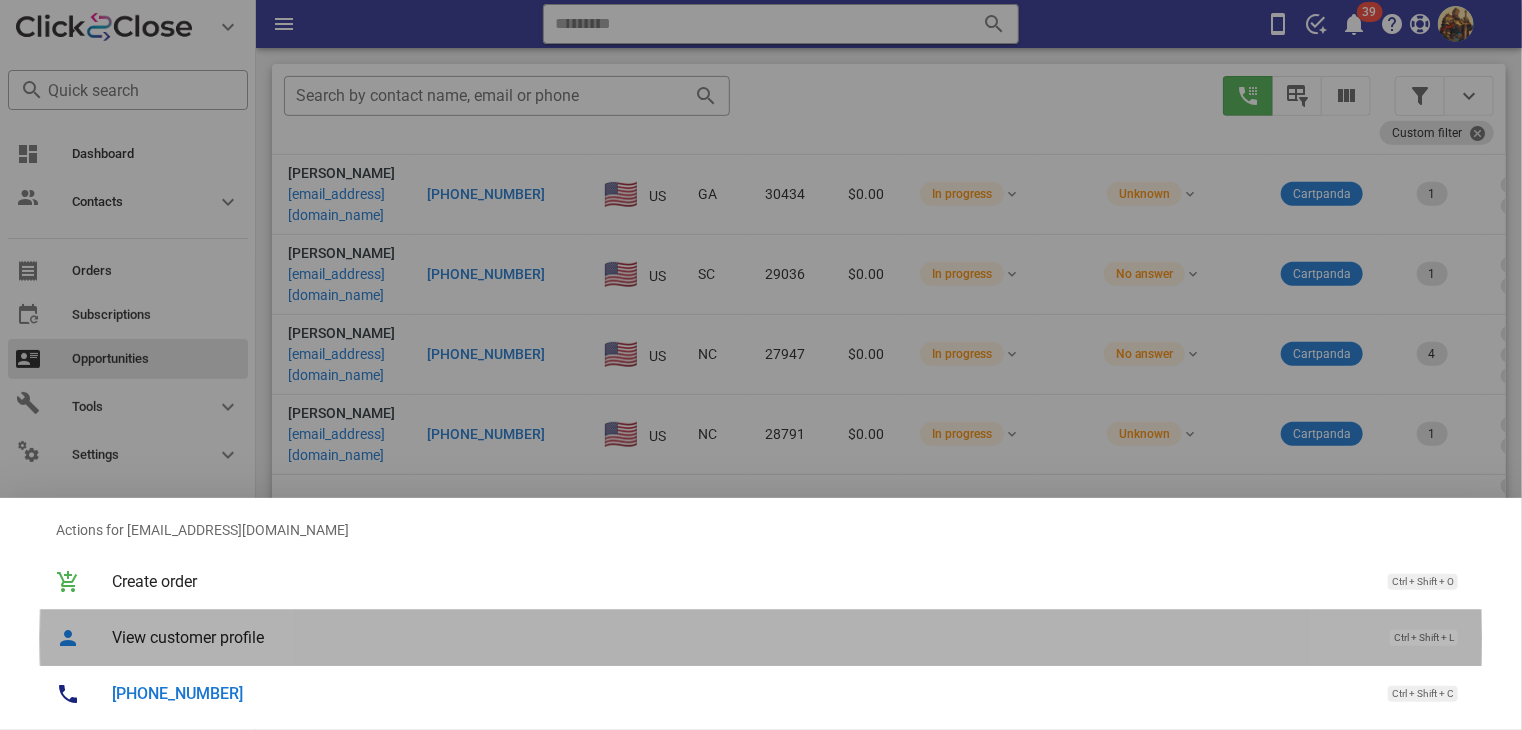 click on "View customer profile" at bounding box center (741, 637) 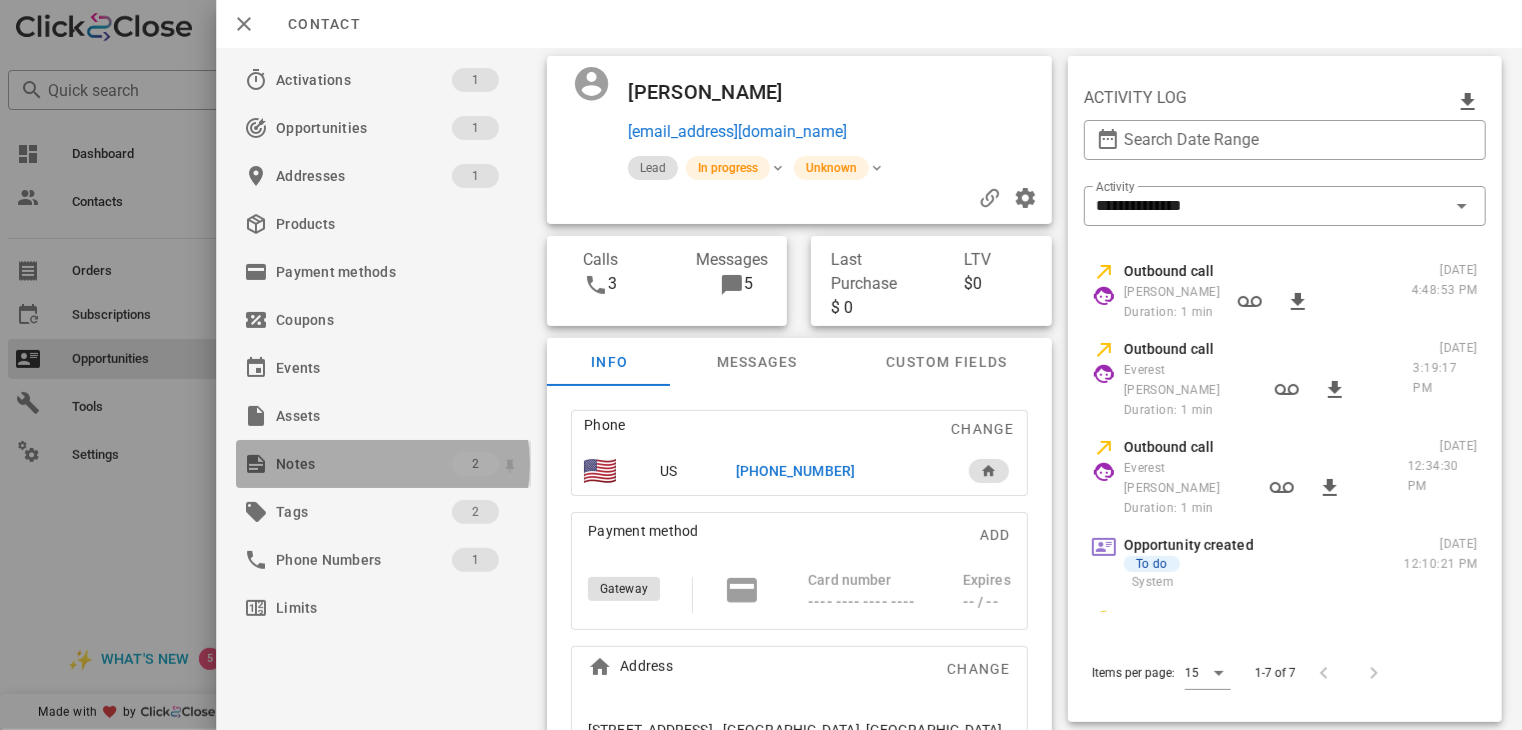 click on "Notes" at bounding box center [364, 464] 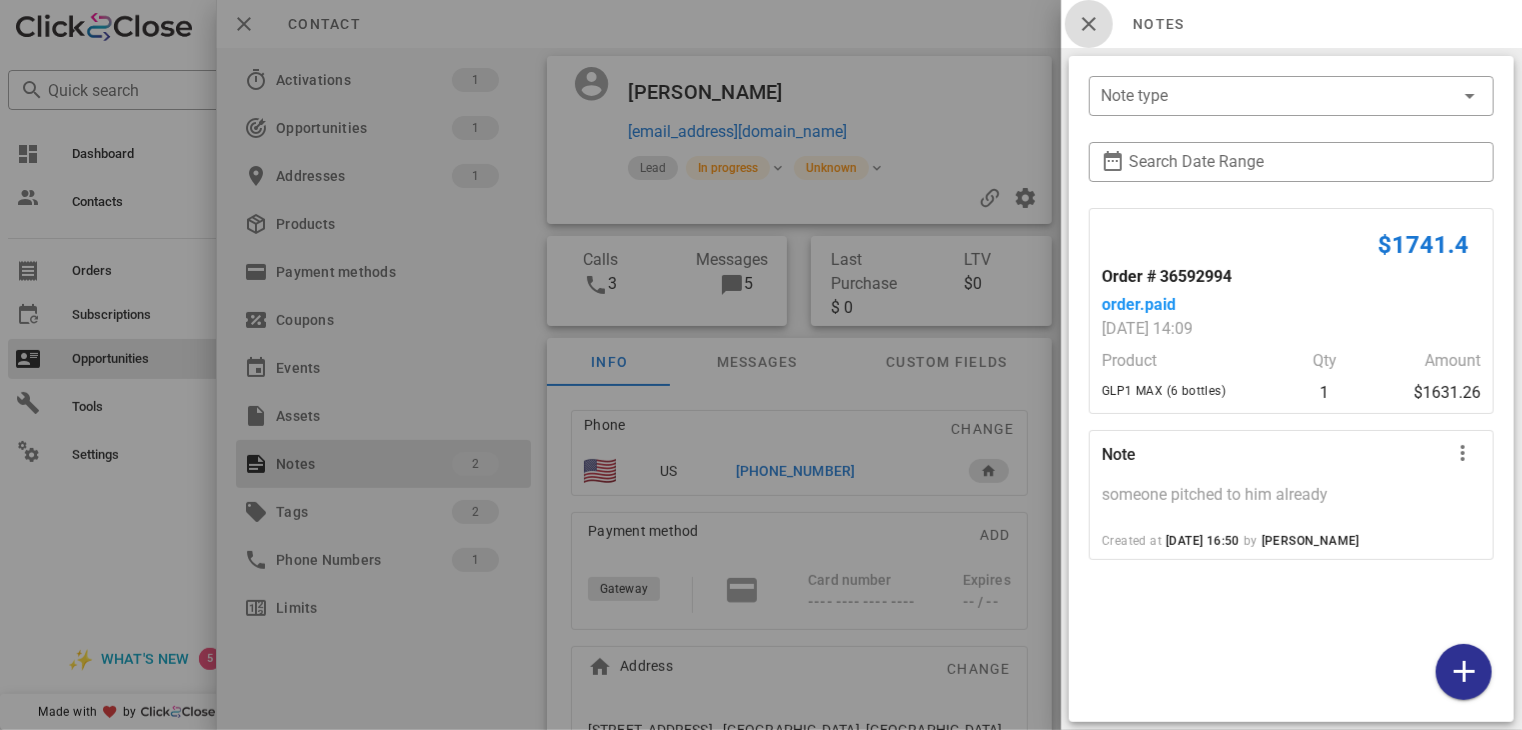 click at bounding box center (1089, 24) 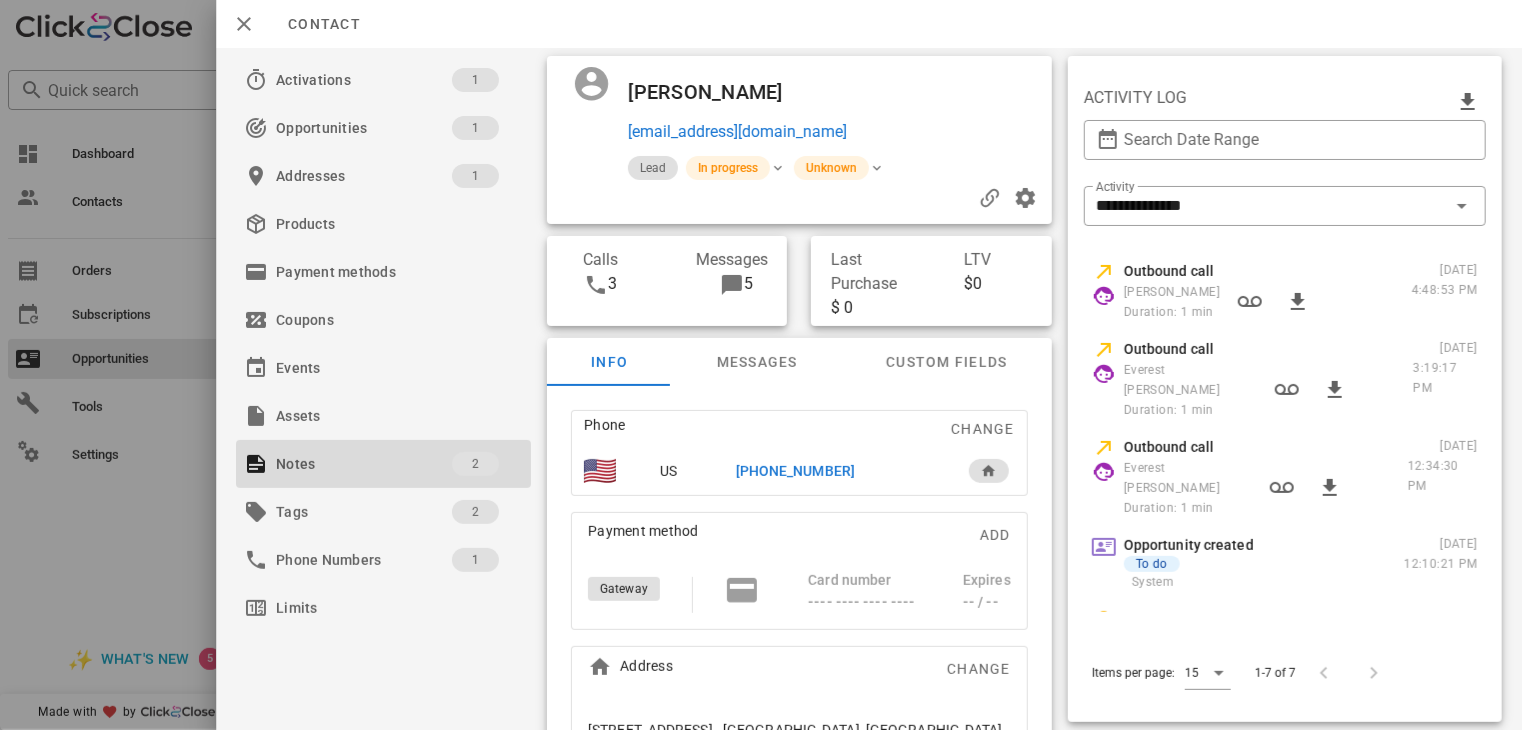 scroll, scrollTop: 164, scrollLeft: 0, axis: vertical 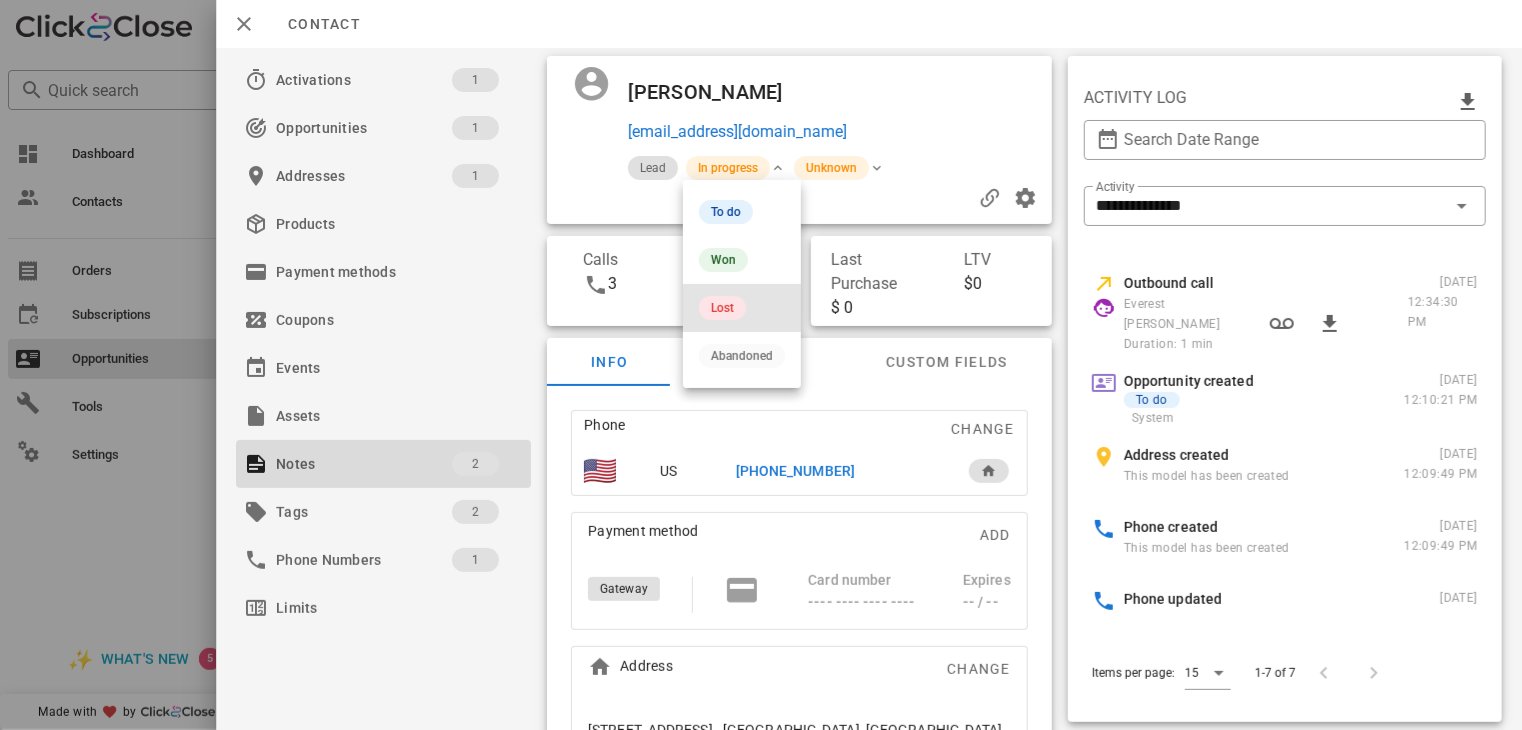 click on "Lost" at bounding box center (722, 308) 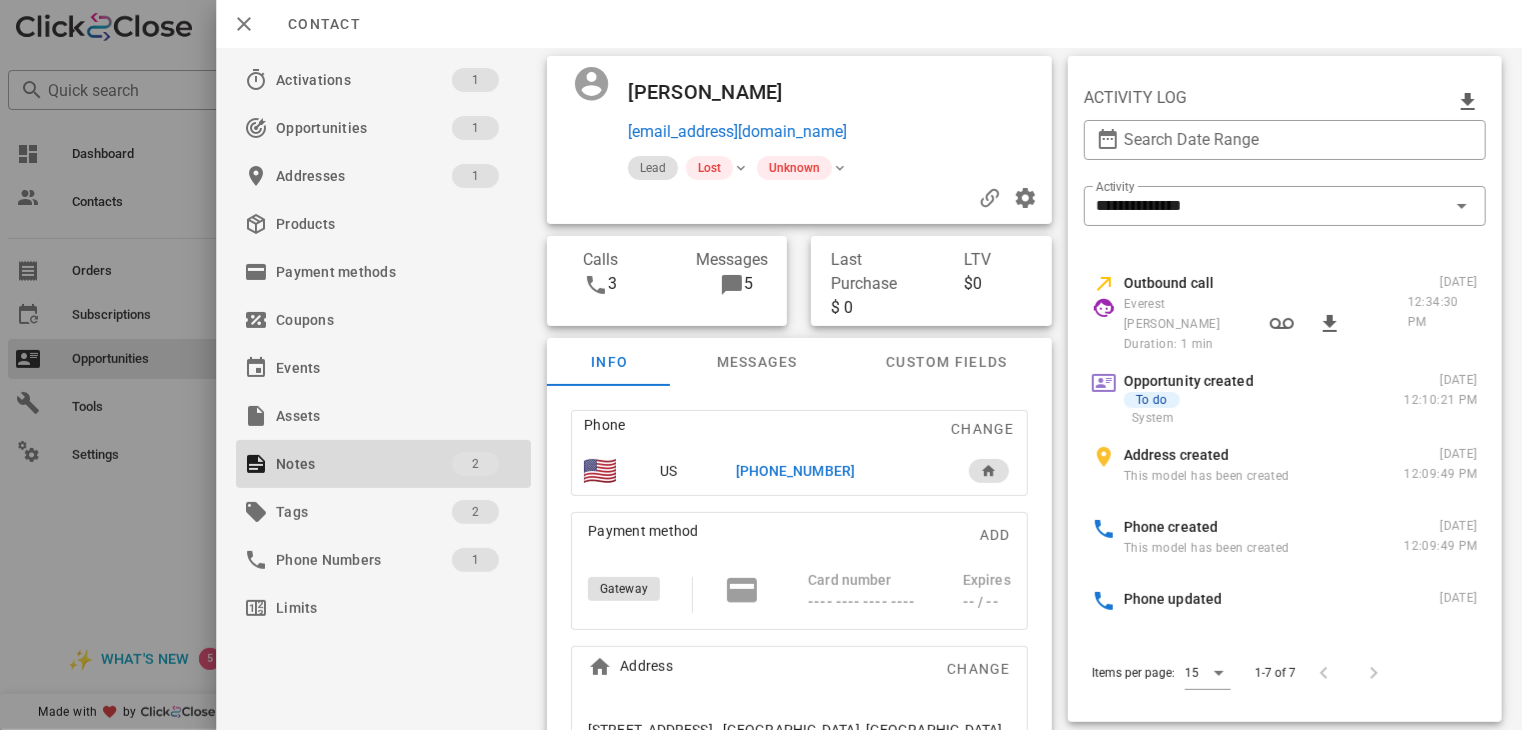 click at bounding box center (761, 365) 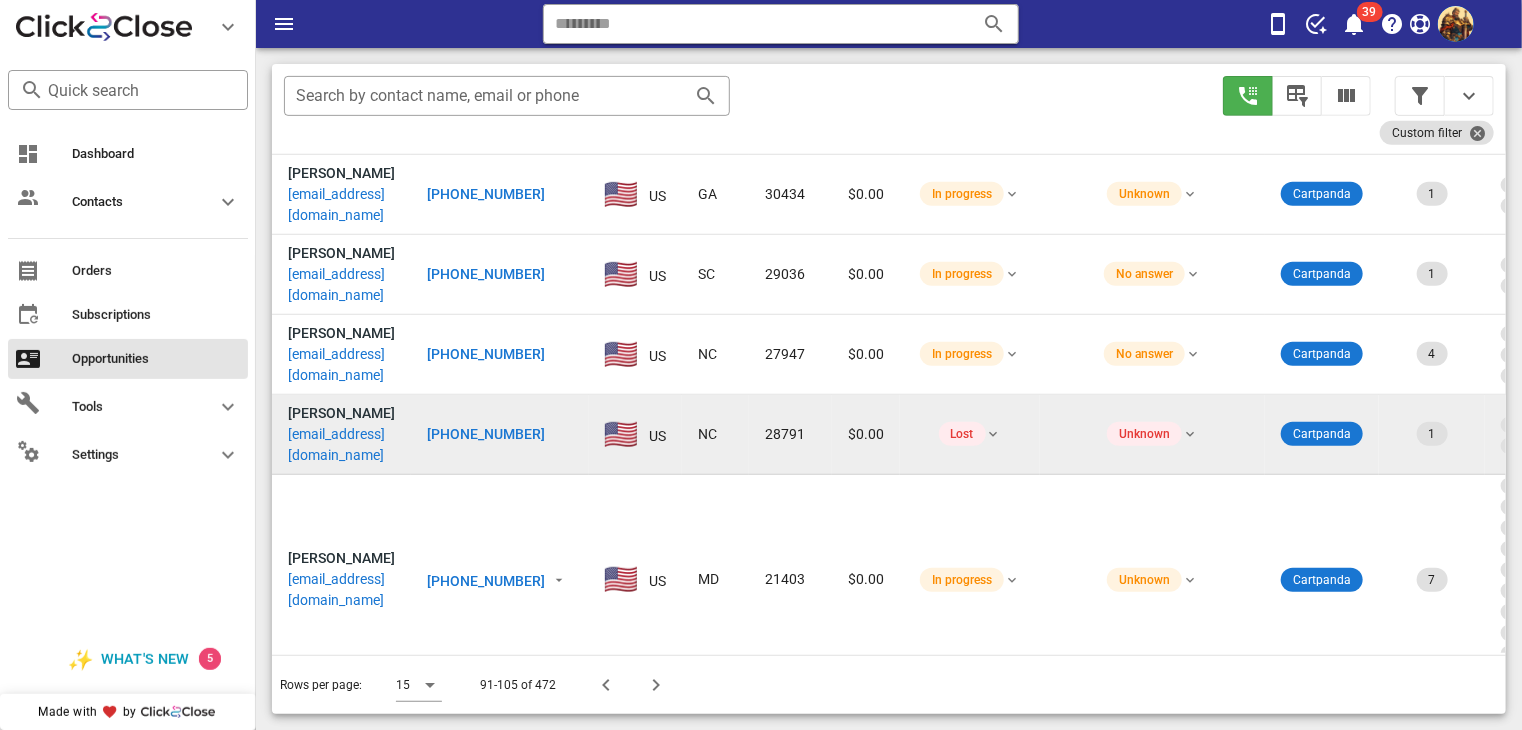 click on "[EMAIL_ADDRESS][DOMAIN_NAME]" at bounding box center [341, 445] 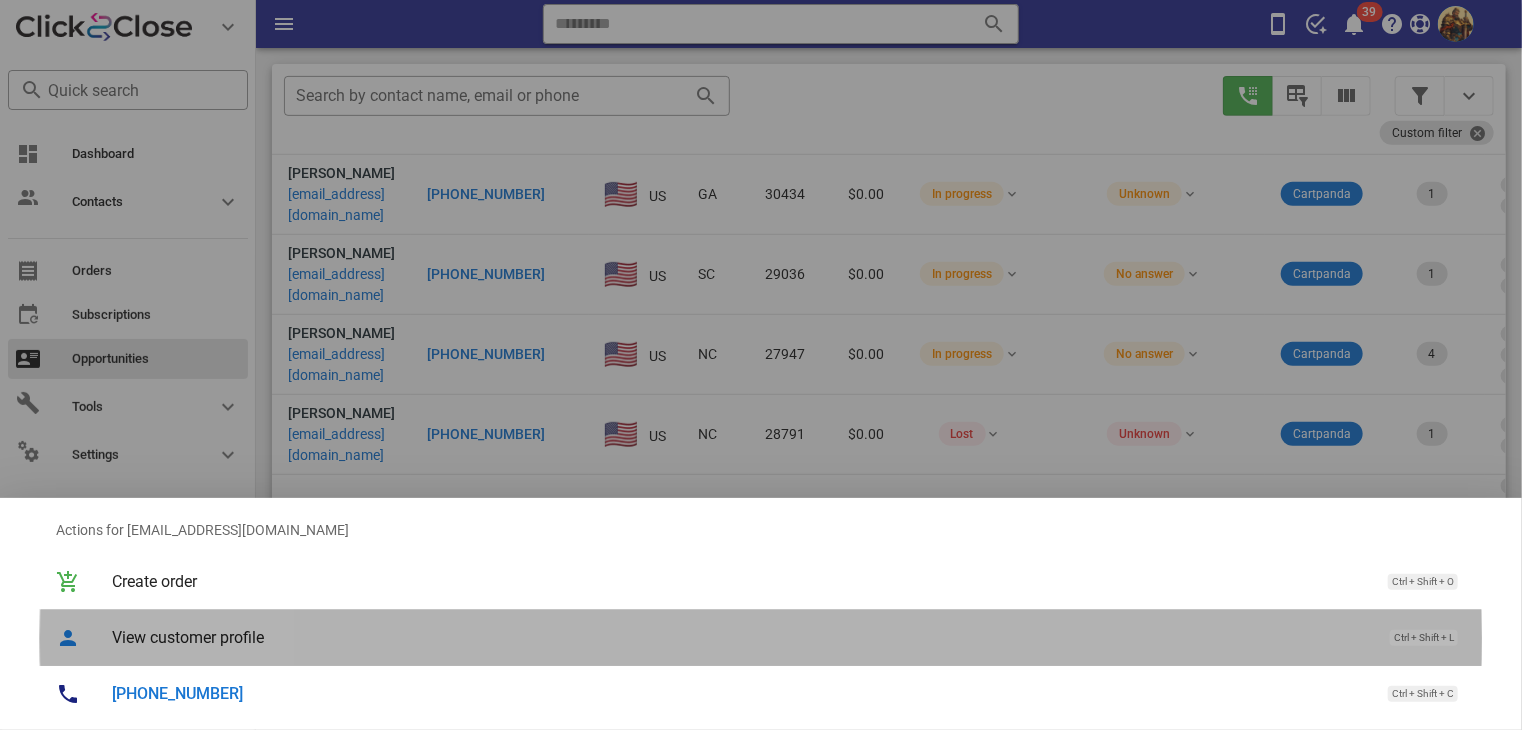 click on "View customer profile" at bounding box center [741, 637] 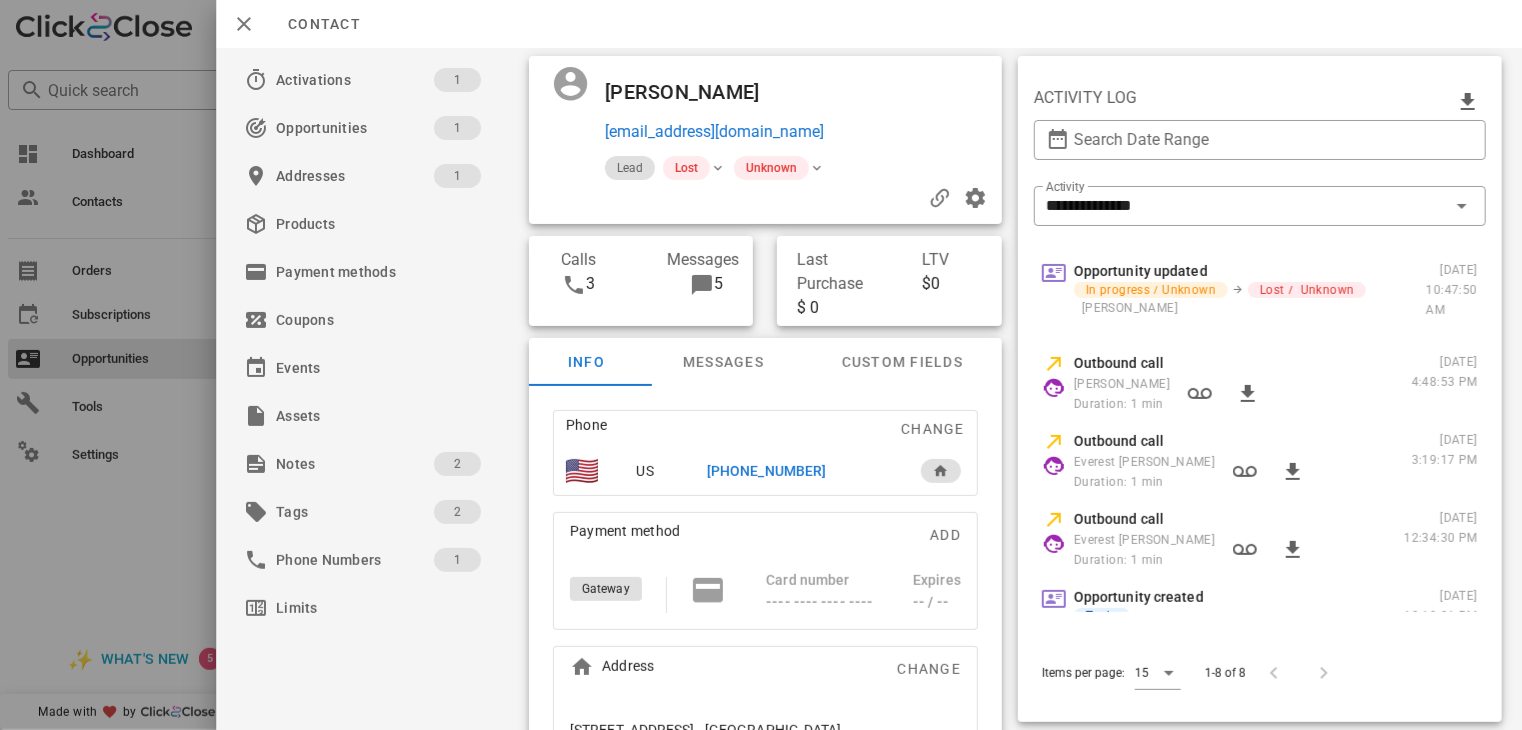 click at bounding box center (761, 365) 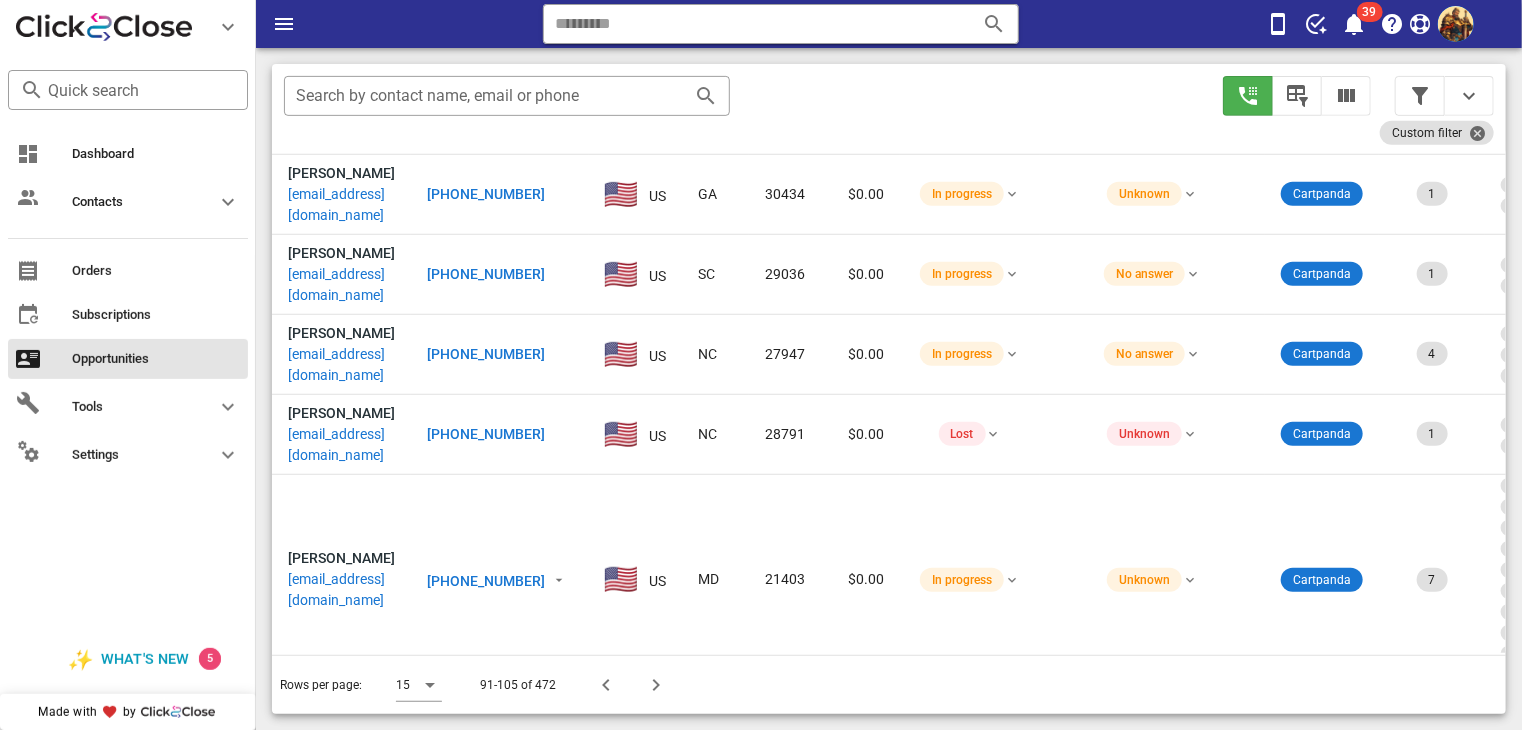 click on "Dashboard Contacts Orders Subscriptions Opportunities Tools Settings" at bounding box center (128, 376) 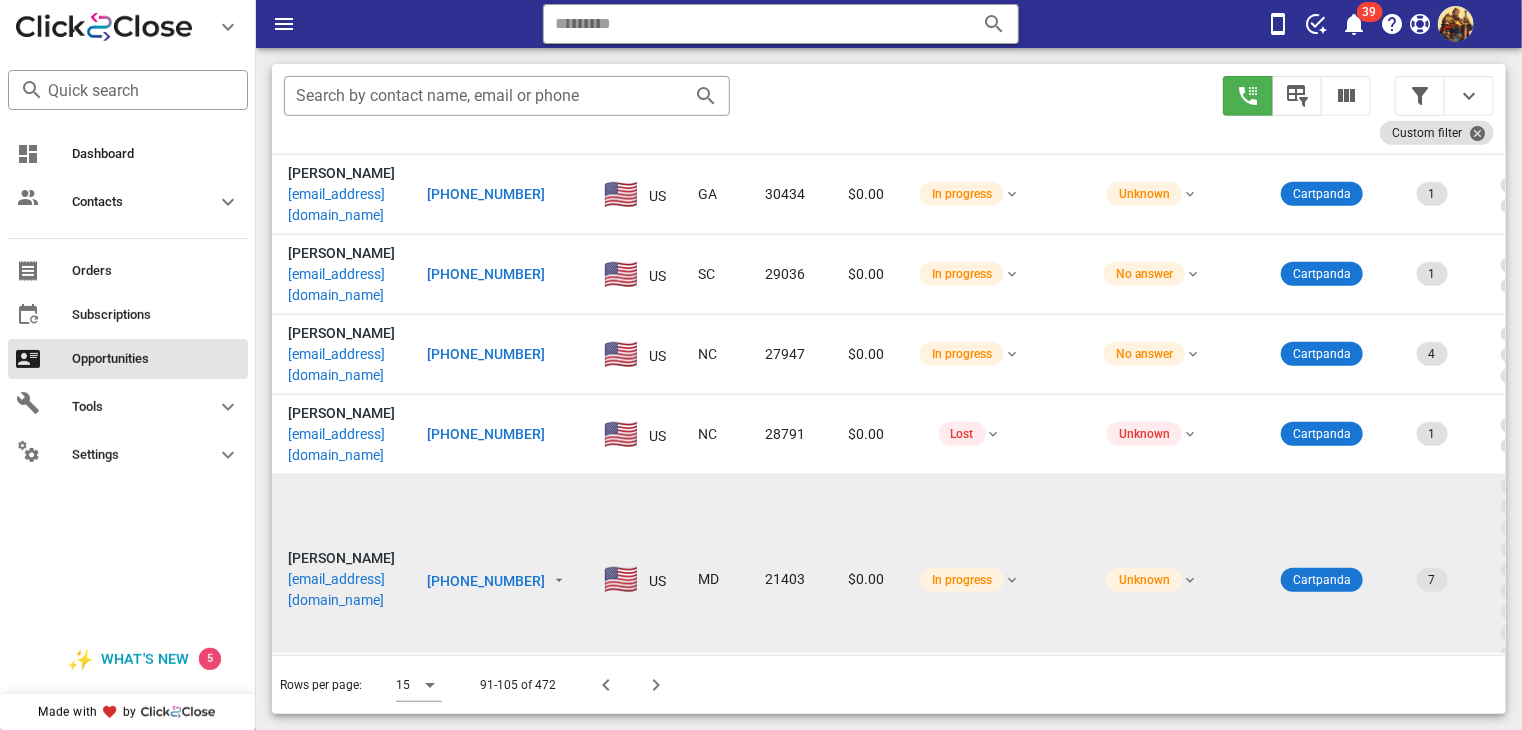 click on "[EMAIL_ADDRESS][DOMAIN_NAME]" at bounding box center (341, 590) 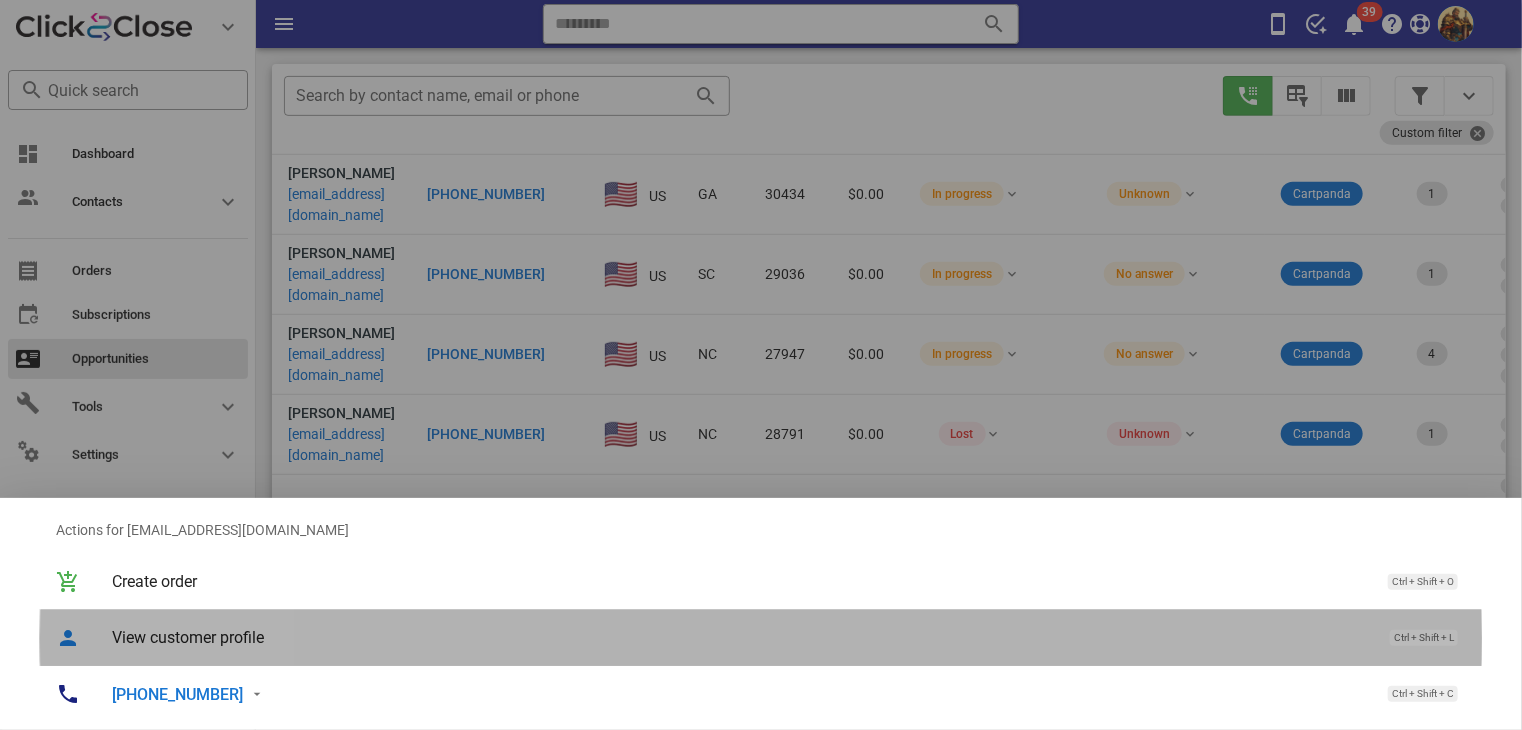 click on "View customer profile" at bounding box center (741, 637) 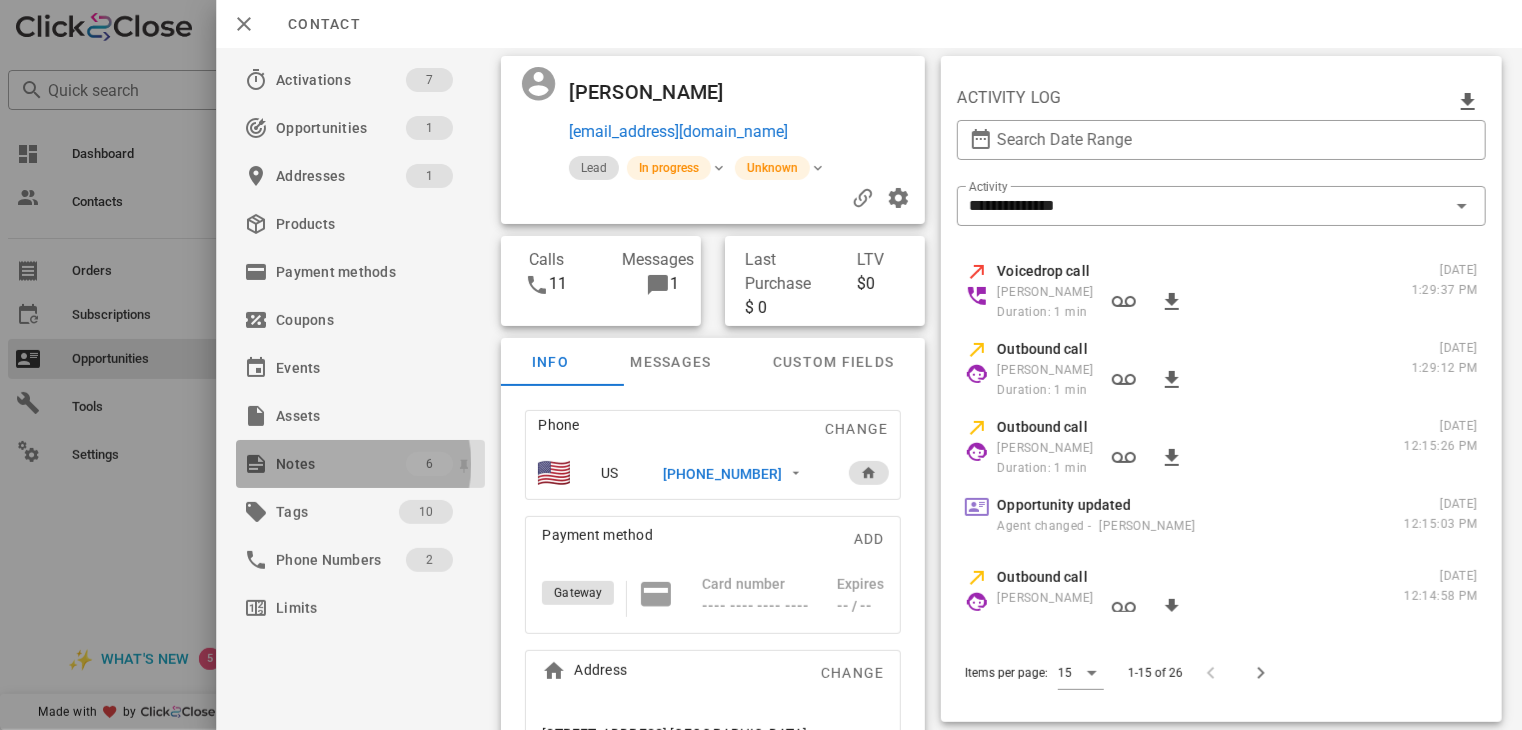 click on "Notes" at bounding box center [341, 464] 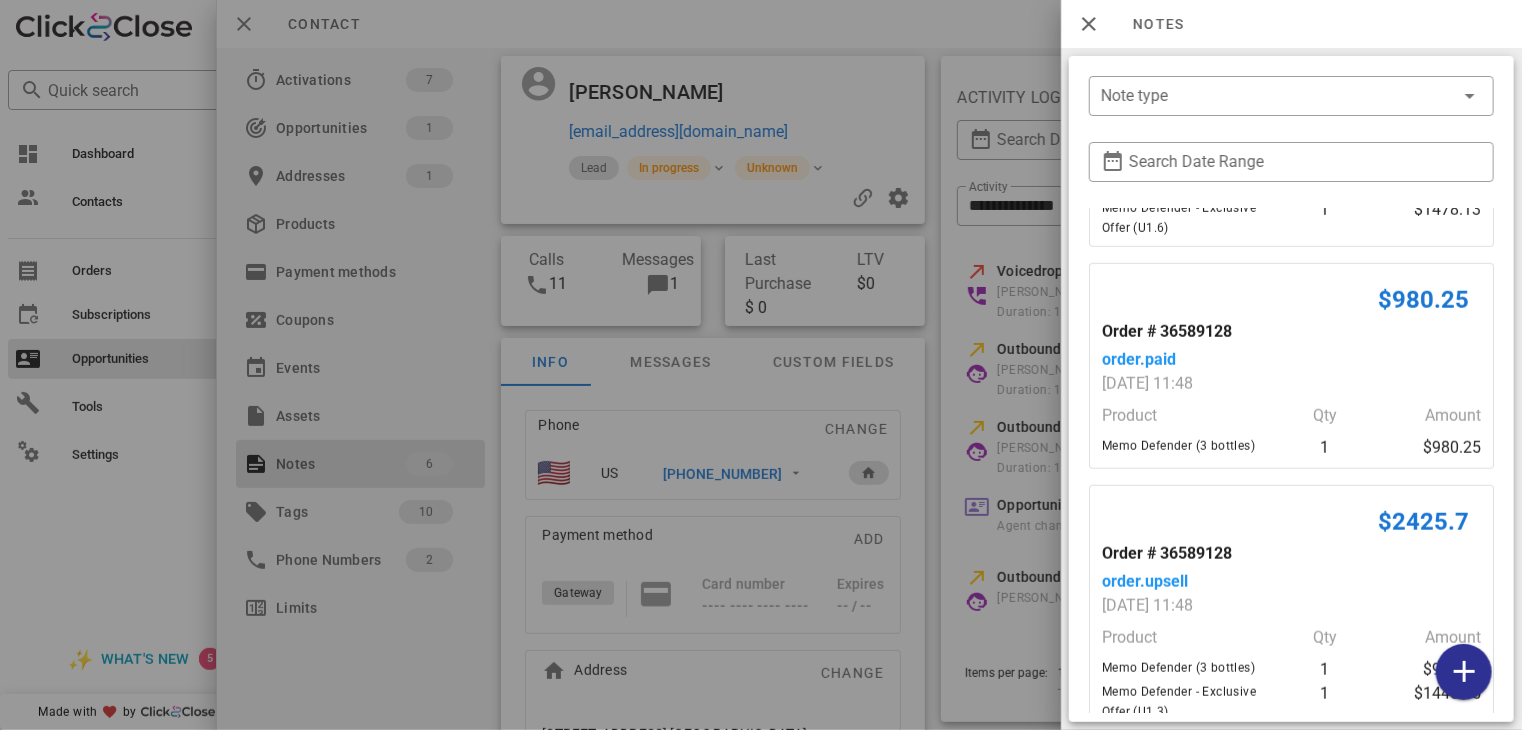 scroll, scrollTop: 916, scrollLeft: 0, axis: vertical 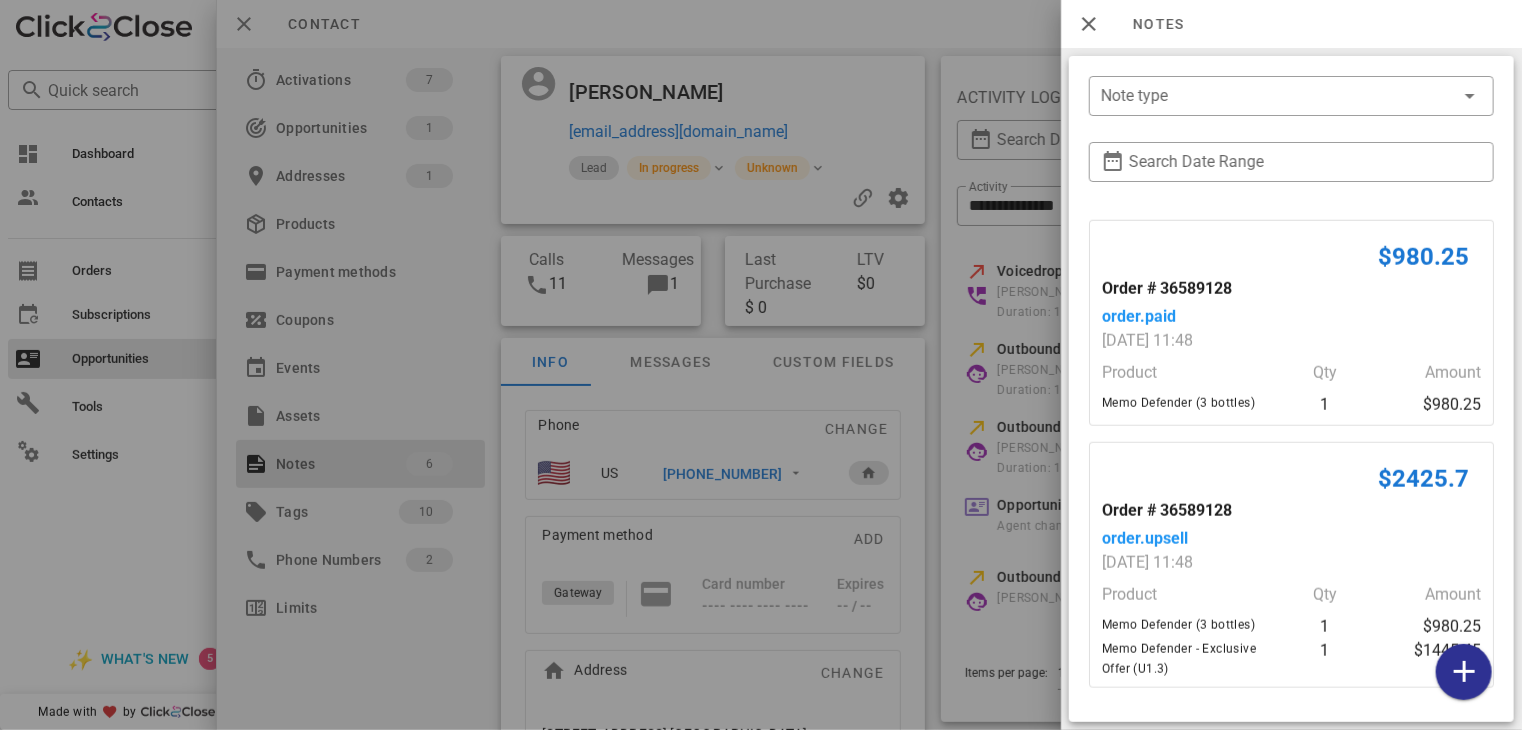 click at bounding box center (761, 365) 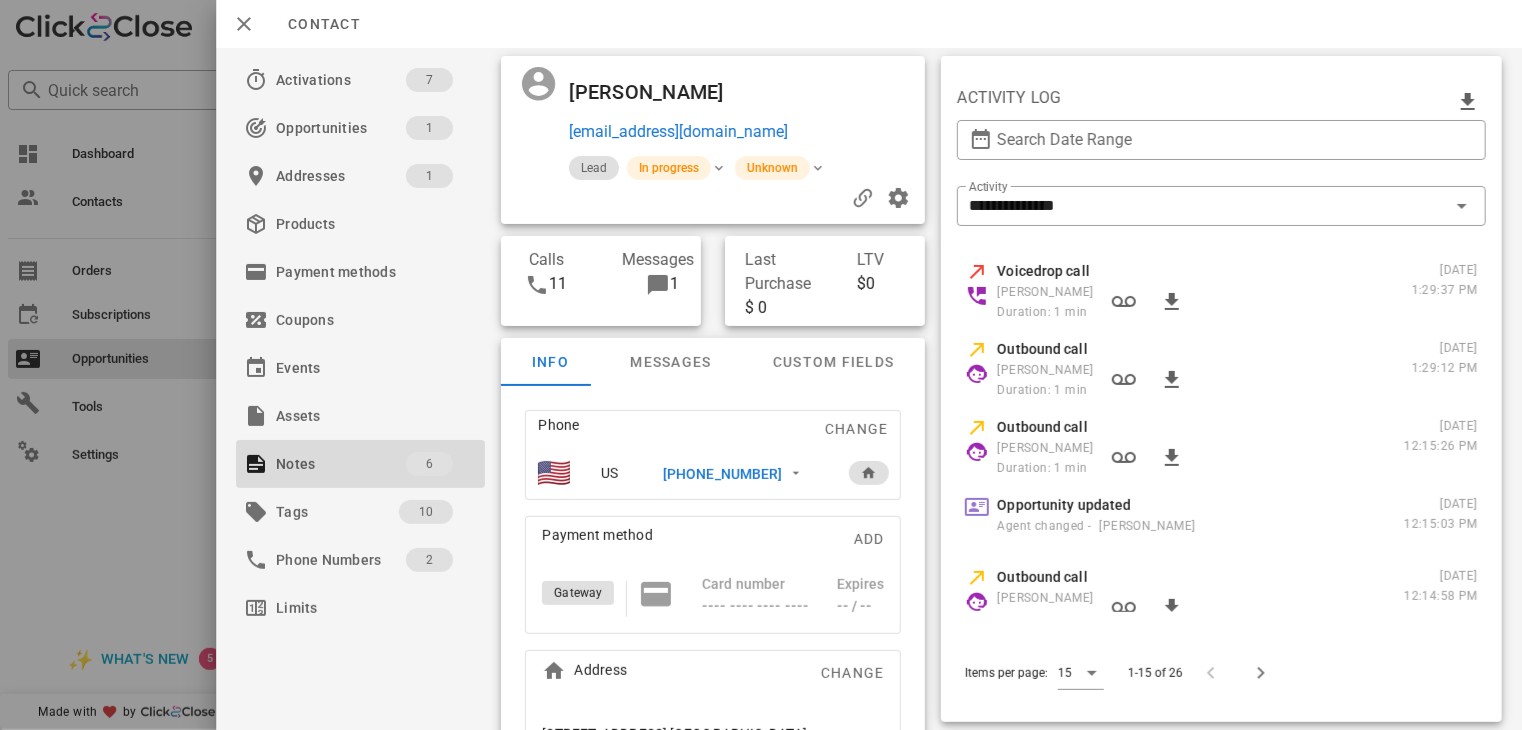 click at bounding box center (761, 365) 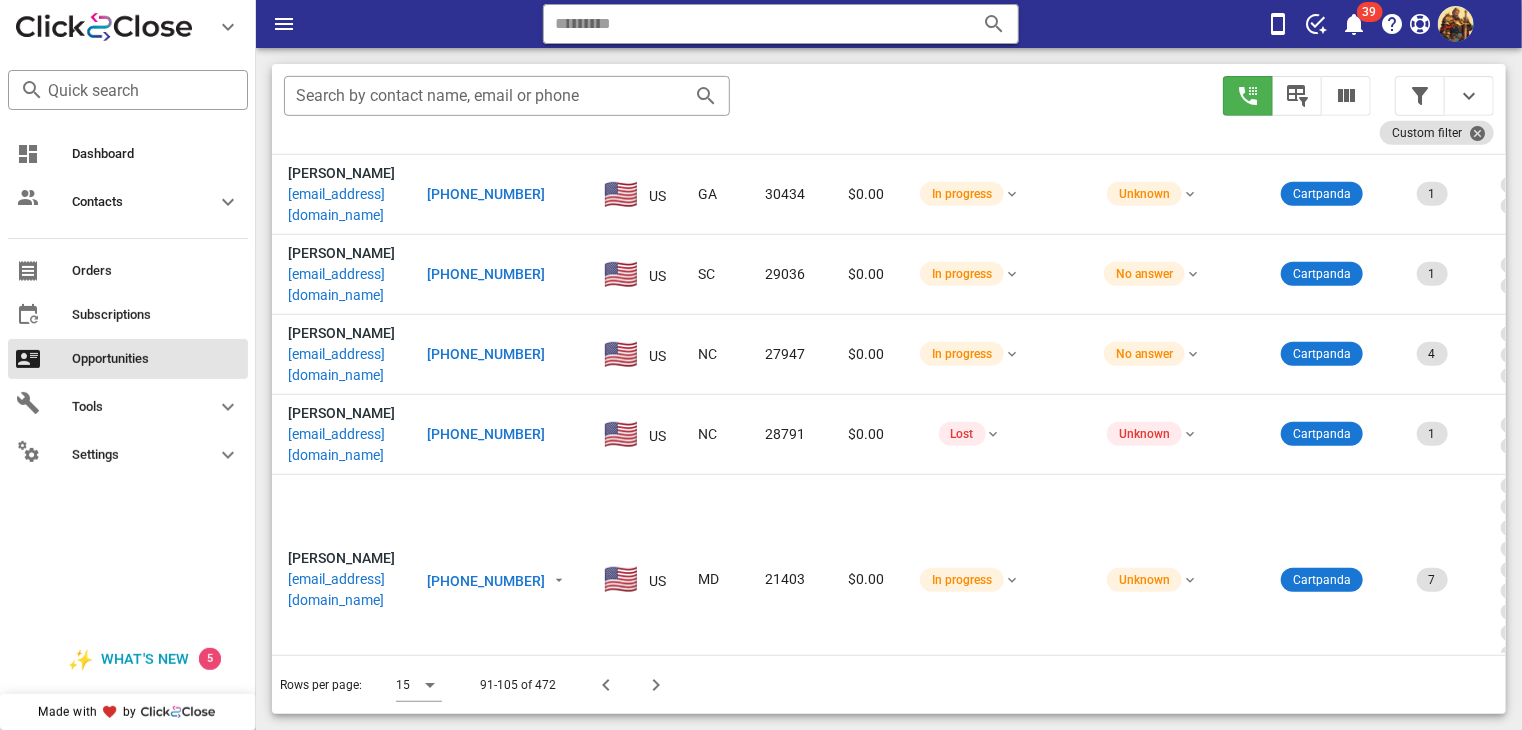 click on "Dashboard Contacts Orders Subscriptions Opportunities Tools Settings" at bounding box center (128, 376) 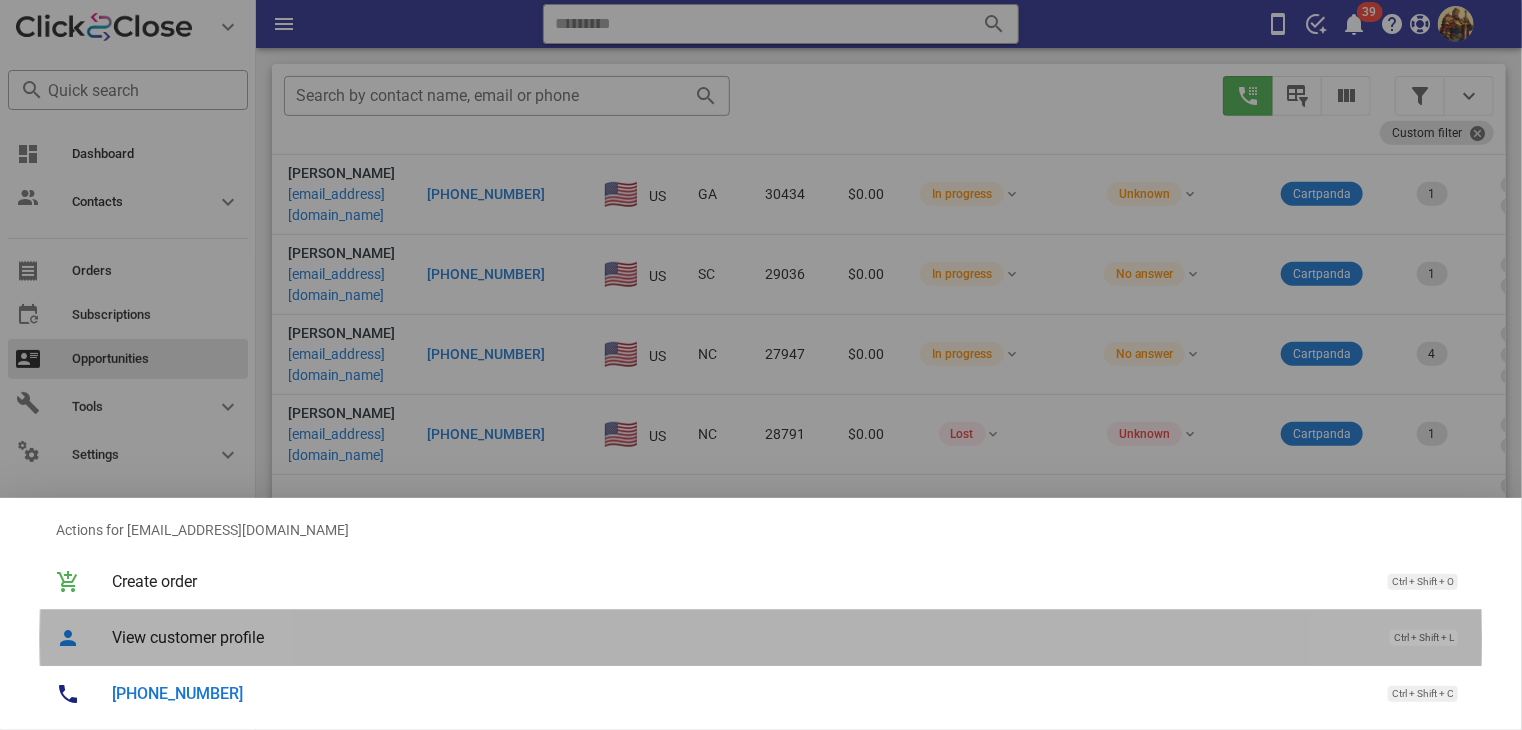 click on "View customer profile" at bounding box center (741, 637) 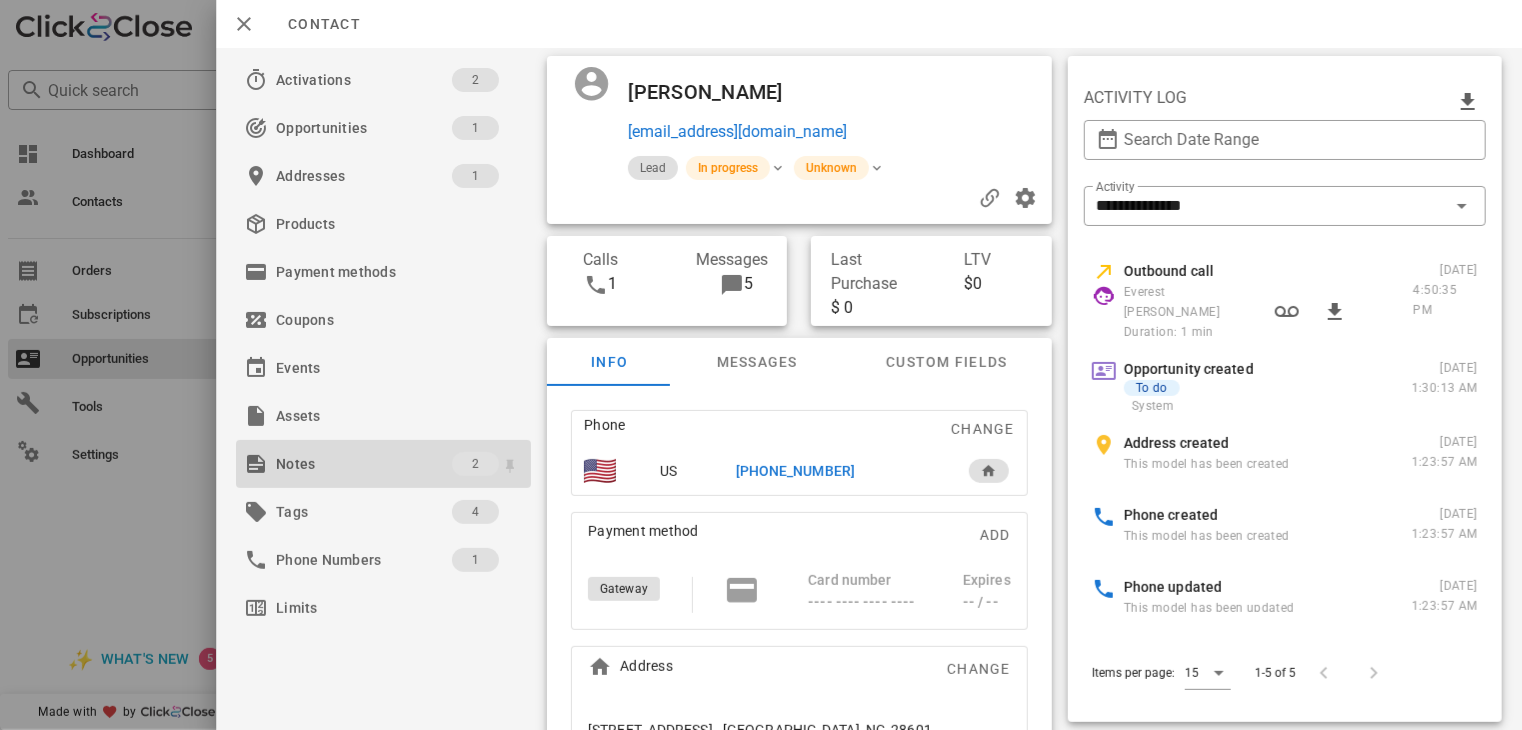 click on "Notes" at bounding box center [364, 464] 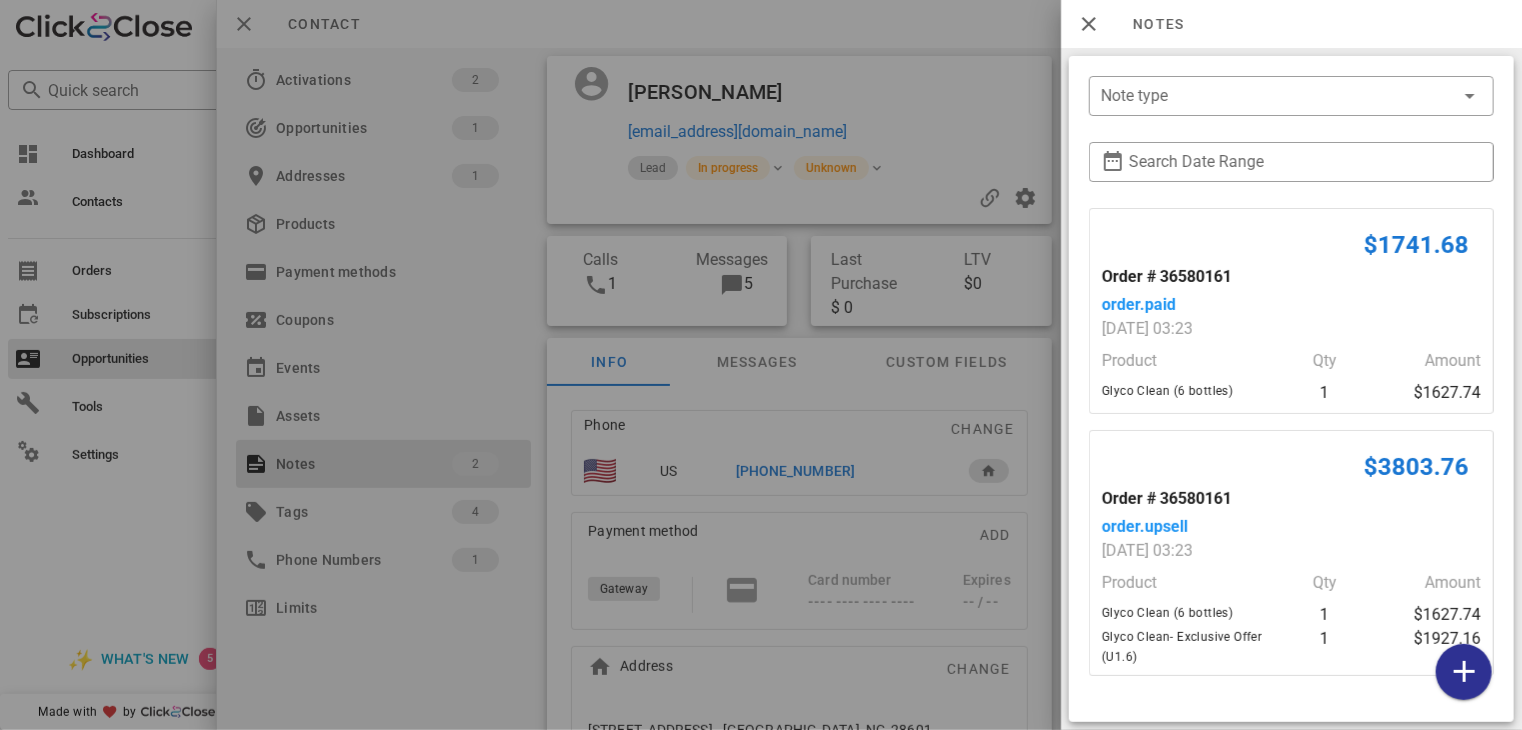 click at bounding box center (761, 365) 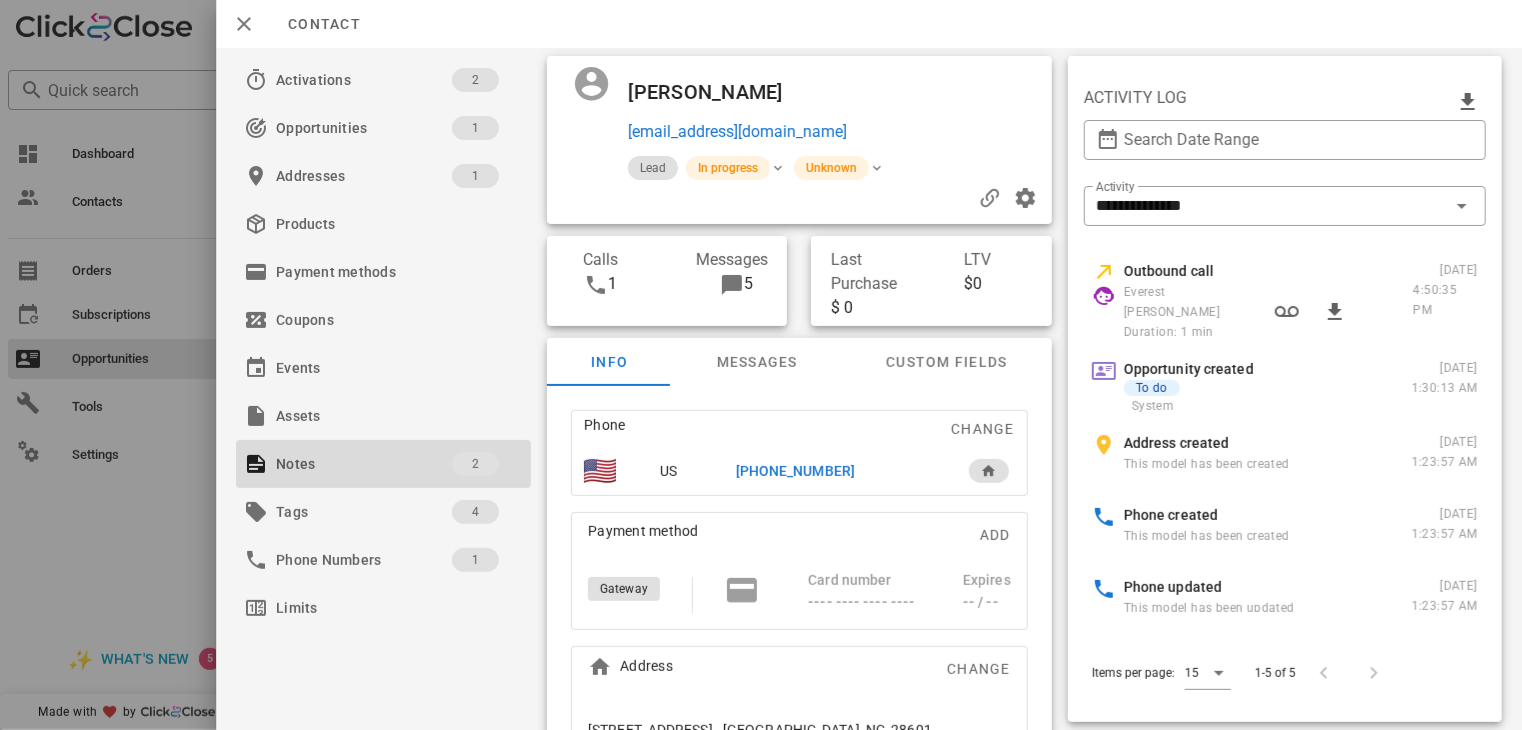 click on "[PHONE_NUMBER]" at bounding box center [795, 471] 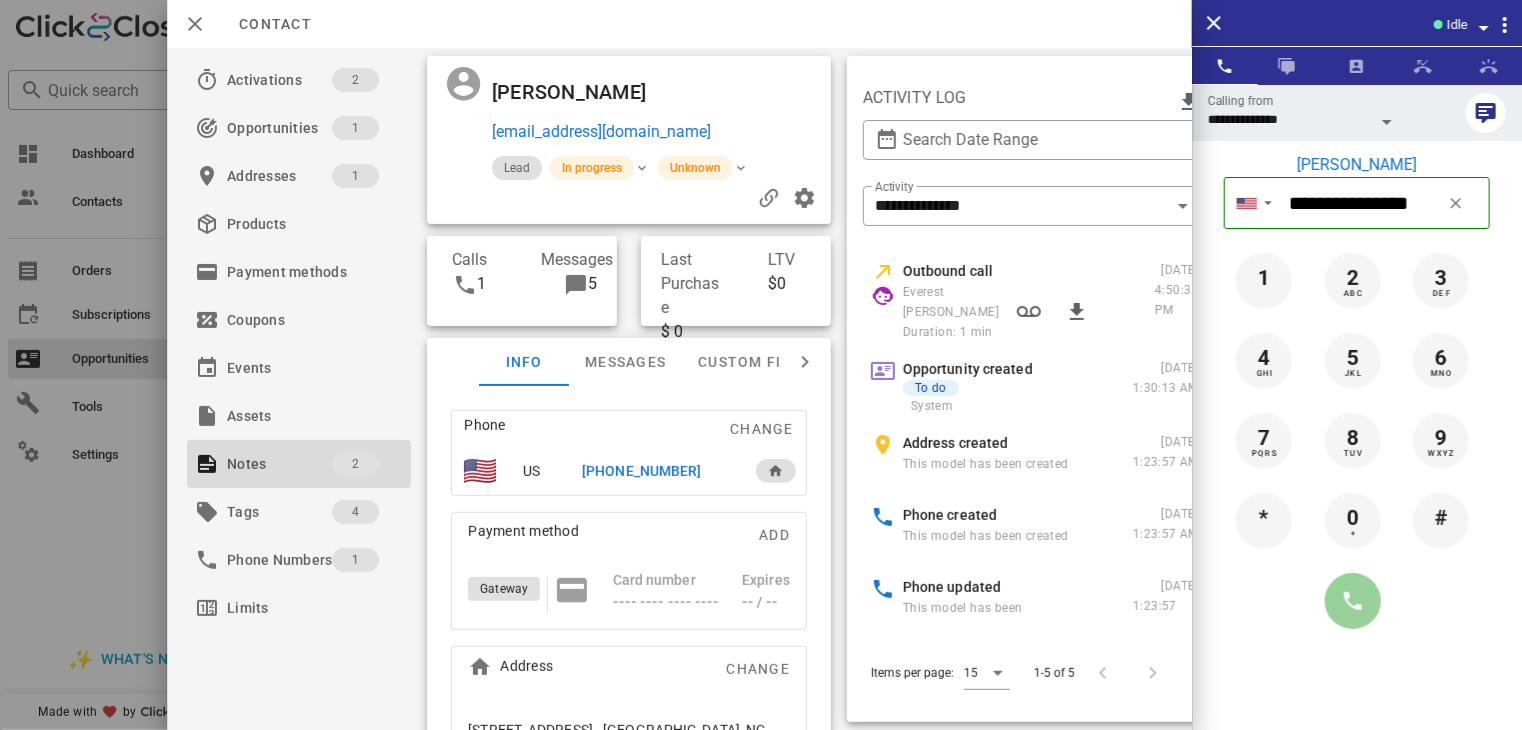 click at bounding box center (1353, 601) 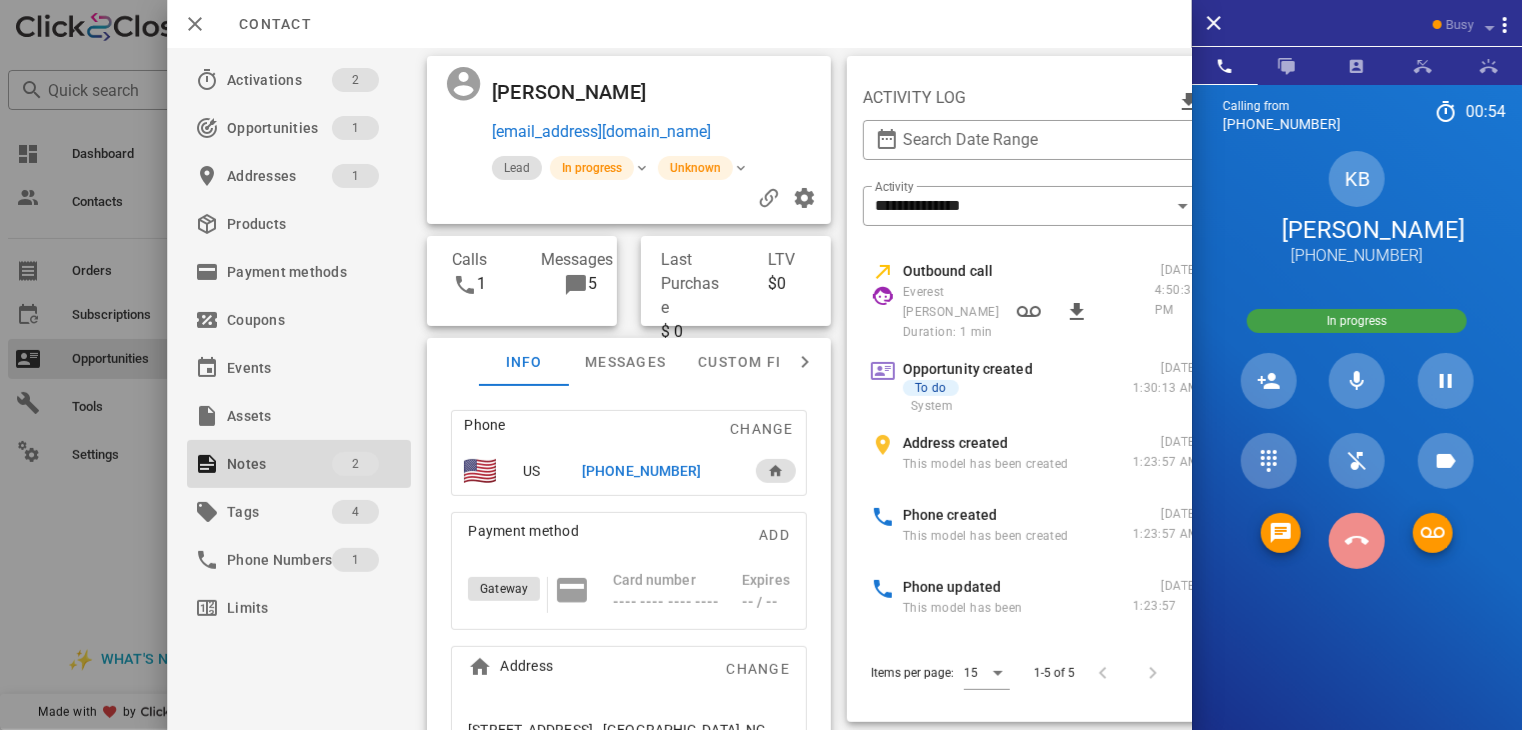 click at bounding box center (1357, 541) 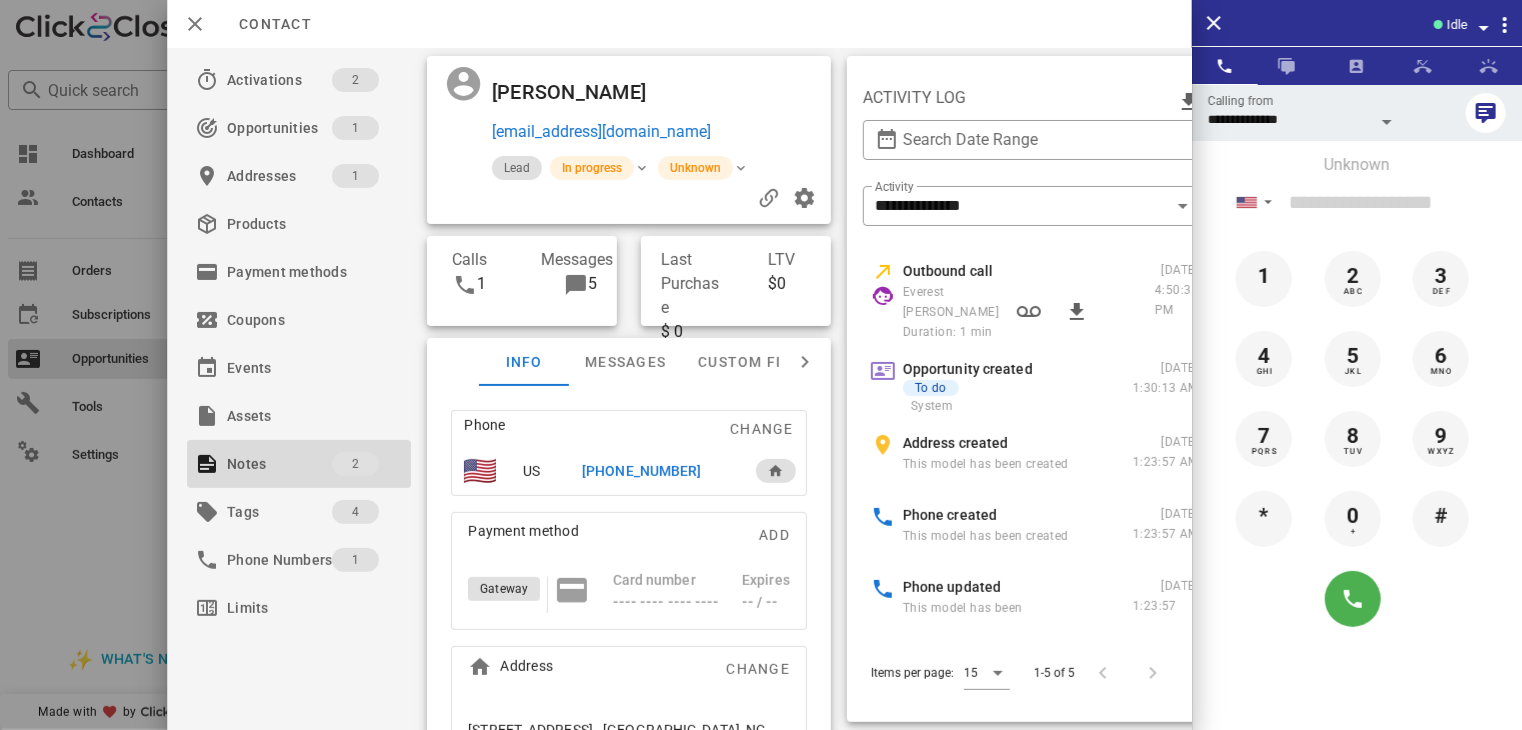 click at bounding box center (761, 365) 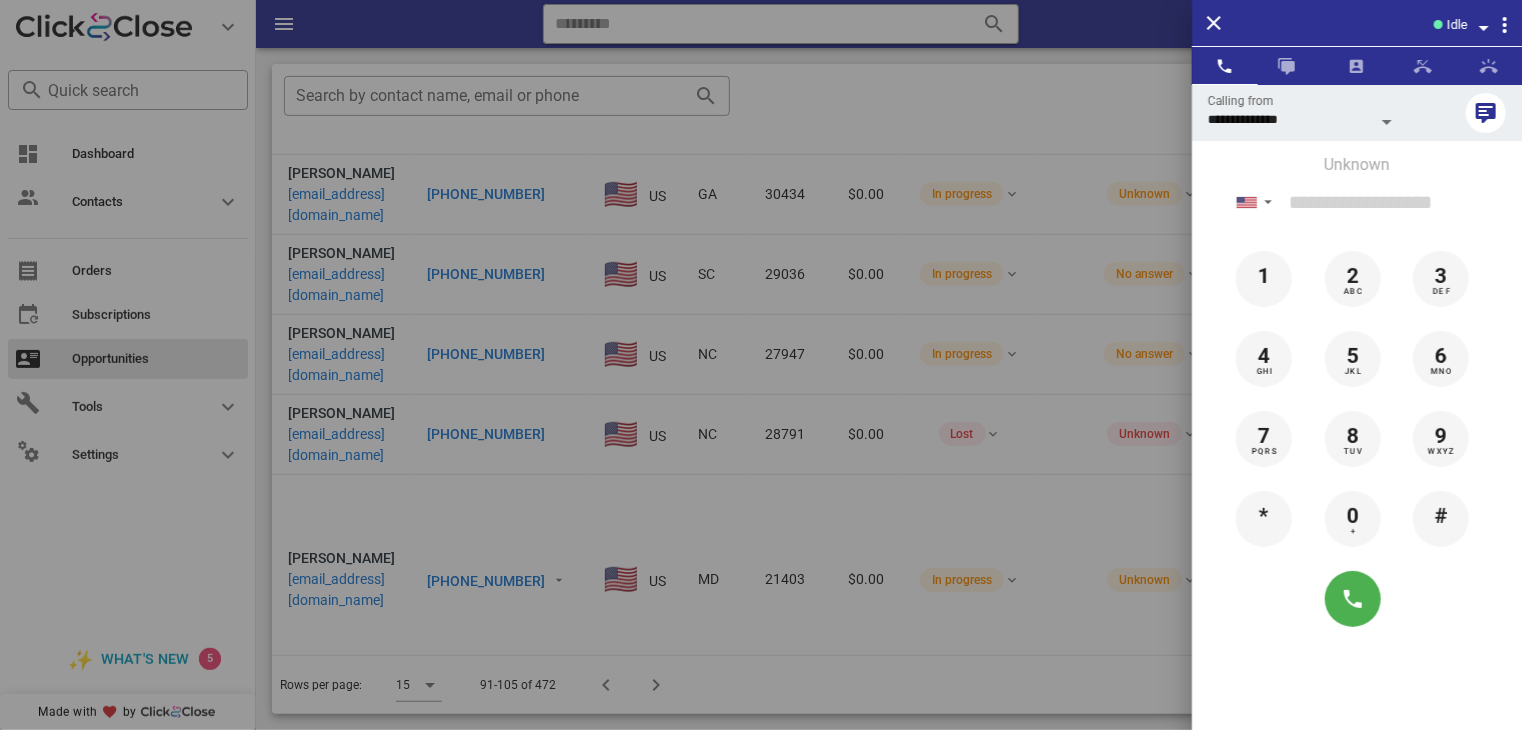 click at bounding box center (761, 365) 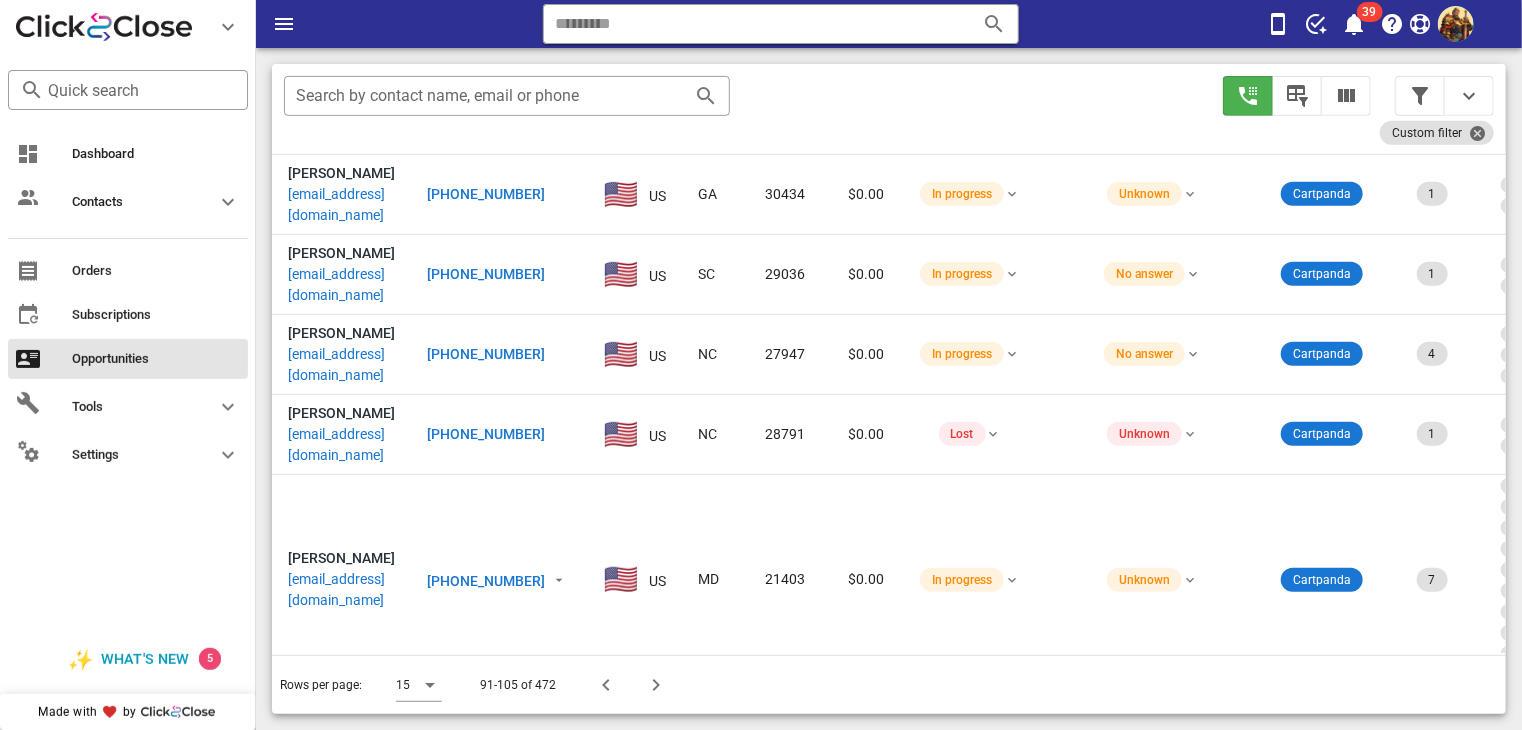 click on "[EMAIL_ADDRESS][DOMAIN_NAME]" at bounding box center [341, 816] 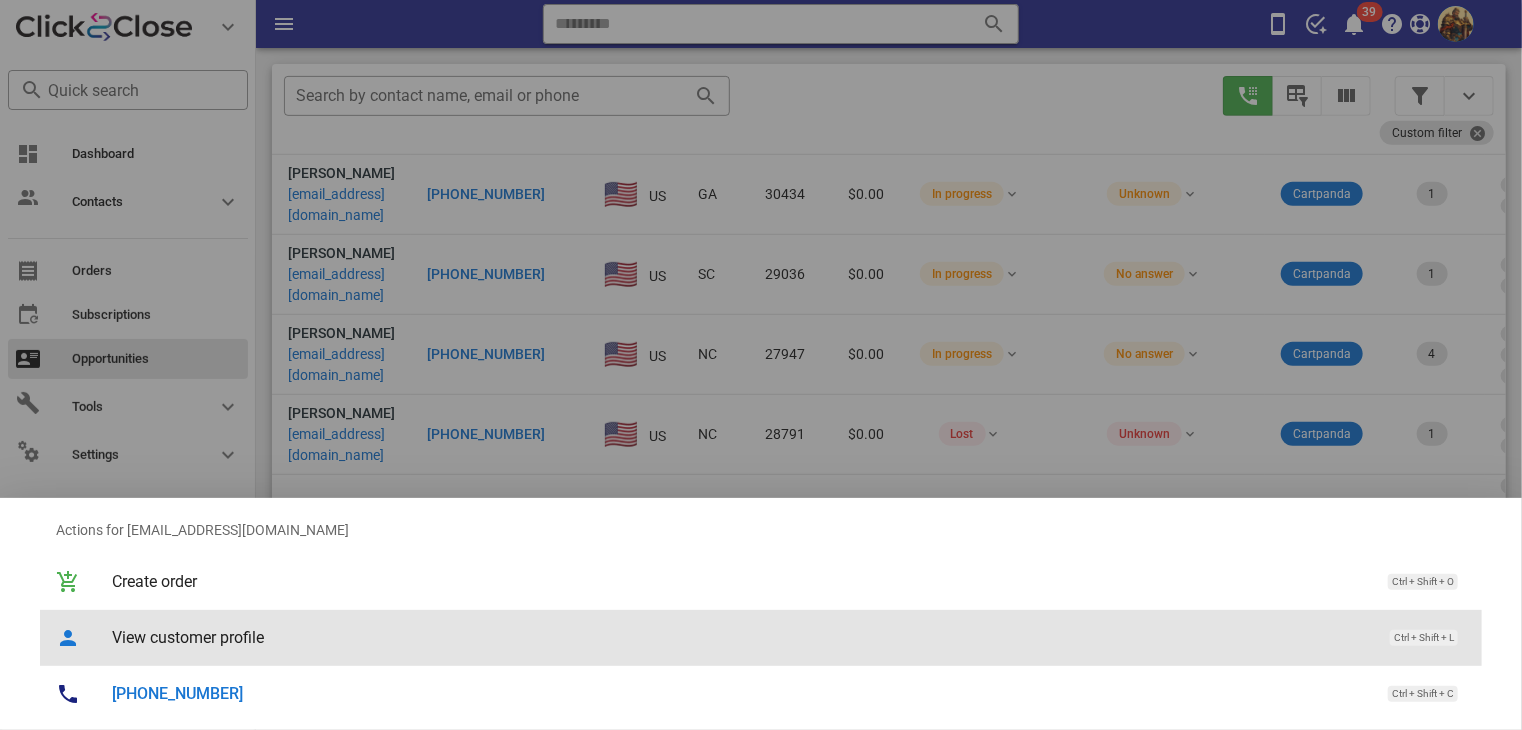 click on "View customer profile Ctrl + Shift + L" at bounding box center [789, 637] 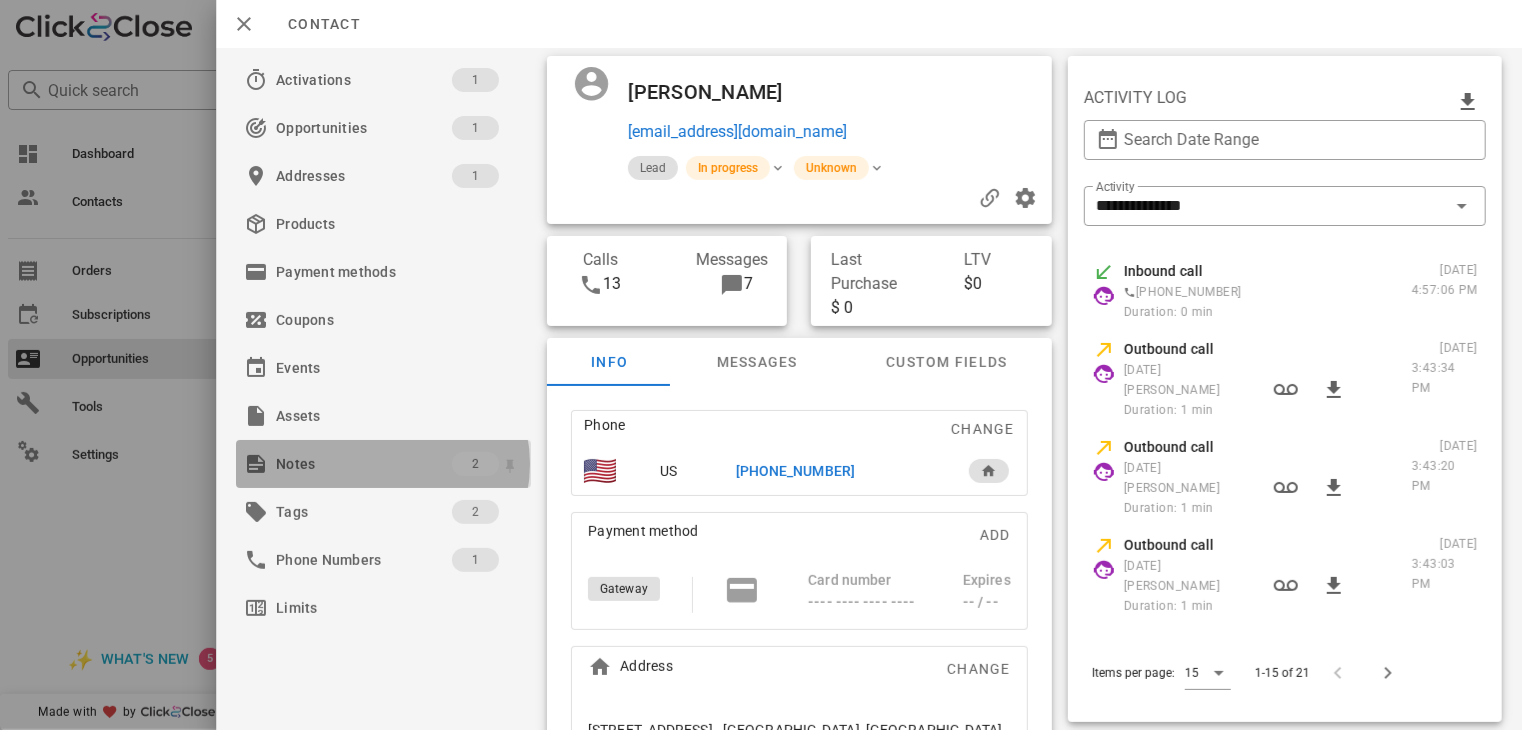 click on "Notes" at bounding box center [364, 464] 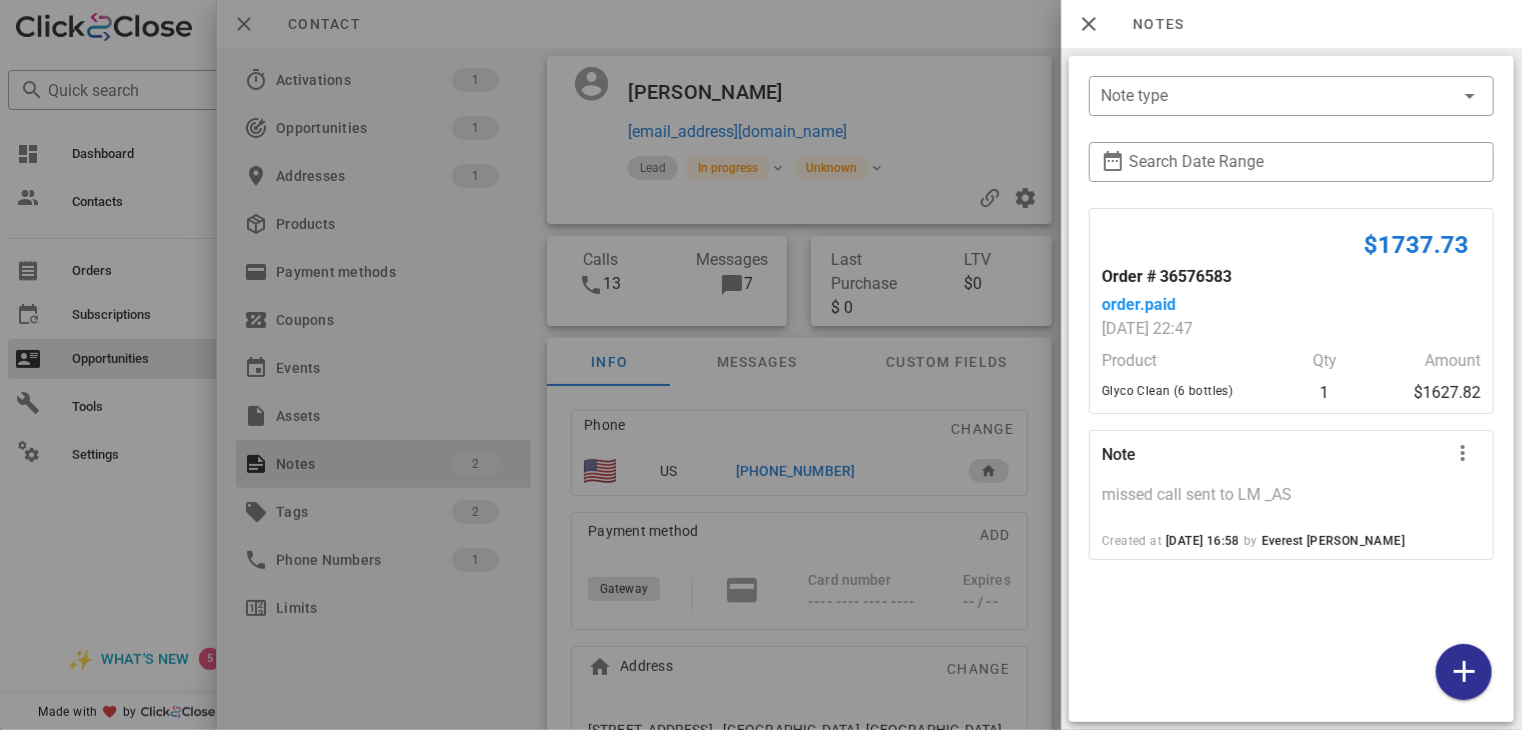 click at bounding box center (761, 365) 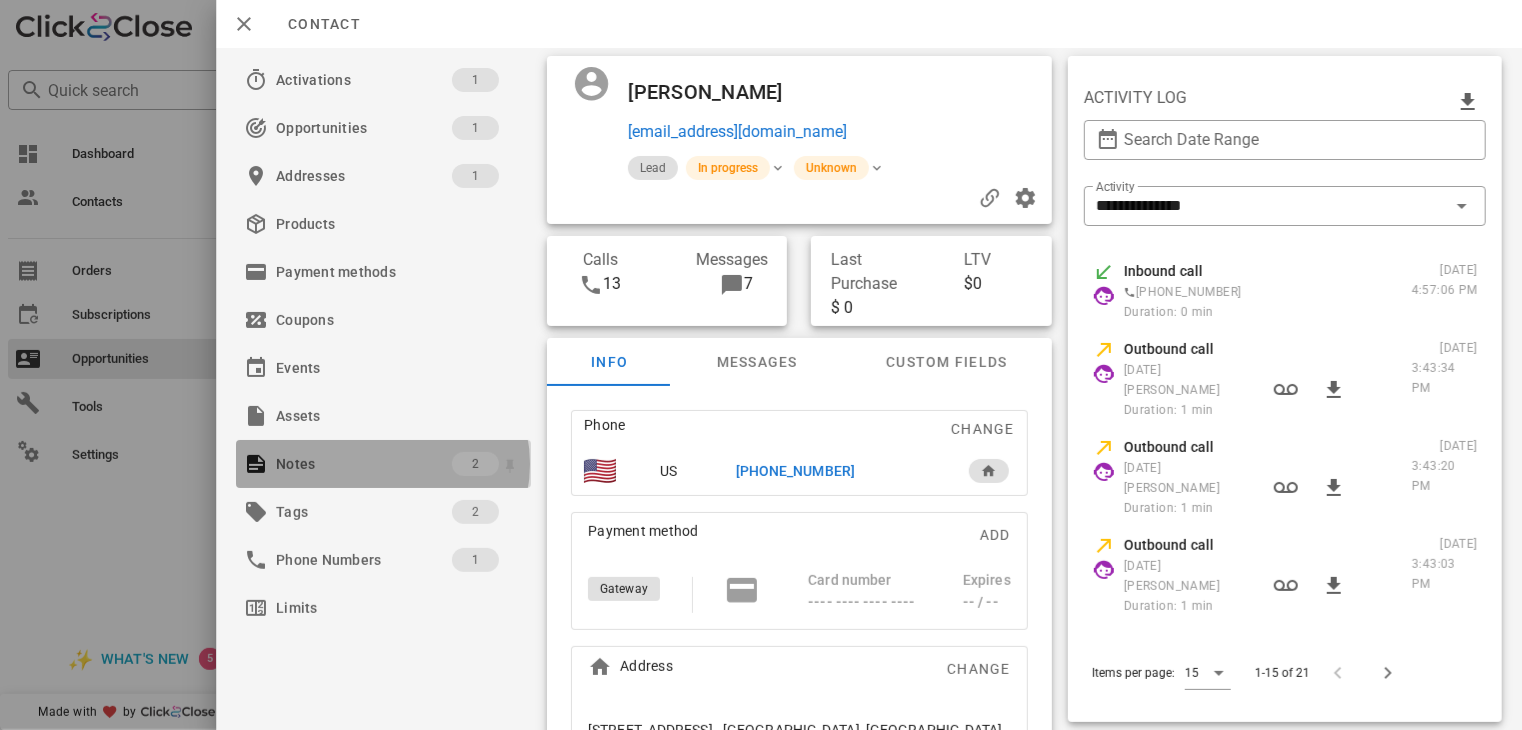 click on "Notes" at bounding box center (364, 464) 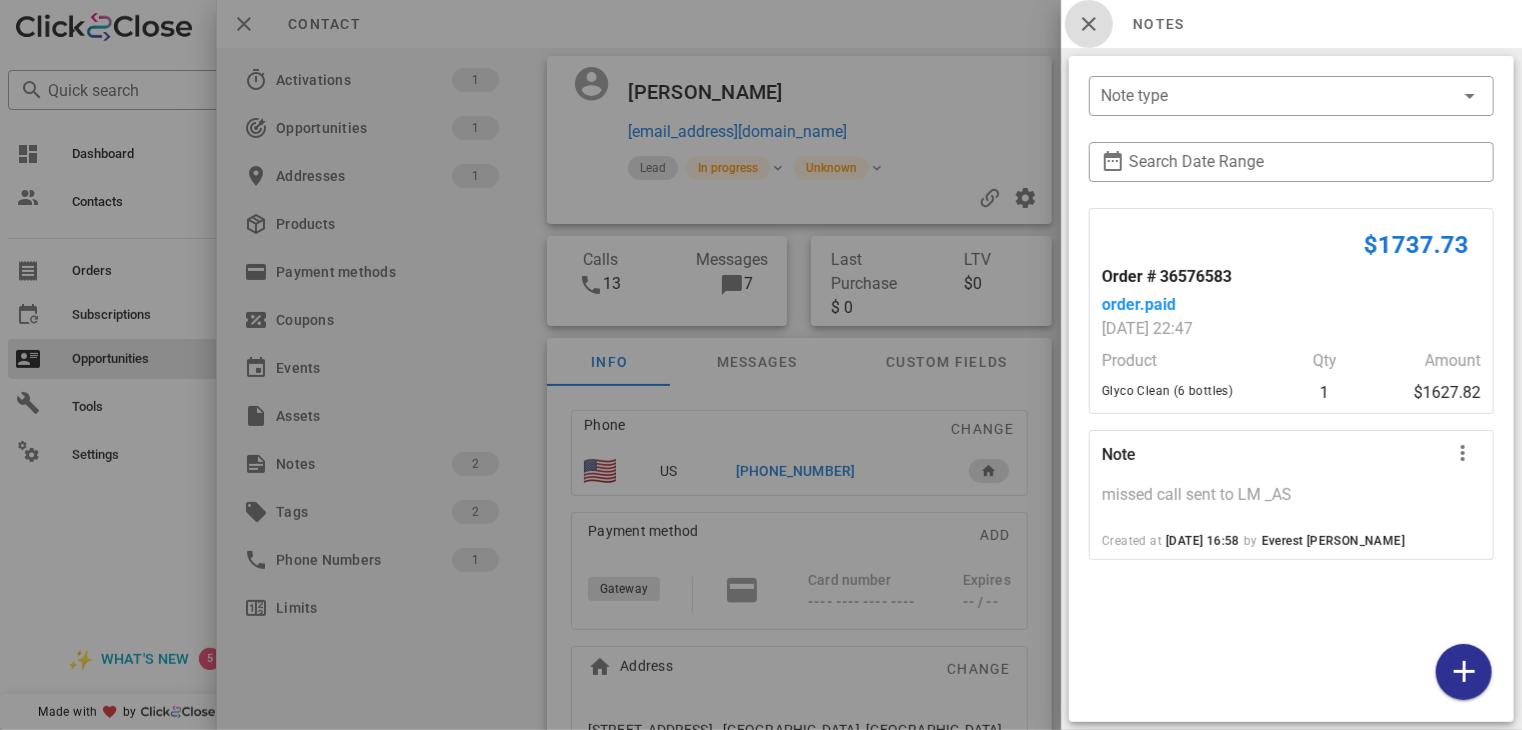 click at bounding box center (1089, 24) 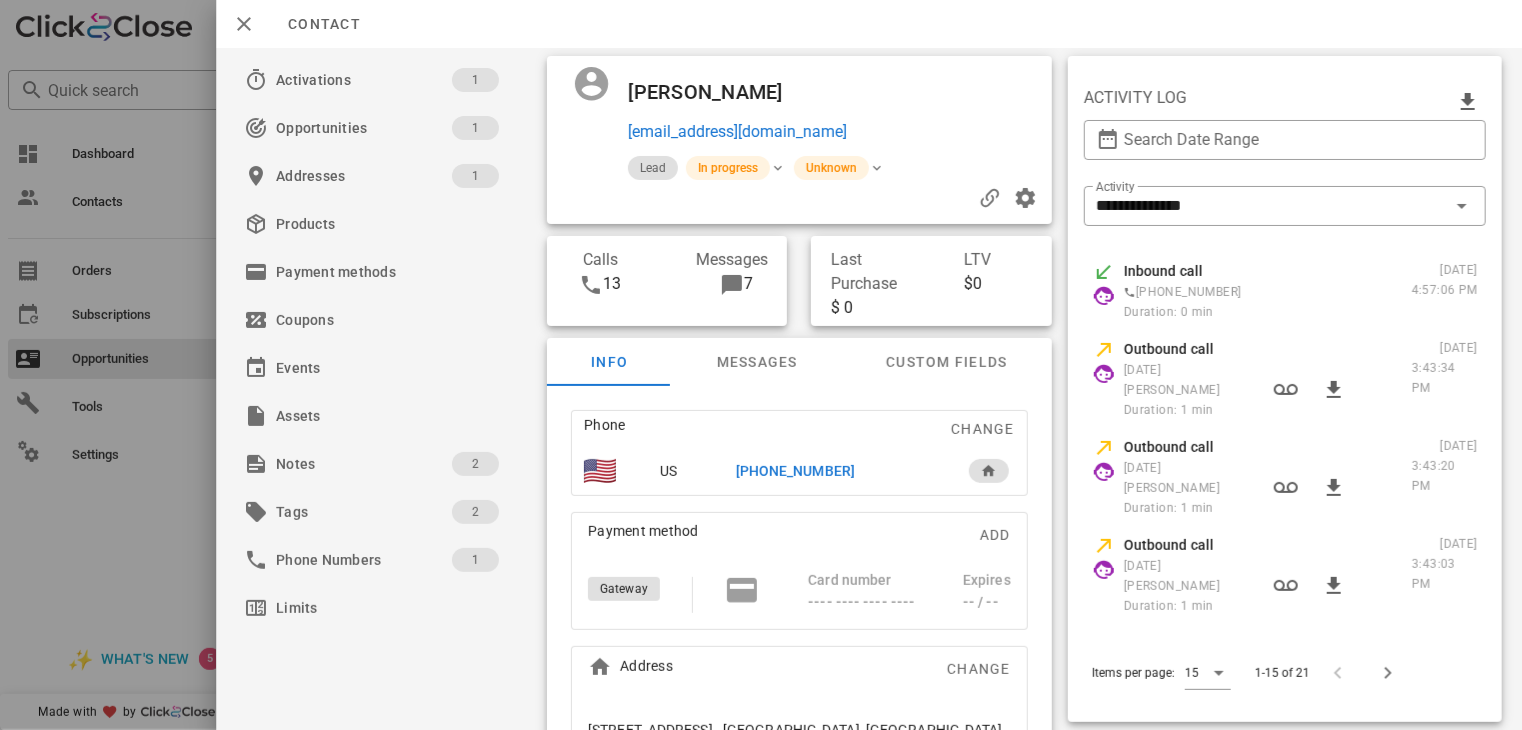 click on "[PHONE_NUMBER]" at bounding box center [795, 471] 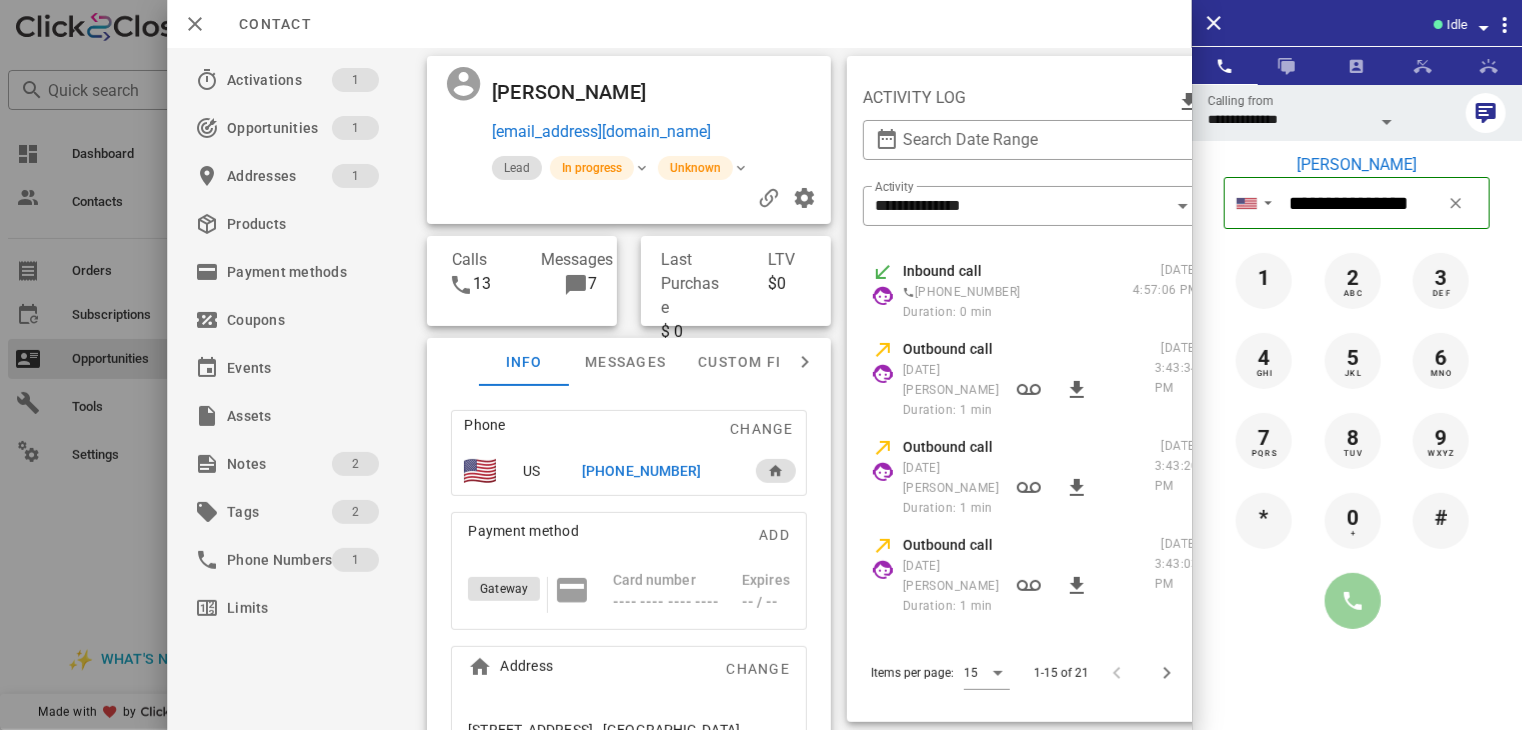 click at bounding box center [1353, 601] 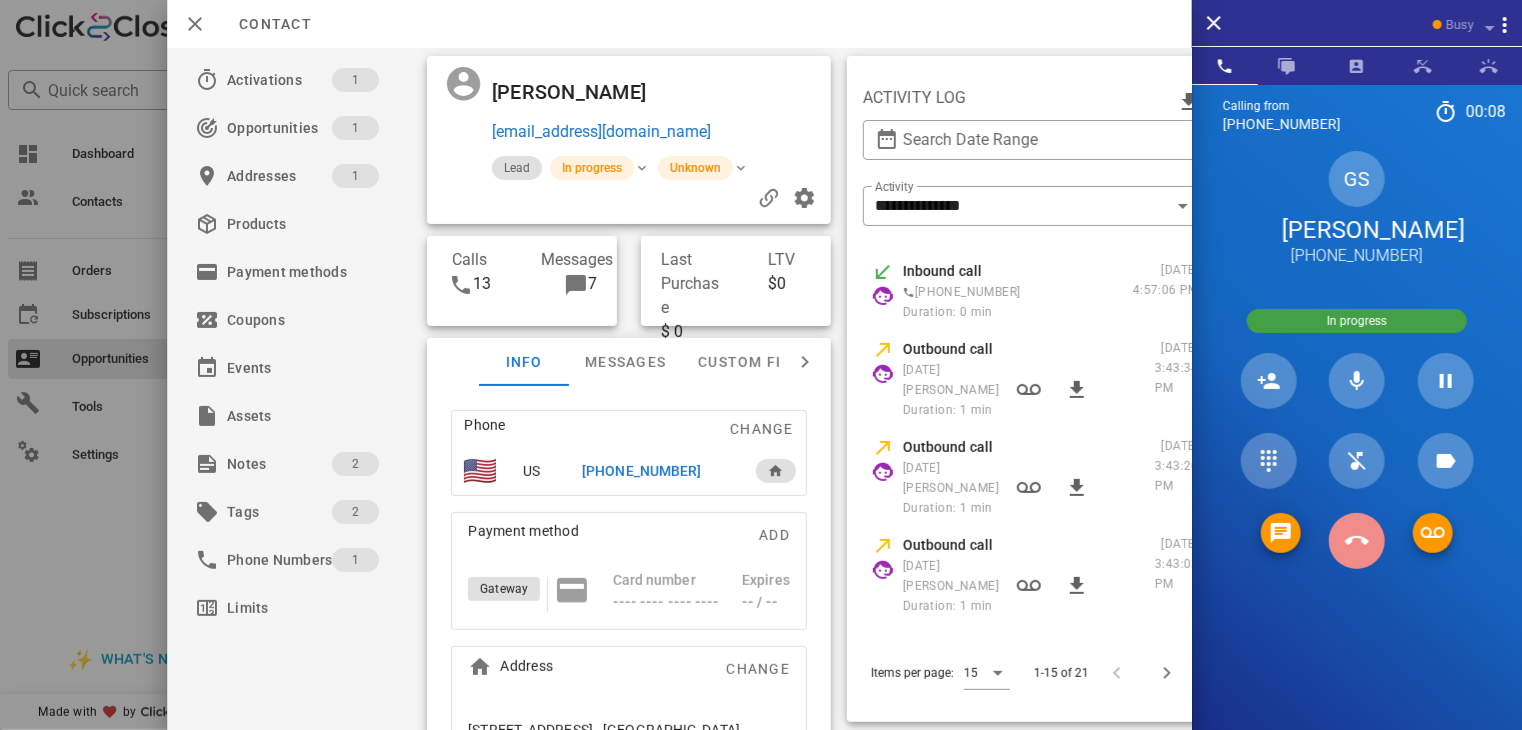 click at bounding box center [1357, 541] 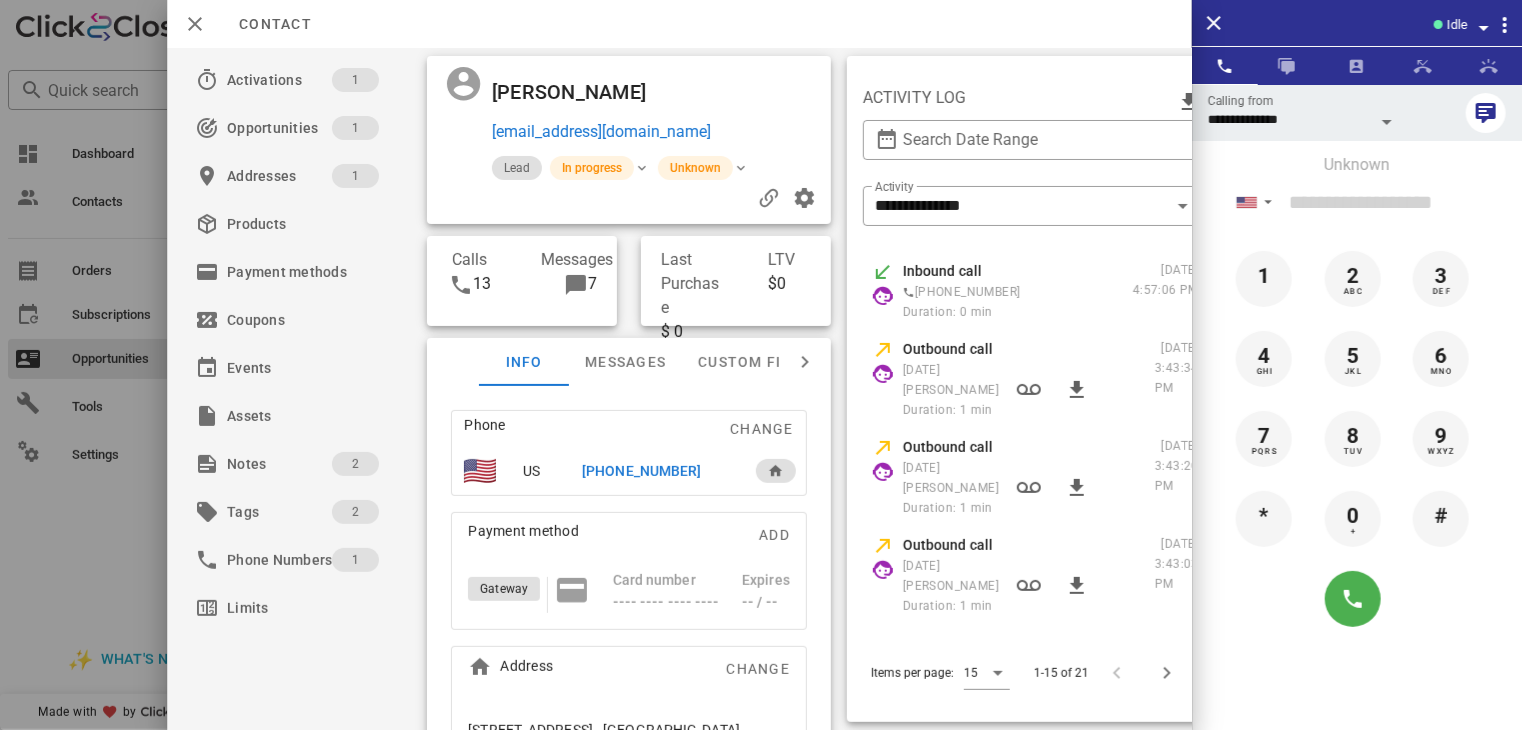 click at bounding box center (761, 365) 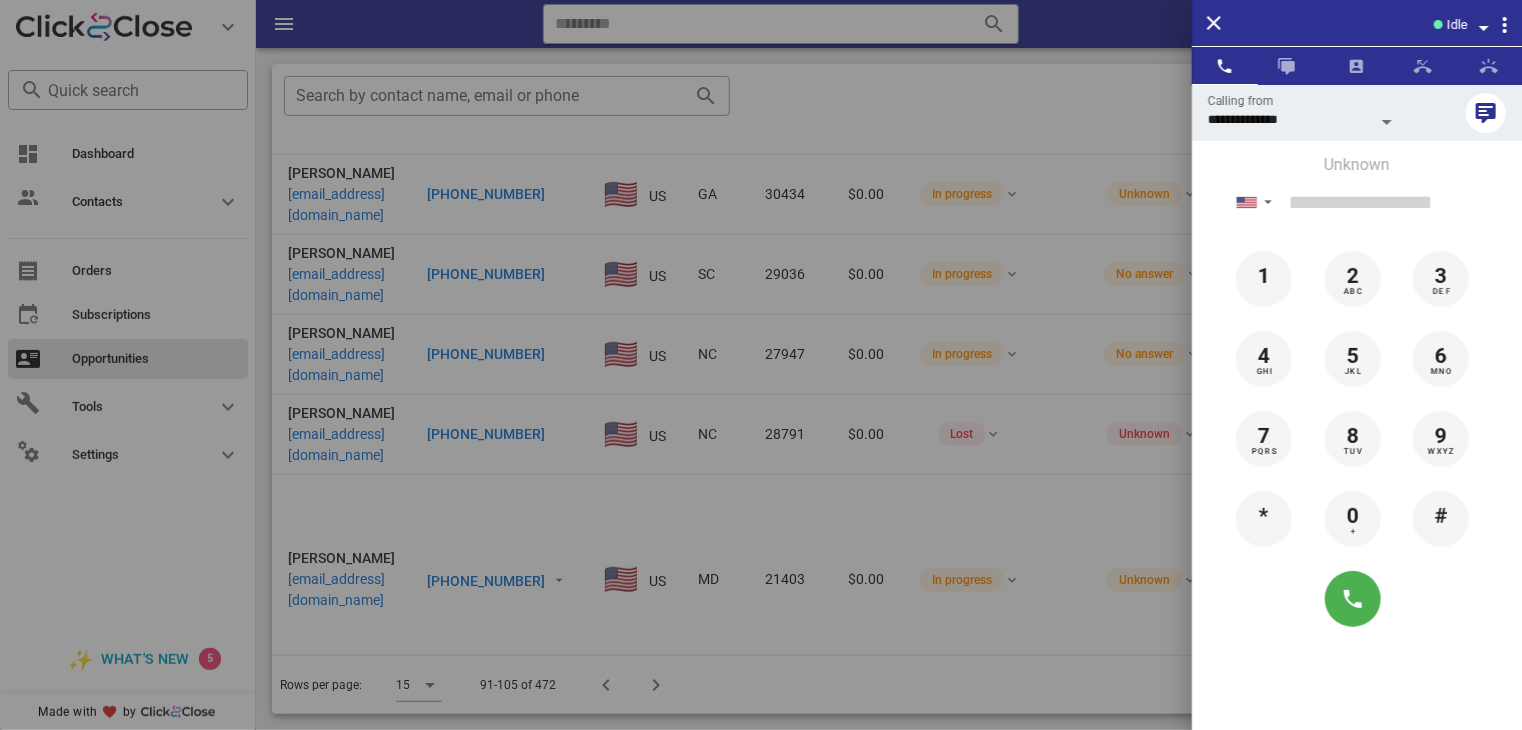 click at bounding box center [761, 365] 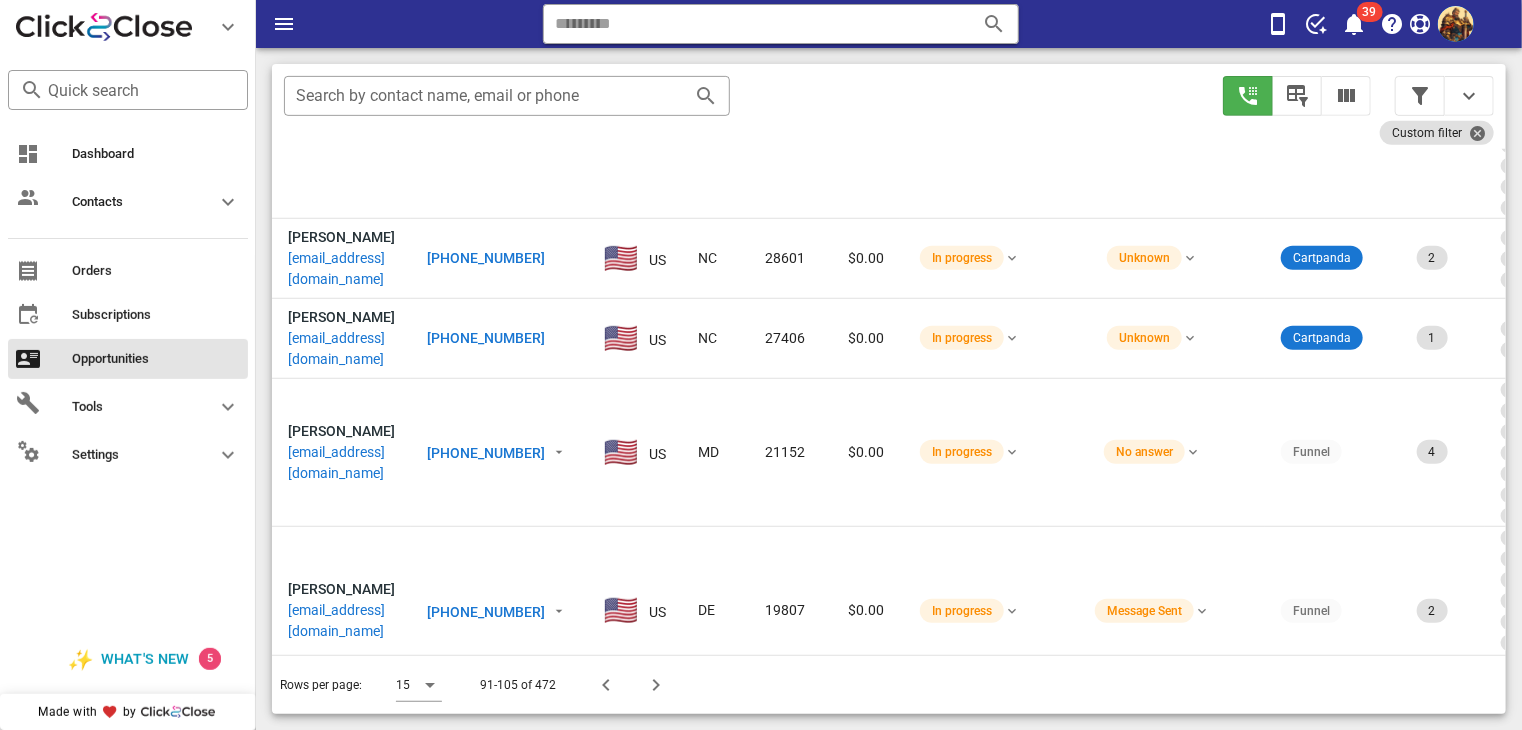 scroll, scrollTop: 960, scrollLeft: 0, axis: vertical 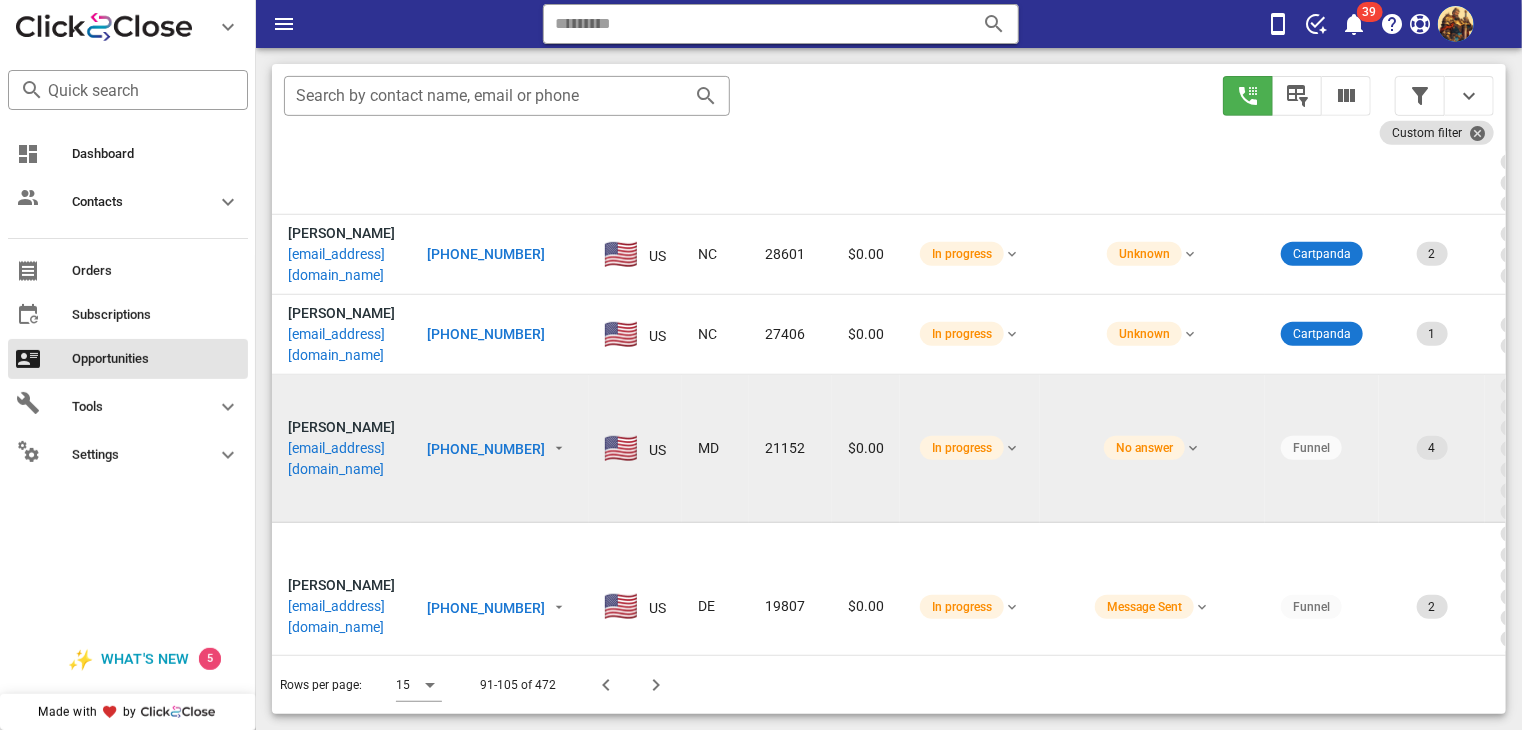 click on "[EMAIL_ADDRESS][DOMAIN_NAME]" at bounding box center (341, 459) 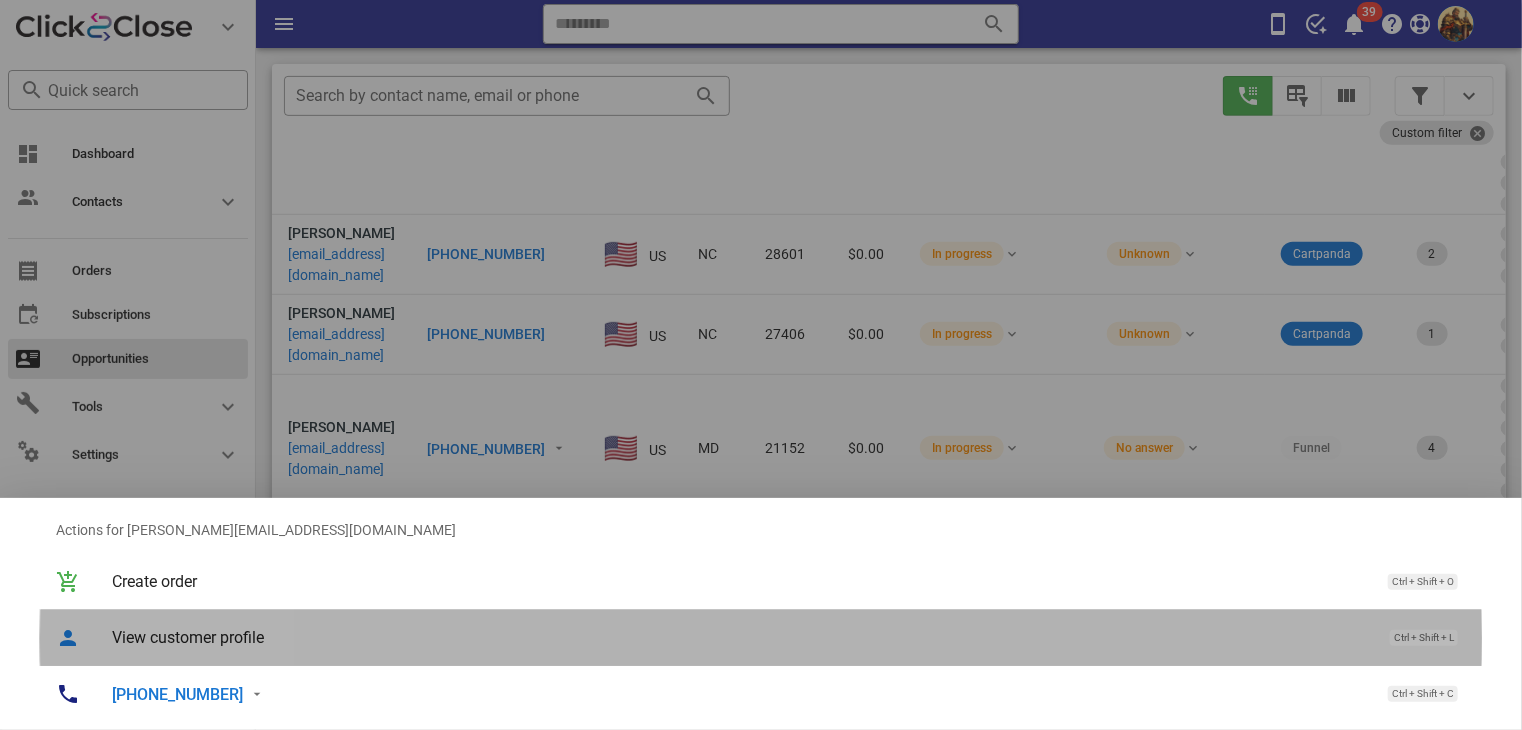 click on "View customer profile" at bounding box center [741, 637] 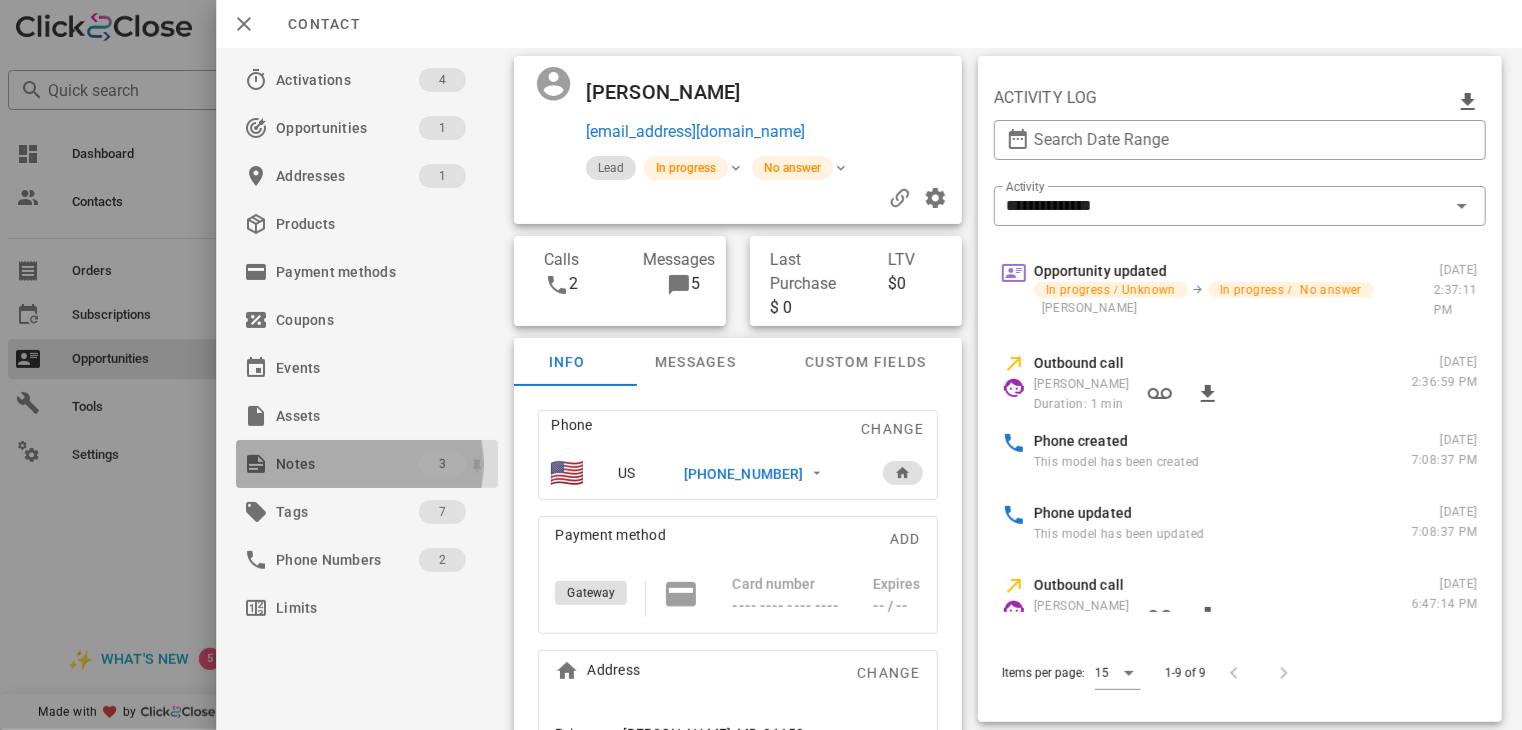 click on "Notes" at bounding box center (347, 464) 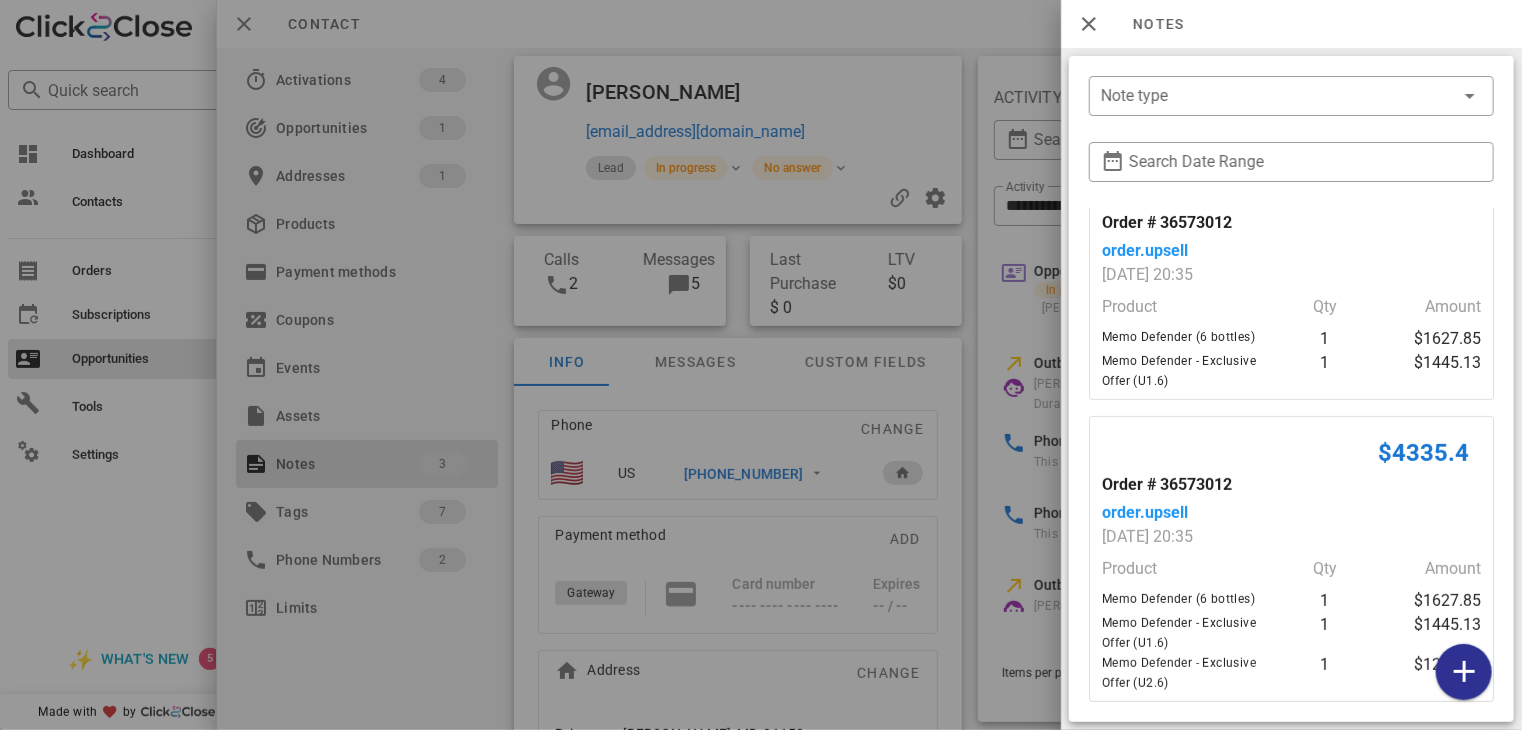 scroll, scrollTop: 292, scrollLeft: 0, axis: vertical 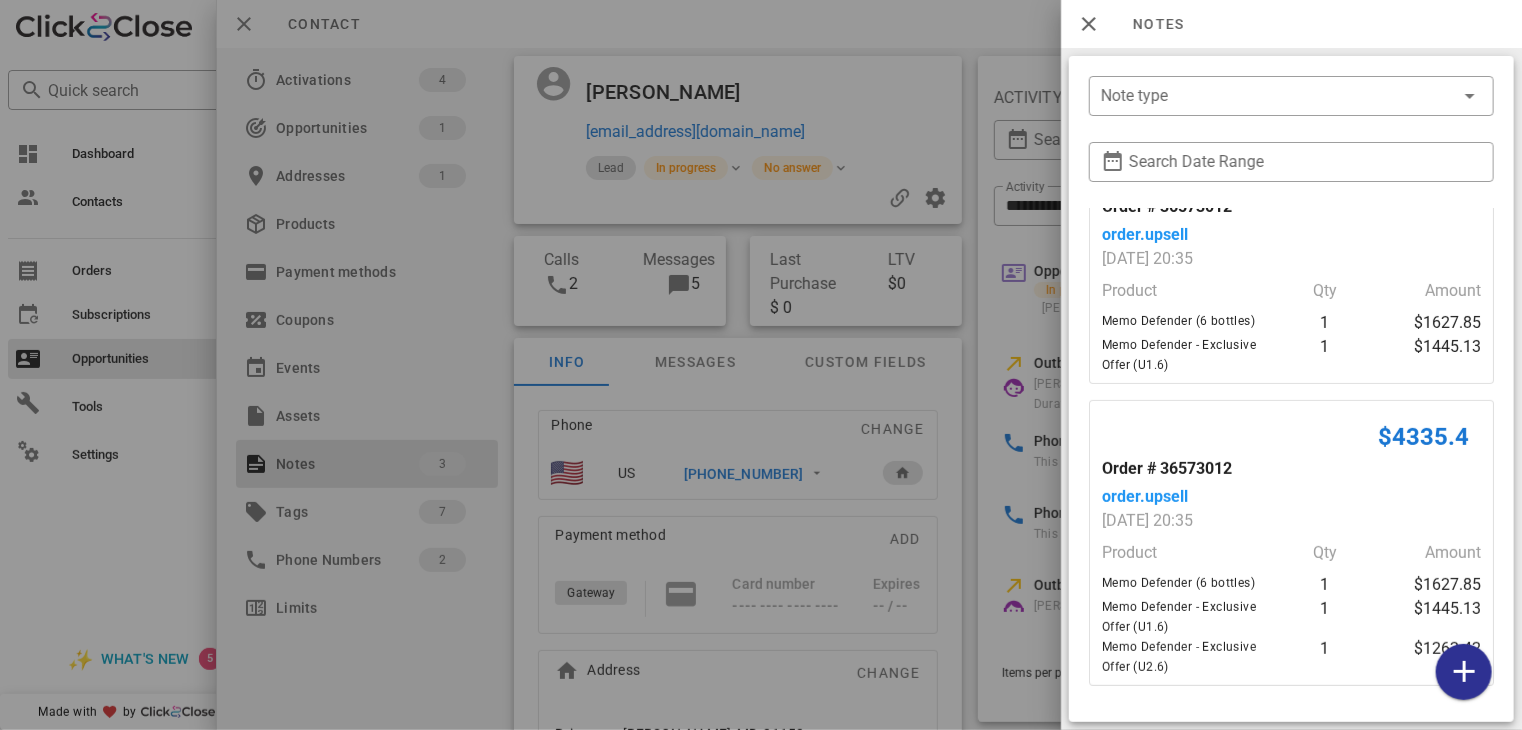 click at bounding box center (761, 365) 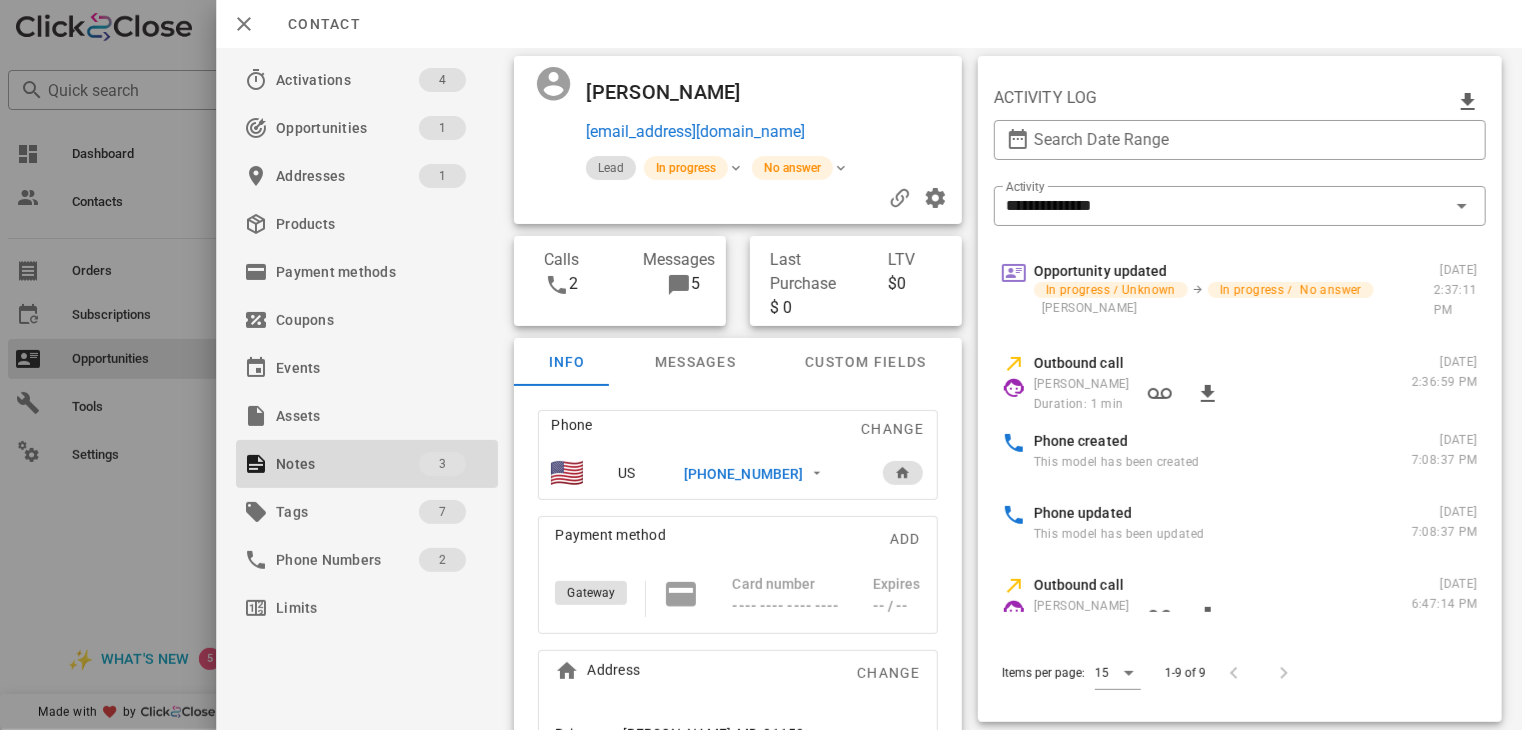 click at bounding box center [761, 365] 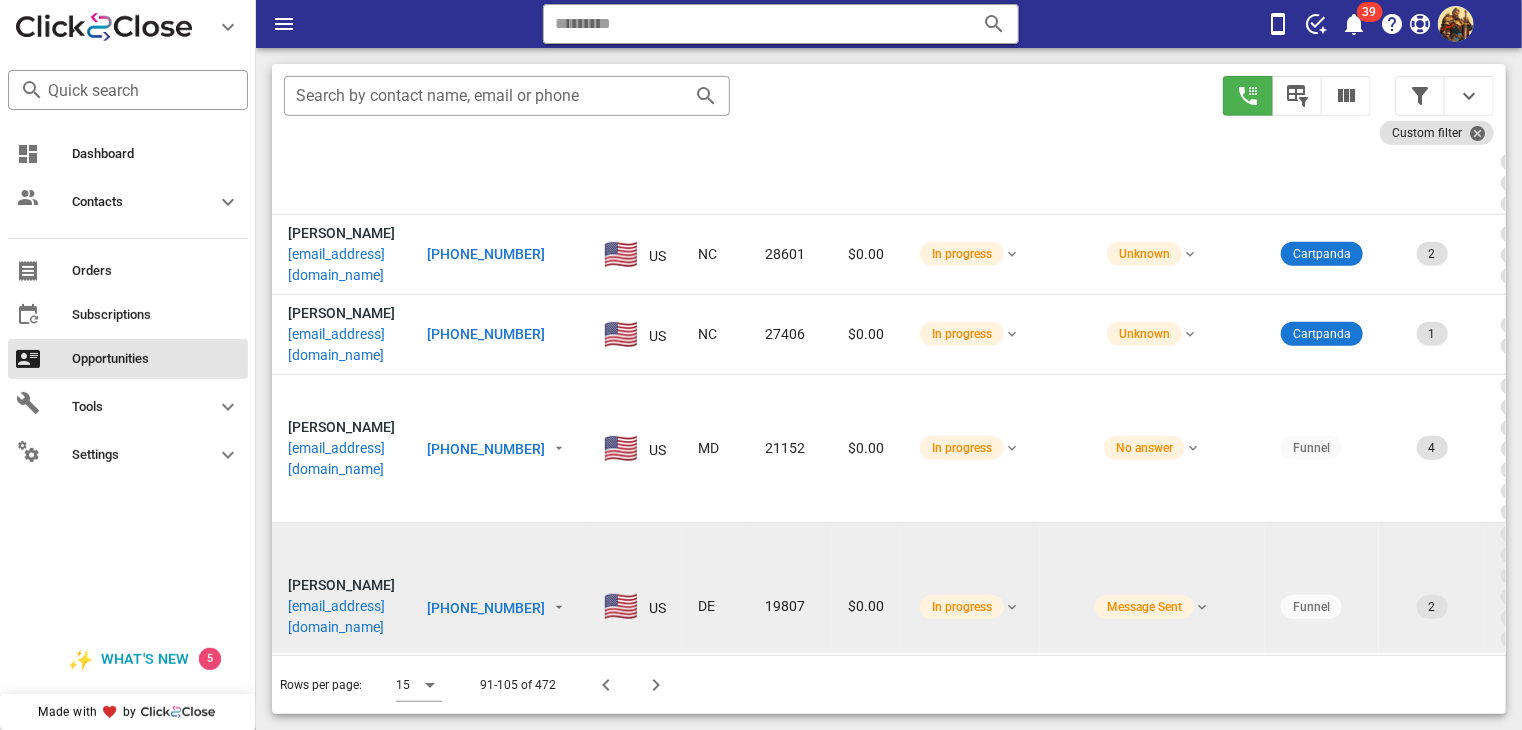 click on "[EMAIL_ADDRESS][DOMAIN_NAME]" at bounding box center [341, 617] 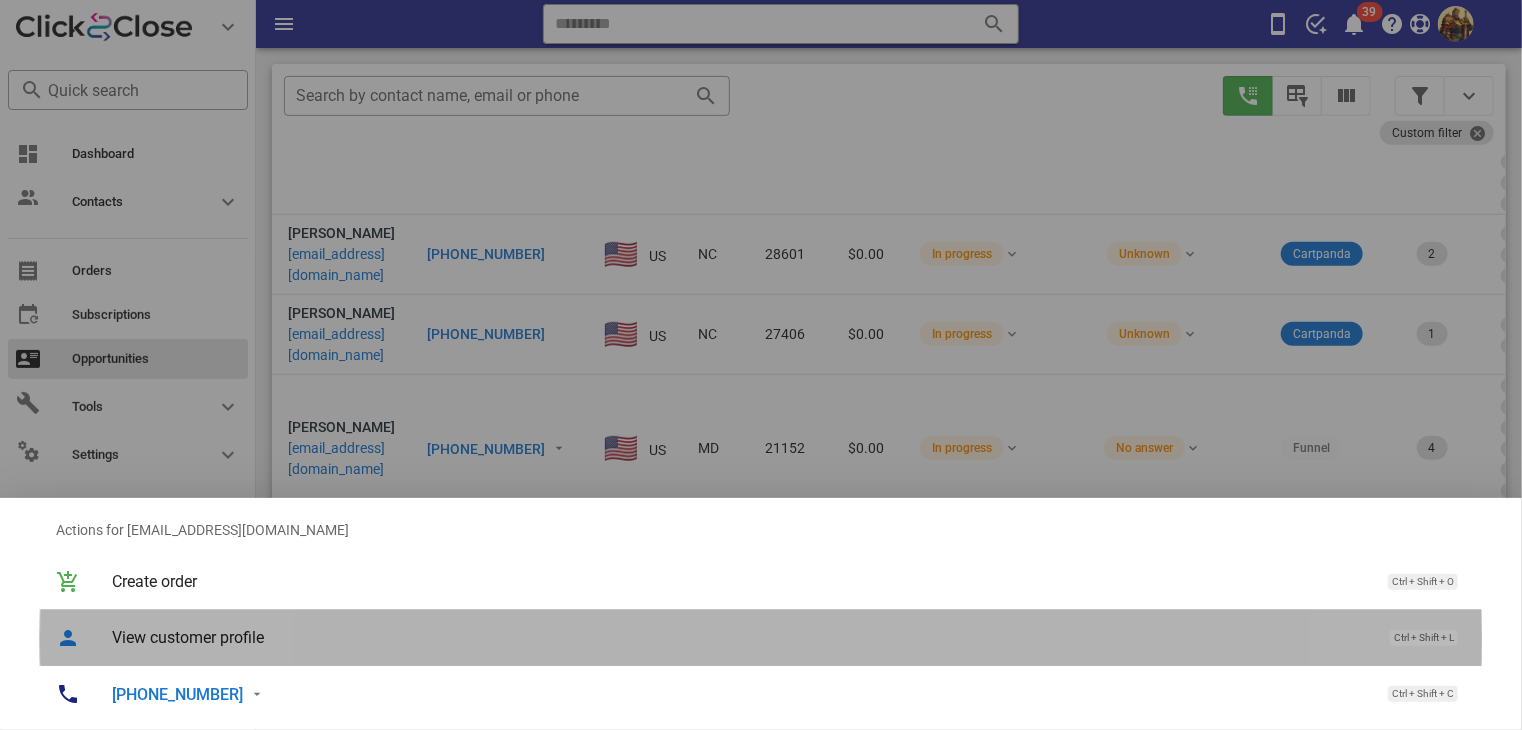 click on "View customer profile" at bounding box center (741, 637) 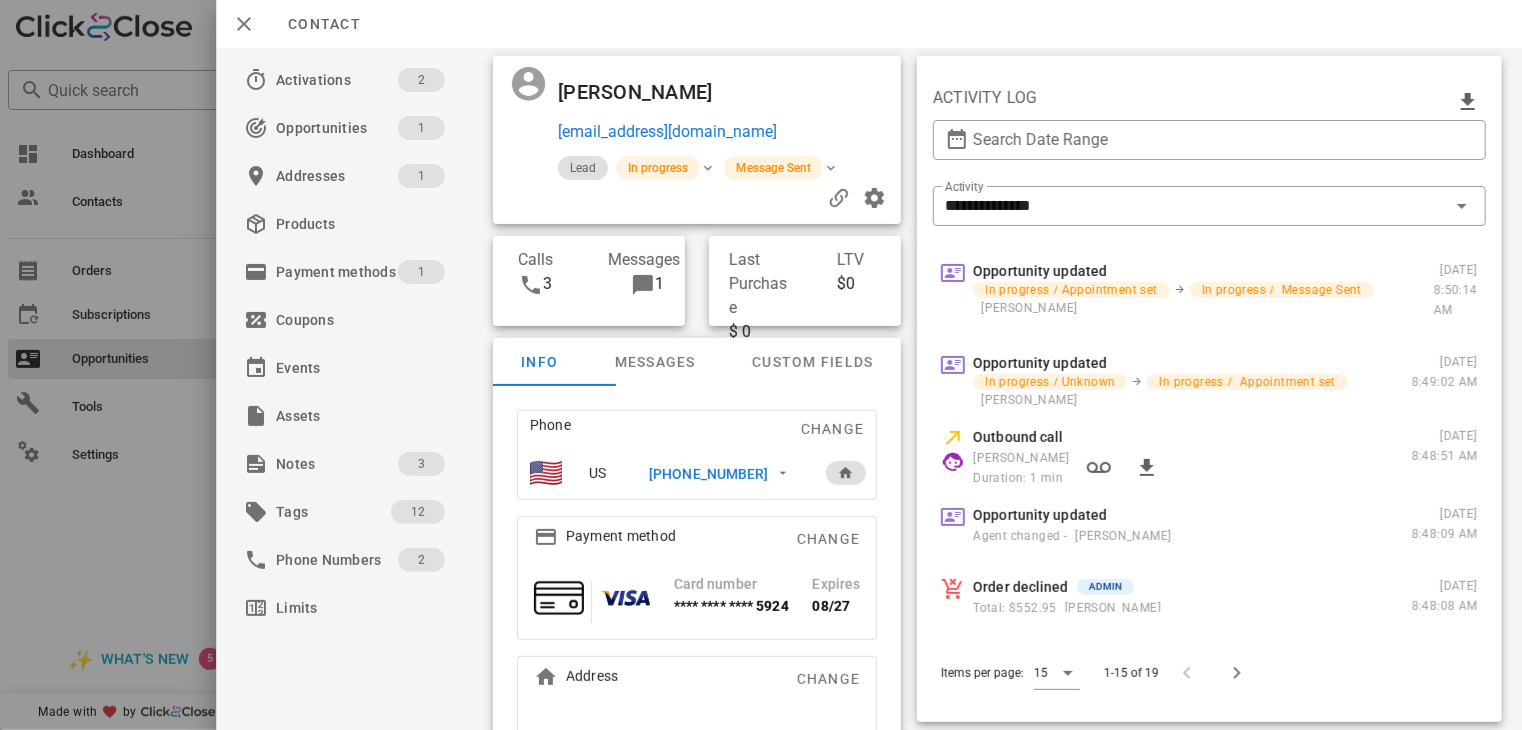click at bounding box center [761, 365] 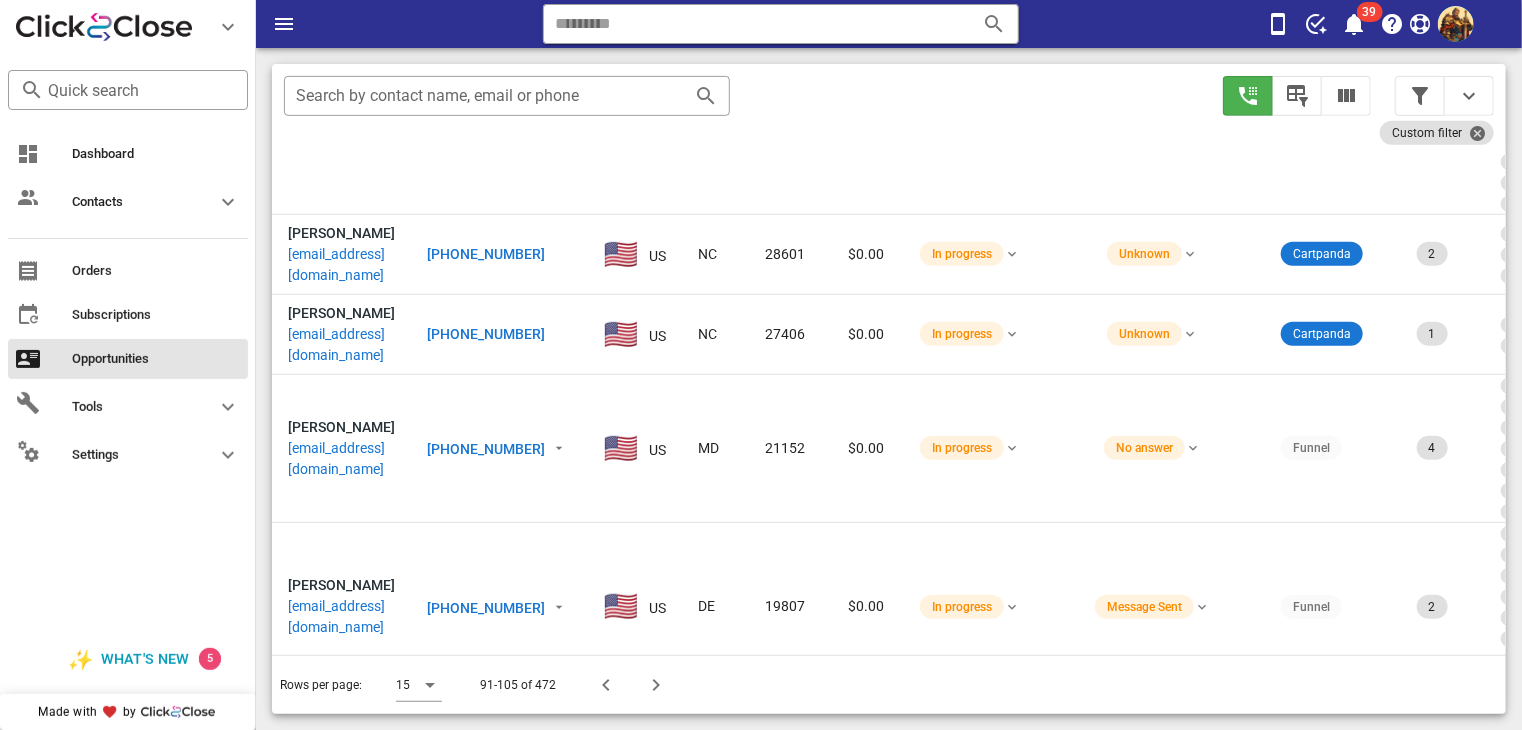 scroll, scrollTop: 1152, scrollLeft: 0, axis: vertical 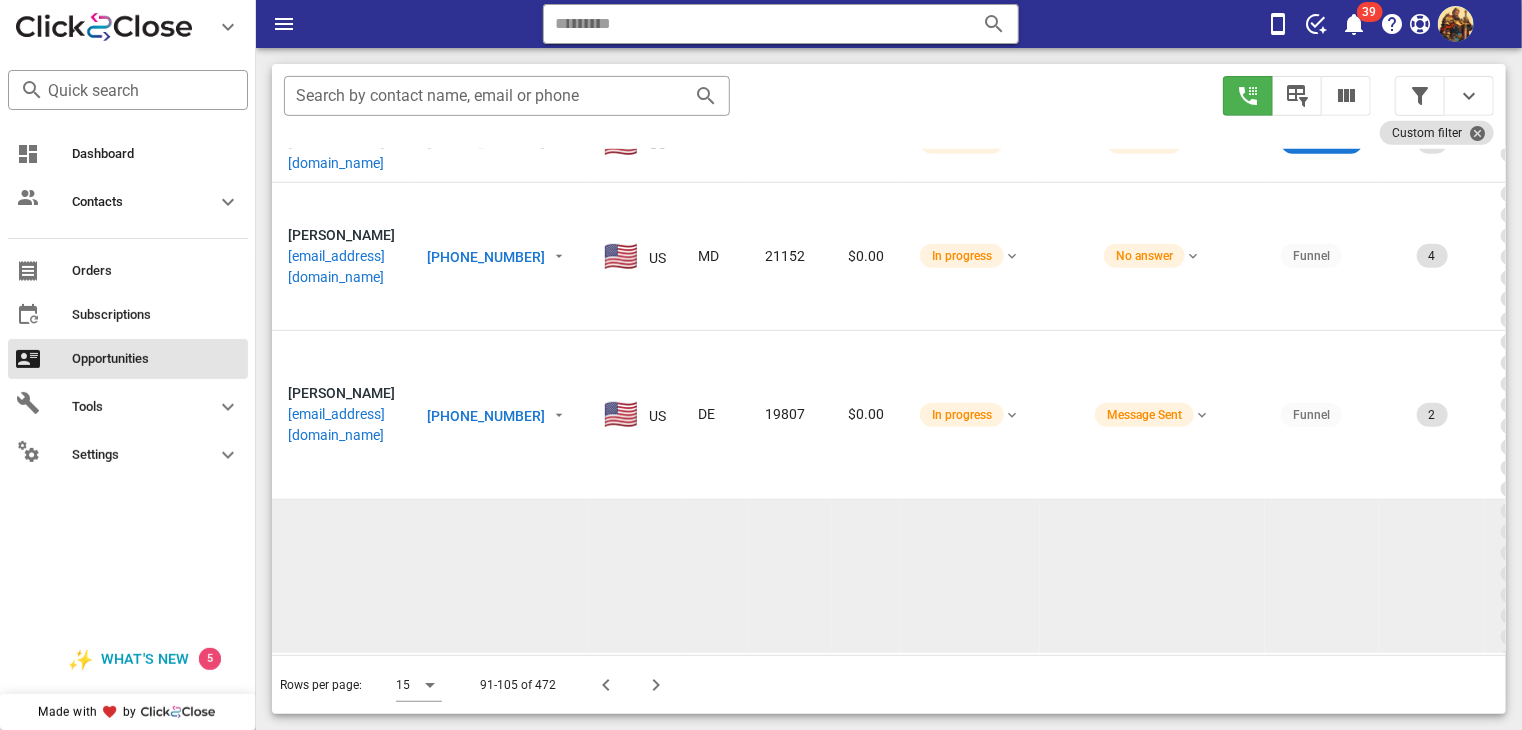 click on "[EMAIL_ADDRESS][DOMAIN_NAME]" at bounding box center (341, 699) 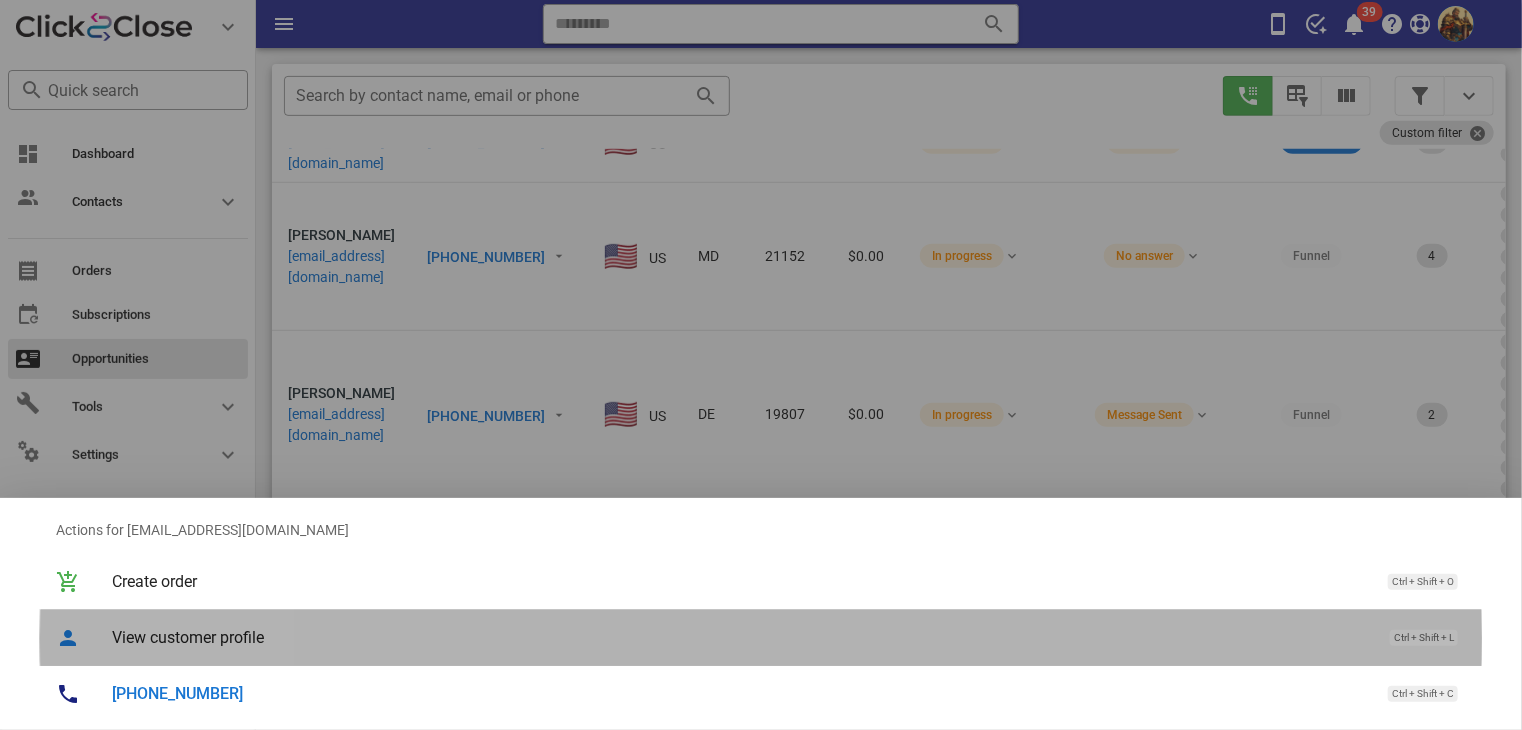click on "View customer profile Ctrl + Shift + L" at bounding box center [789, 637] 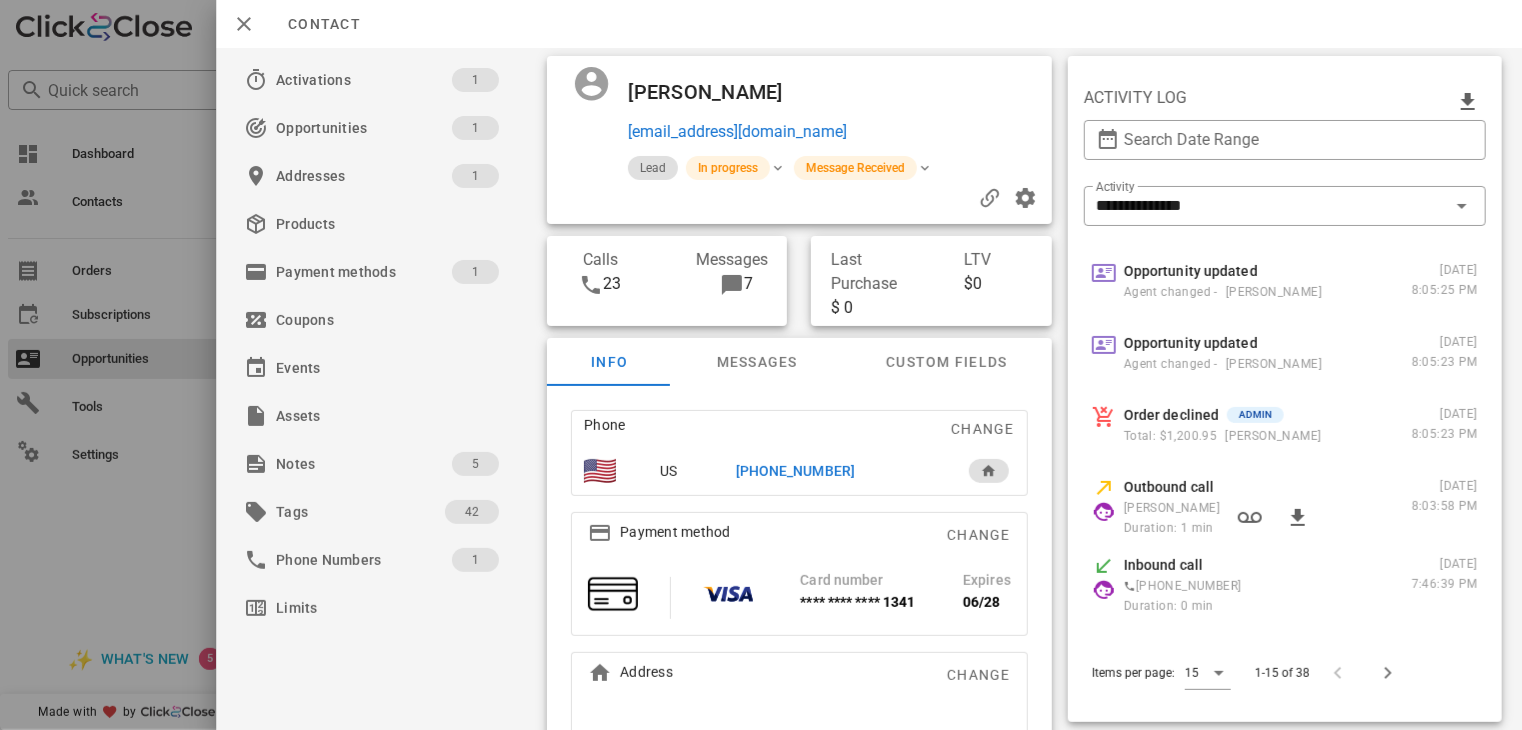 click at bounding box center [761, 365] 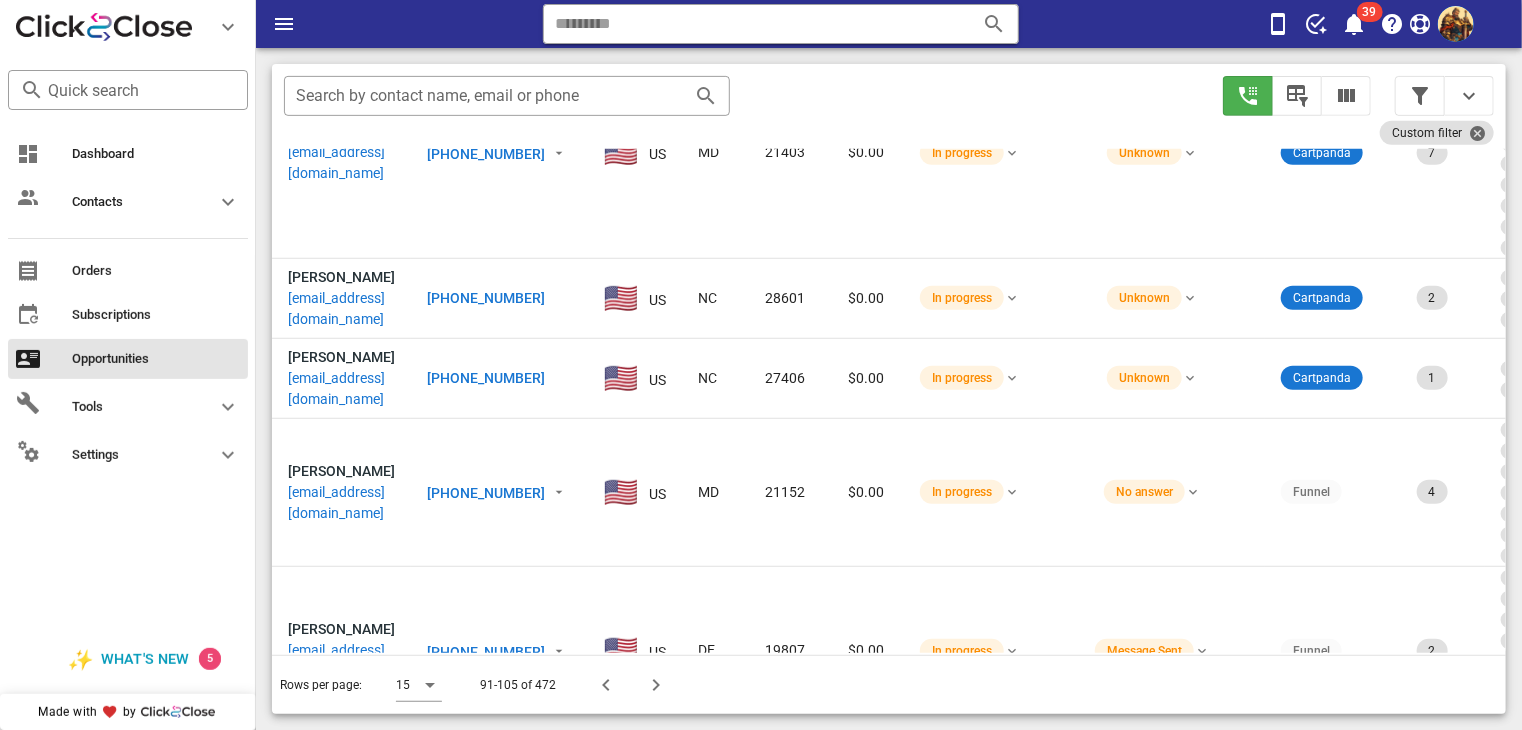 scroll, scrollTop: 856, scrollLeft: 0, axis: vertical 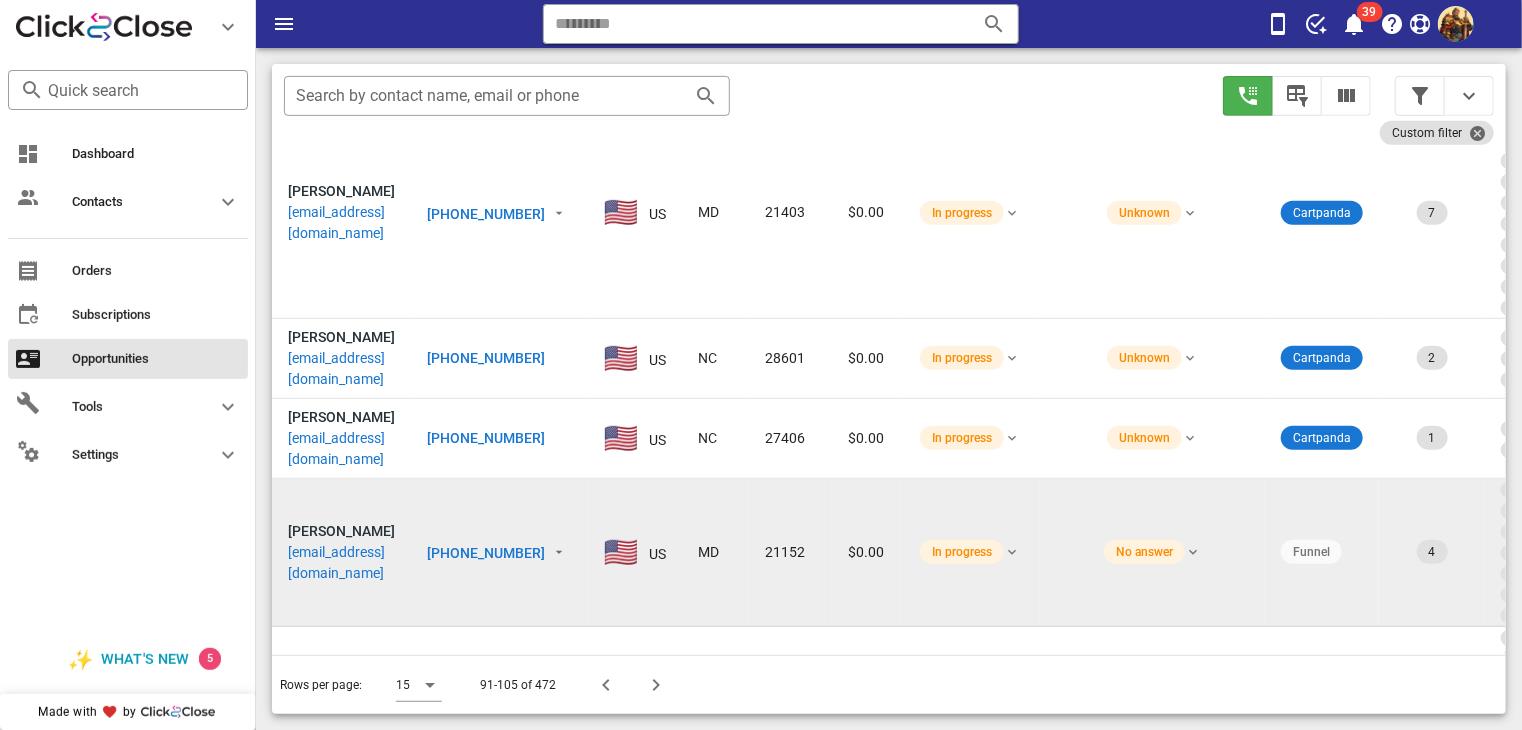 click on "[EMAIL_ADDRESS][DOMAIN_NAME]" at bounding box center [341, 563] 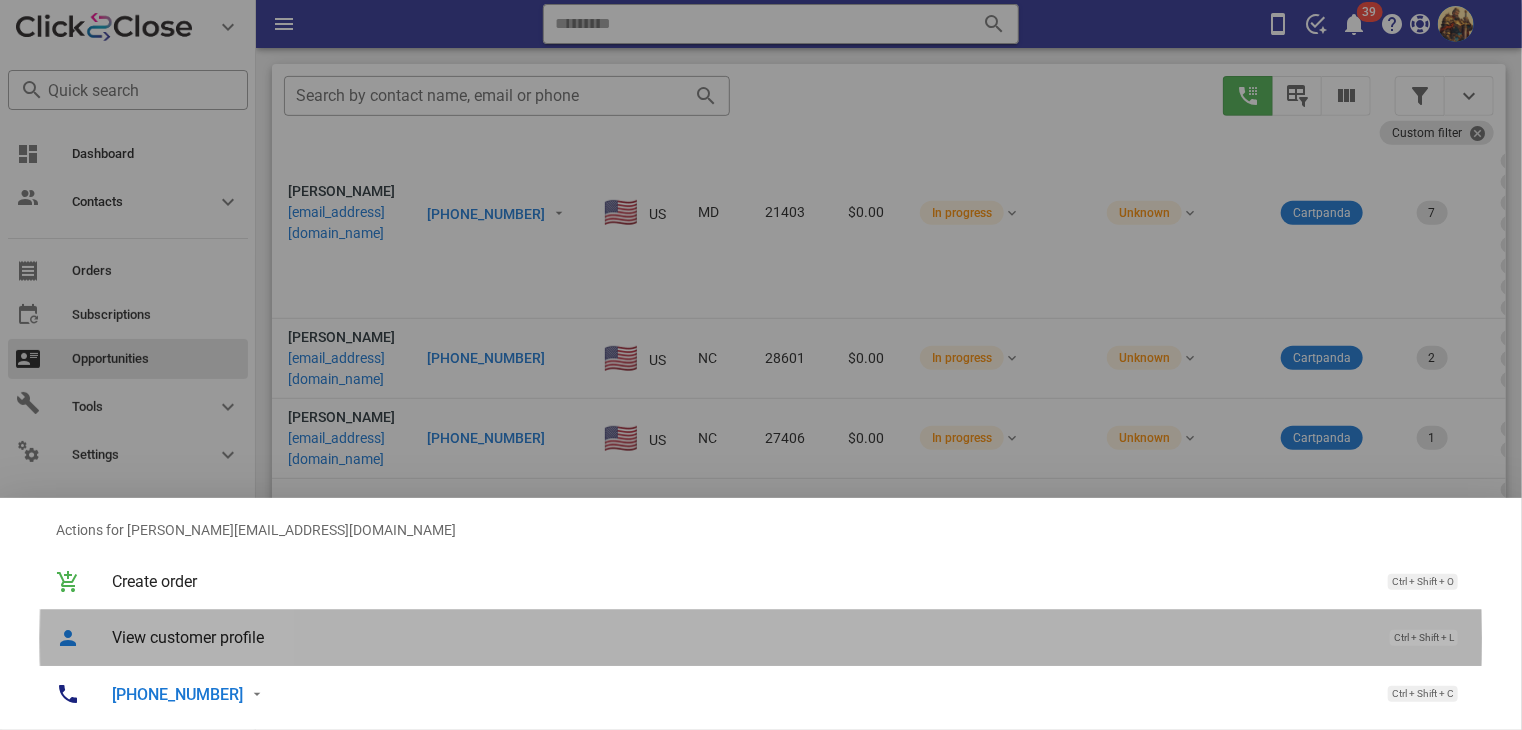 click on "View customer profile Ctrl + Shift + L" at bounding box center (789, 637) 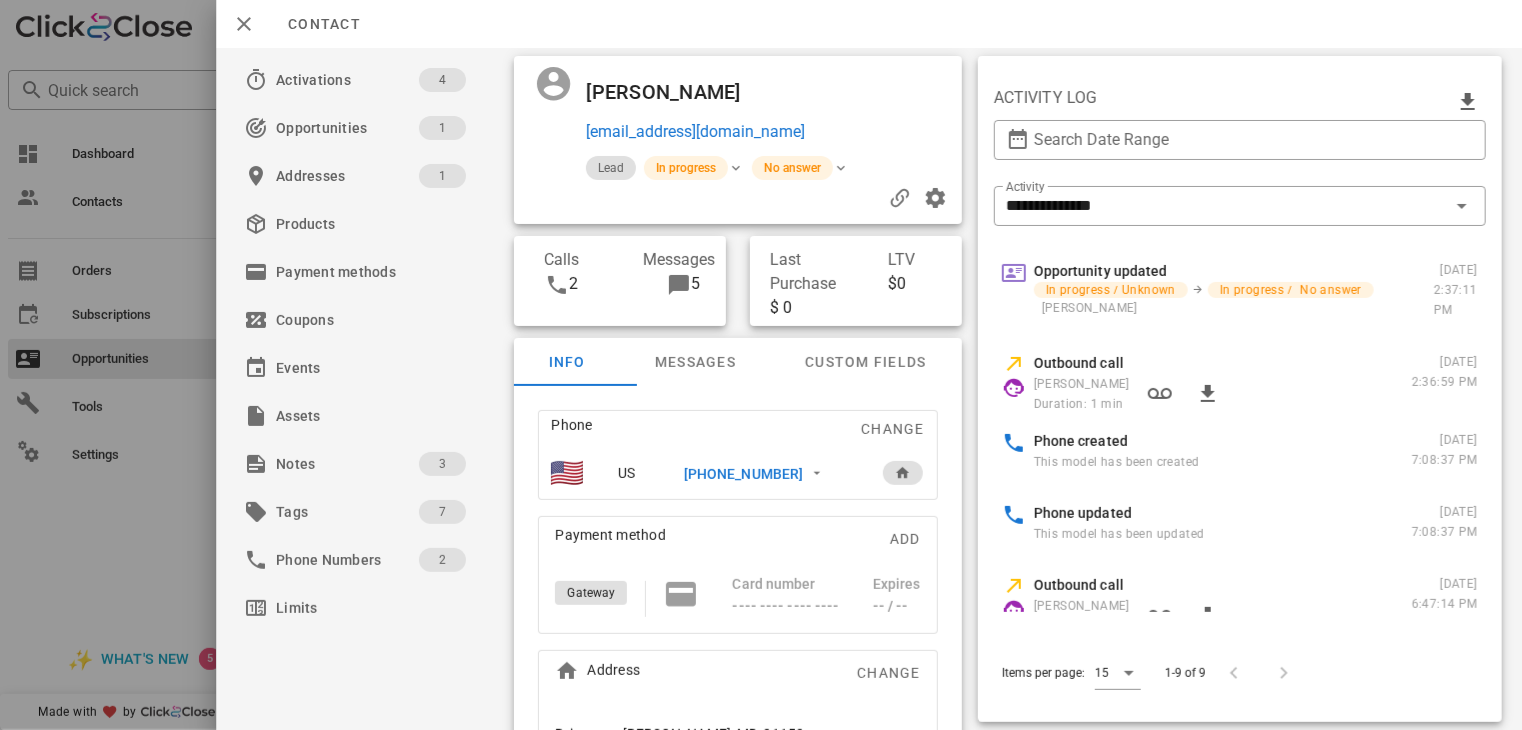 click at bounding box center (761, 365) 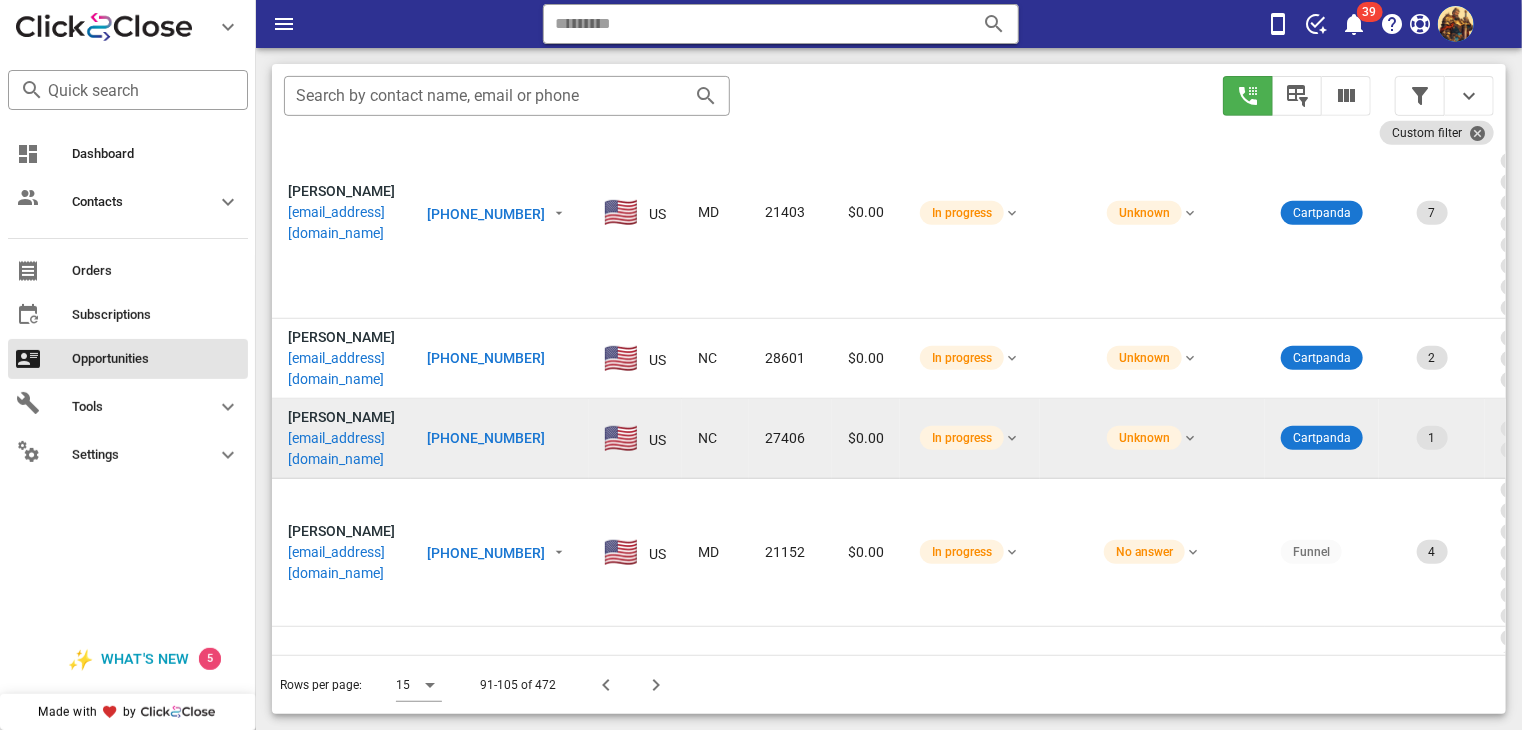 click on "[EMAIL_ADDRESS][DOMAIN_NAME]" at bounding box center [341, 449] 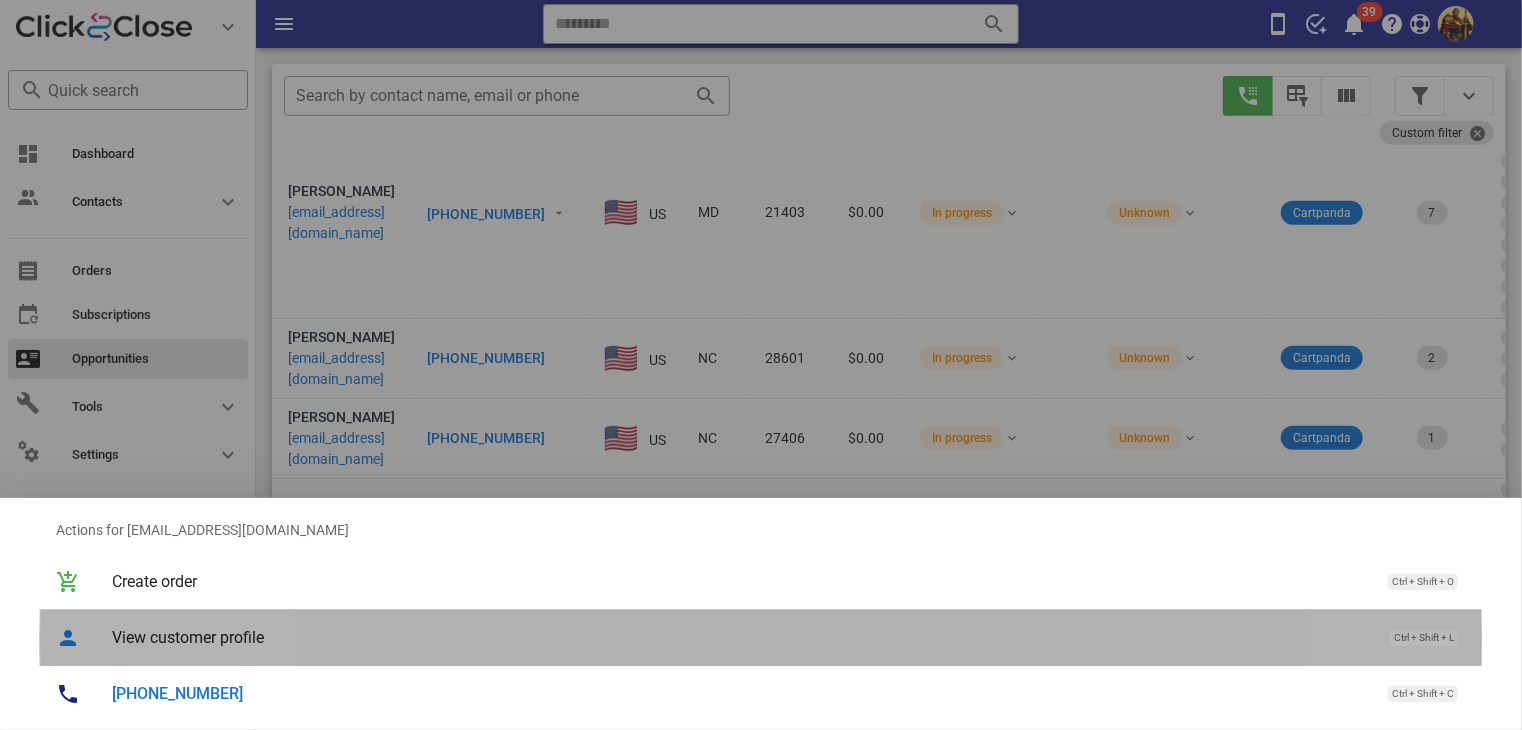 click on "View customer profile" at bounding box center [741, 637] 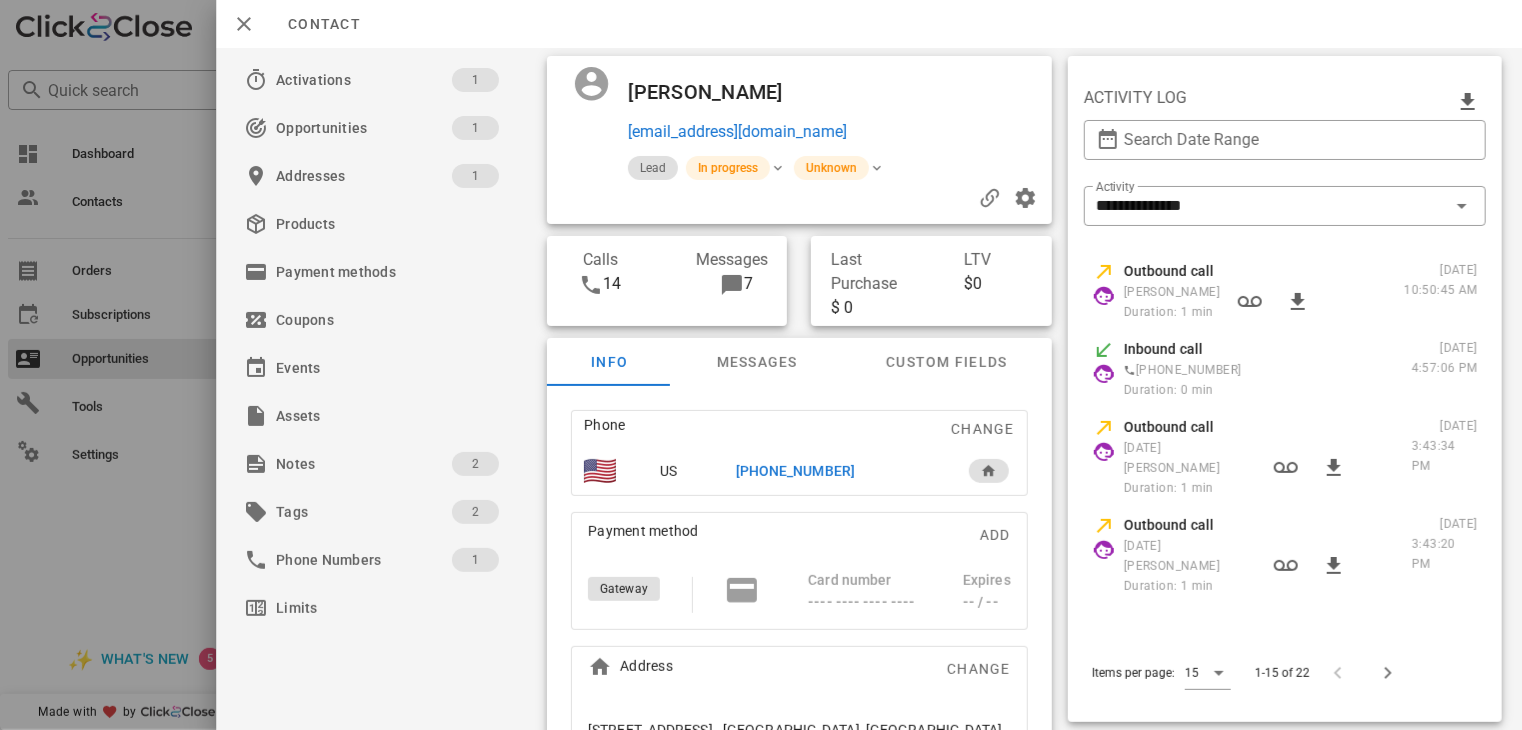 click at bounding box center [761, 365] 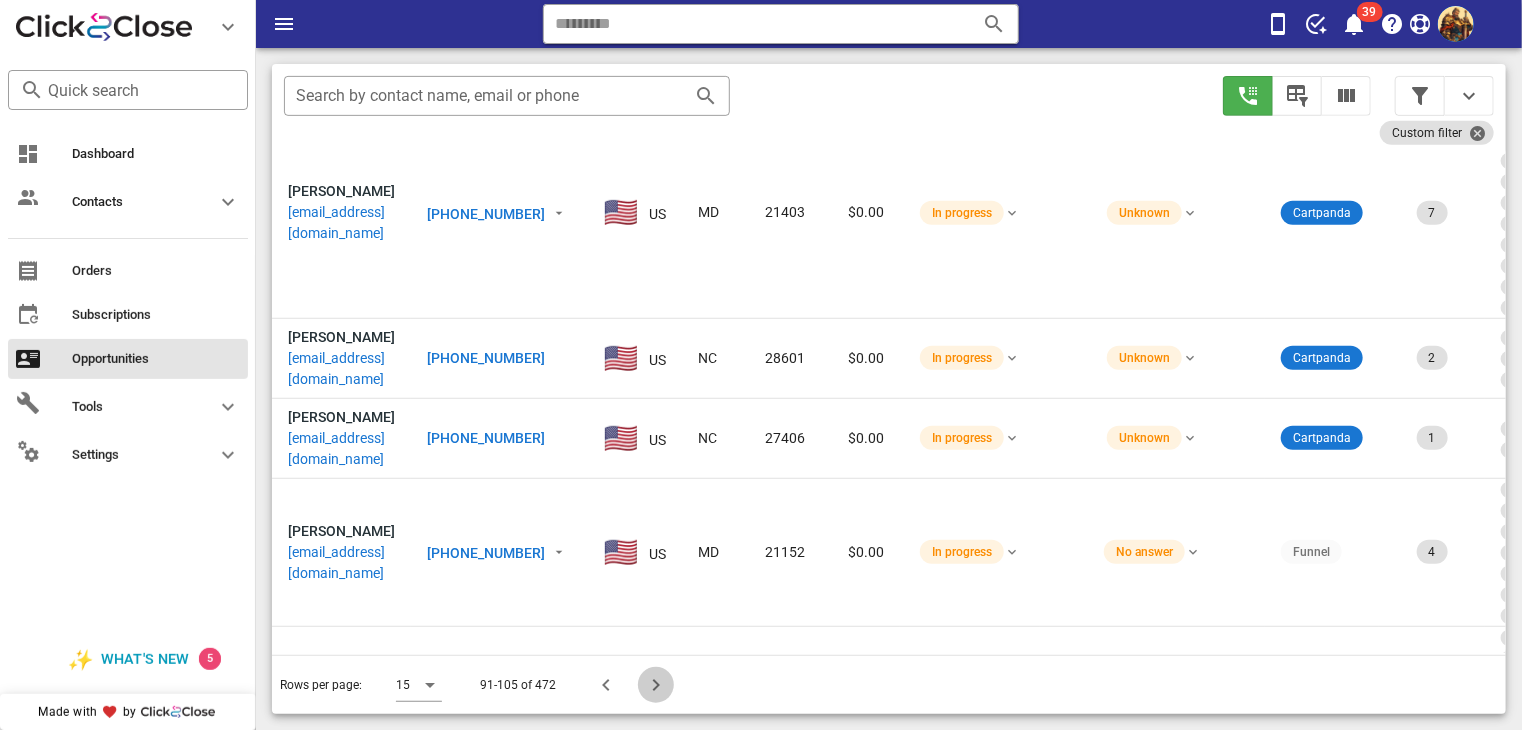 click at bounding box center [656, 685] 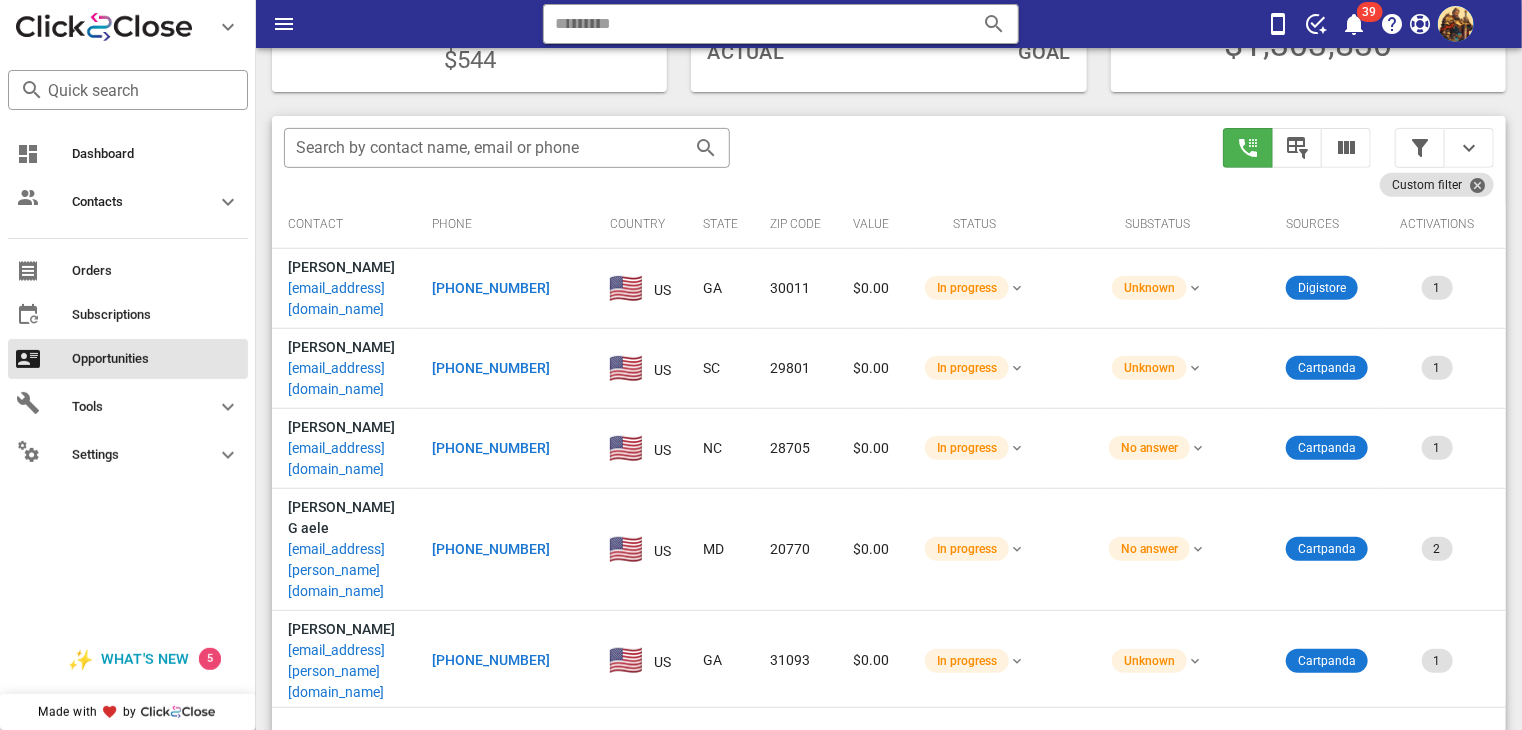 scroll, scrollTop: 324, scrollLeft: 0, axis: vertical 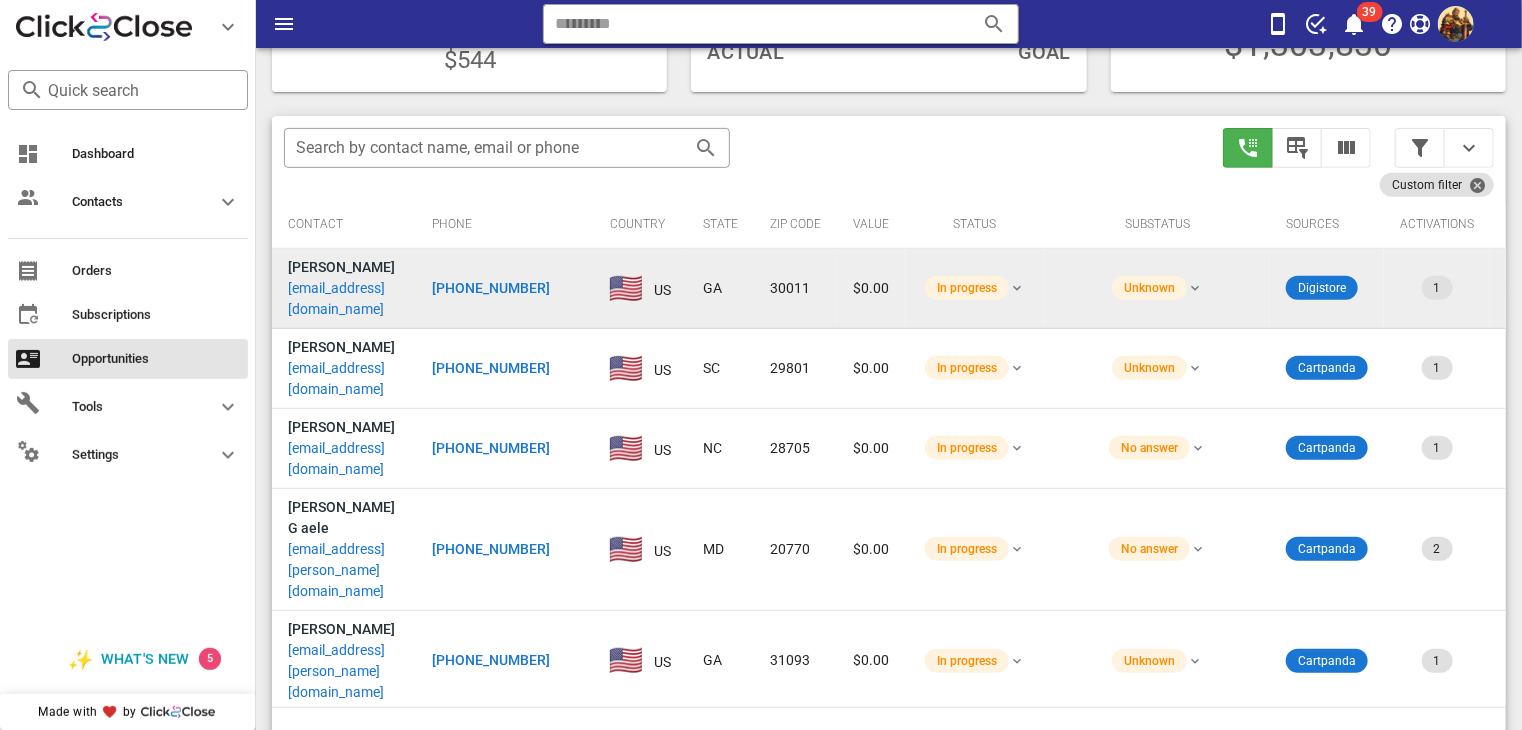 click on "[EMAIL_ADDRESS][DOMAIN_NAME]" at bounding box center [344, 299] 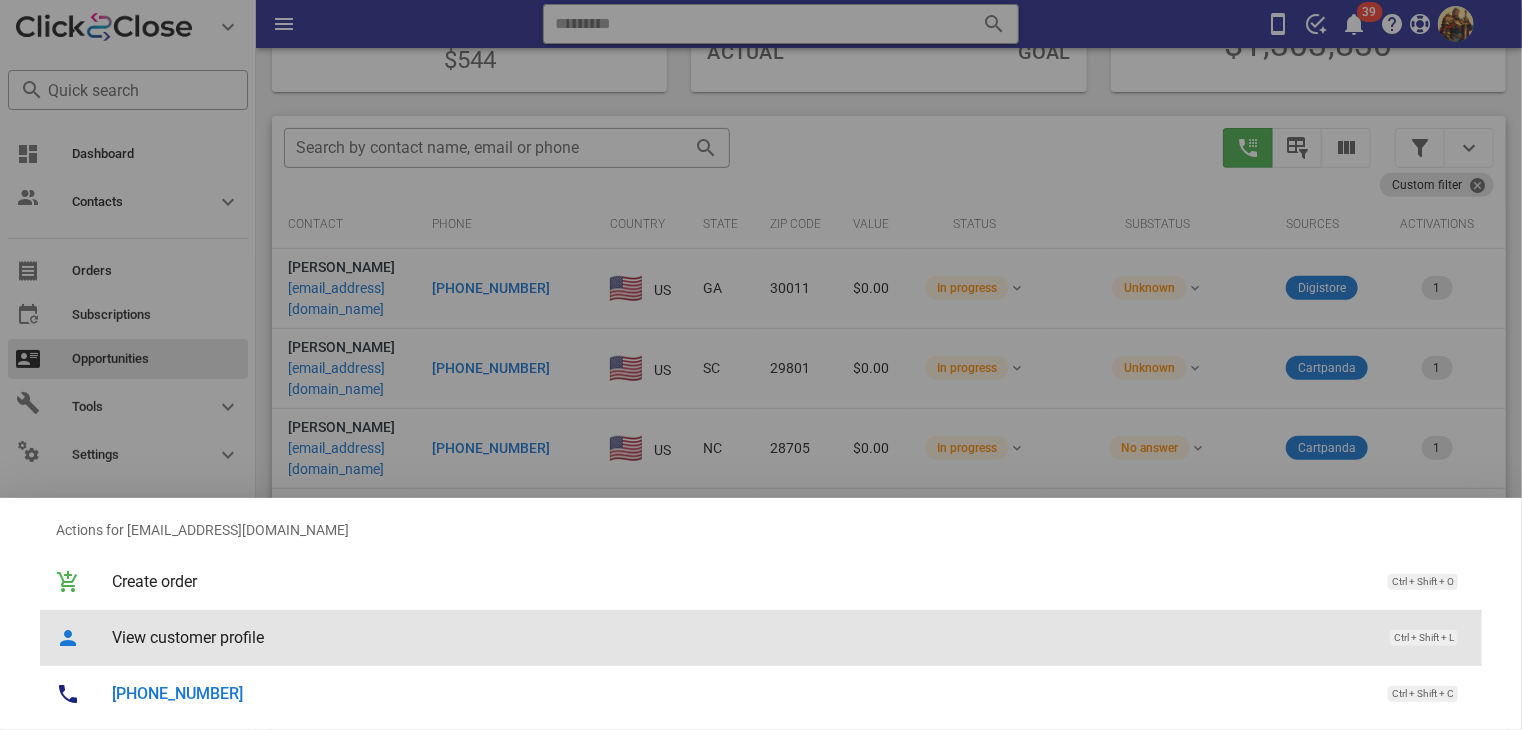 click on "View customer profile" at bounding box center [741, 637] 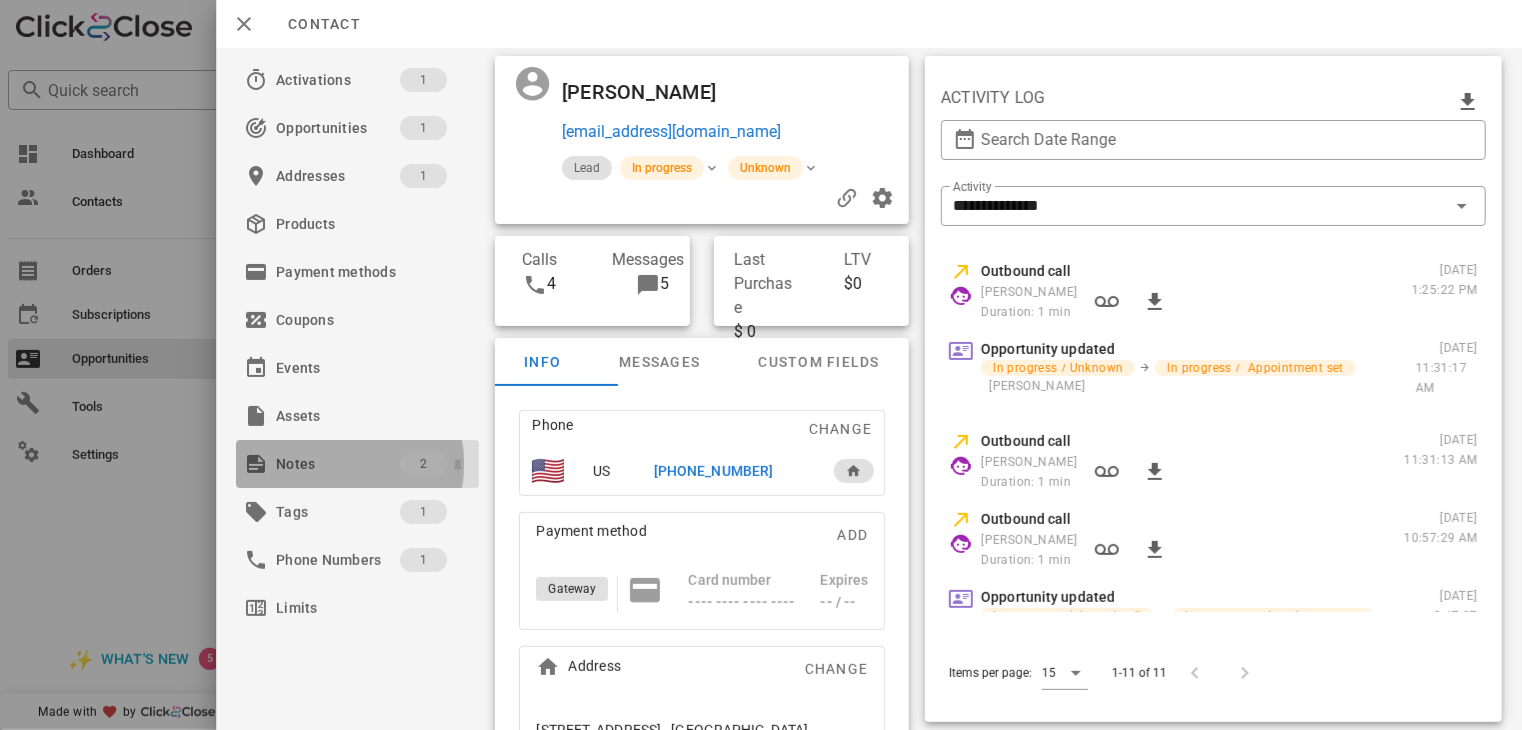 click on "Notes  2" at bounding box center [357, 464] 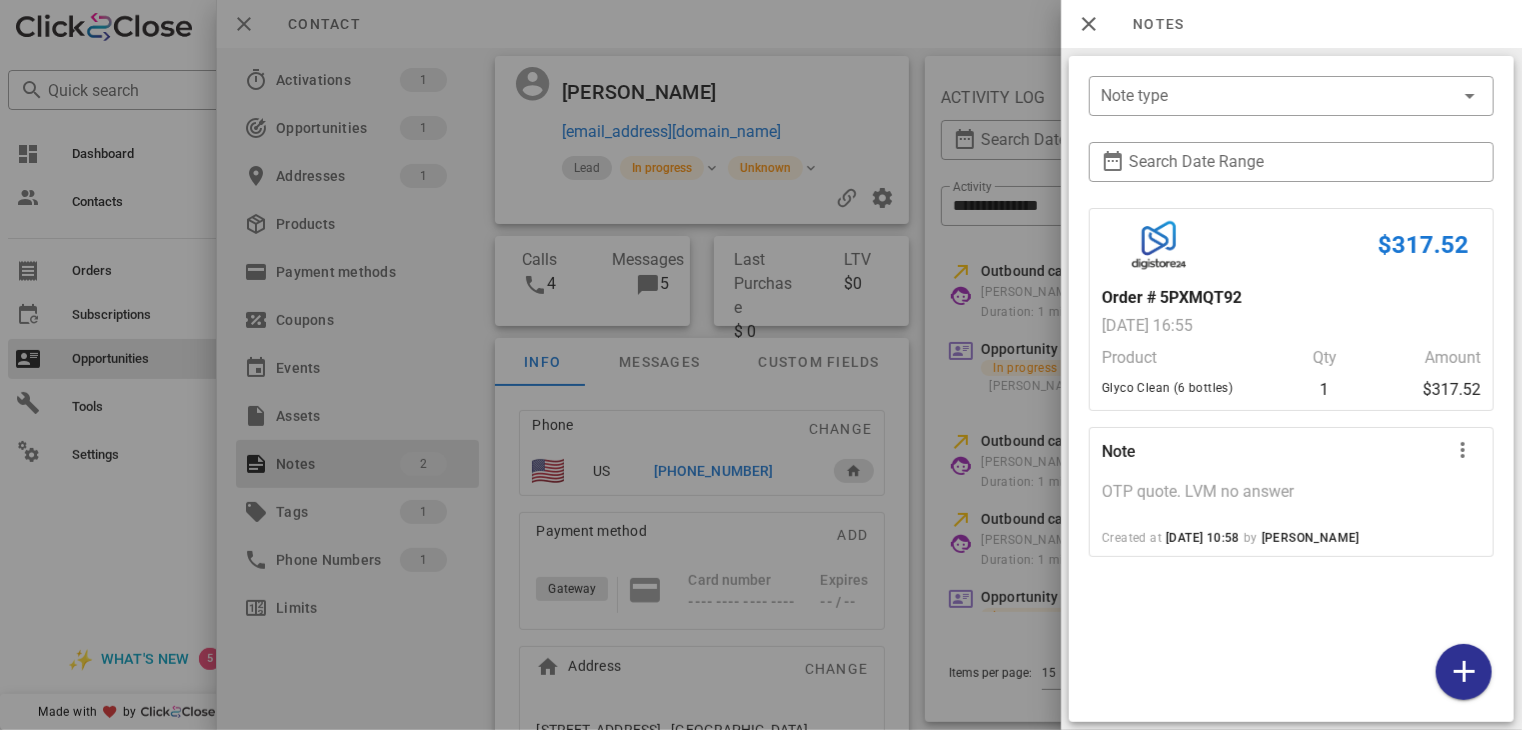 click at bounding box center [761, 365] 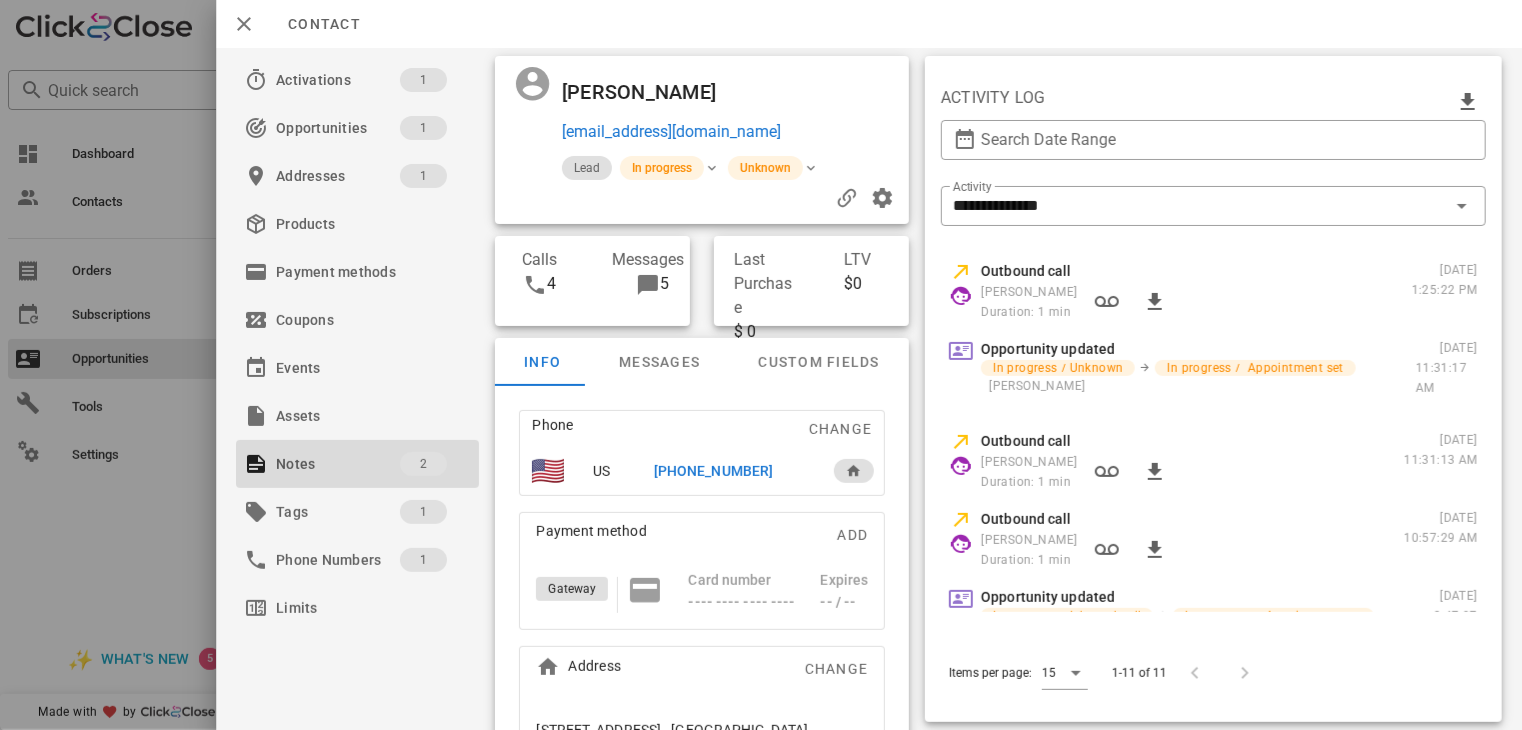click on "[PHONE_NUMBER]" at bounding box center (713, 471) 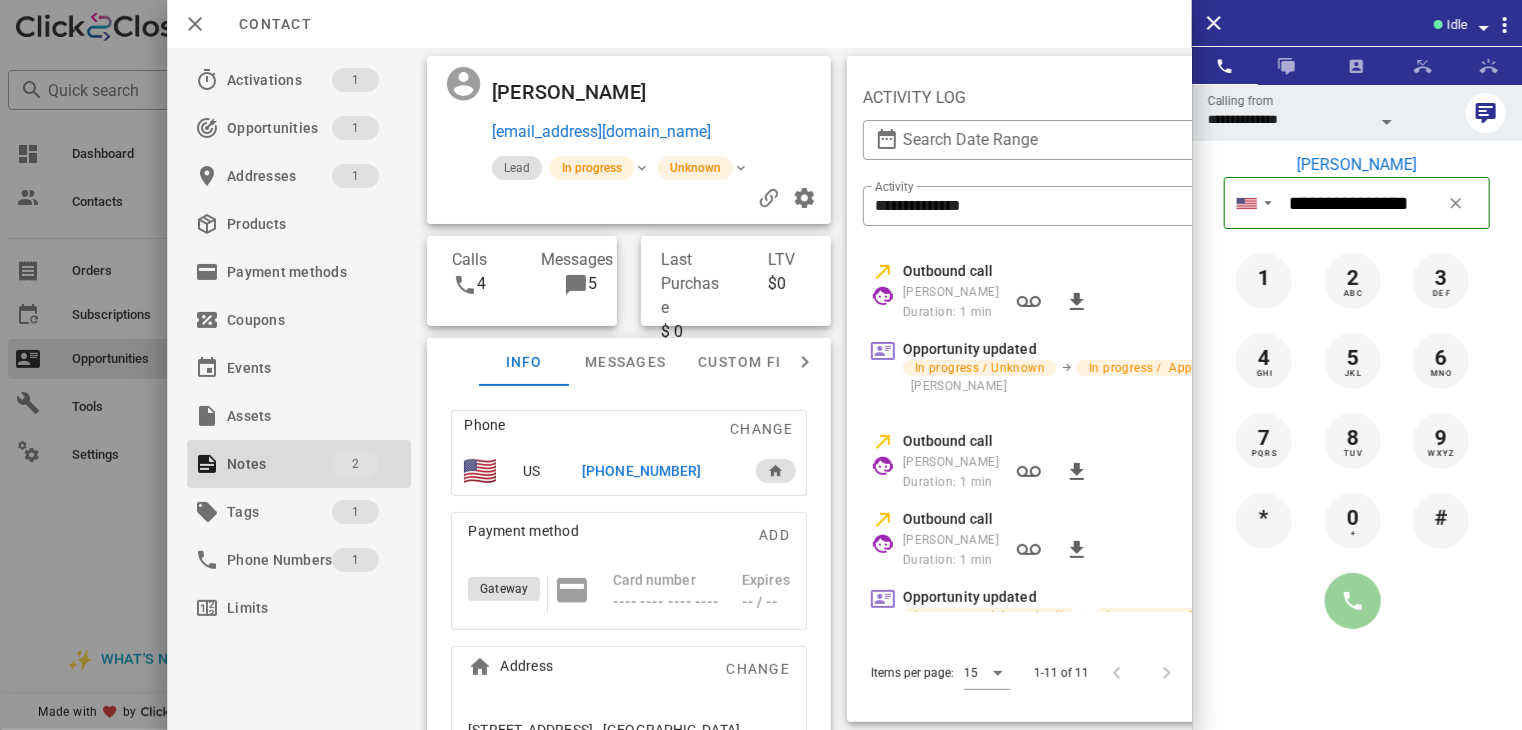 click at bounding box center [1353, 601] 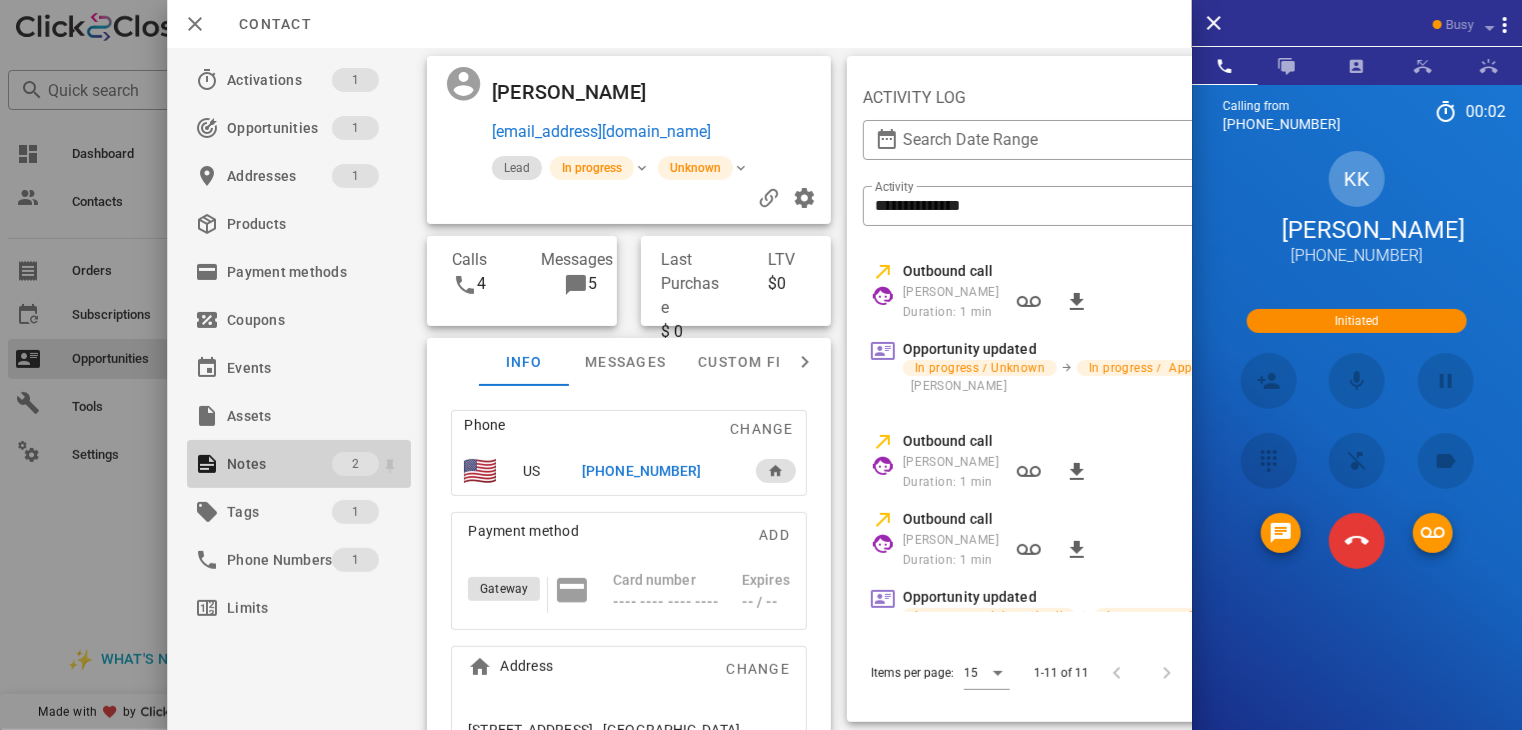 click on "Notes" at bounding box center [279, 464] 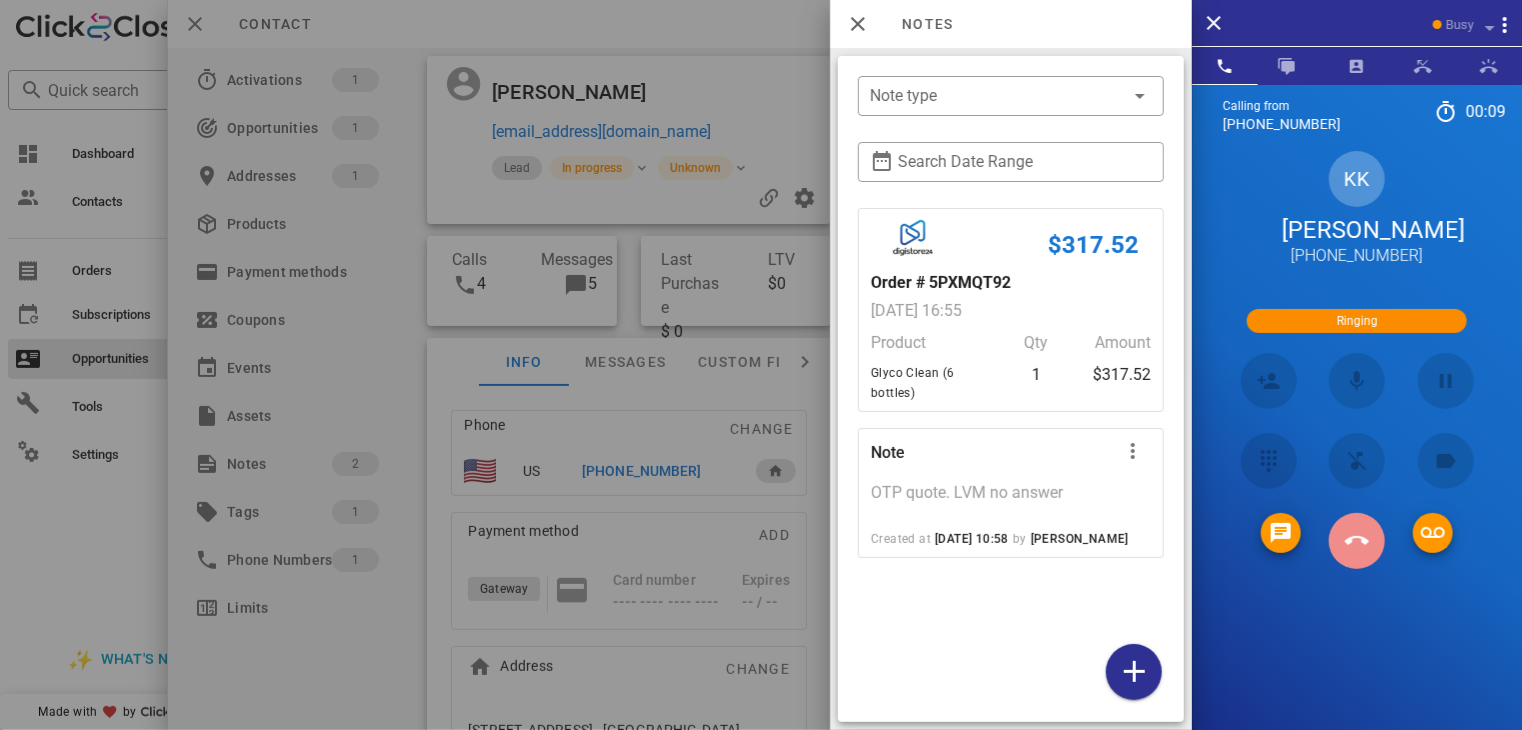 click at bounding box center (1357, 541) 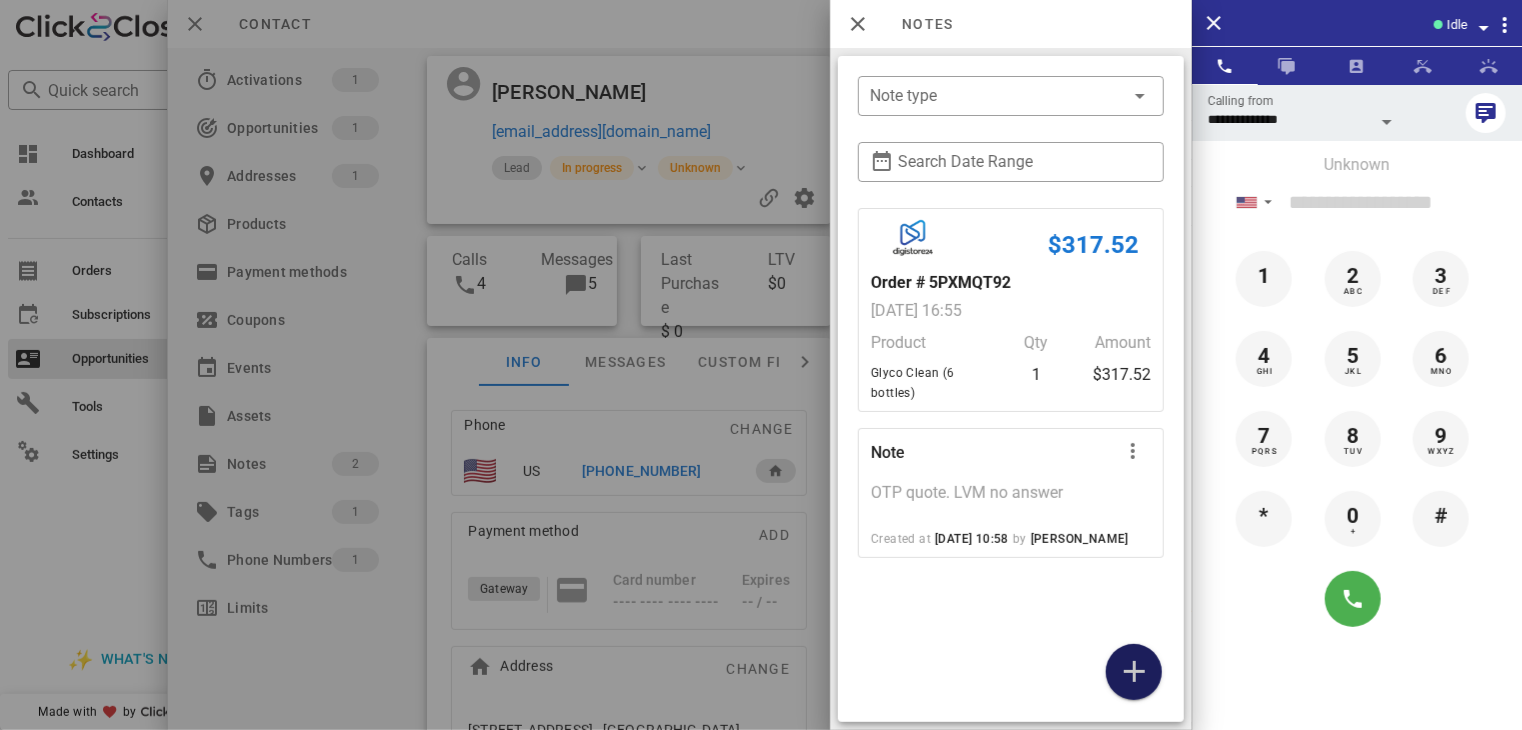 click at bounding box center (1134, 672) 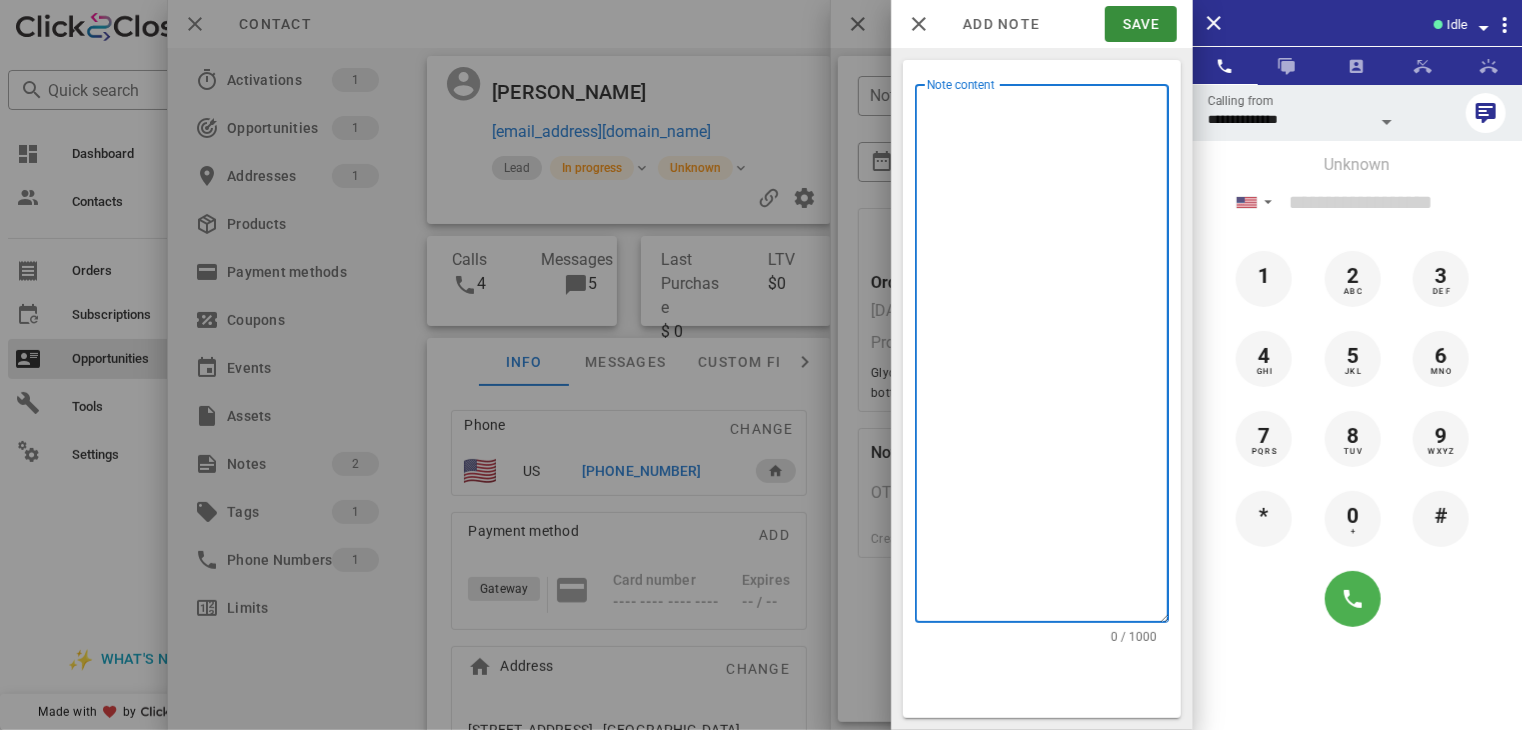 click on "Note content" at bounding box center (1048, 358) 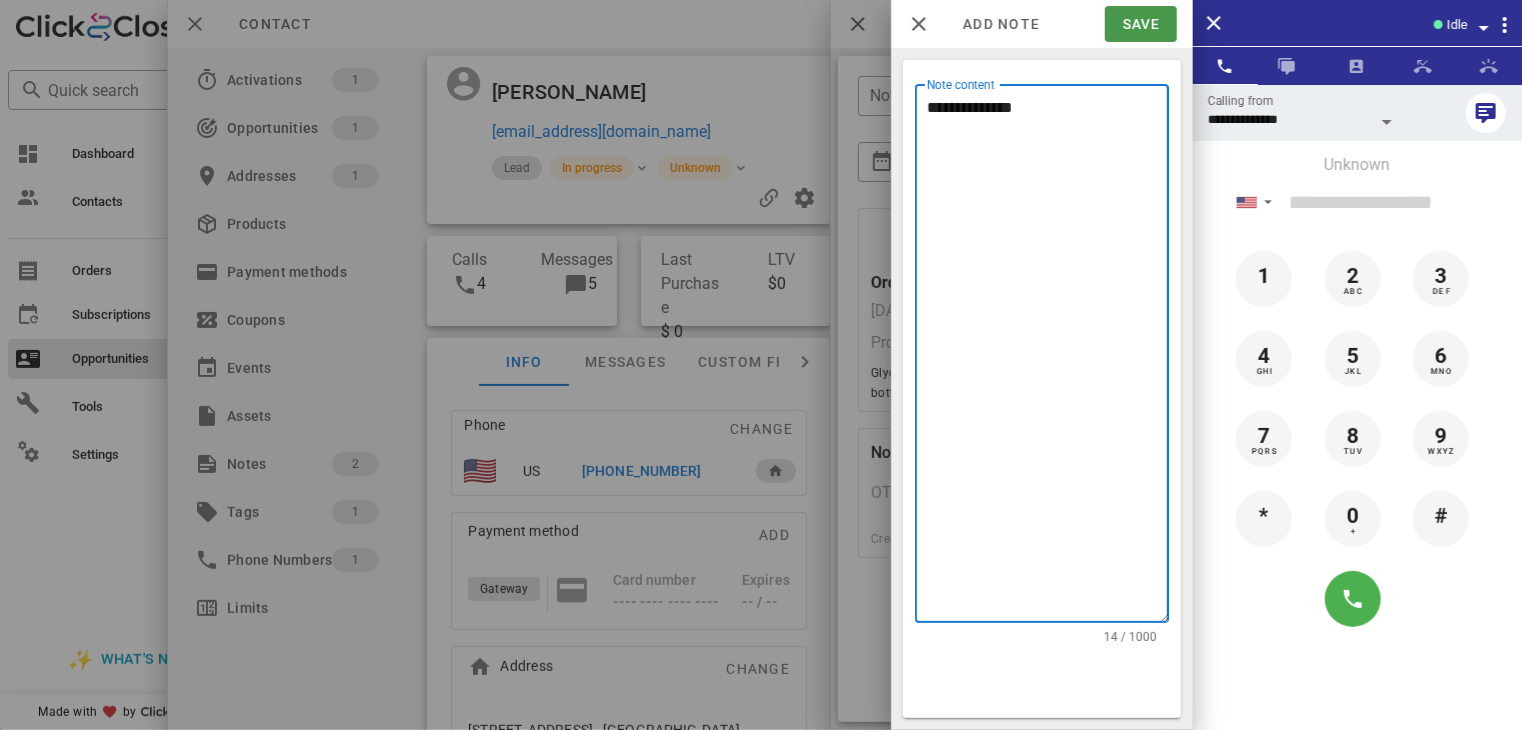 type on "**********" 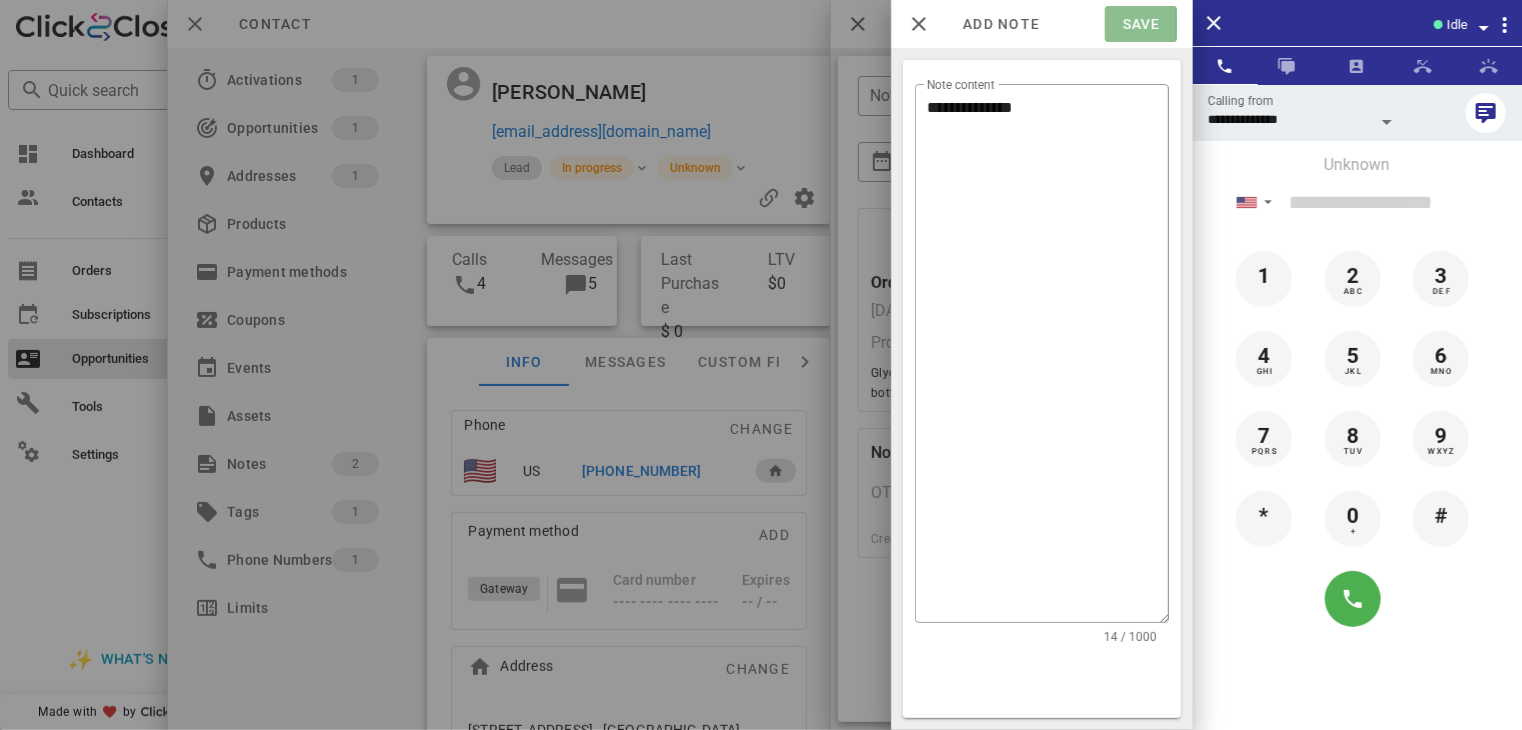 click on "Save" at bounding box center [1140, 24] 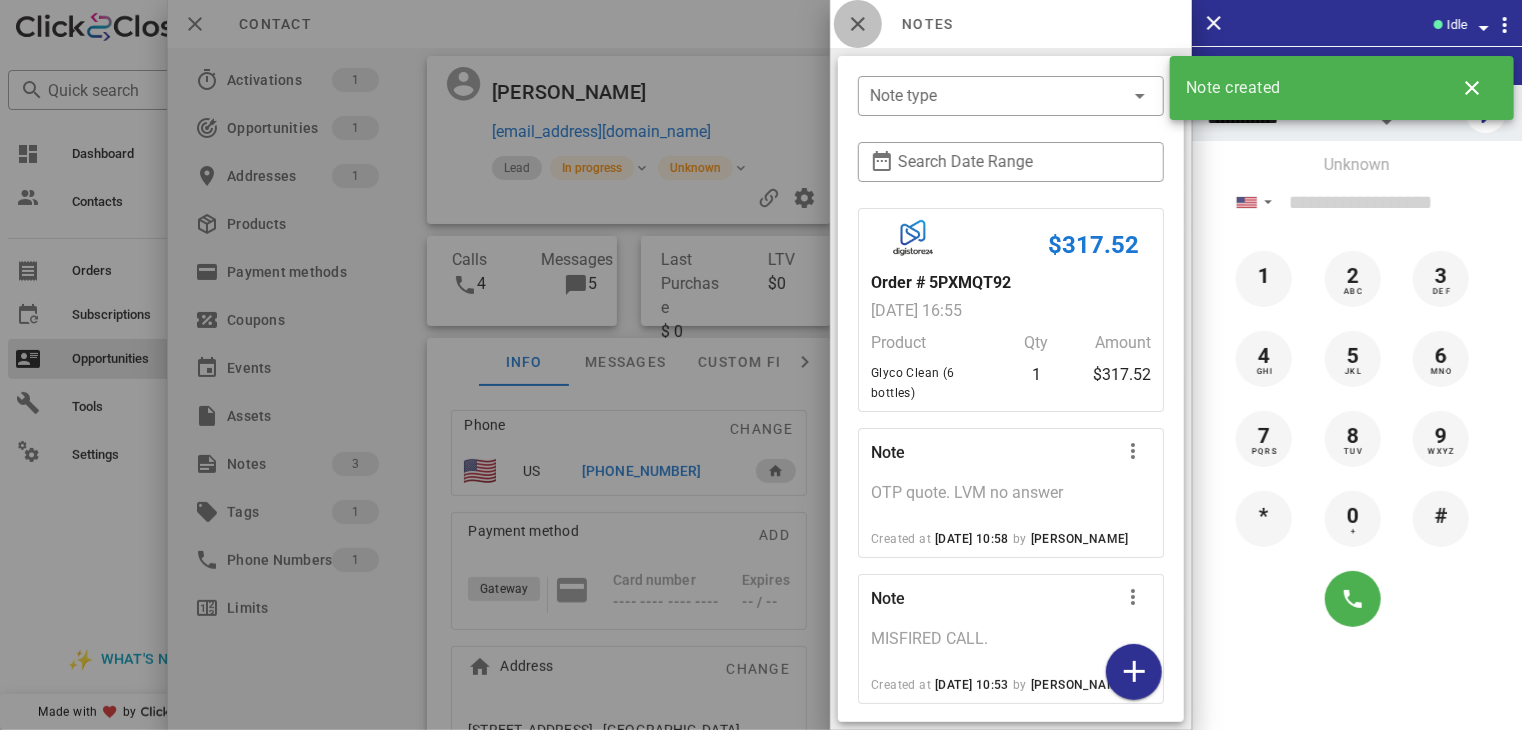 click at bounding box center [858, 24] 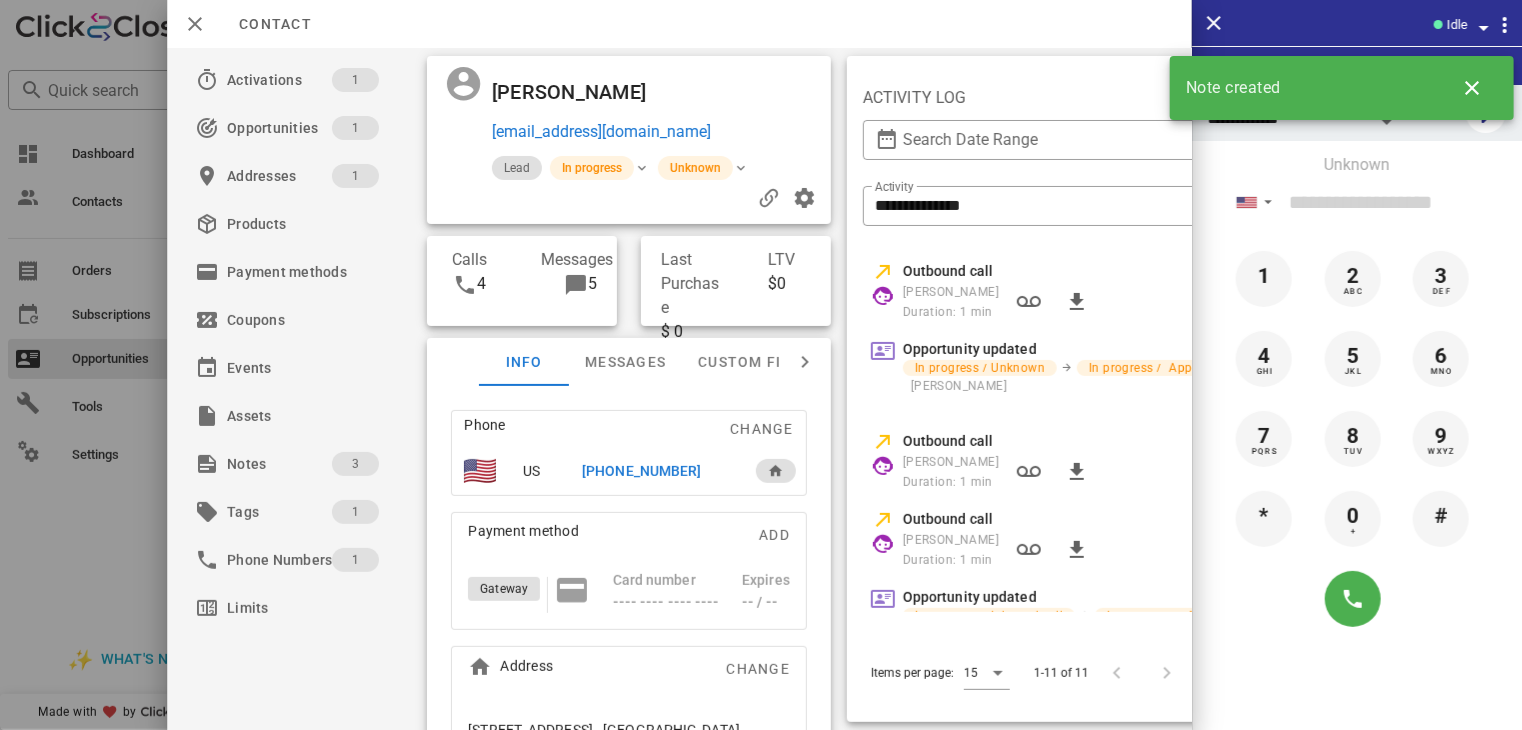 click at bounding box center (761, 365) 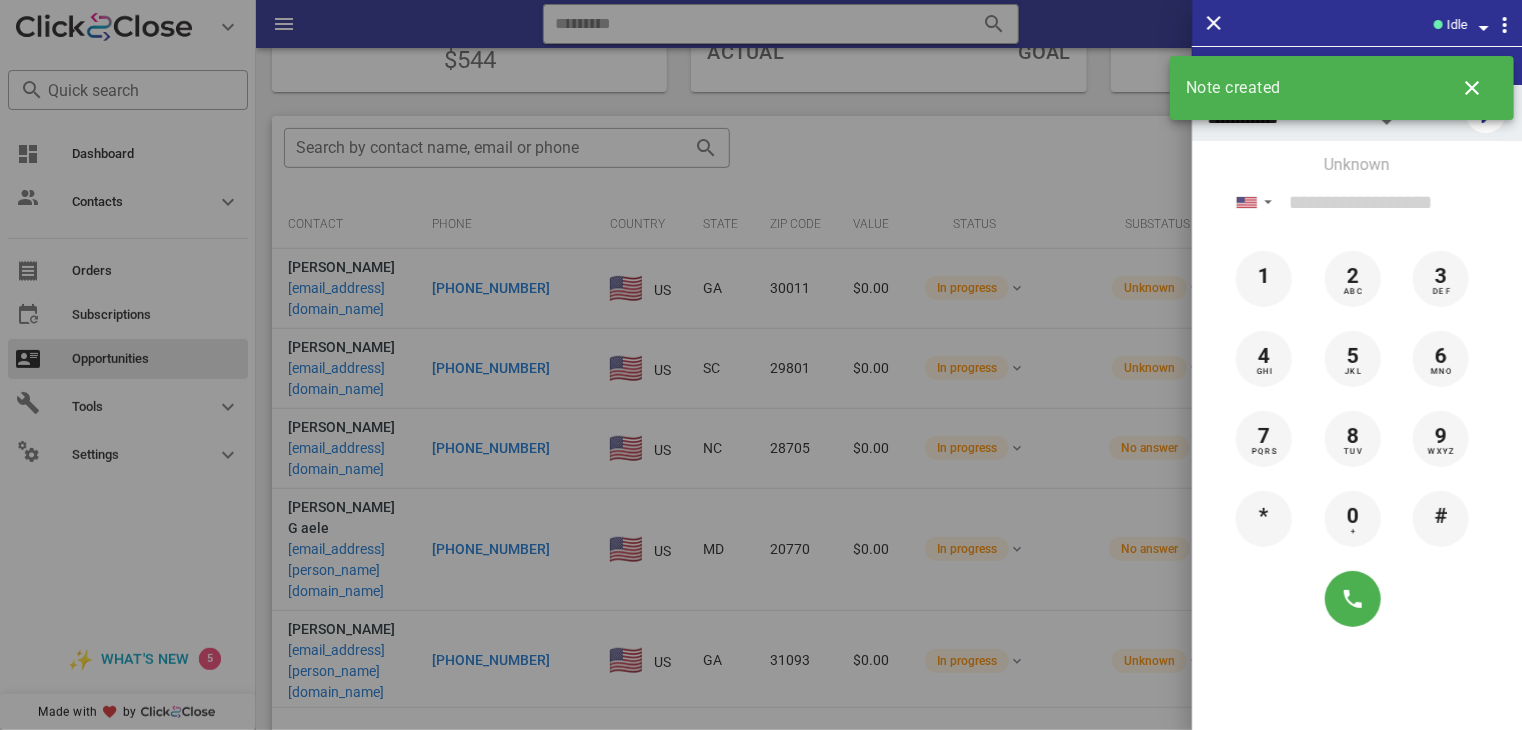 drag, startPoint x: 136, startPoint y: 485, endPoint x: 100, endPoint y: 530, distance: 57.628117 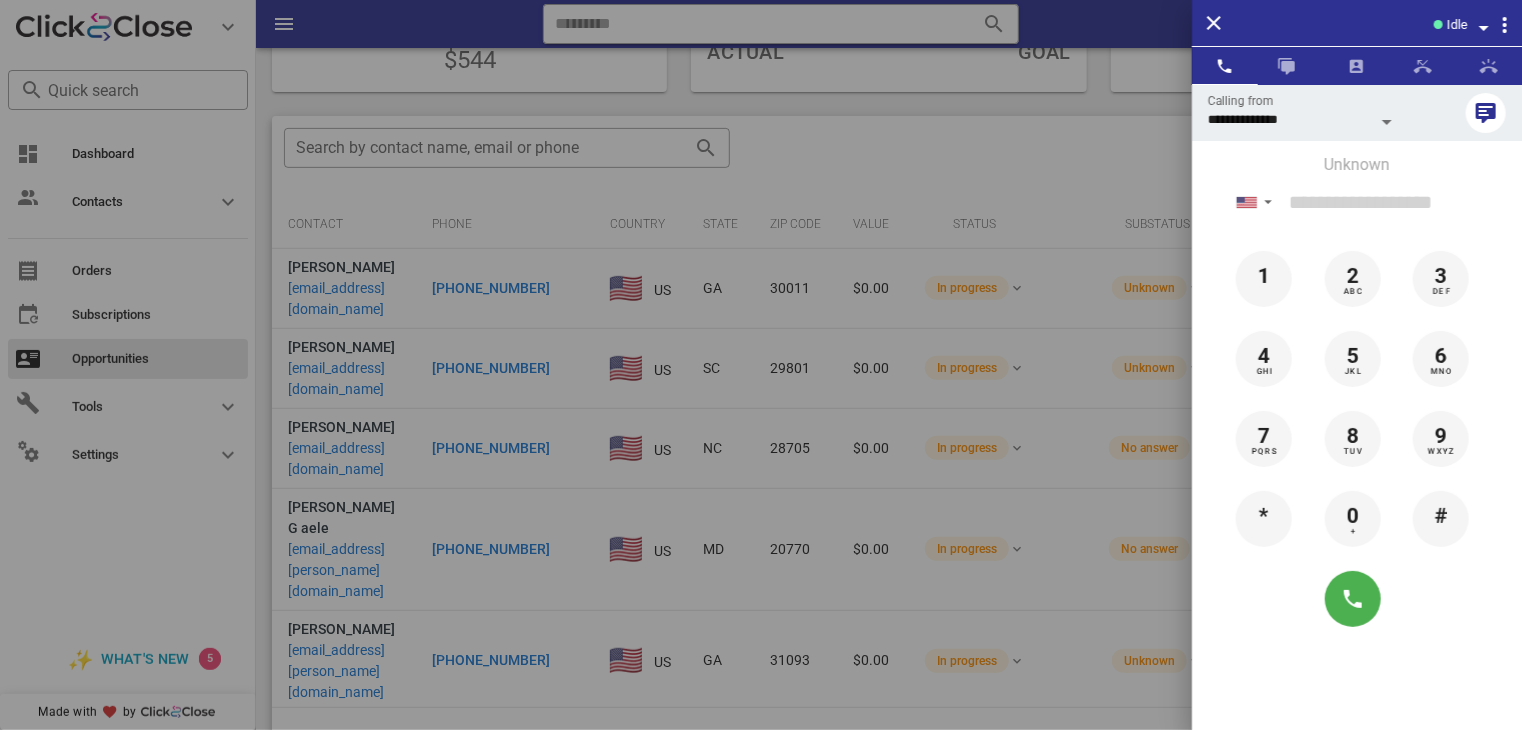 drag, startPoint x: 100, startPoint y: 530, endPoint x: 13, endPoint y: 545, distance: 88.28363 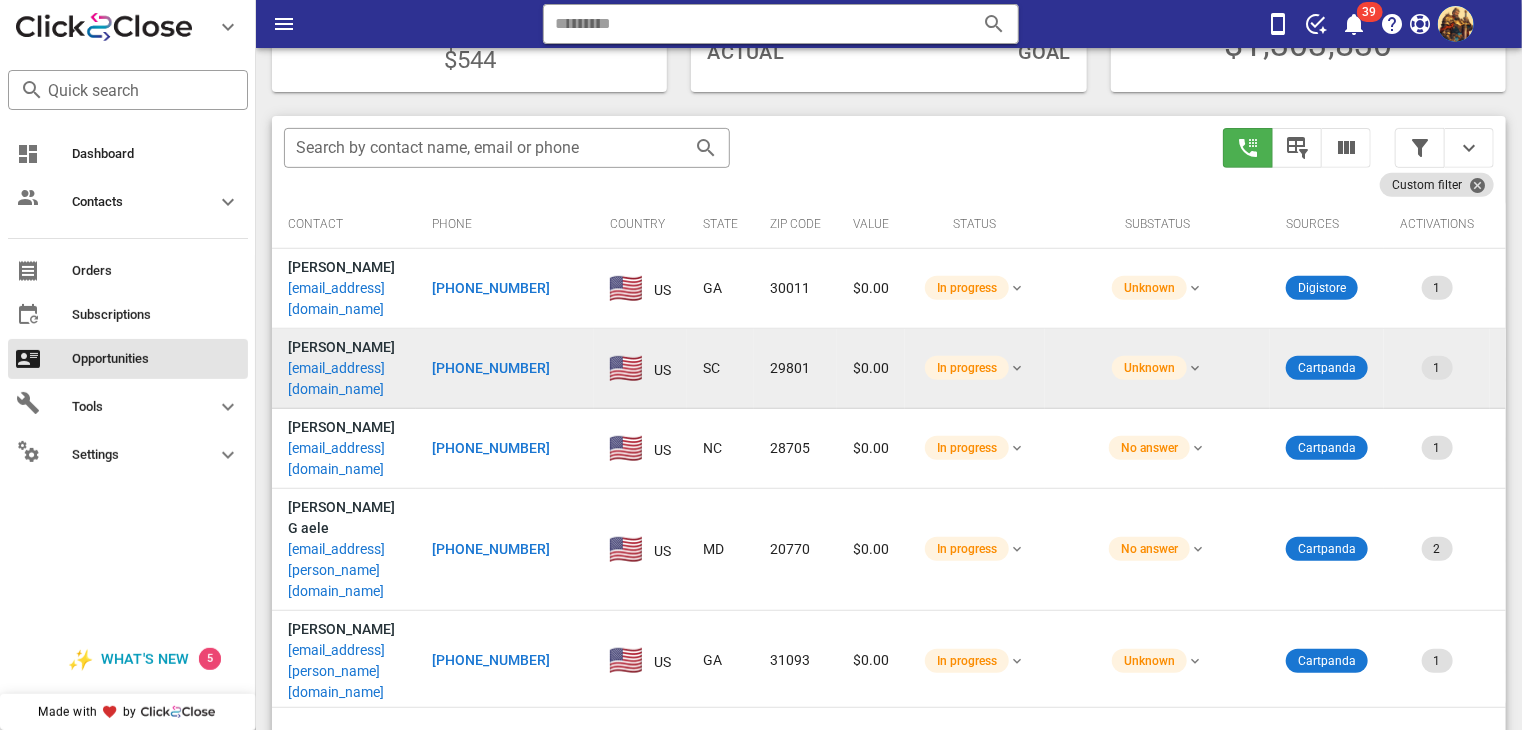 click on "[EMAIL_ADDRESS][DOMAIN_NAME]" at bounding box center (344, 379) 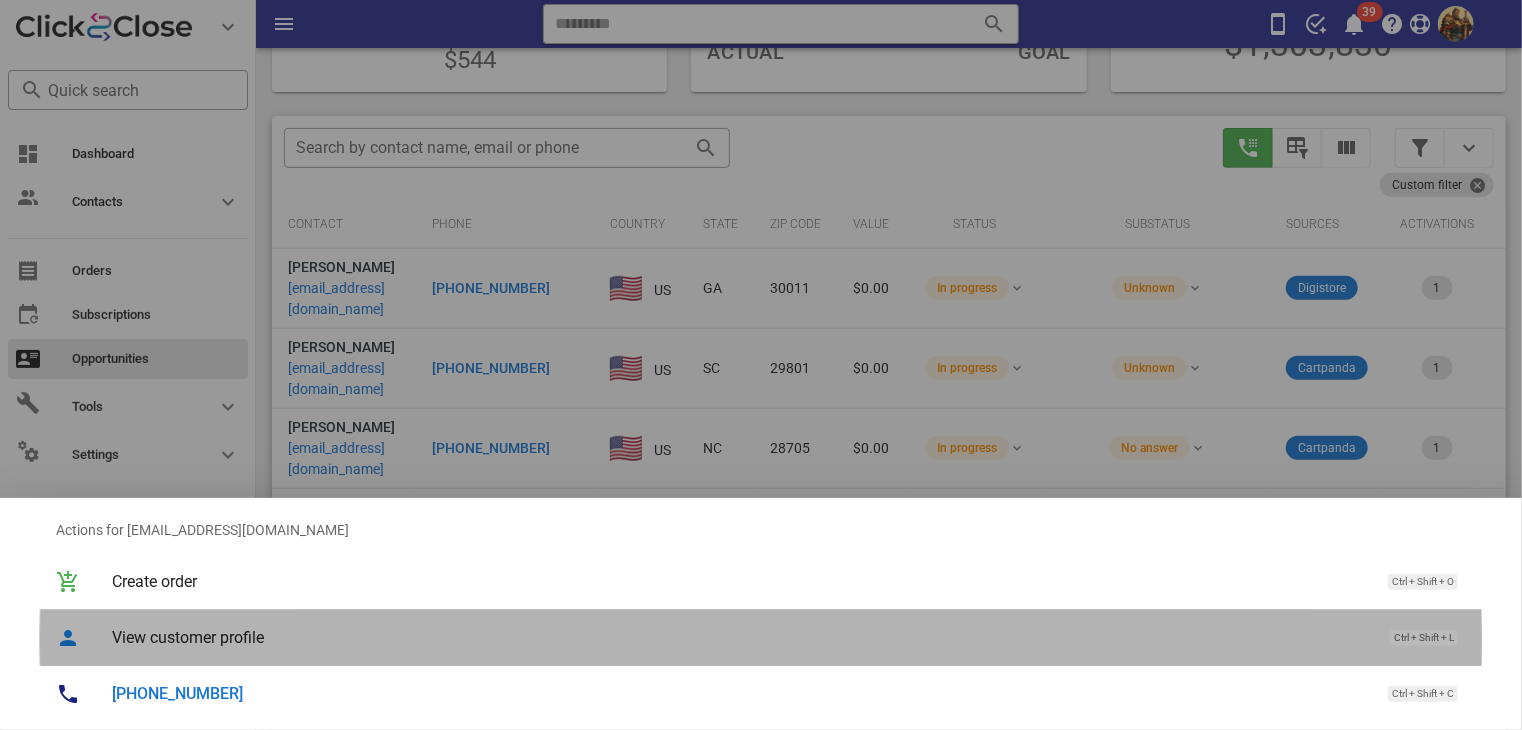 click on "View customer profile" at bounding box center [741, 637] 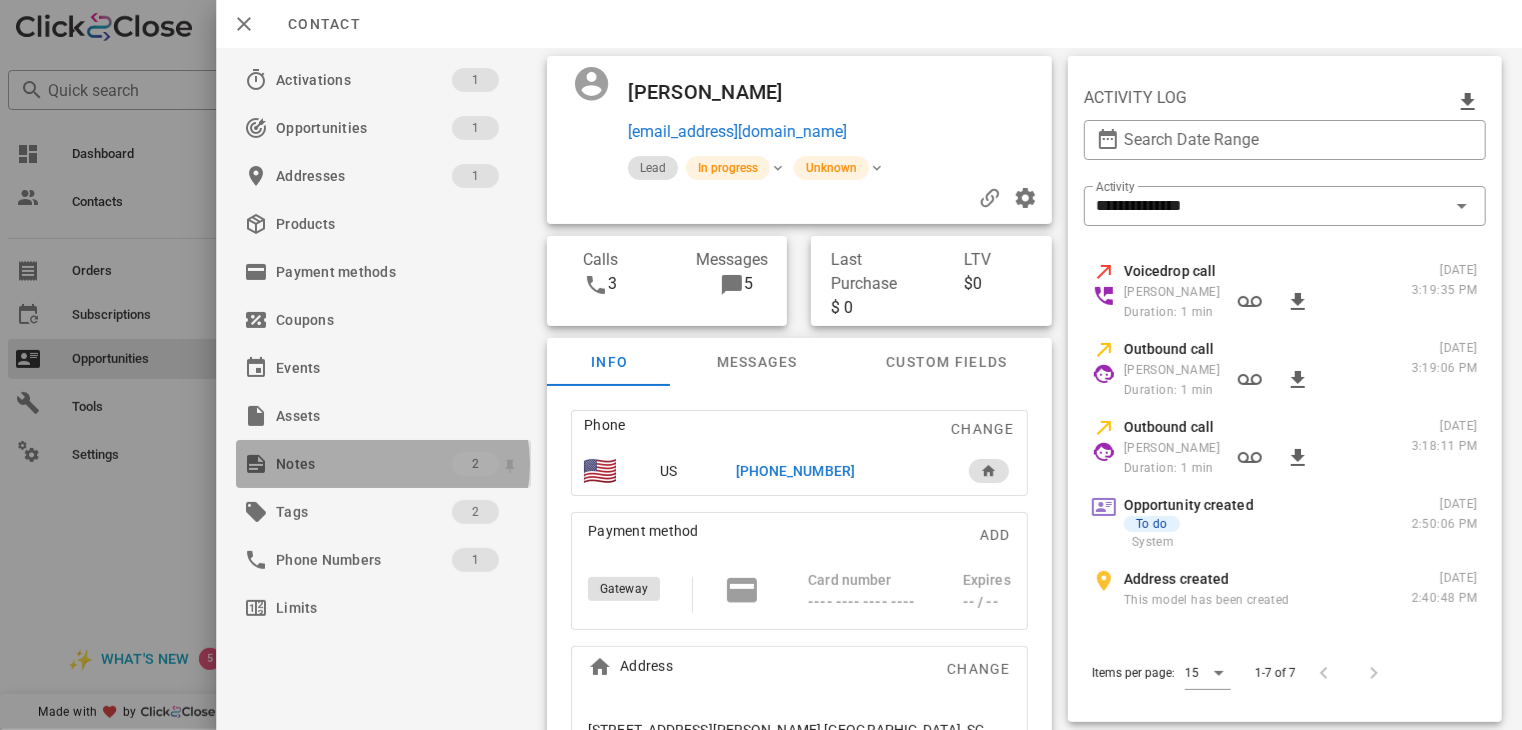 click on "Notes" at bounding box center [364, 464] 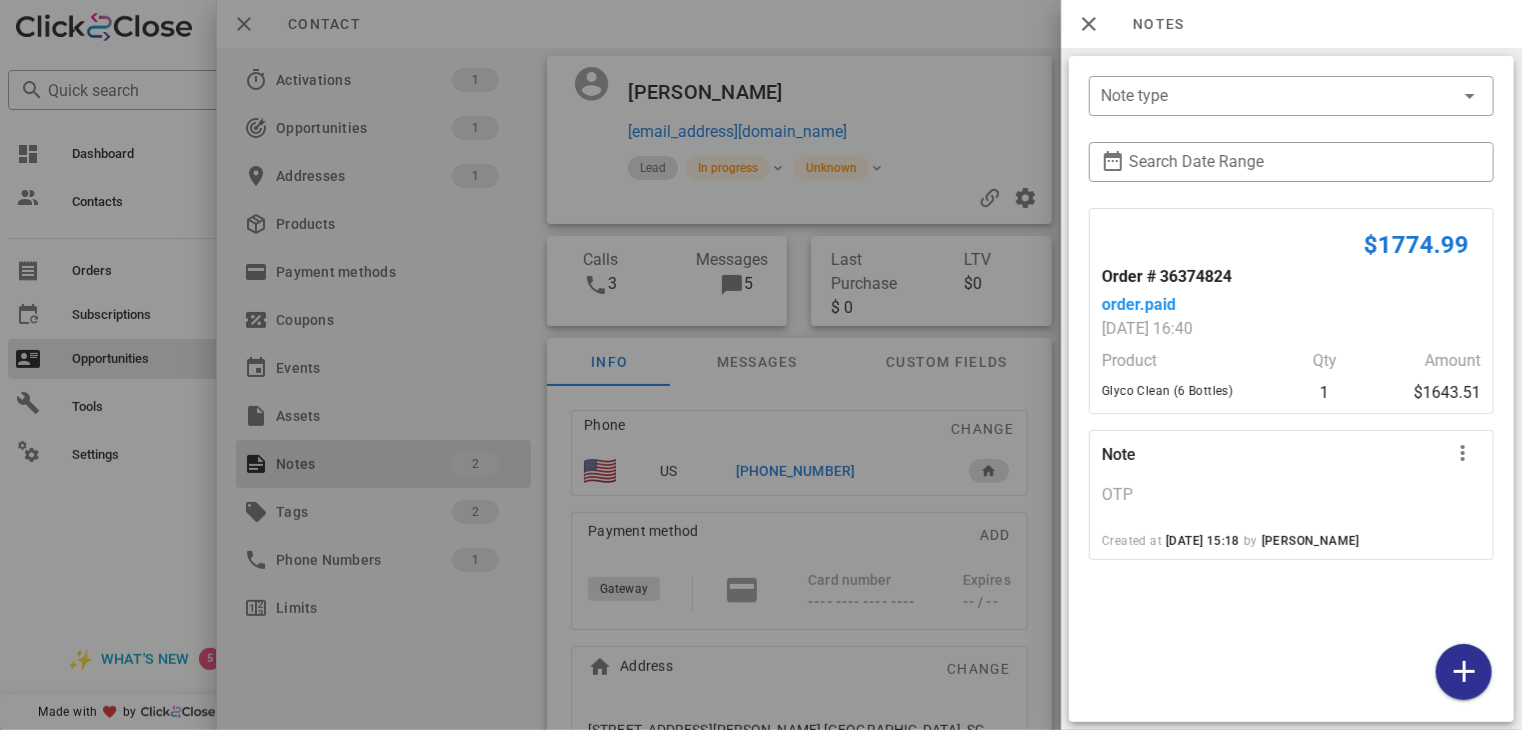 click at bounding box center [761, 365] 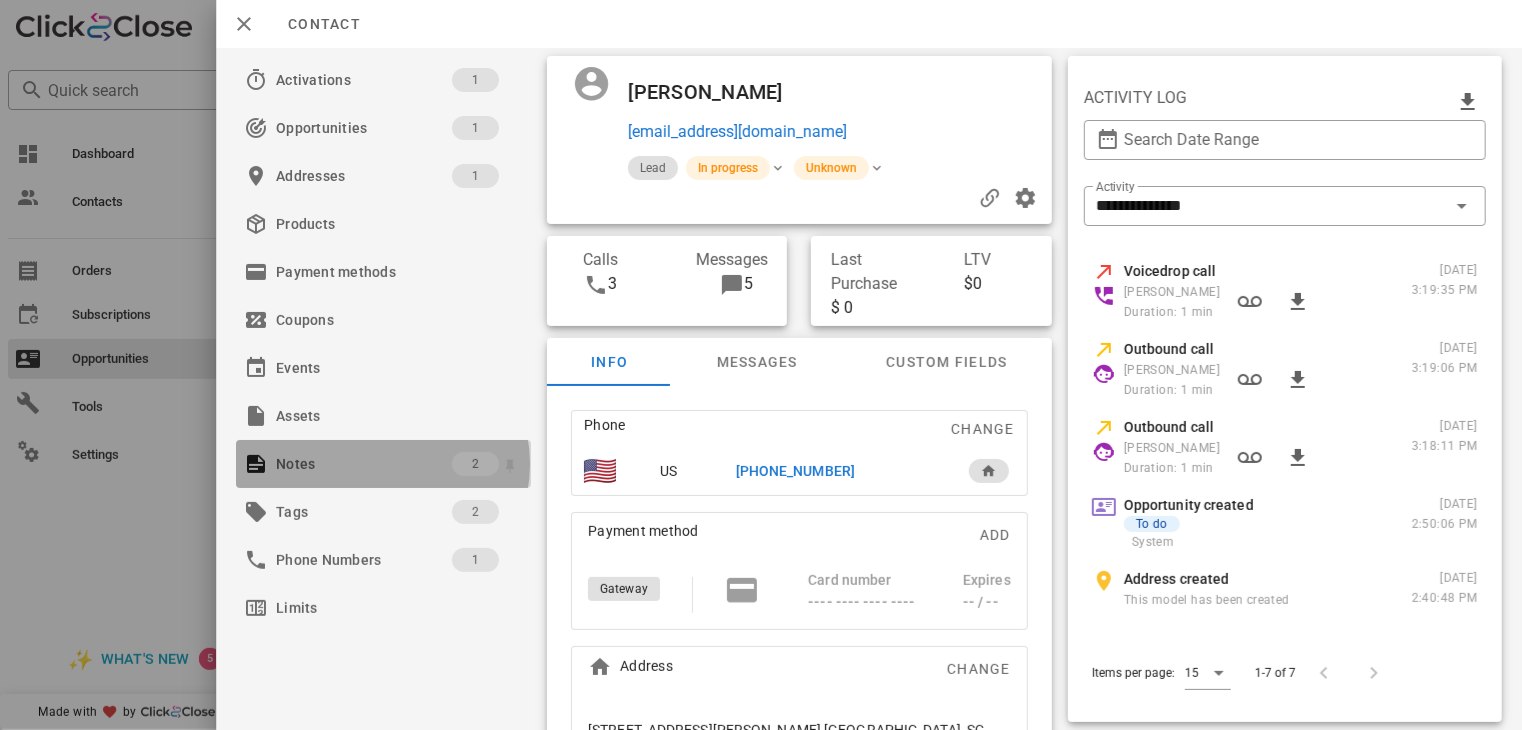 click on "Notes" at bounding box center [364, 464] 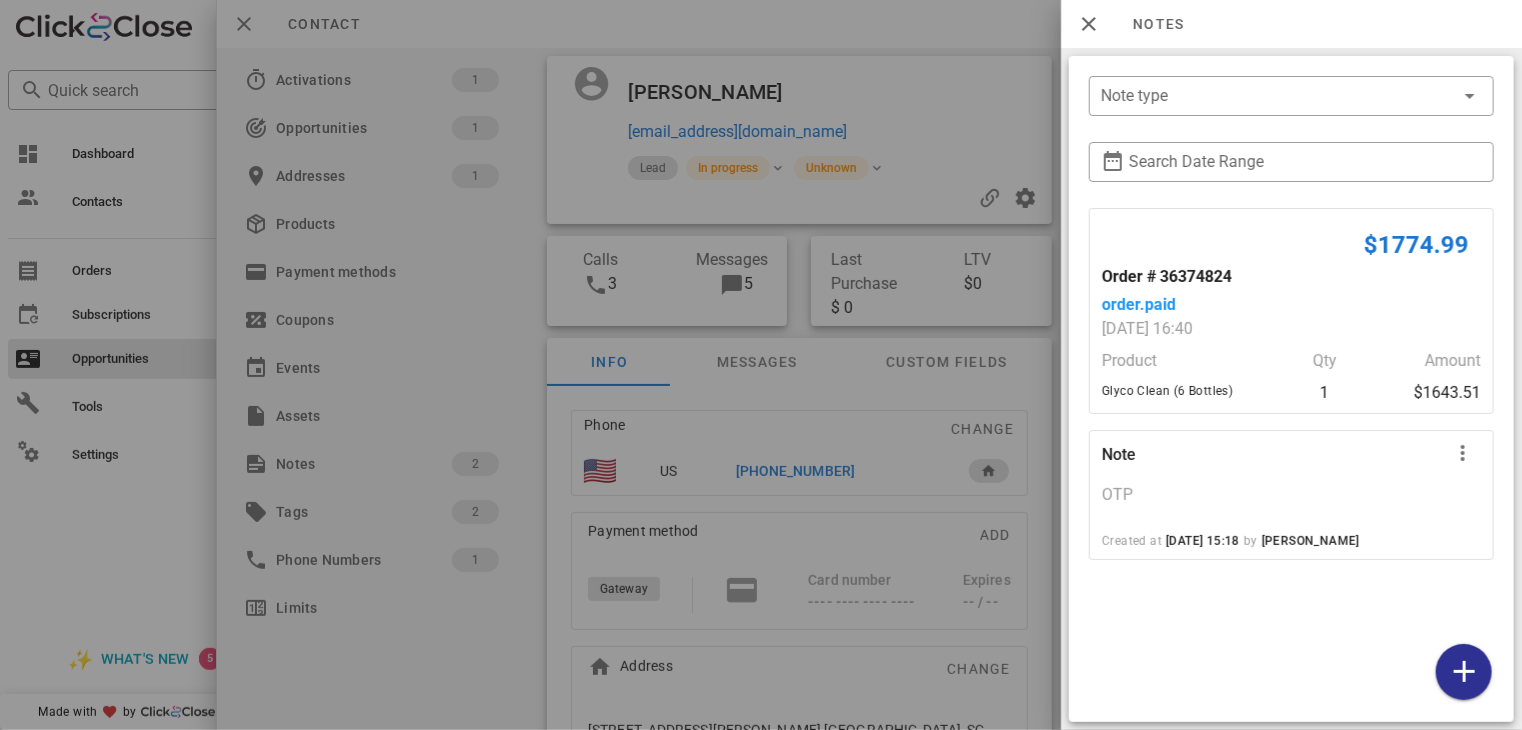 click at bounding box center [761, 365] 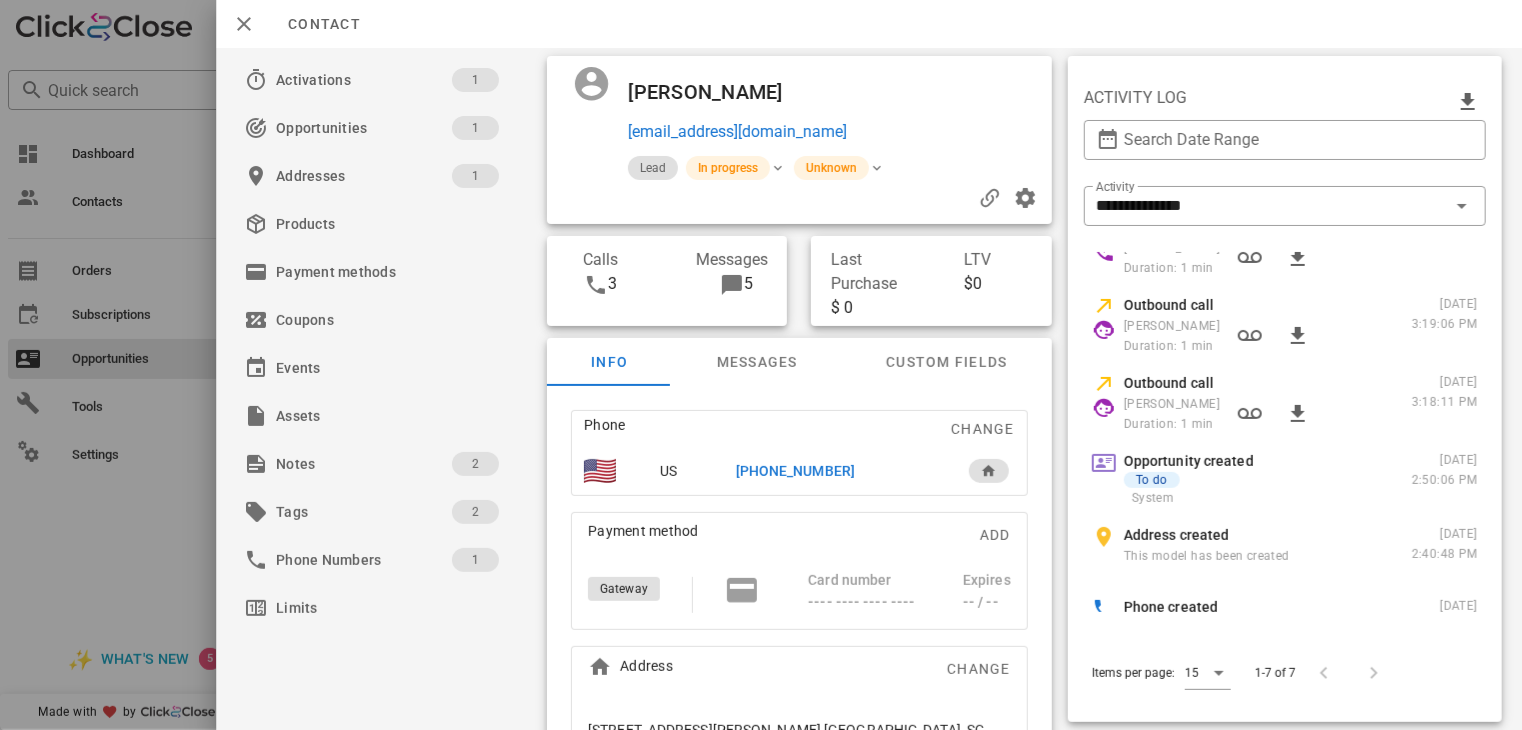 scroll, scrollTop: 0, scrollLeft: 0, axis: both 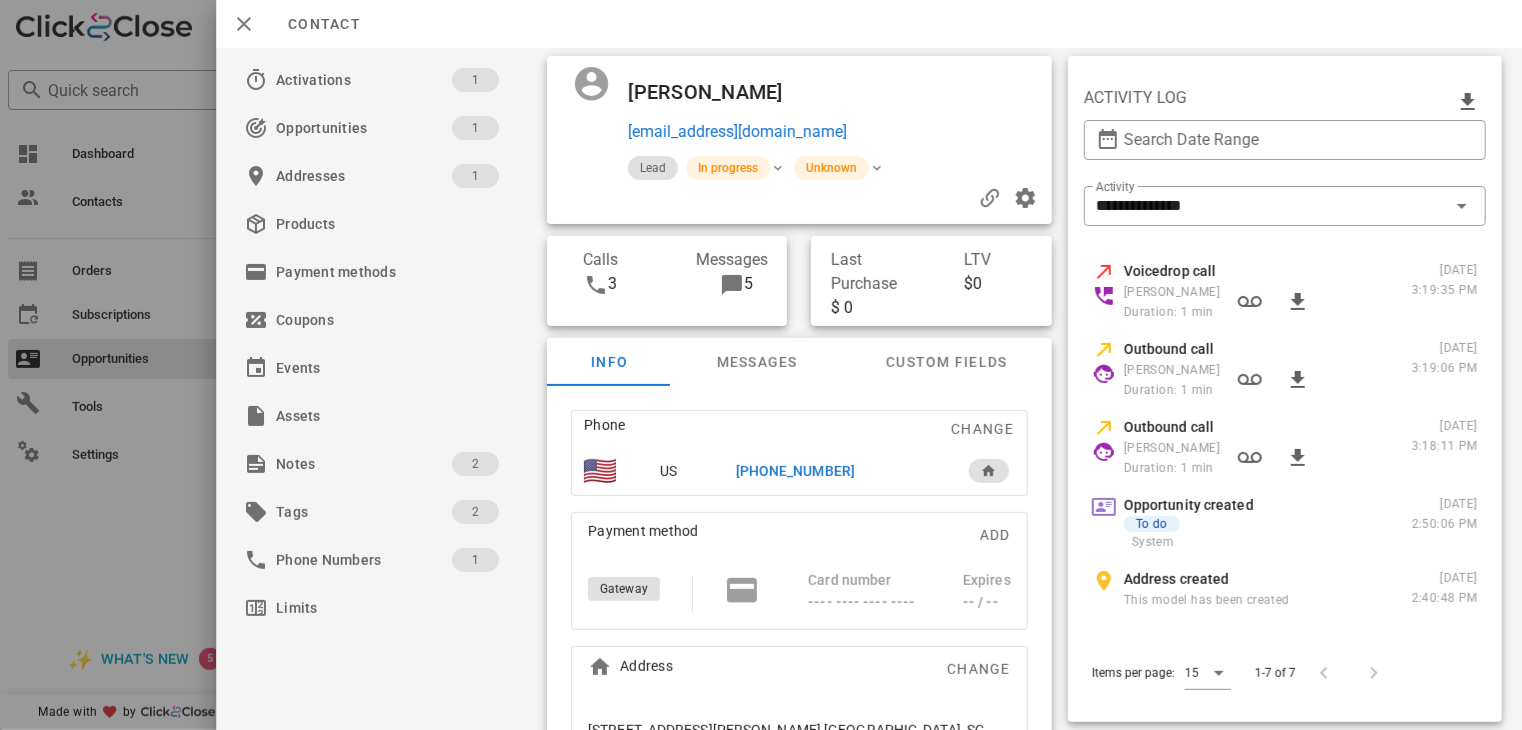 click on "[PHONE_NUMBER]" at bounding box center (795, 471) 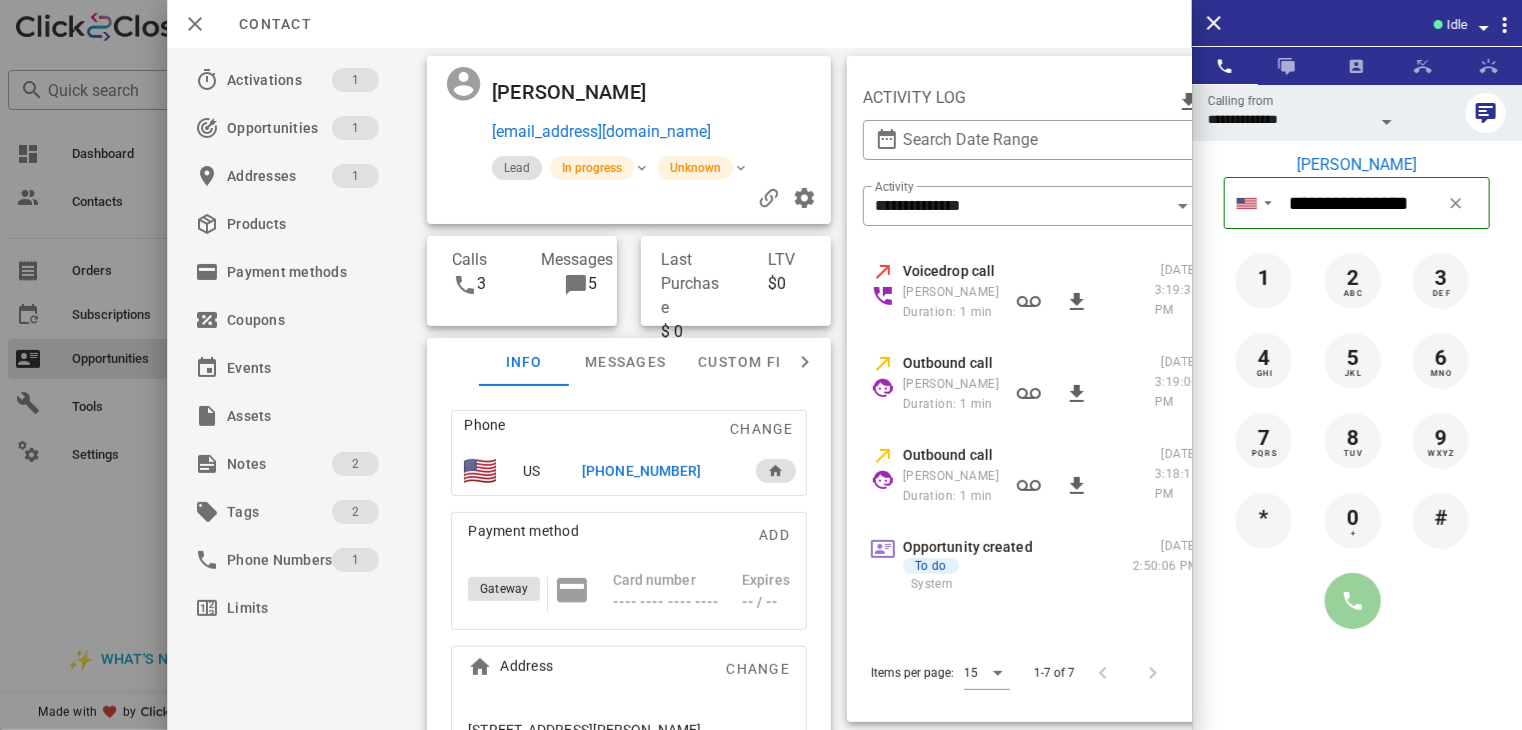click at bounding box center [1353, 601] 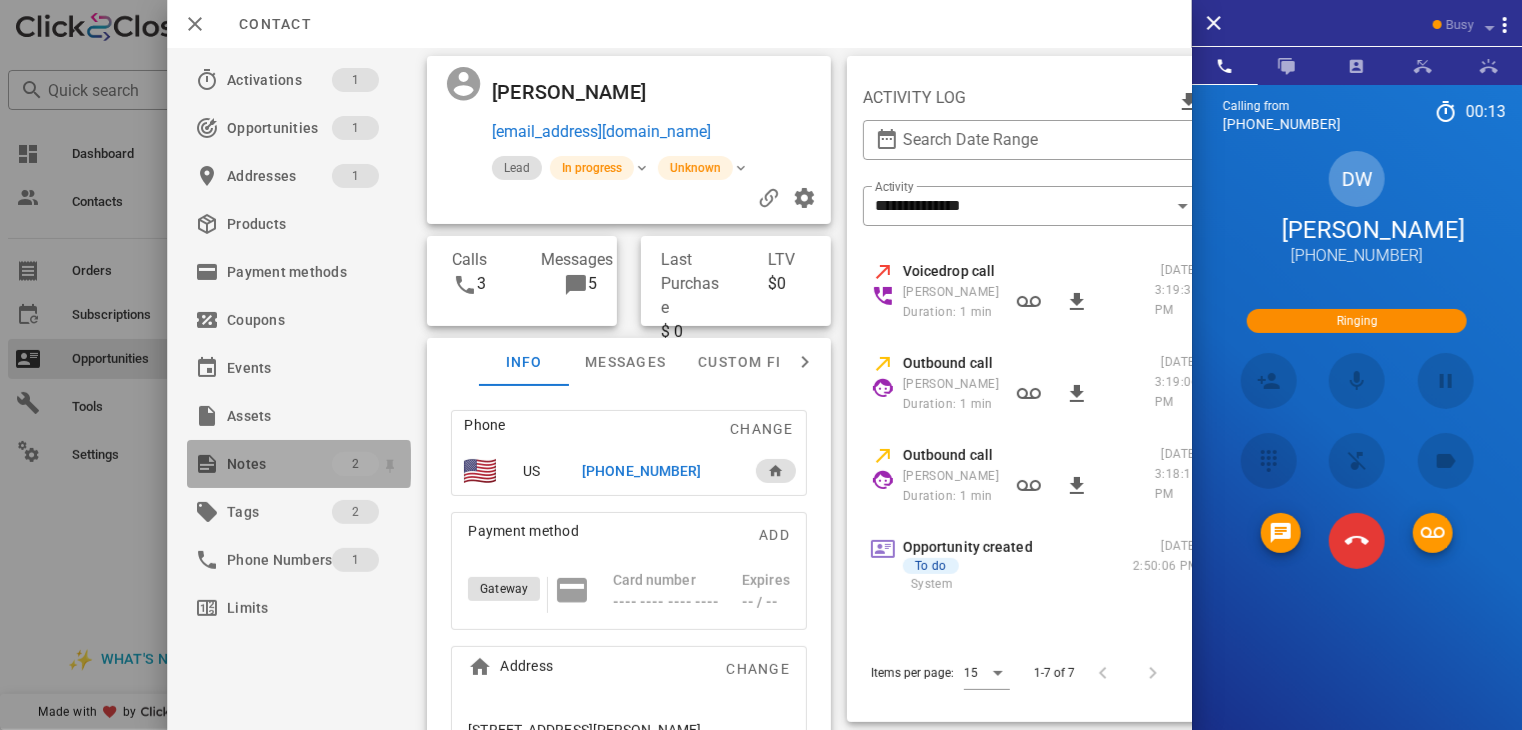 click on "Notes" at bounding box center [279, 464] 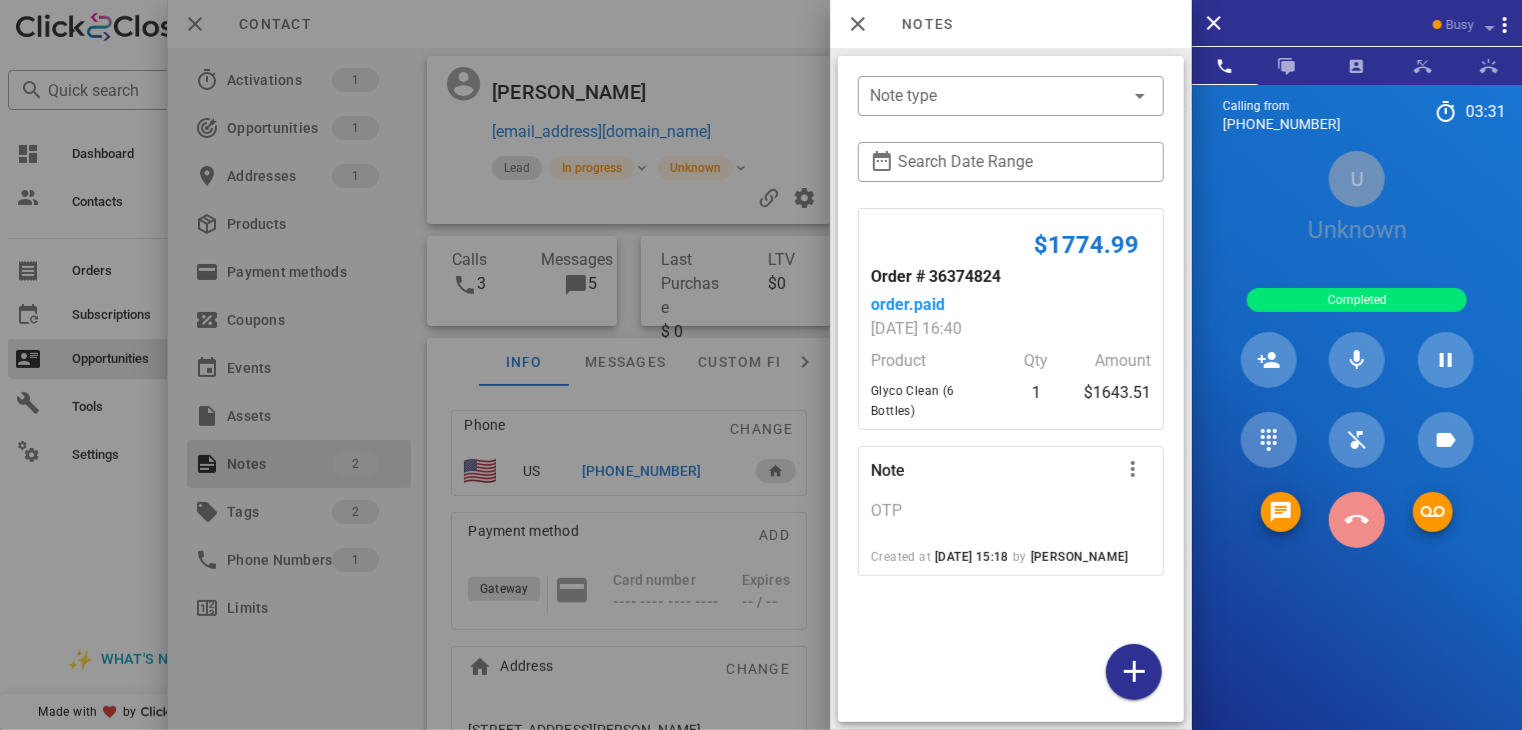 click at bounding box center [1357, 520] 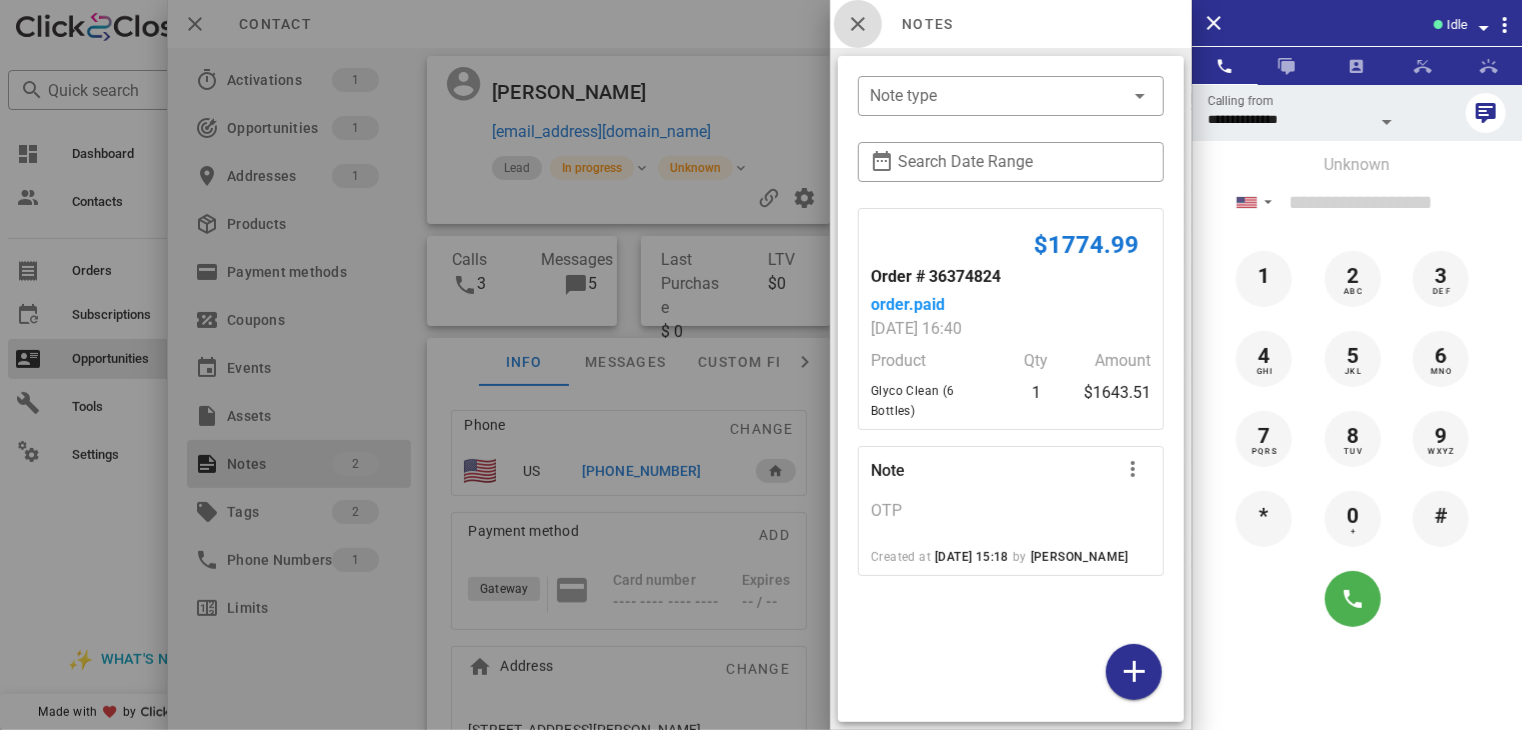 click at bounding box center [858, 24] 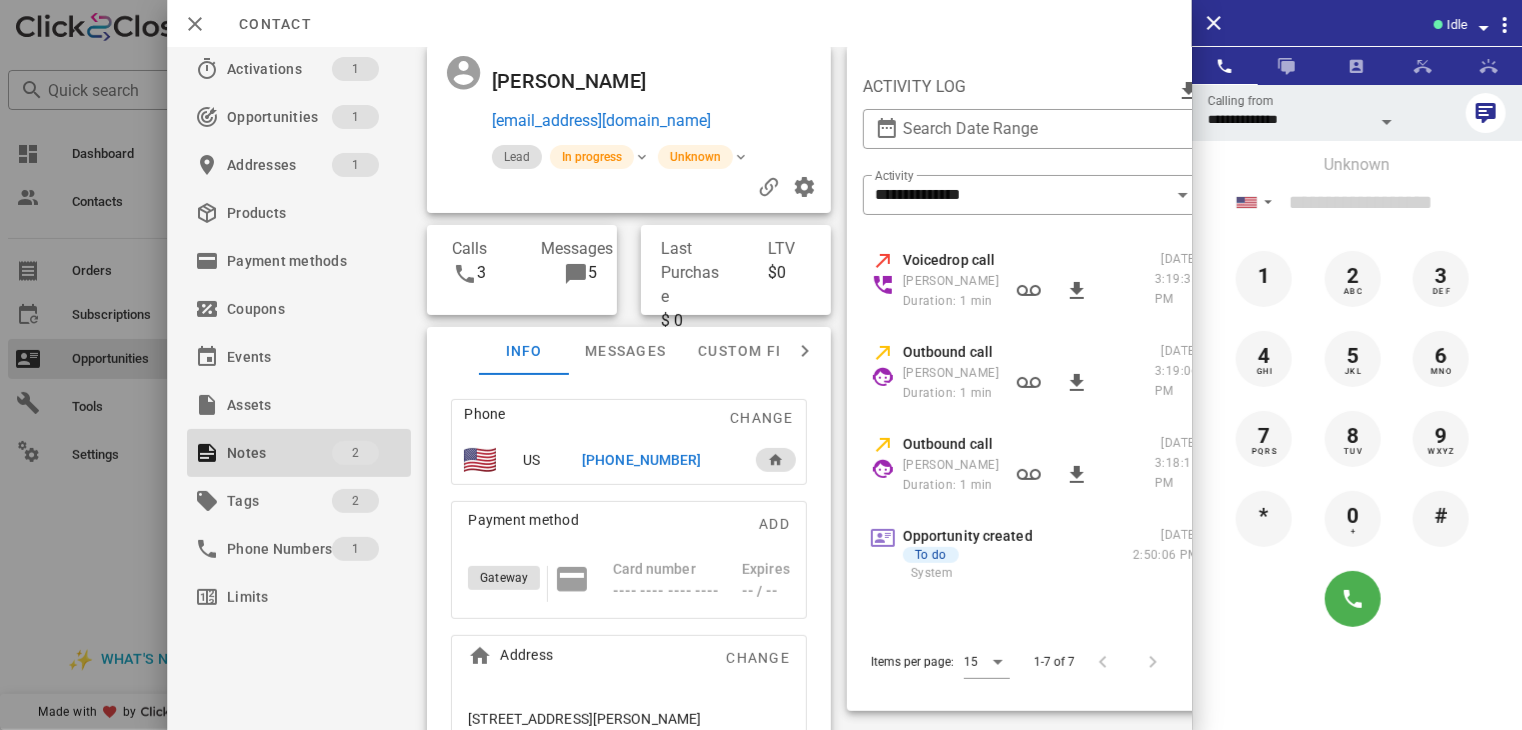scroll, scrollTop: 2, scrollLeft: 0, axis: vertical 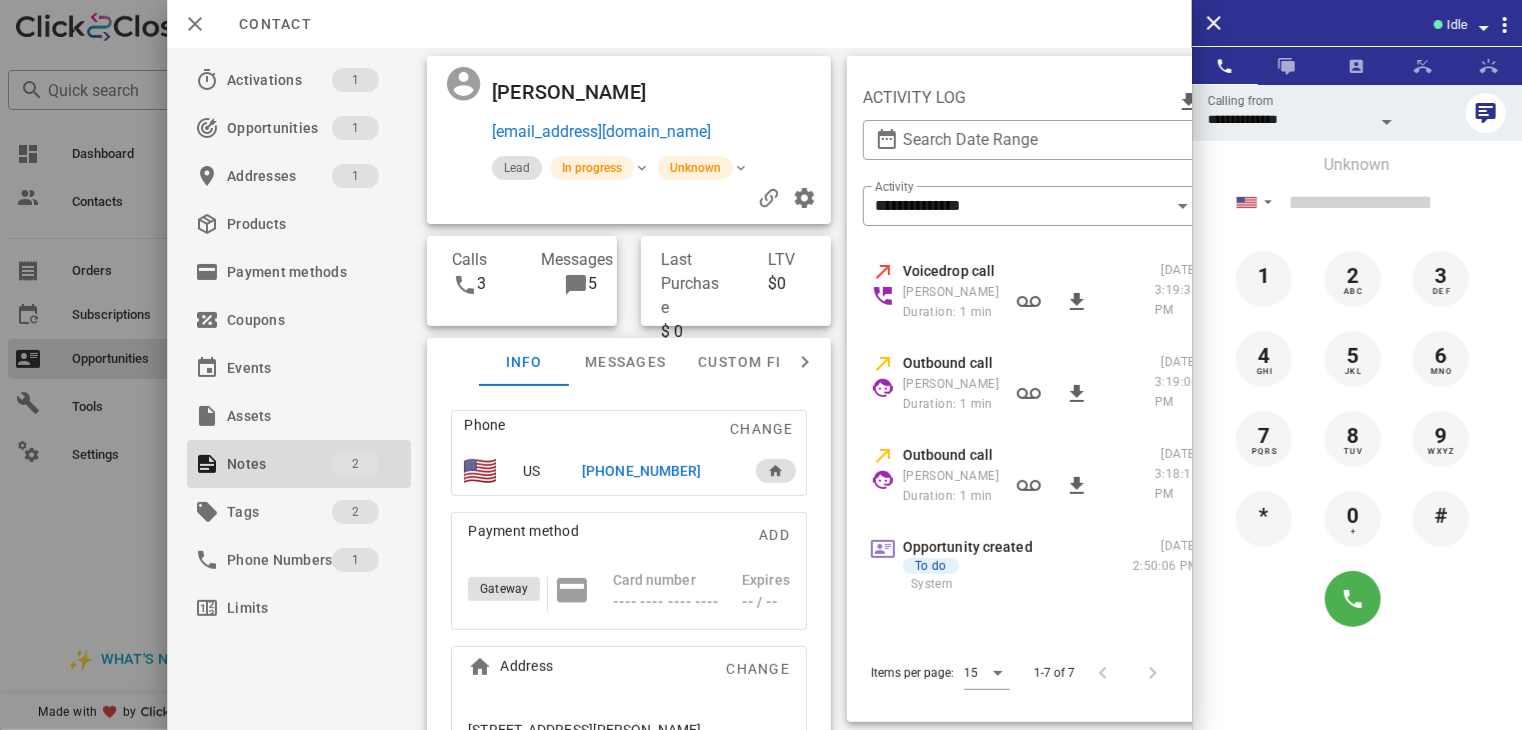 click on "[PHONE_NUMBER]" at bounding box center [641, 471] 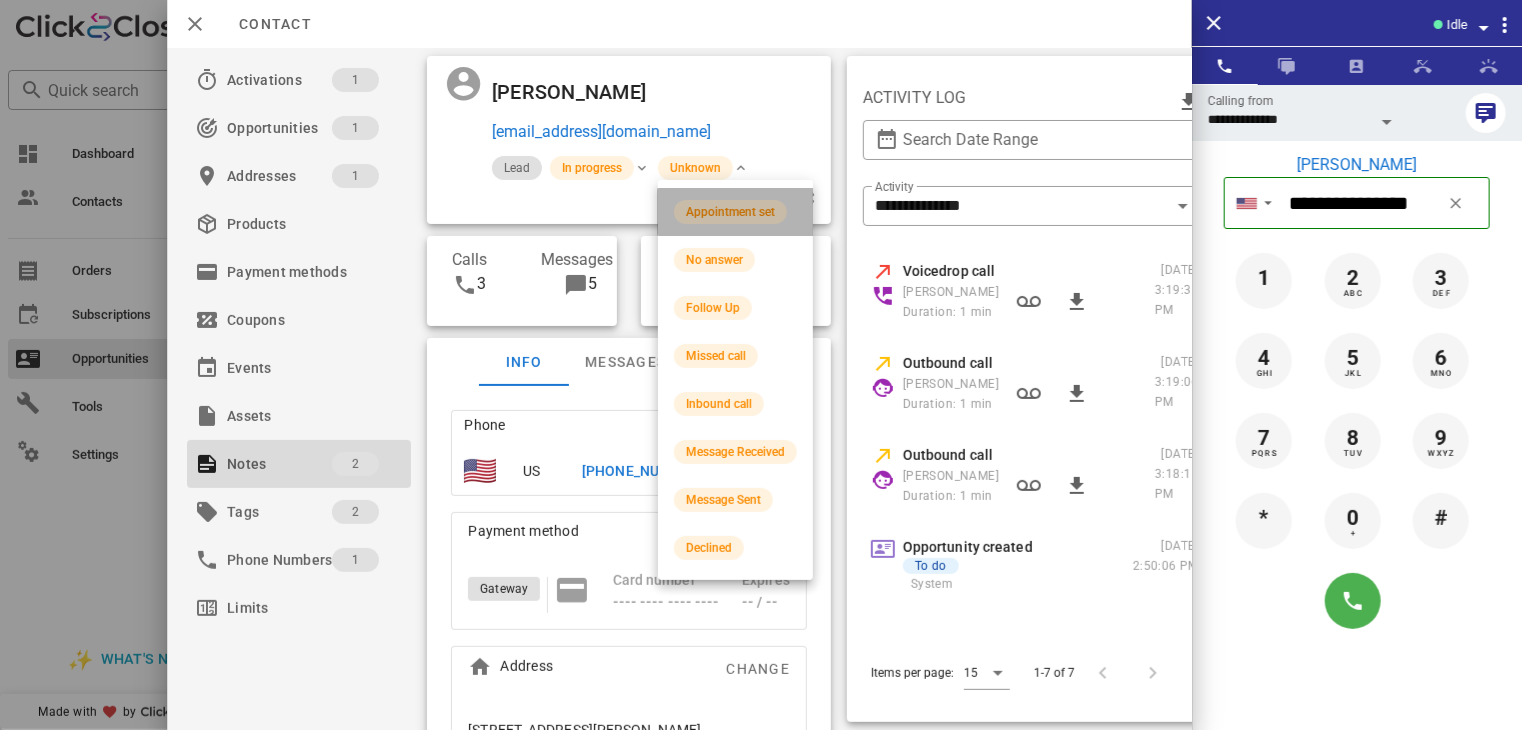 click on "Appointment set" at bounding box center (730, 212) 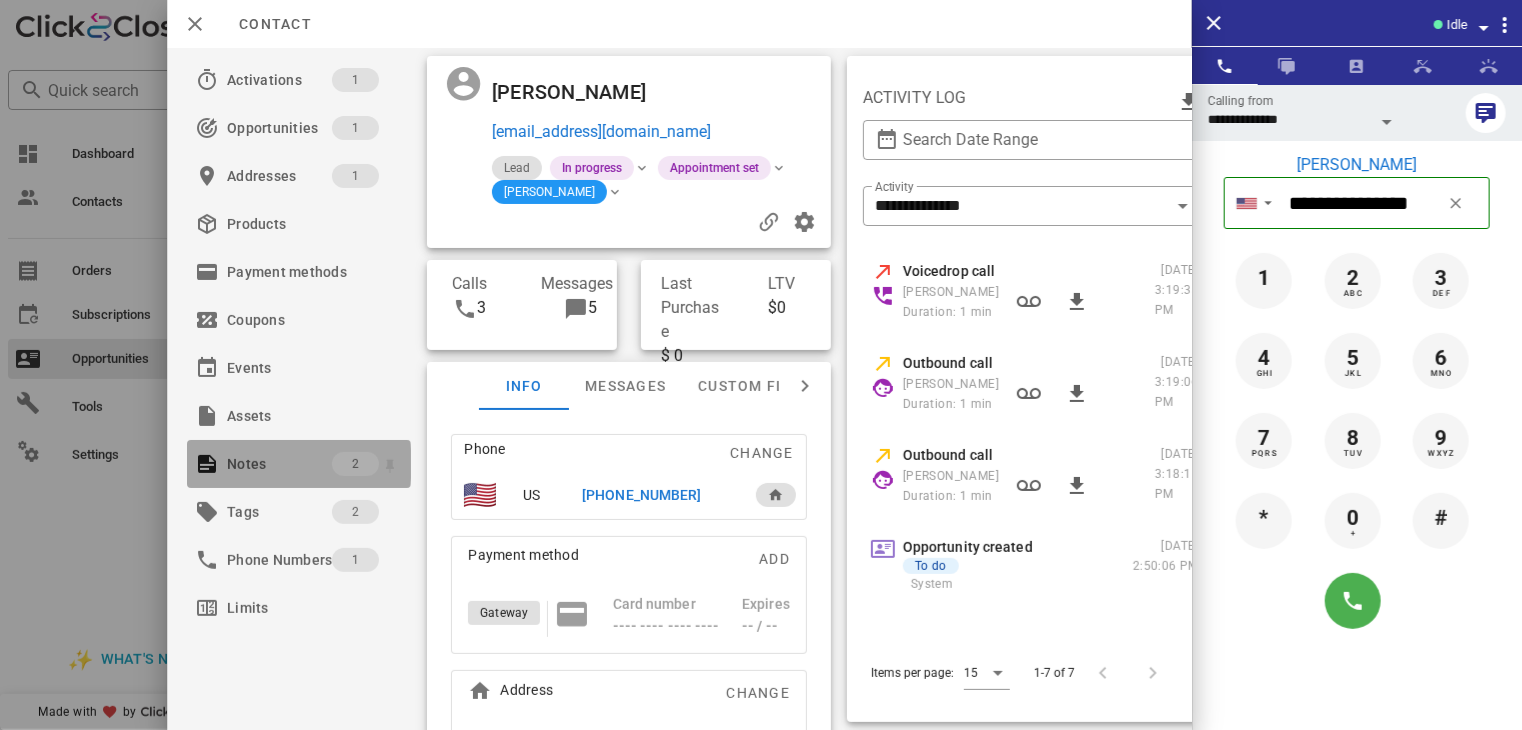 click on "Notes" at bounding box center [279, 464] 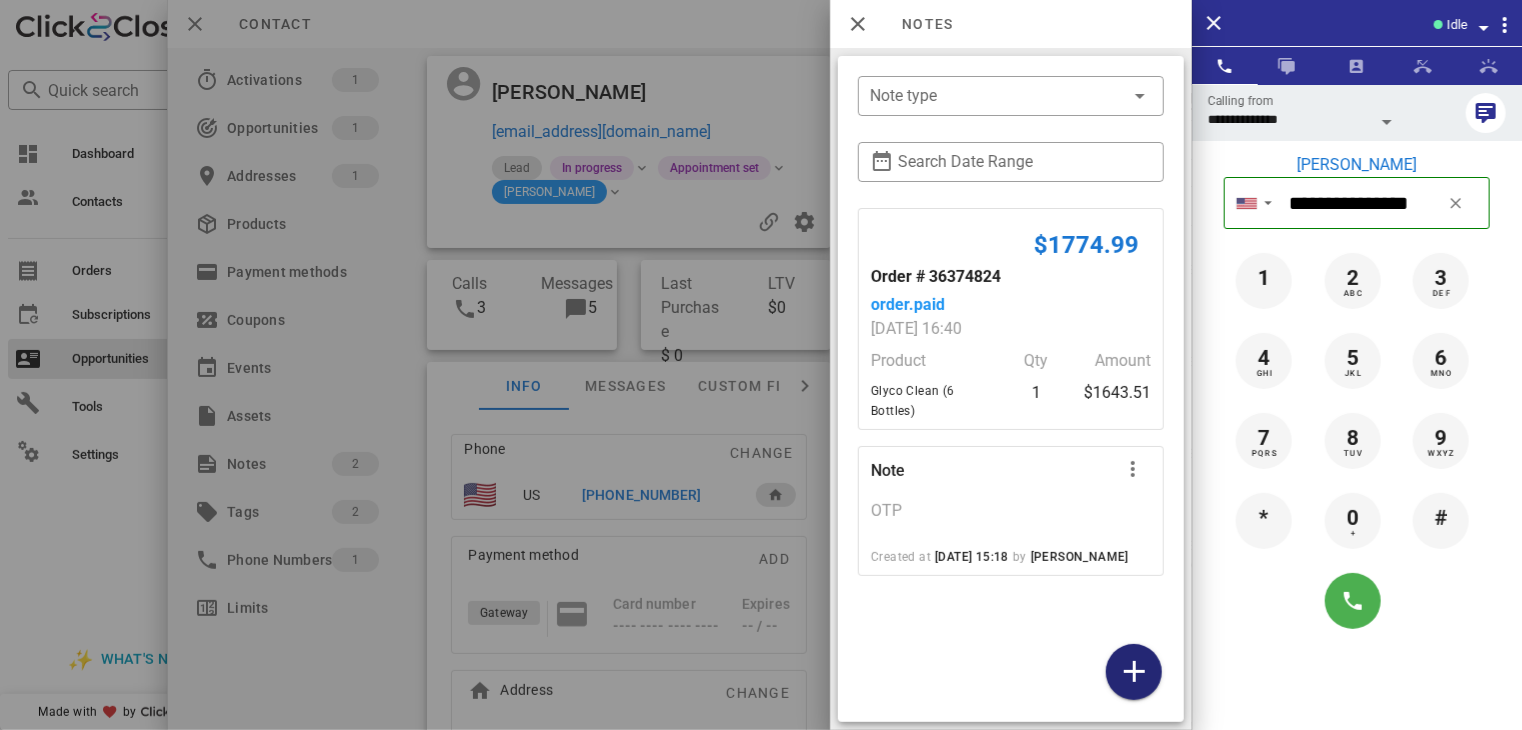 click at bounding box center (1134, 672) 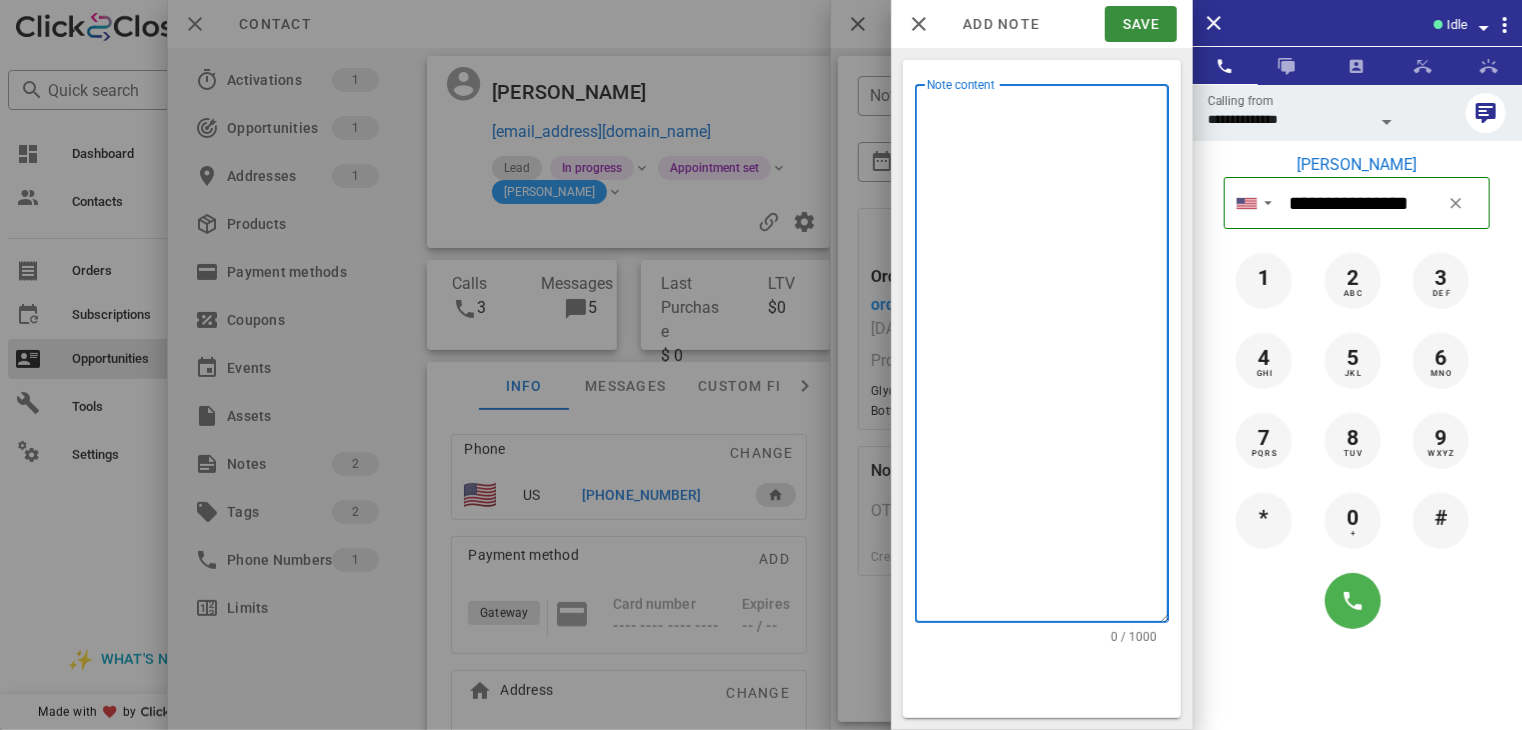 click on "Note content" at bounding box center [1048, 358] 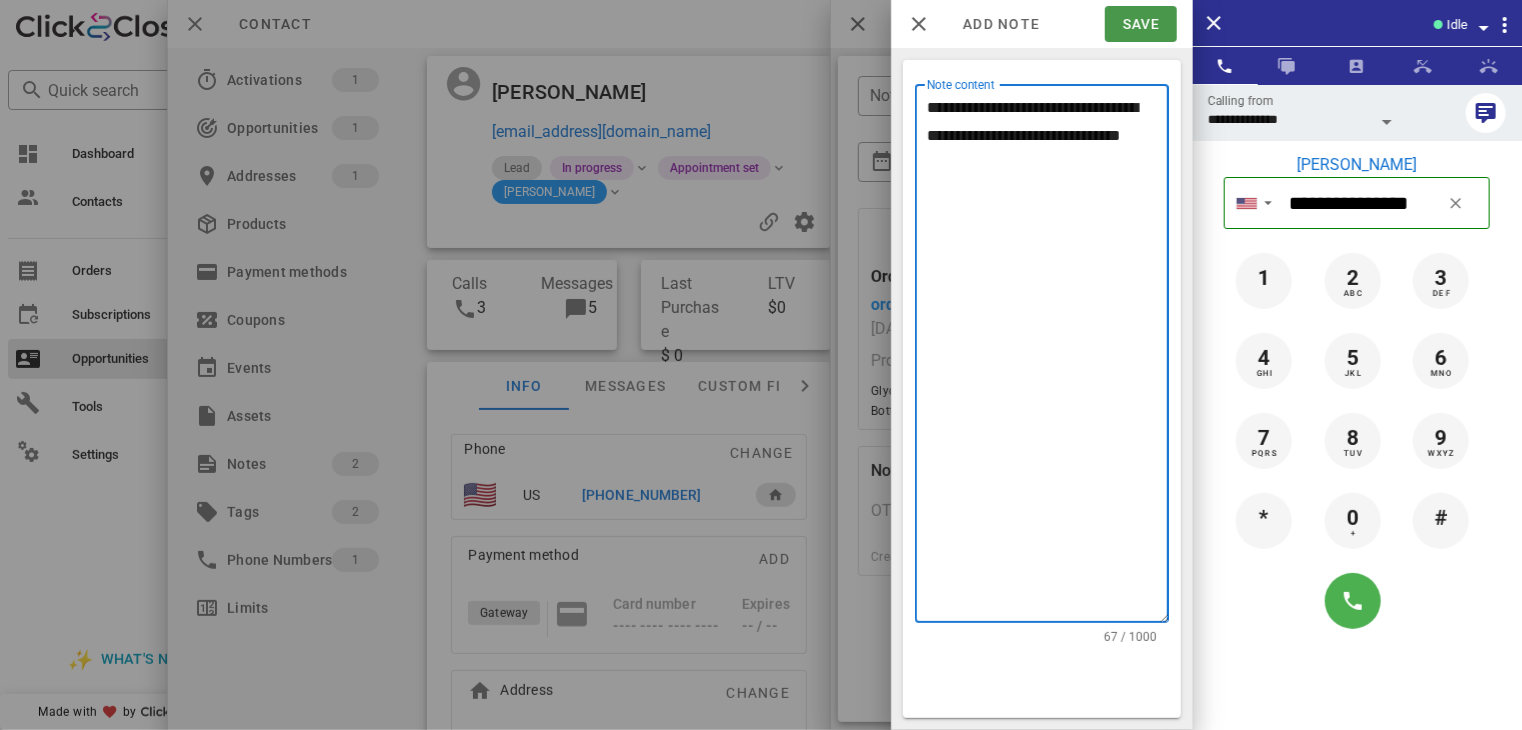 type on "**********" 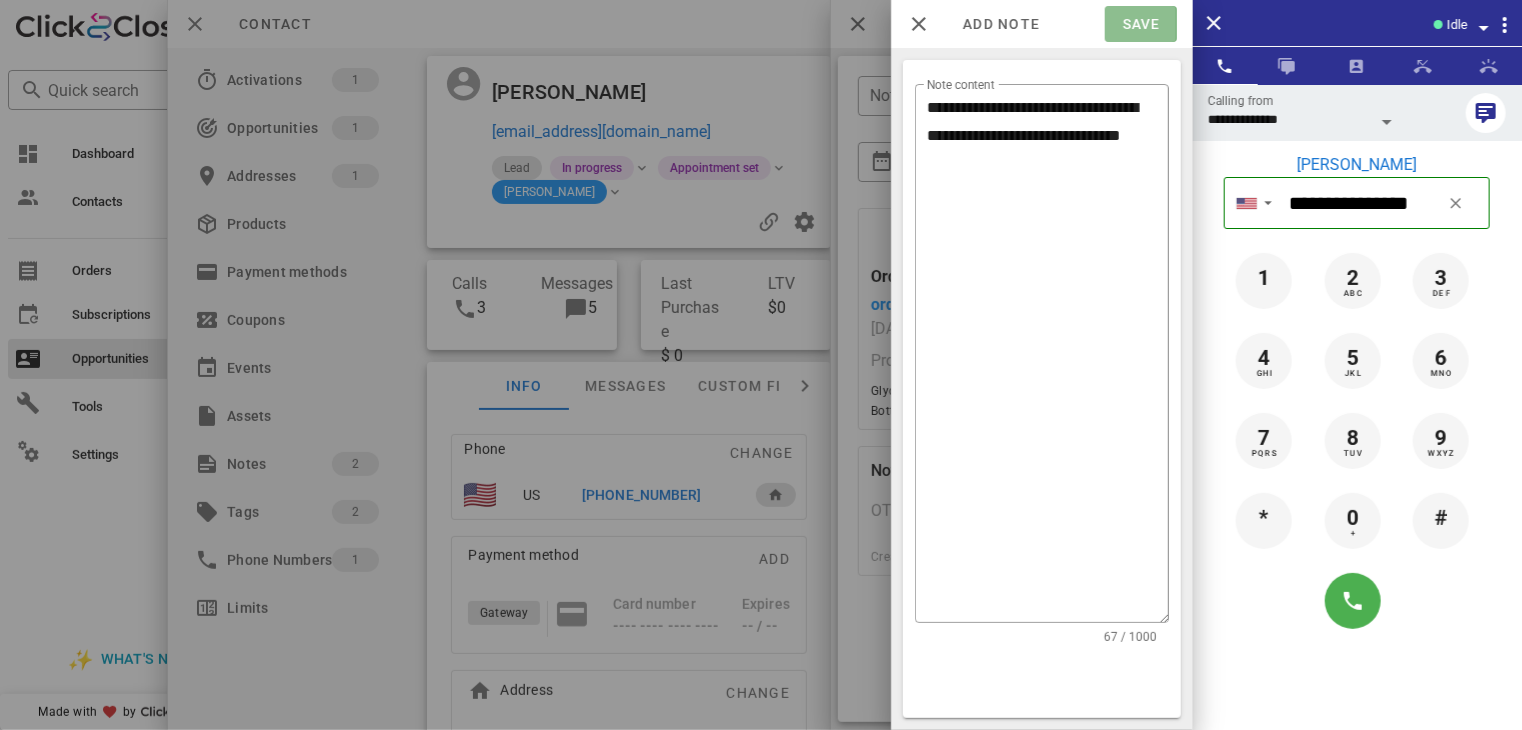 click on "Save" at bounding box center (1140, 24) 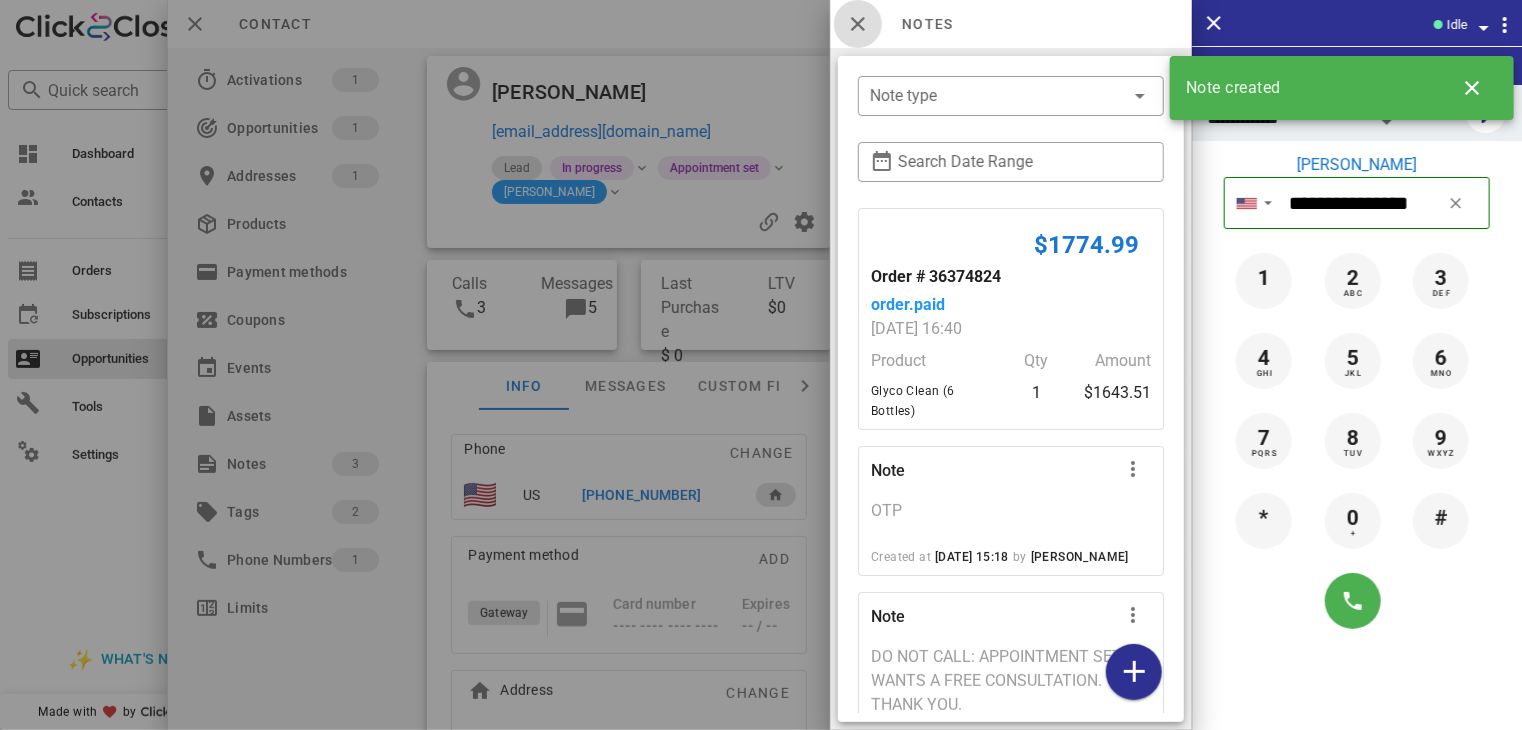 click at bounding box center (858, 24) 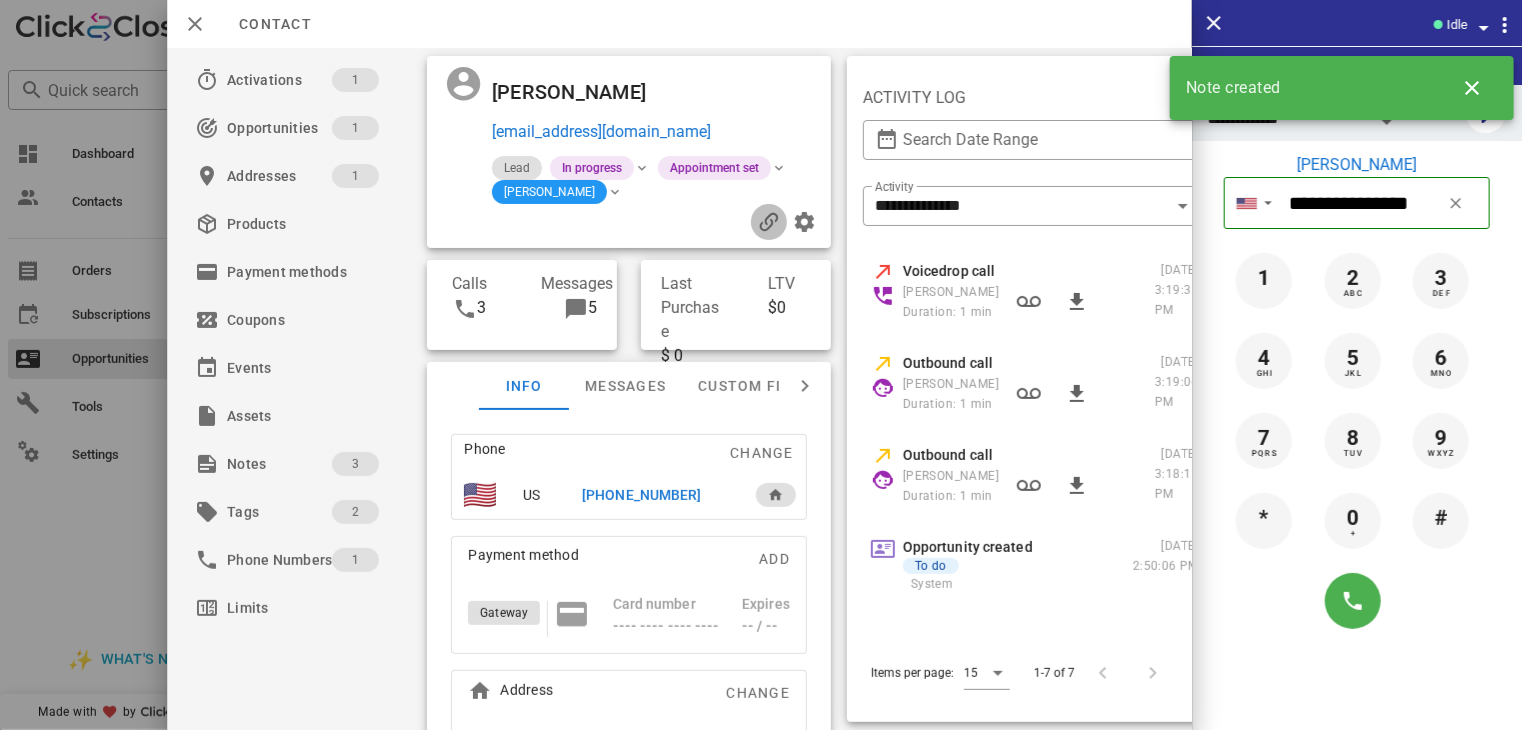 click at bounding box center [769, 222] 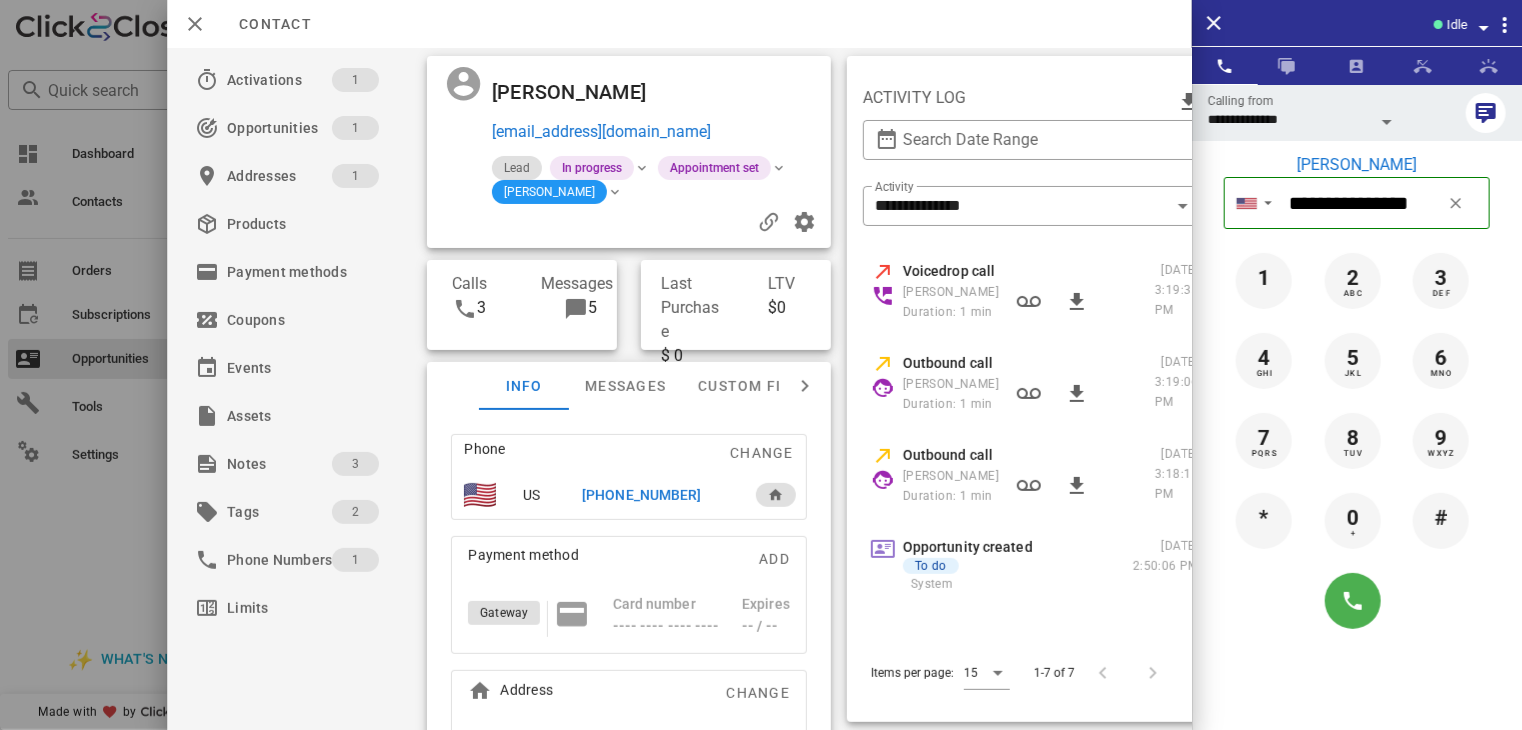 click at bounding box center (761, 365) 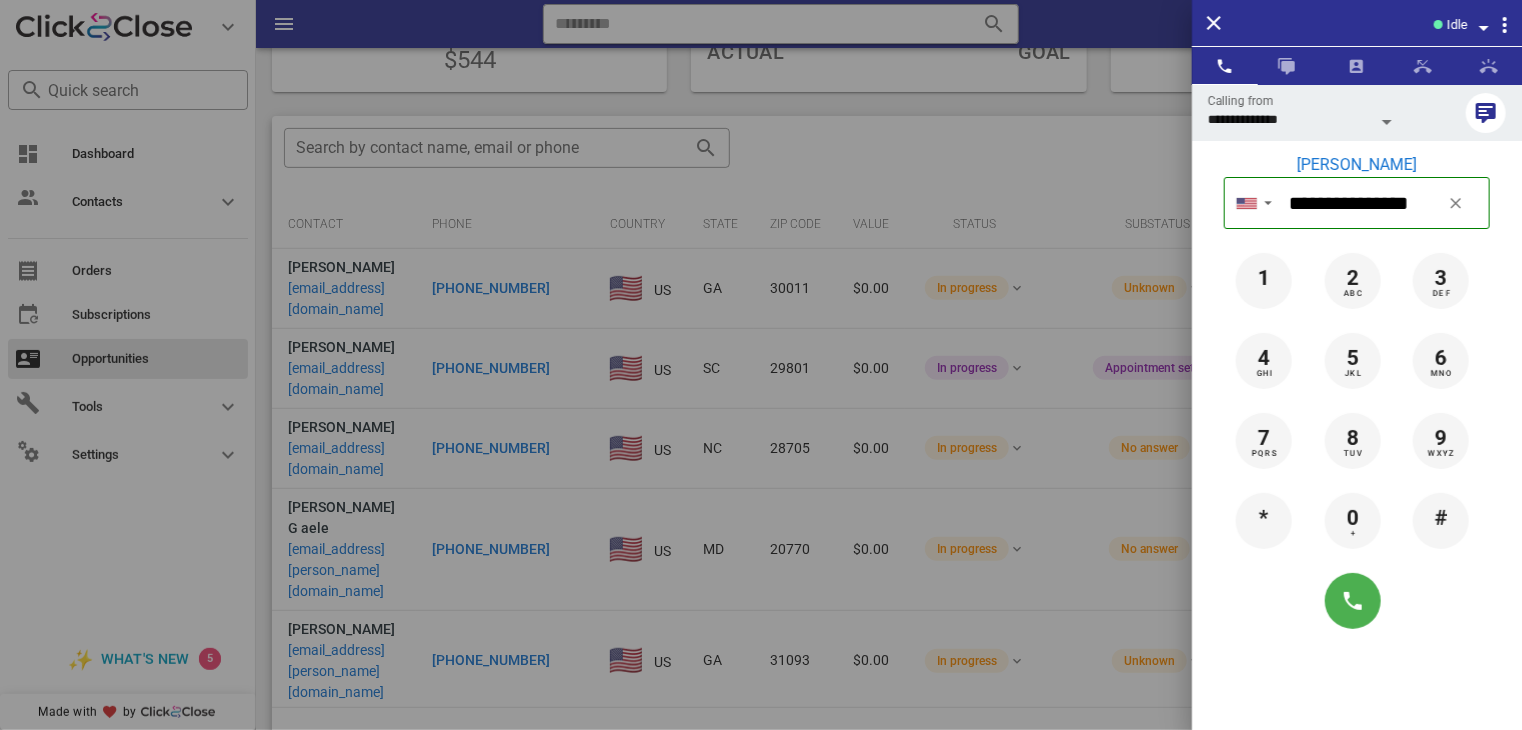 click at bounding box center [761, 365] 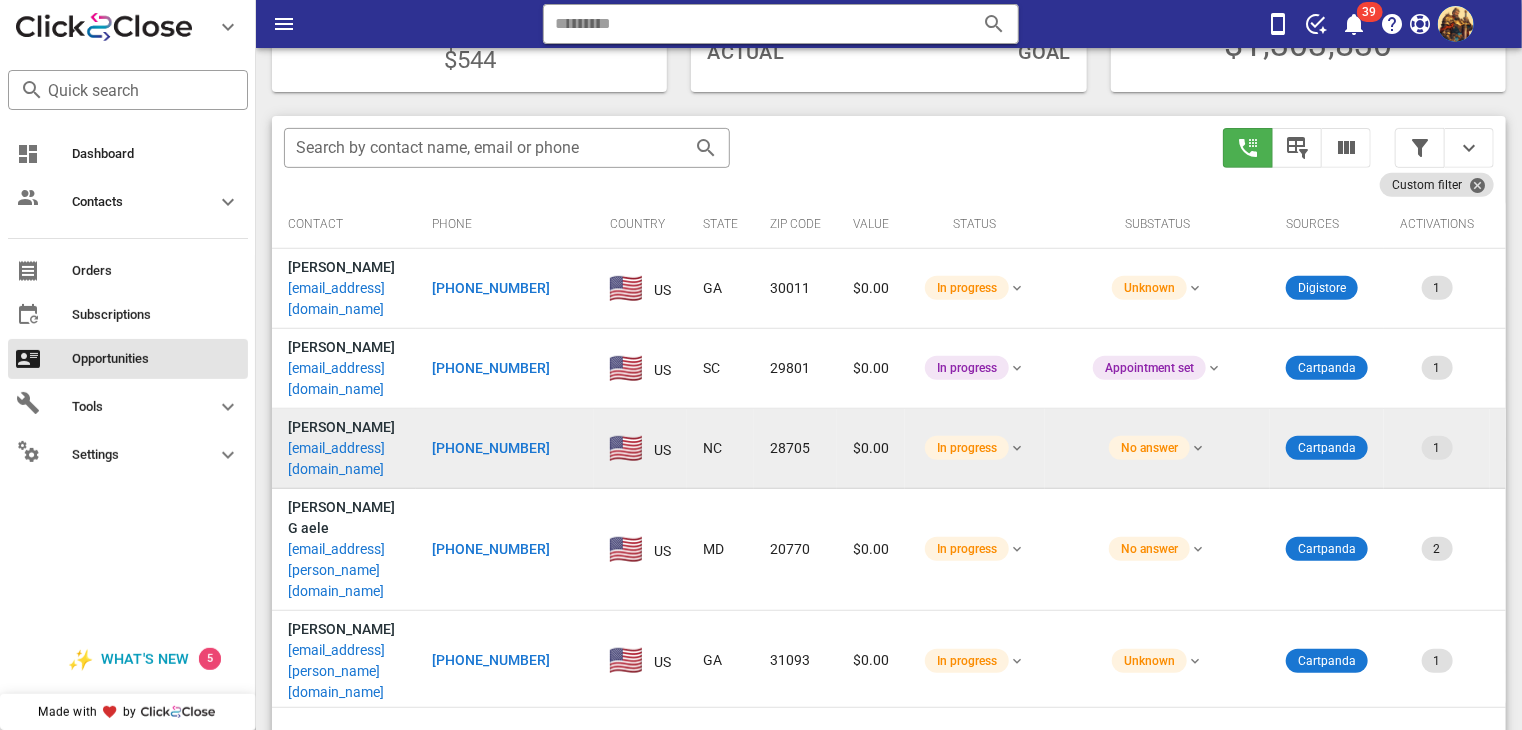 click on "[EMAIL_ADDRESS][DOMAIN_NAME]" at bounding box center [344, 459] 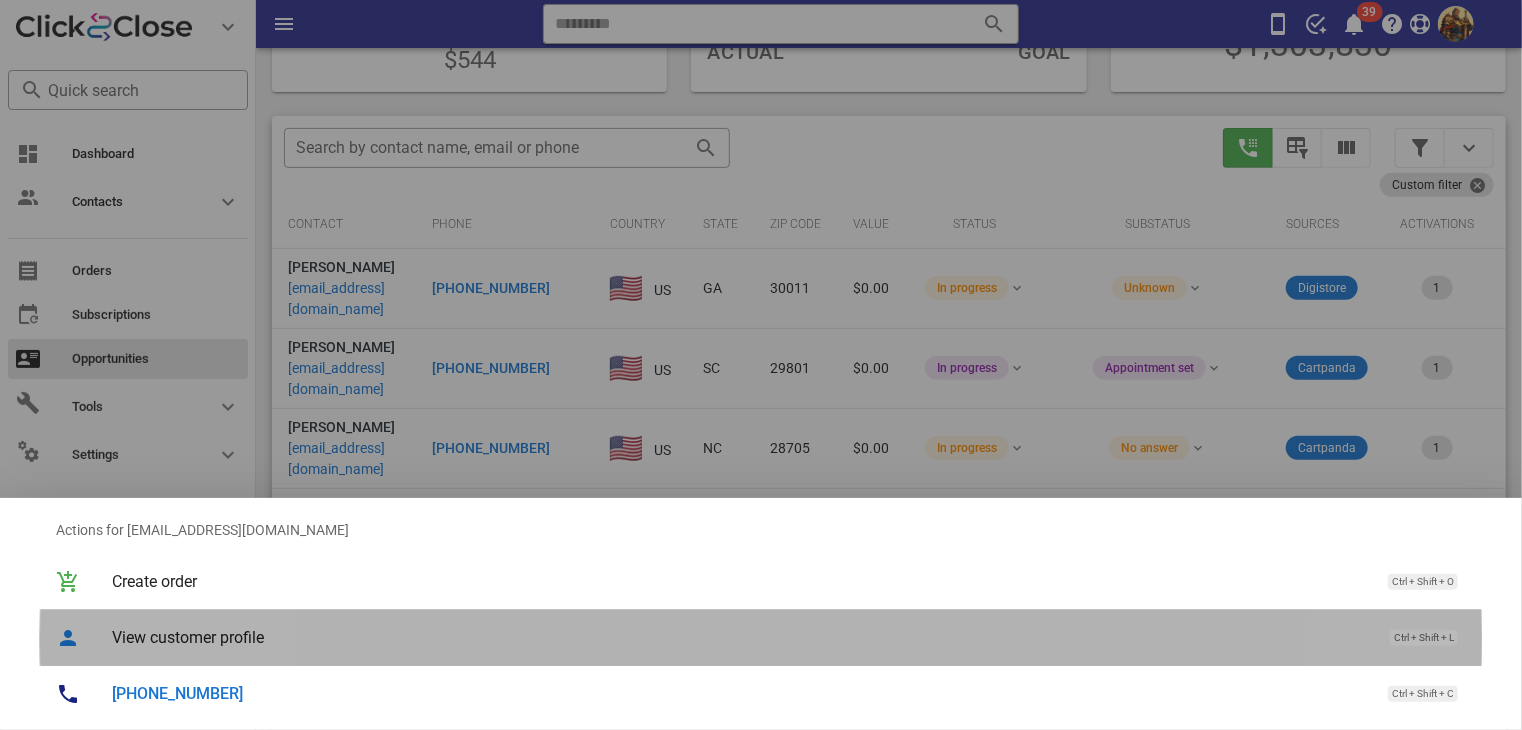 click on "View customer profile Ctrl + Shift + L" at bounding box center [789, 637] 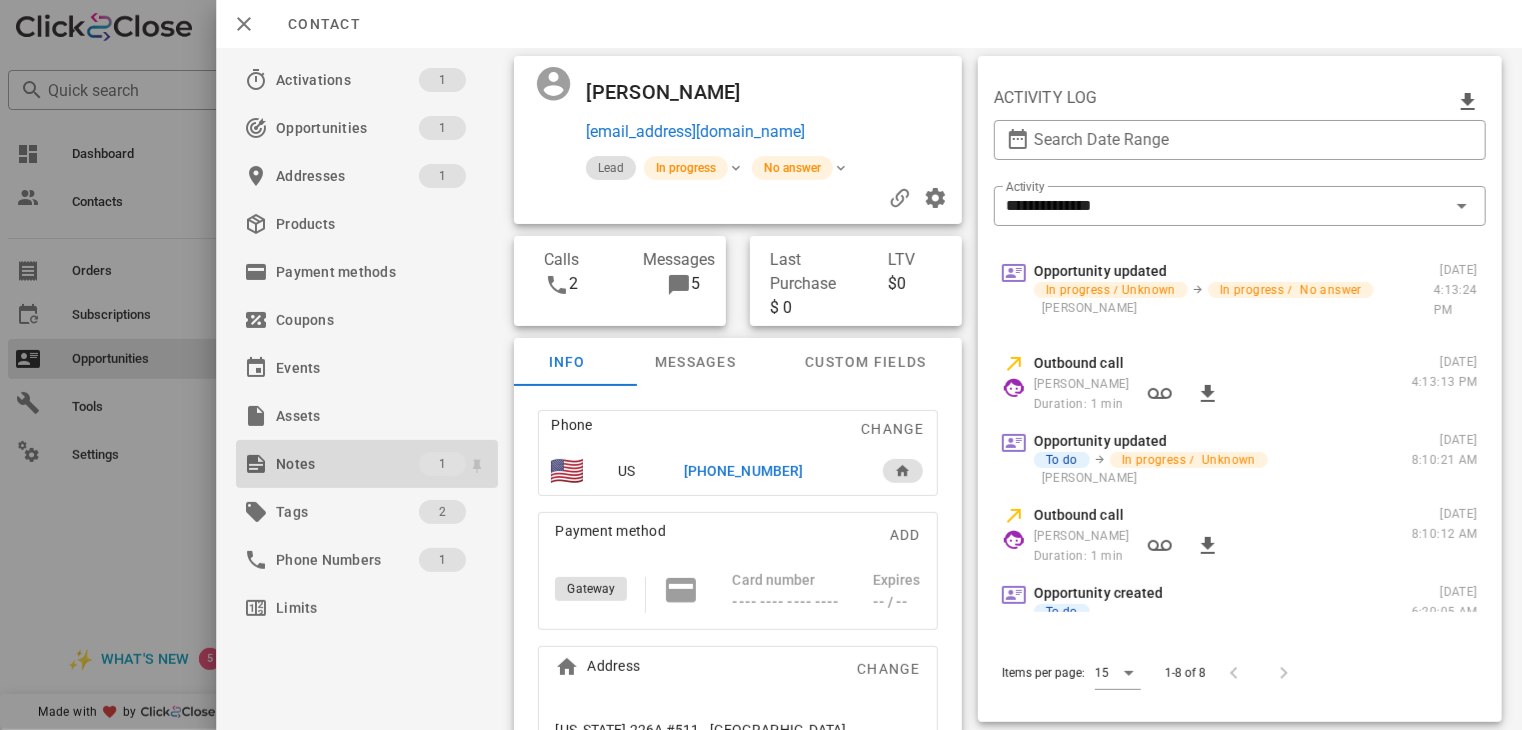 click on "Notes" at bounding box center (347, 464) 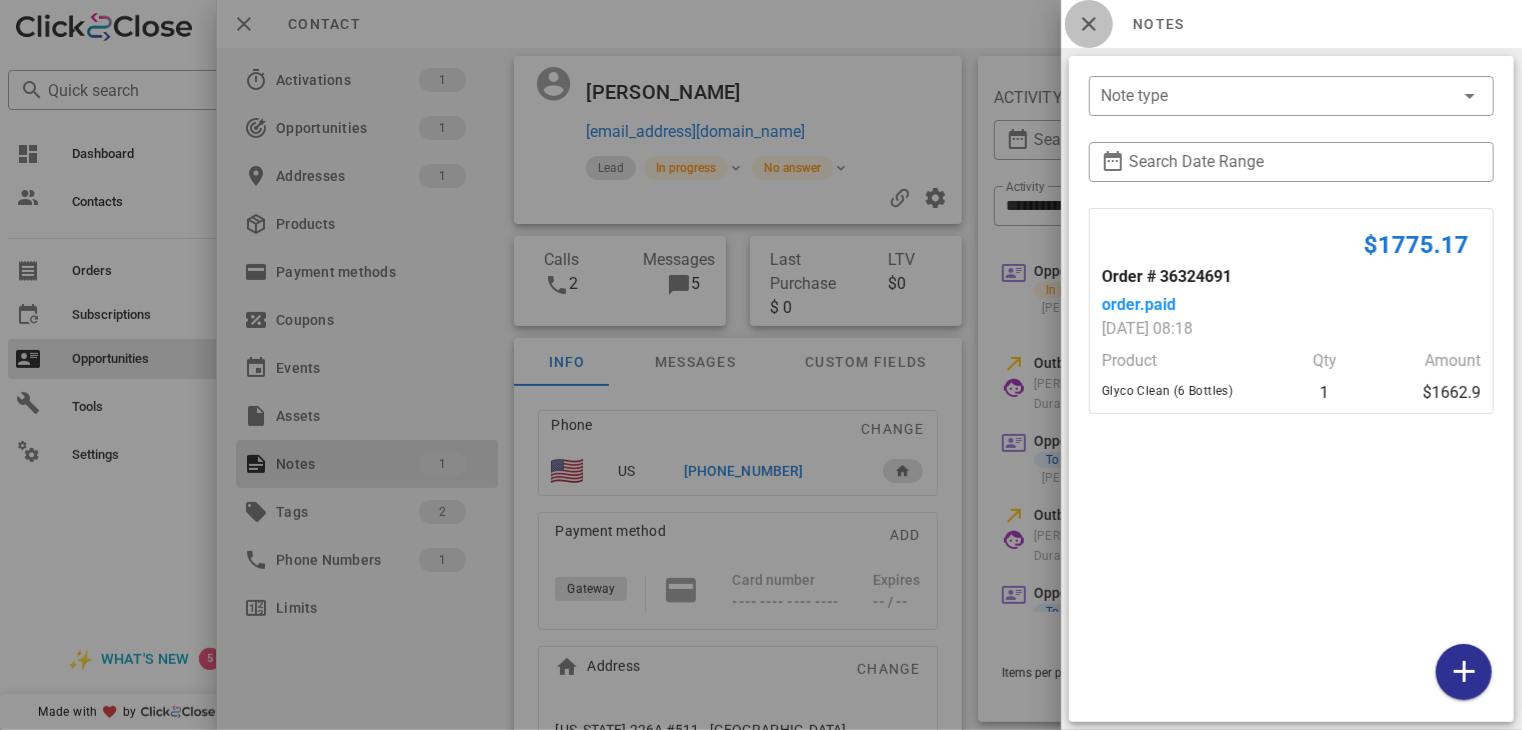 click at bounding box center [1089, 24] 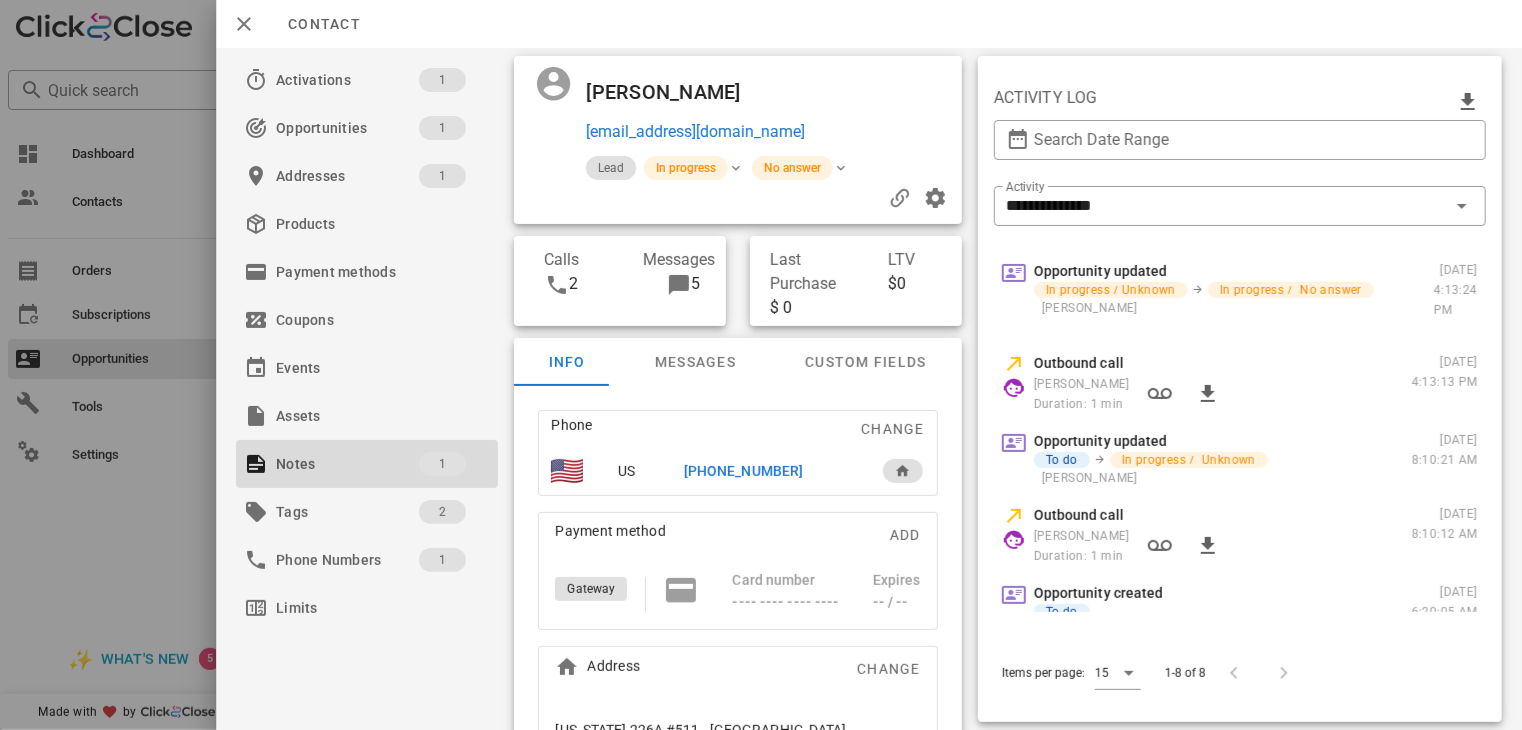 click on "[PHONE_NUMBER]" at bounding box center [743, 471] 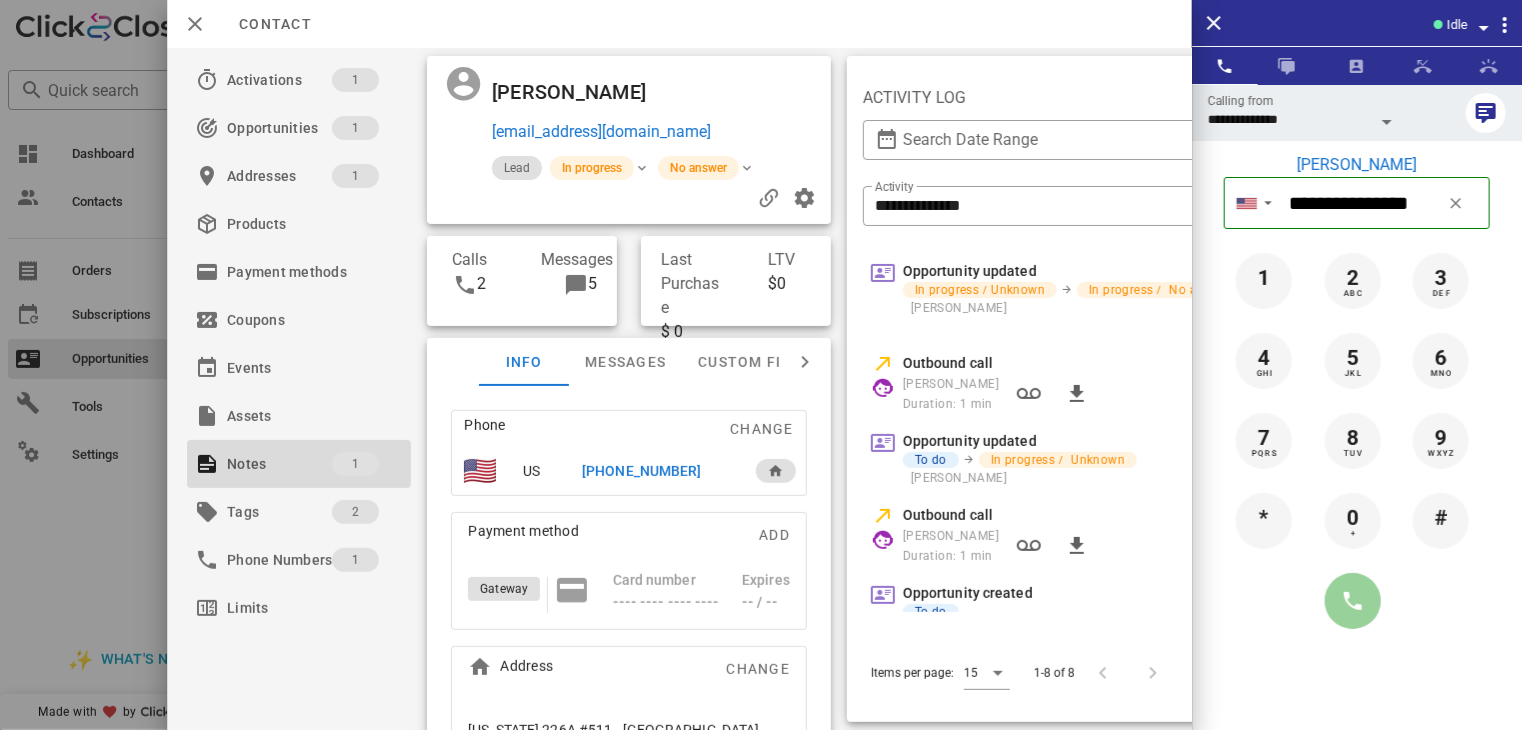 click at bounding box center [1353, 601] 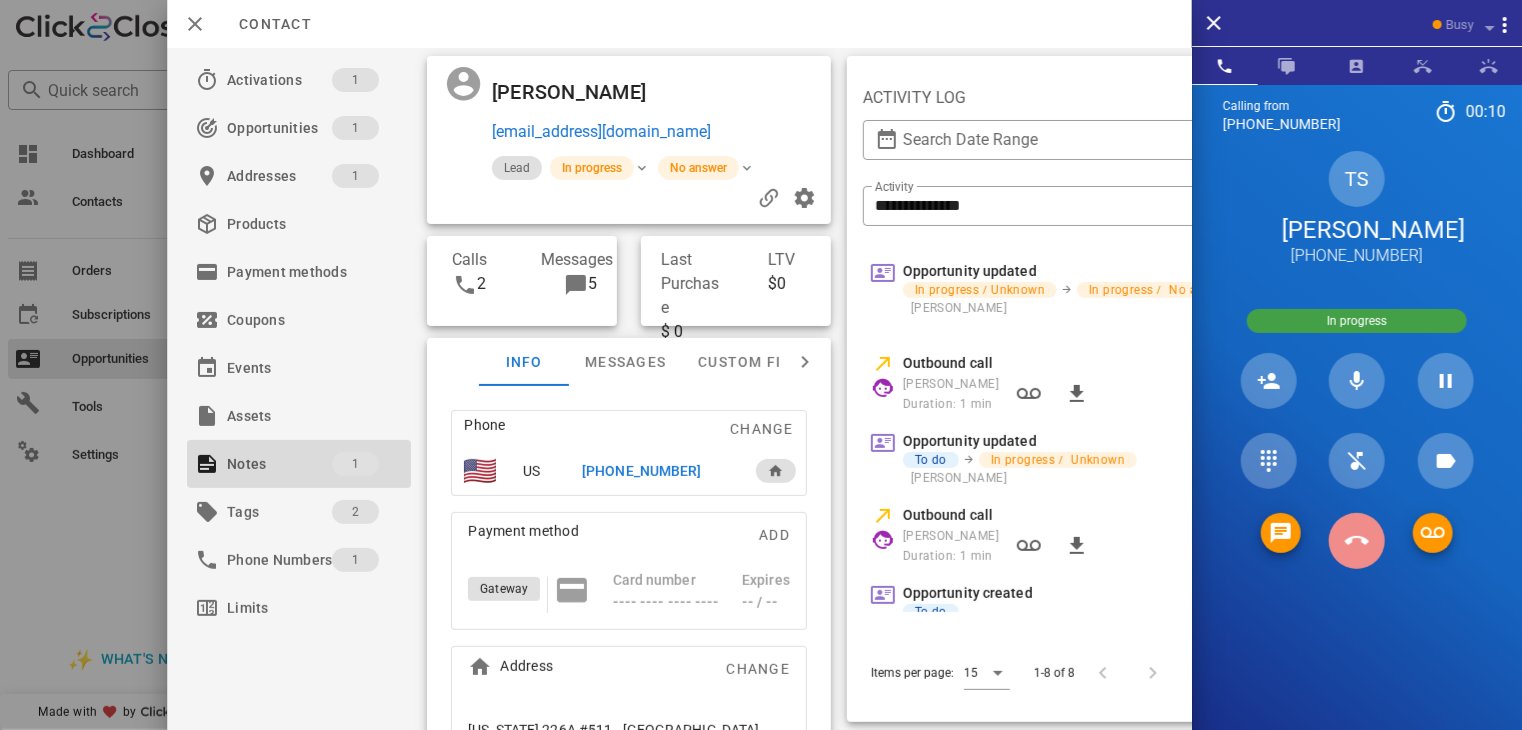 click at bounding box center [1357, 541] 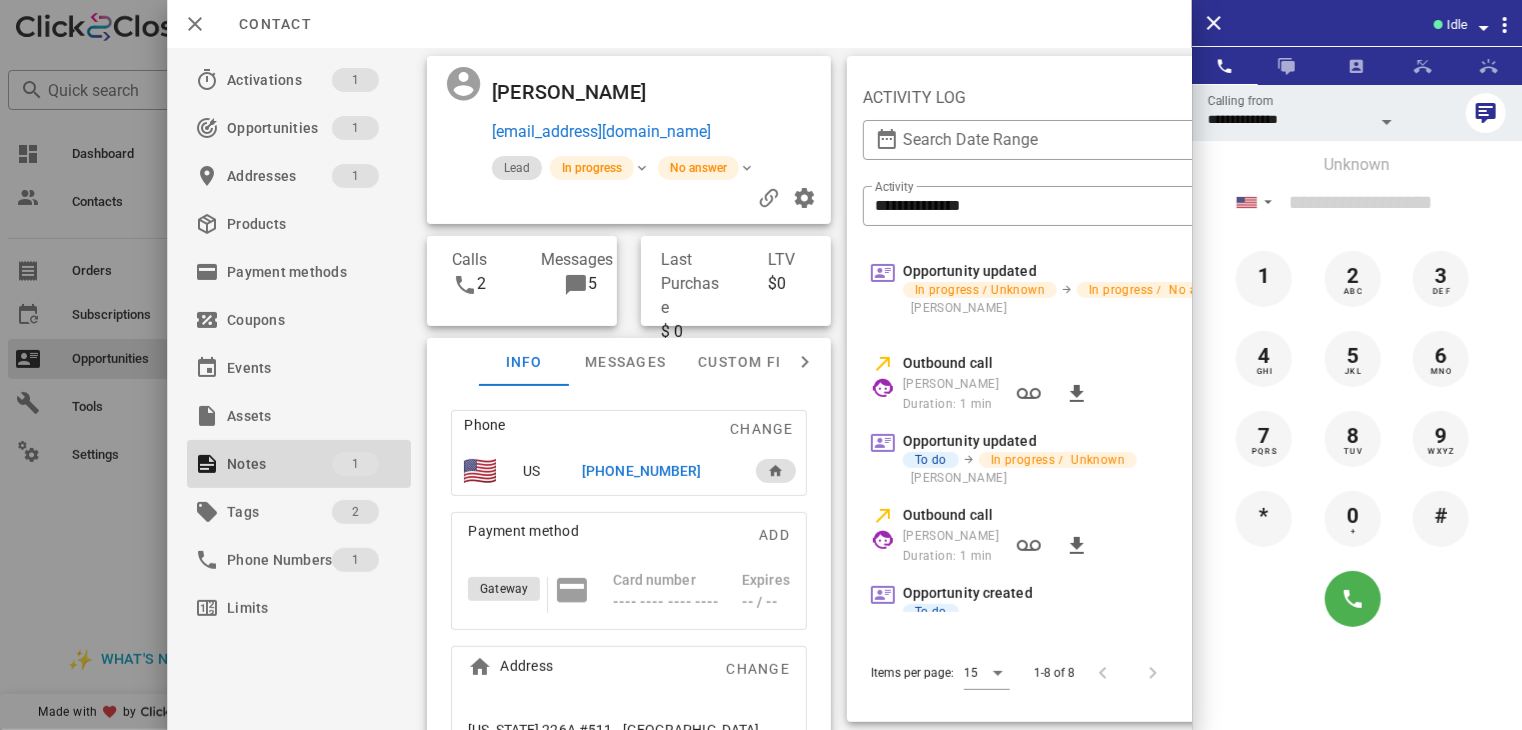 click at bounding box center (761, 365) 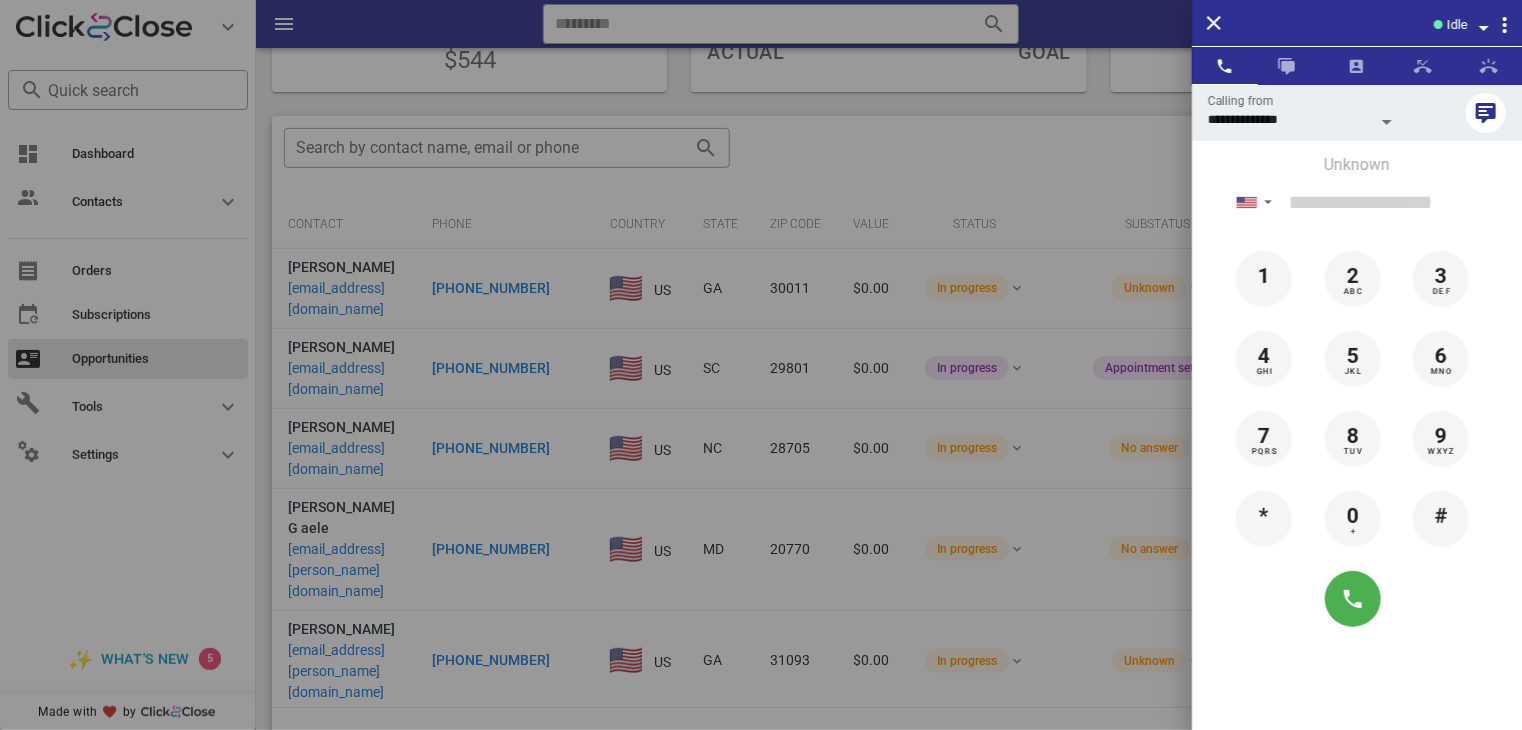 click at bounding box center (761, 365) 